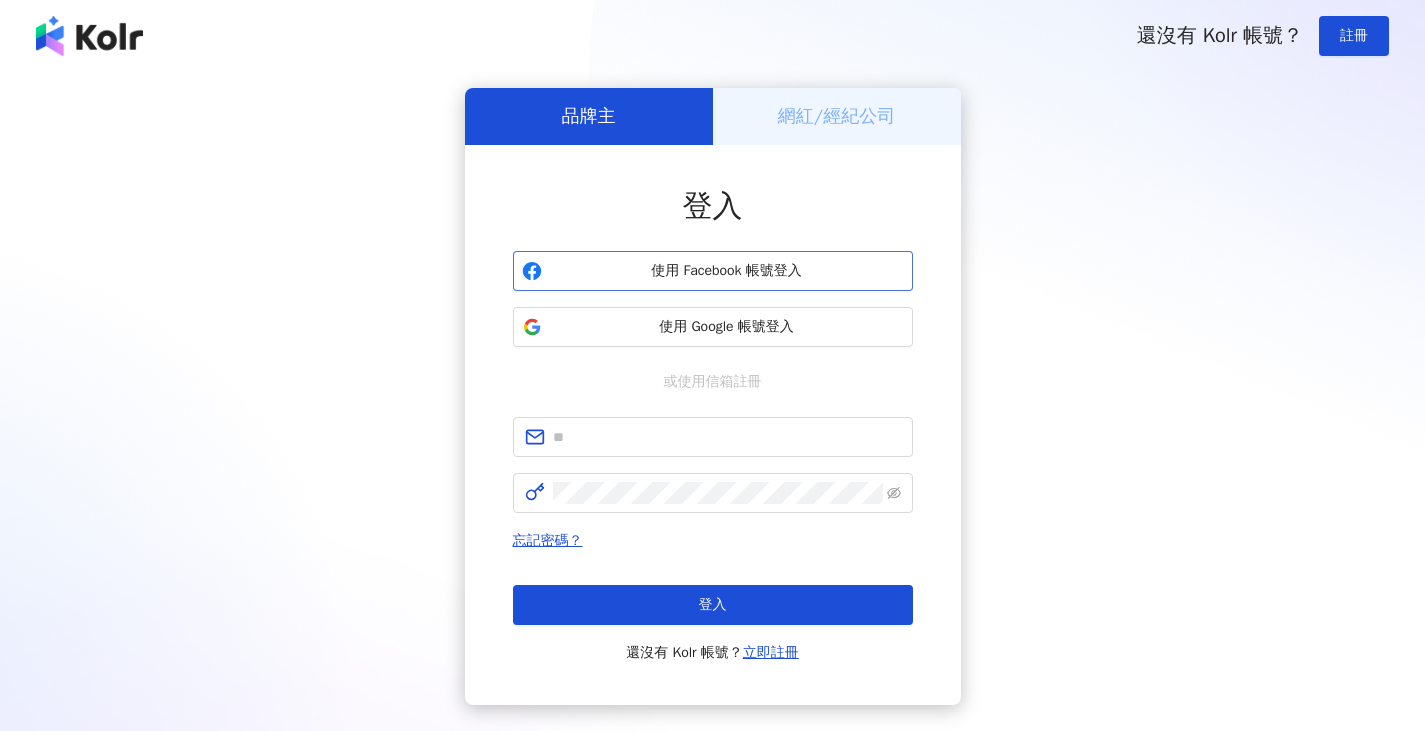 scroll, scrollTop: 0, scrollLeft: 0, axis: both 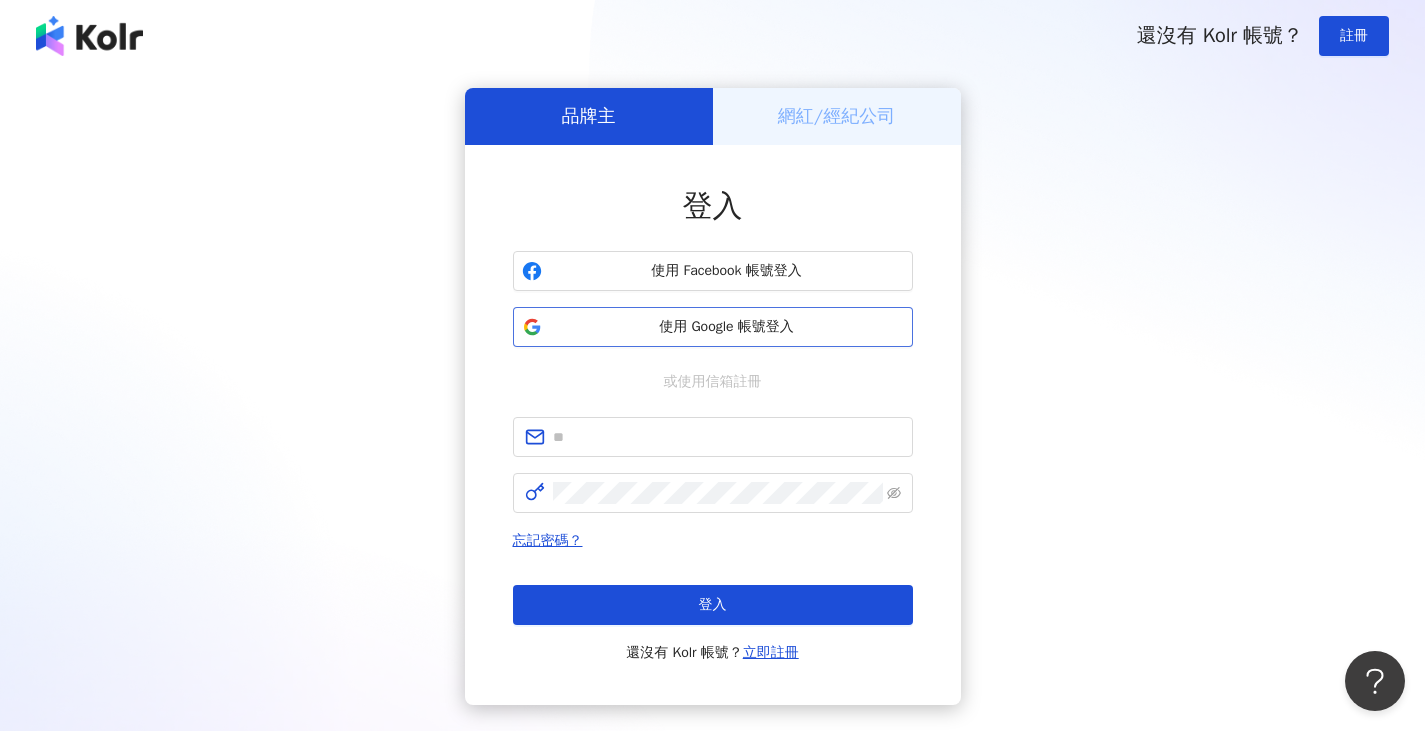 click on "使用 Google 帳號登入" at bounding box center [727, 327] 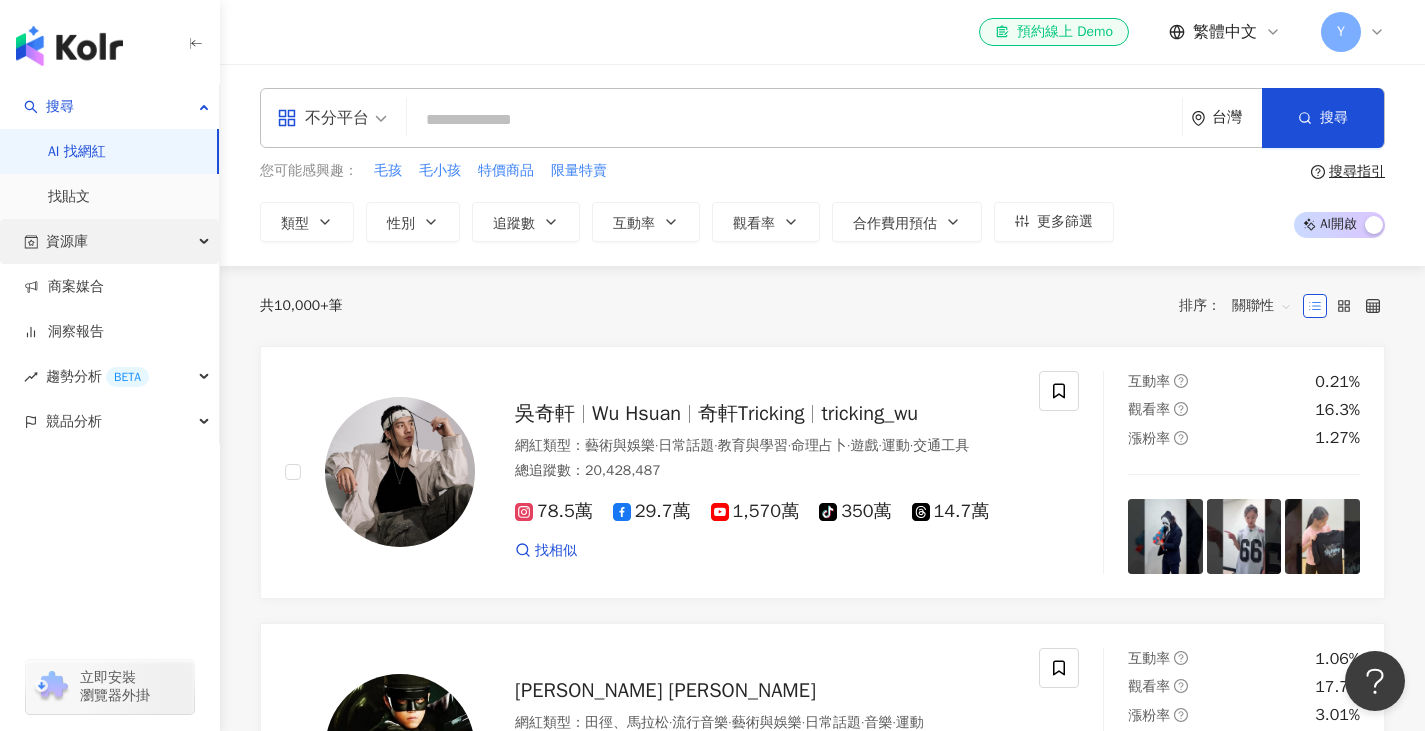 click on "資源庫" at bounding box center [109, 241] 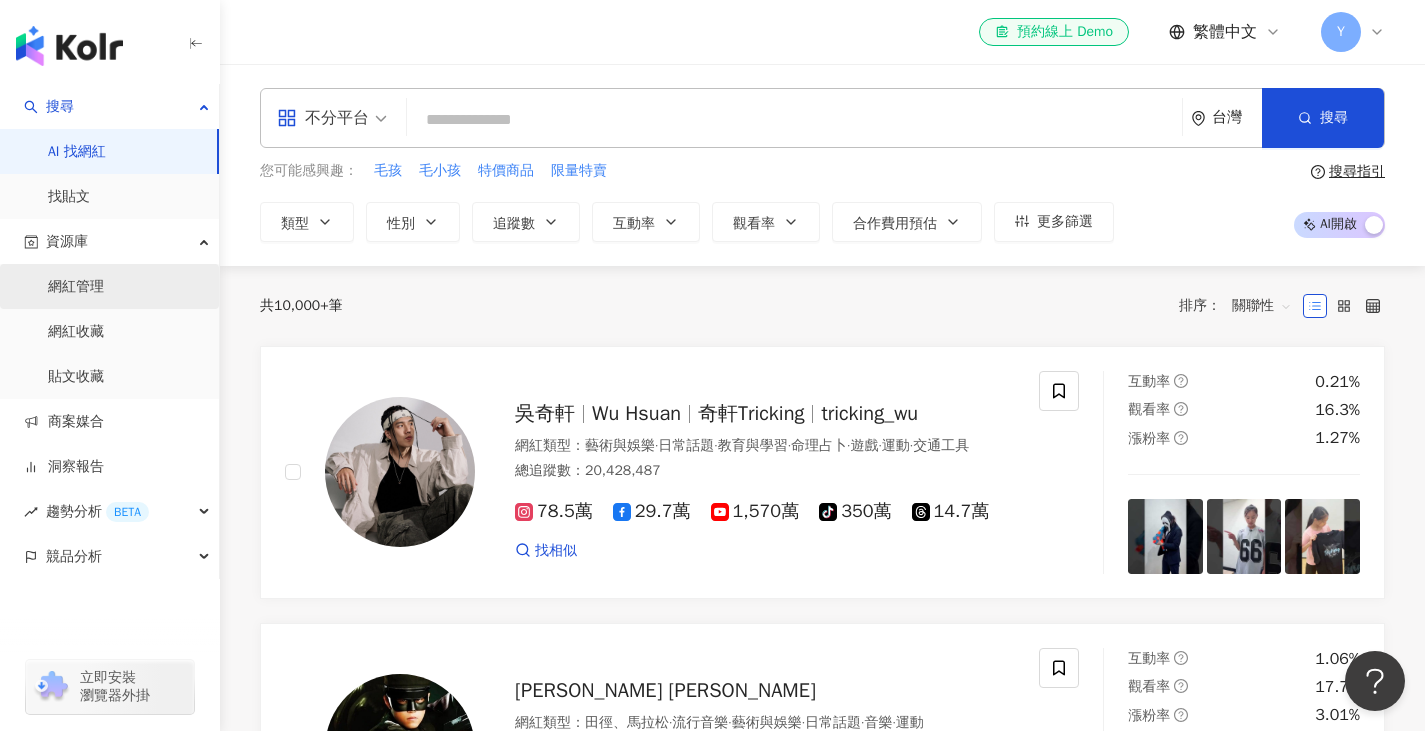 click on "網紅管理" at bounding box center (76, 287) 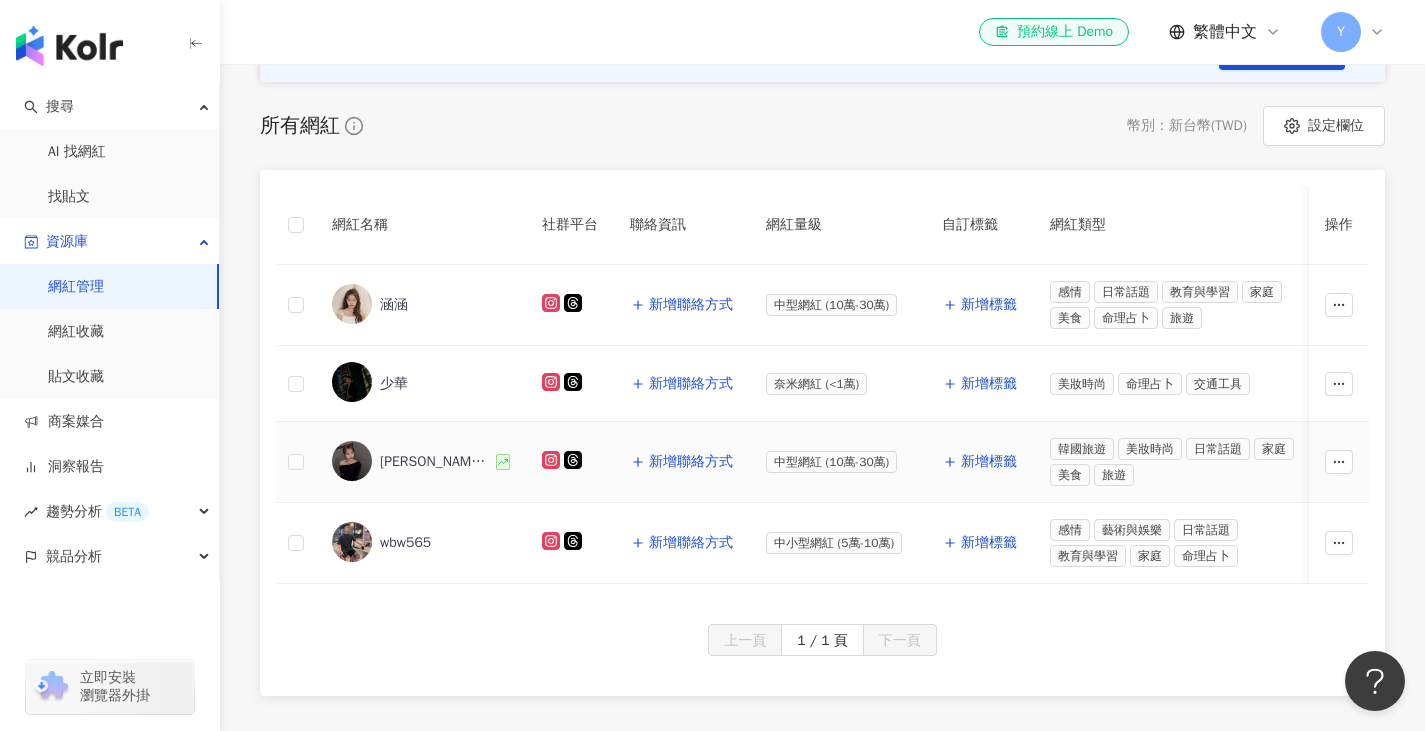 scroll, scrollTop: 276, scrollLeft: 0, axis: vertical 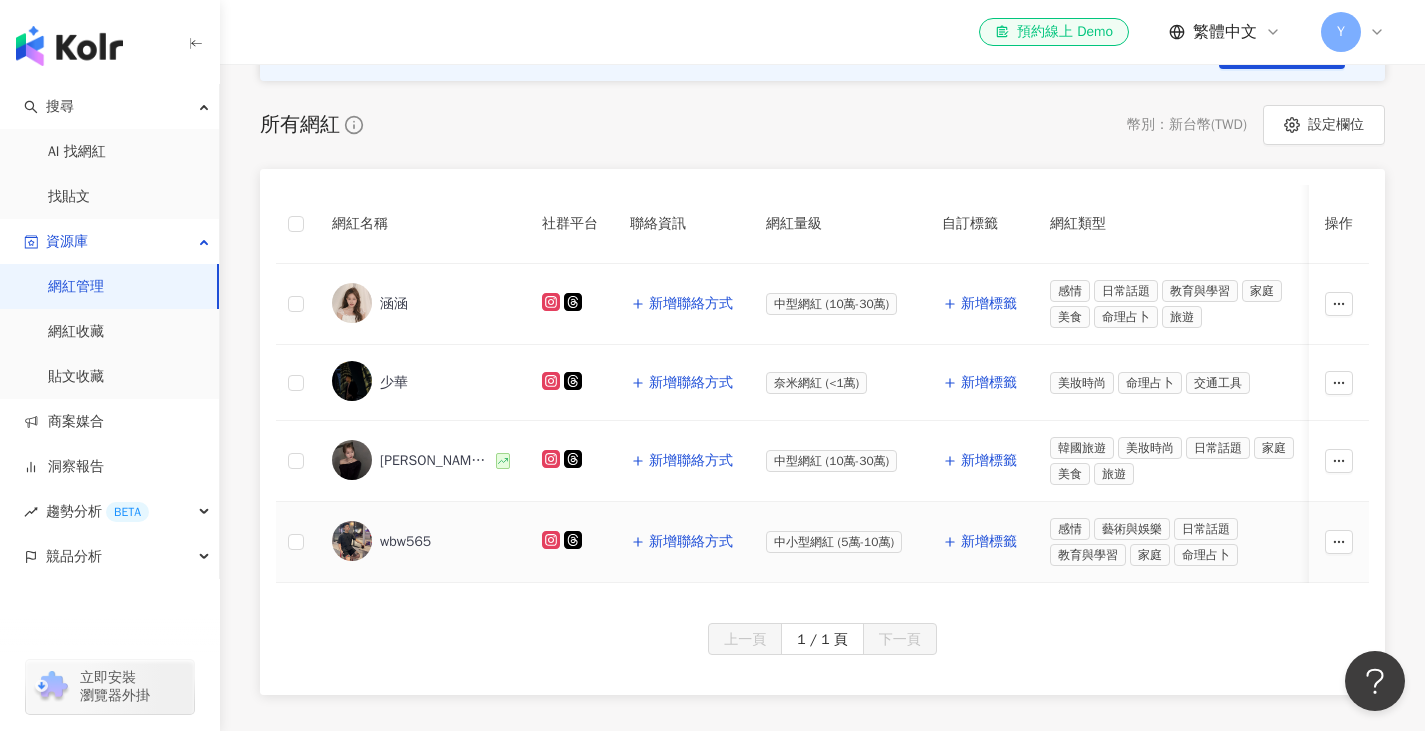 click at bounding box center [352, 541] 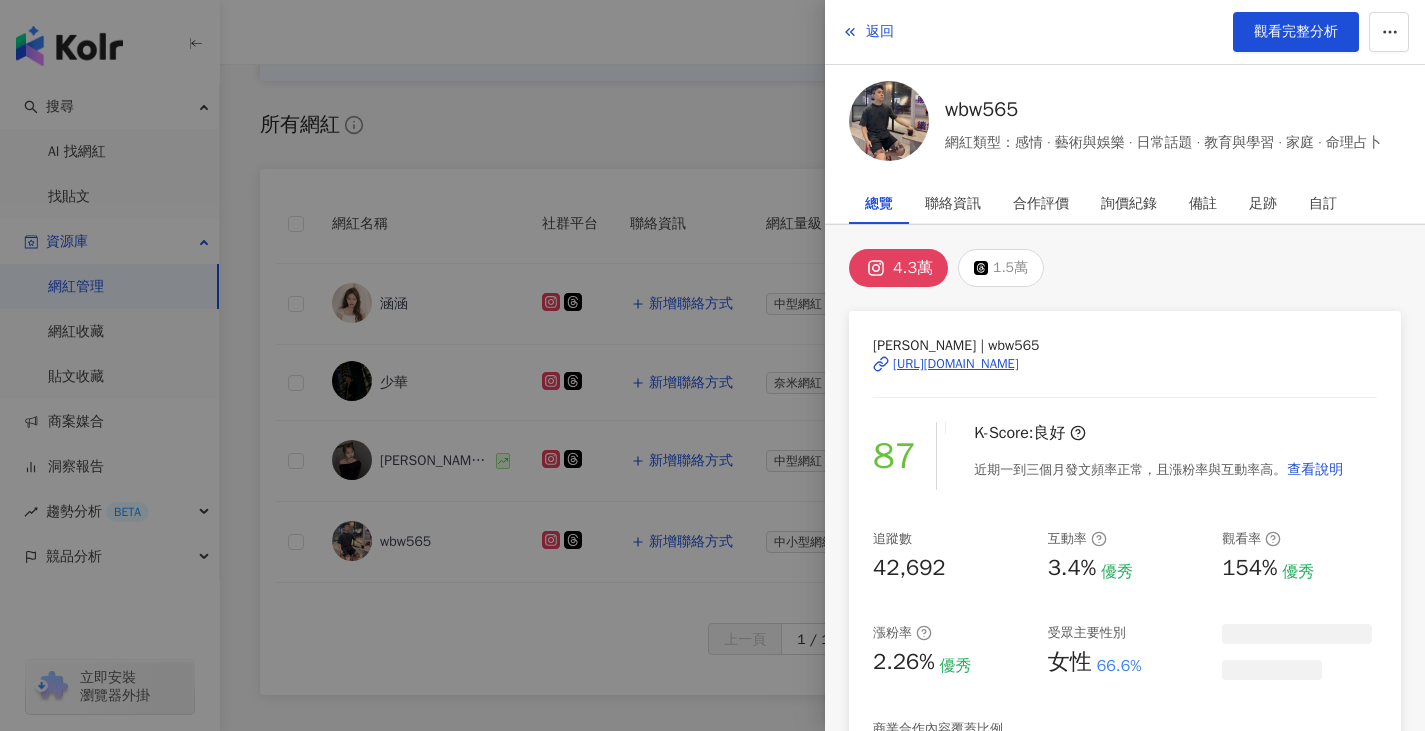 click at bounding box center (889, 121) 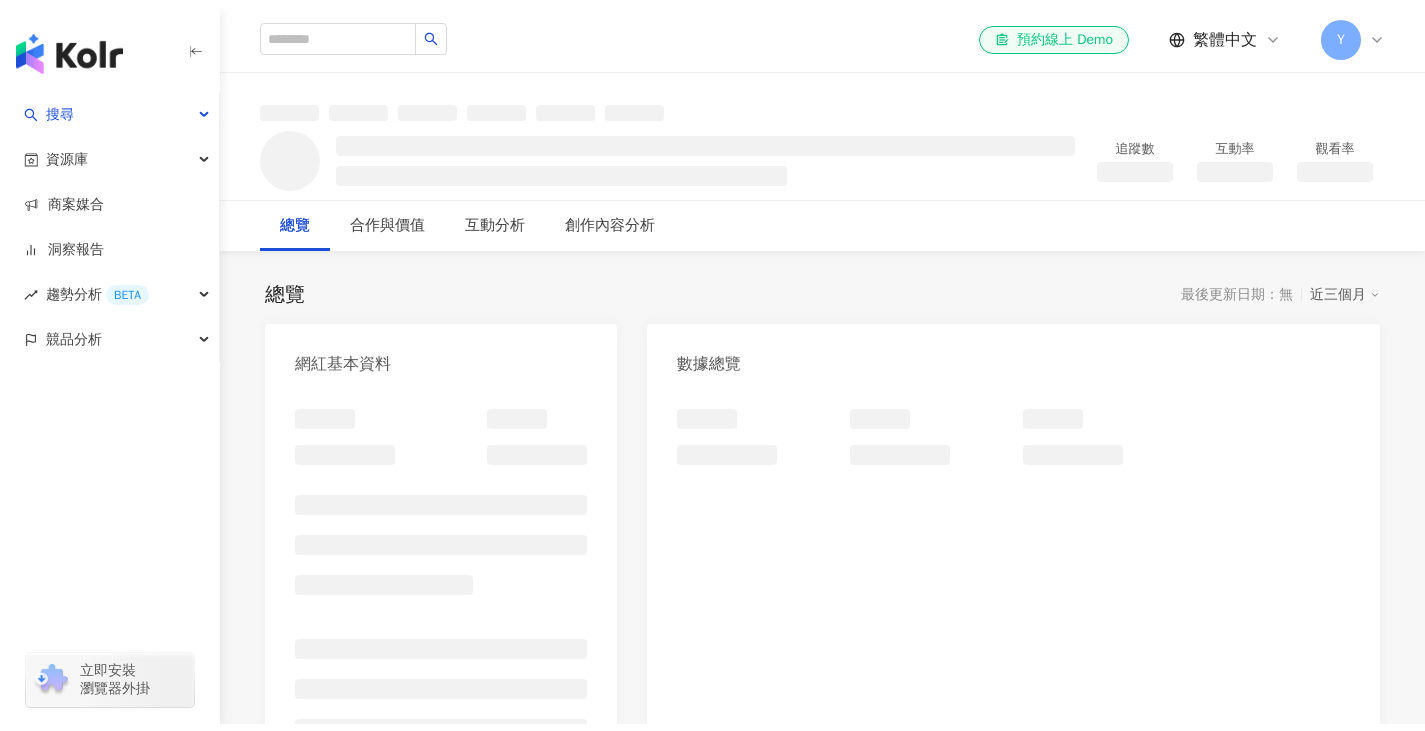 scroll, scrollTop: 0, scrollLeft: 0, axis: both 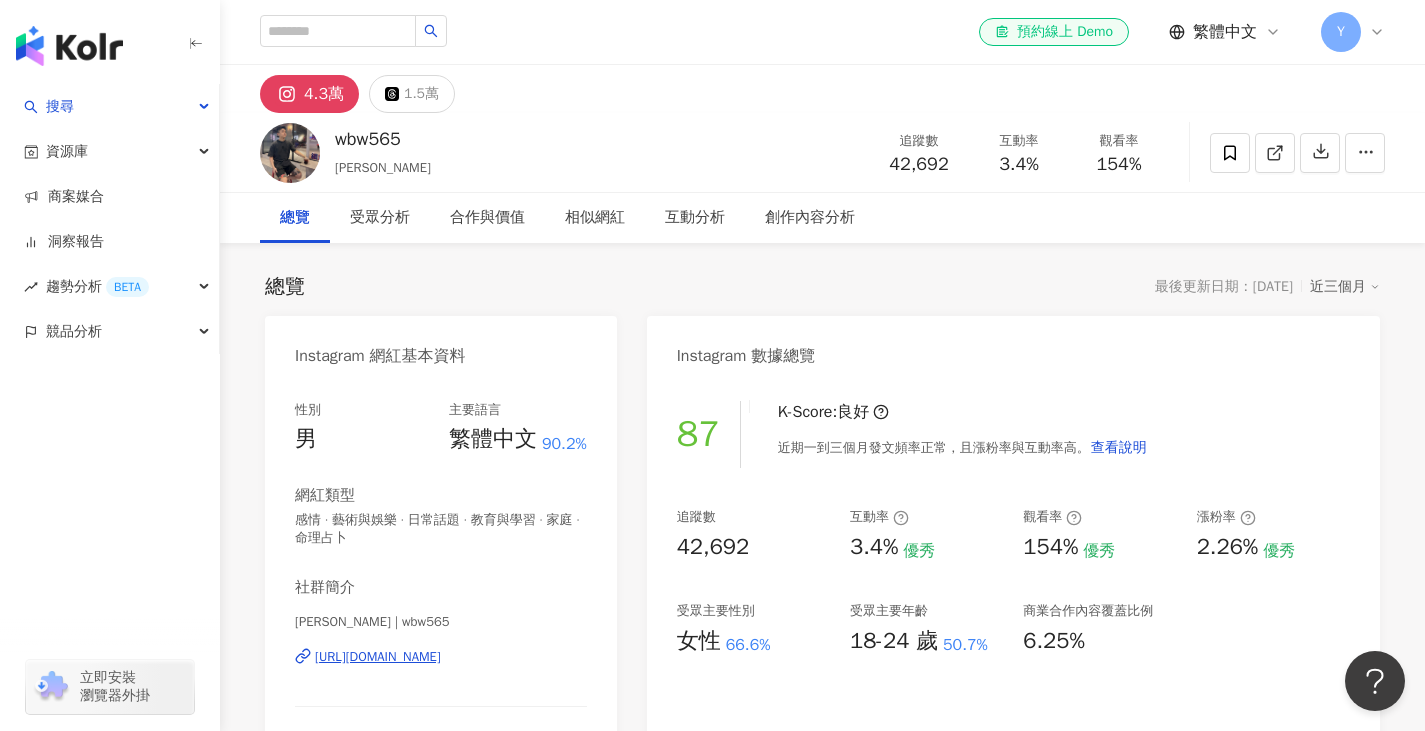 click on "近三個月" at bounding box center (1345, 287) 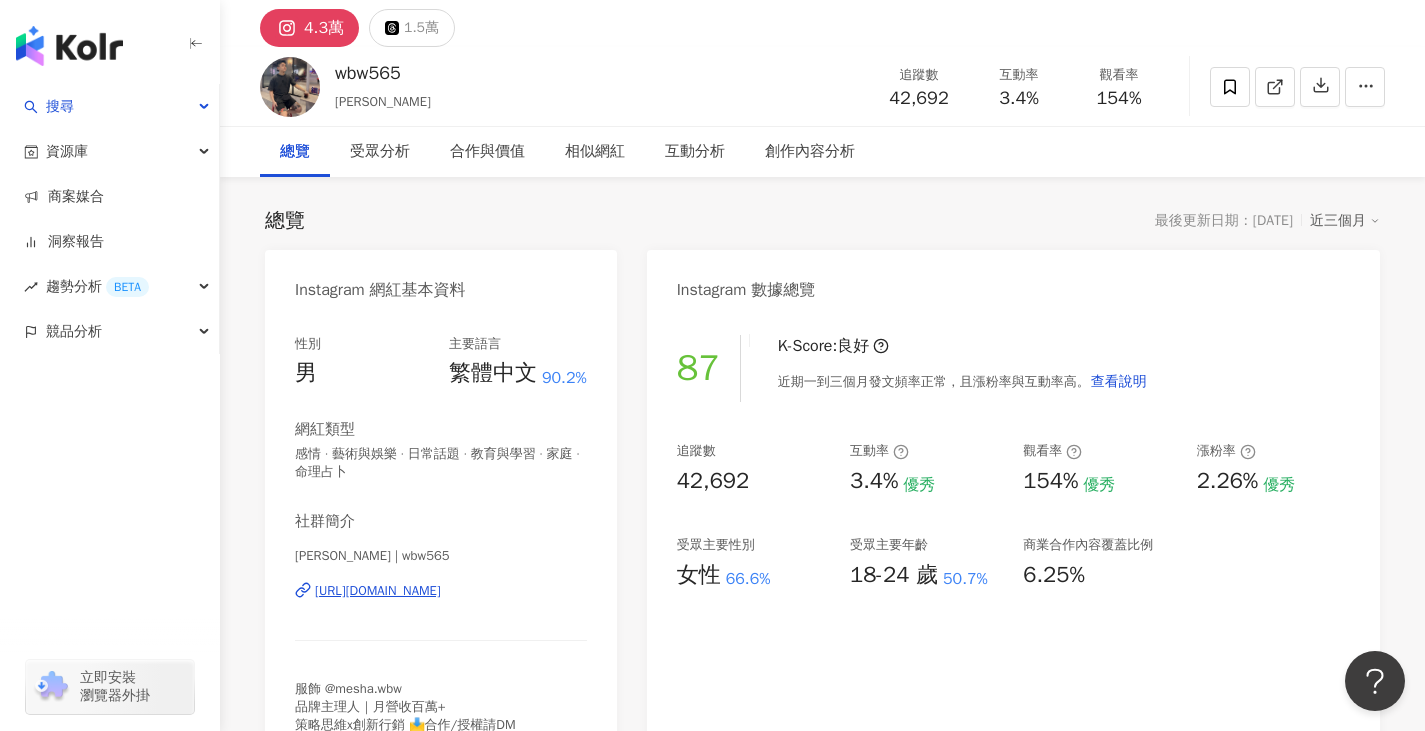 scroll, scrollTop: 0, scrollLeft: 0, axis: both 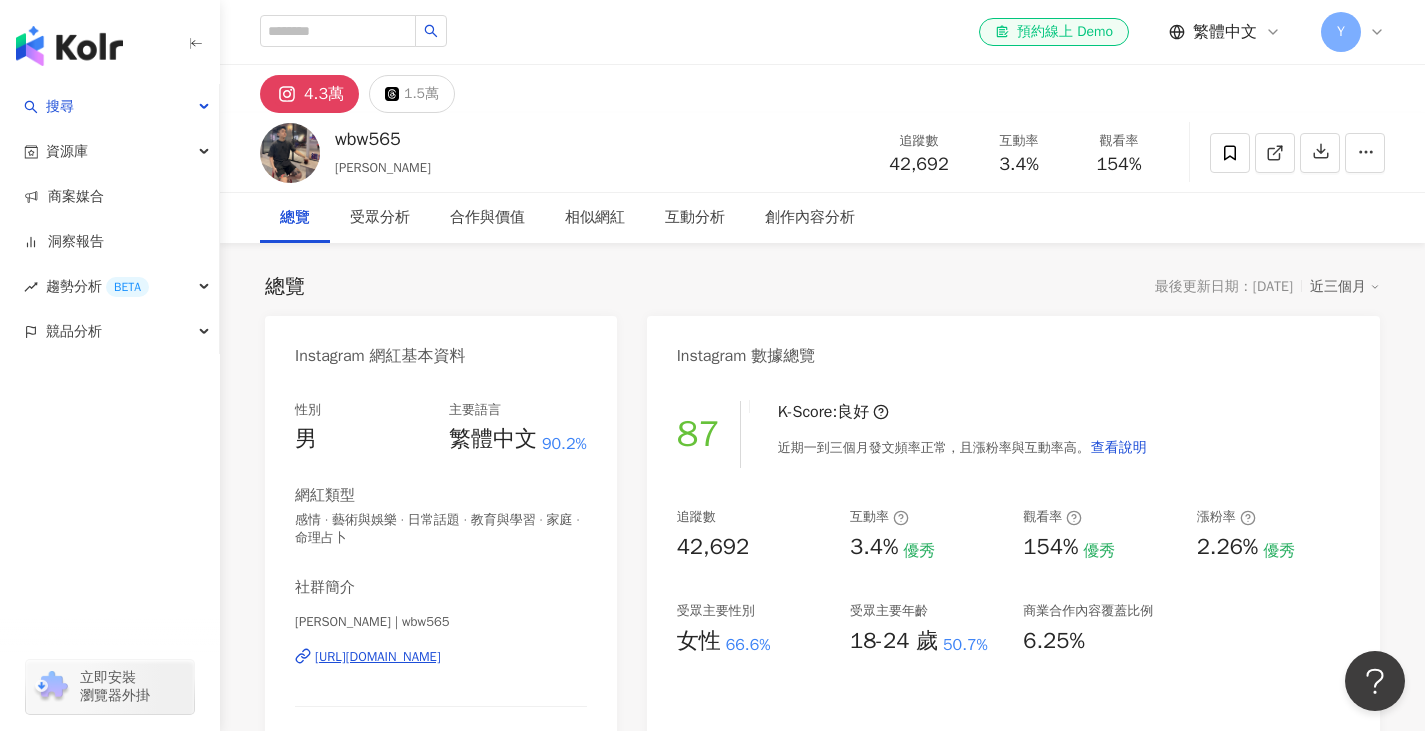 click on "Instagram 數據總覽" at bounding box center (1013, 348) 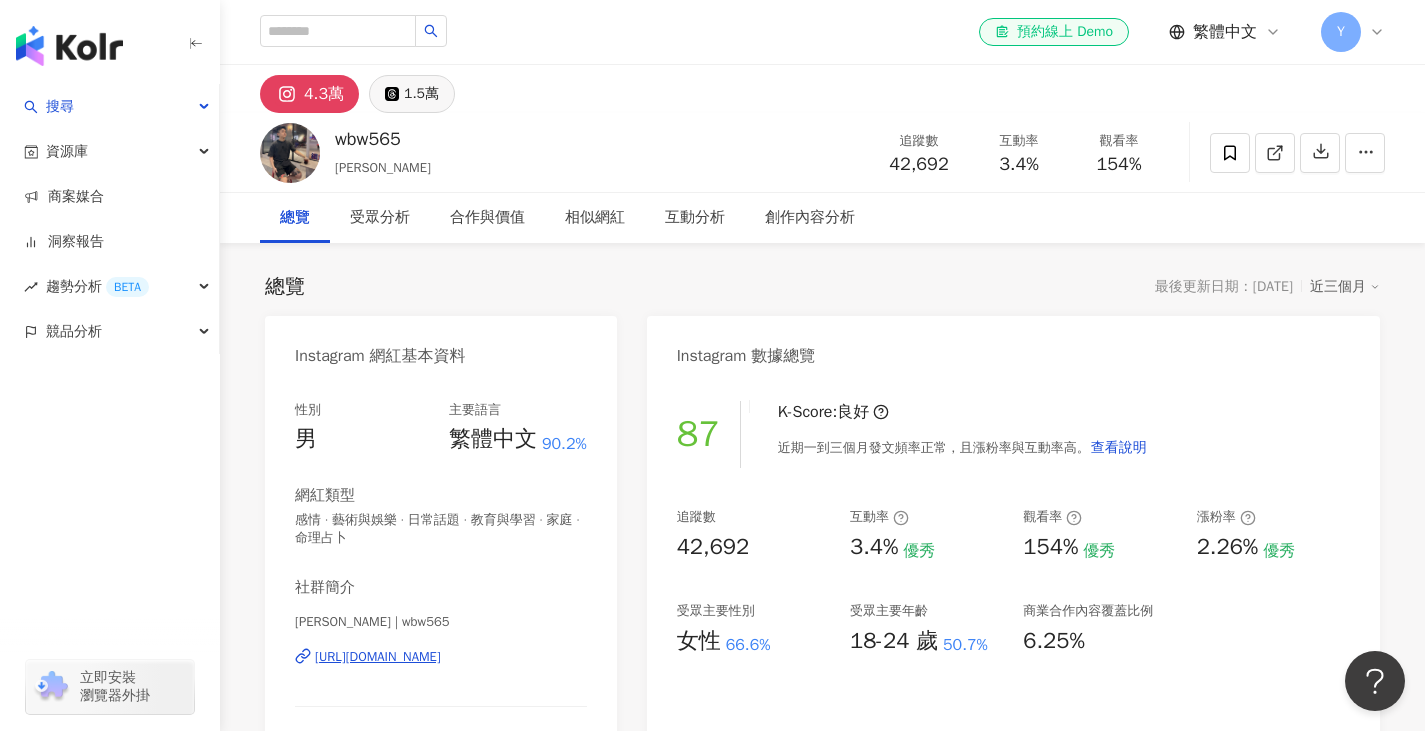 click on "1.5萬" at bounding box center [421, 94] 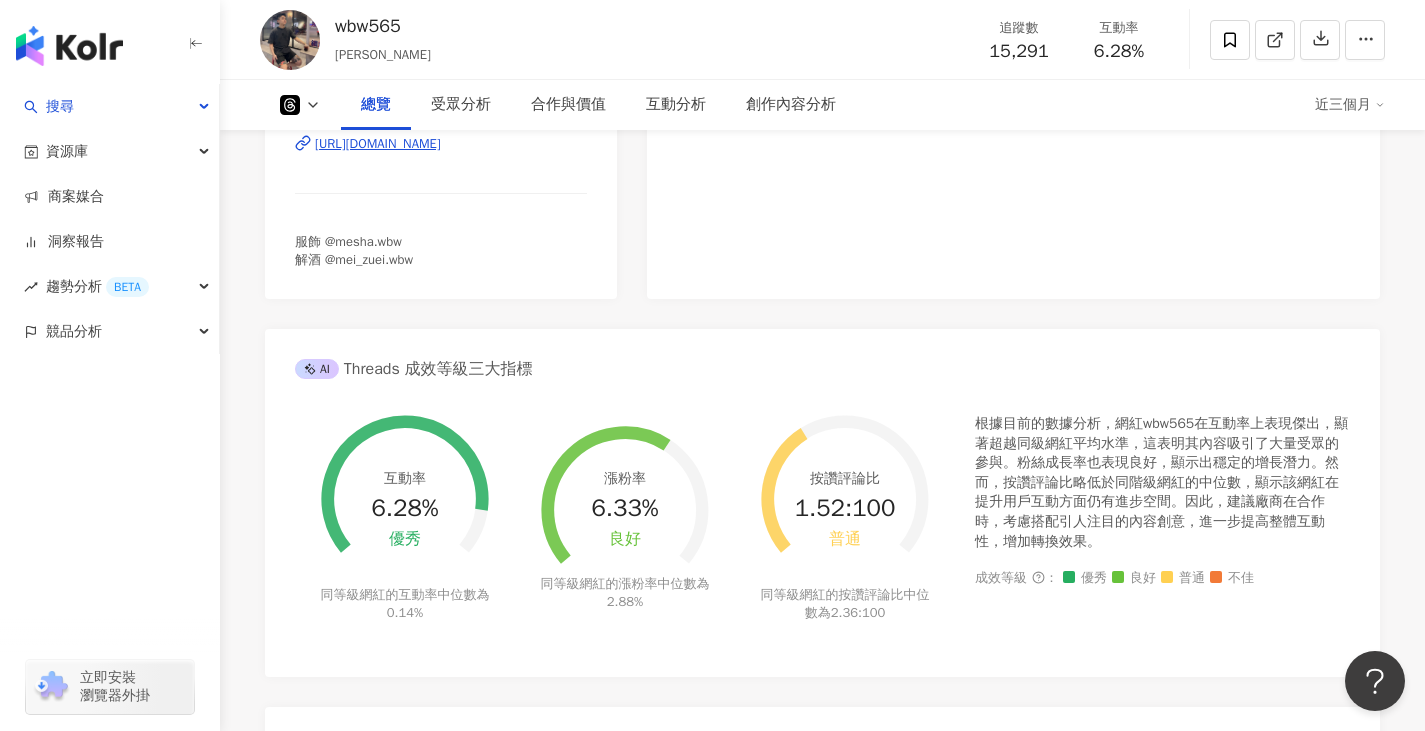 scroll, scrollTop: 0, scrollLeft: 0, axis: both 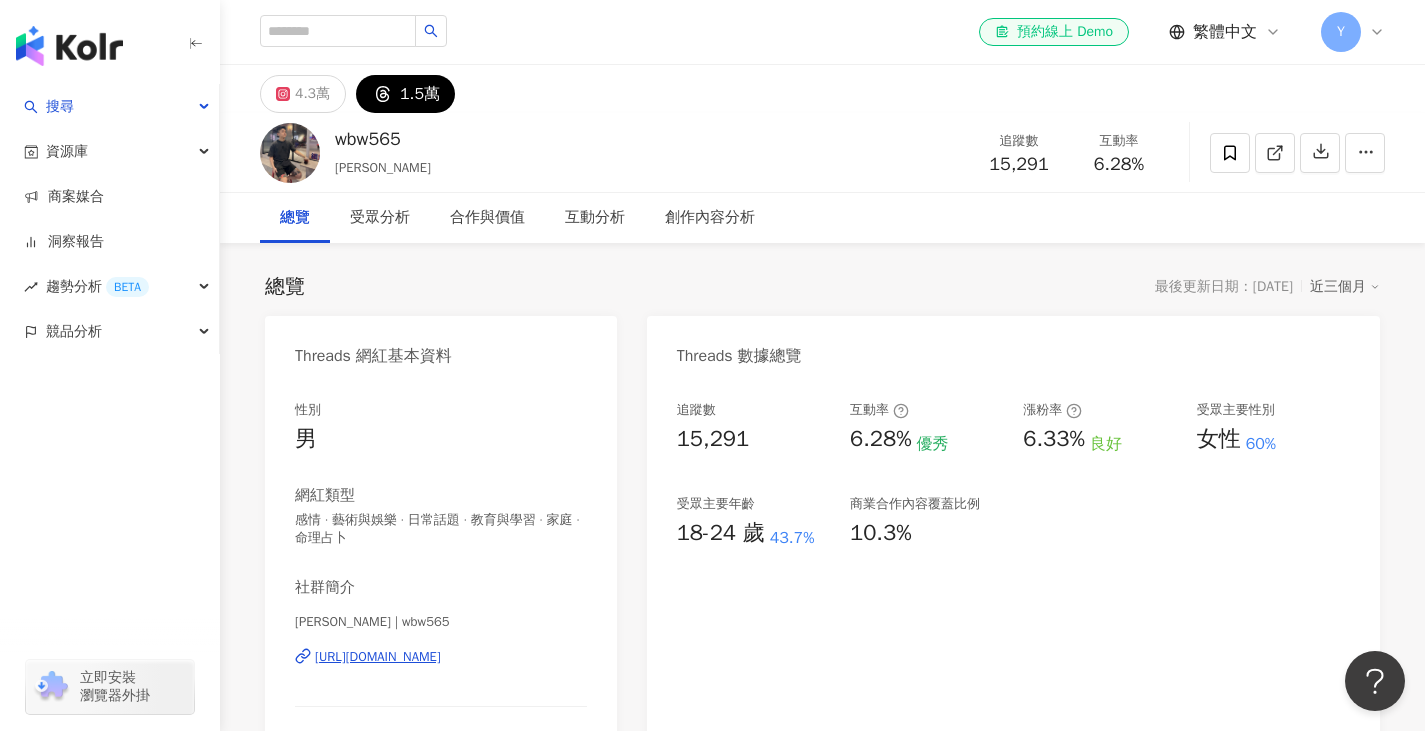 click 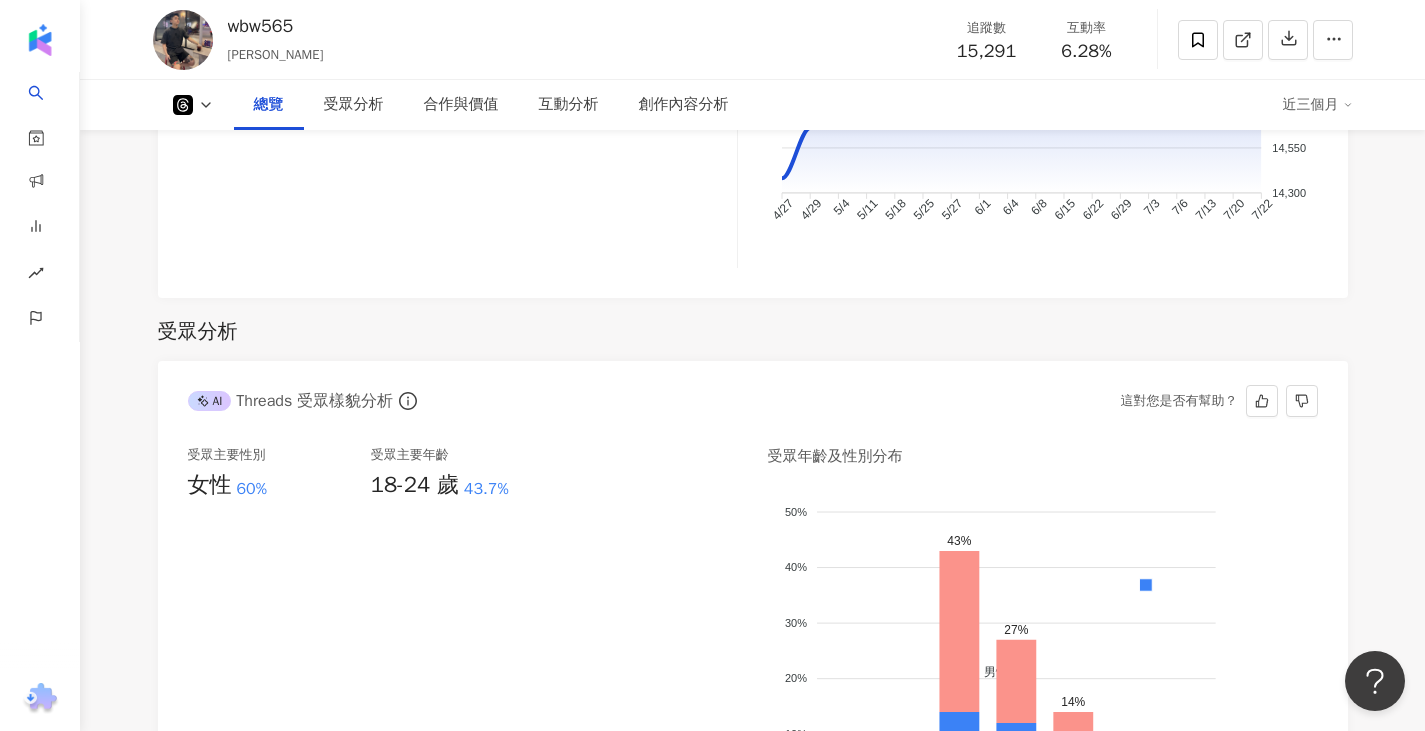 scroll, scrollTop: 1364, scrollLeft: 0, axis: vertical 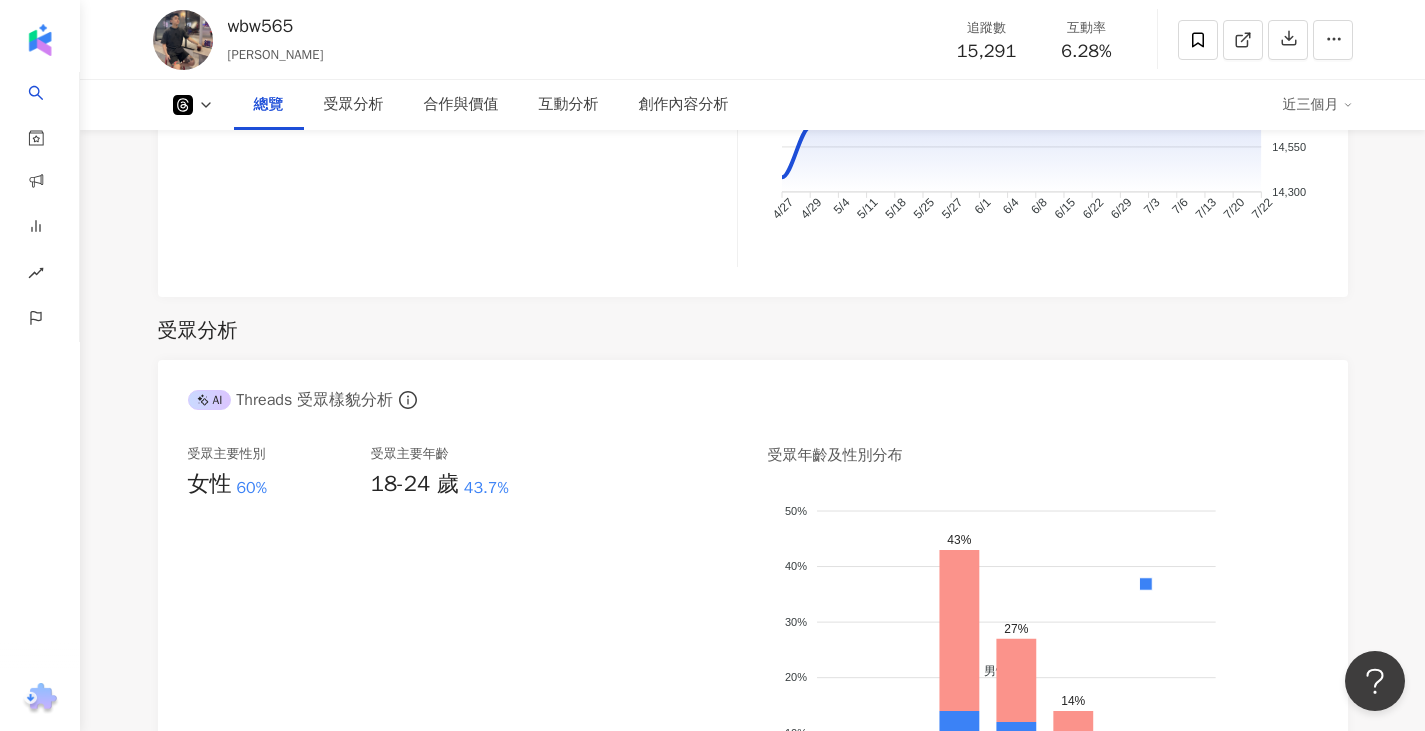 click on "漲粉率   6.33% 良好" at bounding box center (652, 104) 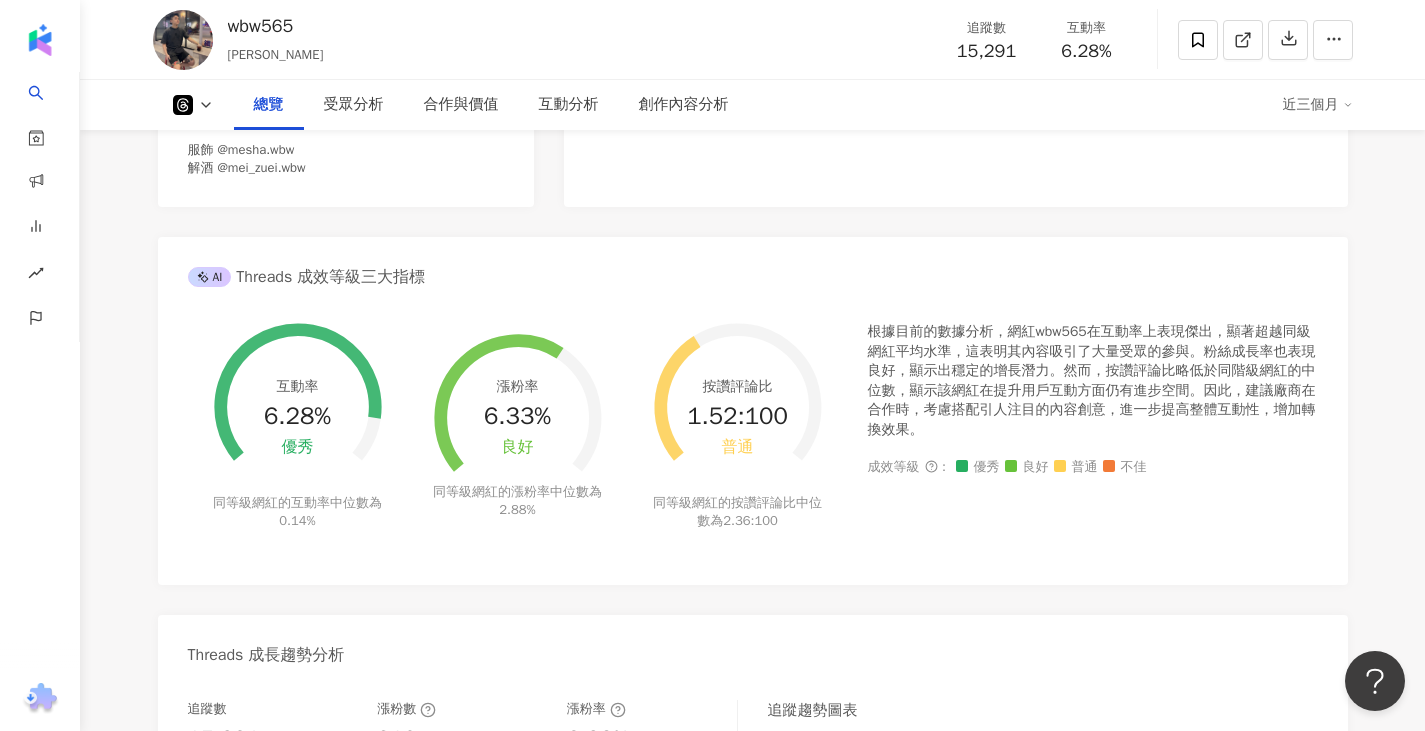 scroll, scrollTop: 0, scrollLeft: 0, axis: both 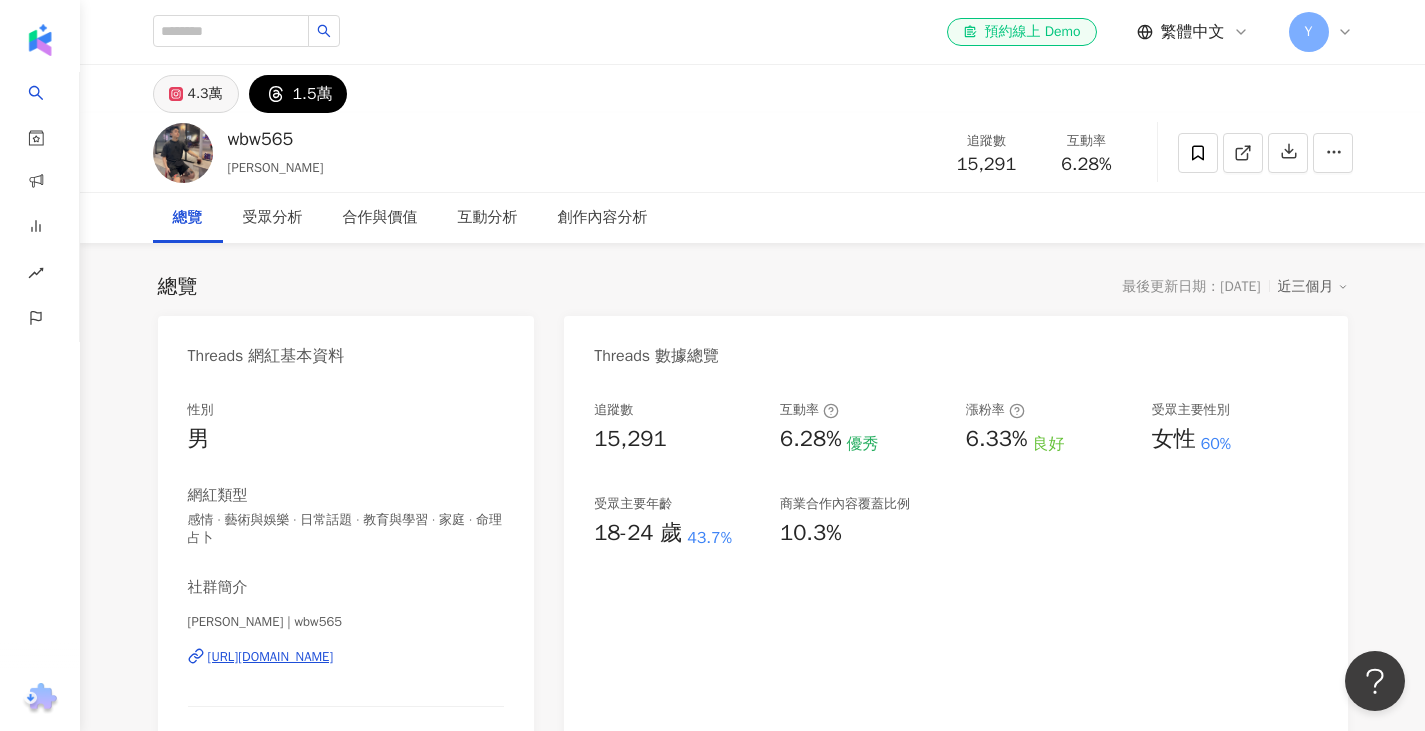 click on "4.3萬" at bounding box center [205, 94] 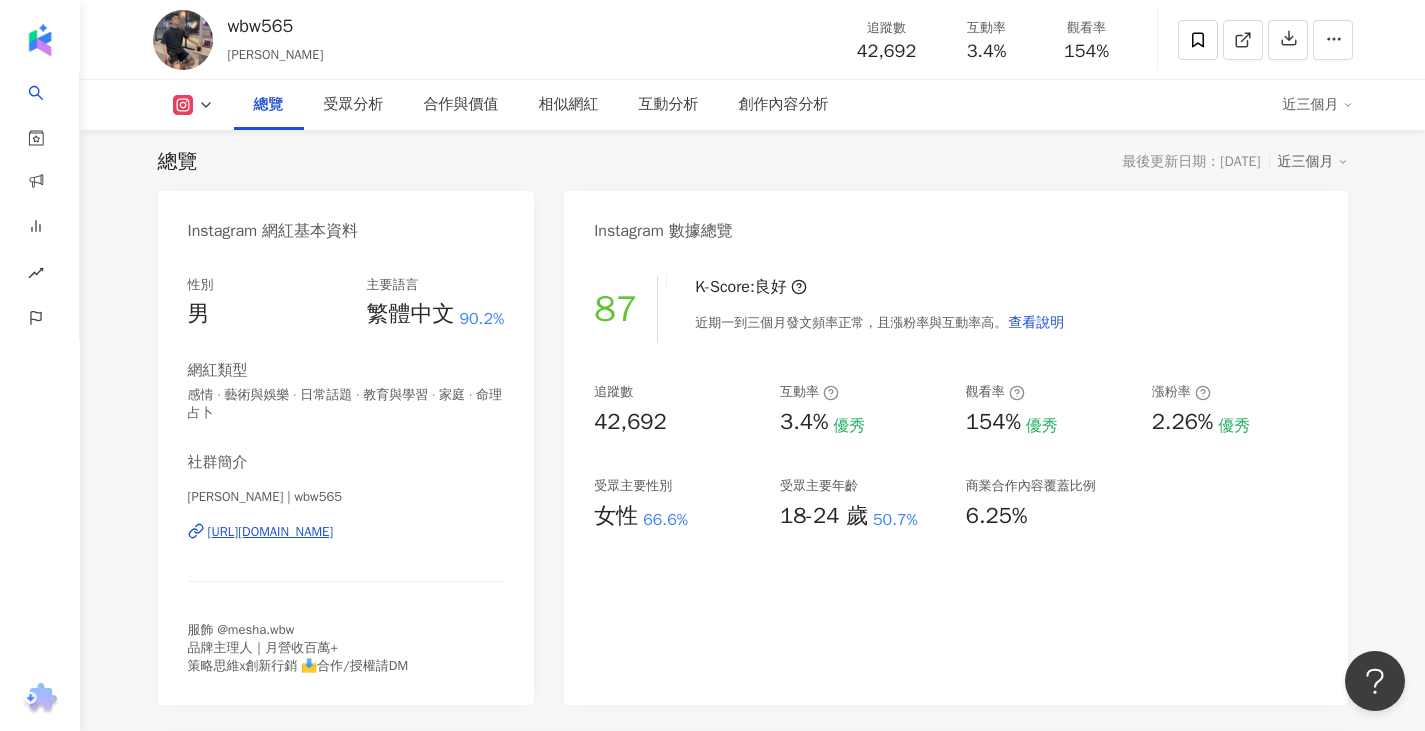 scroll, scrollTop: 138, scrollLeft: 0, axis: vertical 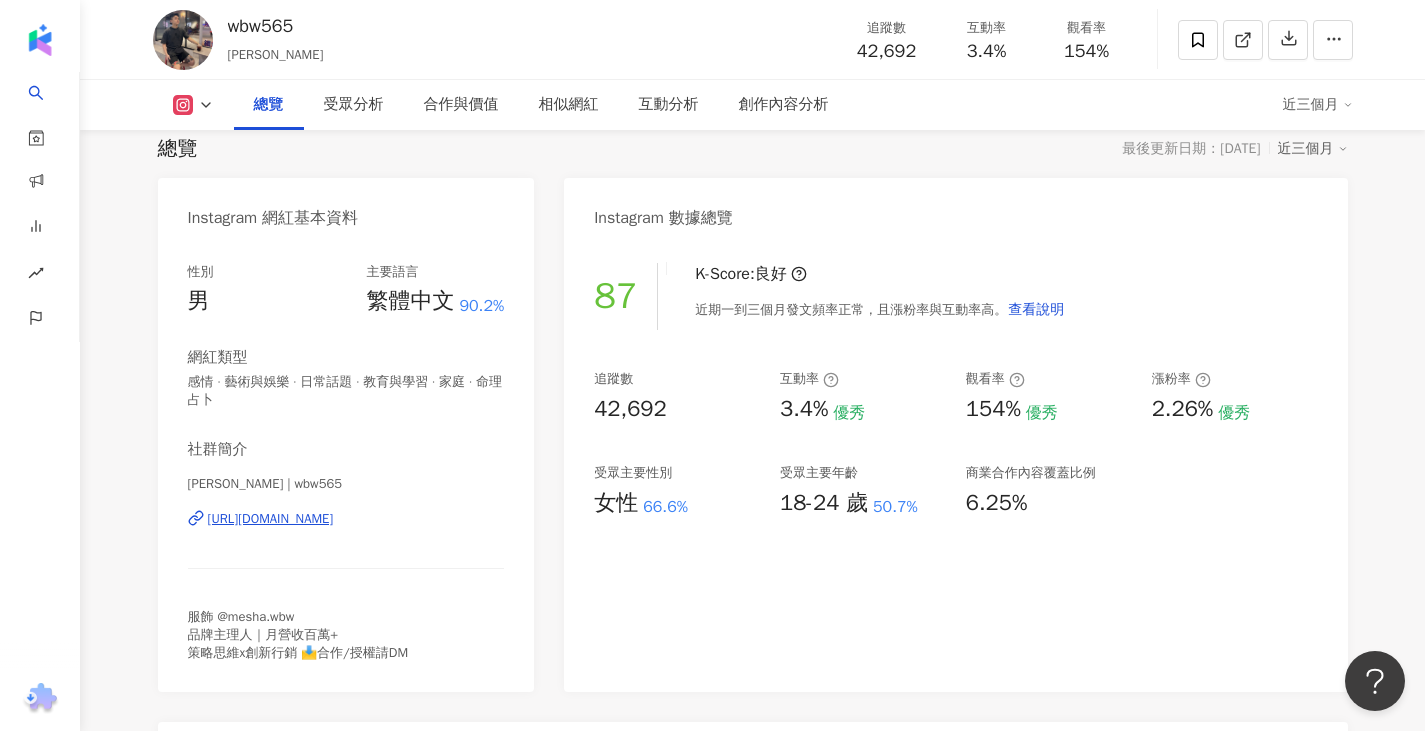 type 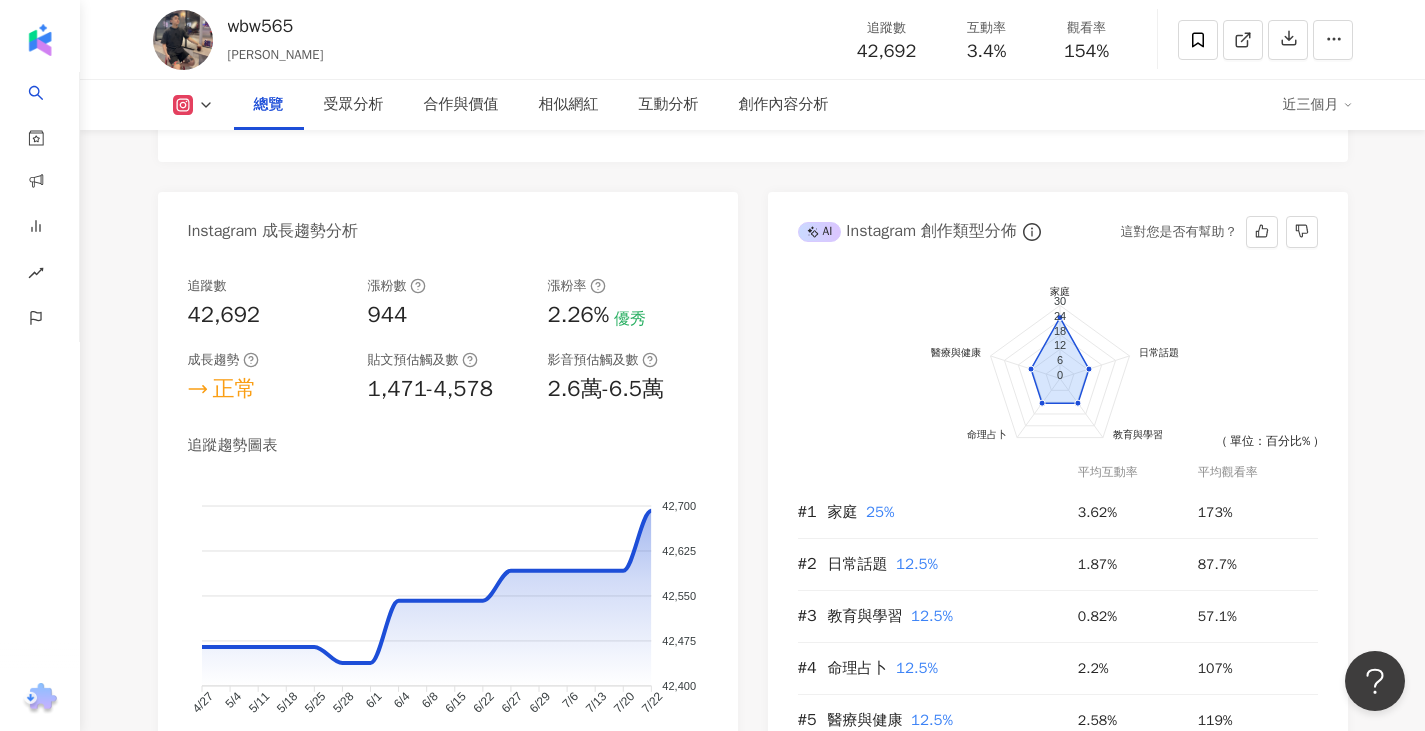 scroll, scrollTop: 1055, scrollLeft: 0, axis: vertical 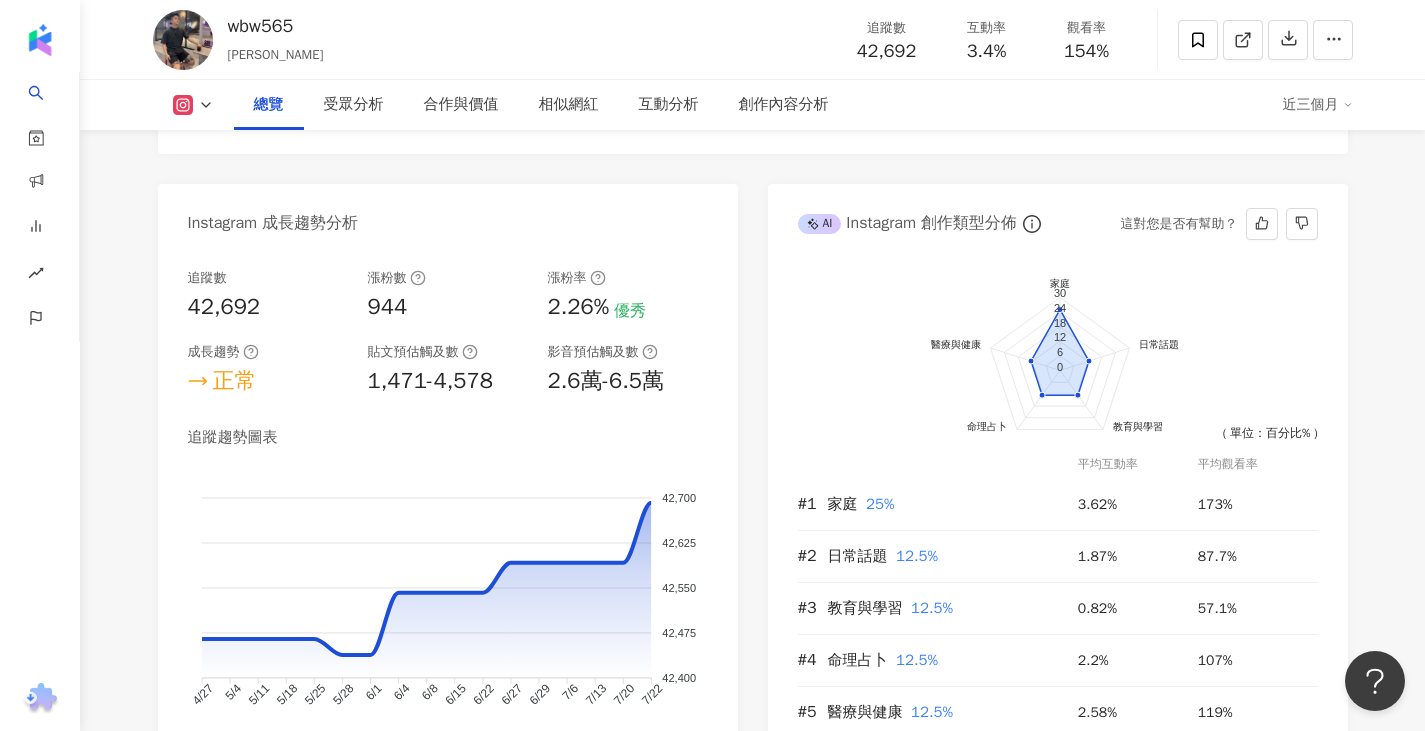 click on "24" 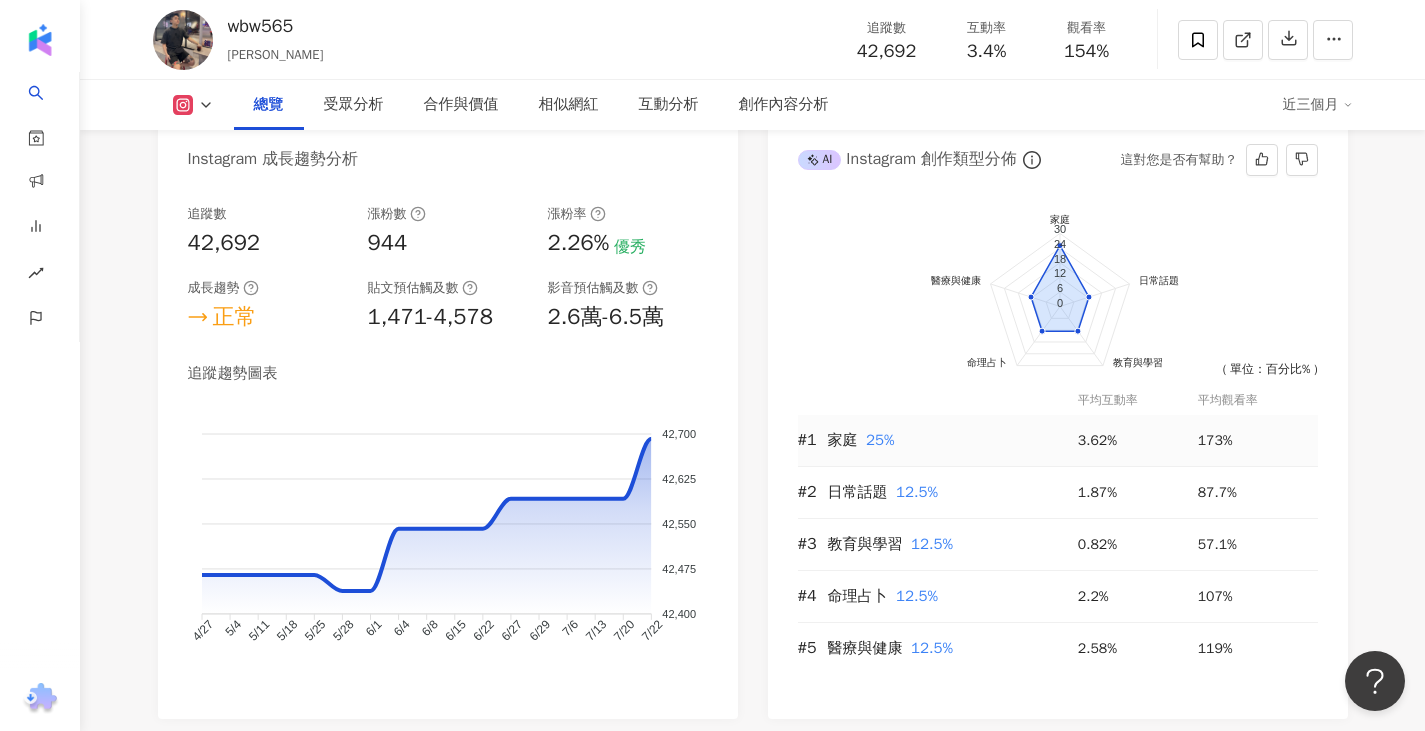 scroll, scrollTop: 1159, scrollLeft: 0, axis: vertical 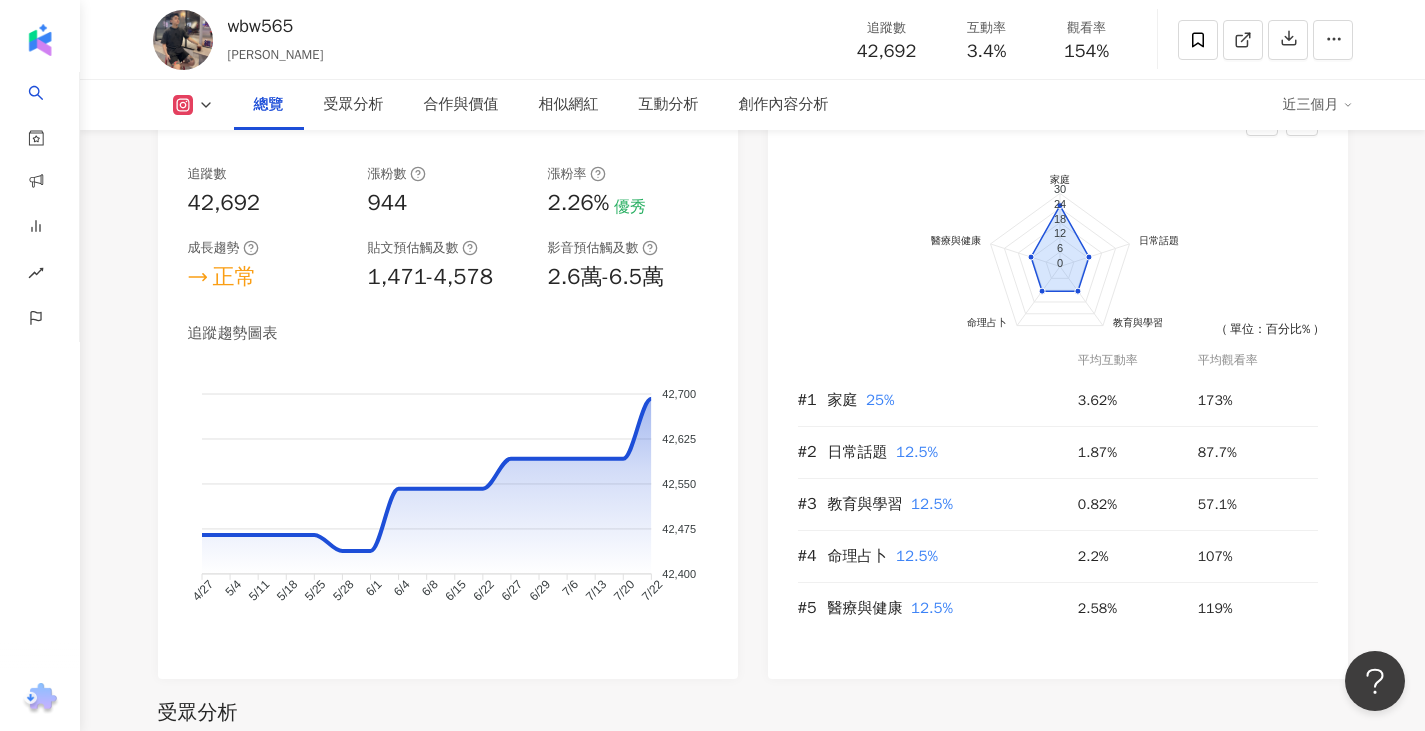 click on "18" 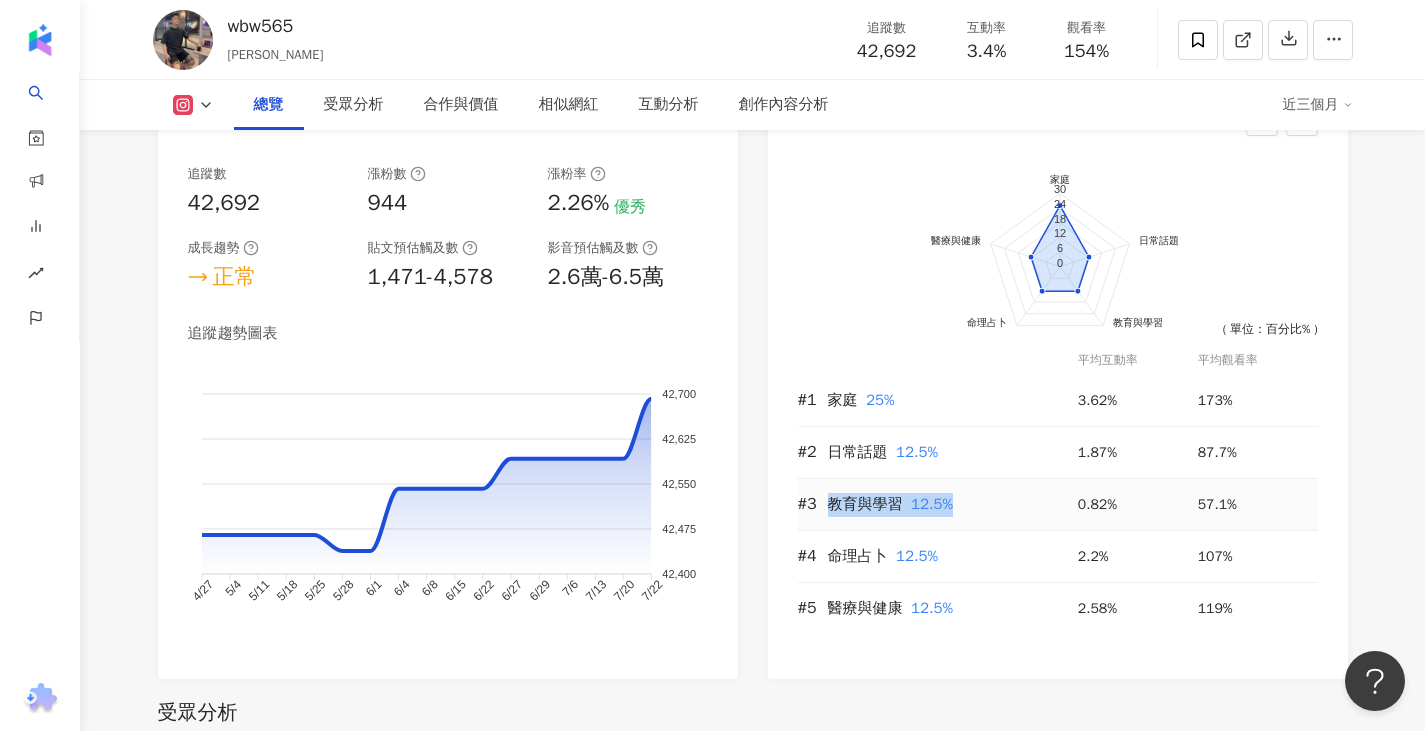 drag, startPoint x: 947, startPoint y: 504, endPoint x: 818, endPoint y: 507, distance: 129.03488 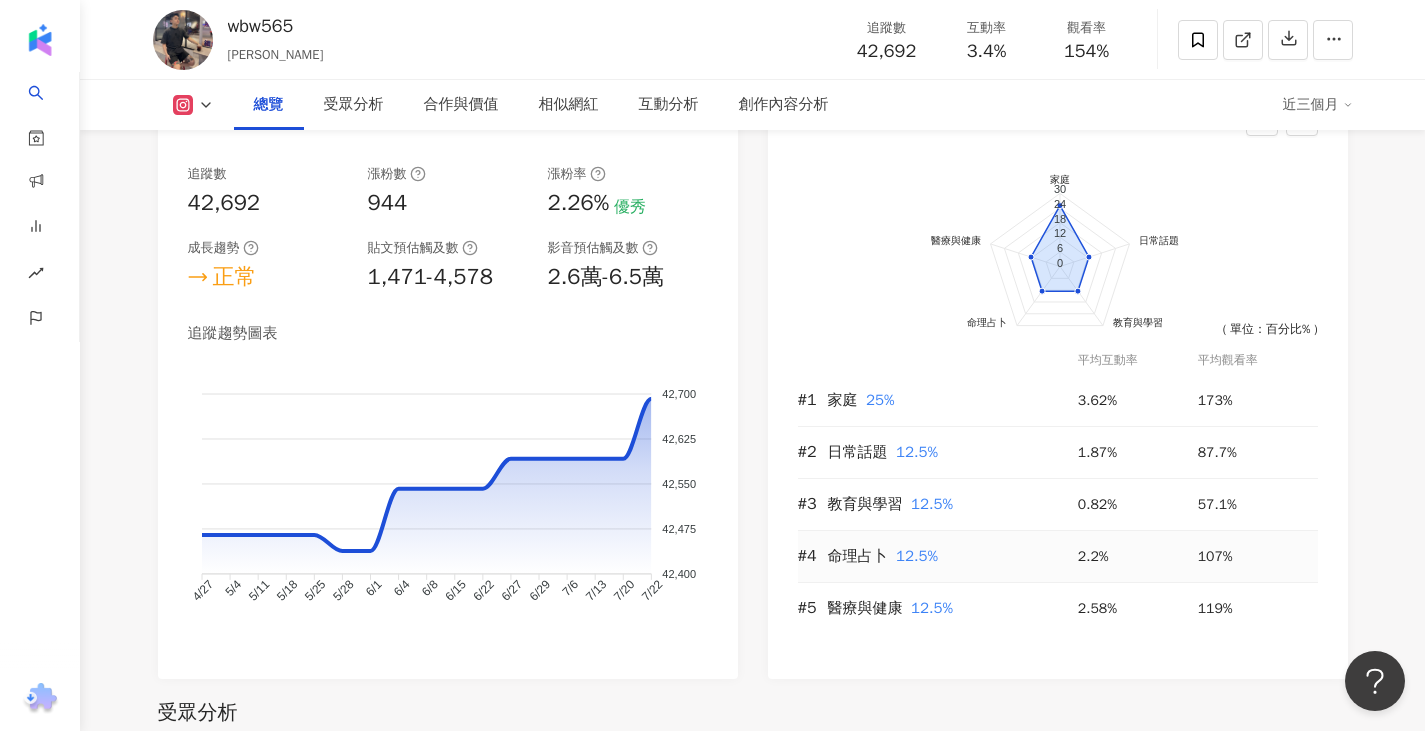 click on "12.5%" at bounding box center (917, 556) 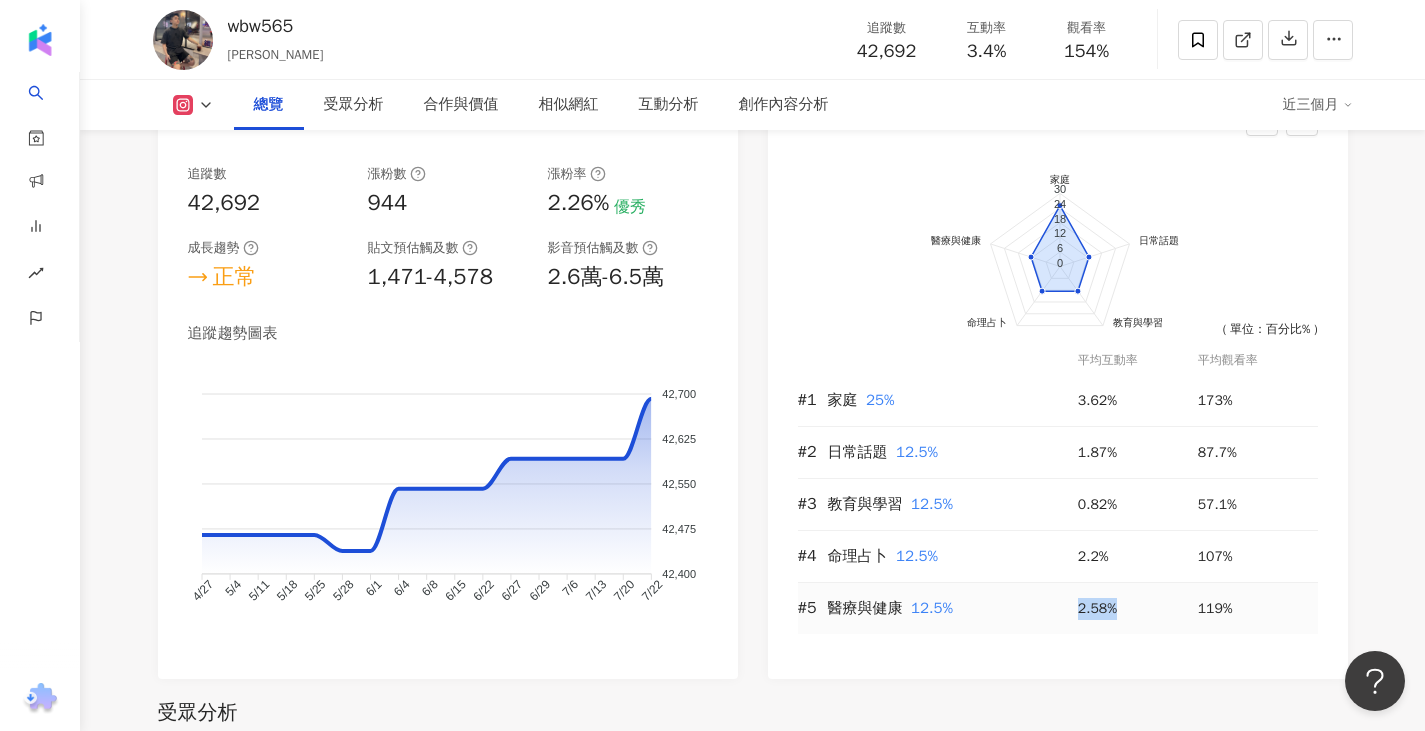 drag, startPoint x: 1124, startPoint y: 607, endPoint x: 1033, endPoint y: 615, distance: 91.350975 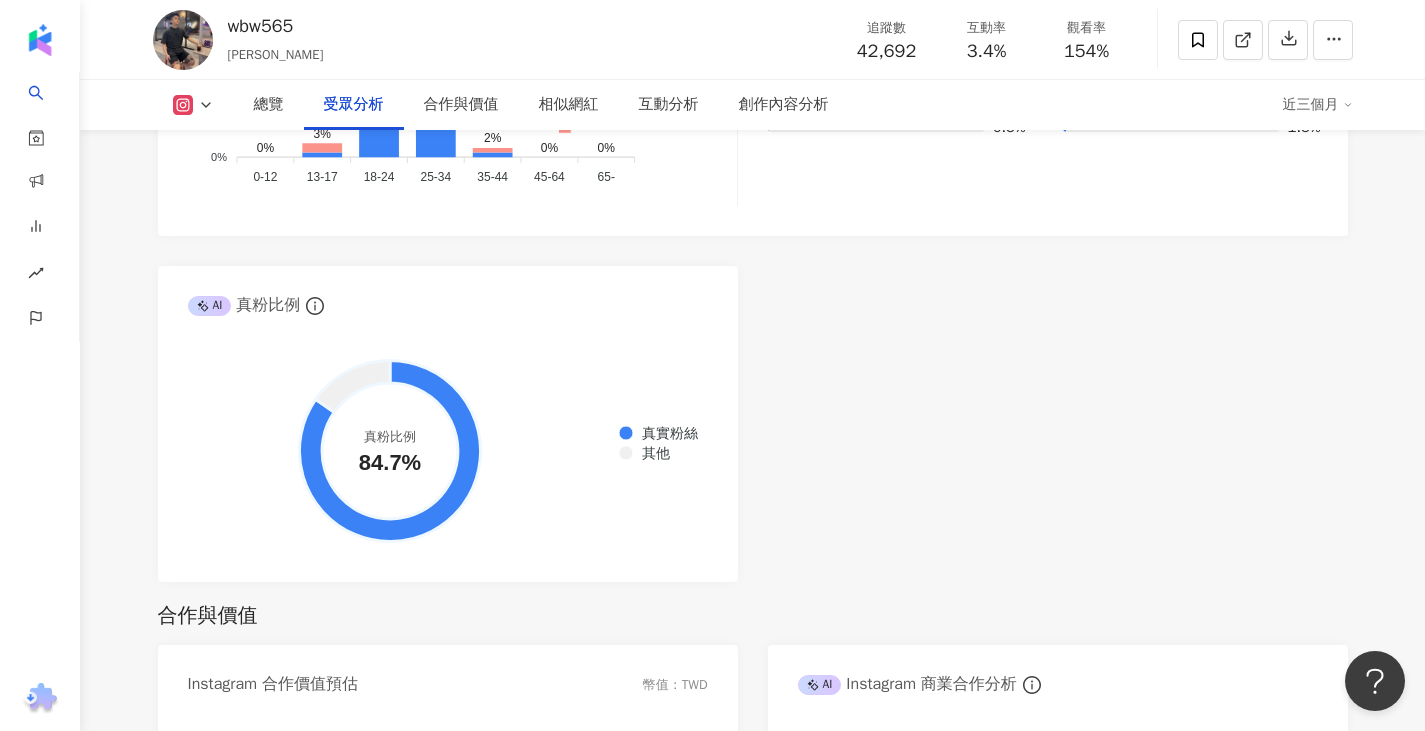 scroll, scrollTop: 2271, scrollLeft: 0, axis: vertical 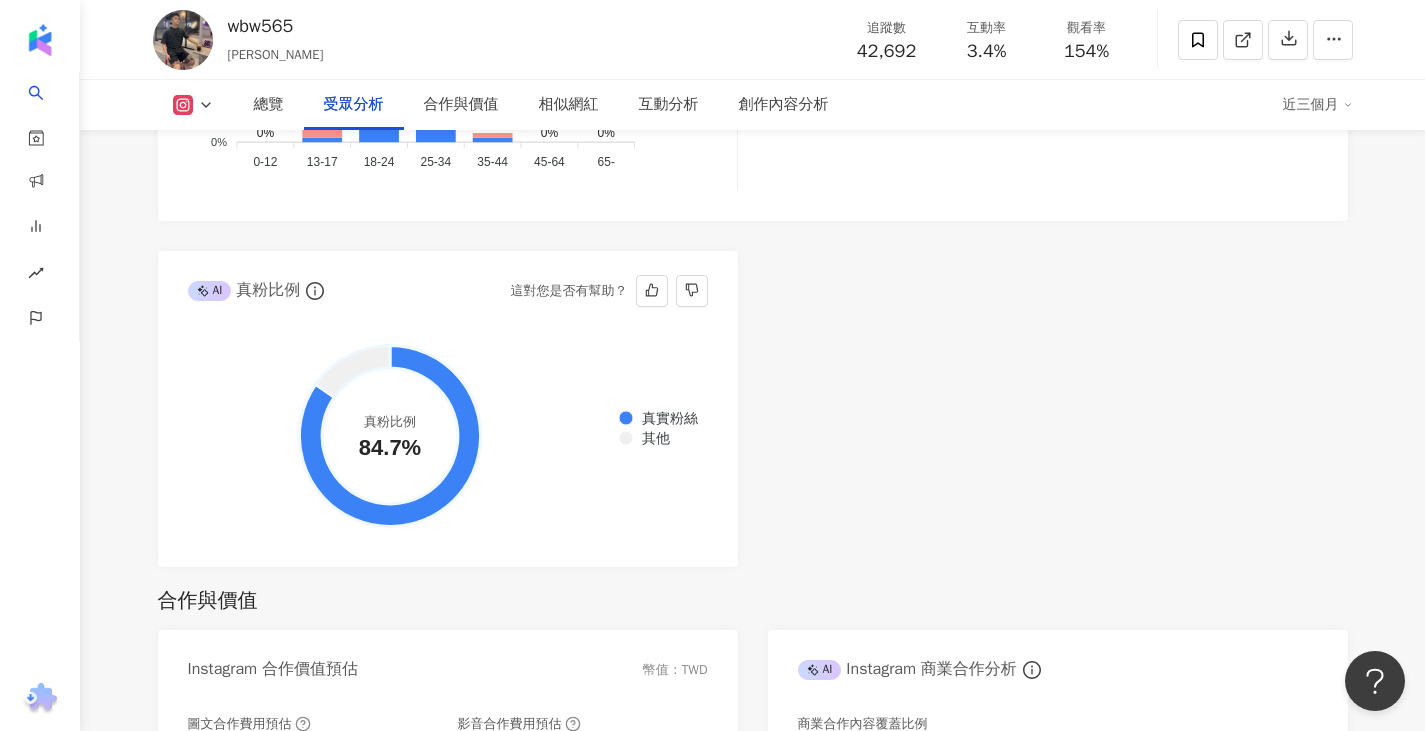 click 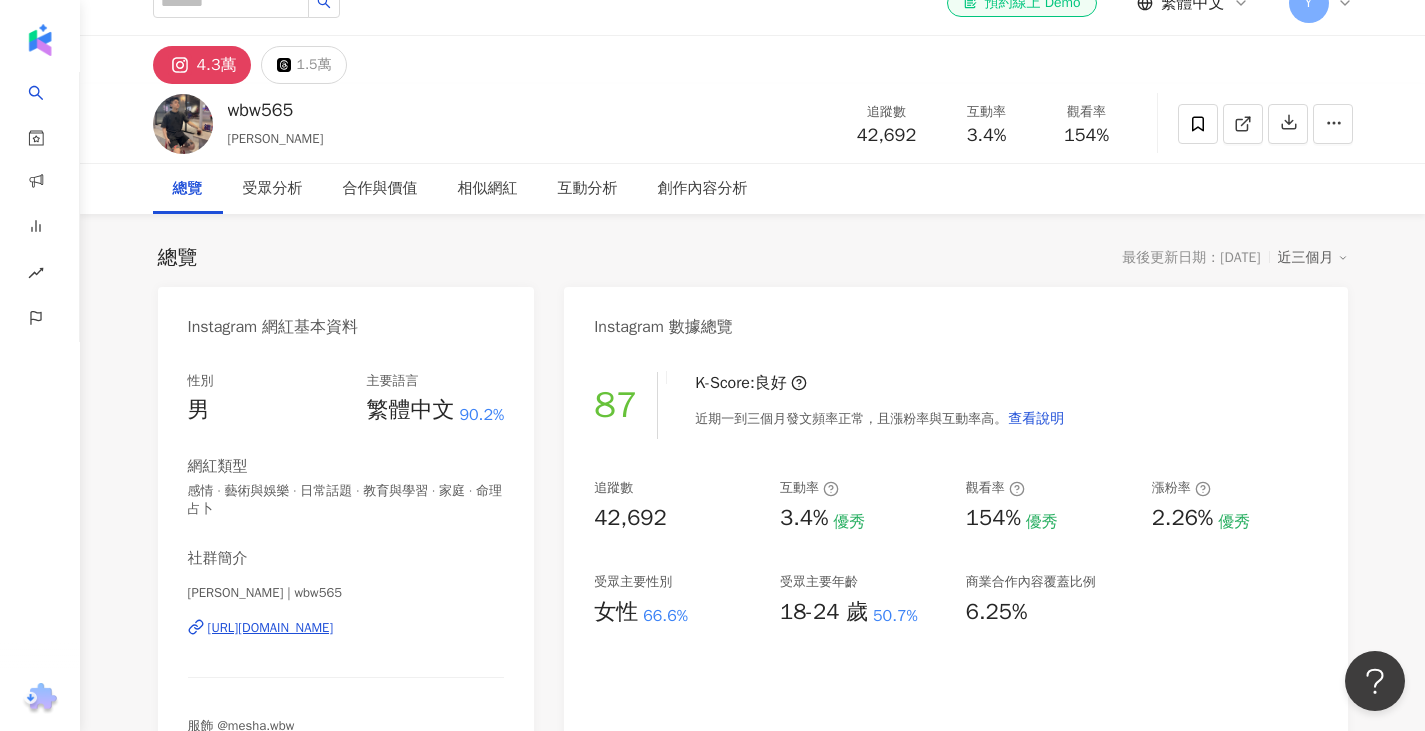 scroll, scrollTop: 0, scrollLeft: 0, axis: both 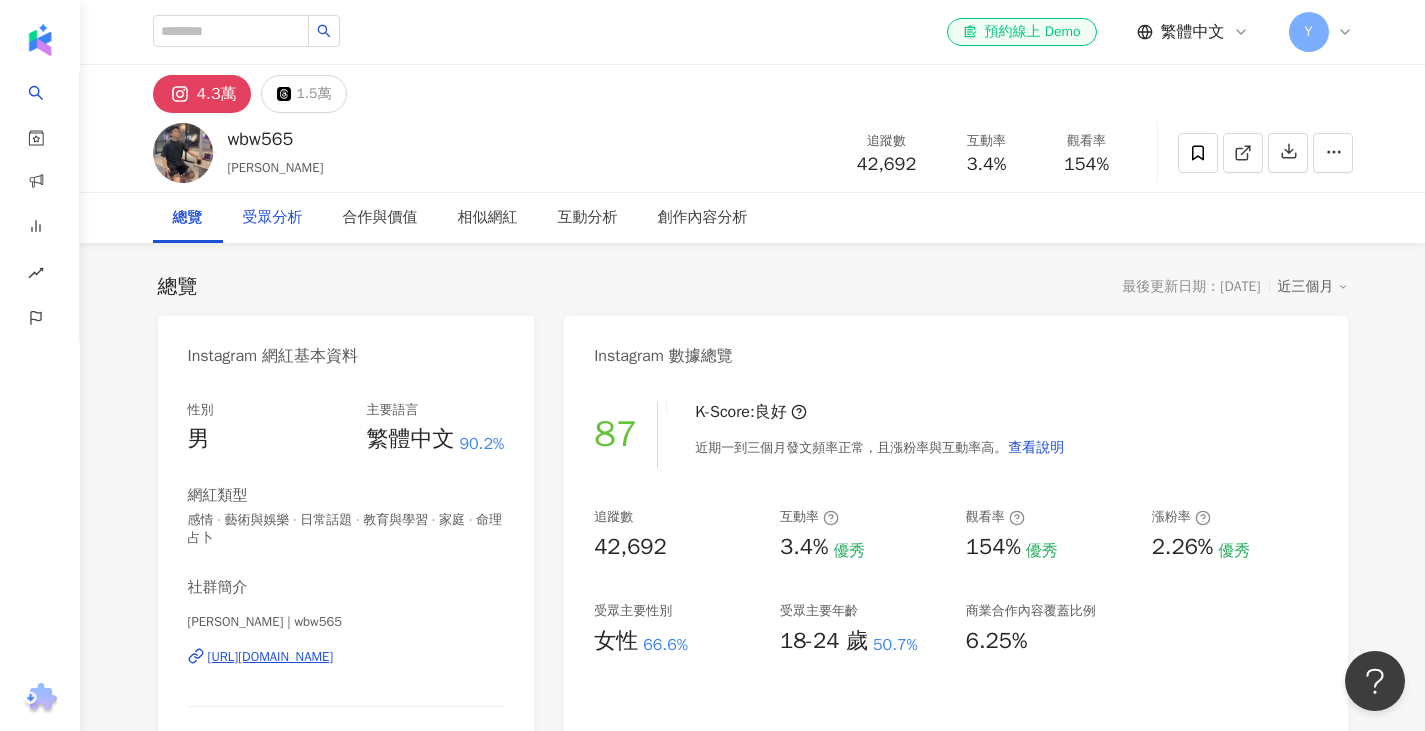 click on "受眾分析" at bounding box center (273, 218) 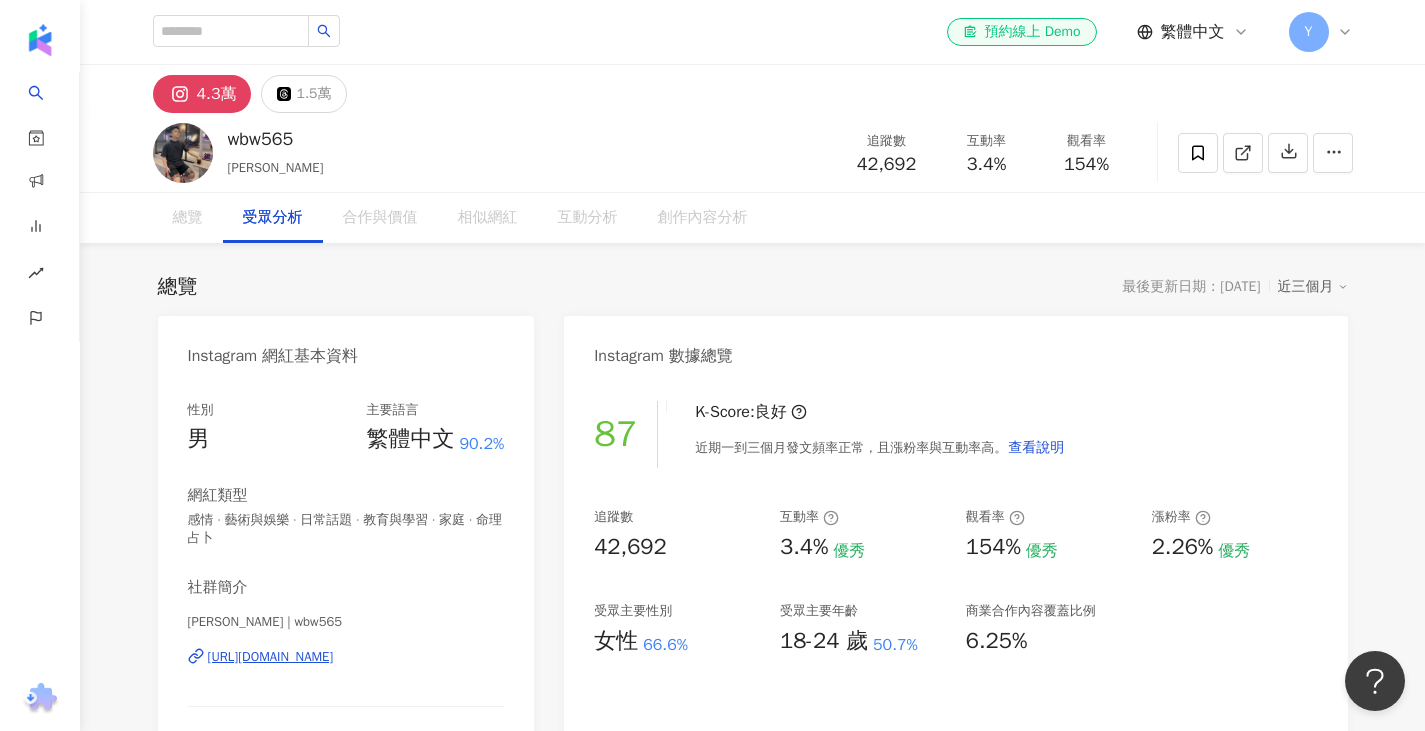 scroll, scrollTop: 1709, scrollLeft: 0, axis: vertical 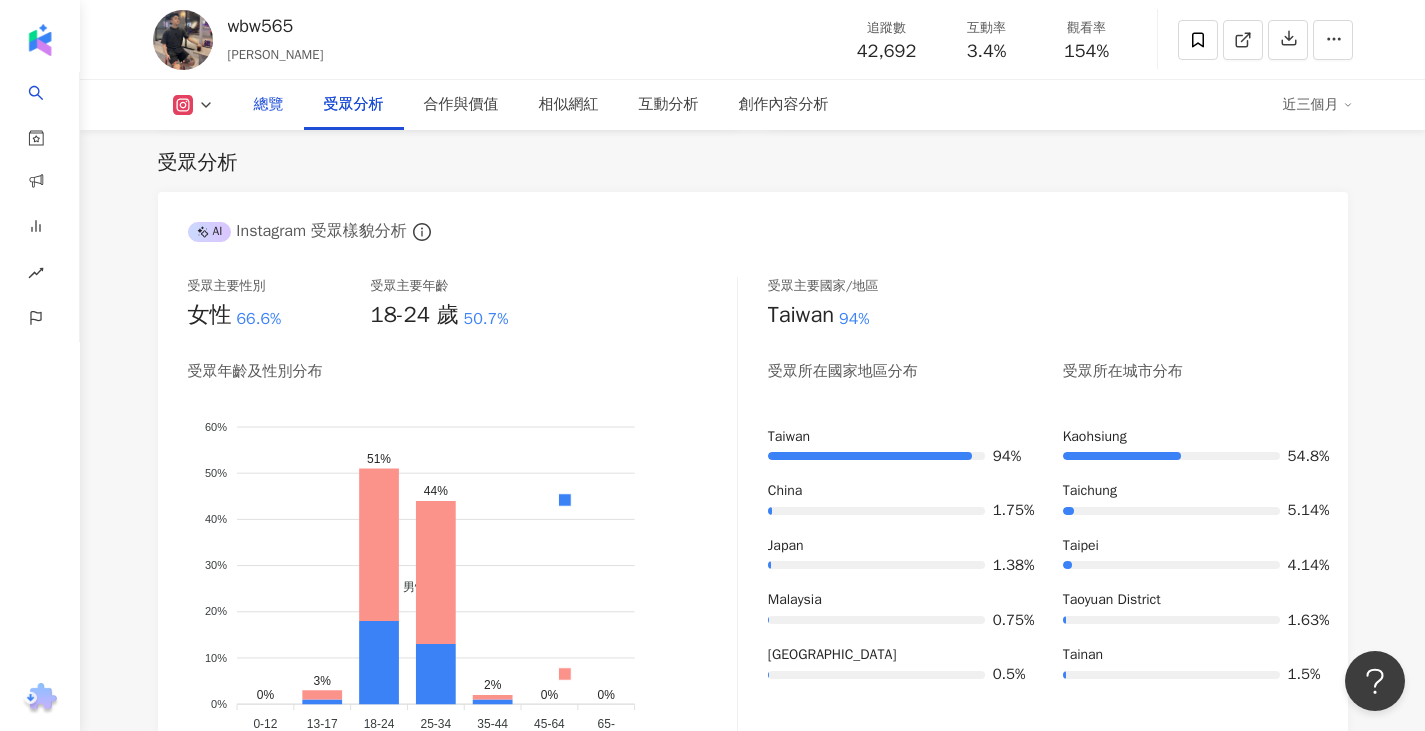 click on "總覽" at bounding box center [269, 105] 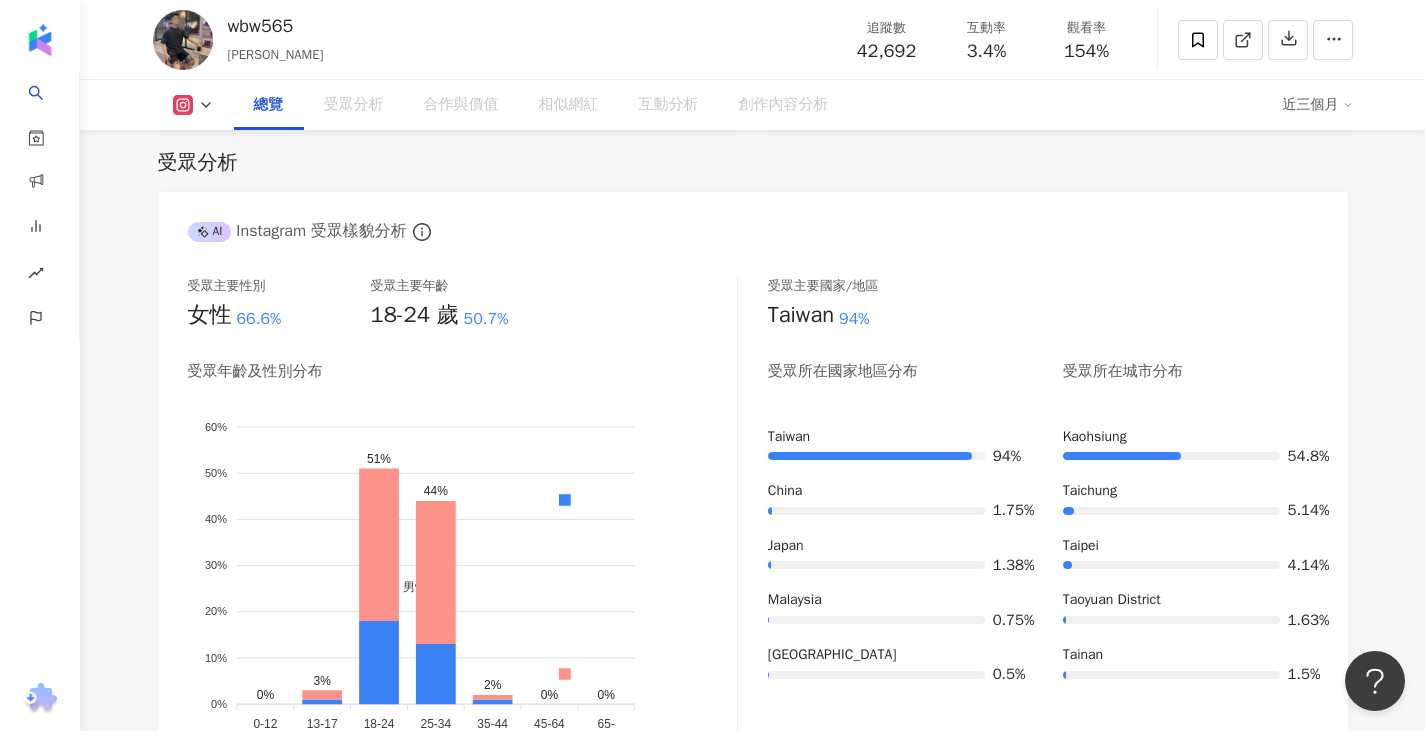 scroll, scrollTop: 123, scrollLeft: 0, axis: vertical 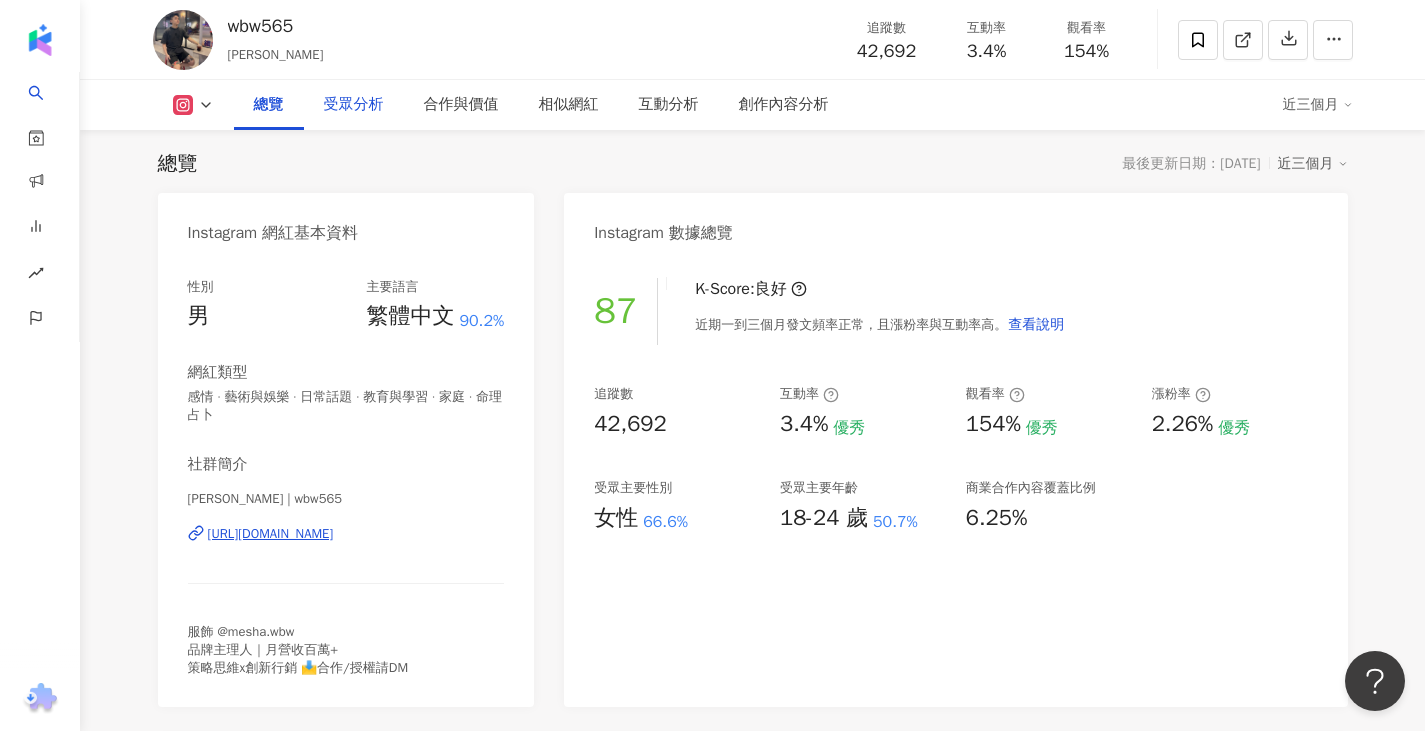 click on "受眾分析" at bounding box center [354, 105] 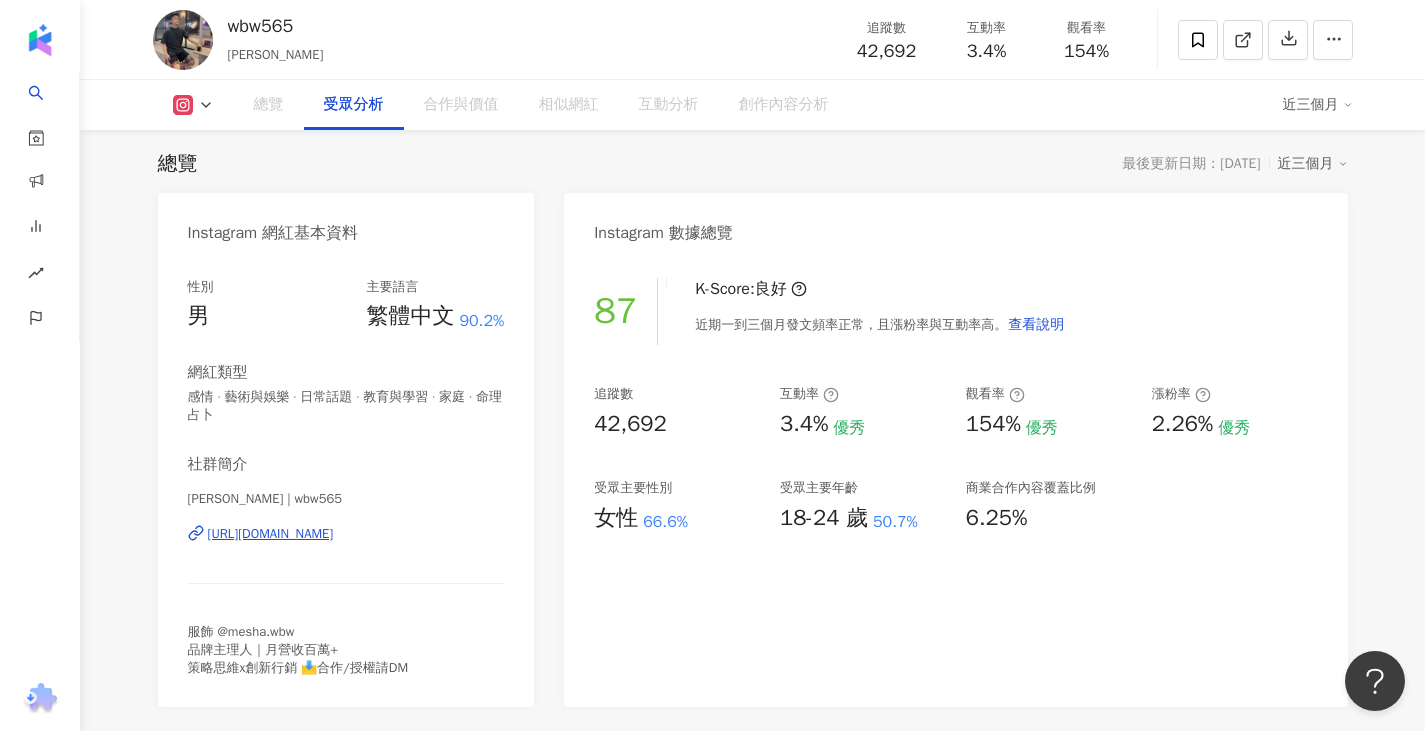 click on "受眾分析" at bounding box center [354, 105] 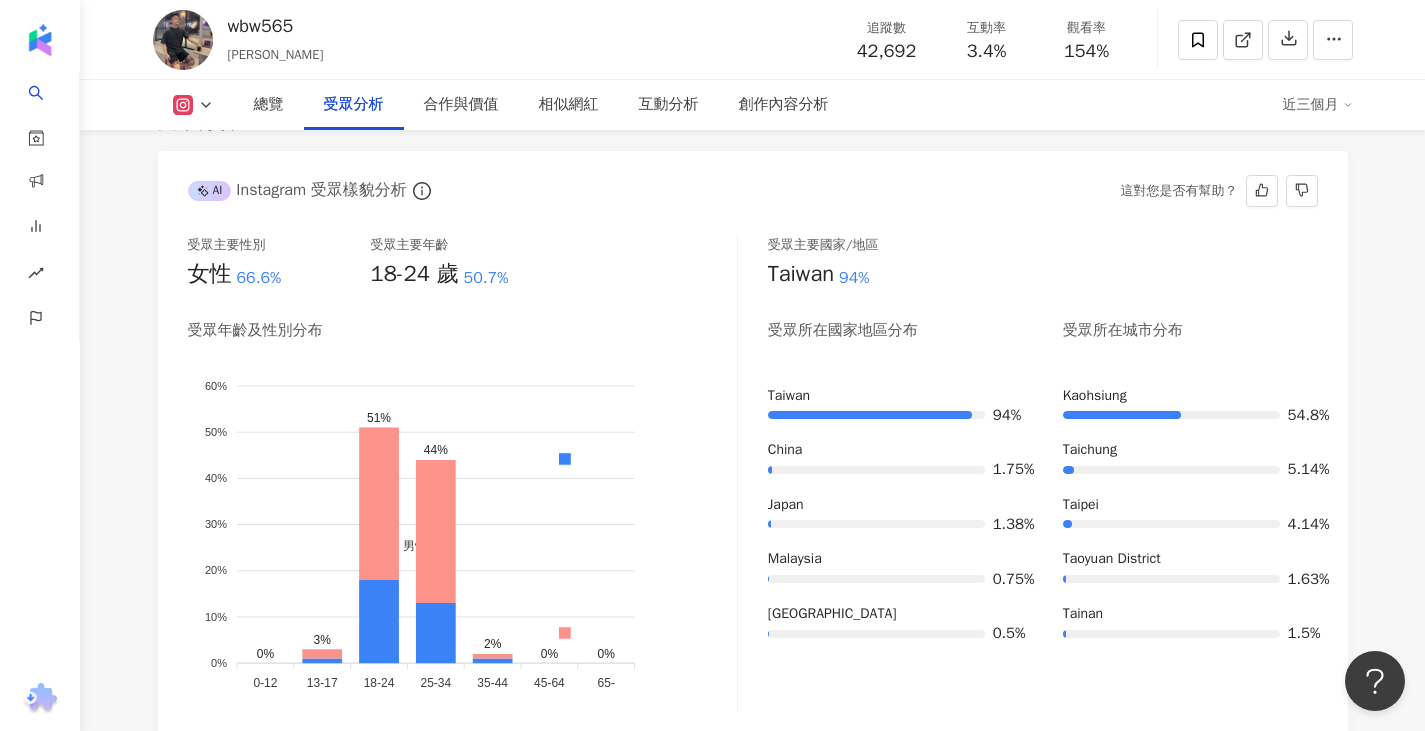 scroll, scrollTop: 1746, scrollLeft: 0, axis: vertical 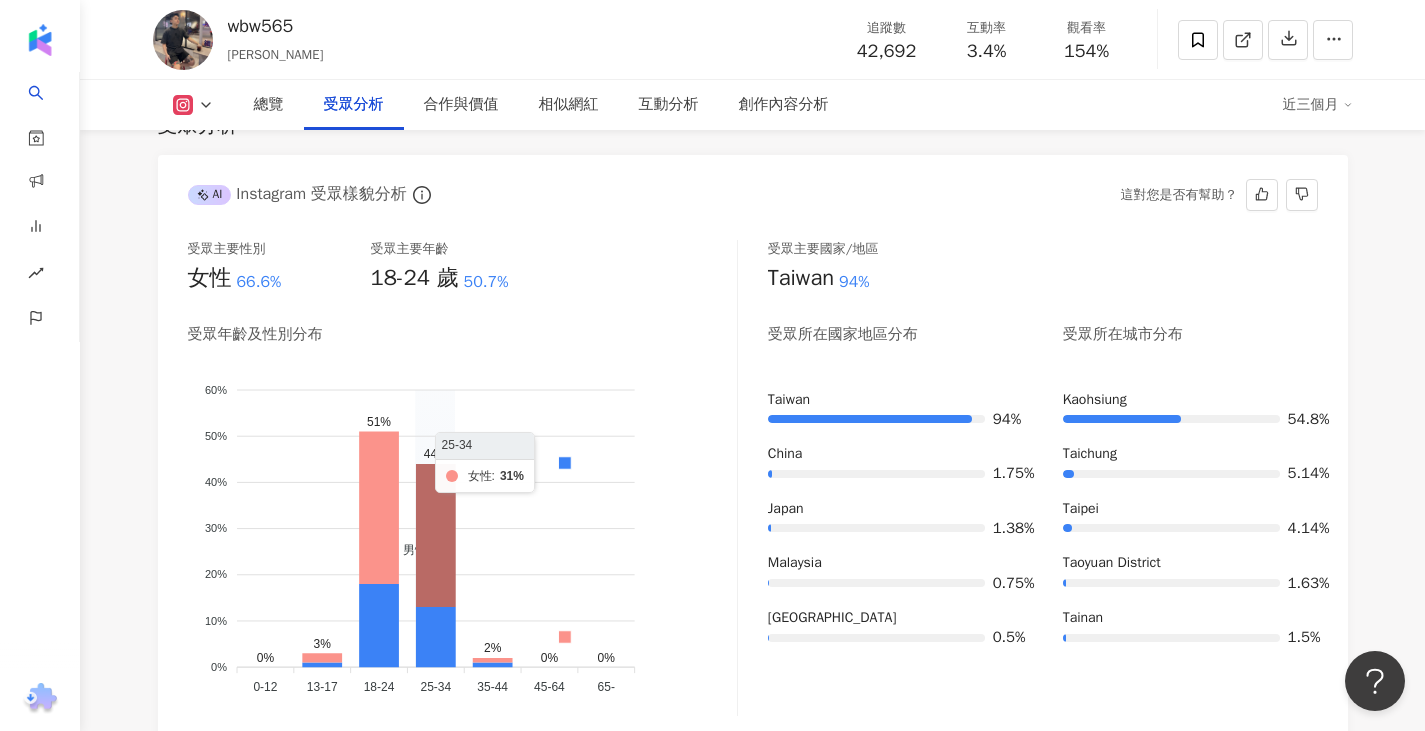 click 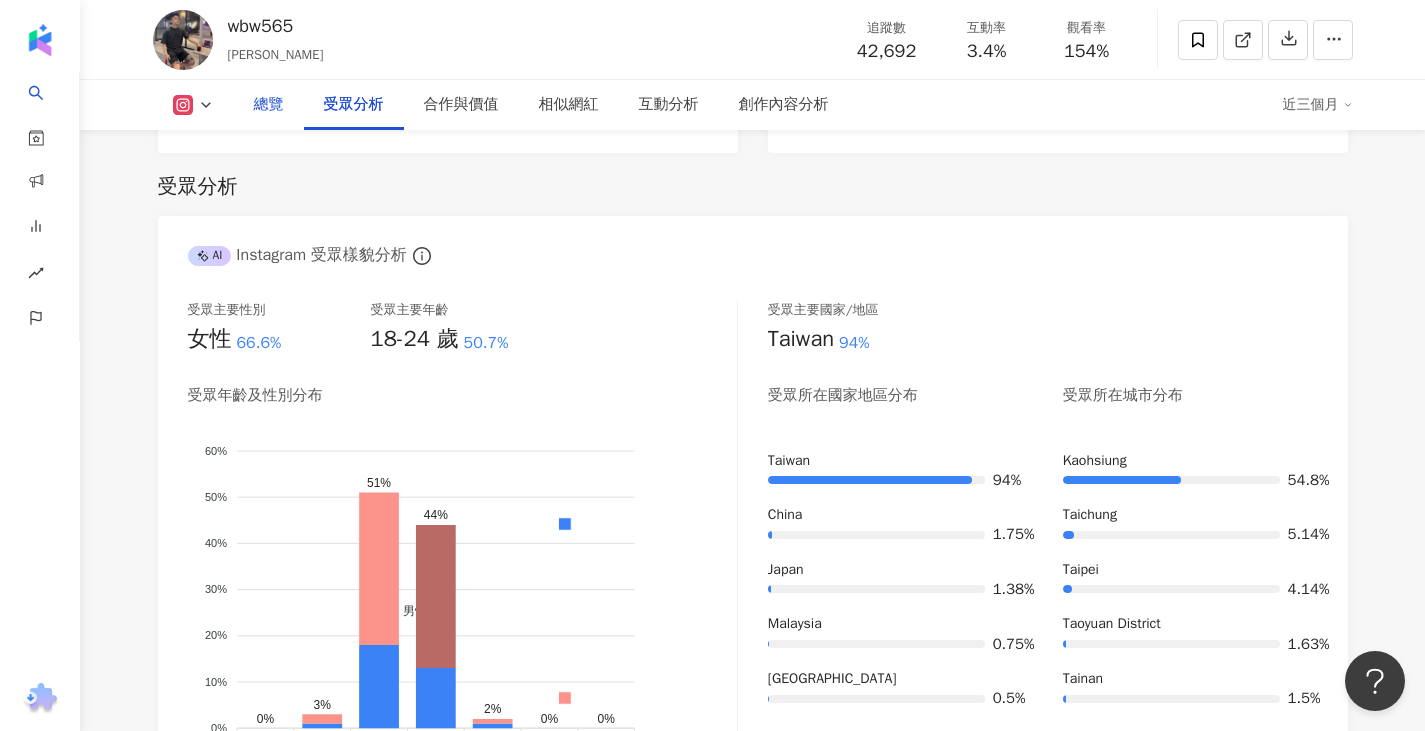 scroll, scrollTop: 1646, scrollLeft: 0, axis: vertical 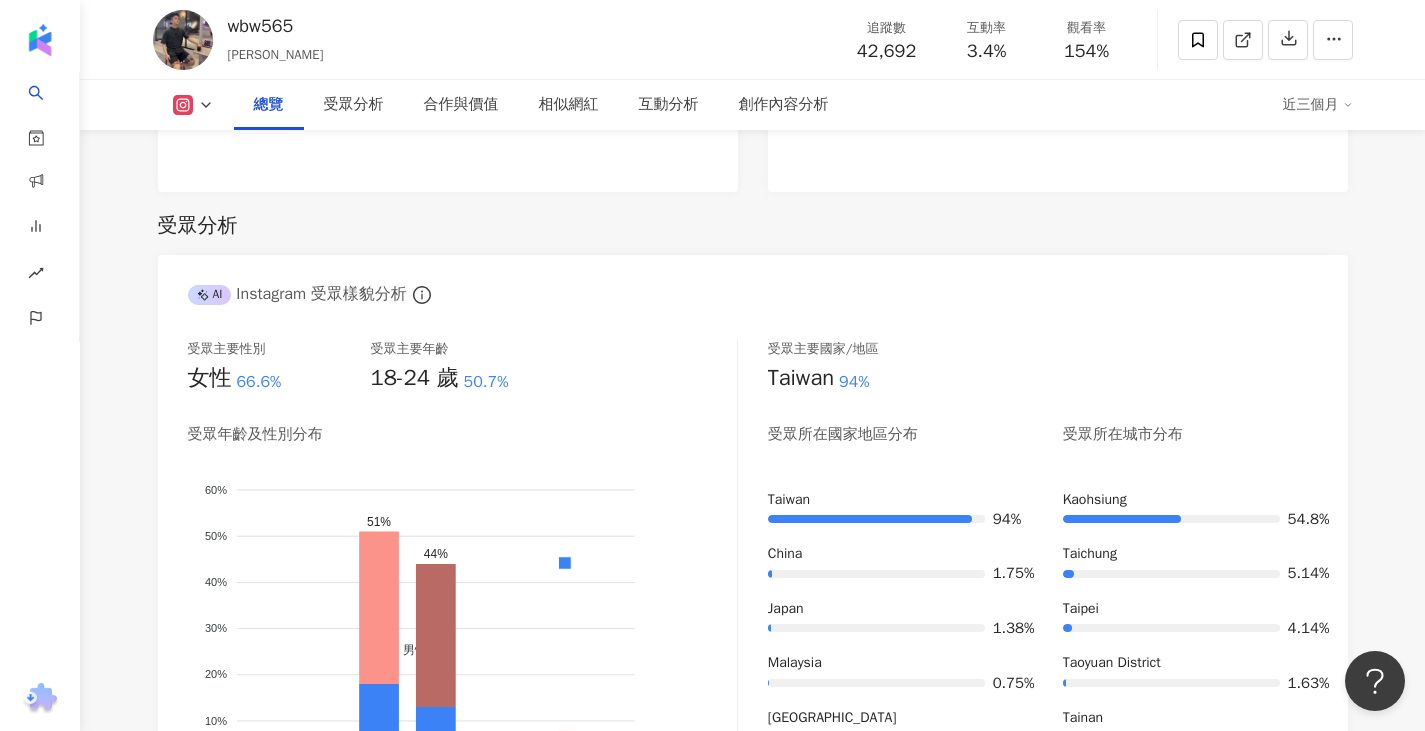 click 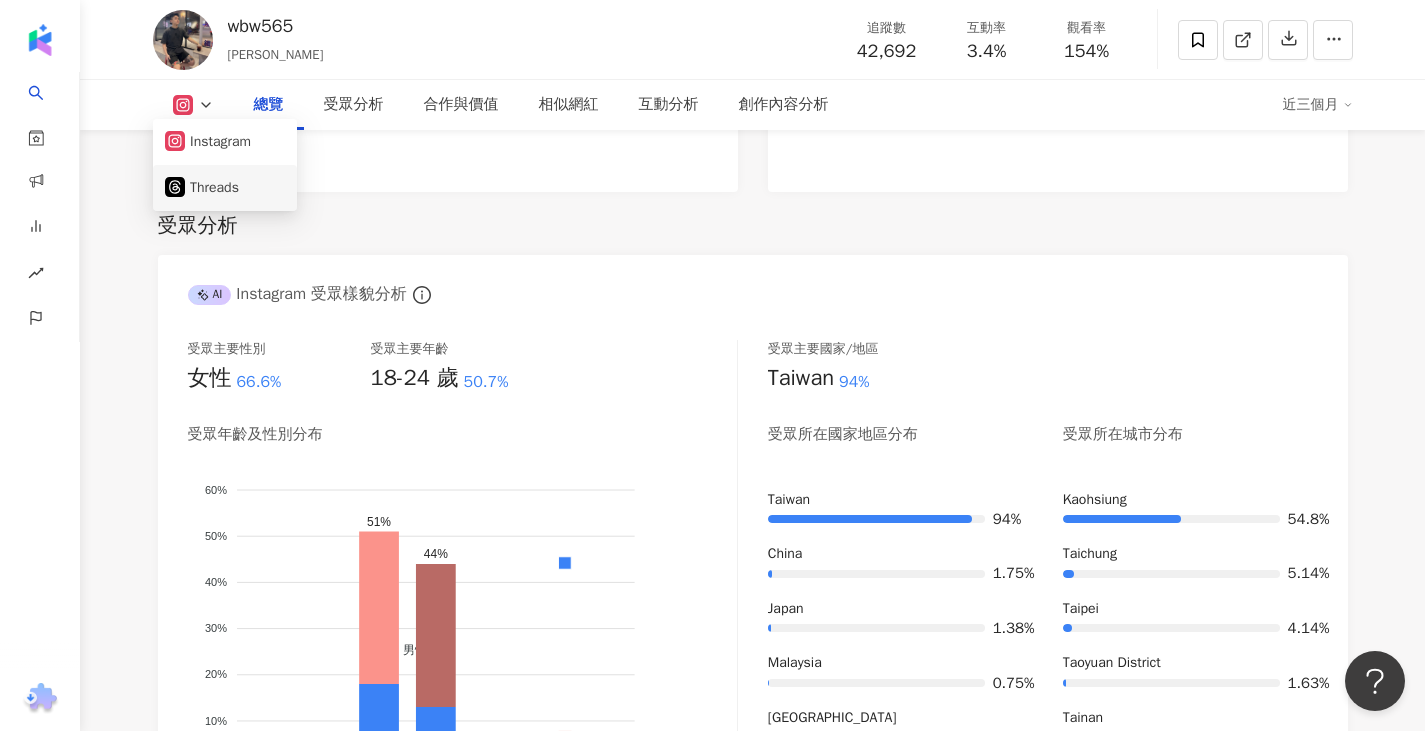 click on "Threads" at bounding box center (225, 188) 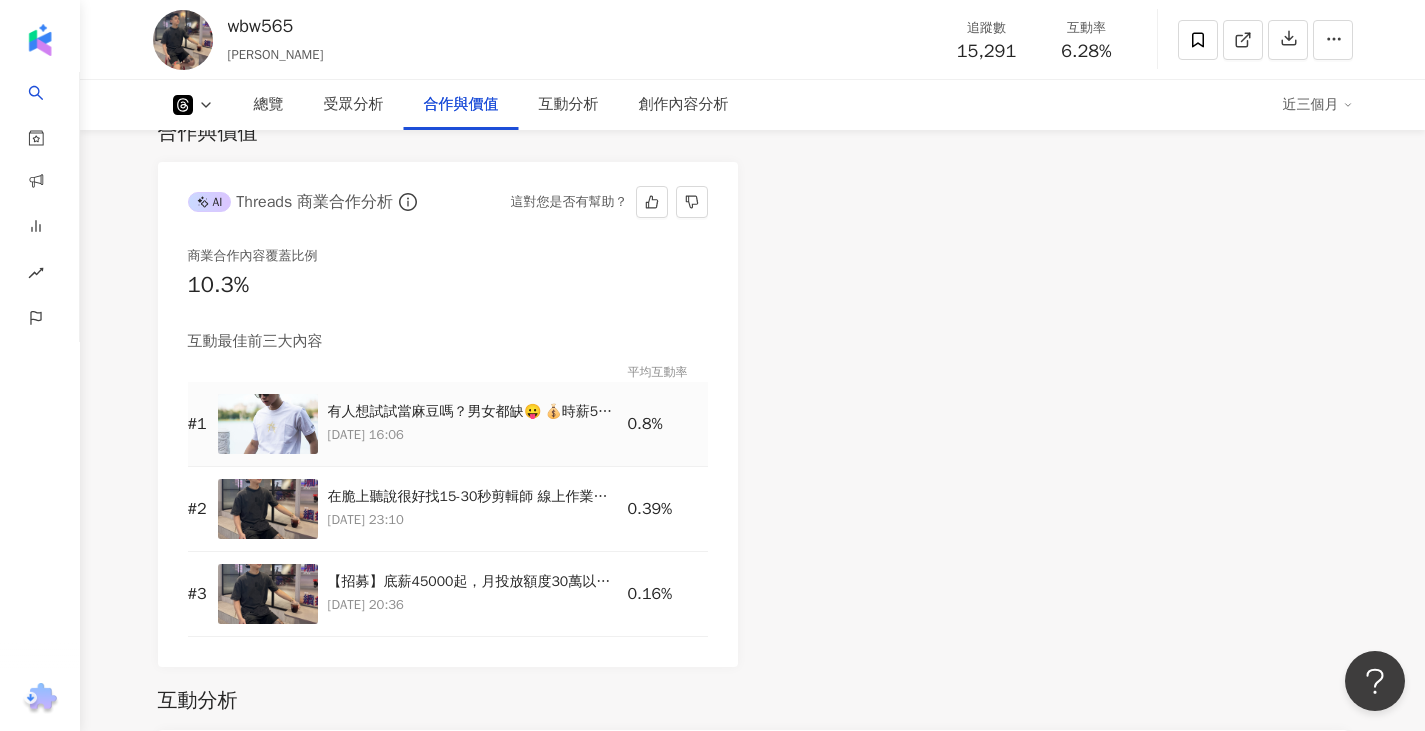 scroll, scrollTop: 2168, scrollLeft: 0, axis: vertical 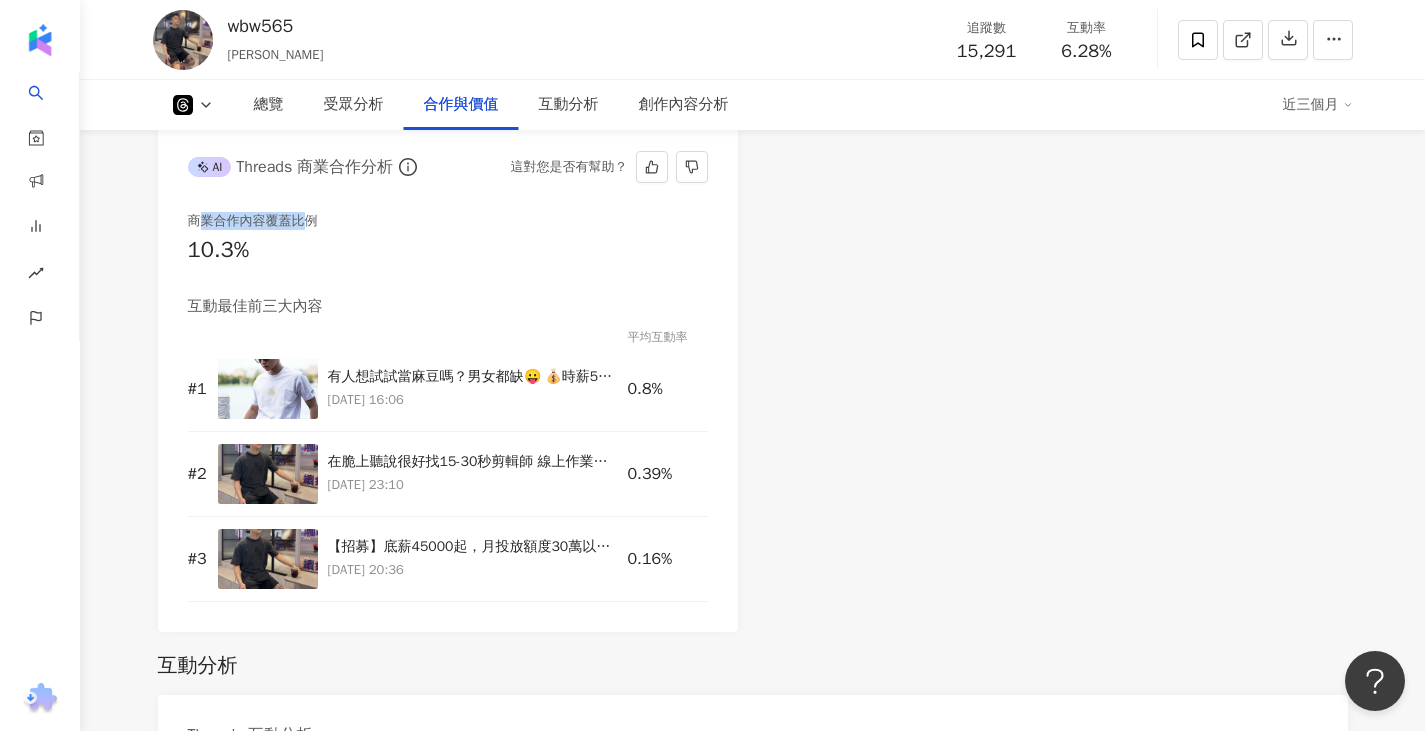 drag, startPoint x: 307, startPoint y: 220, endPoint x: 203, endPoint y: 215, distance: 104.120125 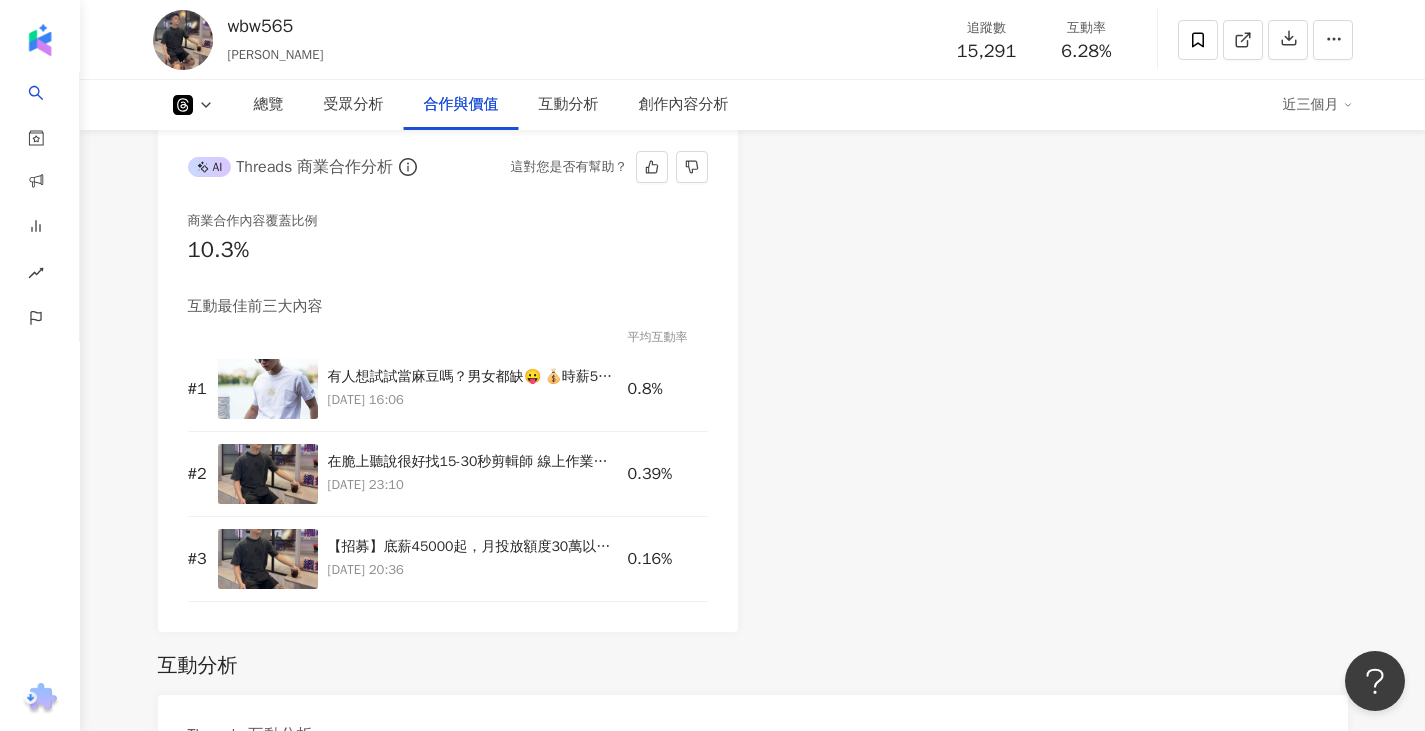 click on "商業合作內容覆蓋比例" at bounding box center (448, 221) 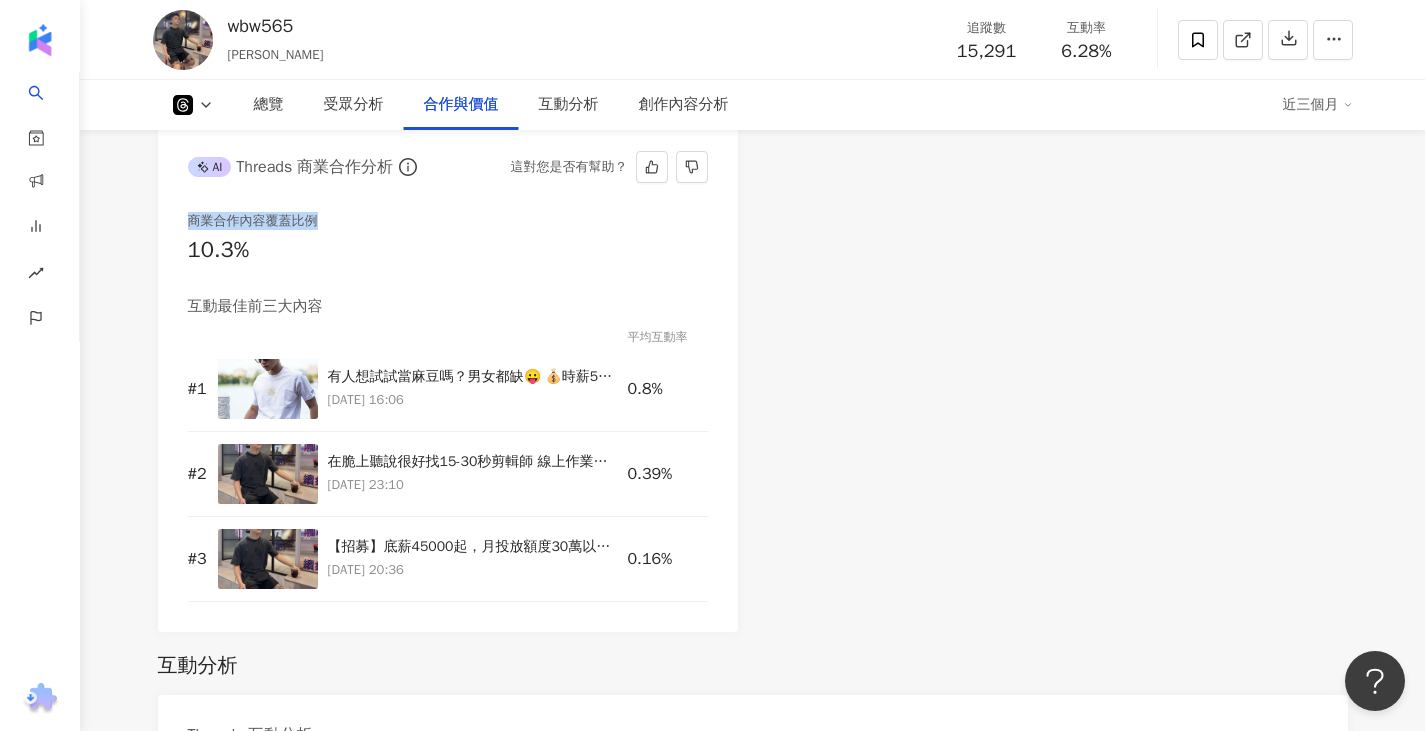 drag, startPoint x: 346, startPoint y: 203, endPoint x: 400, endPoint y: 218, distance: 56.044624 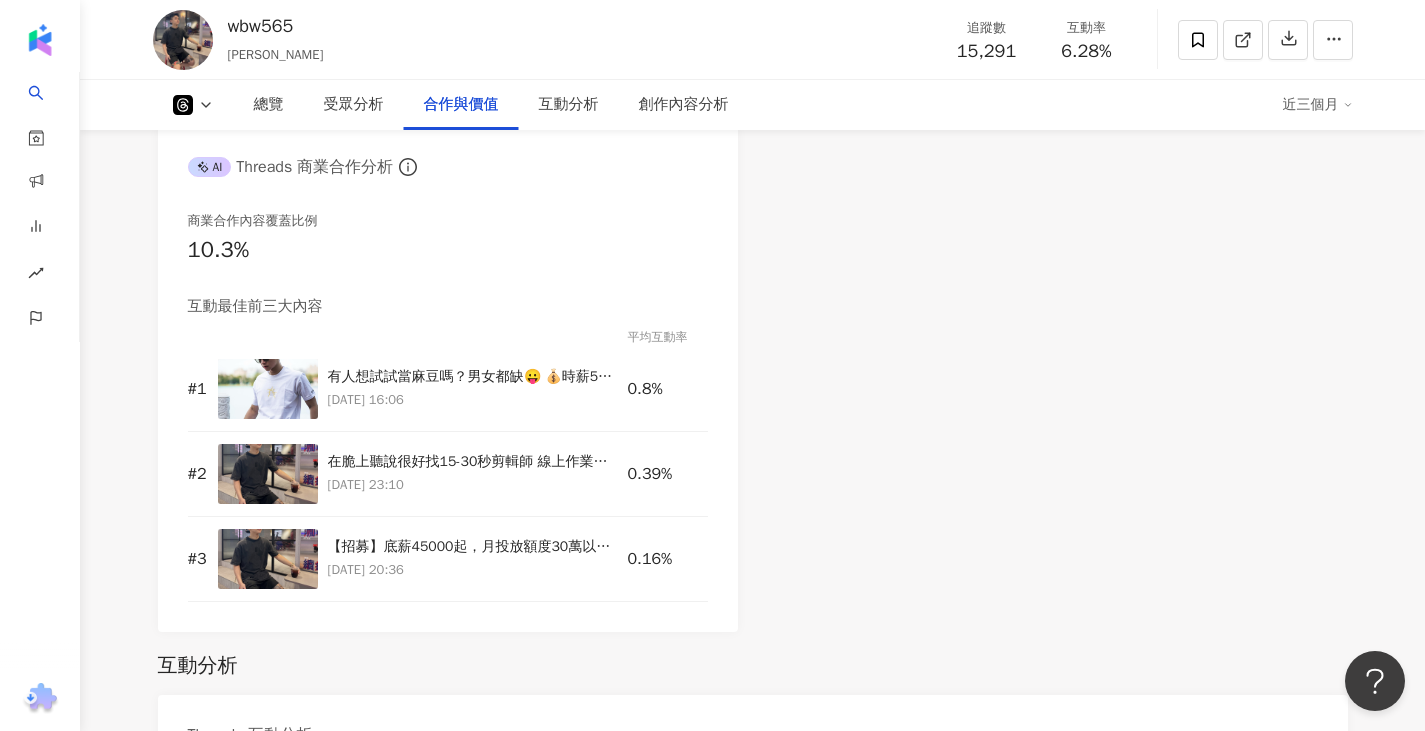 click 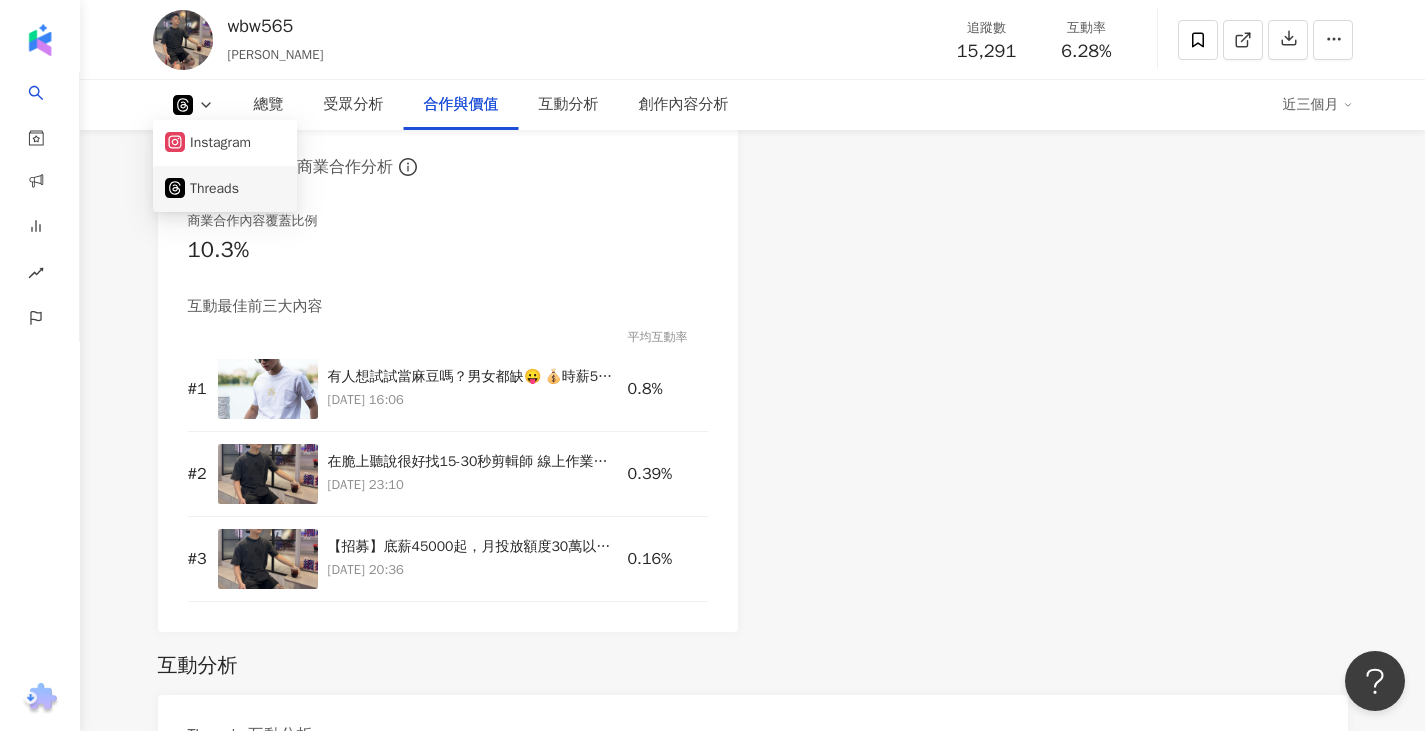 click on "Threads" at bounding box center [225, 189] 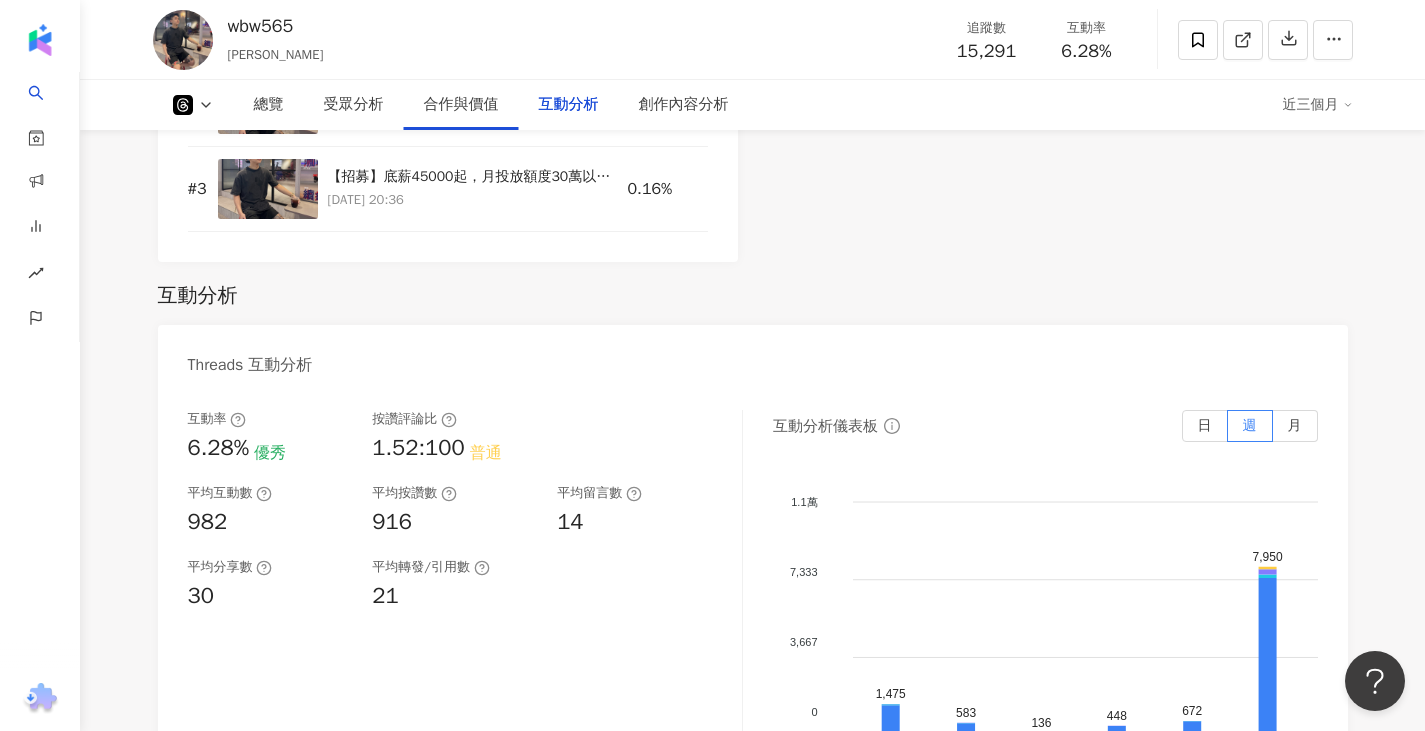 scroll, scrollTop: 2668, scrollLeft: 0, axis: vertical 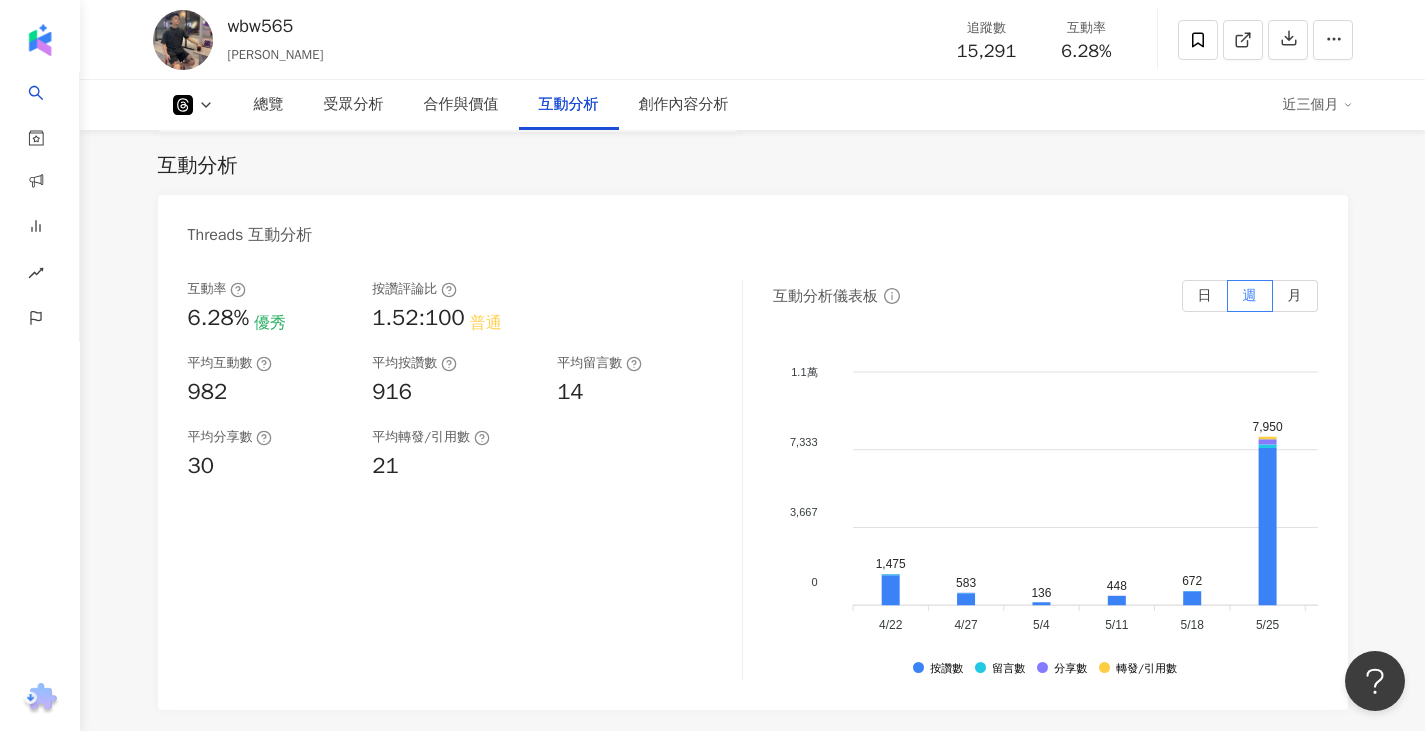 drag, startPoint x: 1145, startPoint y: 643, endPoint x: 1162, endPoint y: 646, distance: 17.262676 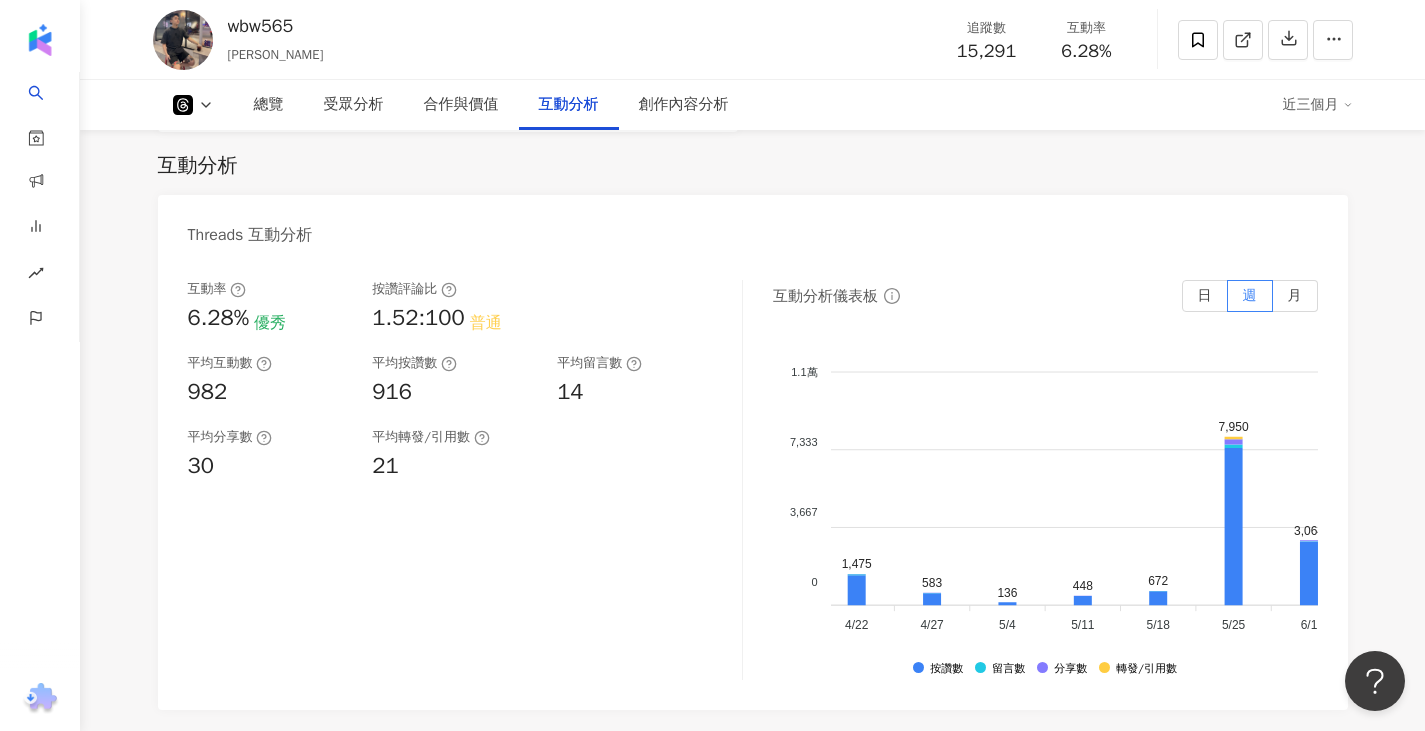 click on "1,475 583 136 448 672 7,950 3,064 705 342 2,105 856 313 9,816 79 4/22 4/22 4/27 4/27 5/4 5/4 5/11 5/11 5/18 5/18 5/25 5/25 6/1 6/1 6/8 6/8 6/15 6/15 6/22 6/22 6/29 6/29 7/6 7/6 7/13 7/13 7/20 7/20 2025/05/25 ~ 2025/05/31  (  2 篇  ) *點擊柱狀圖可查看相關貼文 互動數 :  7,830 按讚數 :   7,415 留言數 :   164 分享數 :   251 轉發/引用數 :   120" at bounding box center [1347, 499] 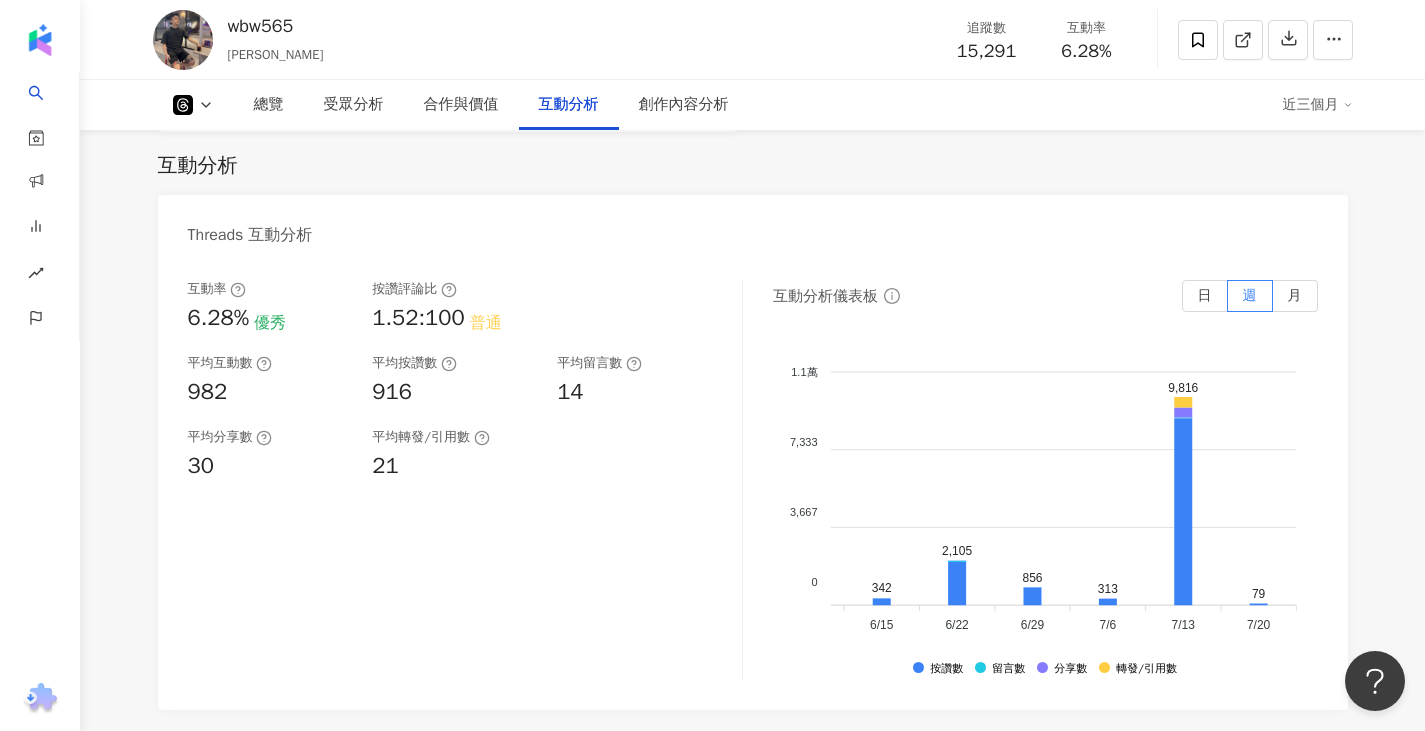 scroll, scrollTop: 0, scrollLeft: 613, axis: horizontal 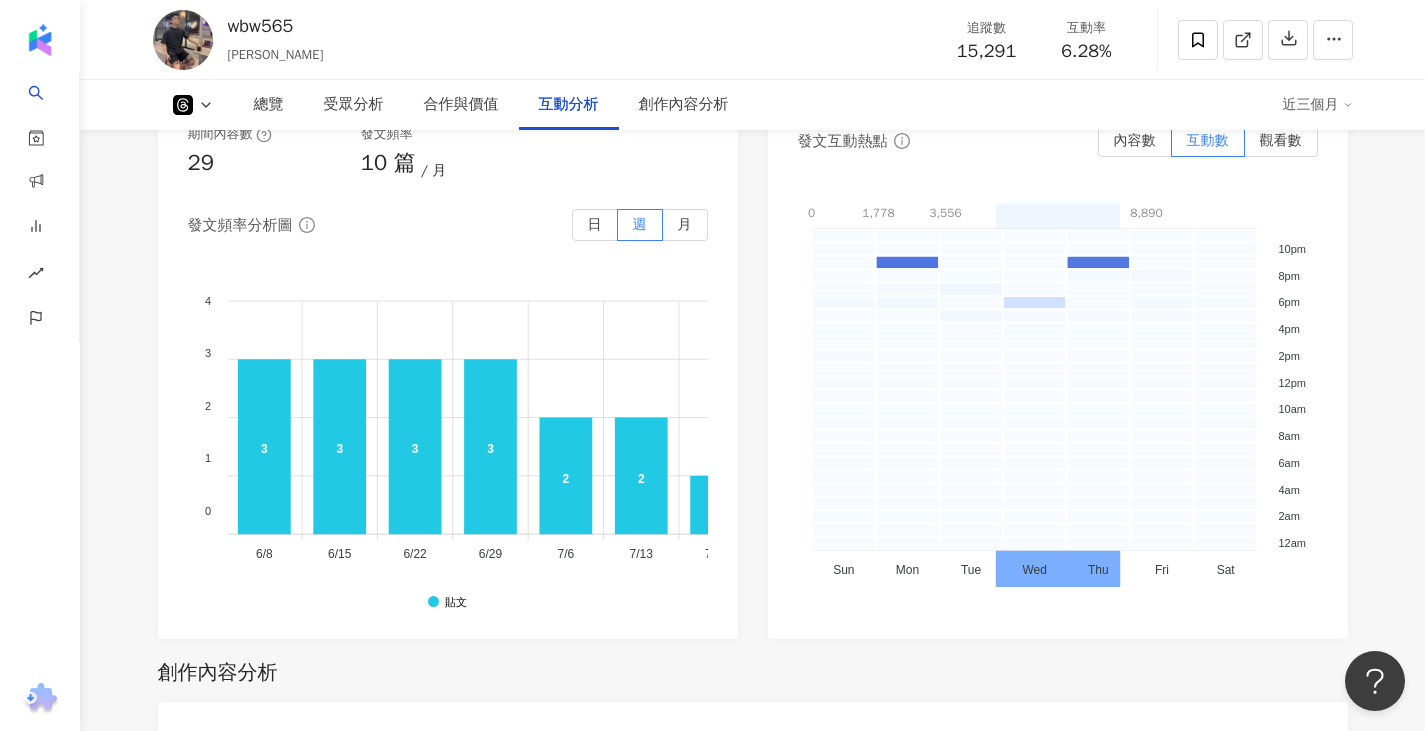 click on "1 2 1 2 2 2 3 3 3 3 3 2 2 1 4/22 4/22 4/27 4/27 5/4 5/4 5/11 5/11 5/18 5/18 5/25 5/25 6/1 6/1 6/8 6/8 6/15 6/15 6/22 6/22 6/29 6/29 7/6 7/6 7/13 7/13 7/20 7/20 2025/05/18 ~ 2025/05/24
*點擊柱狀圖可查看相關貼文
貼文:  2" at bounding box center [227, 428] 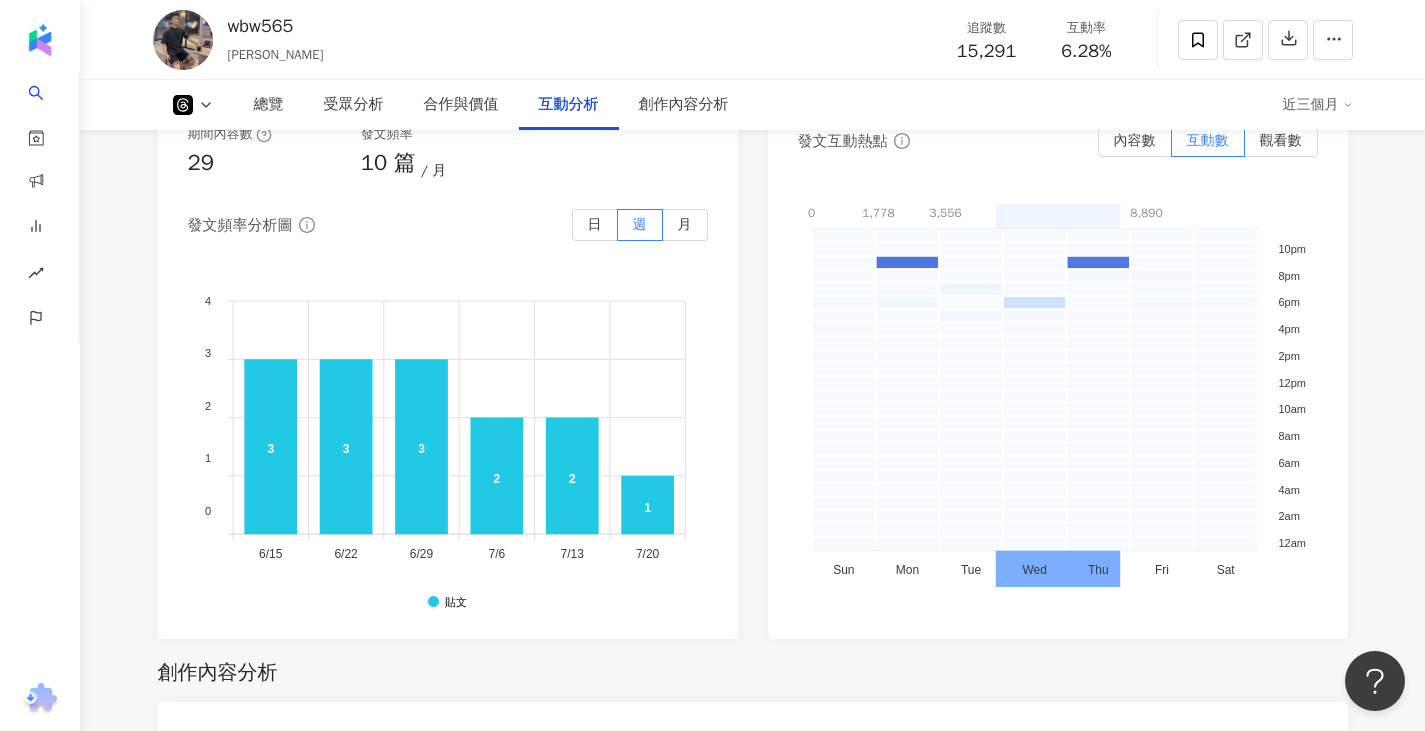 click on "1 2 1 2 2 2 3 3 3 3 3 2 2 1 4/22 4/22 4/27 4/27 5/4 5/4 5/11 5/11 5/18 5/18 5/25 5/25 6/1 6/1 6/8 6/8 6/15 6/15 6/22 6/22 6/29 6/29 7/6 7/6 7/13 7/13 7/20 7/20 2025/05/18 ~ 2025/05/24
*點擊柱狀圖可查看相關貼文
貼文:  2" at bounding box center (158, 428) 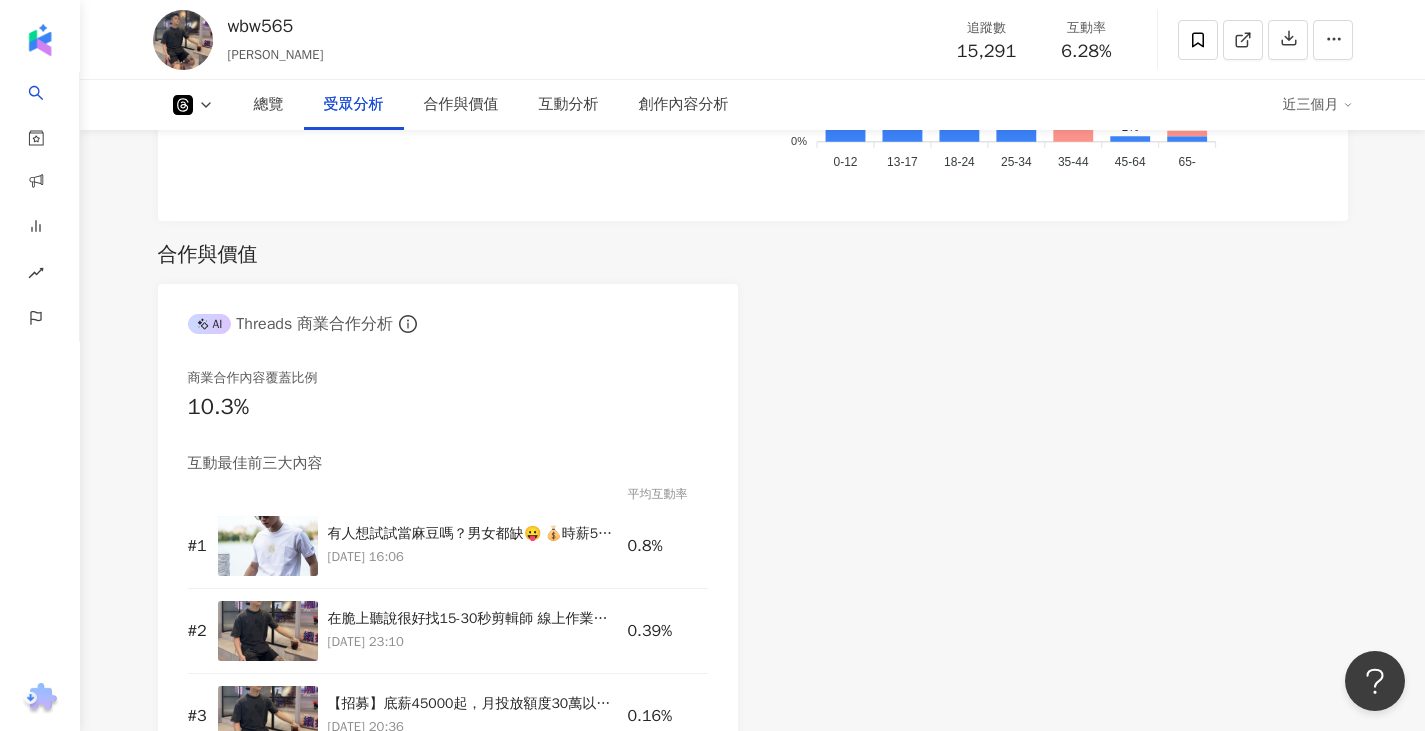 scroll, scrollTop: 2153, scrollLeft: 0, axis: vertical 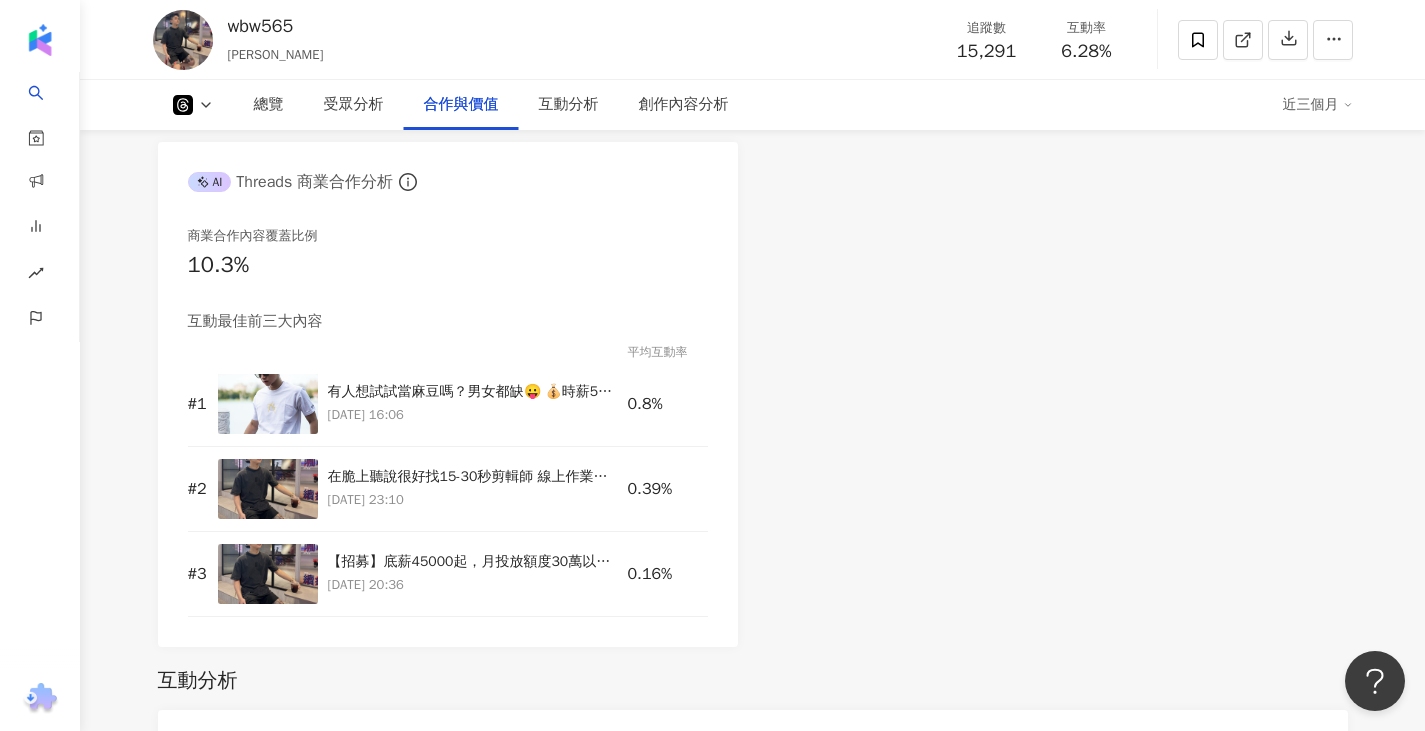 click 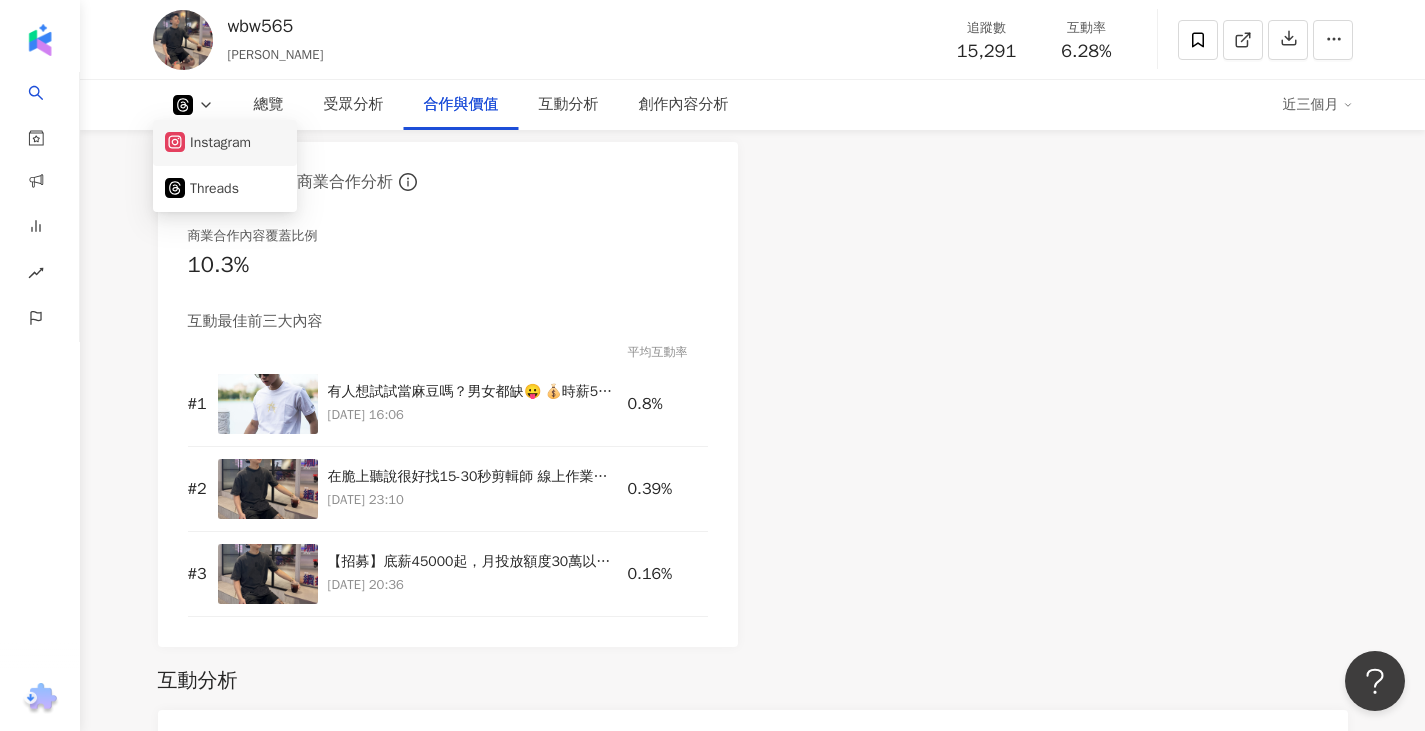 click on "Instagram" at bounding box center [225, 143] 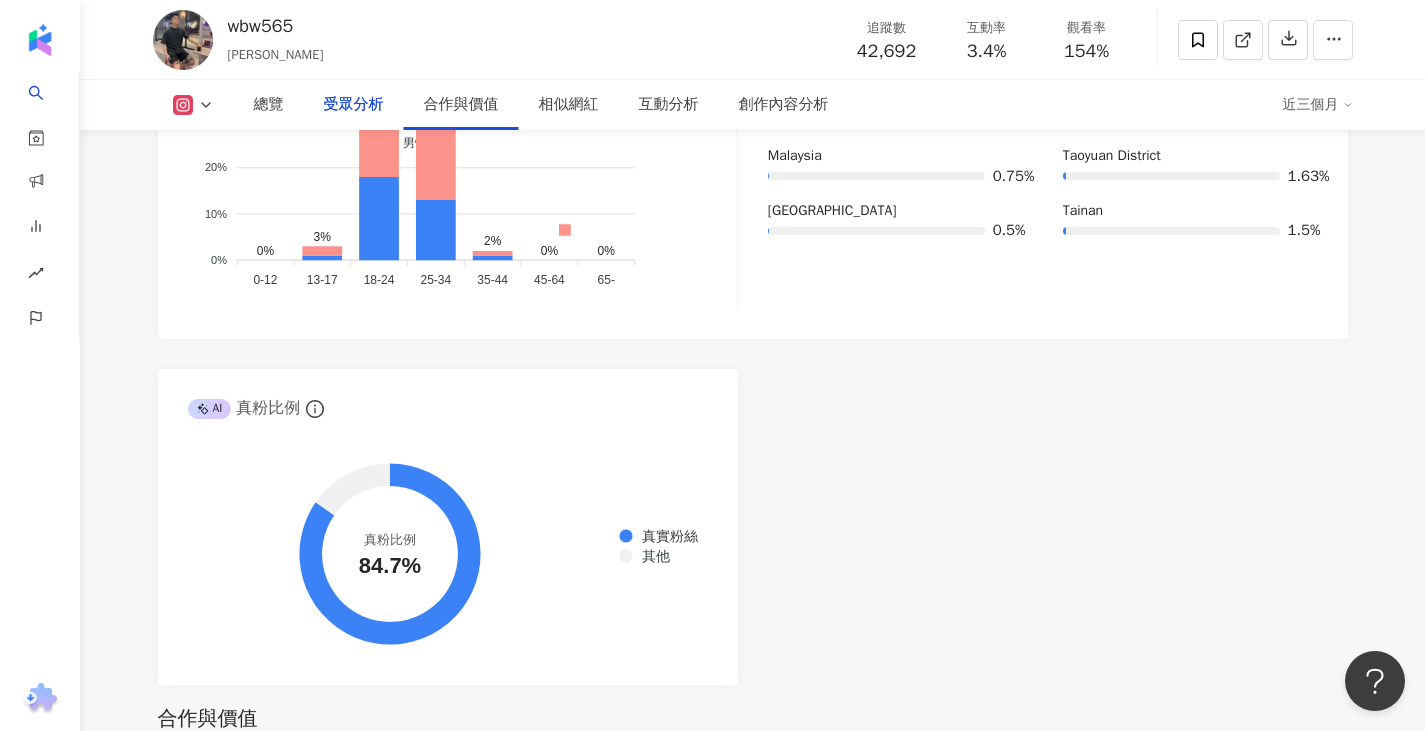 scroll, scrollTop: 2331, scrollLeft: 0, axis: vertical 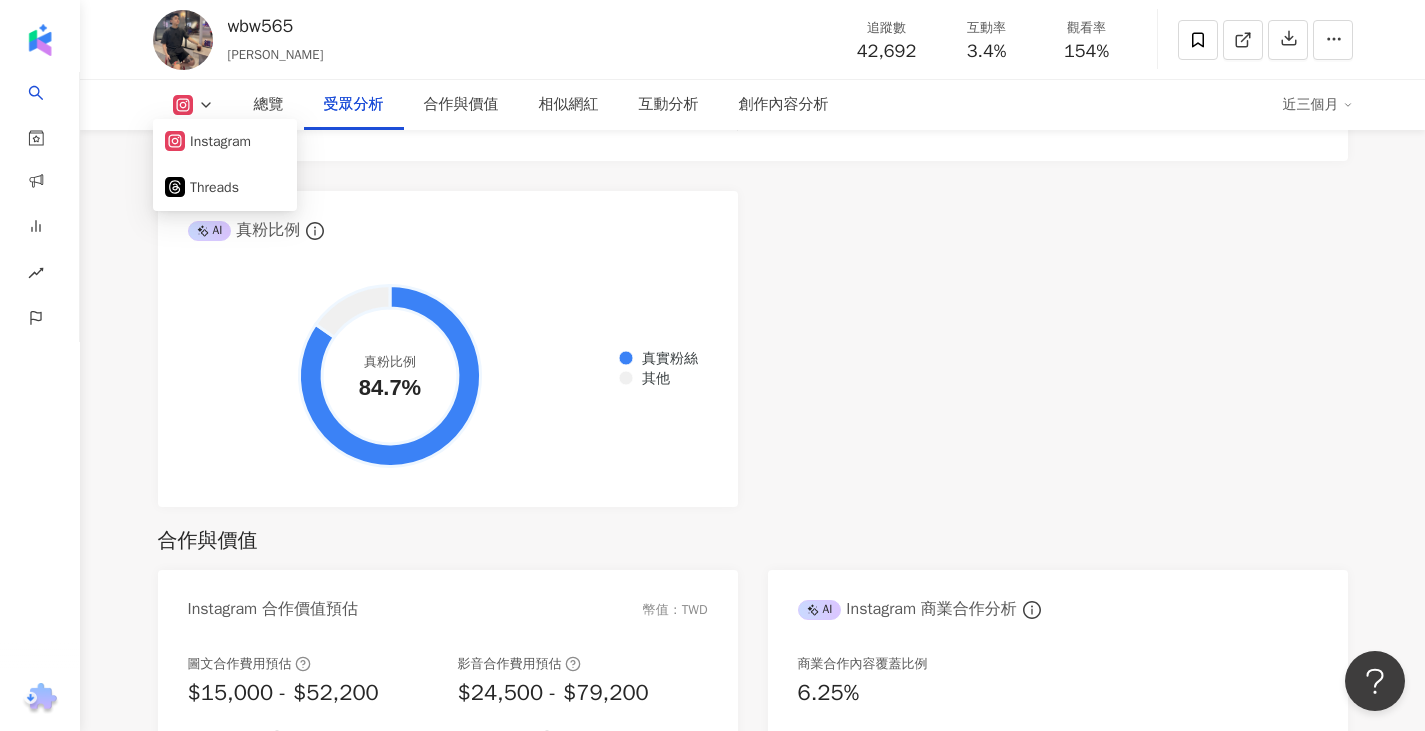 click on "AI Instagram 受眾樣貌分析 受眾主要性別   女性 66.6% 受眾主要年齡   18-24 歲 50.7% 受眾年齡及性別分布 男性 女性 60% 60% 50% 50% 40% 40% 30% 30% 20% 20% 10% 10% 0% 0% 0% 3% 51% 44% 2% 0% 0% 0-12 0-12 13-17 13-17 18-24 18-24 25-34 25-34 35-44 35-44 45-64 45-64 65- 65- 受眾主要國家/地區   Taiwan 94% 受眾所在國家地區分布 受眾所在城市分布 Taiwan 94% China 1.75% Japan 1.38% Malaysia 0.75% Thailand 0.5% Kaohsiung 54.8% Taichung 5.14% Taipei 4.14% Taoyuan District 1.63% Tainan 1.5% AI 真粉比例 真實粉絲 其他 真粉比例 84.7%" at bounding box center [753, 38] 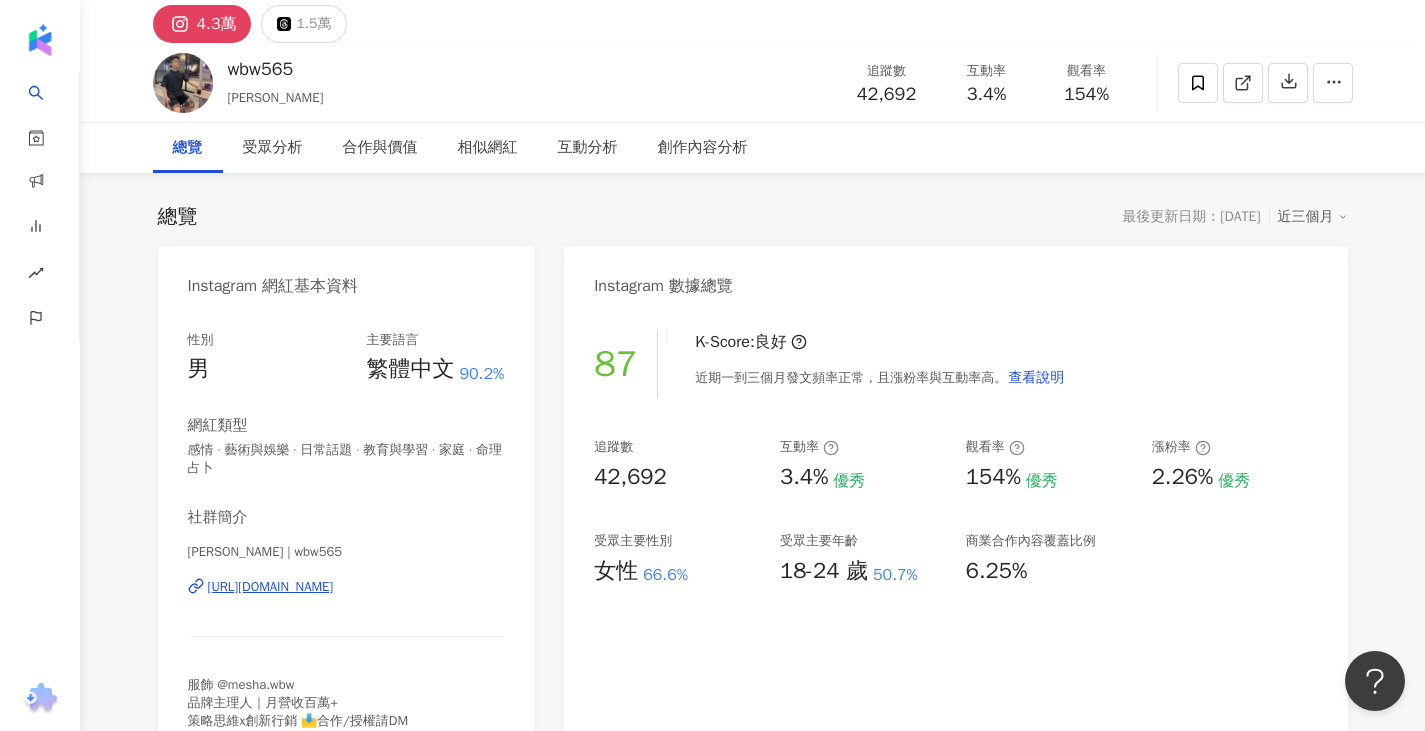 scroll, scrollTop: 0, scrollLeft: 0, axis: both 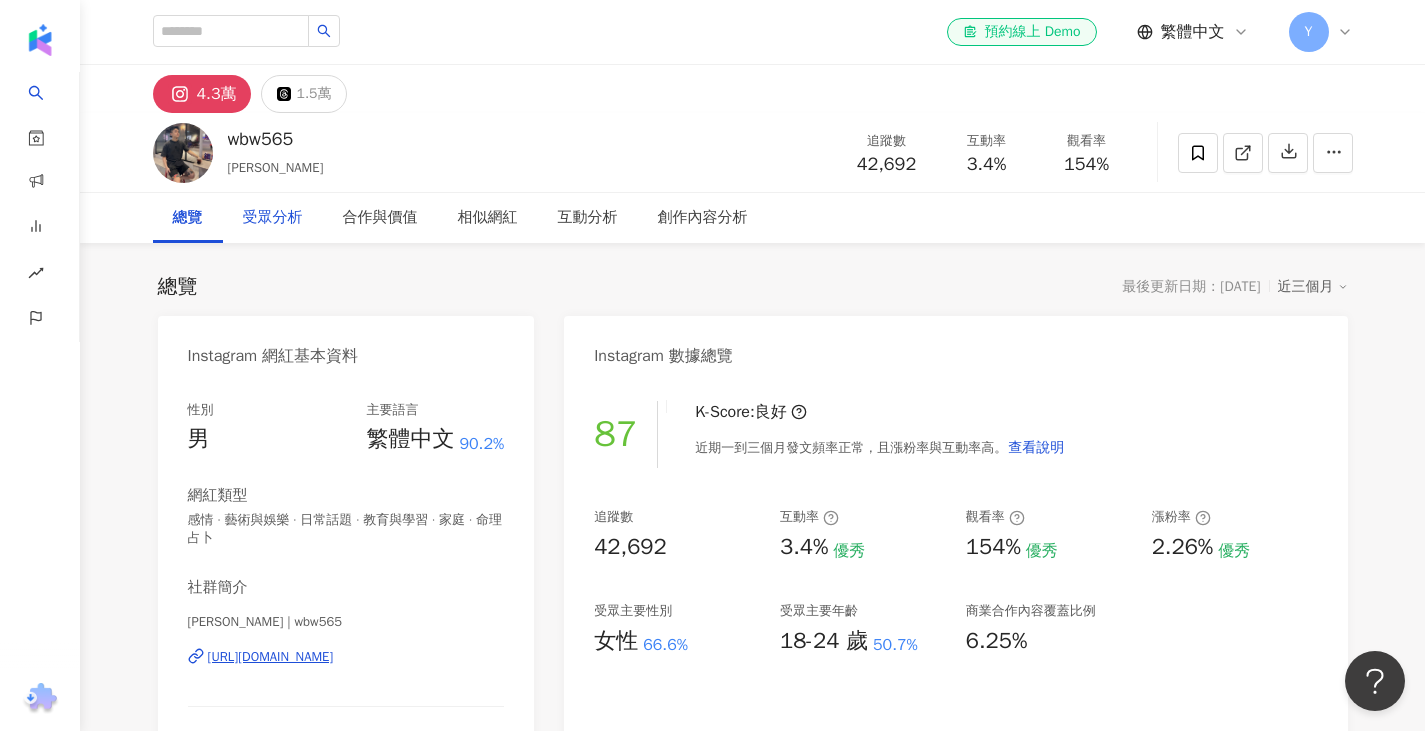 click on "受眾分析" at bounding box center [273, 218] 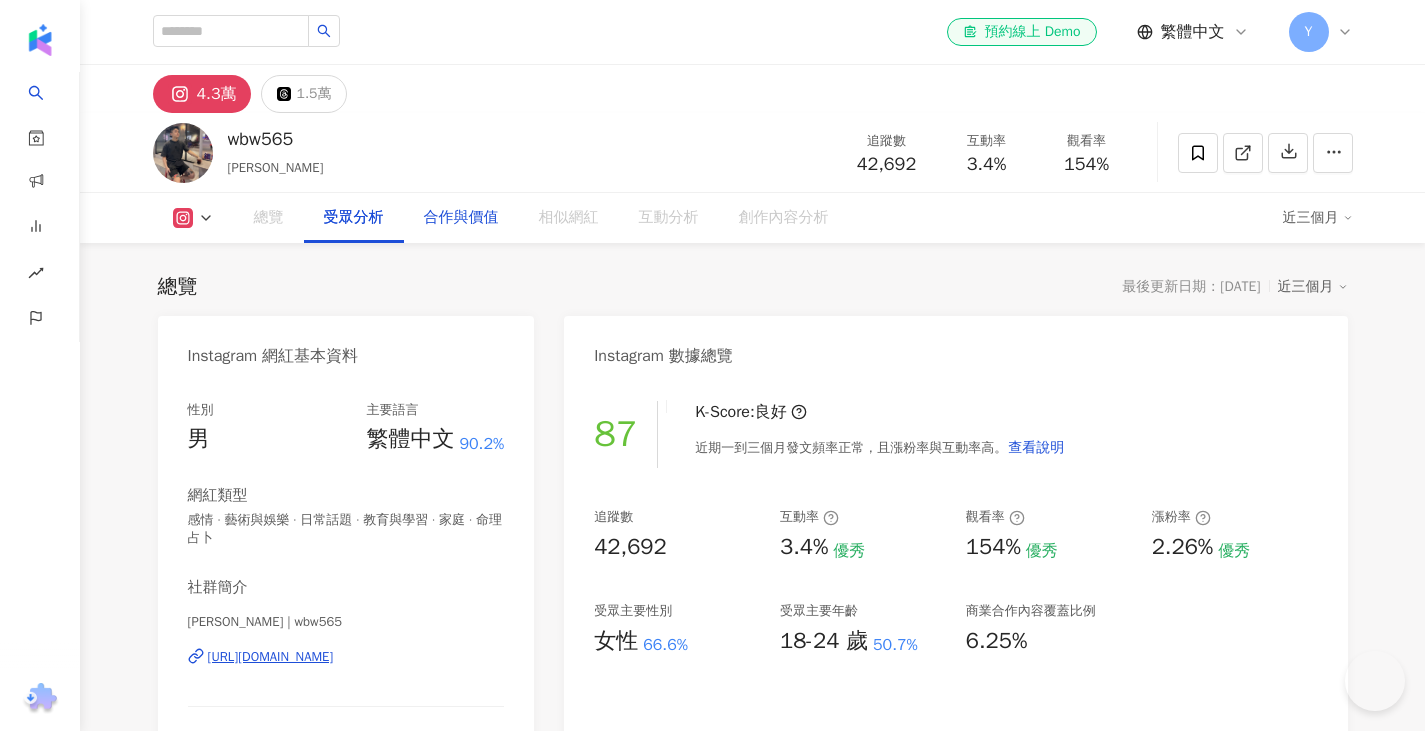 scroll, scrollTop: 1709, scrollLeft: 0, axis: vertical 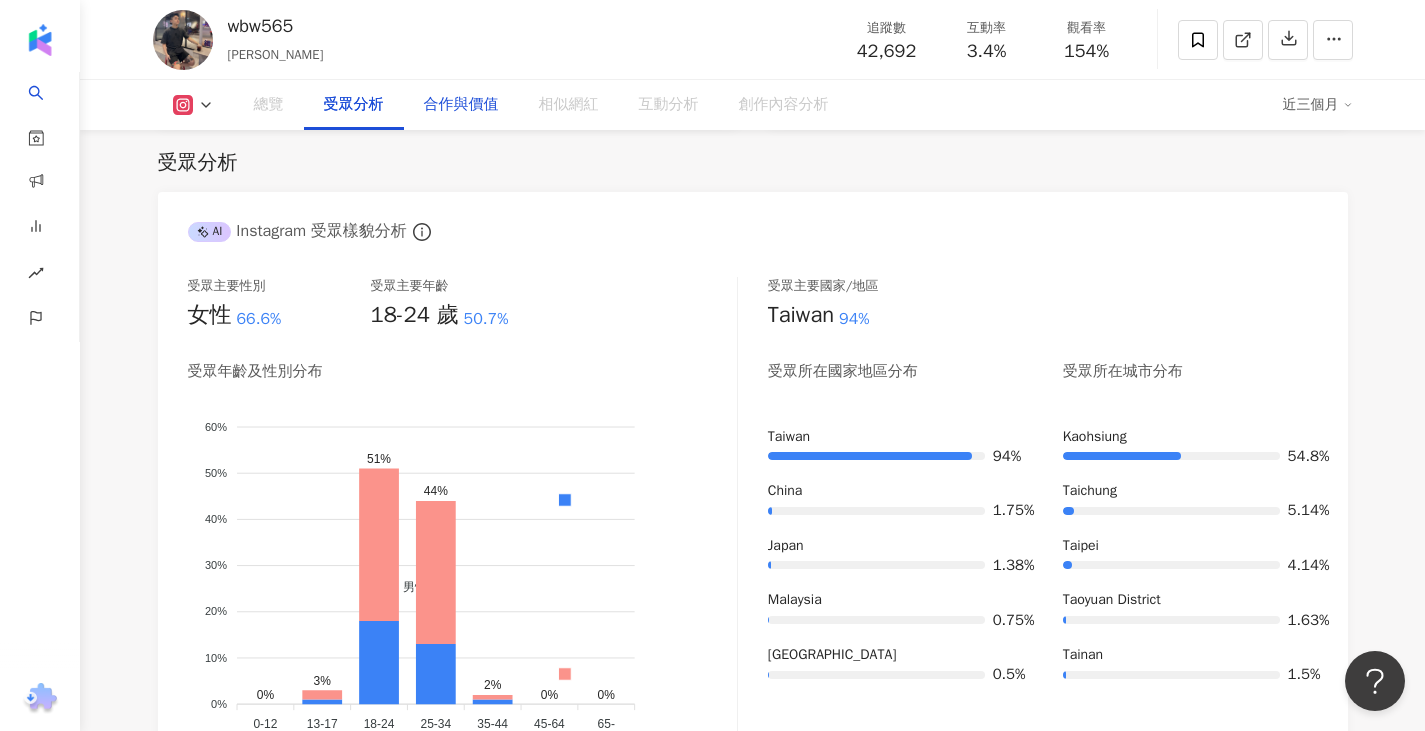 click on "合作與價值" at bounding box center (461, 105) 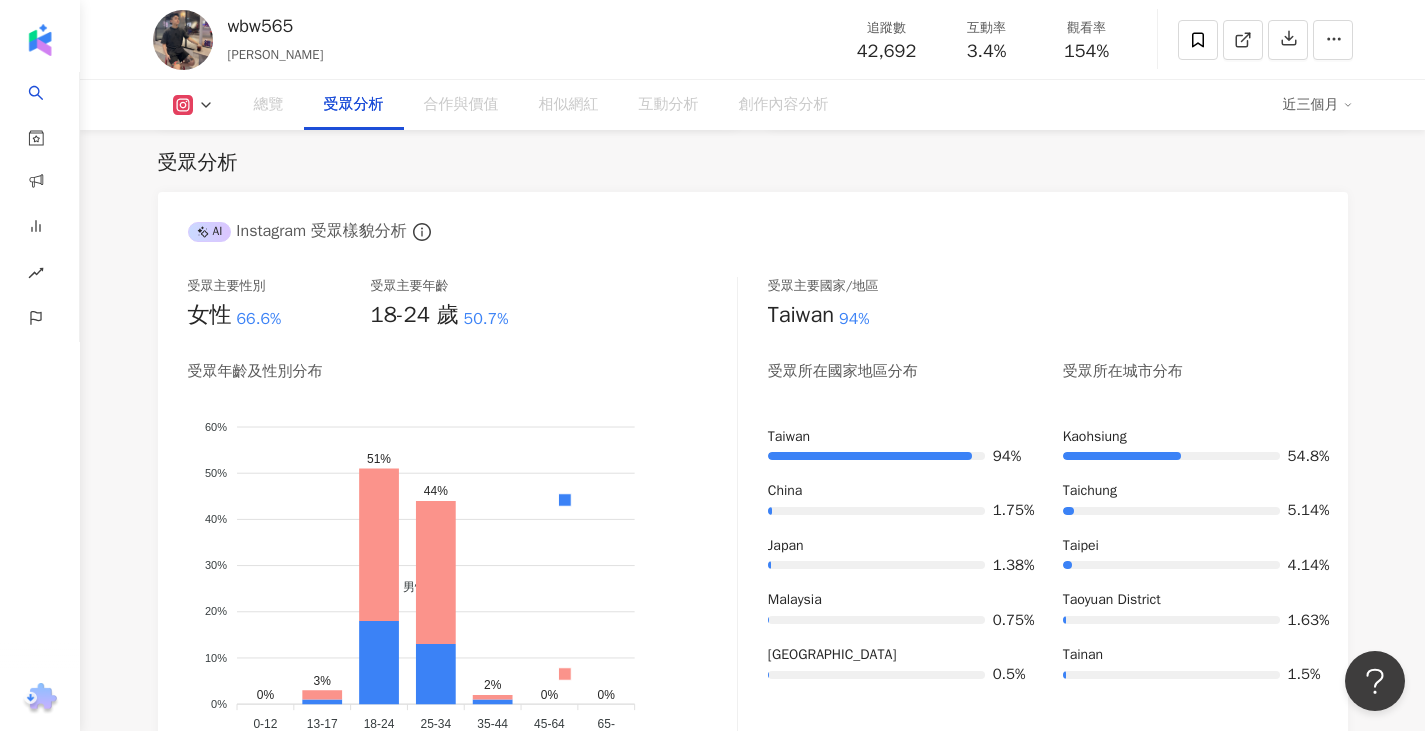 scroll, scrollTop: 1709, scrollLeft: 0, axis: vertical 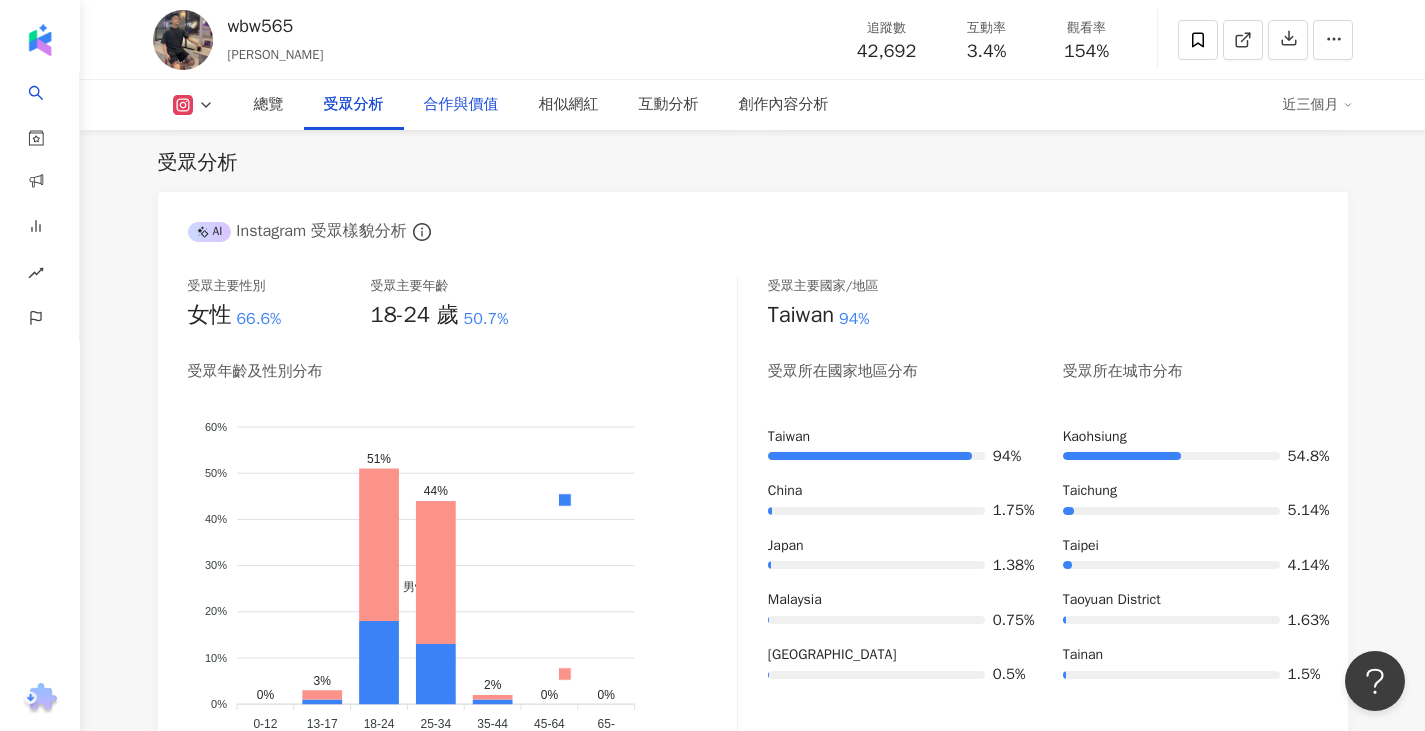 click on "合作與價值" at bounding box center (461, 105) 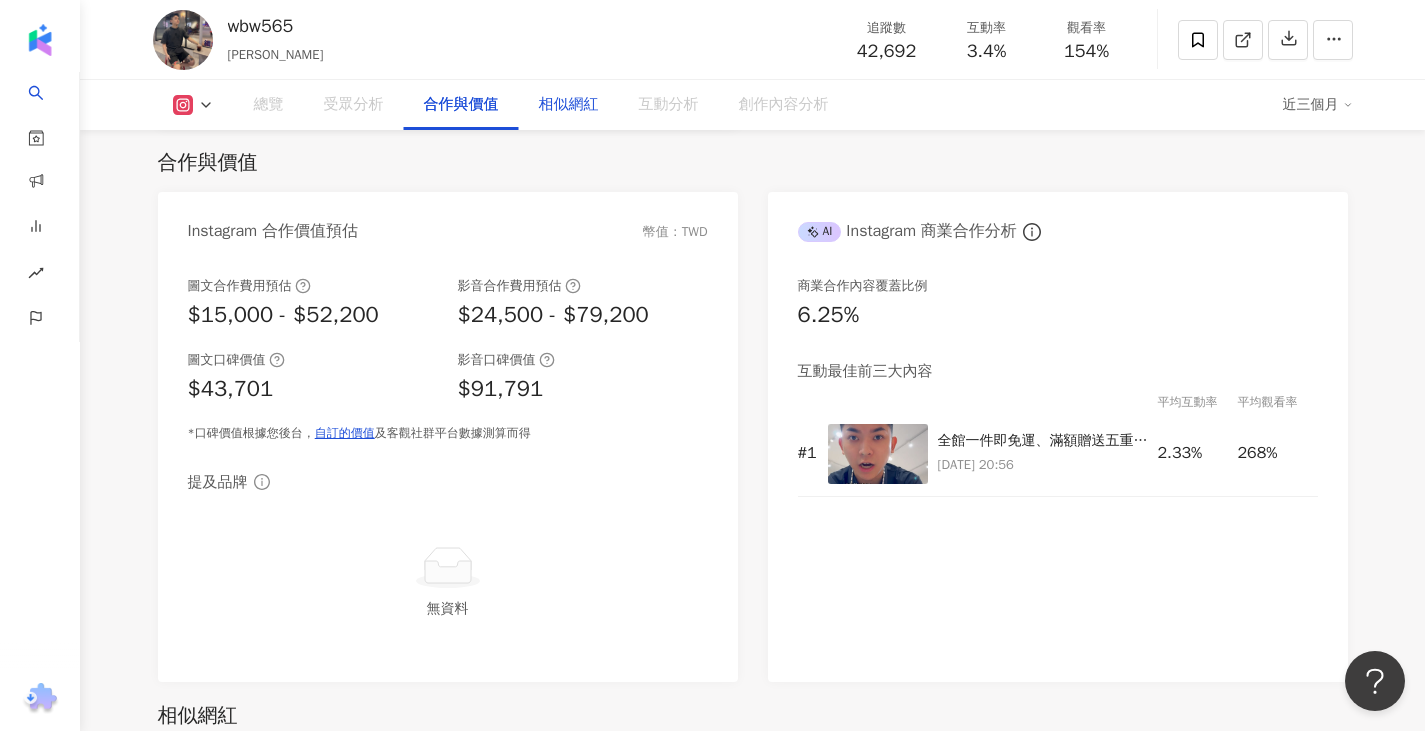 click on "相似網紅" at bounding box center (569, 105) 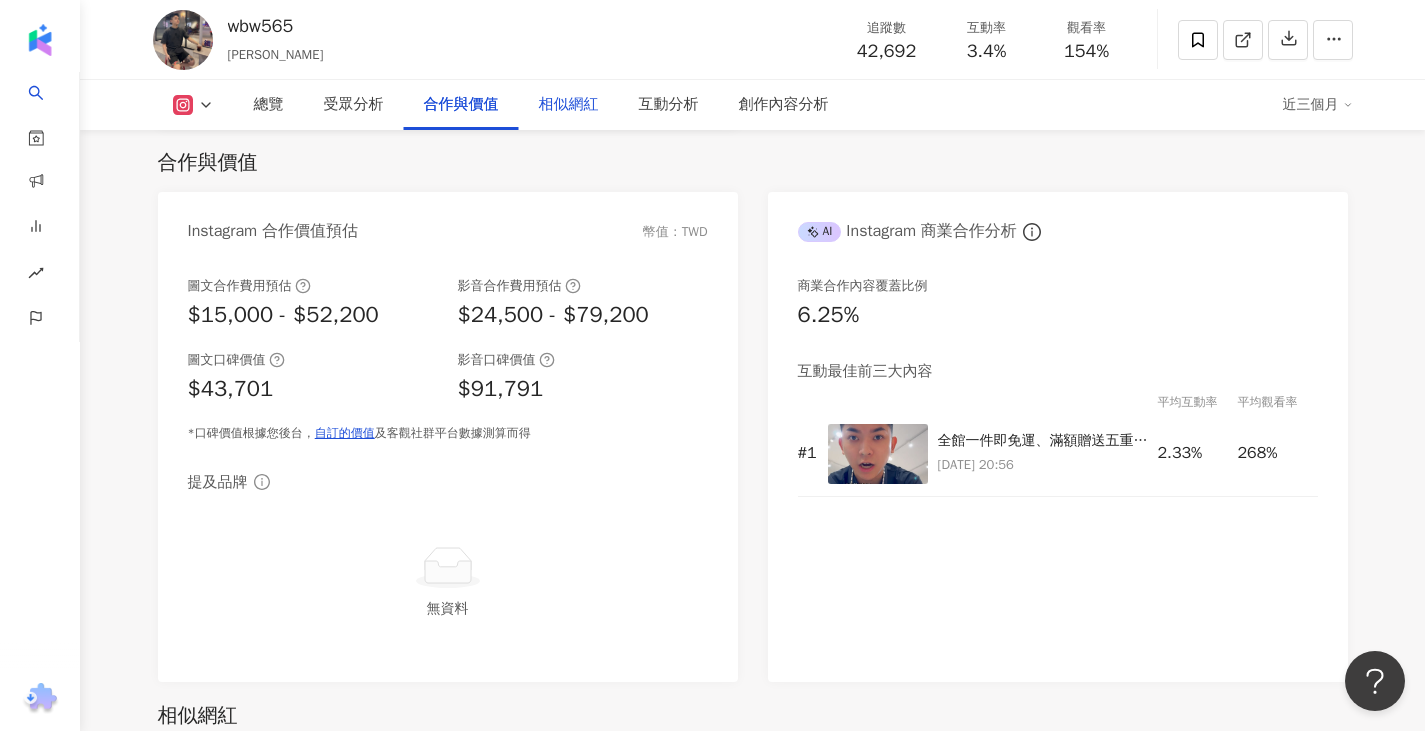click on "相似網紅" at bounding box center (569, 105) 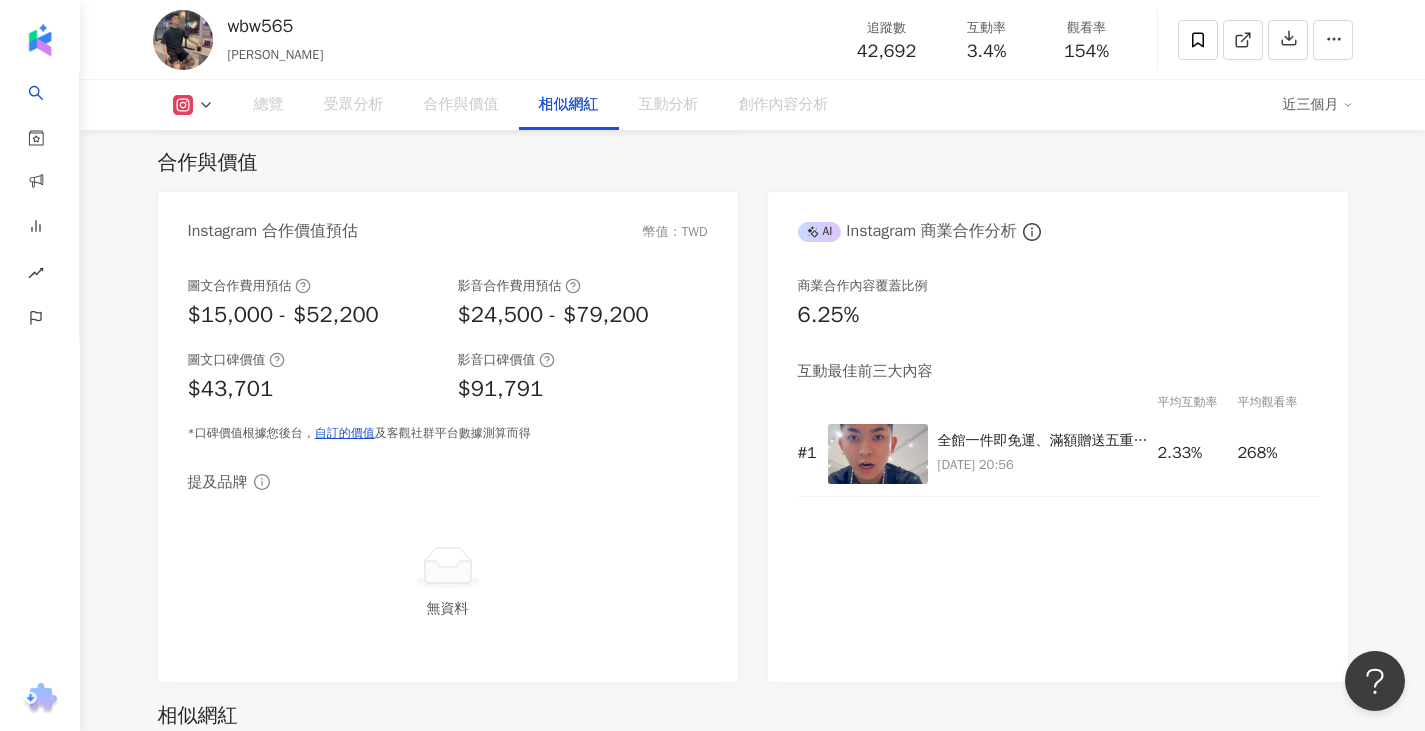 scroll, scrollTop: 3264, scrollLeft: 0, axis: vertical 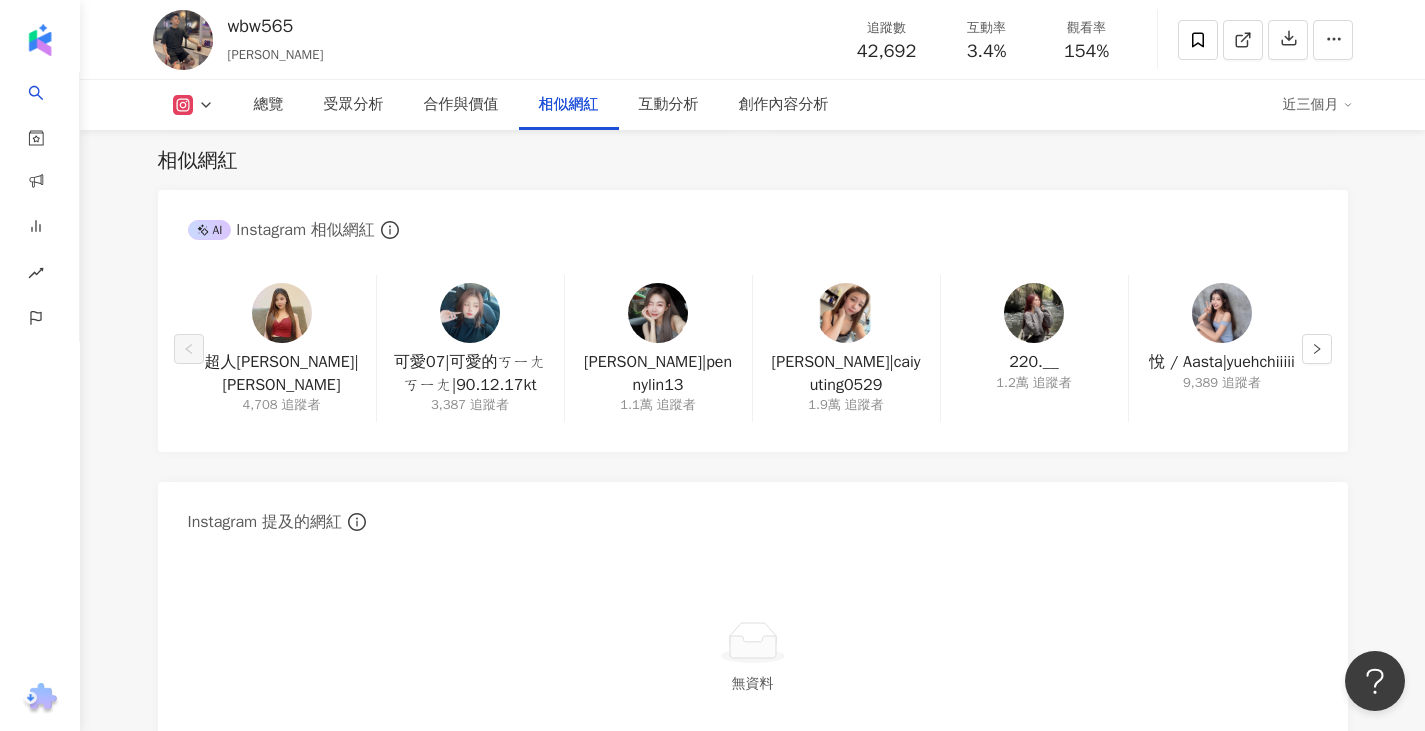 drag, startPoint x: 935, startPoint y: 244, endPoint x: 891, endPoint y: 243, distance: 44.011364 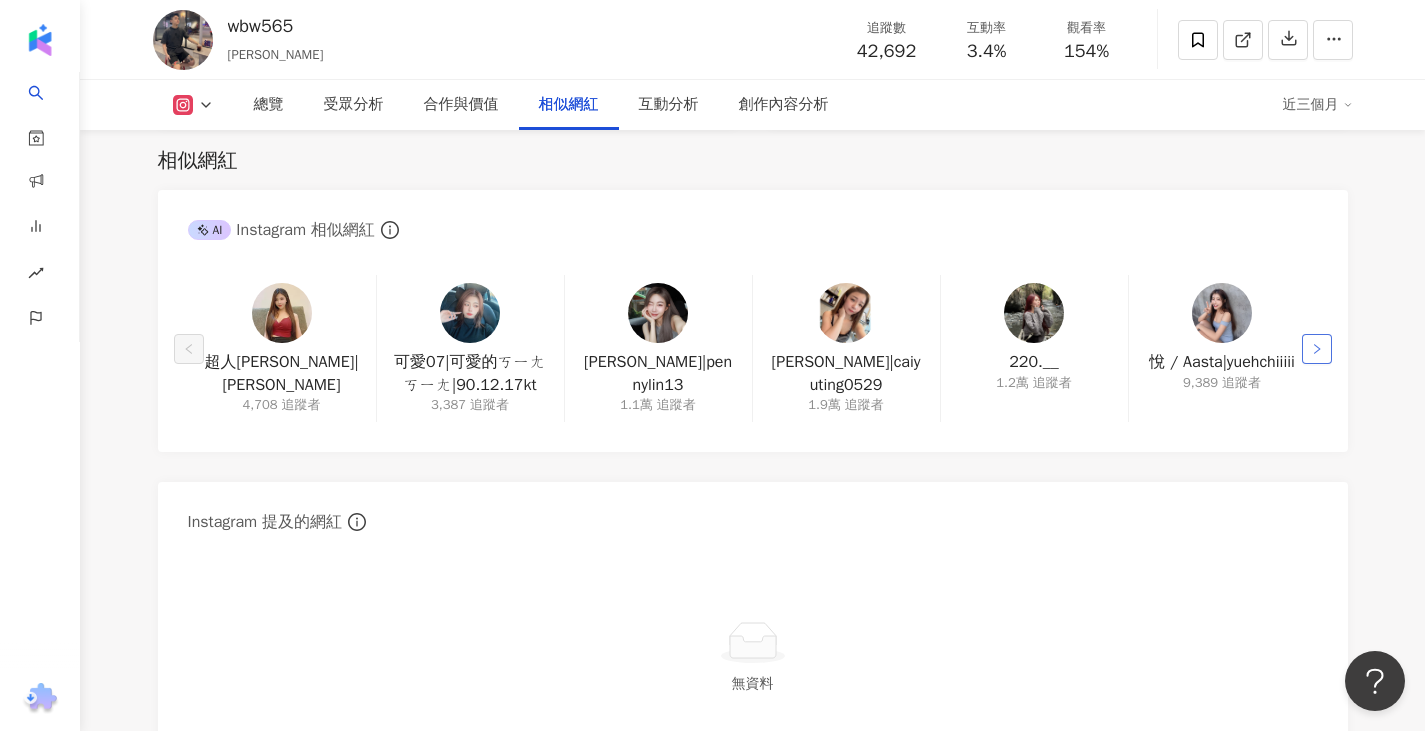 click 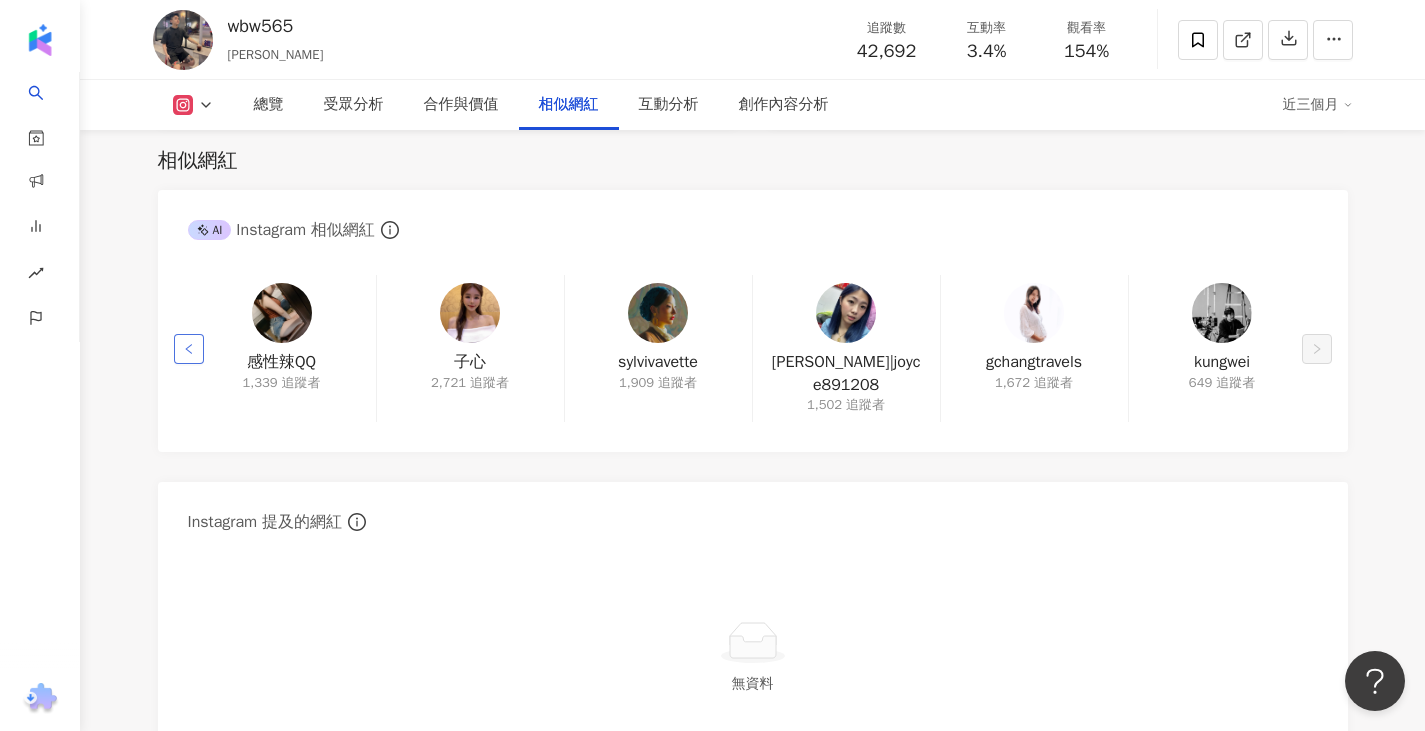 type 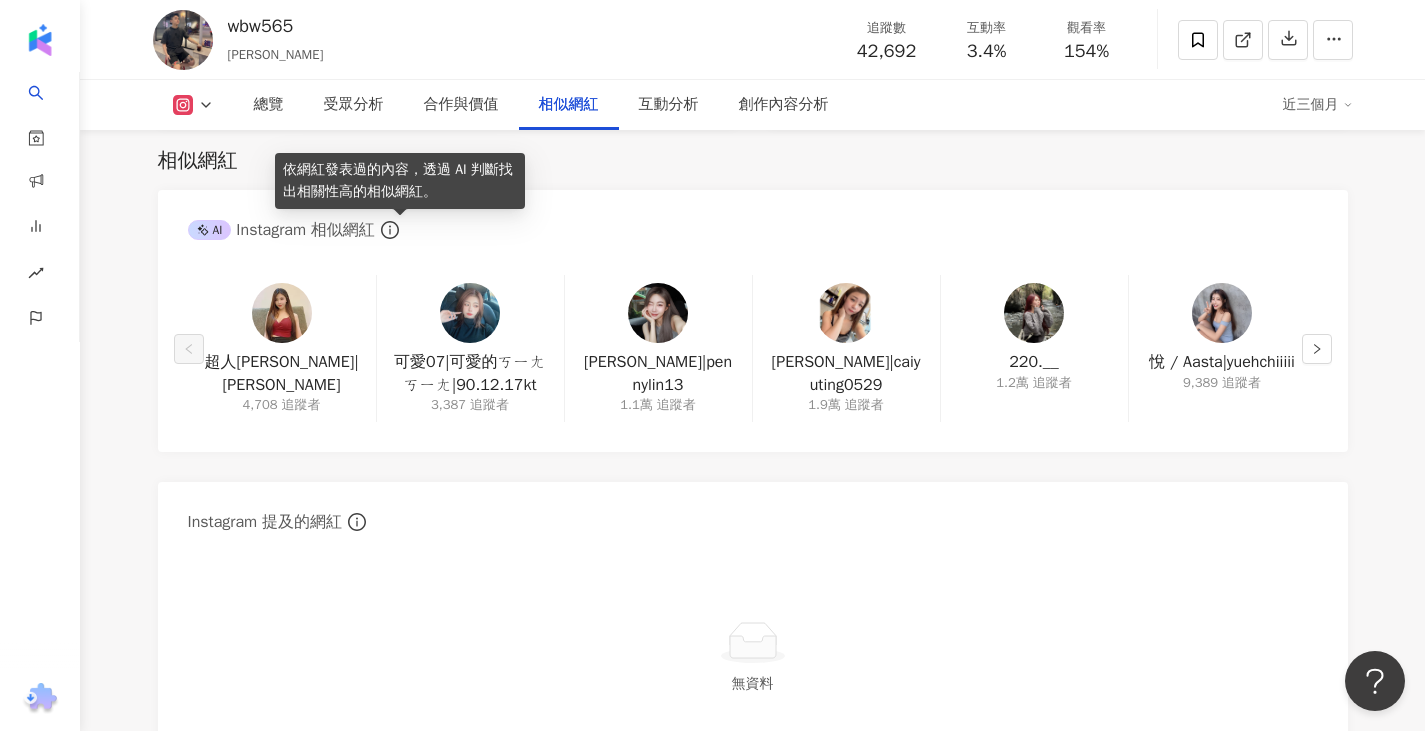 click on "AI Instagram 相似網紅" at bounding box center (295, 230) 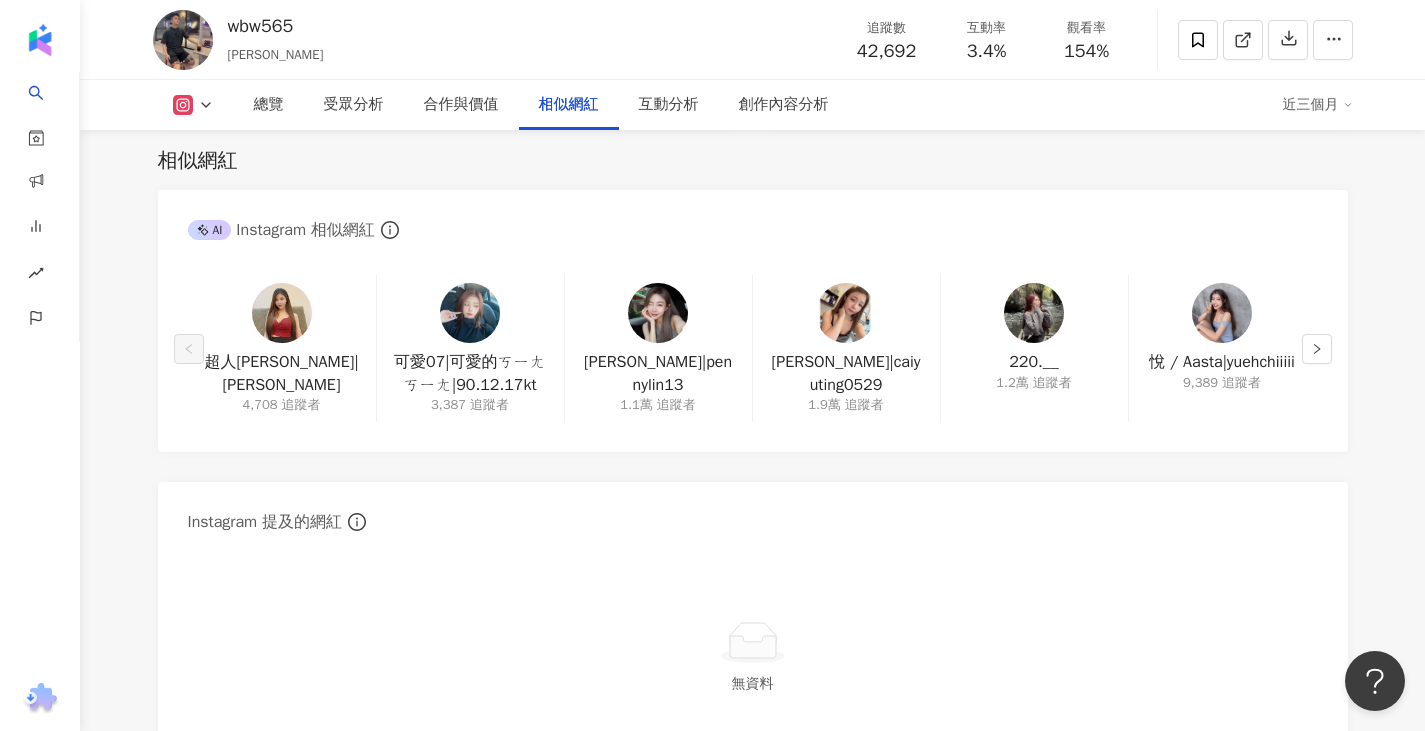 click at bounding box center (658, 313) 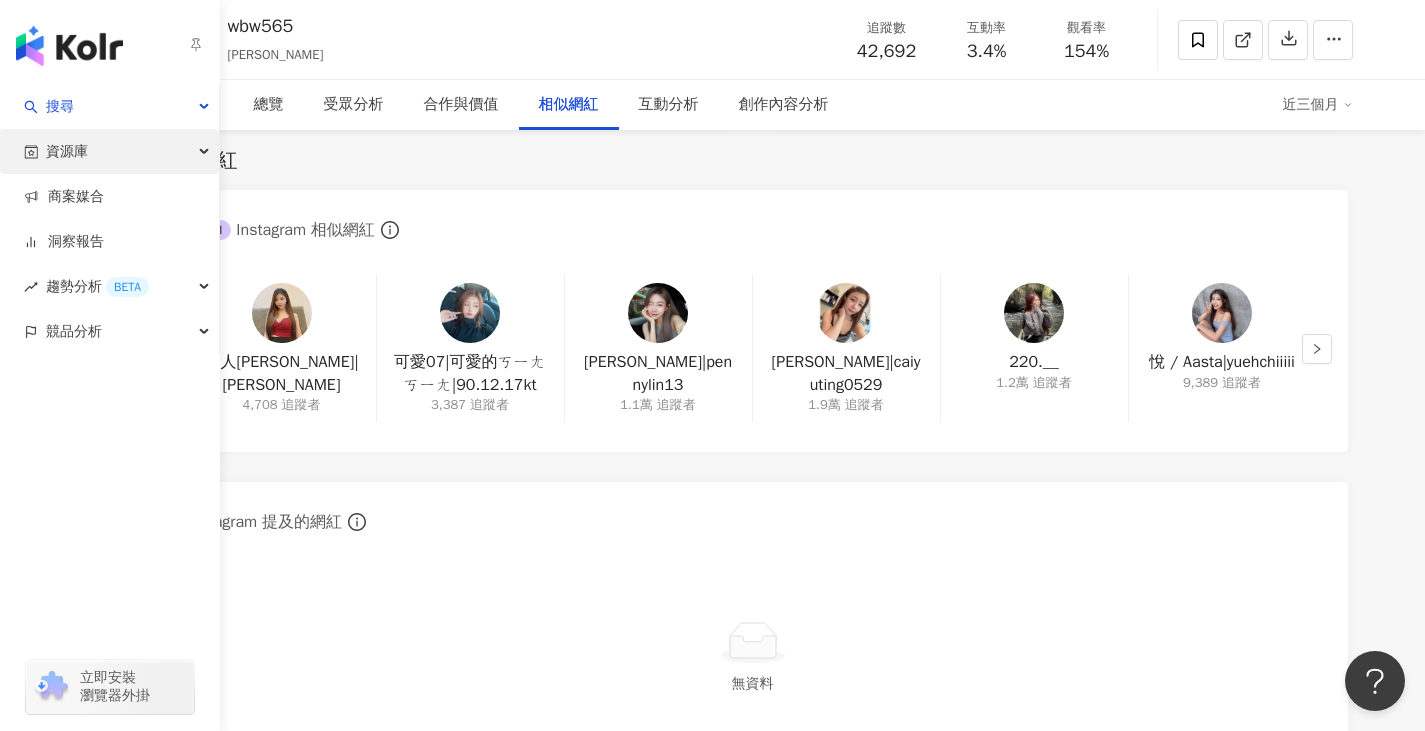 click on "資源庫" at bounding box center (109, 151) 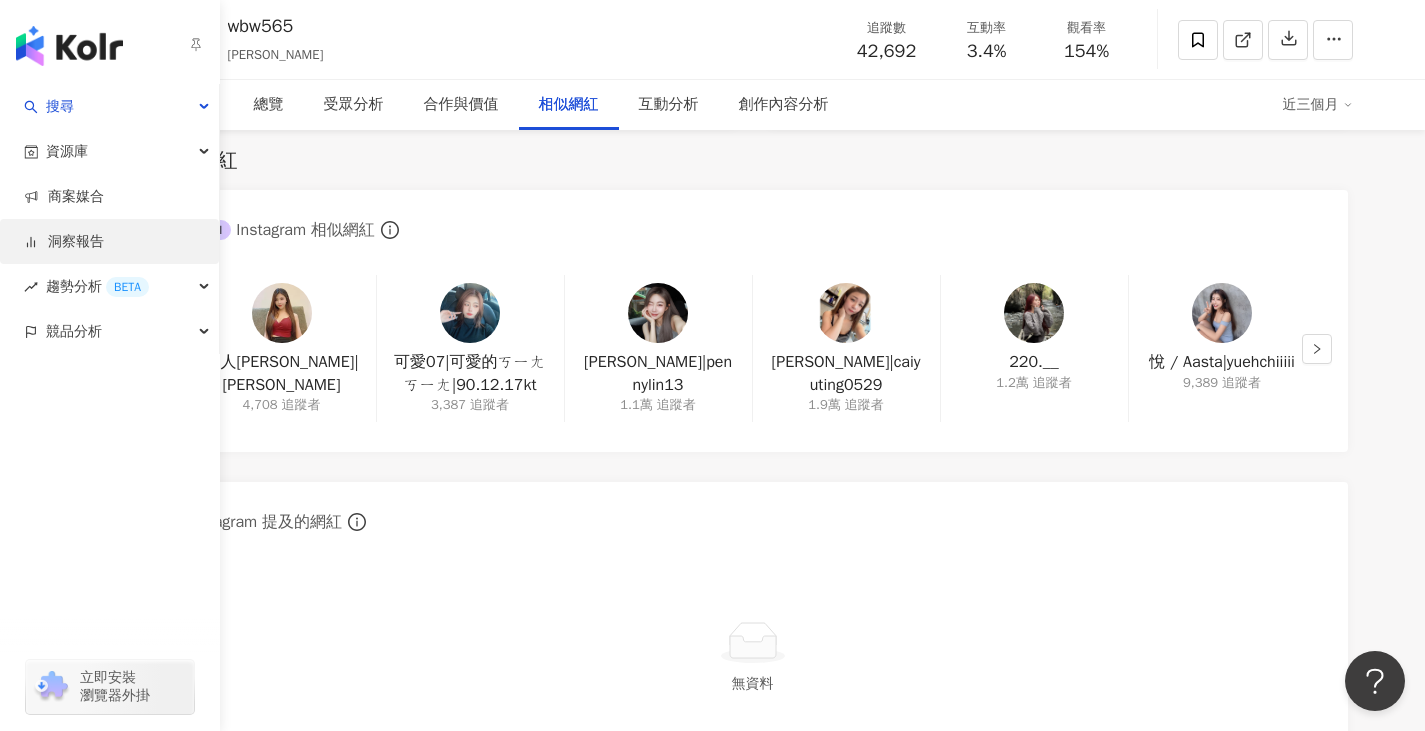 click on "洞察報告" at bounding box center (64, 242) 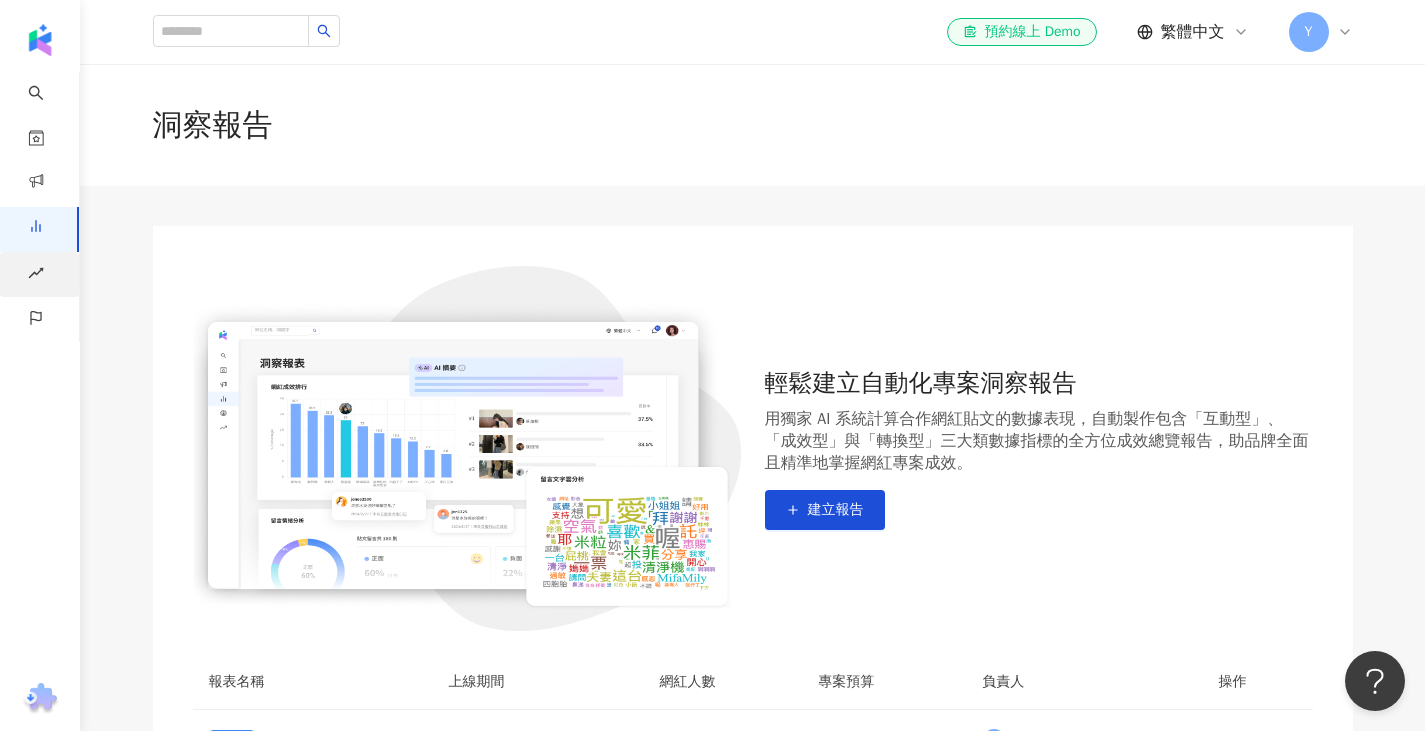 drag, startPoint x: 106, startPoint y: 138, endPoint x: 14, endPoint y: 270, distance: 160.89748 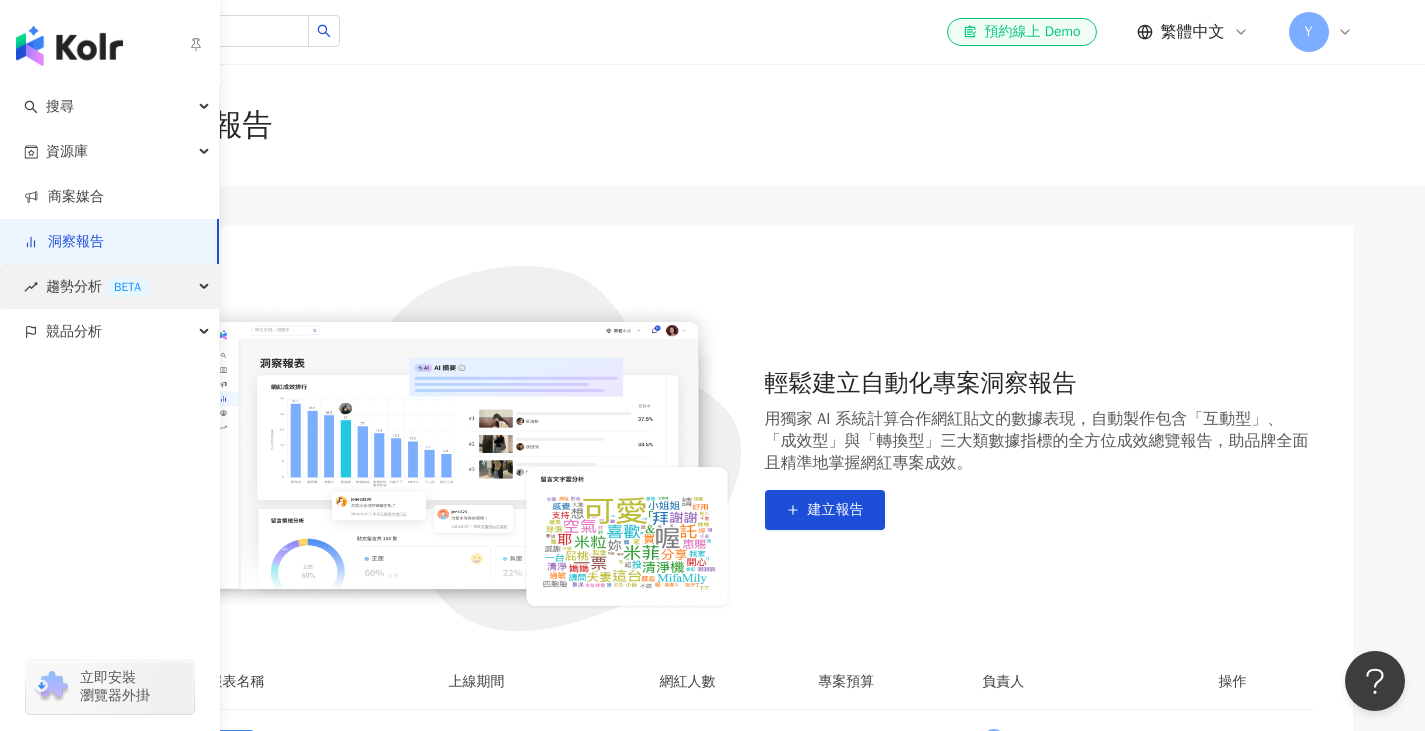 click on "趨勢分析 BETA" at bounding box center [97, 286] 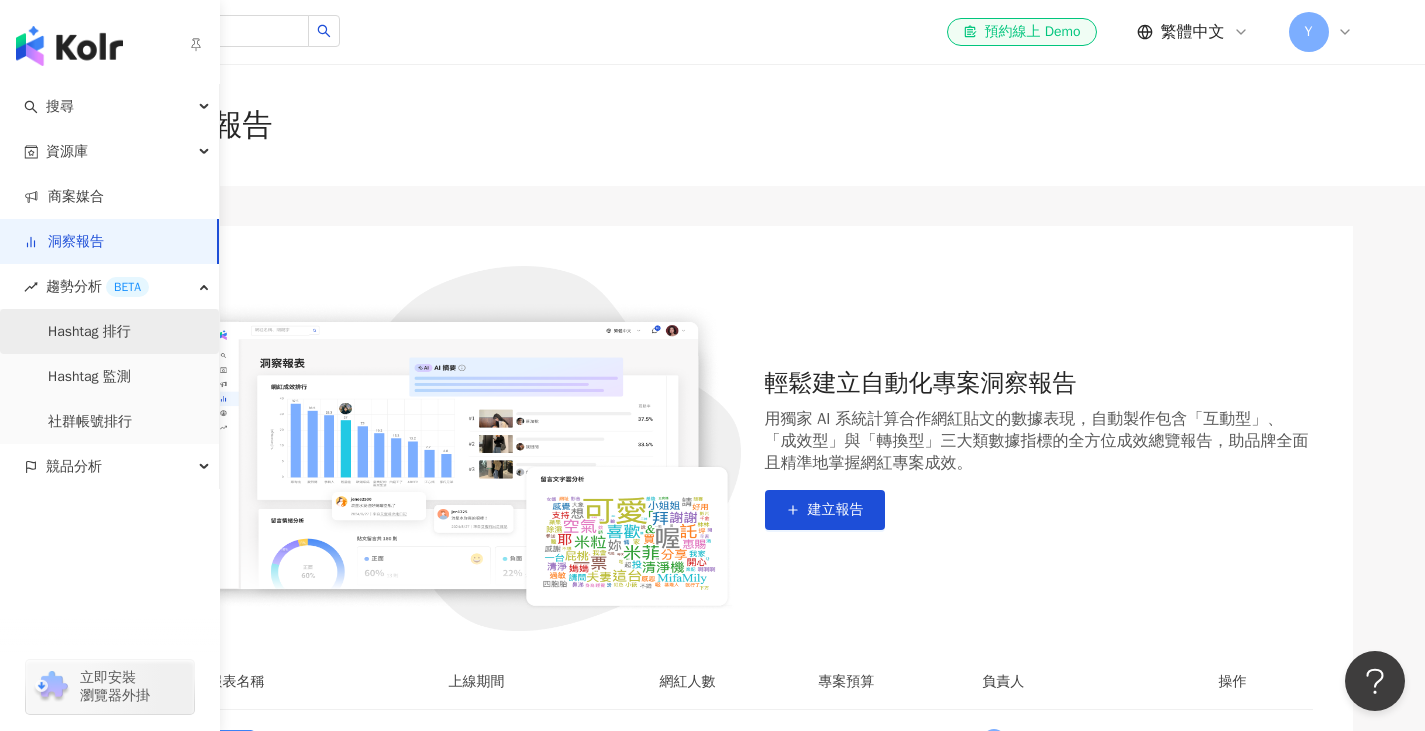 click on "Hashtag 排行" at bounding box center [89, 332] 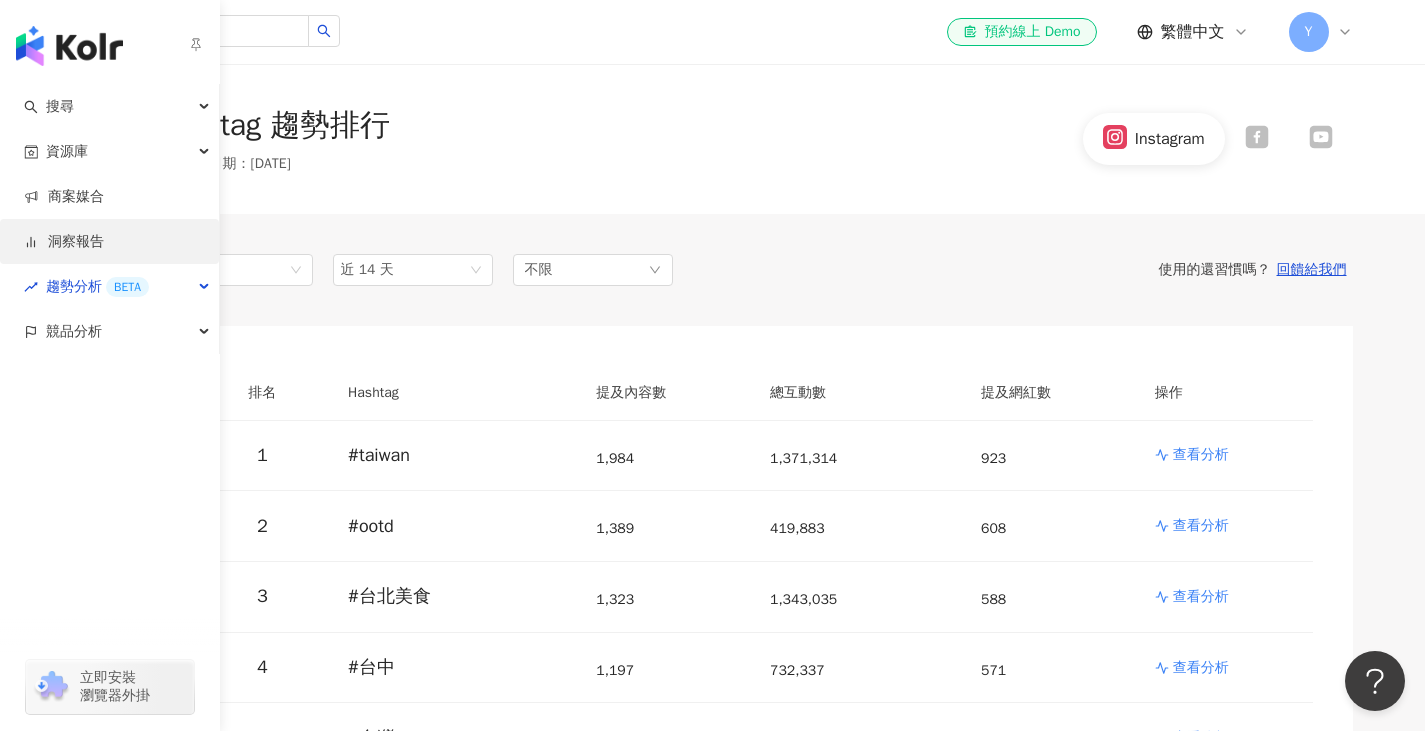 click on "洞察報告" at bounding box center (64, 242) 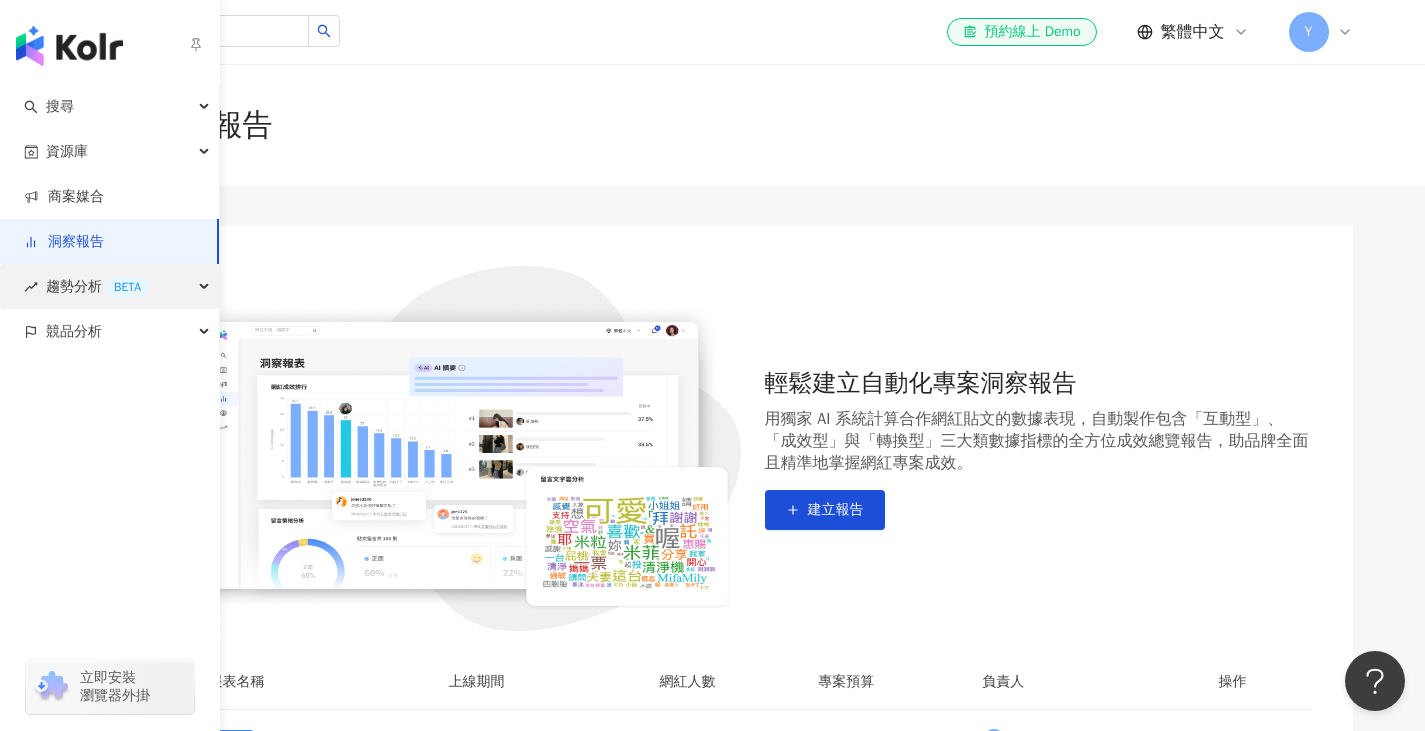 click on "趨勢分析 BETA" at bounding box center [97, 286] 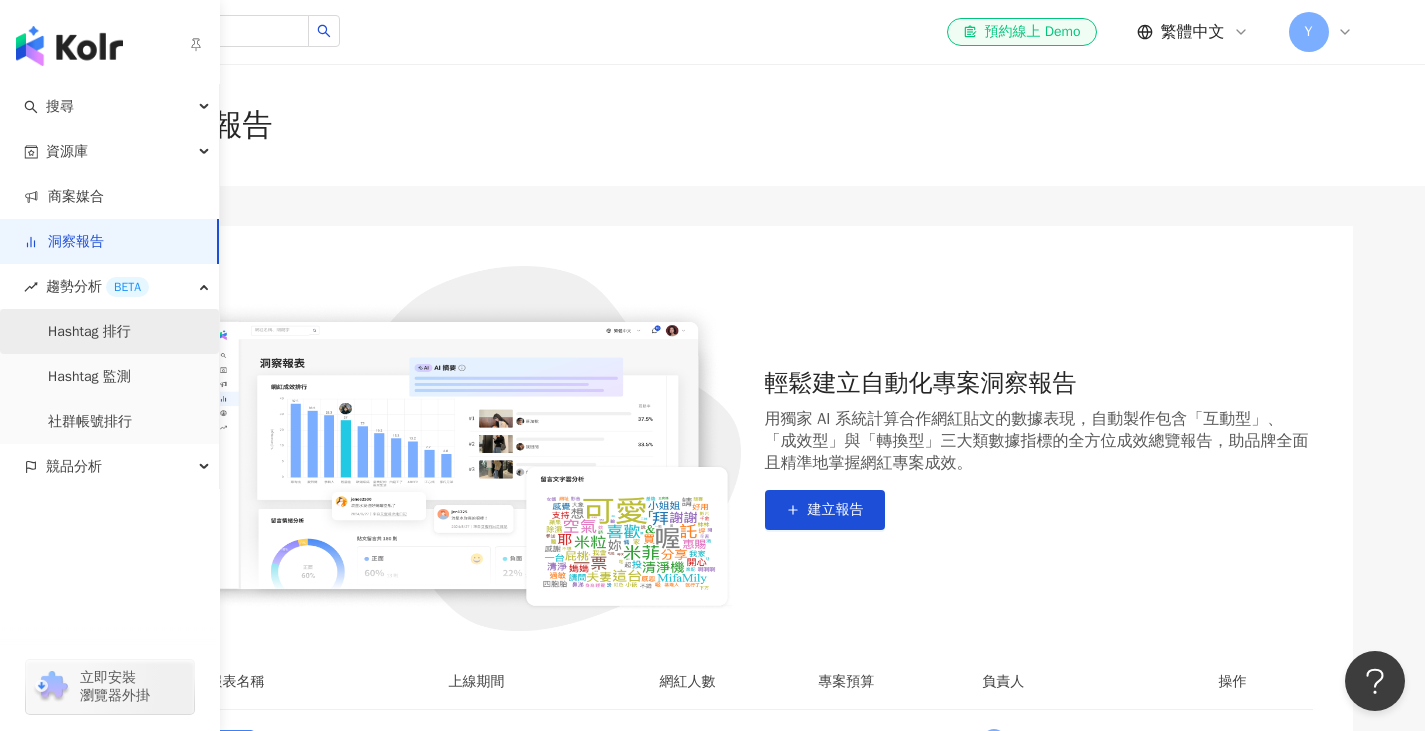 click on "Hashtag 排行" at bounding box center (89, 332) 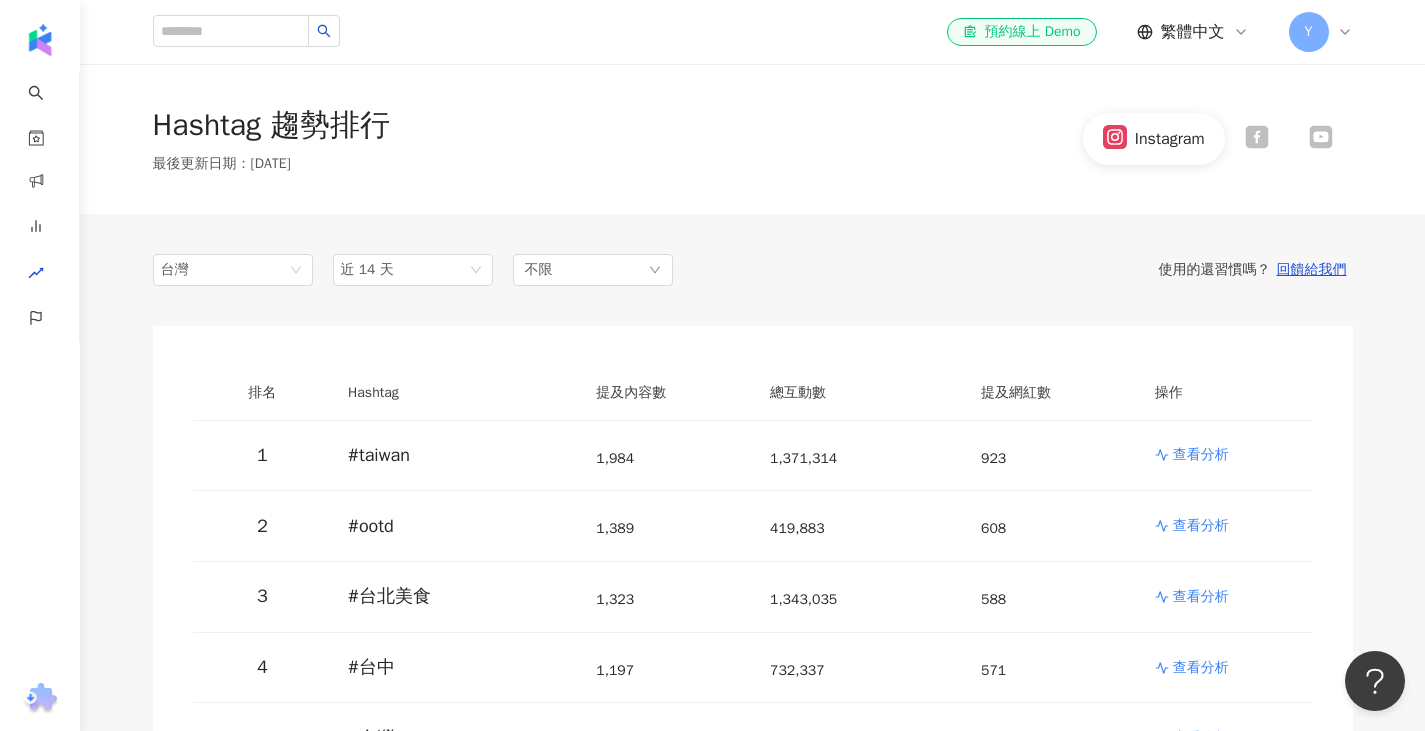 click on "Hashtag 趨勢排行 最後更新日期 ： 2025/7/22 Instagram" at bounding box center [752, 139] 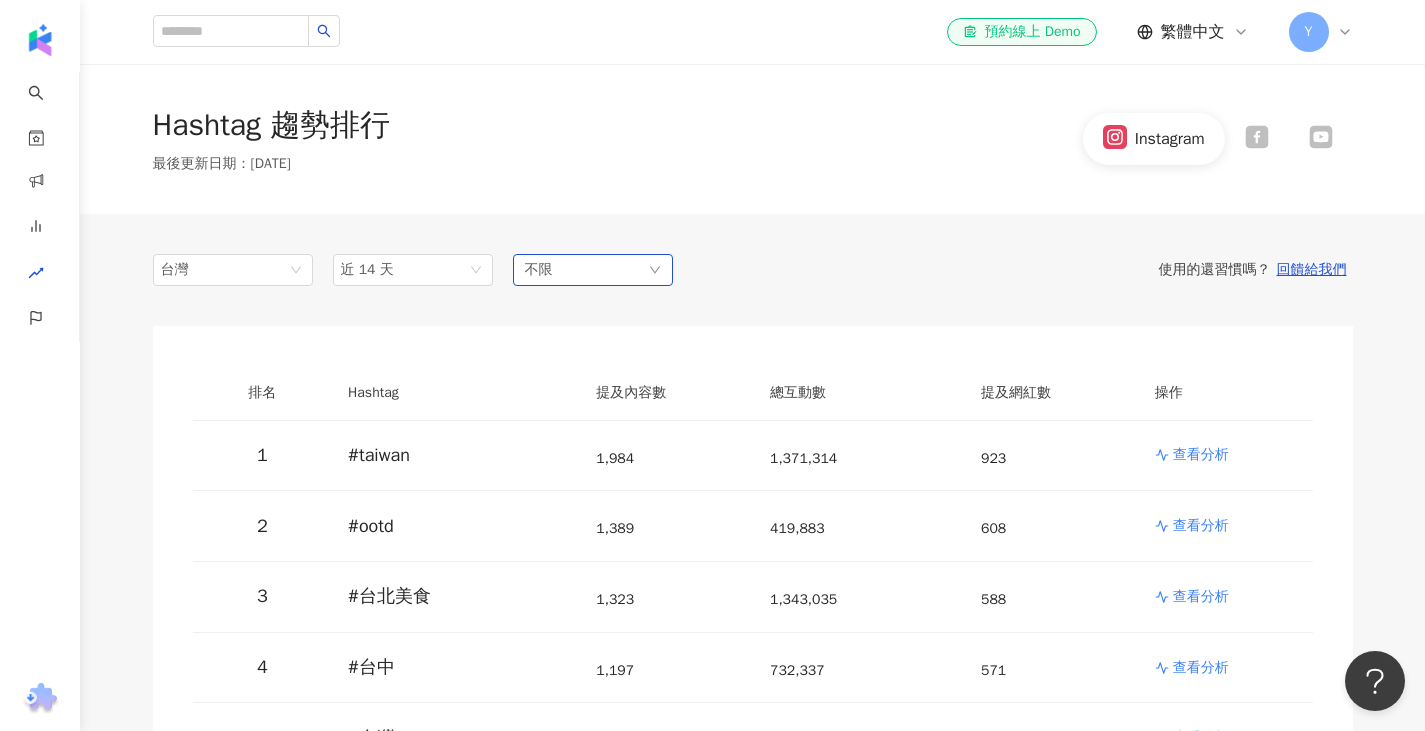 click on "不限" at bounding box center [593, 270] 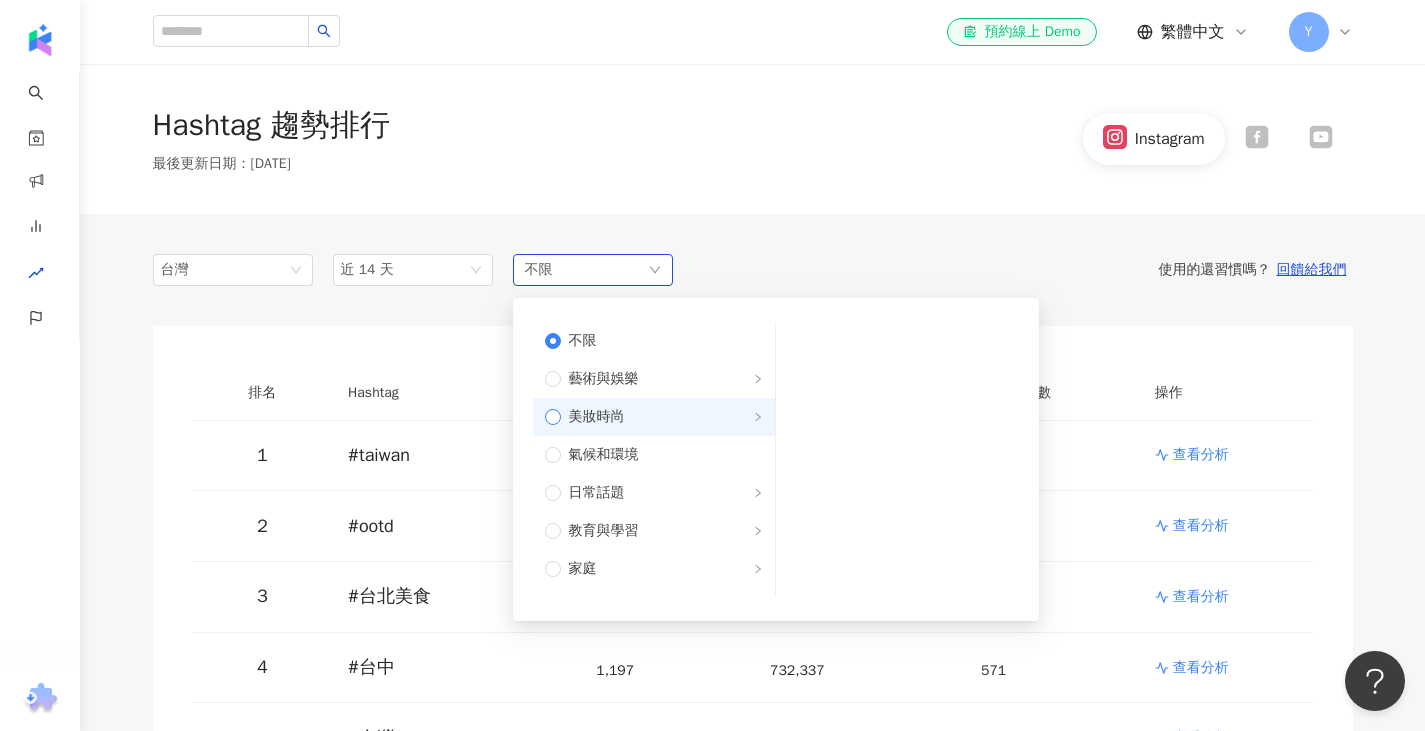 click on "美妝時尚" at bounding box center [597, 417] 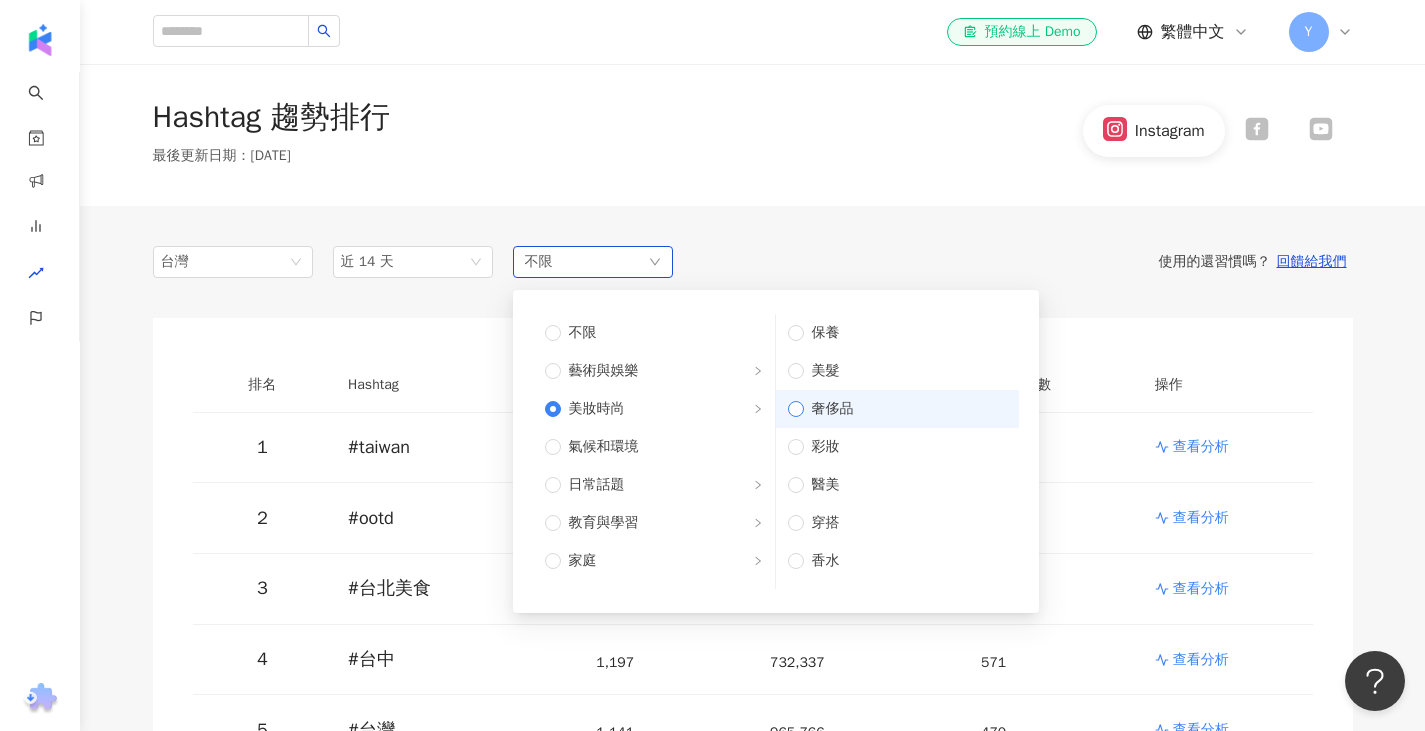 scroll, scrollTop: 0, scrollLeft: 0, axis: both 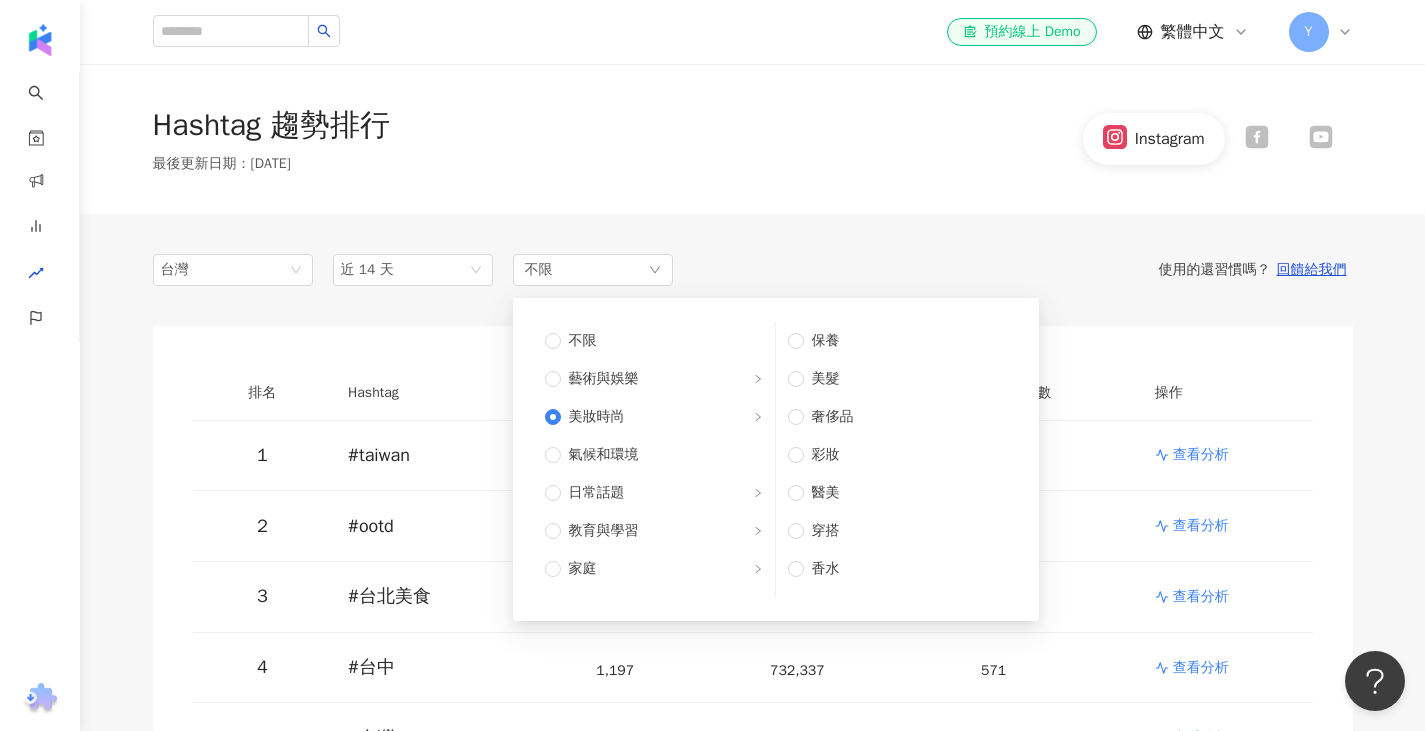 click on "Hashtag 趨勢排行 最後更新日期 ： 2025/7/22 Instagram" at bounding box center (753, 139) 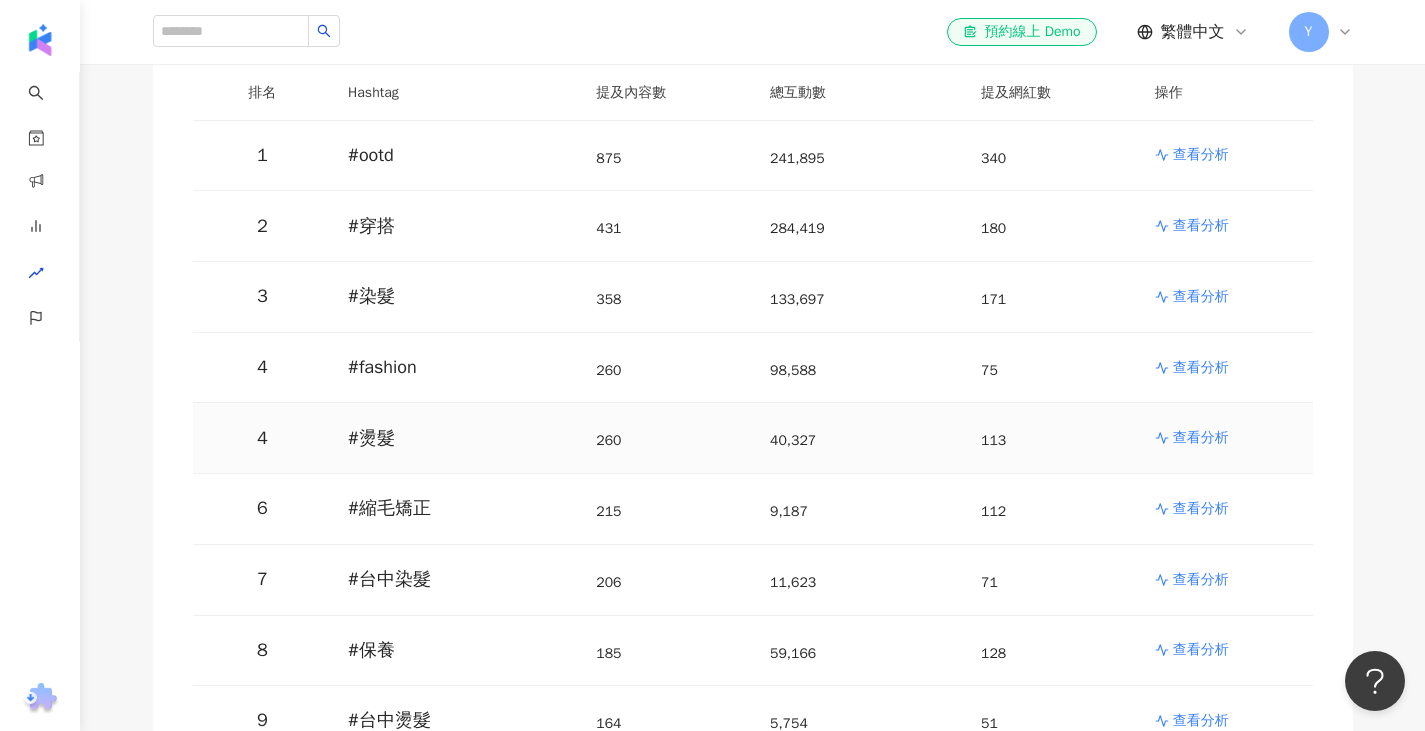 scroll, scrollTop: 100, scrollLeft: 0, axis: vertical 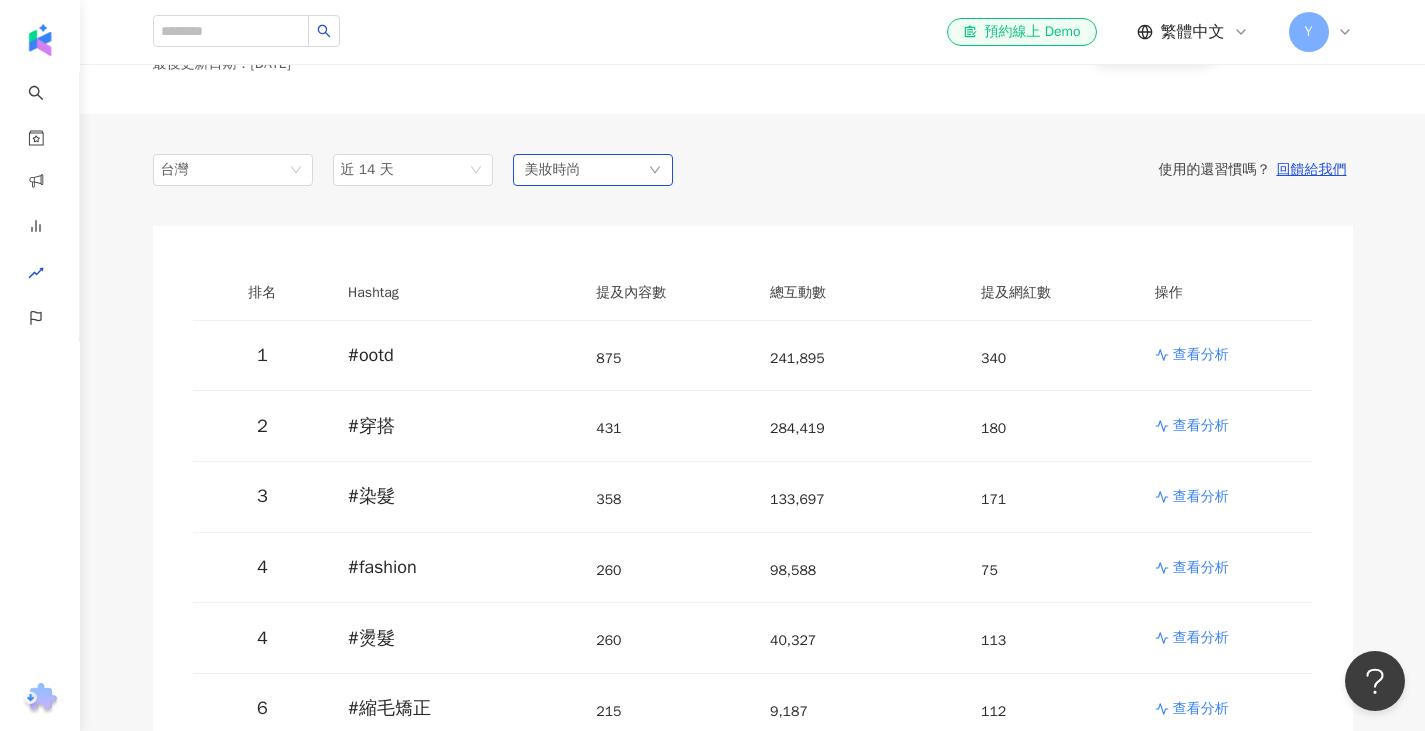 click on "美妝時尚" at bounding box center [553, 170] 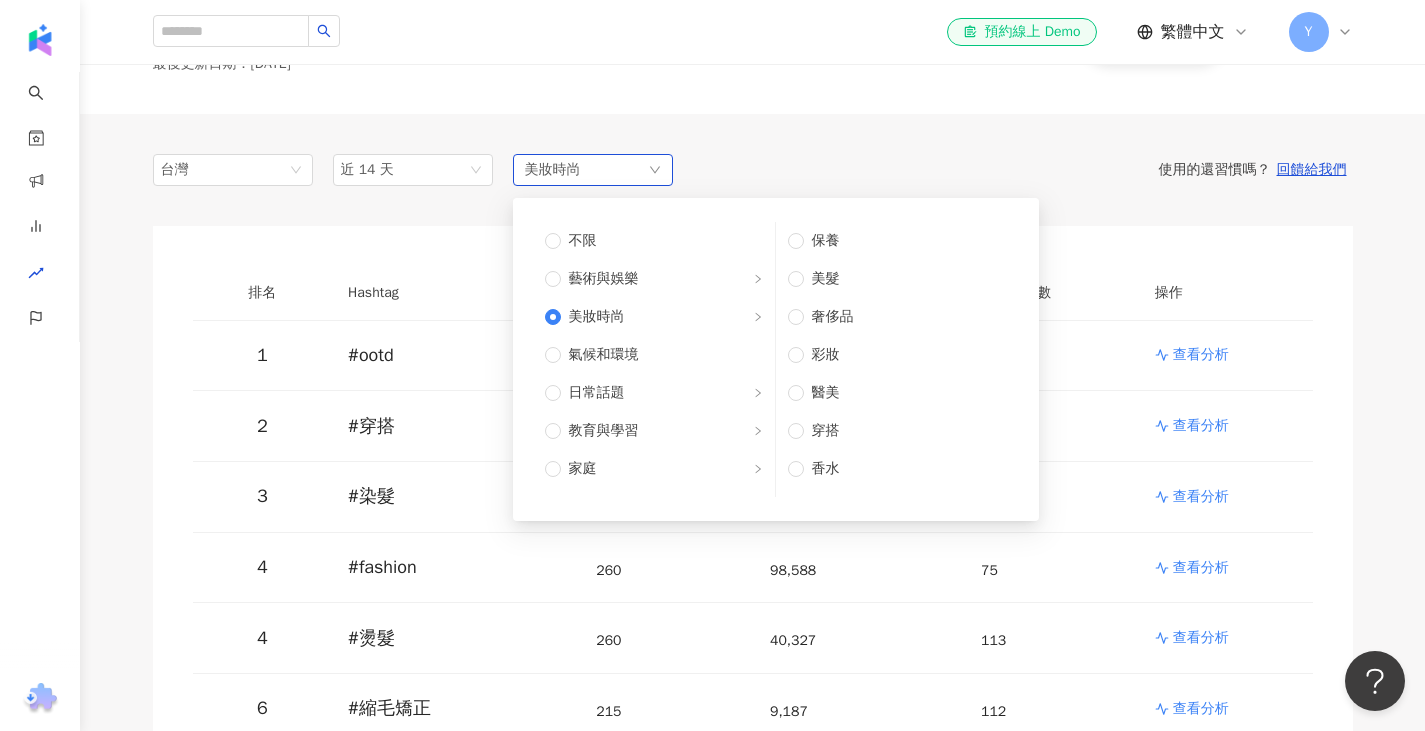 click on "美妝時尚" at bounding box center [553, 170] 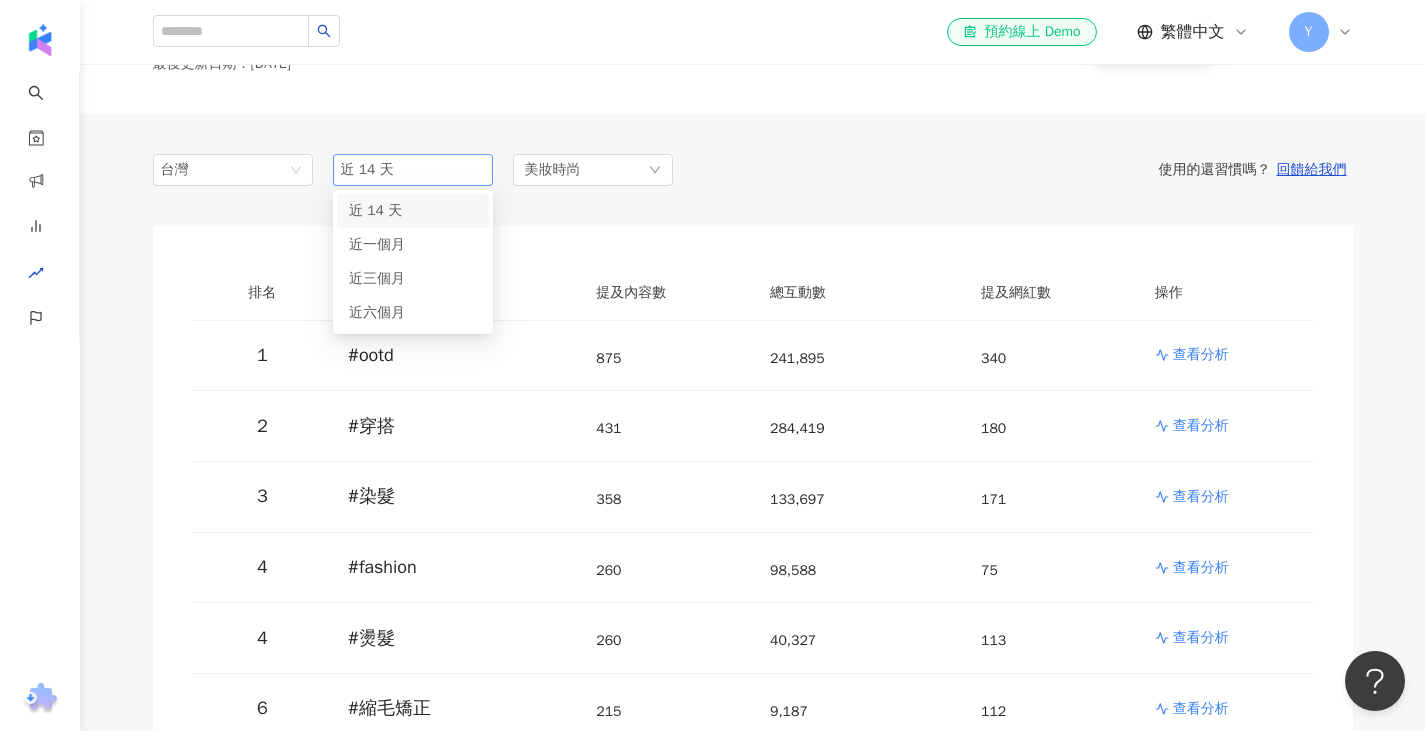click on "近 14 天" at bounding box center [413, 170] 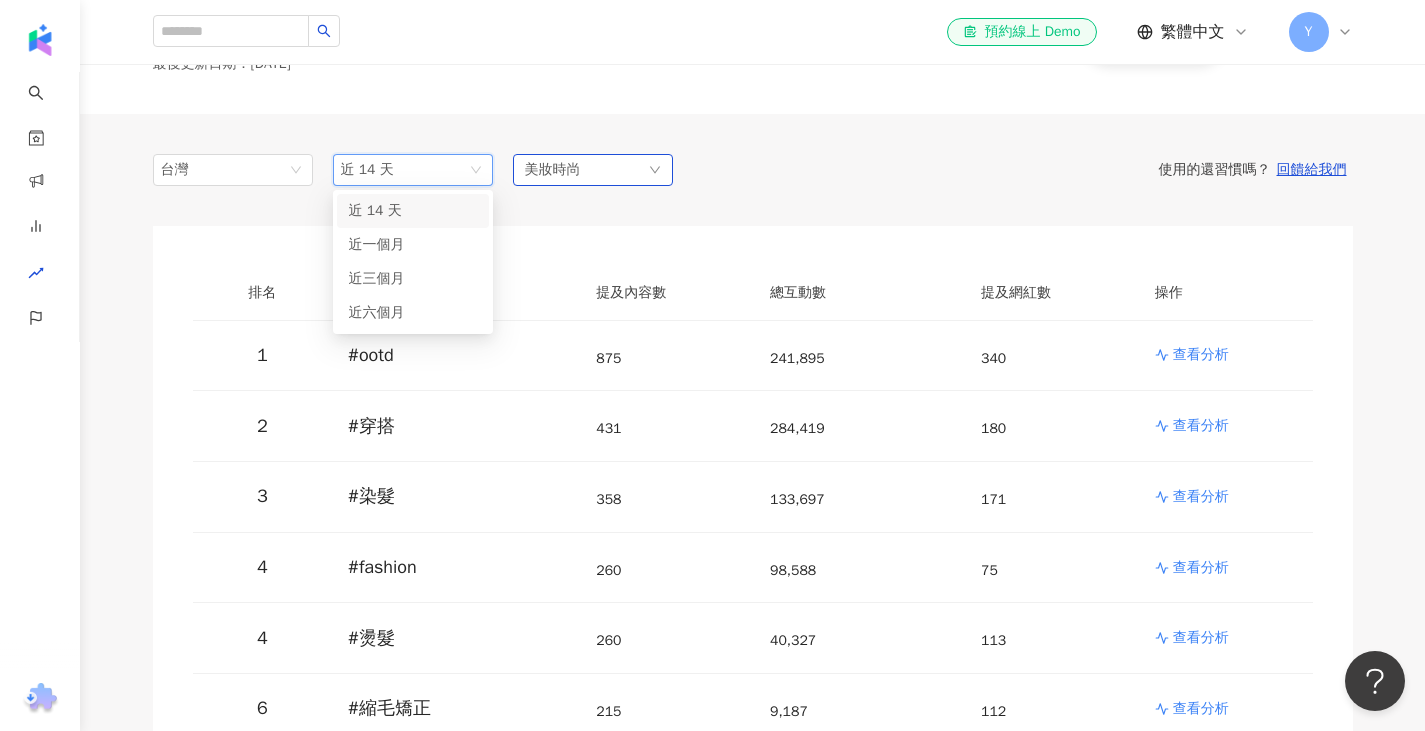 click on "美妝時尚" at bounding box center (553, 170) 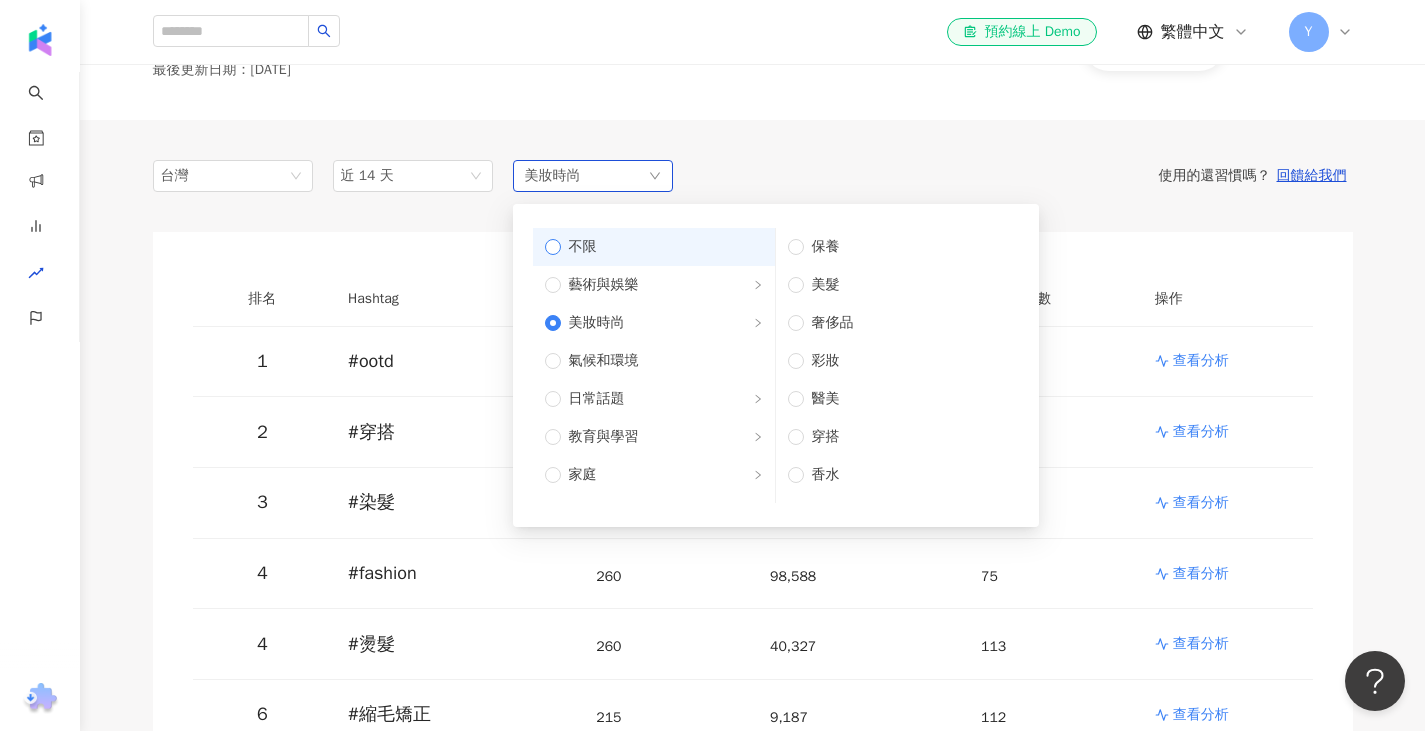 scroll, scrollTop: 0, scrollLeft: 0, axis: both 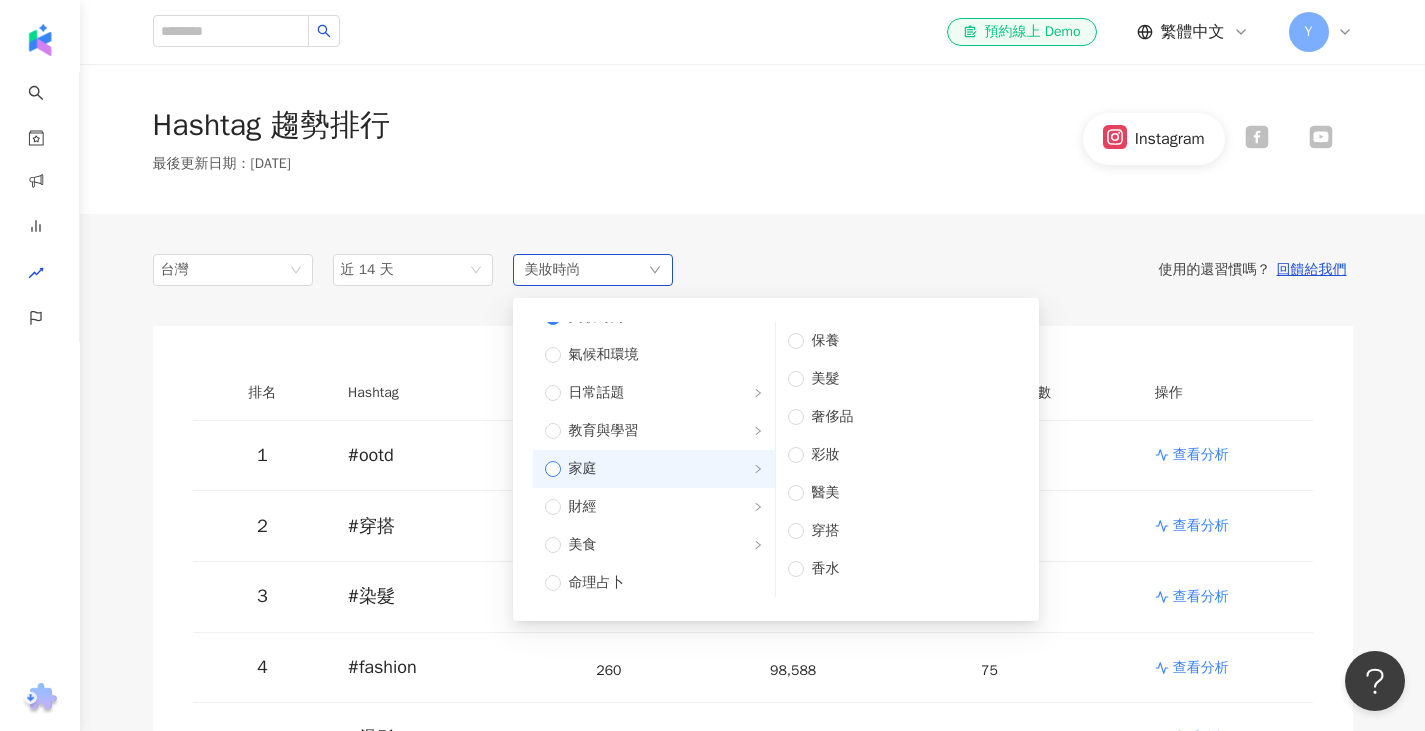click on "家庭" at bounding box center [654, 469] 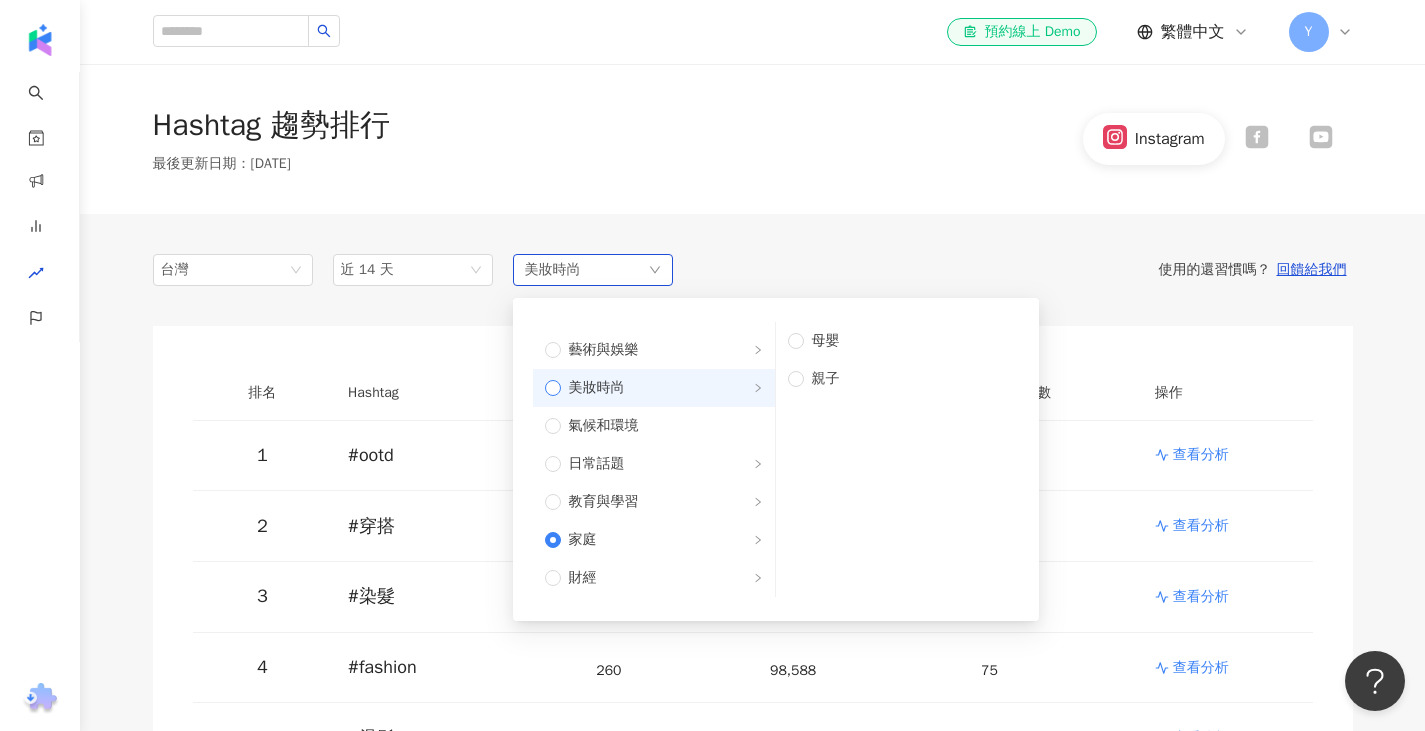 scroll, scrollTop: 0, scrollLeft: 0, axis: both 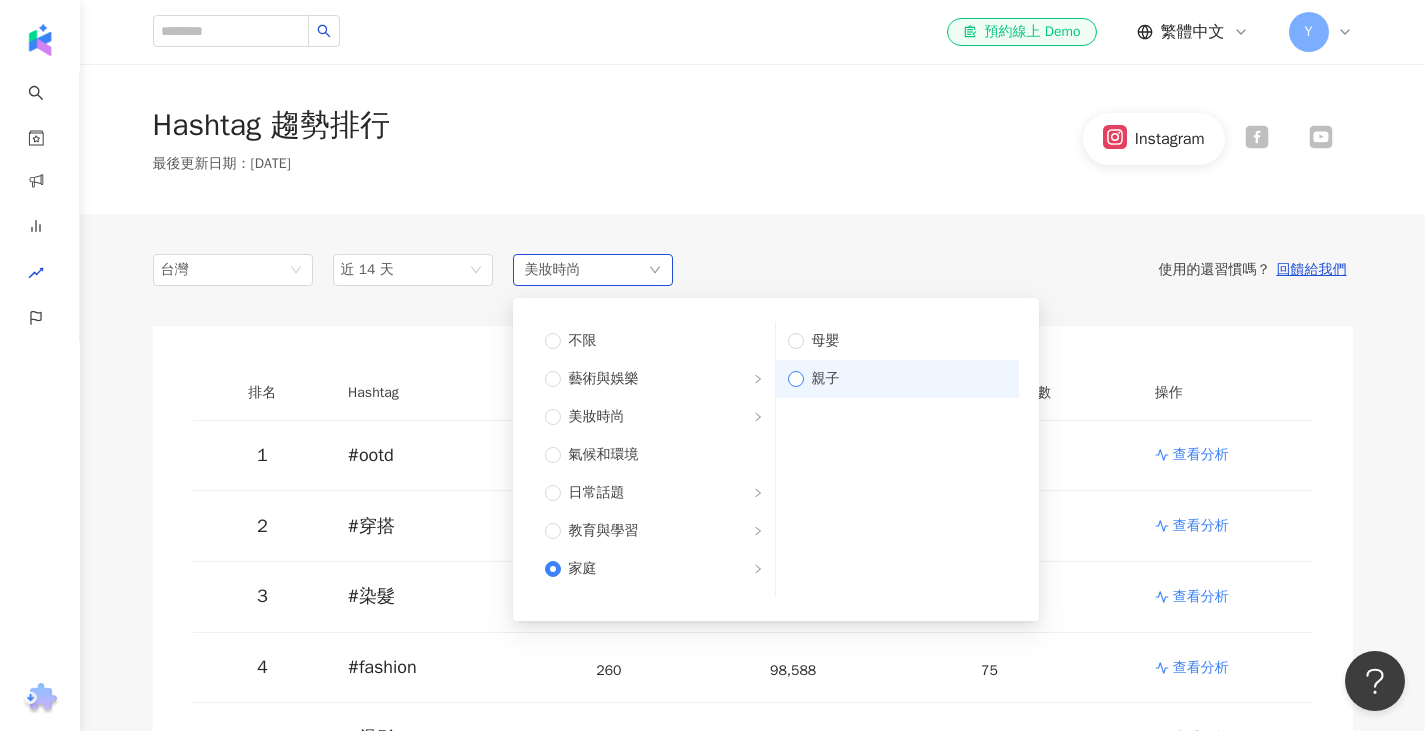 click on "親子" at bounding box center (905, 379) 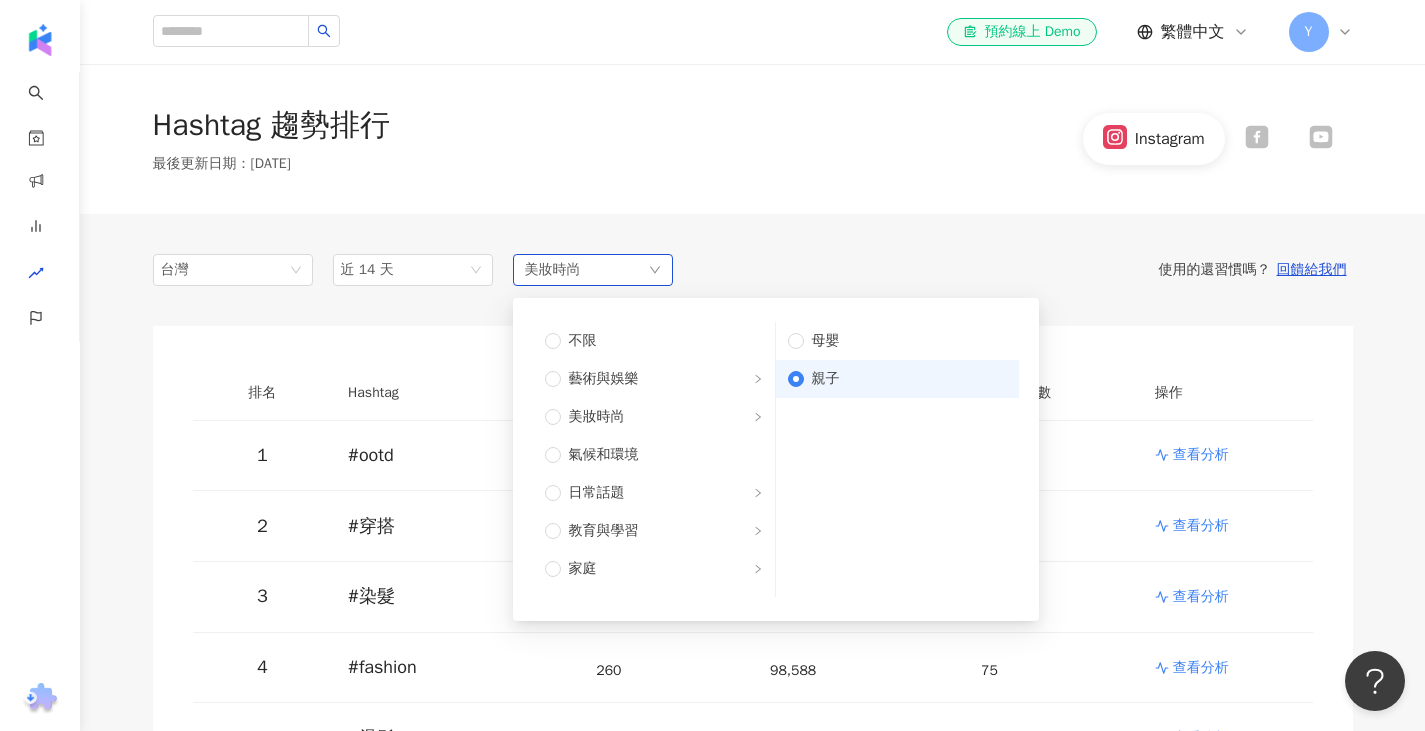 click on "親子" at bounding box center (905, 379) 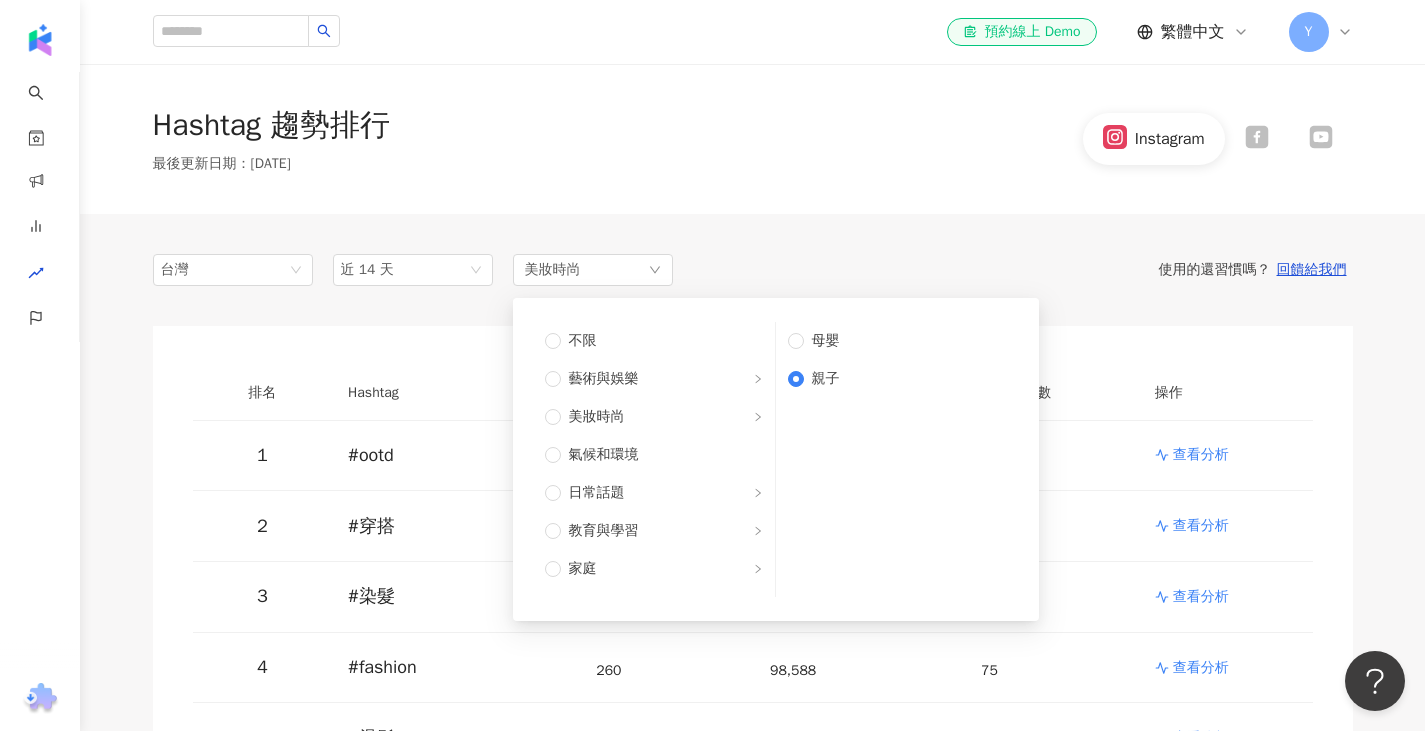 click on "Hashtag 趨勢排行 最後更新日期 ： 2025/7/22 Instagram" at bounding box center (752, 139) 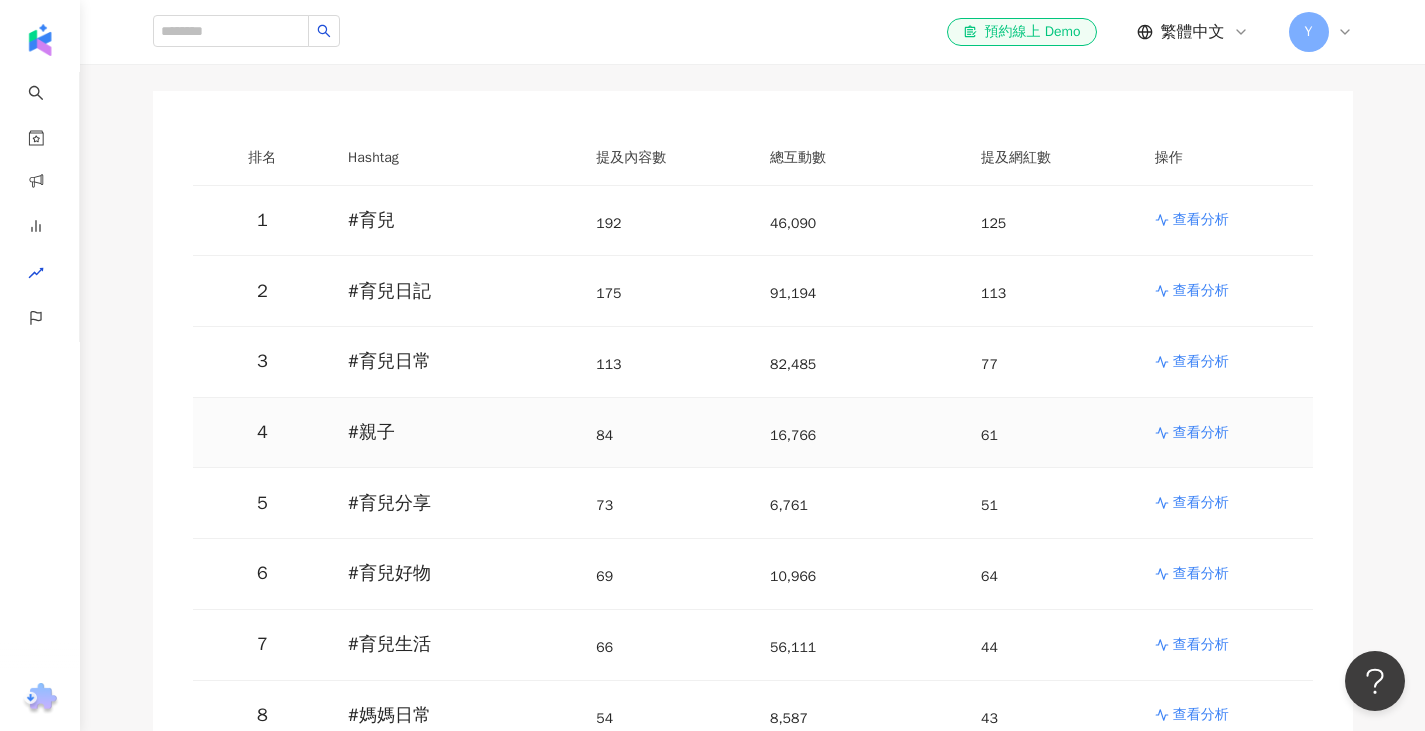 scroll, scrollTop: 200, scrollLeft: 0, axis: vertical 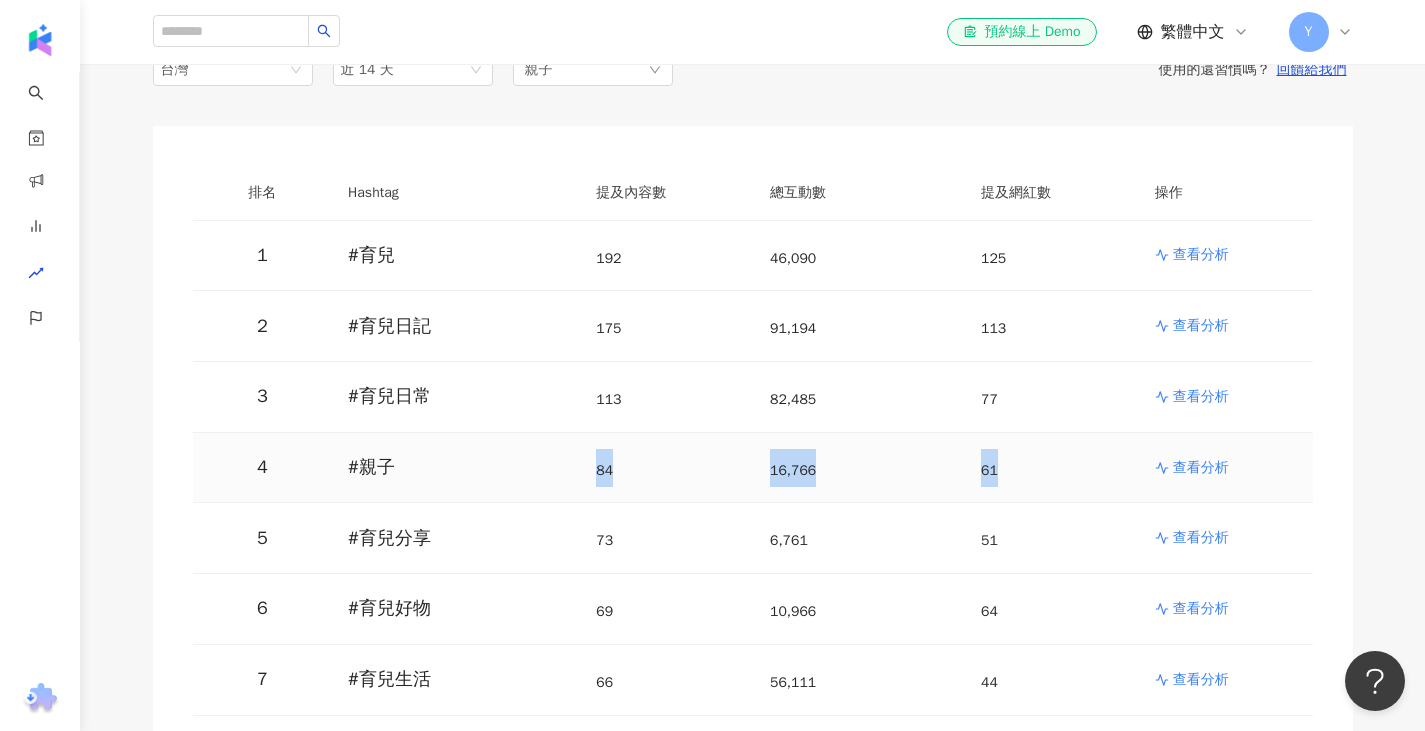 drag, startPoint x: 1010, startPoint y: 466, endPoint x: 559, endPoint y: 459, distance: 451.05432 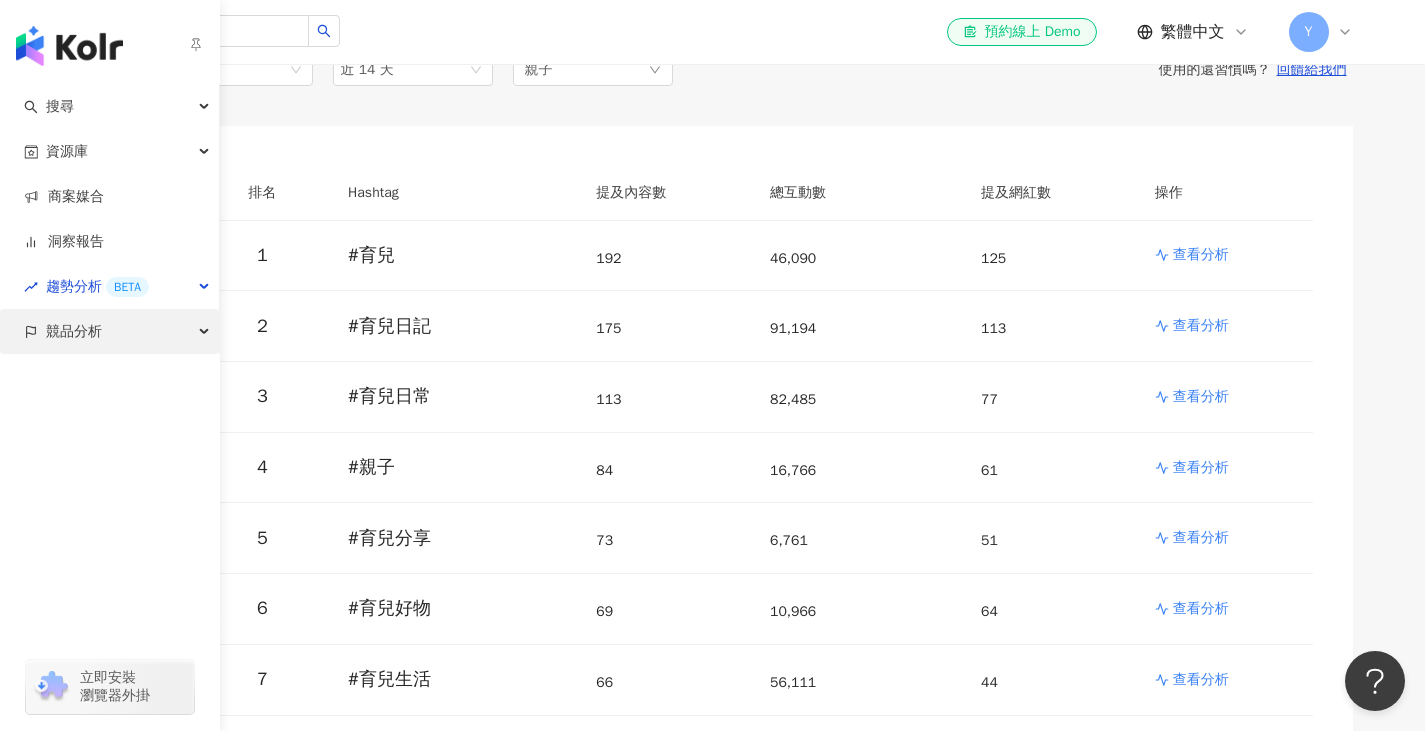 click on "競品分析" at bounding box center (109, 331) 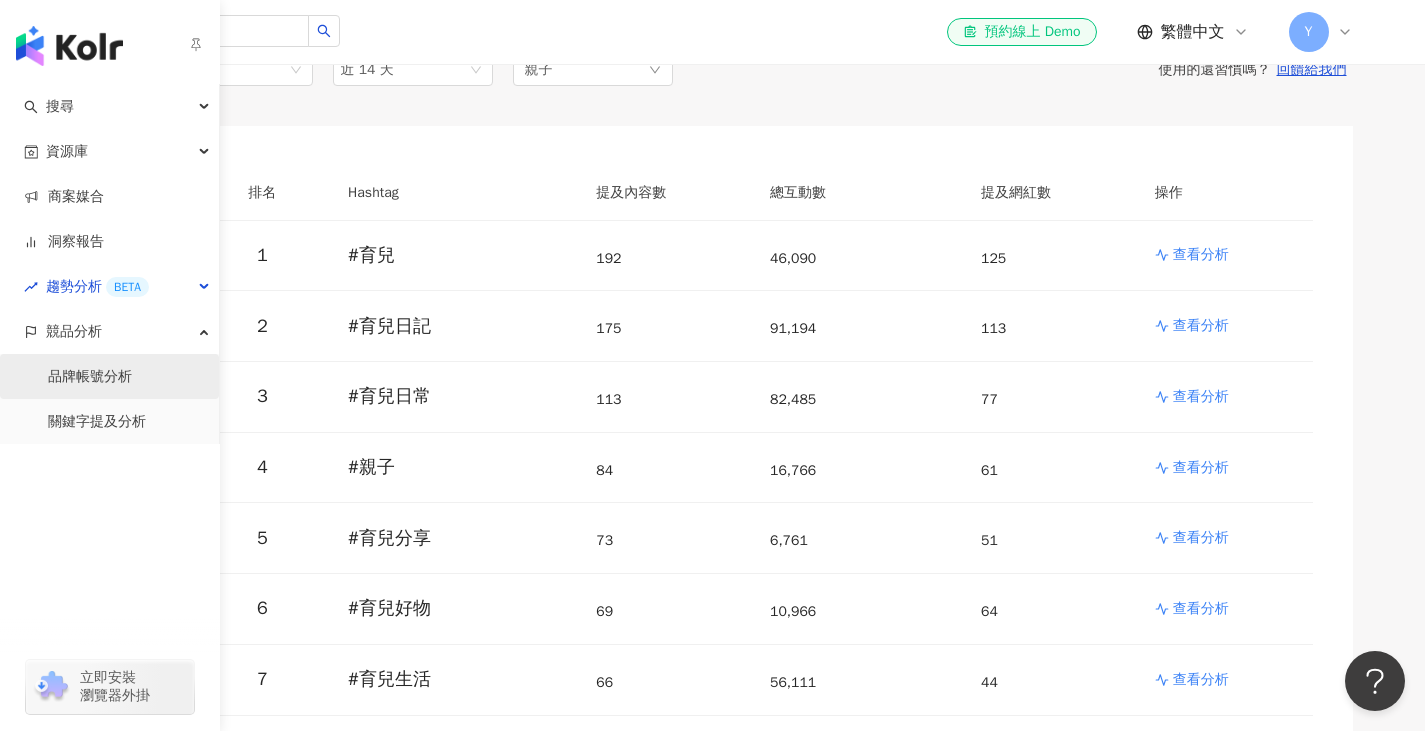click on "品牌帳號分析" at bounding box center (90, 377) 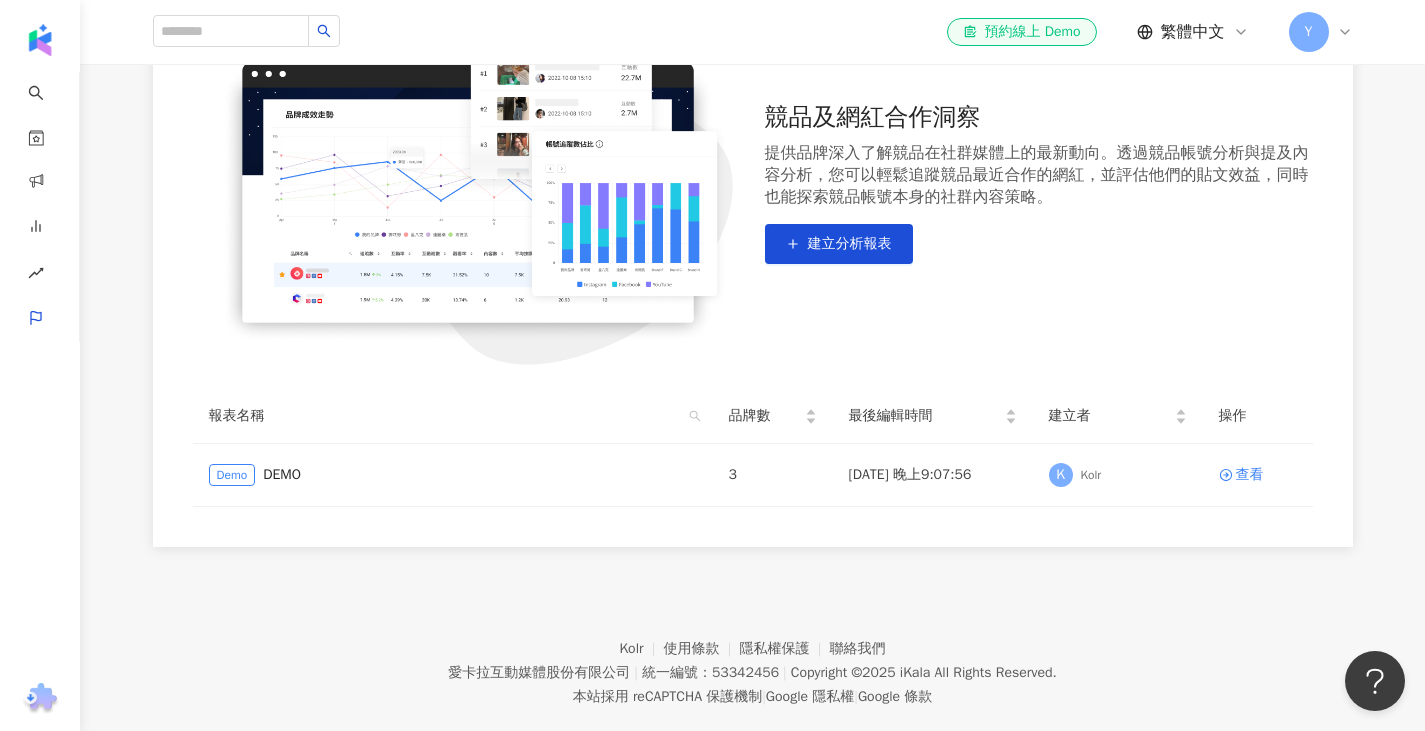 scroll, scrollTop: 304, scrollLeft: 0, axis: vertical 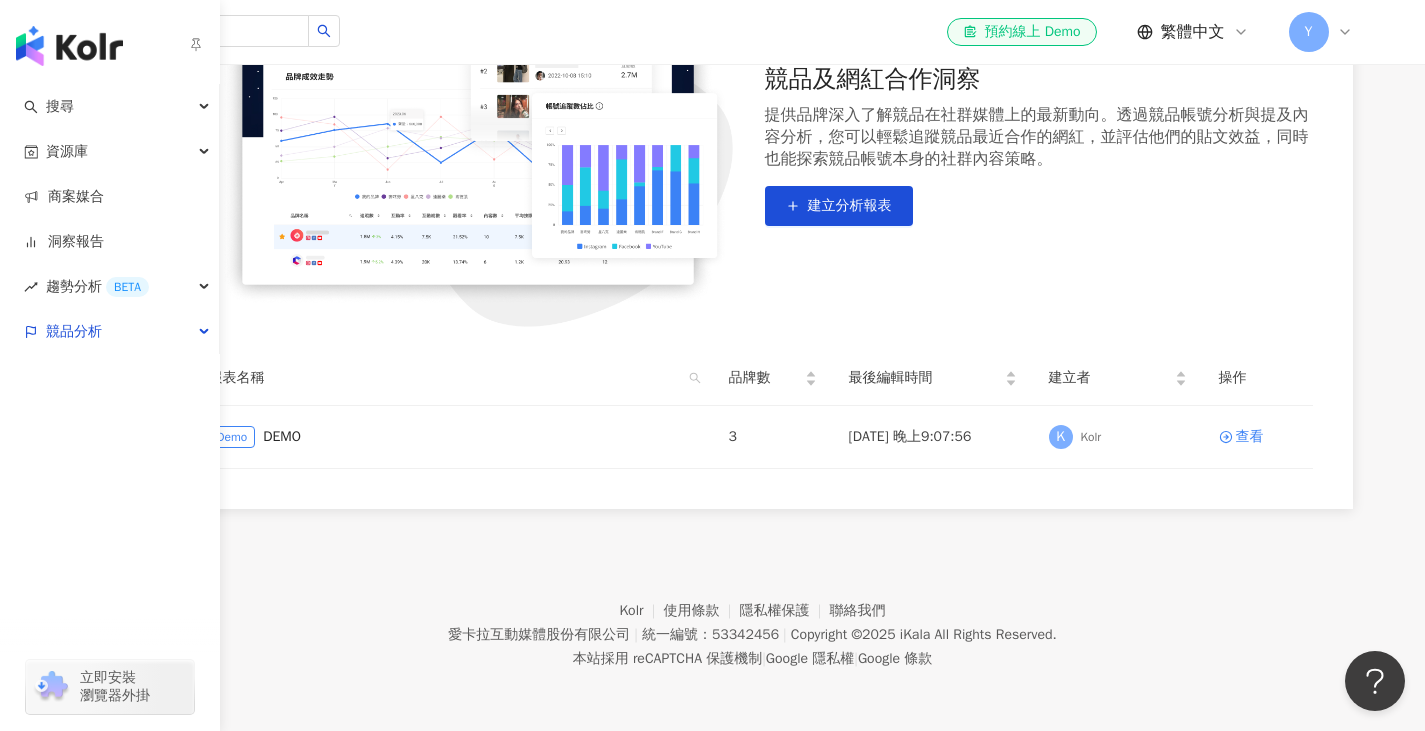 click at bounding box center (110, 420) 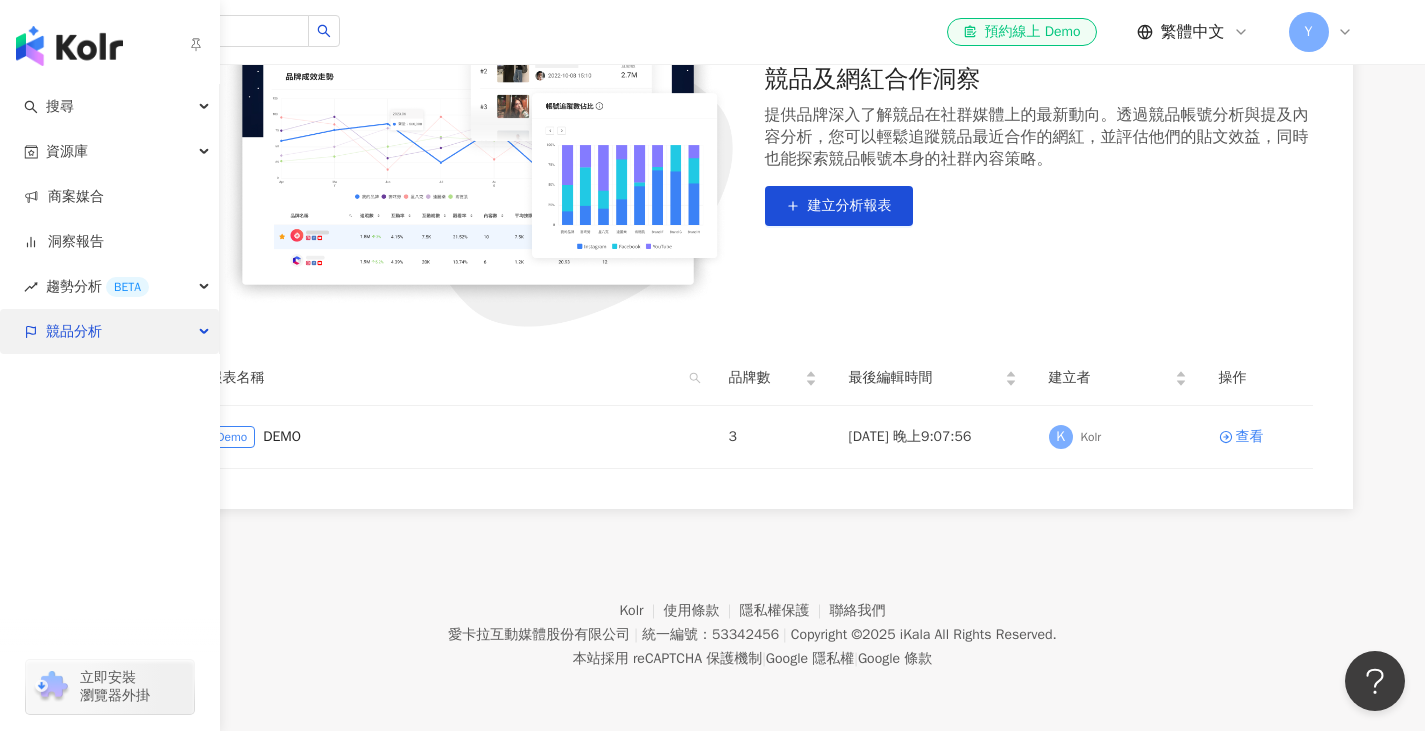 click on "競品分析" at bounding box center [109, 331] 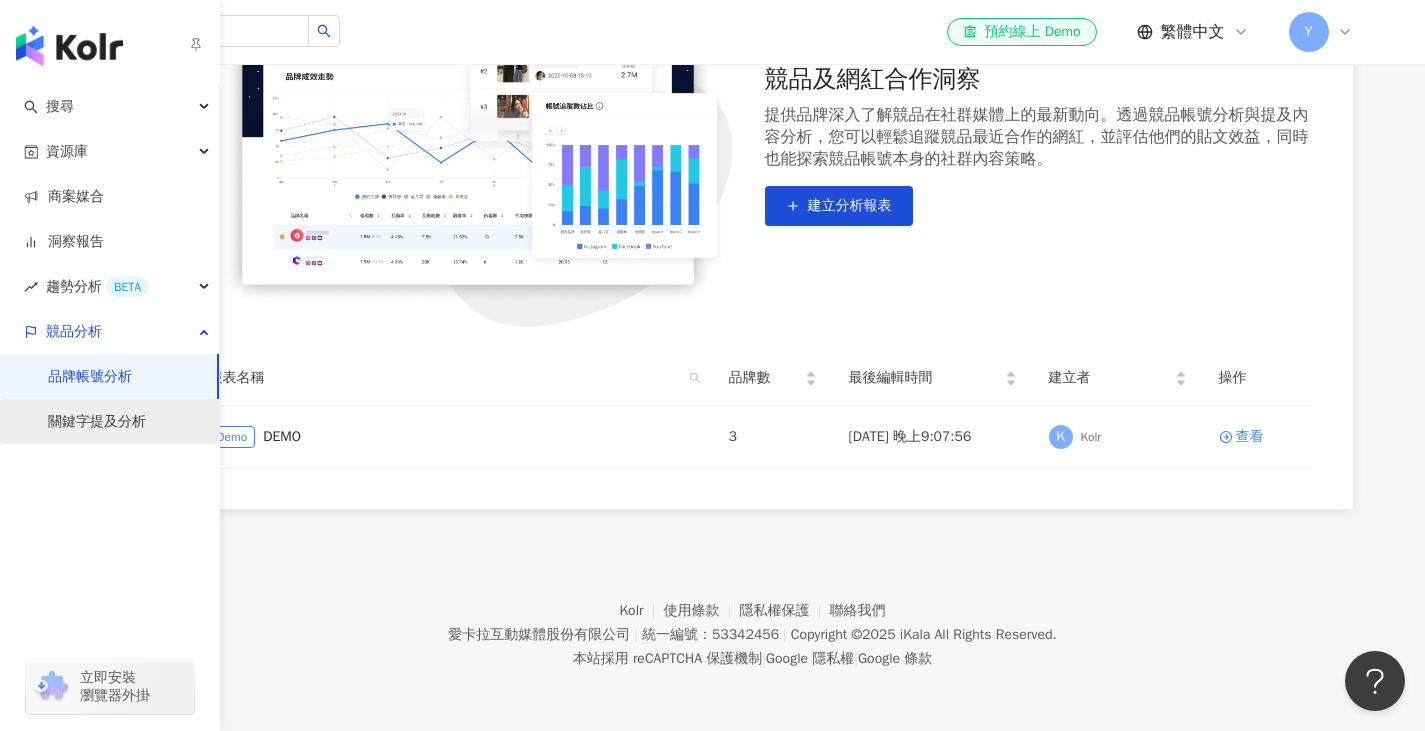 click on "關鍵字提及分析" at bounding box center (97, 422) 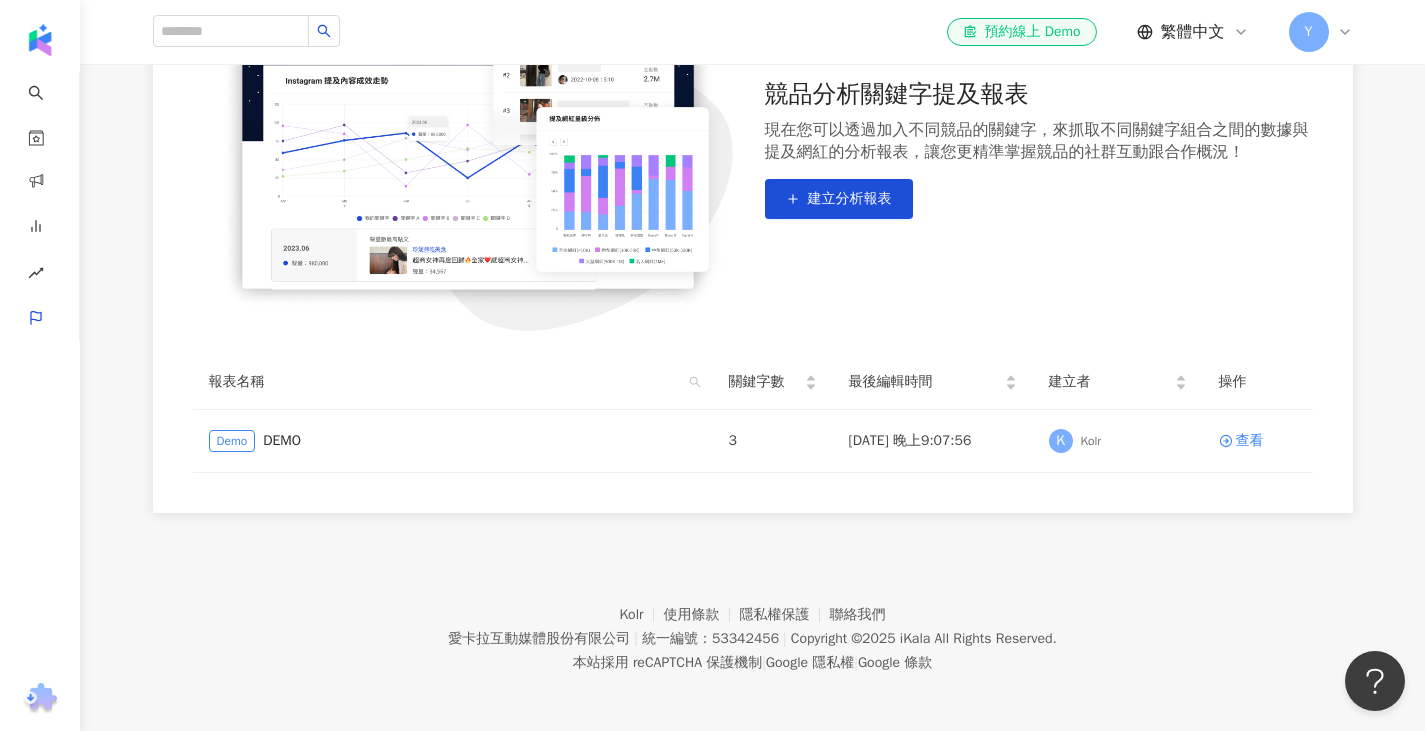 scroll, scrollTop: 344, scrollLeft: 0, axis: vertical 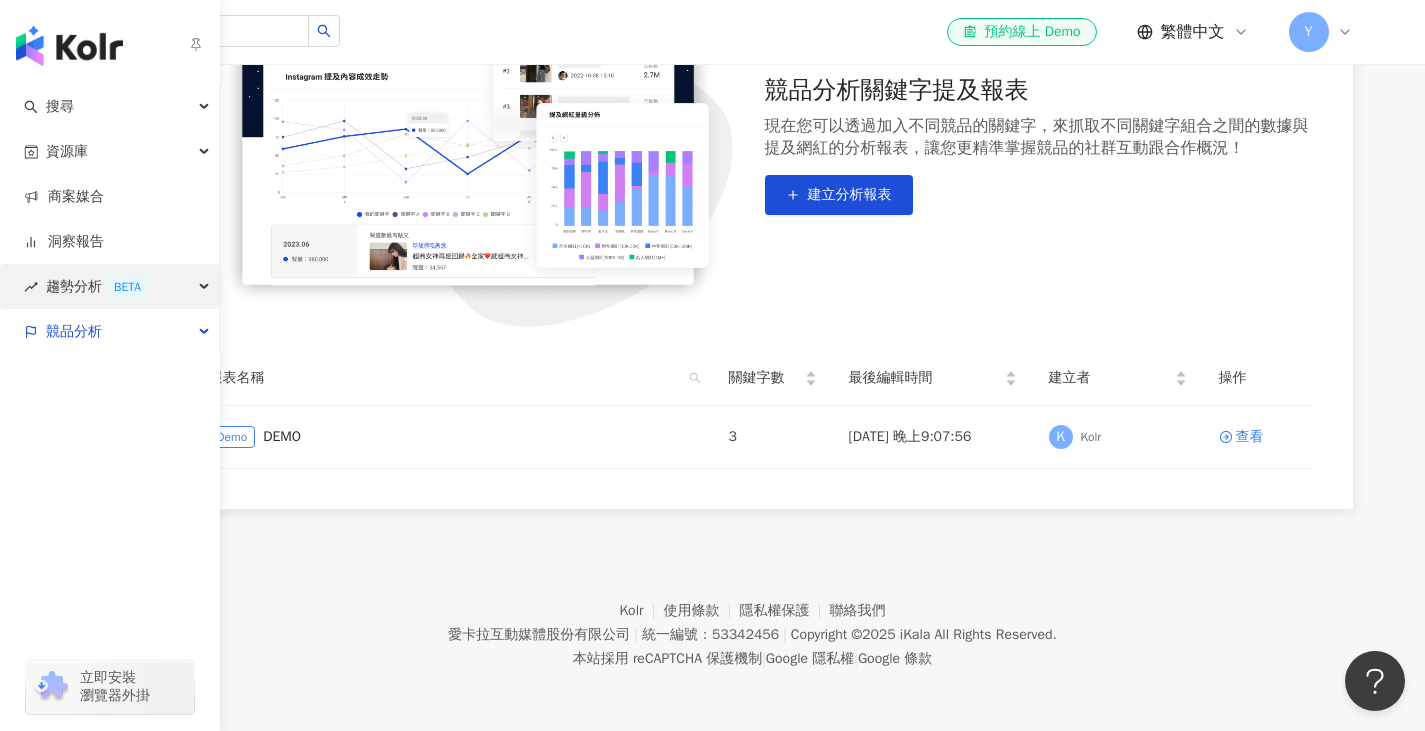 click on "趨勢分析 BETA" at bounding box center (97, 286) 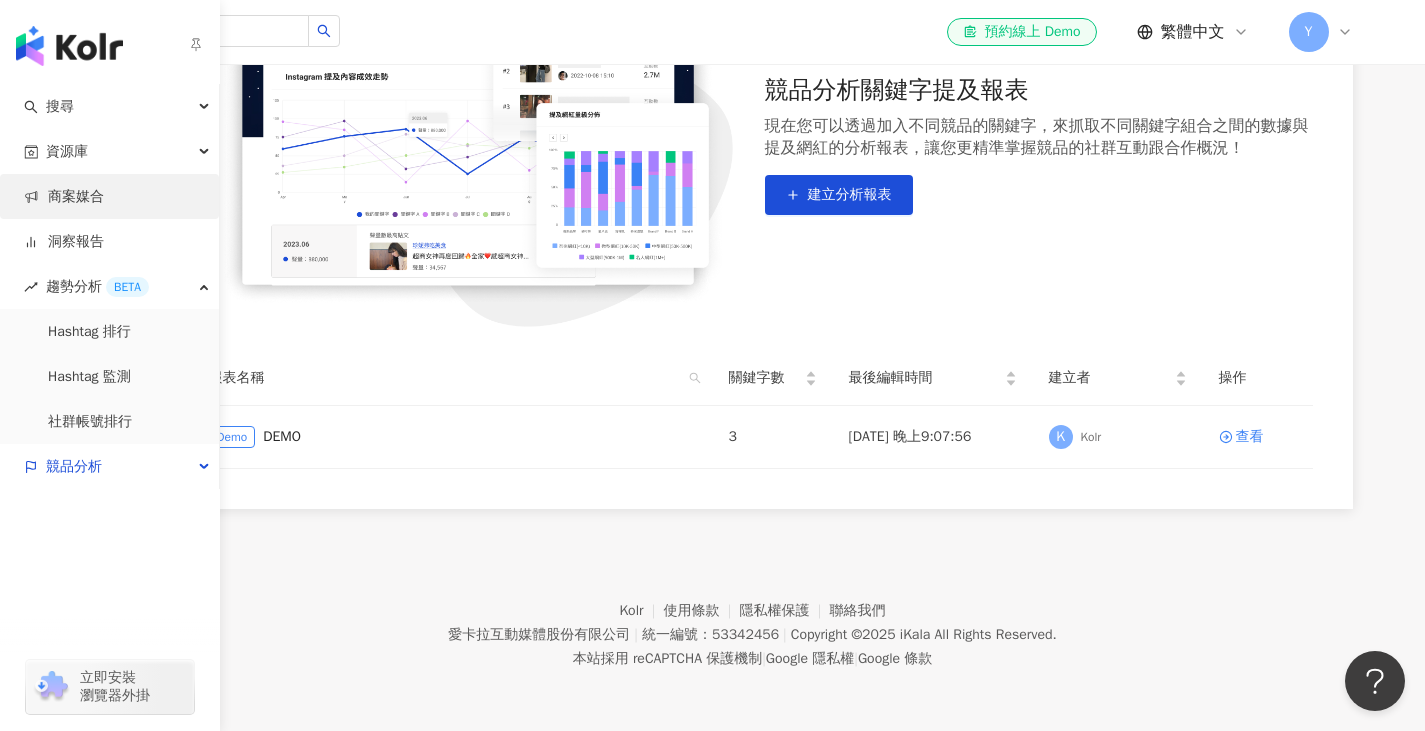 click on "商案媒合" at bounding box center (64, 197) 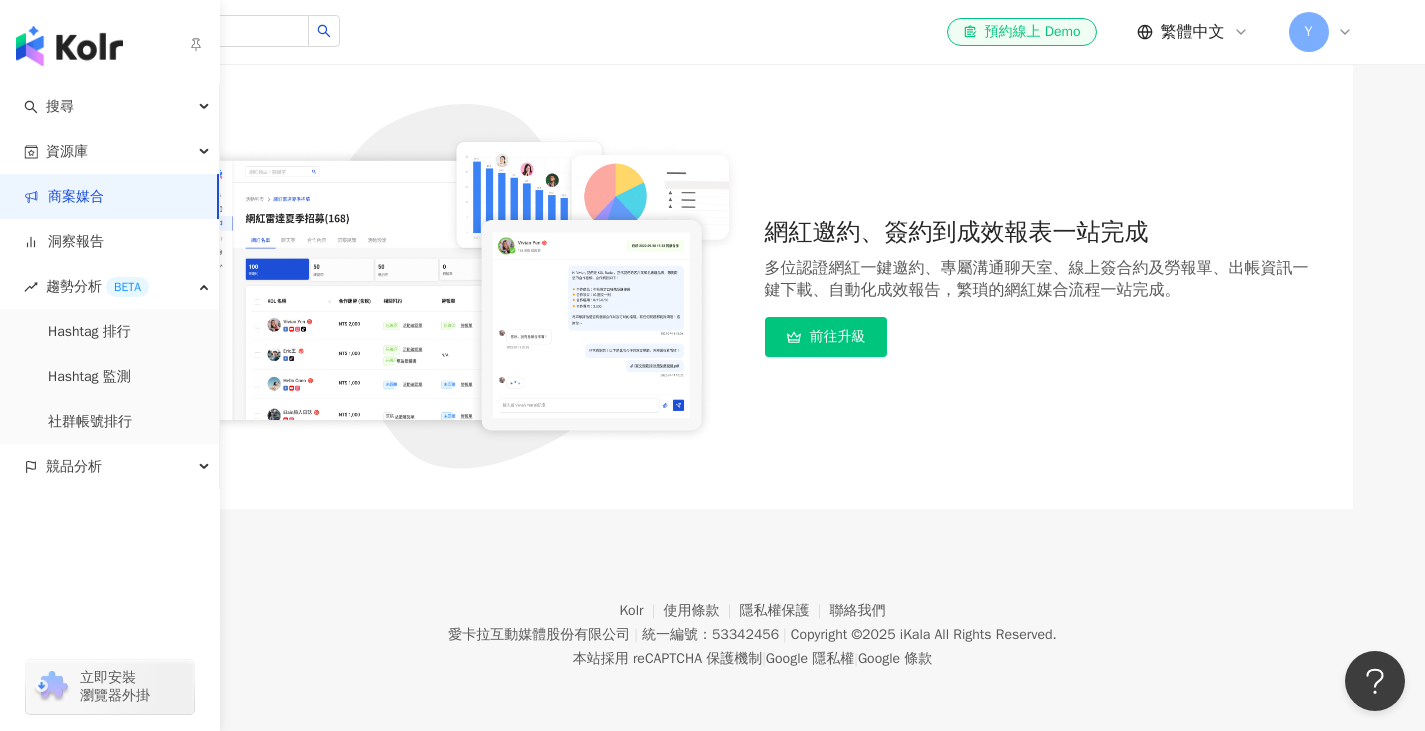 scroll, scrollTop: 0, scrollLeft: 0, axis: both 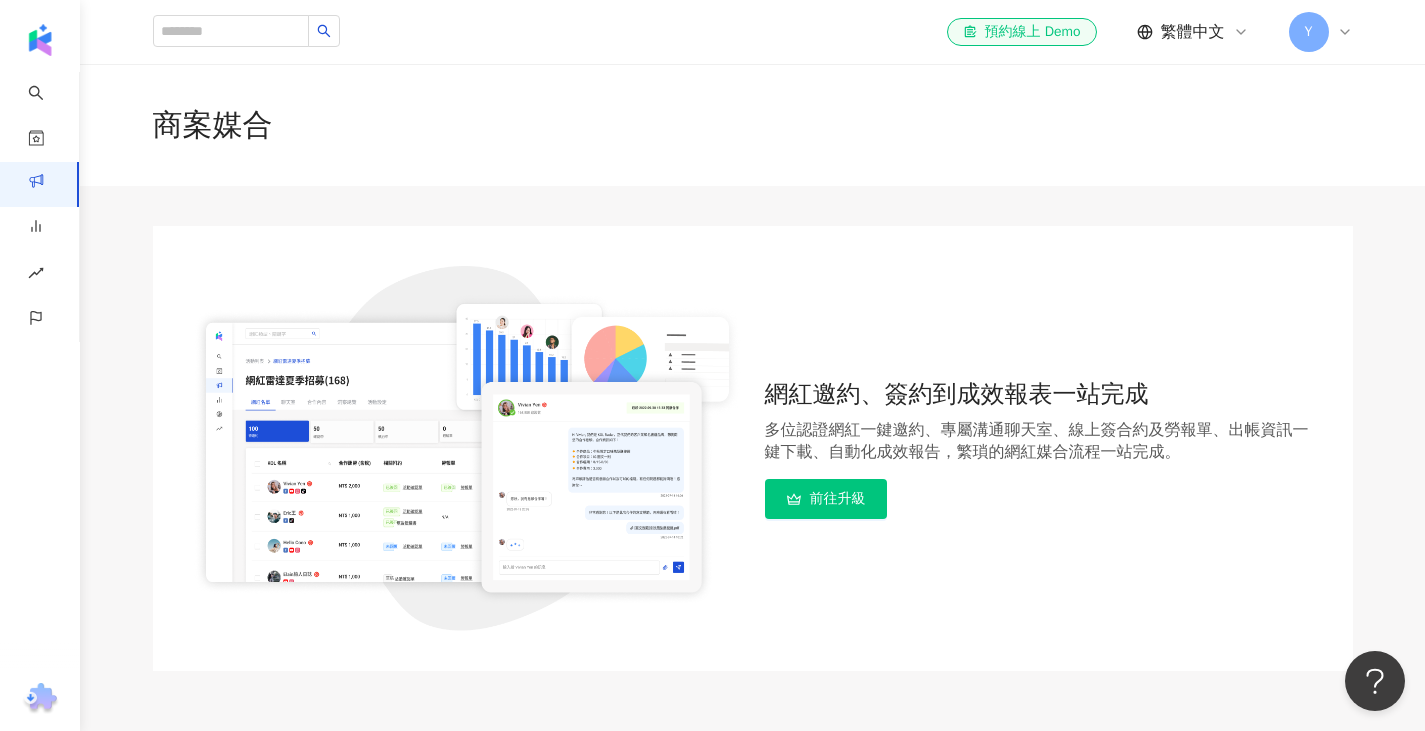 click on "商案媒合 網紅邀約、簽約到成效報表一站完成 多位認證網紅一鍵邀約、專屬溝通聊天室、線上簽合約及勞報單、出帳資訊一鍵下載、自動化成效報告，繁瑣的網紅媒合流程一站完成。 前往升級" at bounding box center [752, 367] 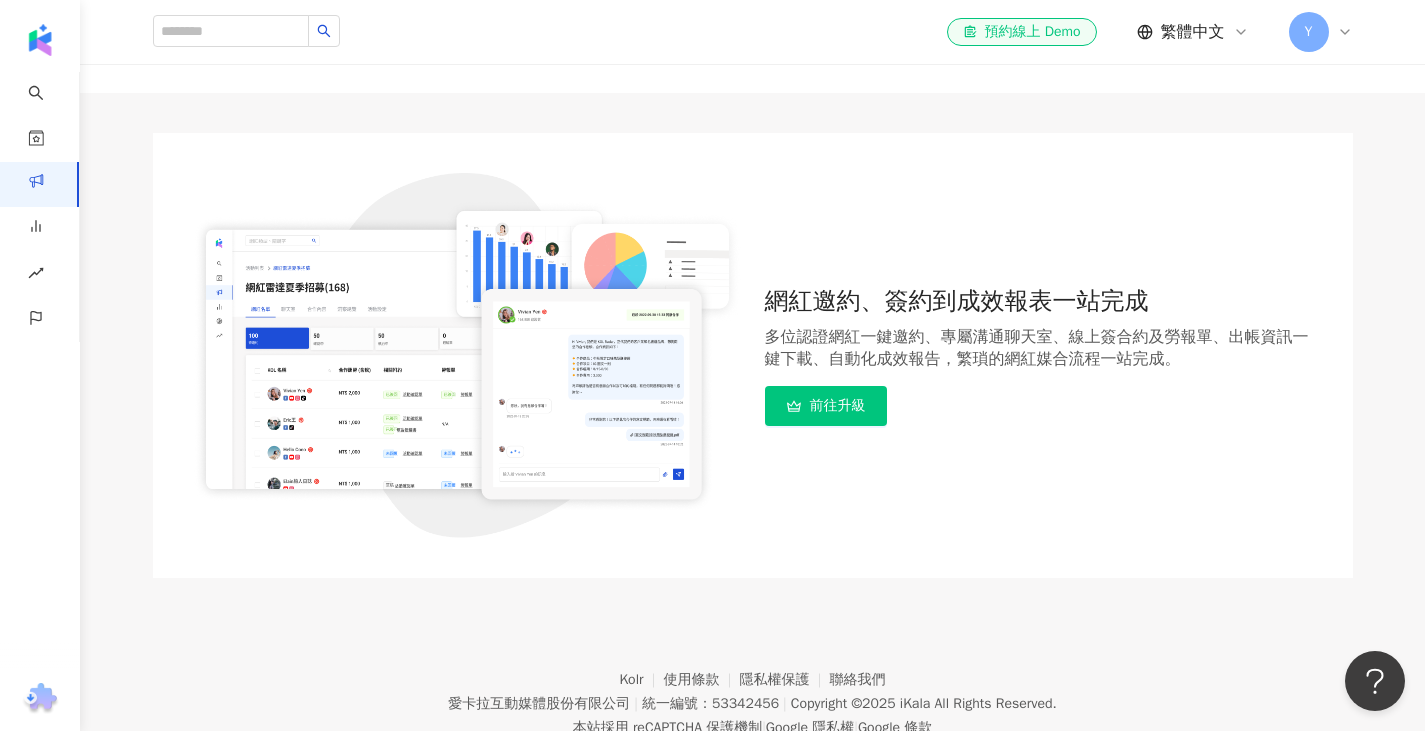 scroll, scrollTop: 0, scrollLeft: 0, axis: both 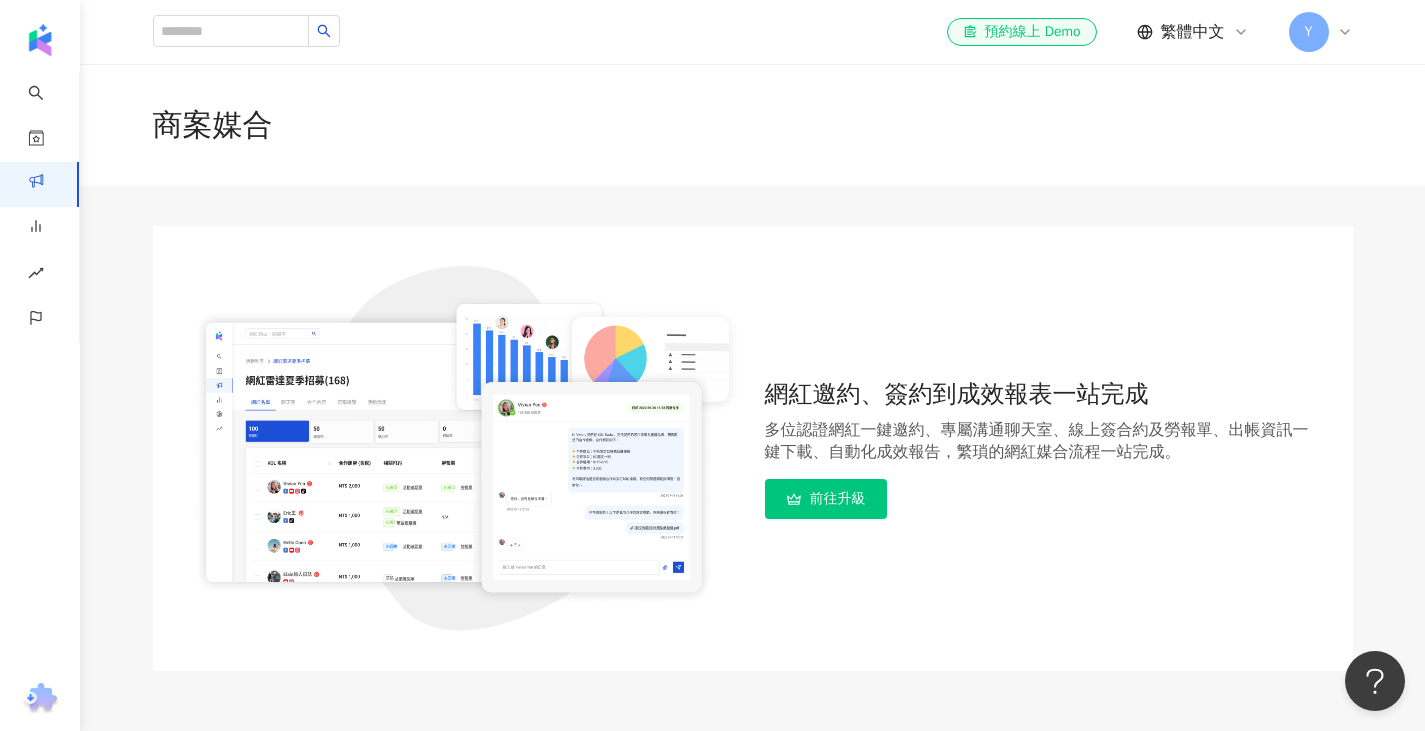 click at bounding box center (467, 448) 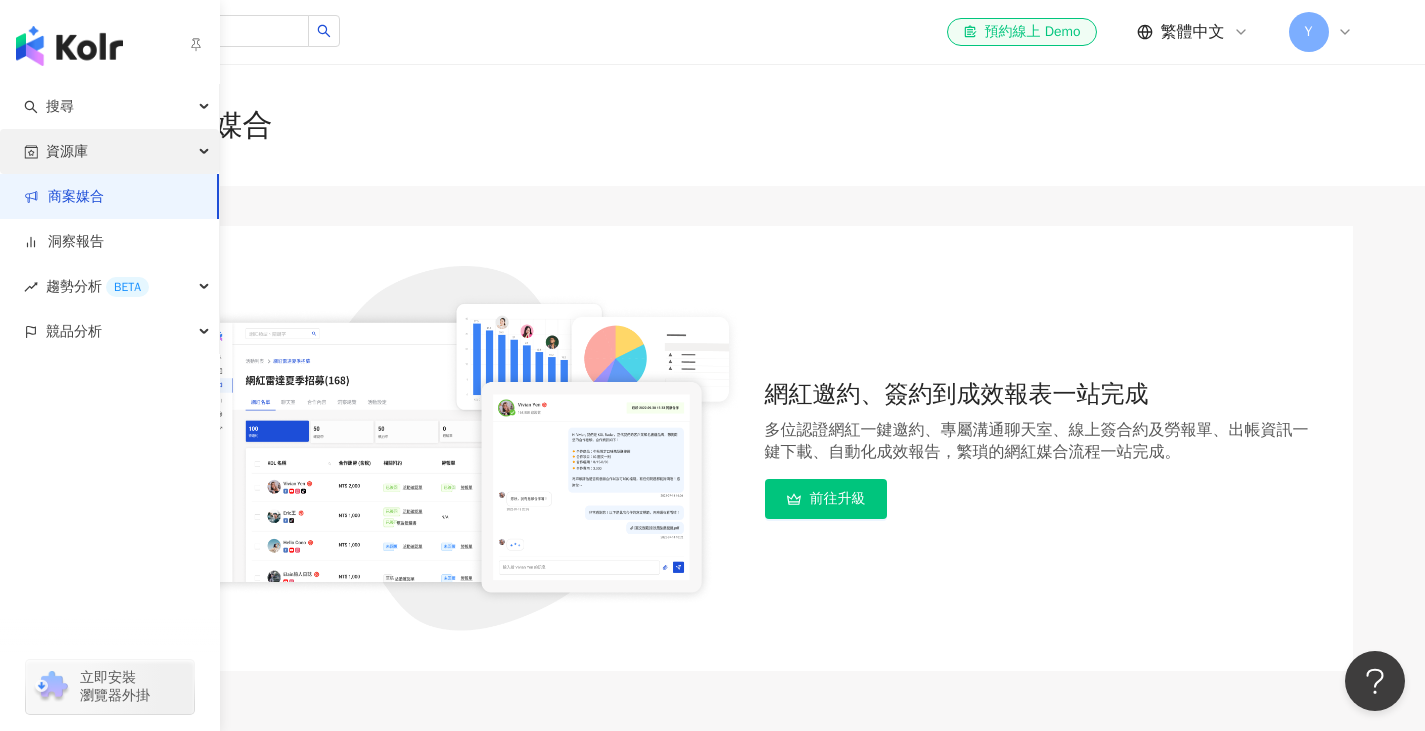 click on "資源庫" at bounding box center [109, 151] 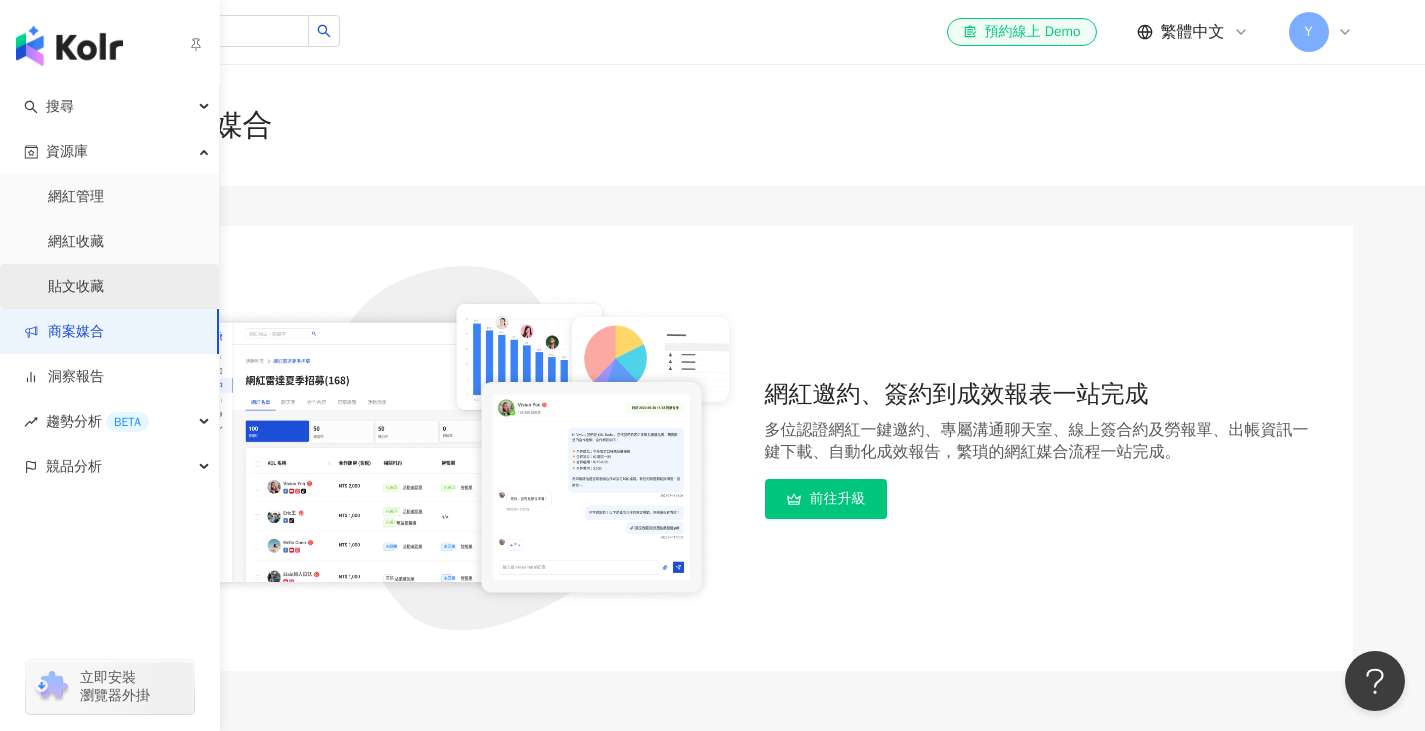 click on "貼文收藏" at bounding box center (76, 287) 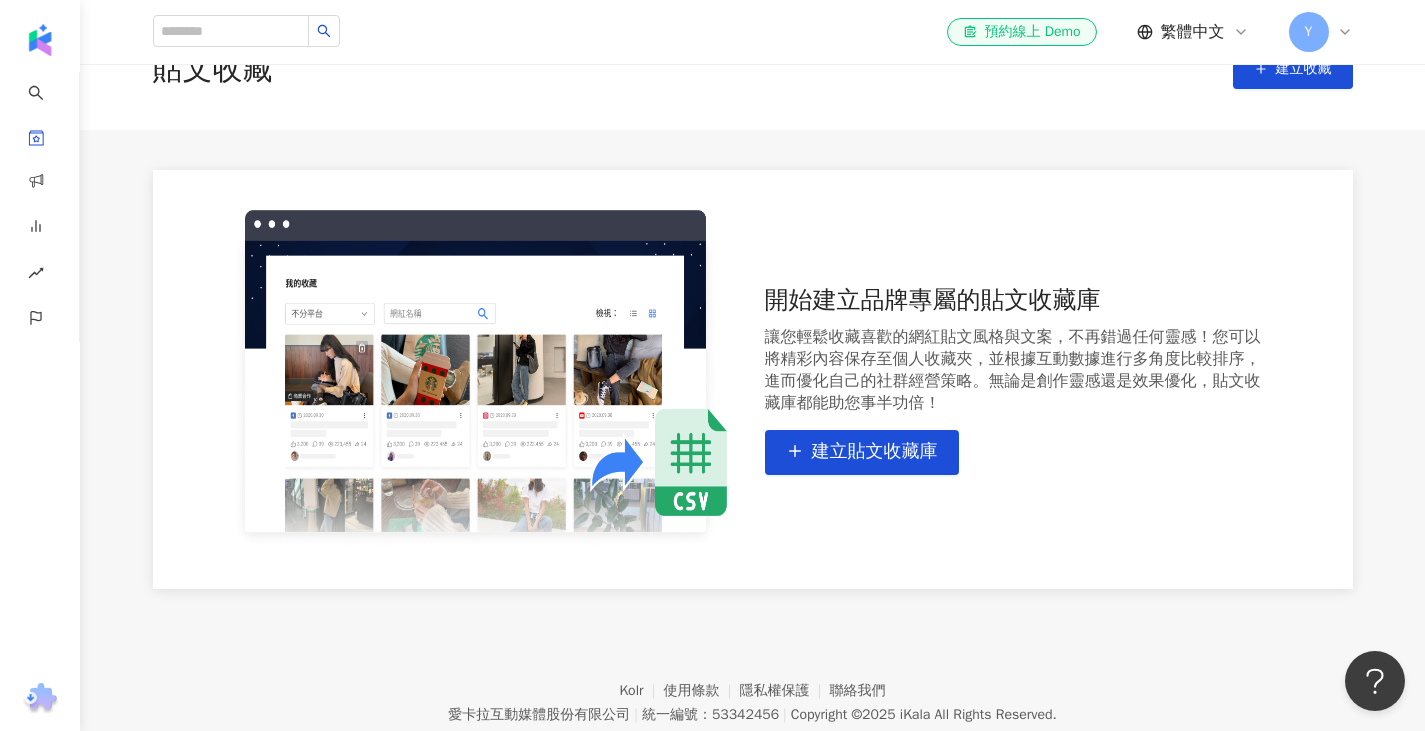 scroll, scrollTop: 0, scrollLeft: 0, axis: both 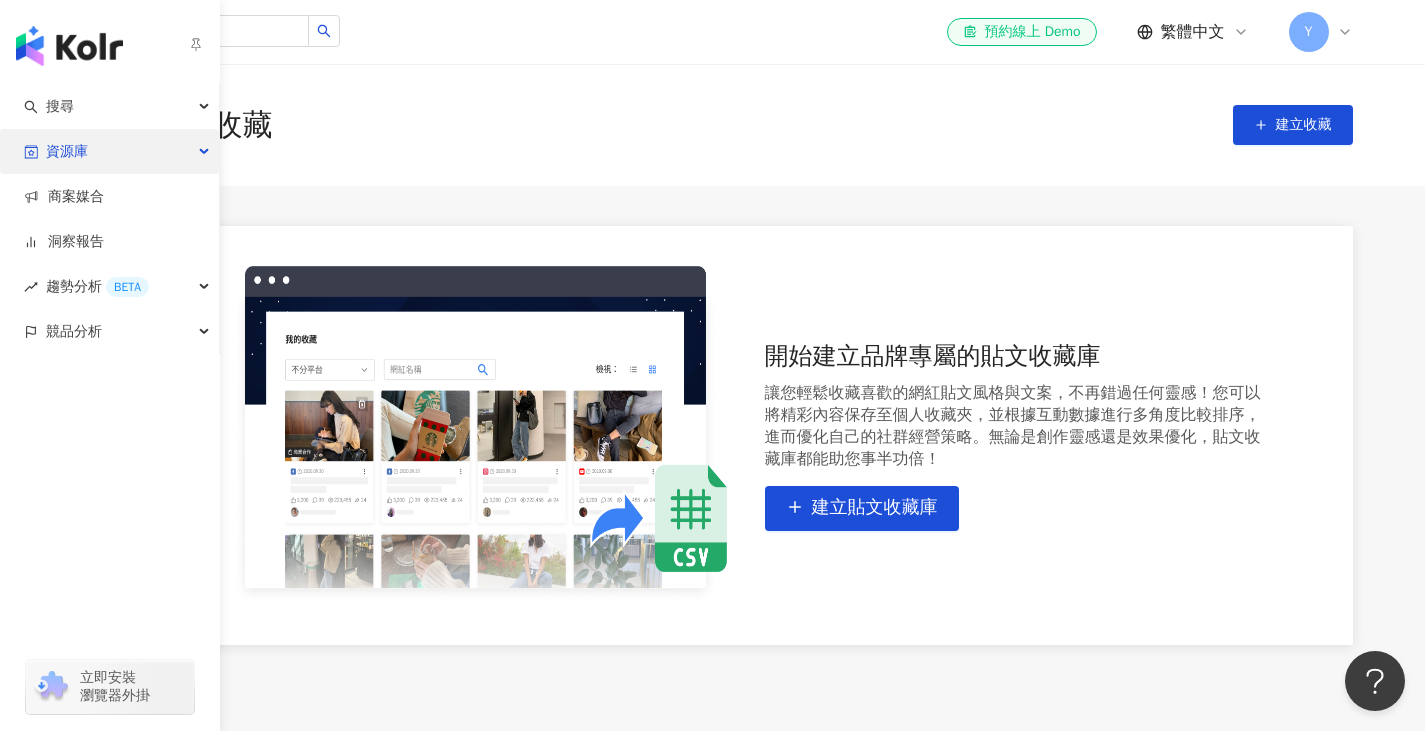 click on "資源庫" at bounding box center (109, 151) 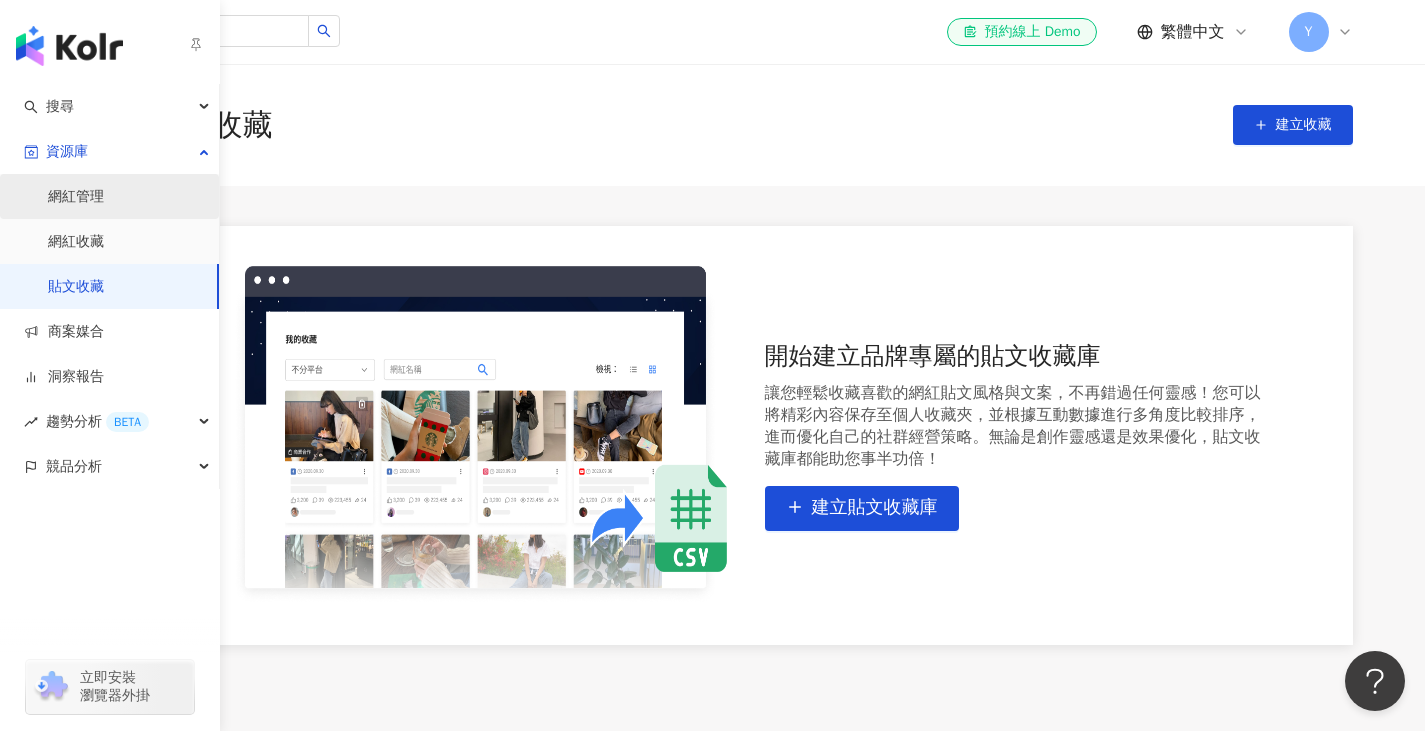 click on "網紅管理" at bounding box center (76, 197) 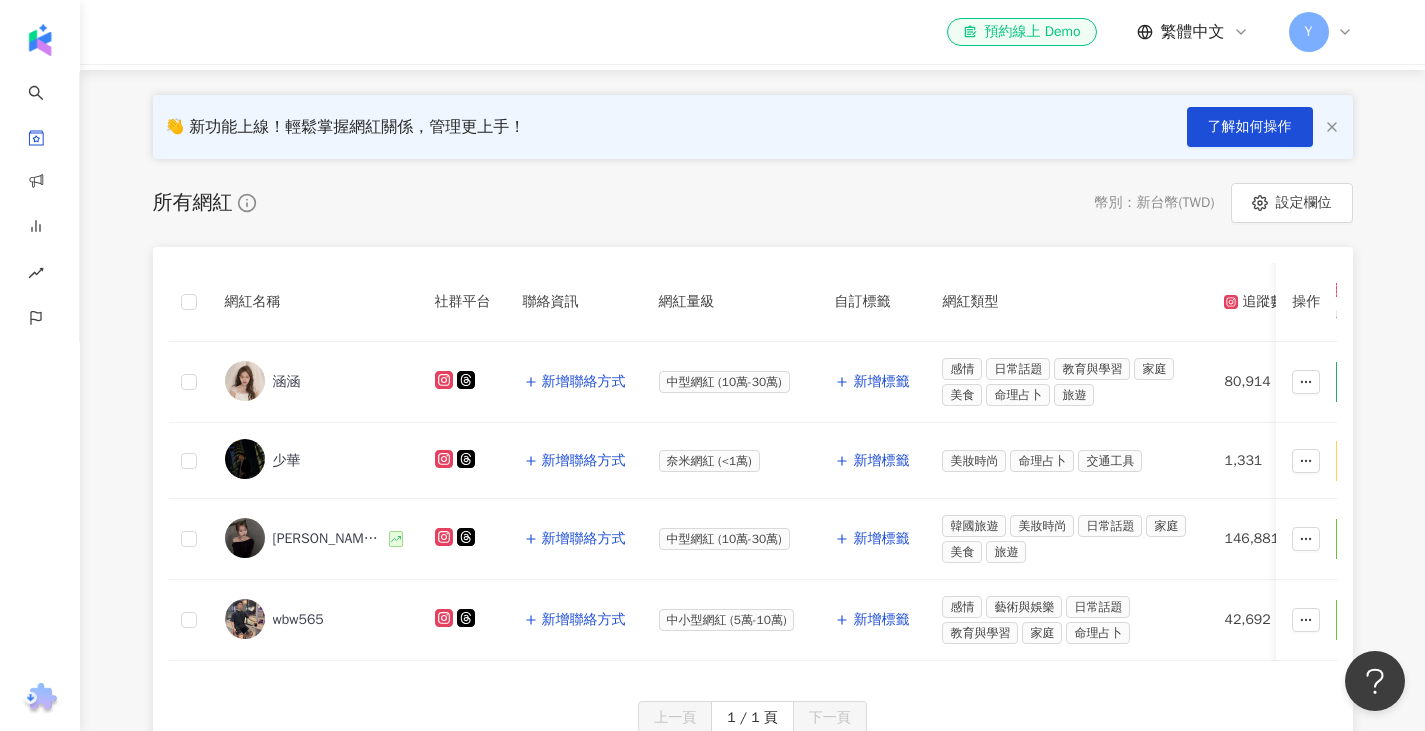 scroll, scrollTop: 200, scrollLeft: 0, axis: vertical 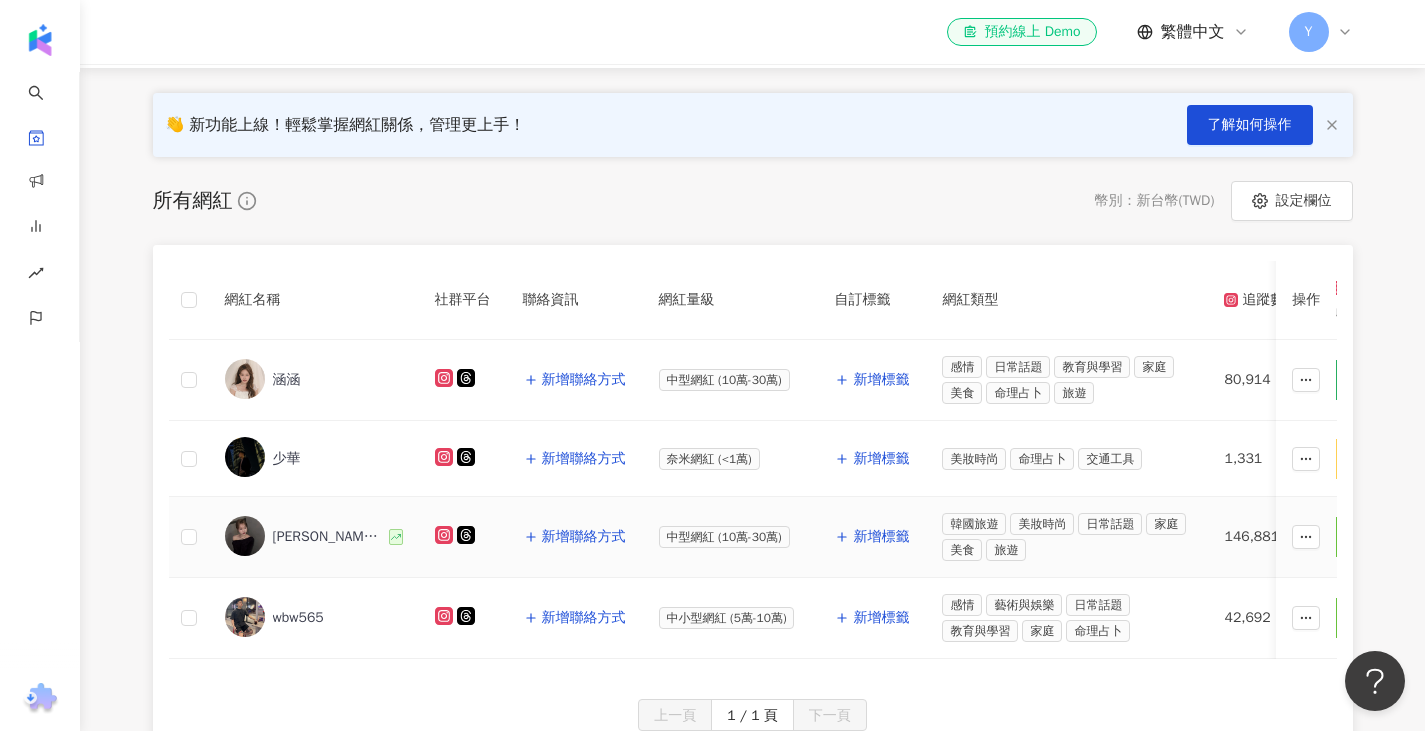 click on "婉蓁완진" at bounding box center (329, 537) 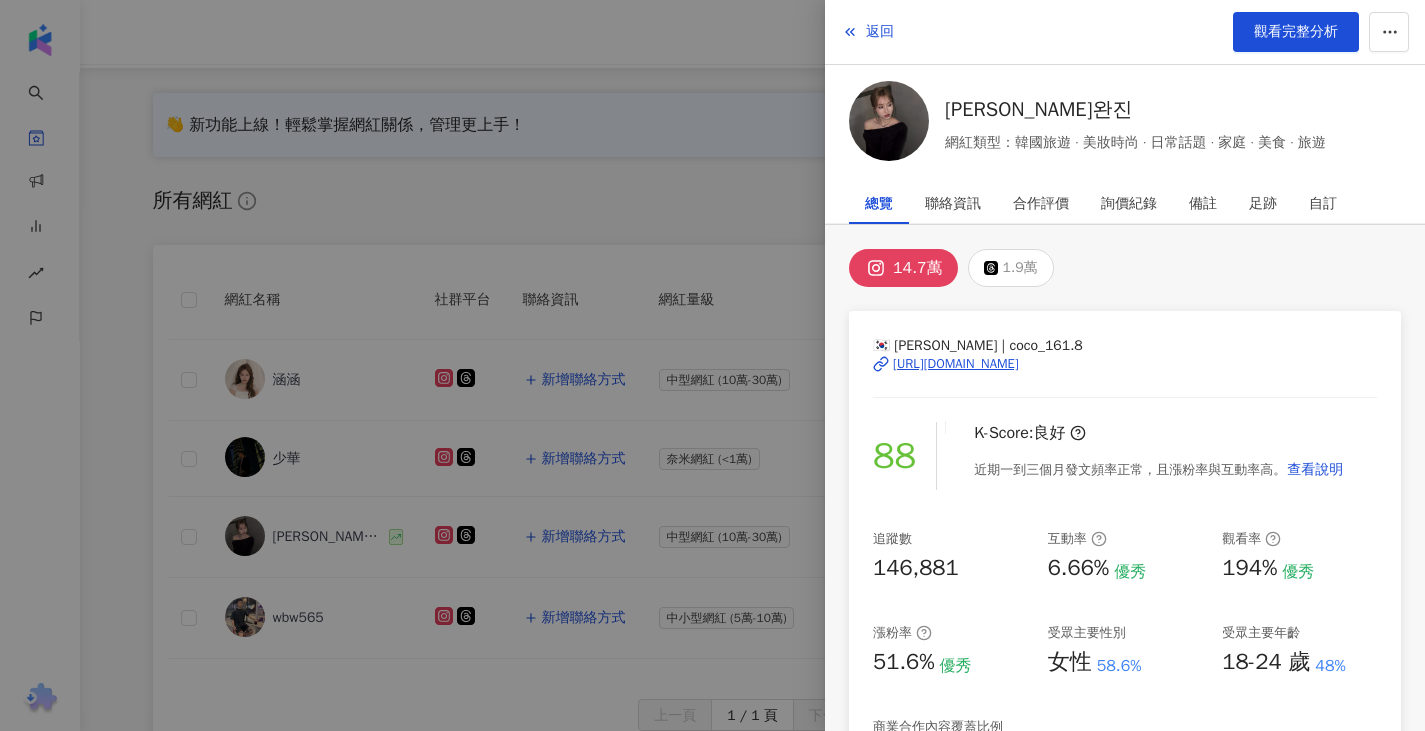 click at bounding box center (889, 121) 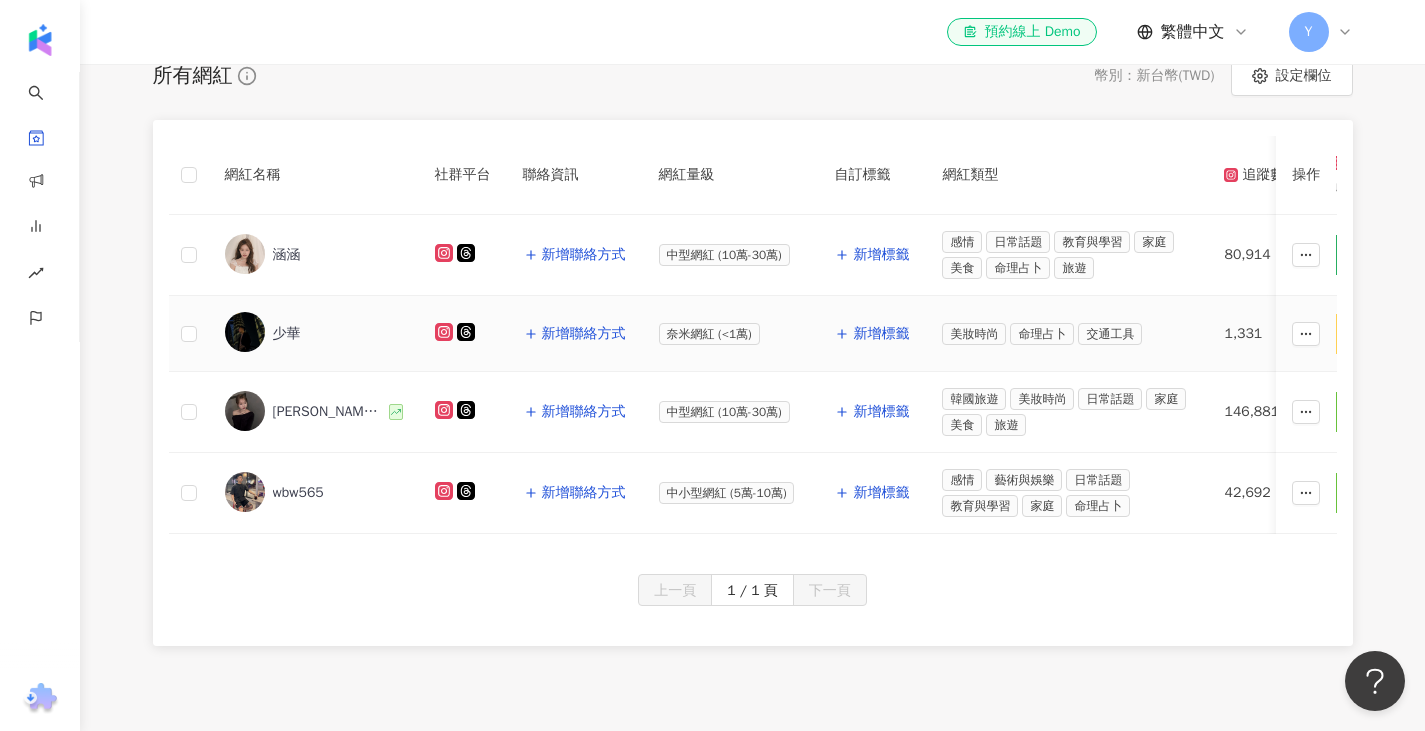 scroll, scrollTop: 322, scrollLeft: 0, axis: vertical 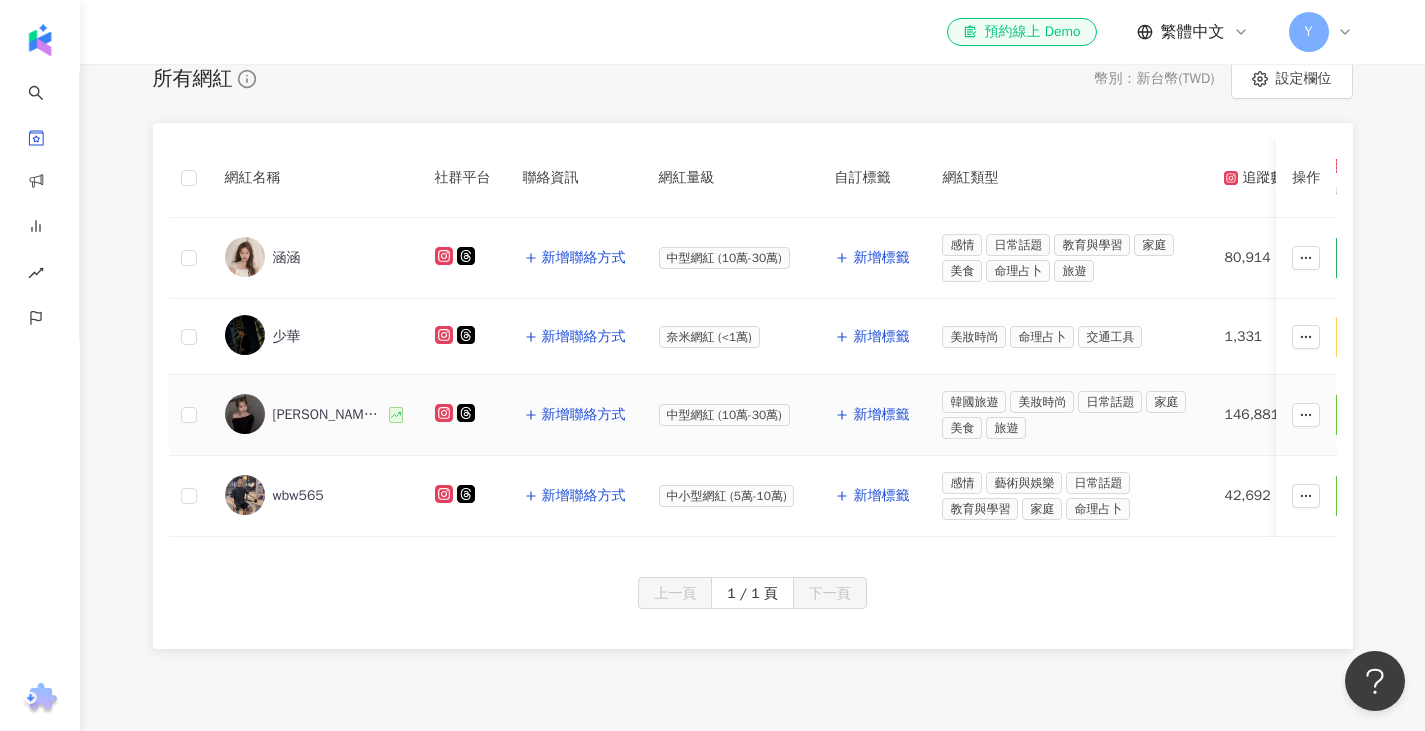 click on "婉蓁완진" at bounding box center (329, 415) 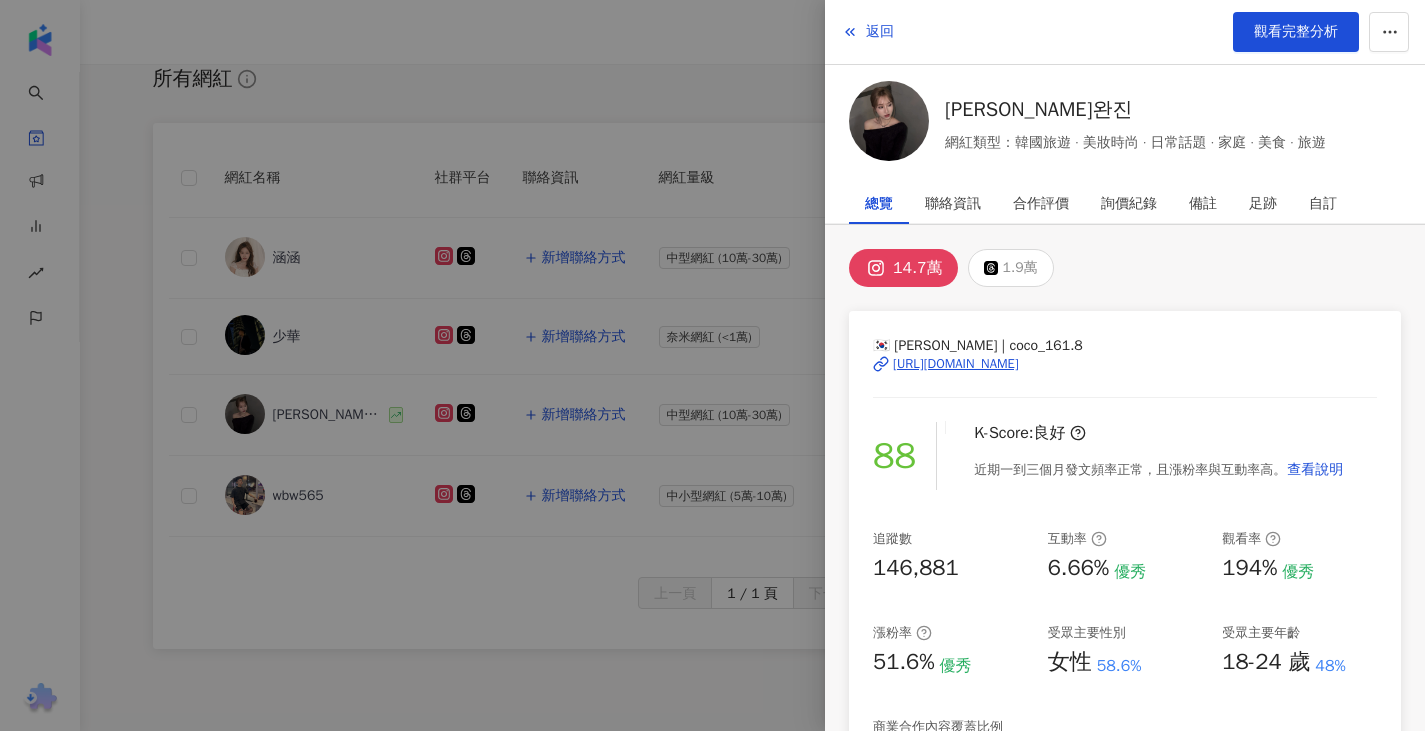 click at bounding box center (712, 365) 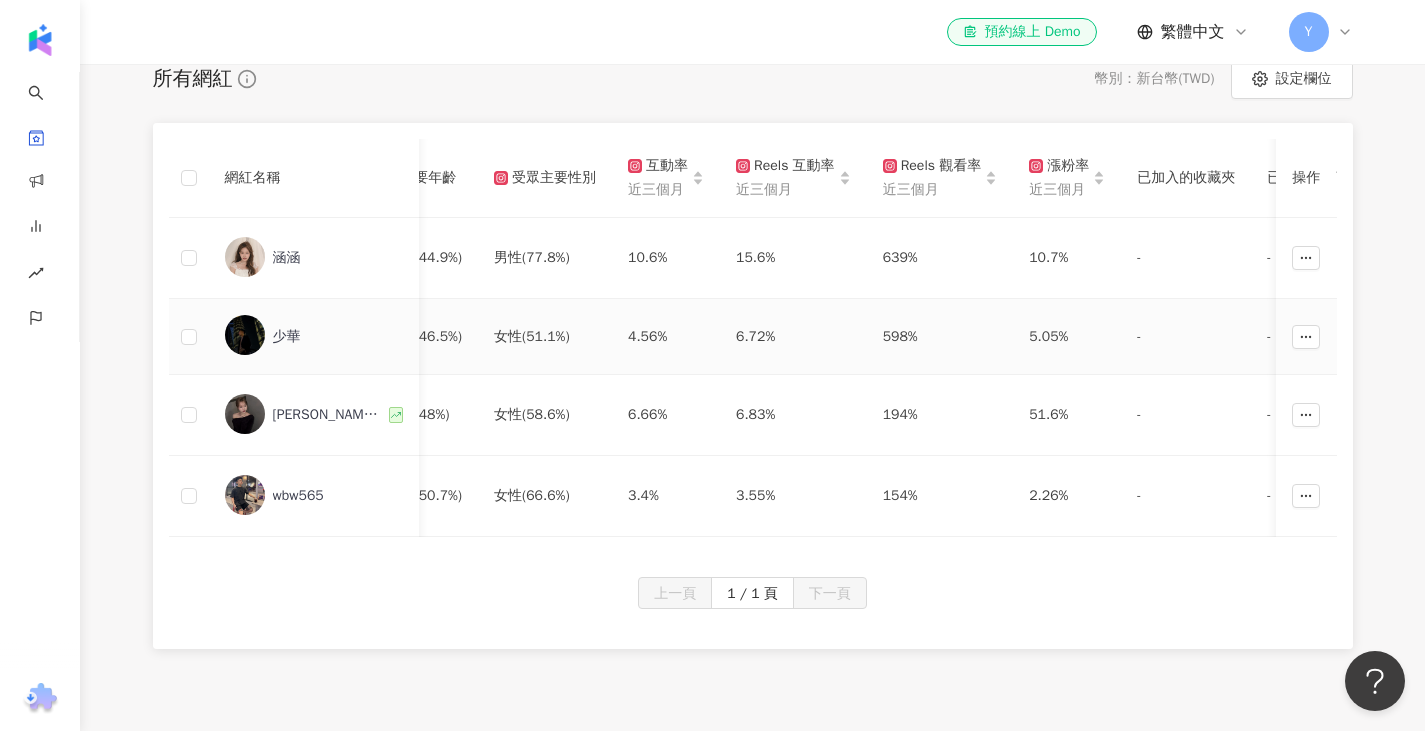 scroll, scrollTop: 0, scrollLeft: 1091, axis: horizontal 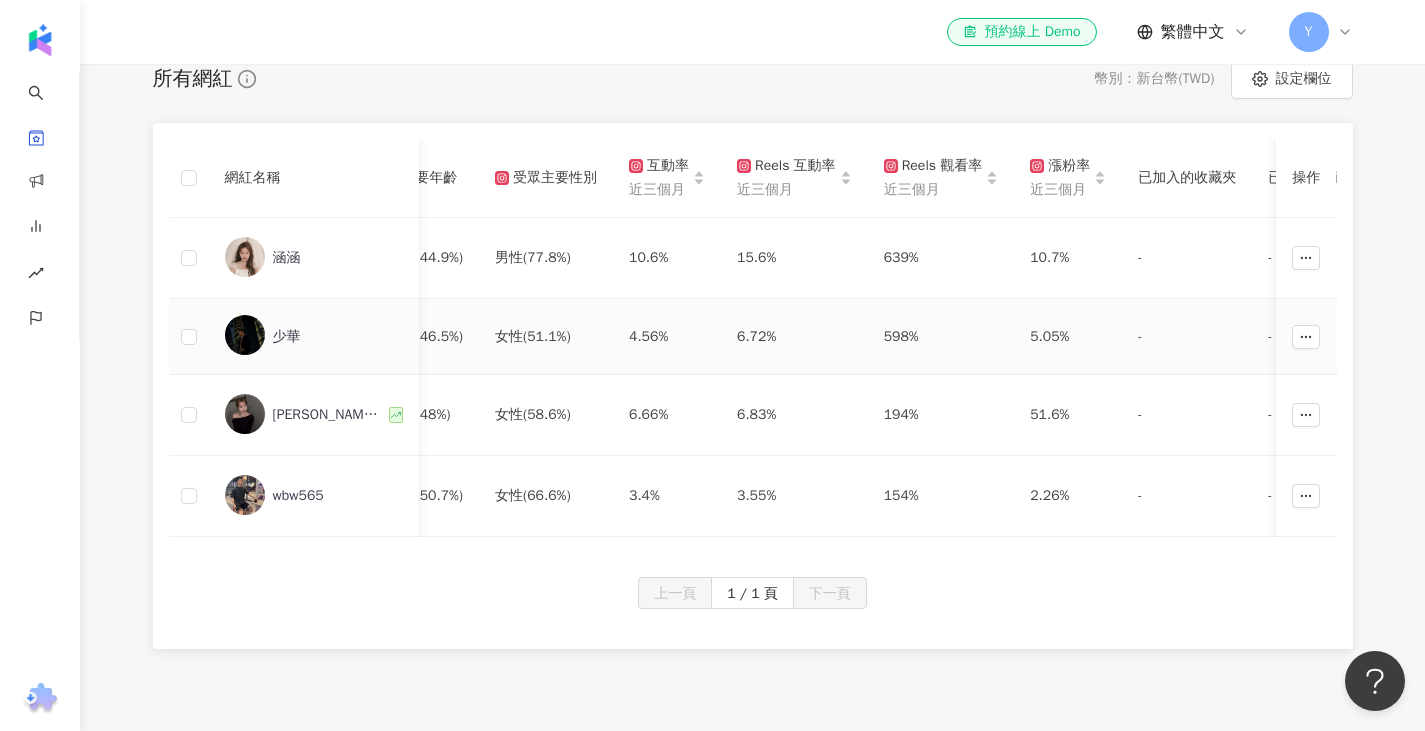 click on "598%" at bounding box center (941, 337) 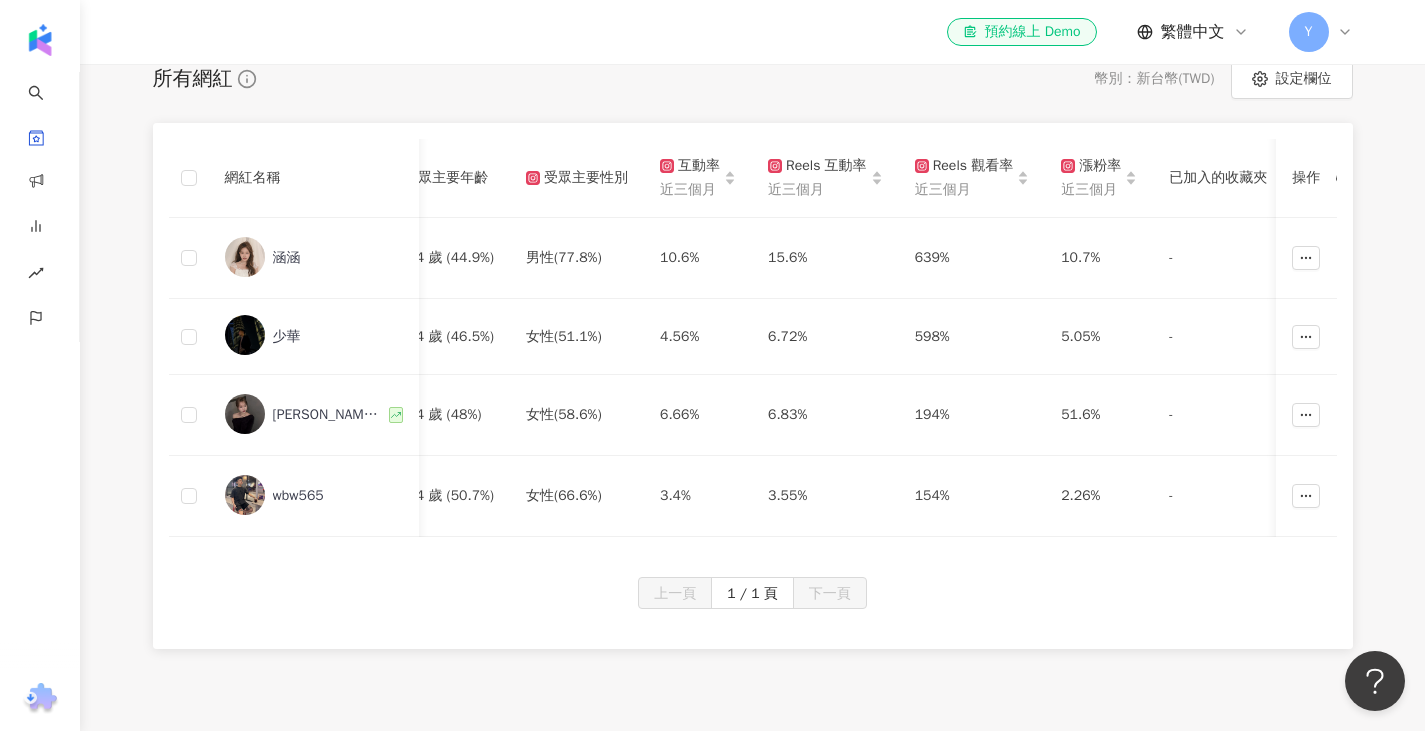 scroll, scrollTop: 0, scrollLeft: 1061, axis: horizontal 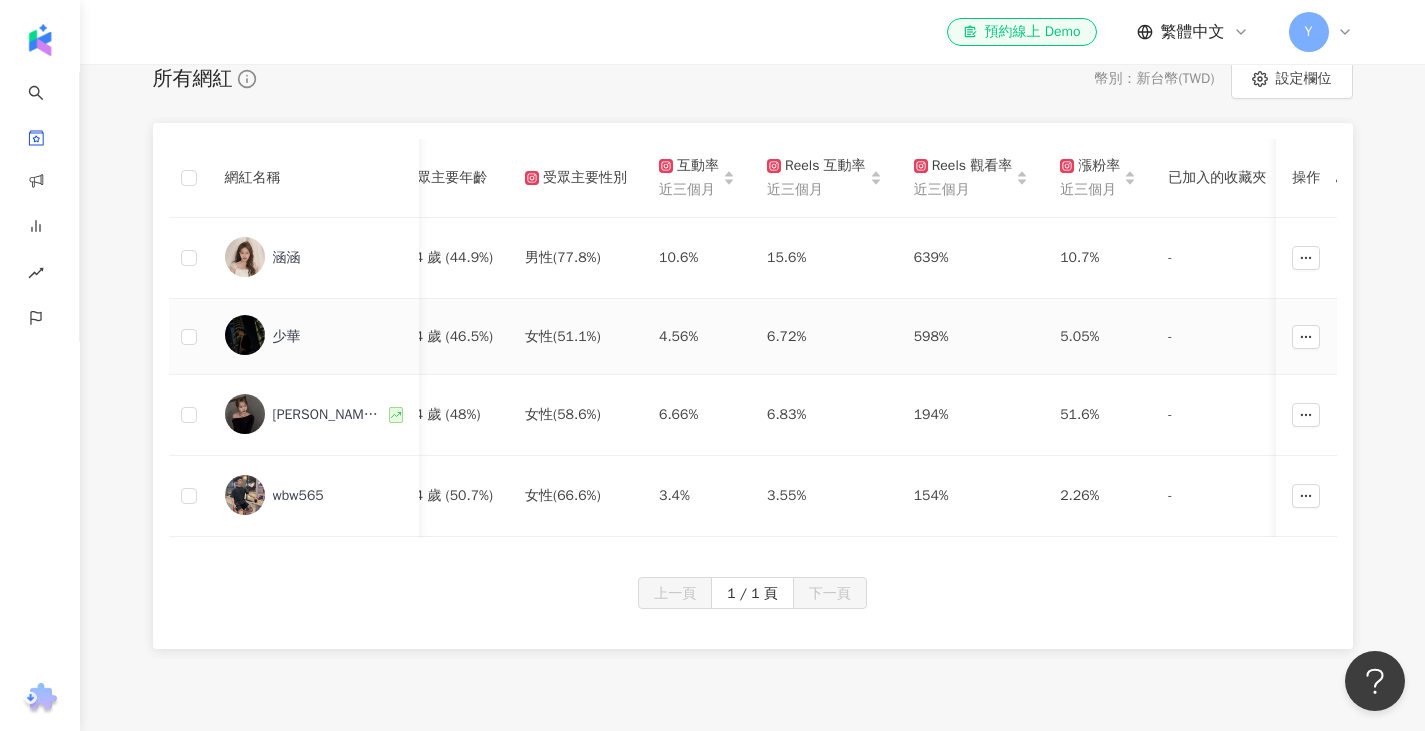 click at bounding box center (245, 335) 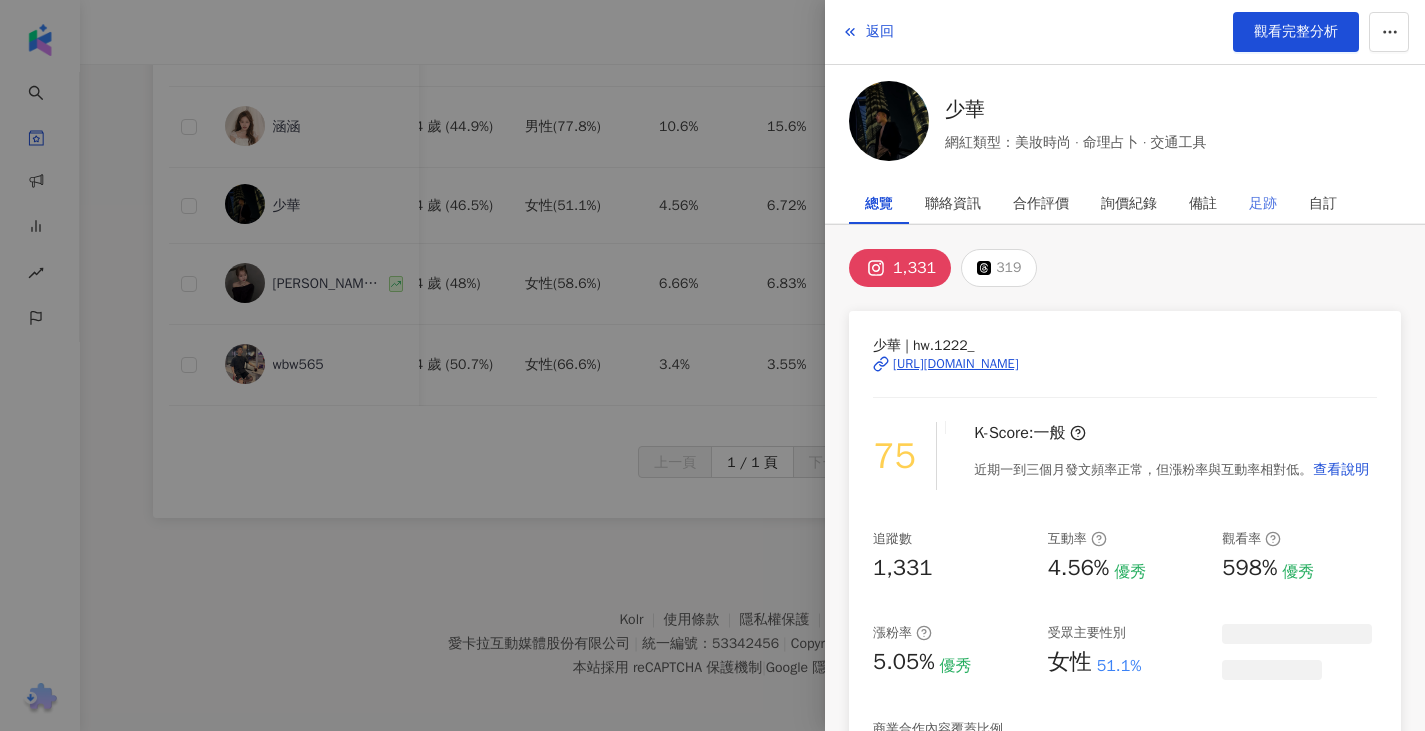 scroll, scrollTop: 475, scrollLeft: 0, axis: vertical 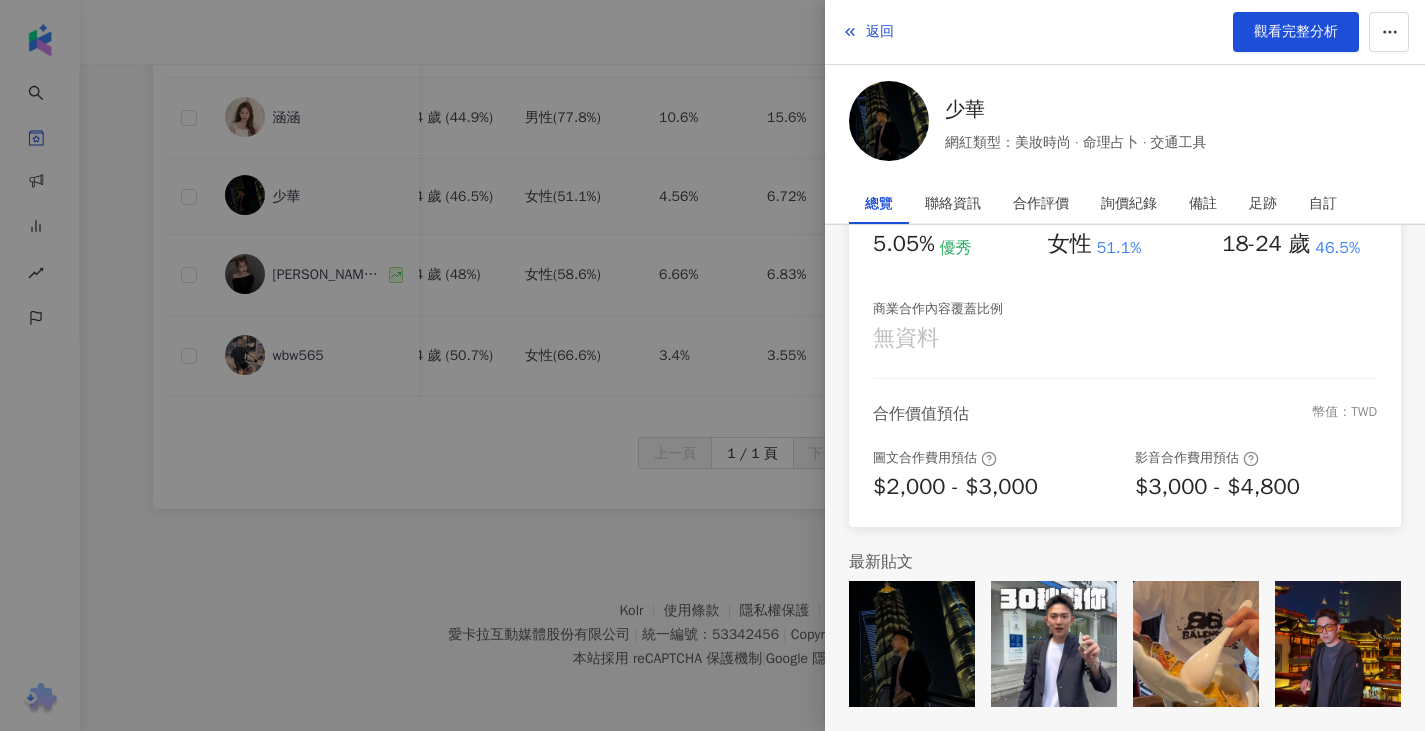 click at bounding box center [889, 121] 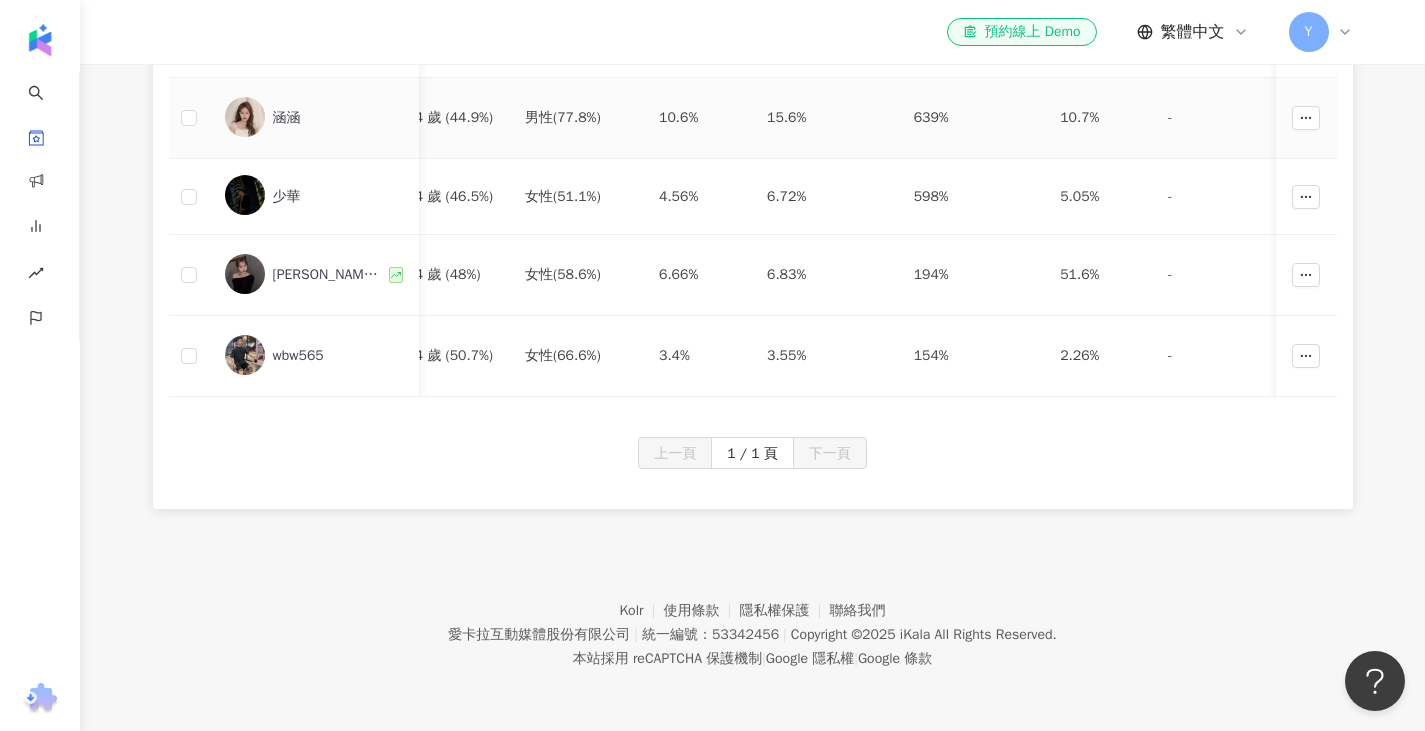 scroll, scrollTop: 316, scrollLeft: 0, axis: vertical 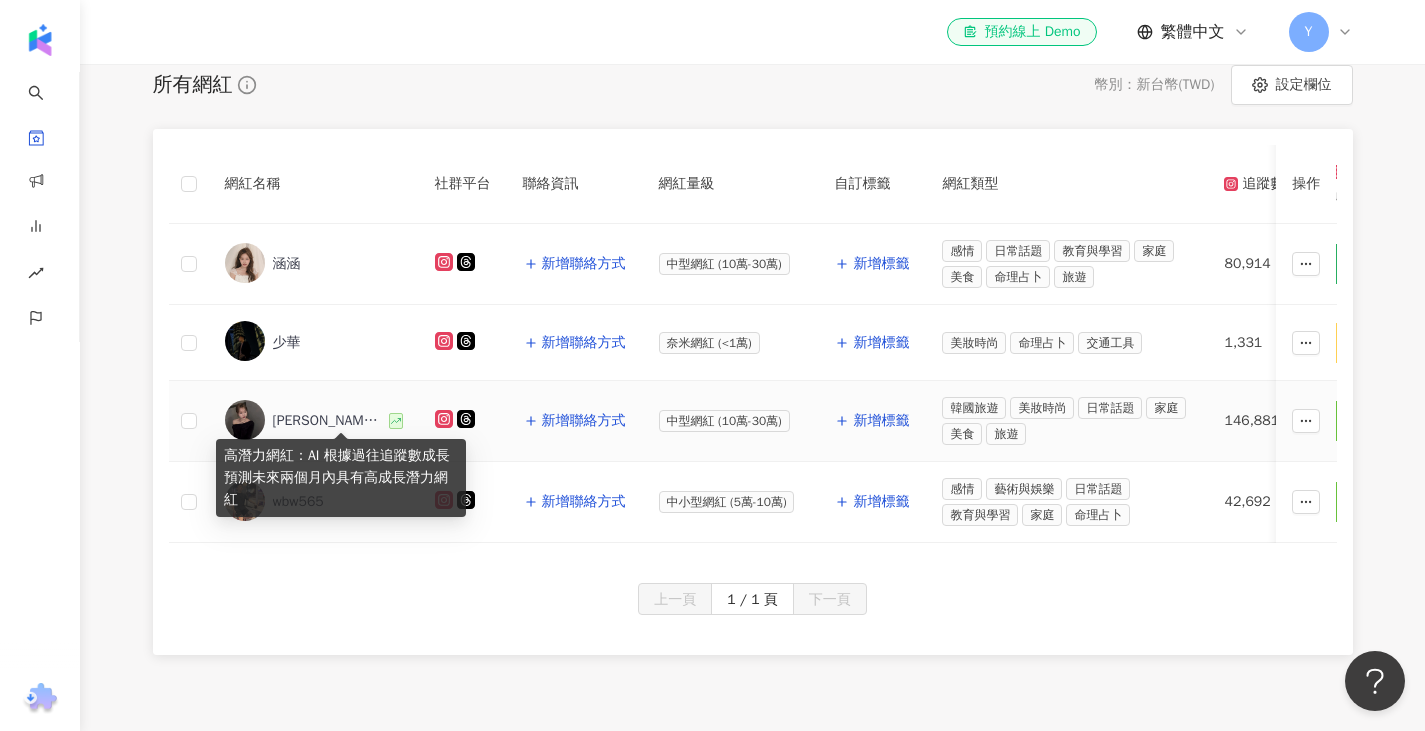 click at bounding box center [396, 421] 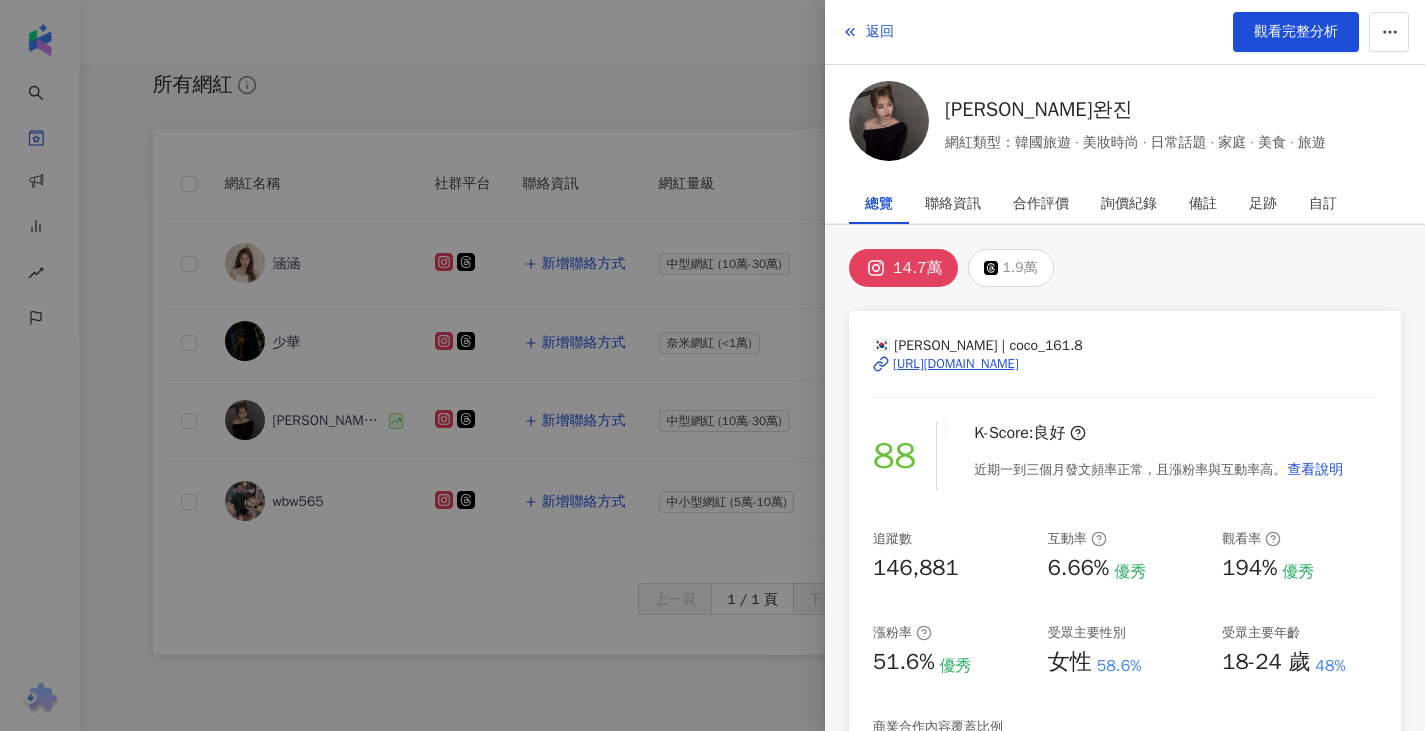 click at bounding box center (712, 365) 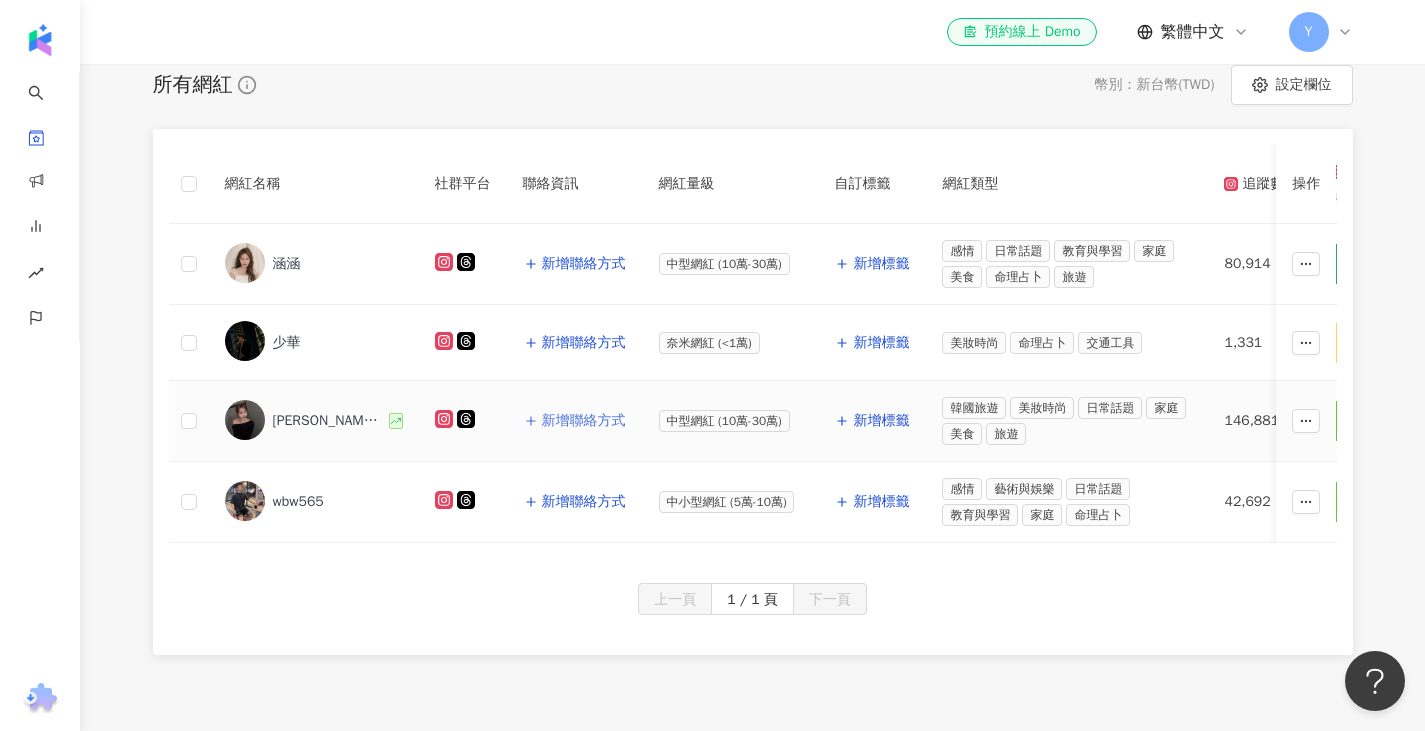 click on "新增聯絡方式" at bounding box center (584, 421) 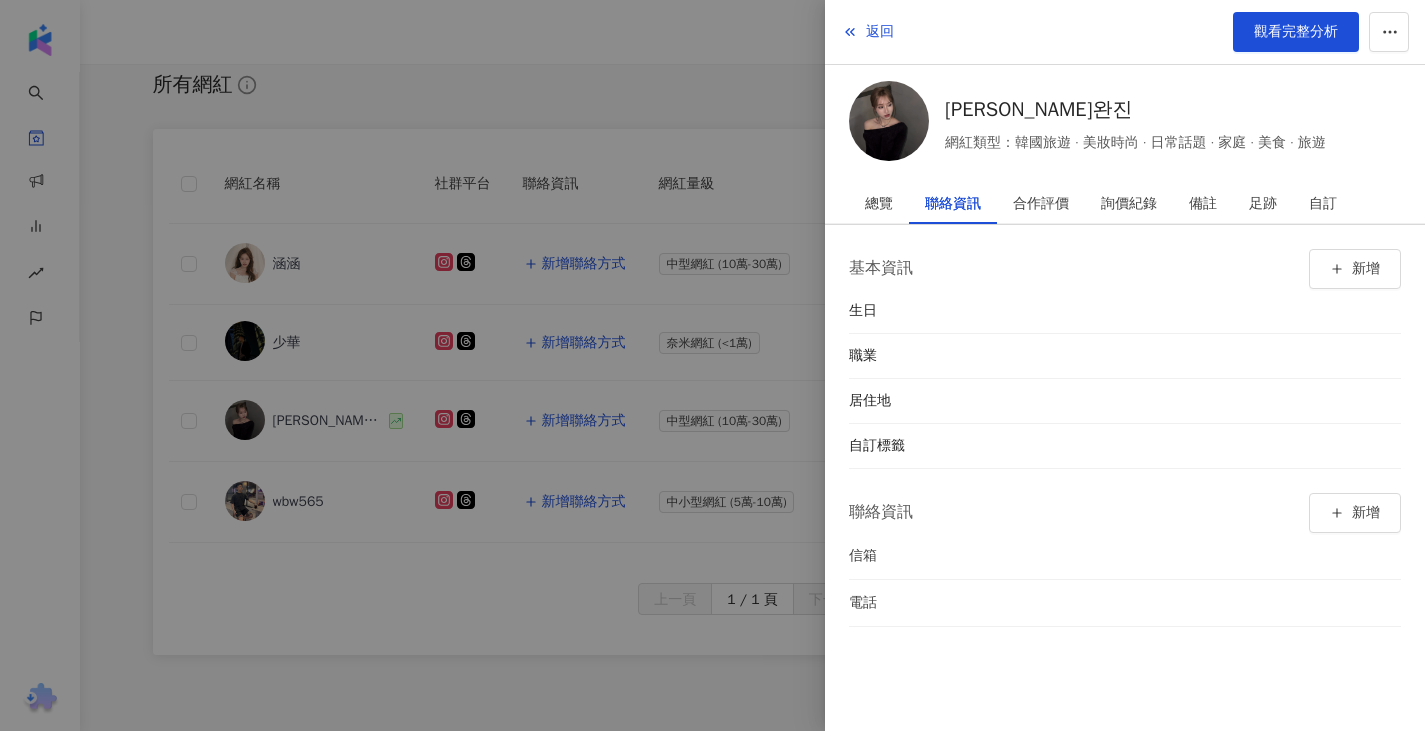 click at bounding box center [712, 365] 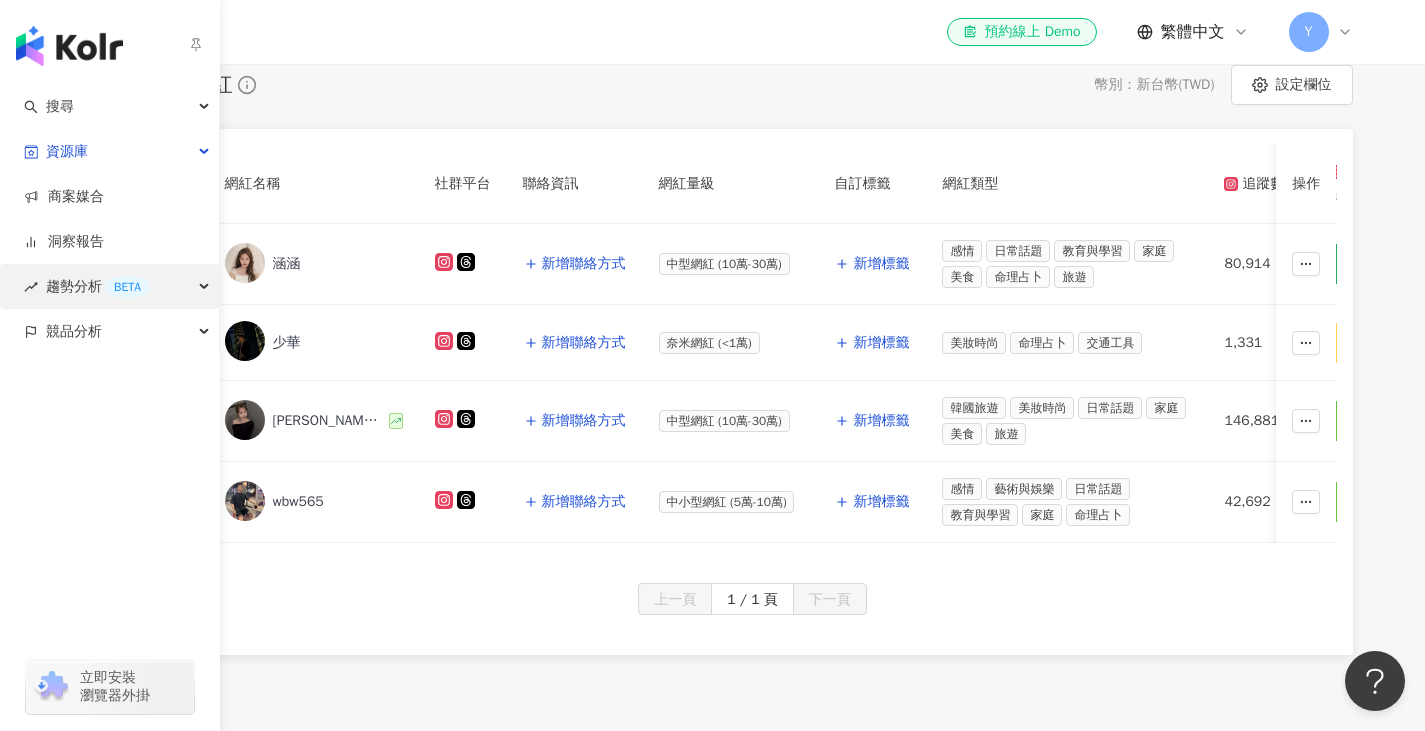 click on "趨勢分析 BETA" at bounding box center (97, 286) 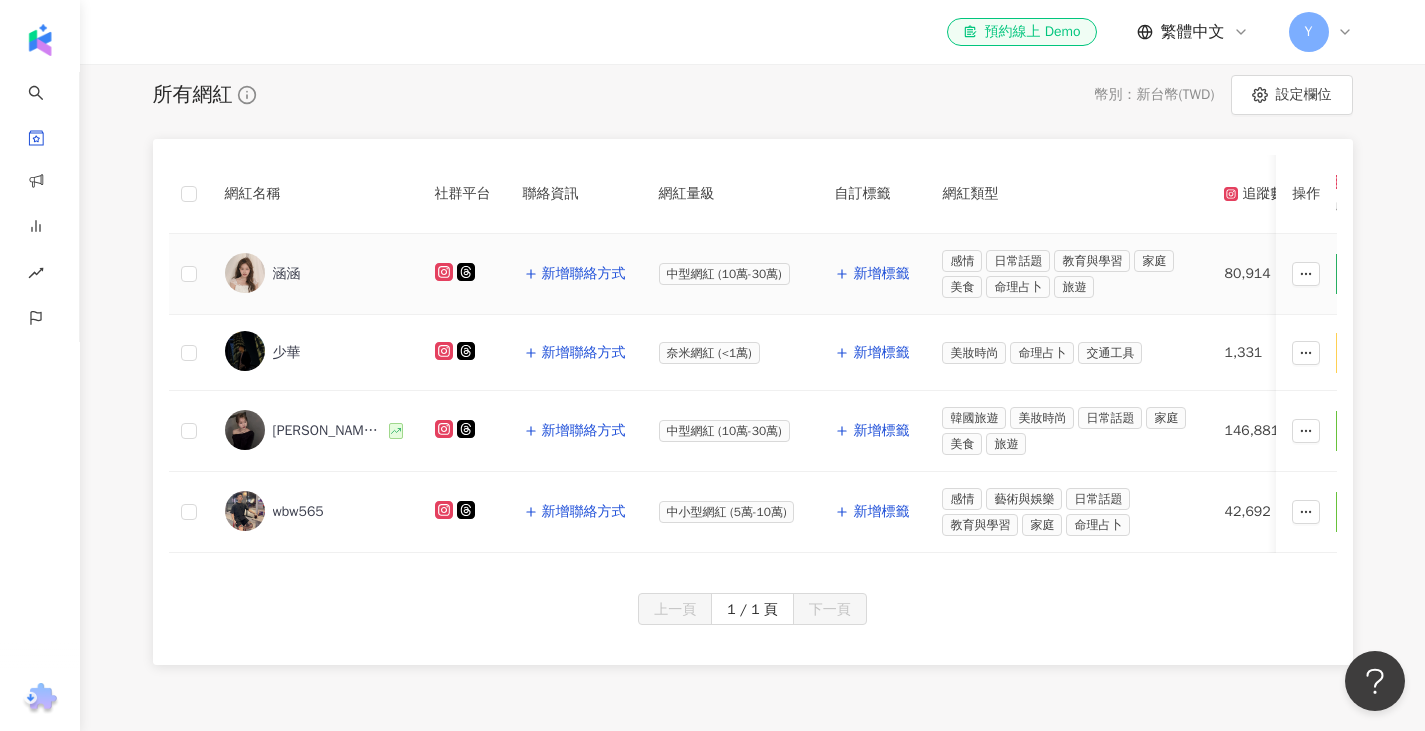 scroll, scrollTop: 305, scrollLeft: 0, axis: vertical 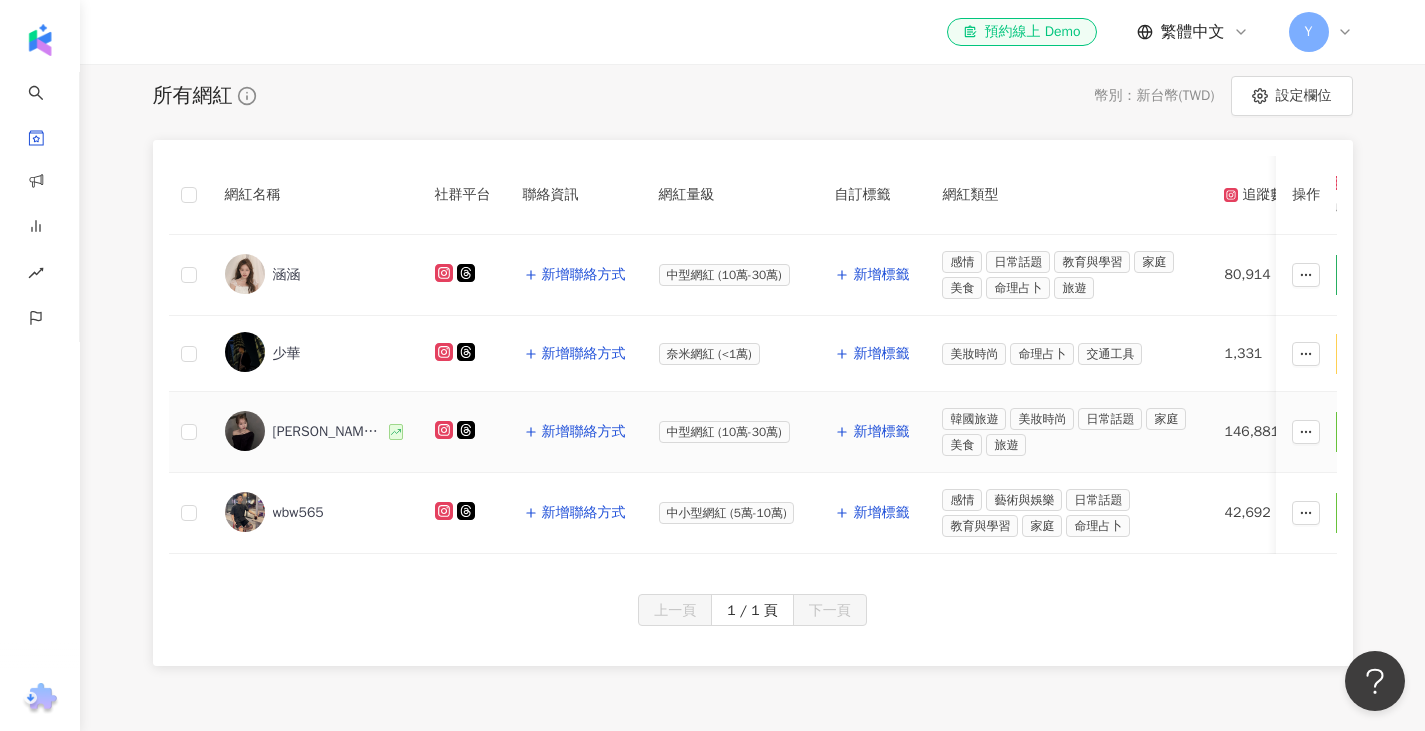 click on "婉蓁완진" at bounding box center [329, 432] 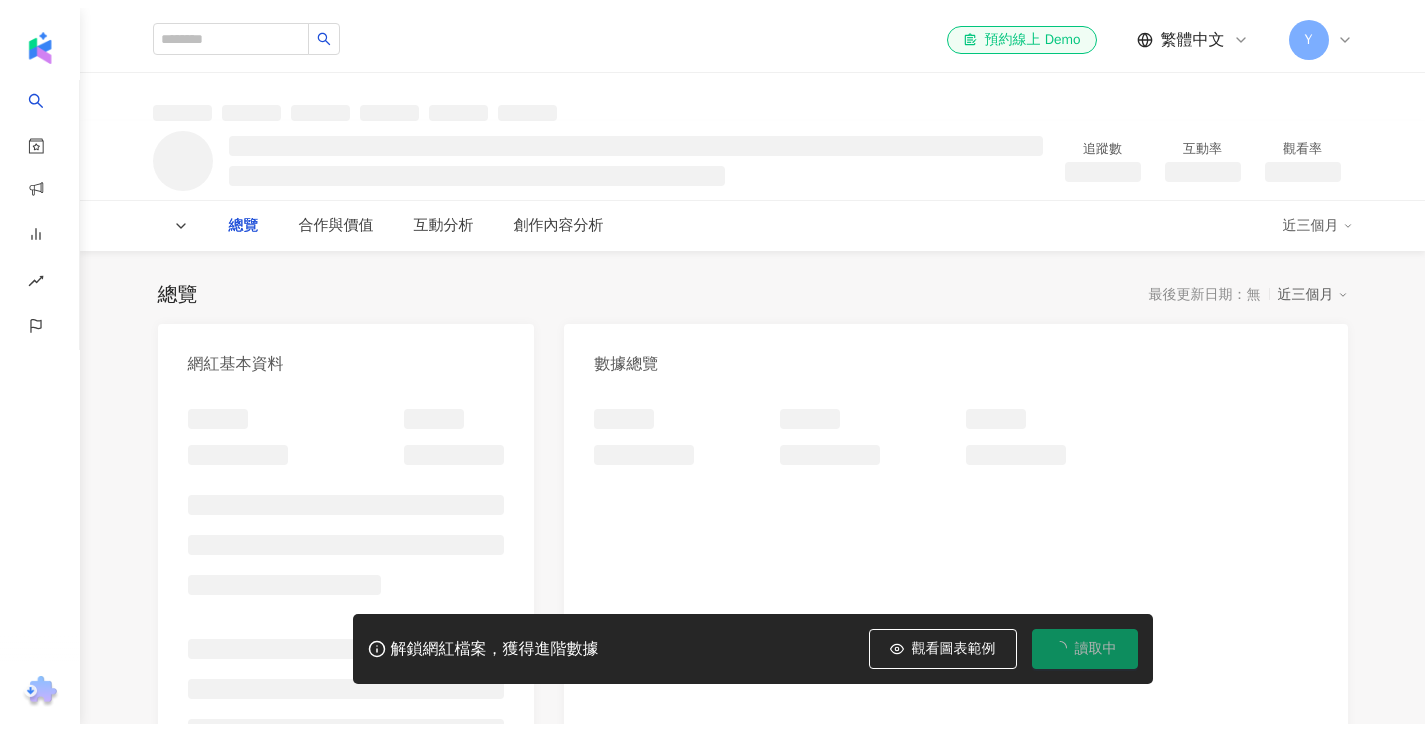 scroll, scrollTop: 0, scrollLeft: 0, axis: both 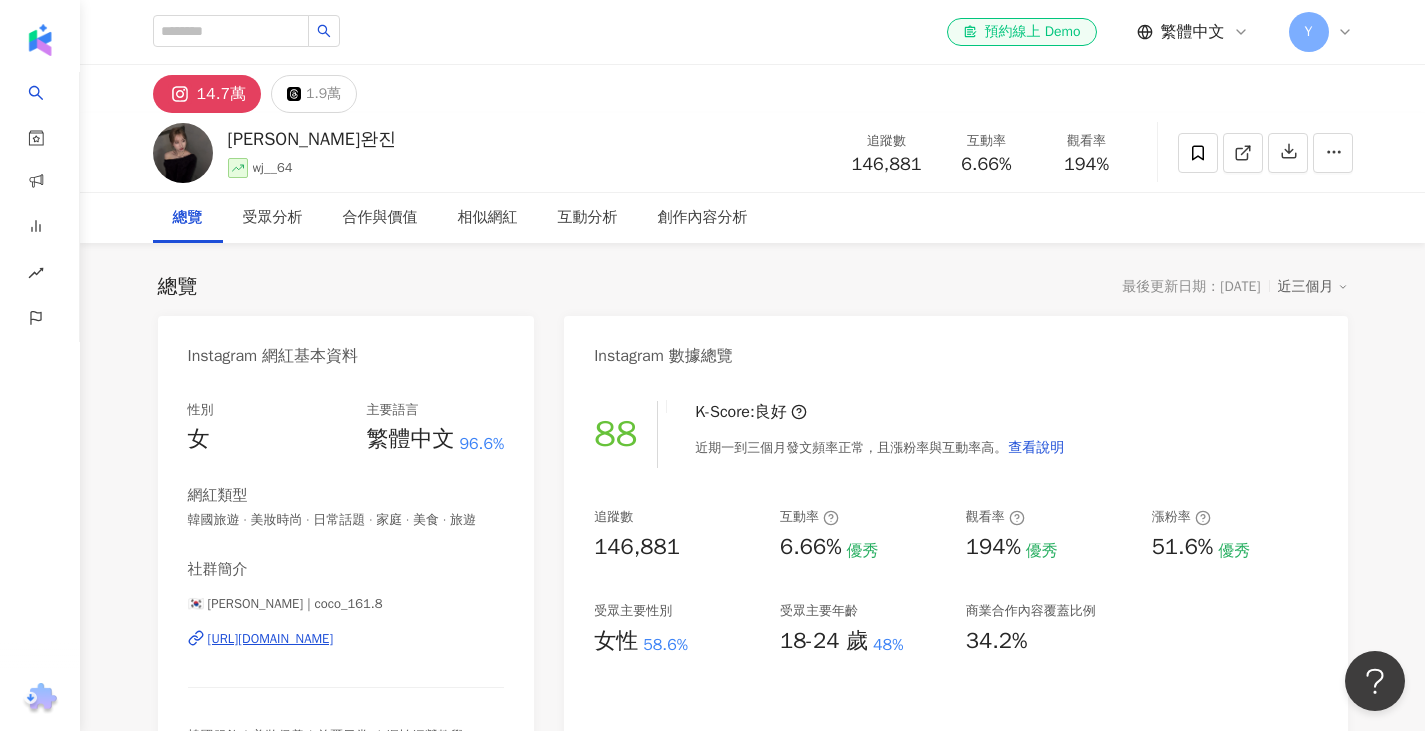 click on "[PERSON_NAME]완진 wj__64 追蹤數 146,881 互動率 6.66% 觀看率 194%" at bounding box center (753, 152) 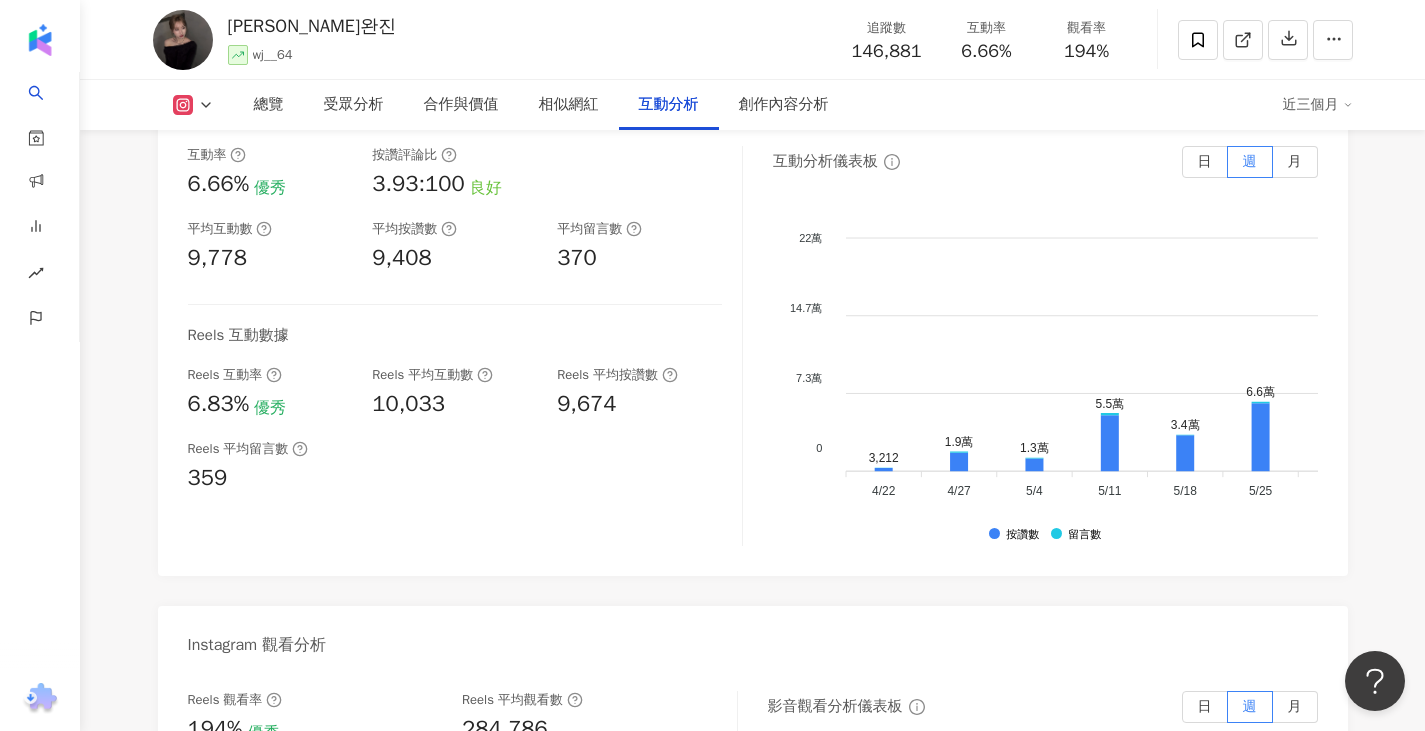 scroll, scrollTop: 4078, scrollLeft: 0, axis: vertical 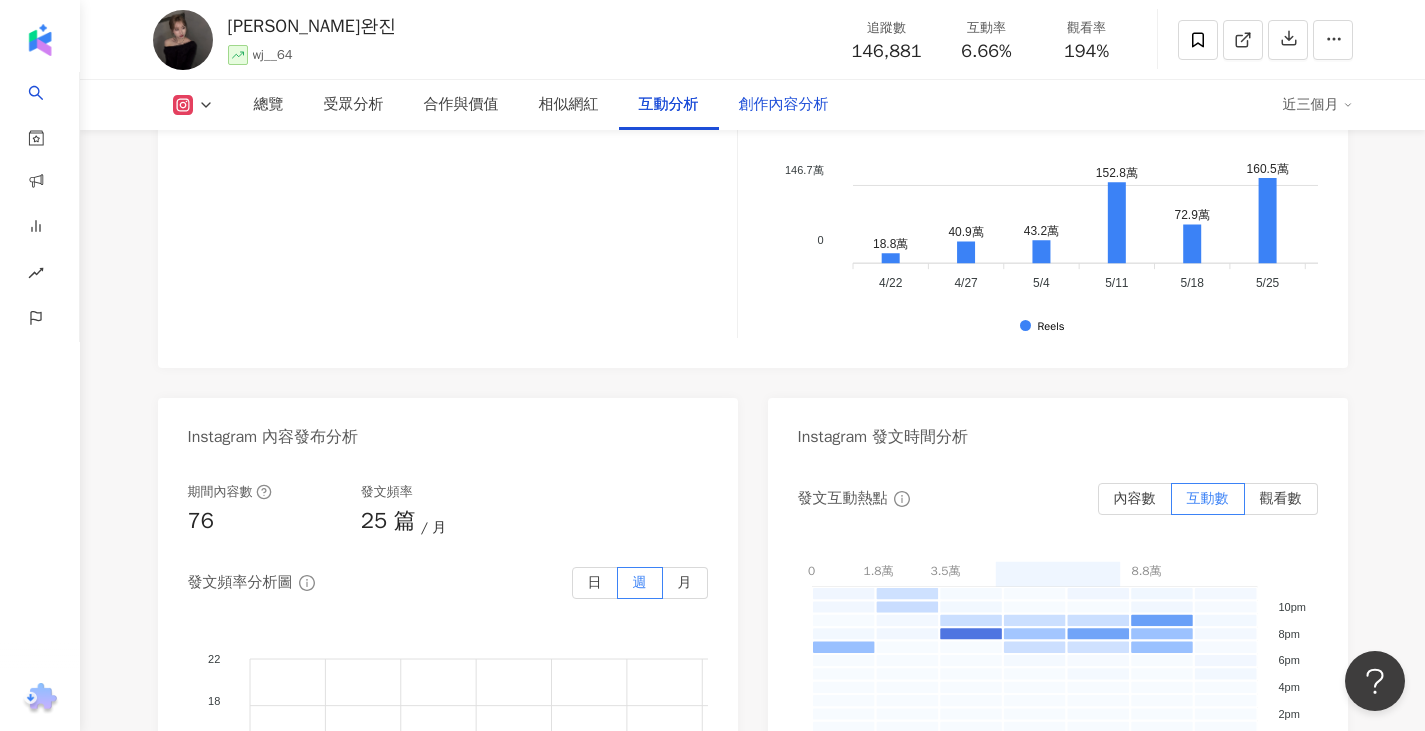 click on "創作內容分析" at bounding box center [784, 105] 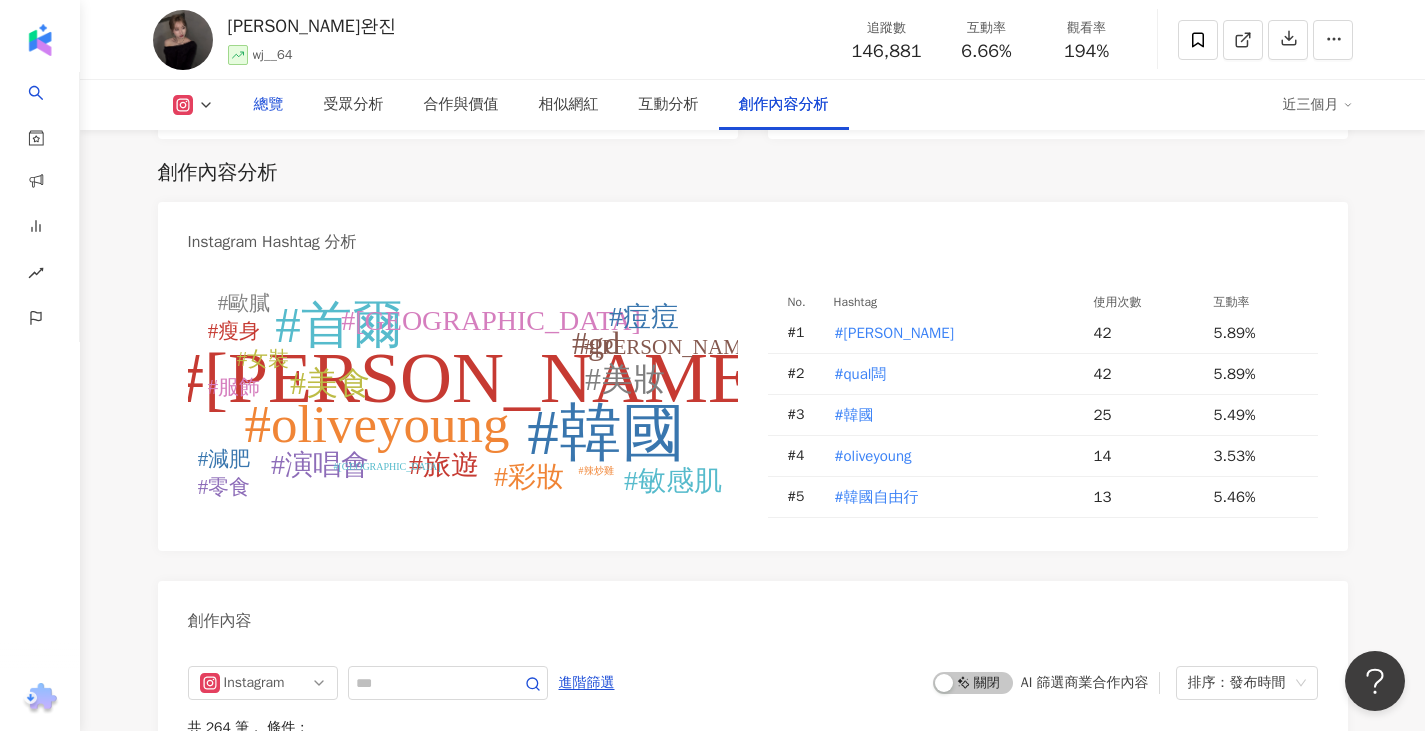 click on "總覽" at bounding box center [269, 105] 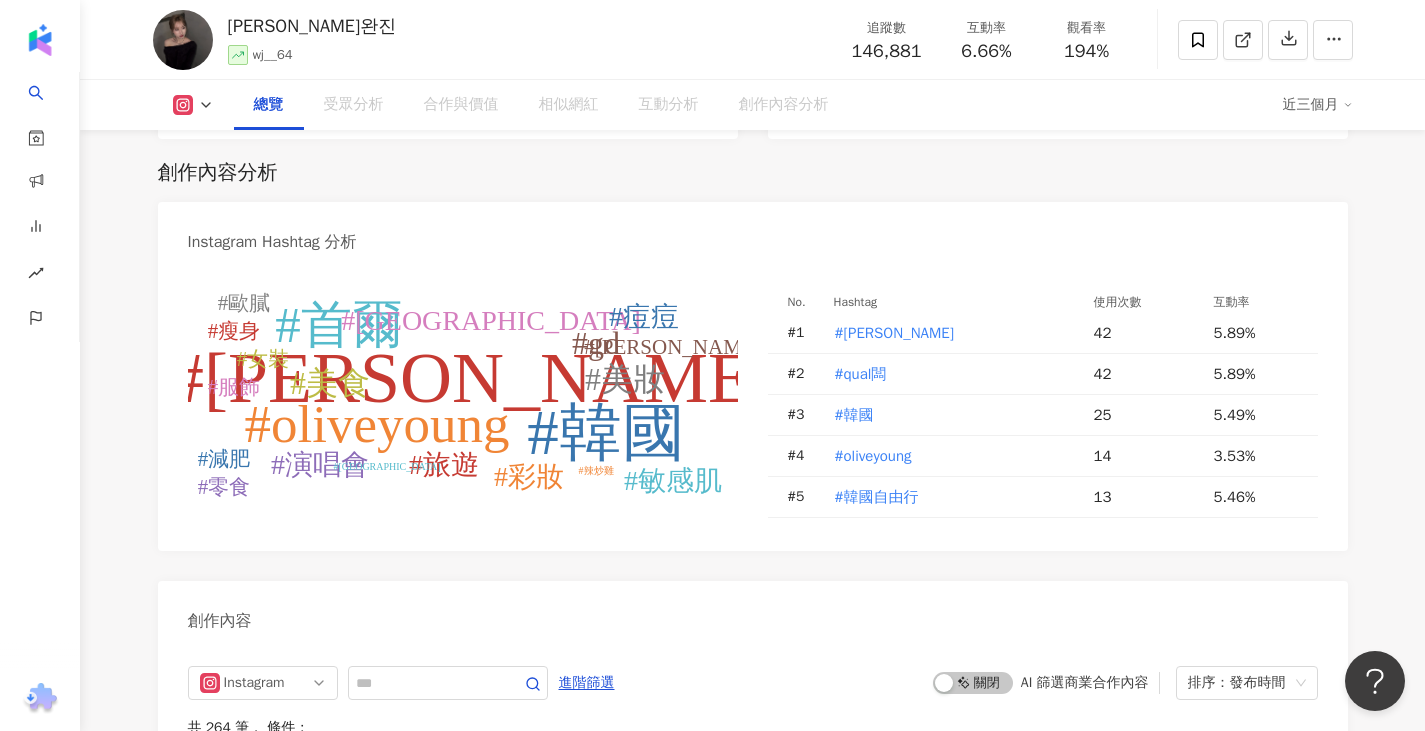 scroll, scrollTop: 123, scrollLeft: 0, axis: vertical 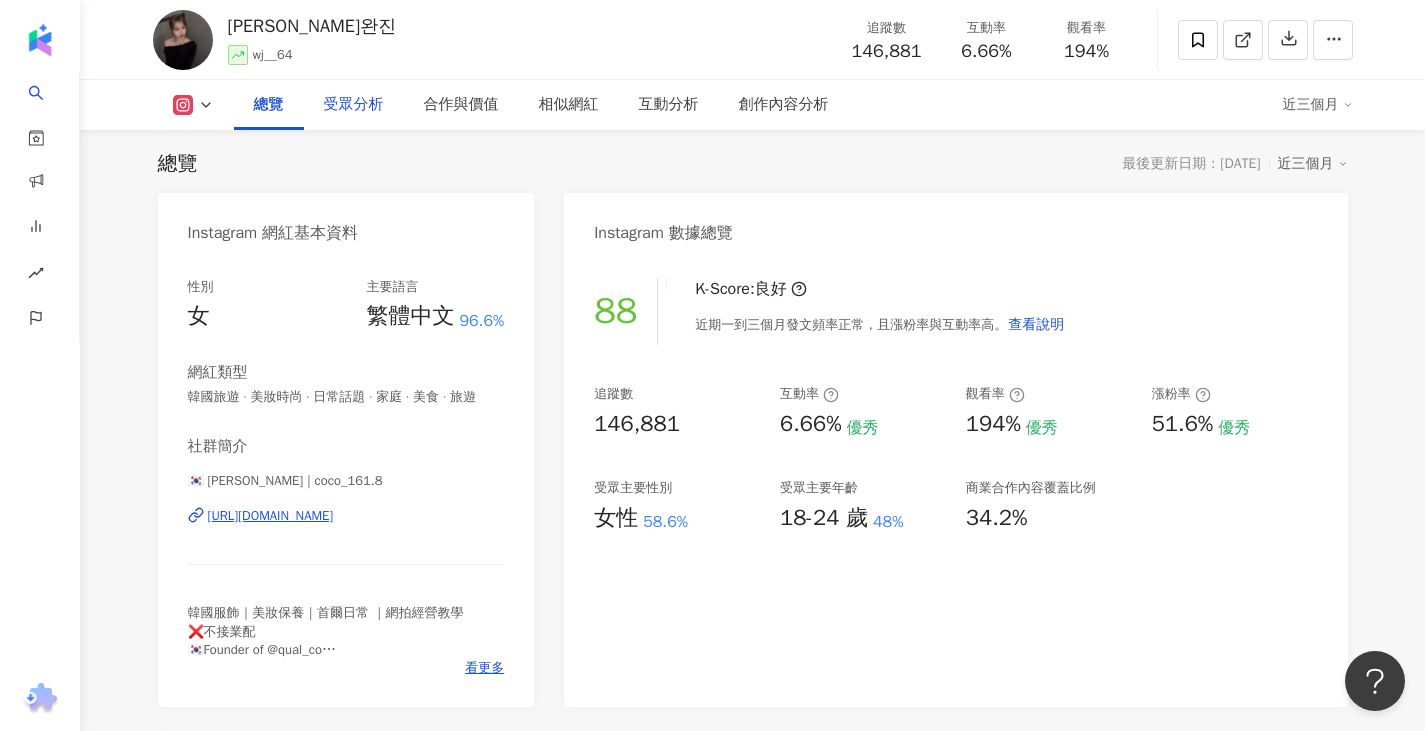 click on "受眾分析" at bounding box center [354, 105] 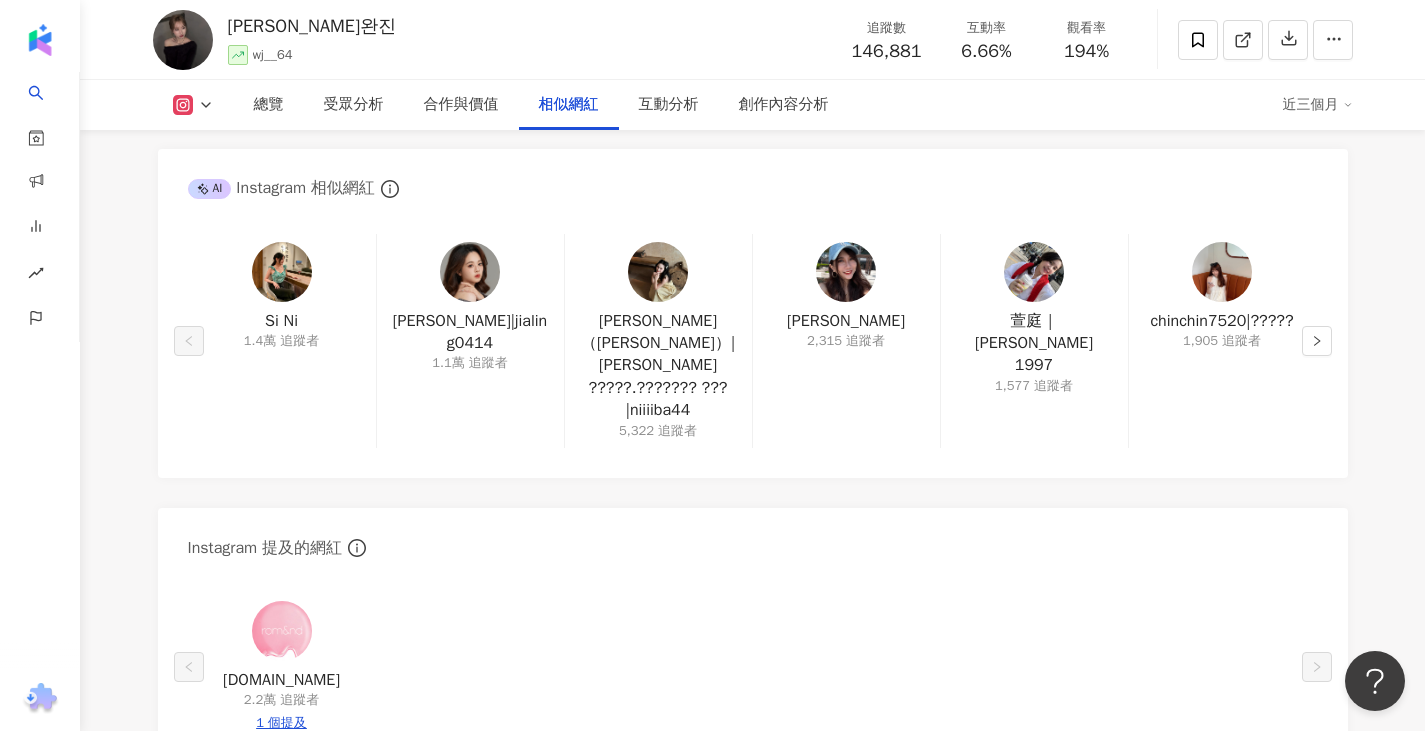 scroll, scrollTop: 3394, scrollLeft: 0, axis: vertical 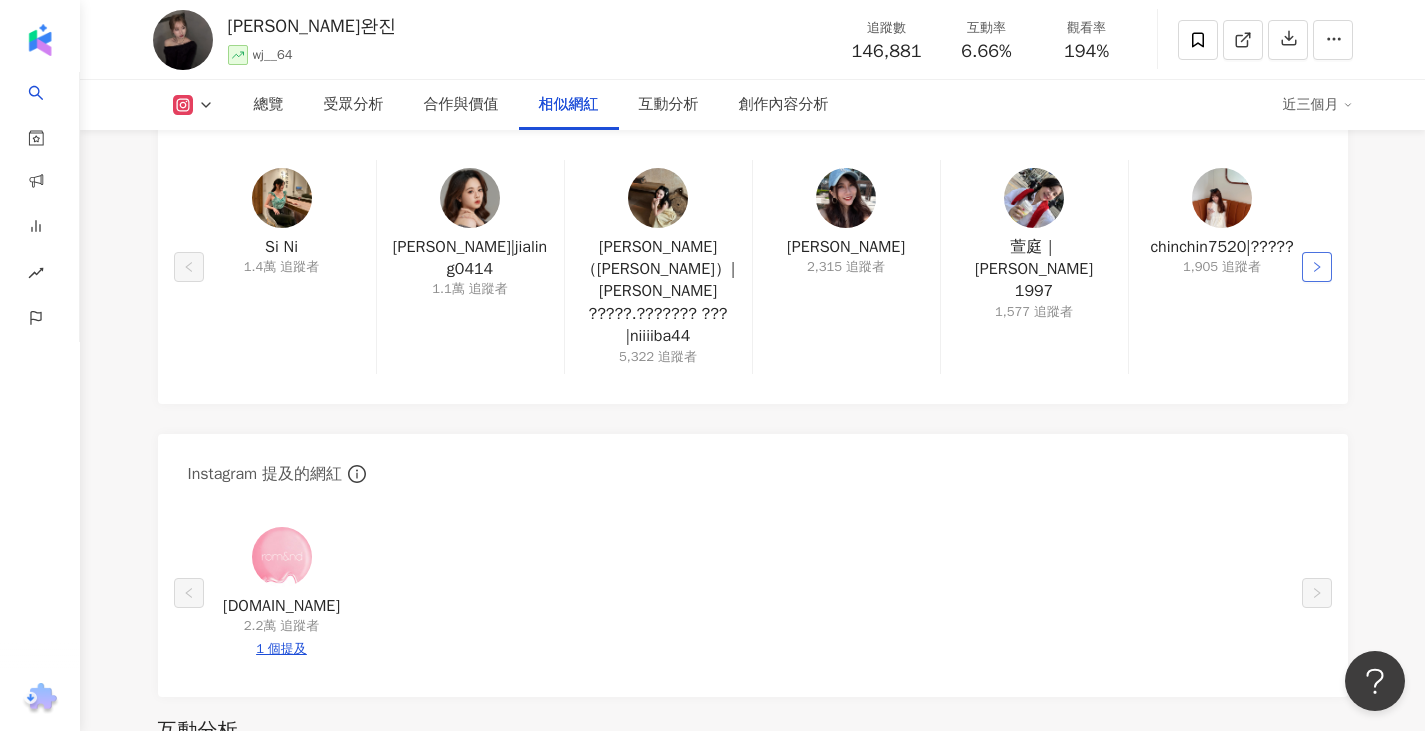 click 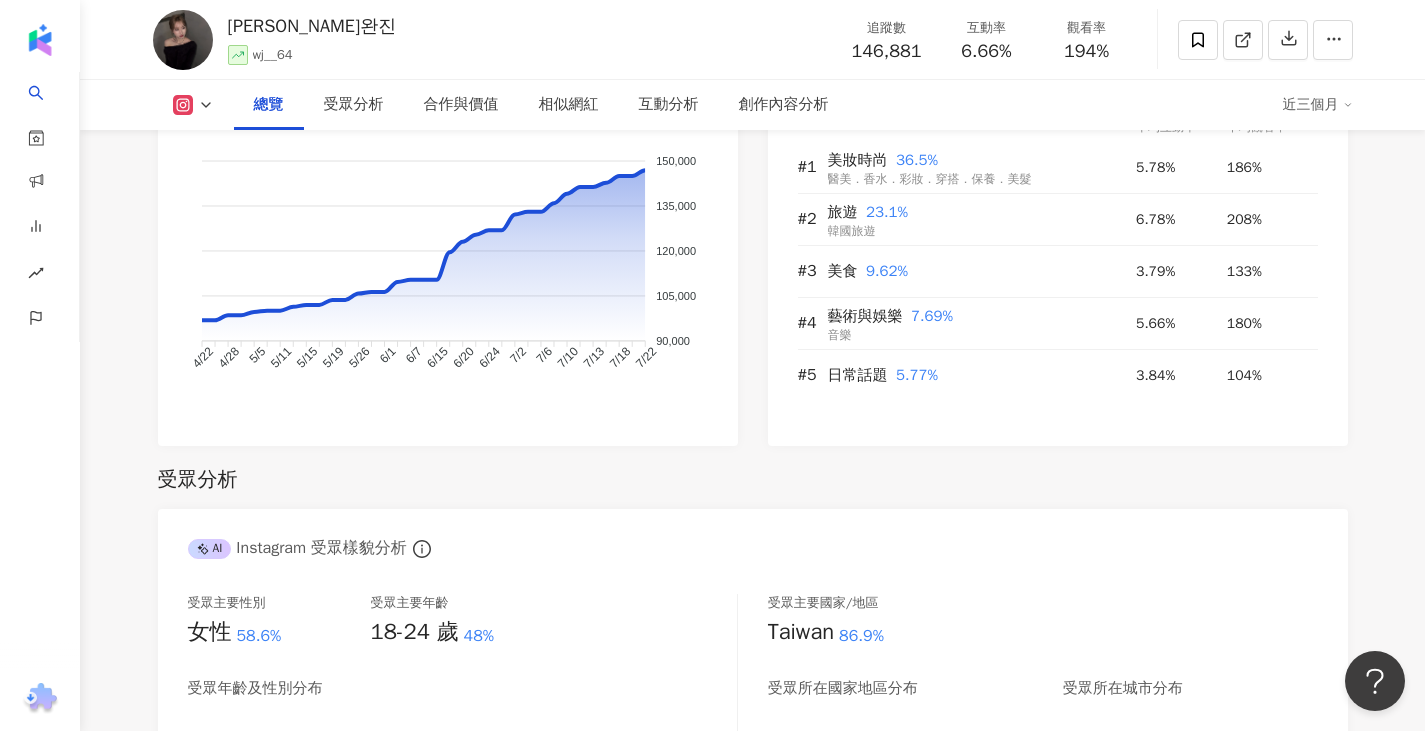 scroll, scrollTop: 1395, scrollLeft: 0, axis: vertical 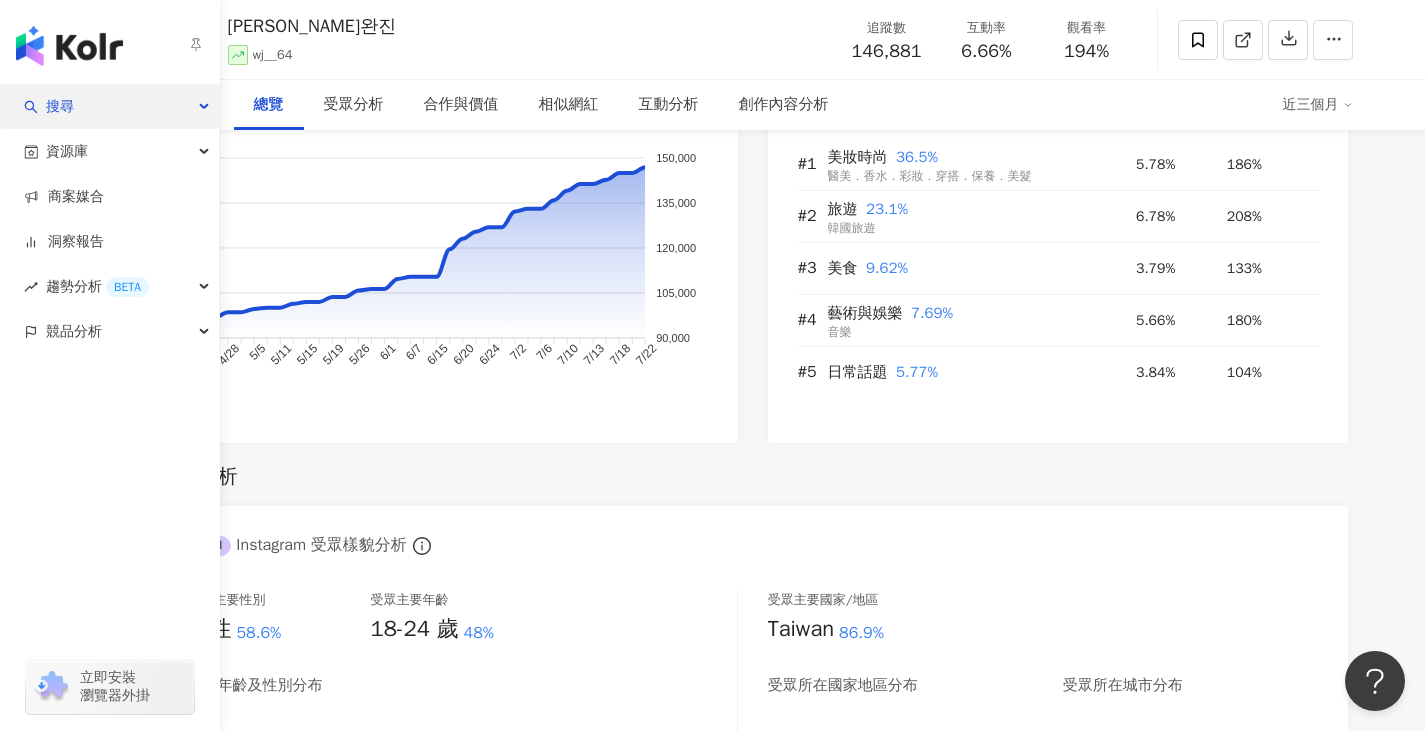 click on "搜尋" at bounding box center [60, 106] 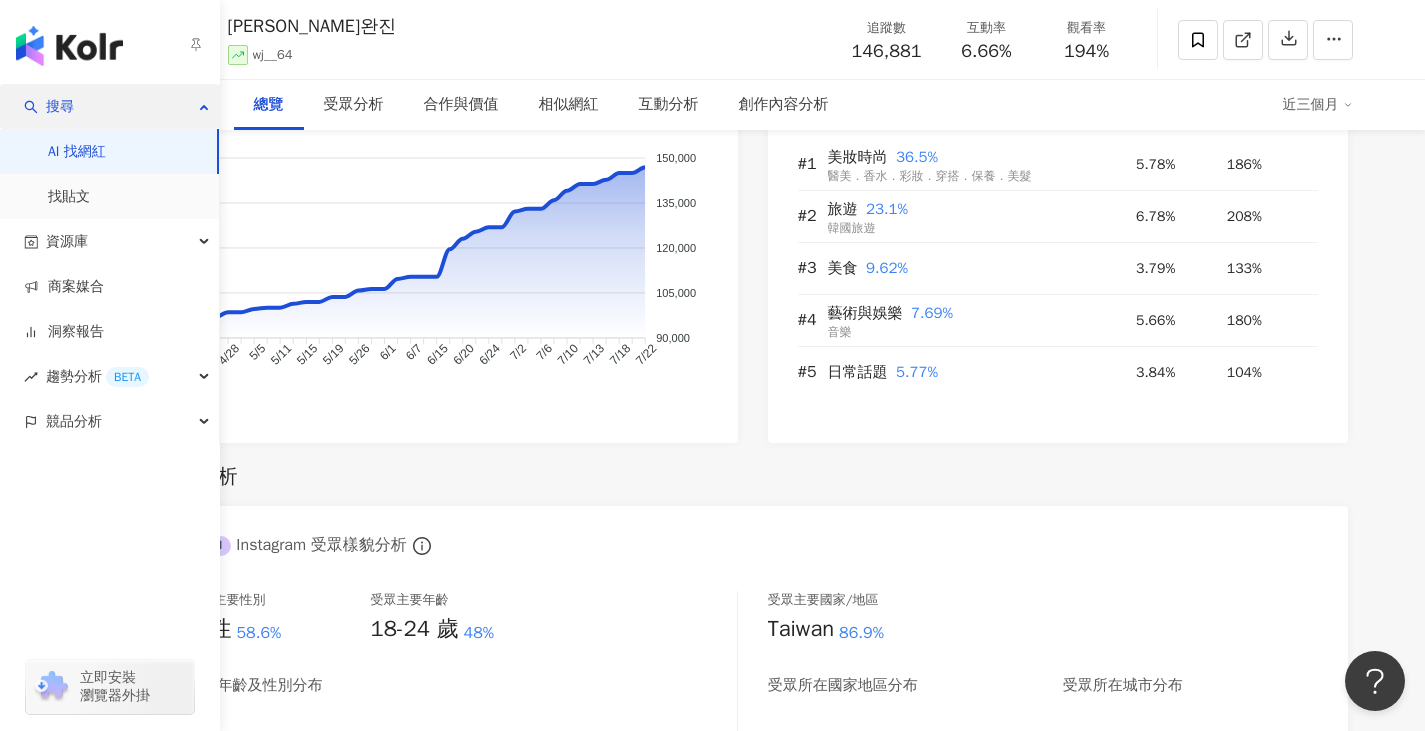 click on "搜尋" at bounding box center [109, 106] 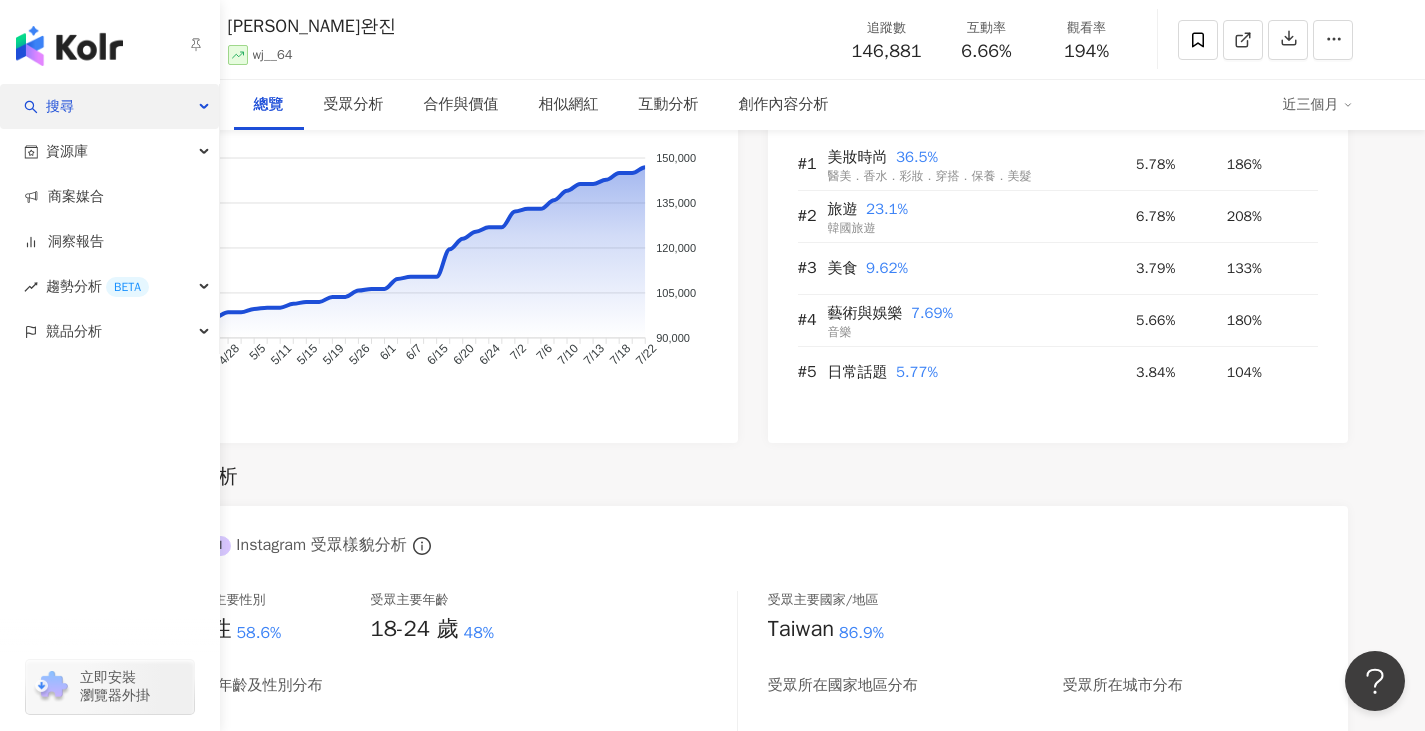 click on "搜尋" at bounding box center (109, 106) 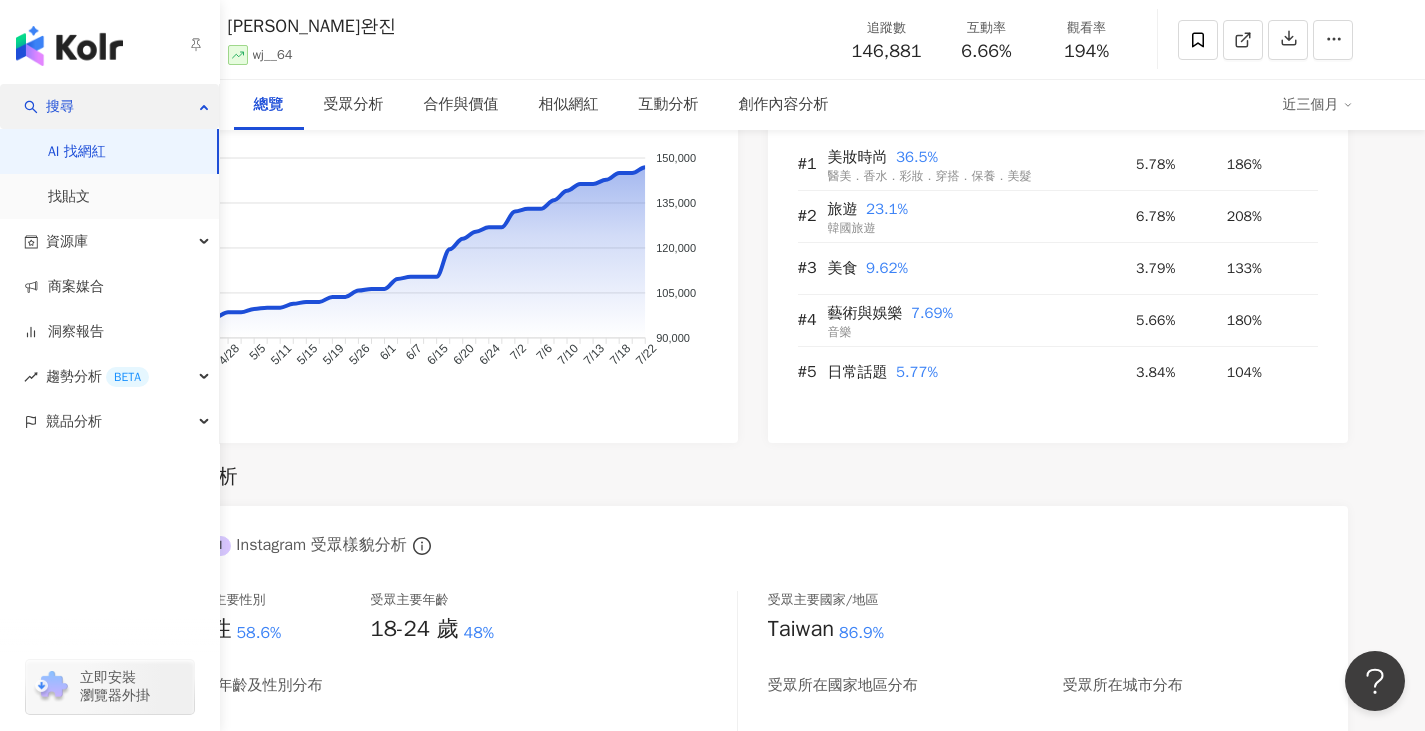 click on "搜尋" at bounding box center (109, 106) 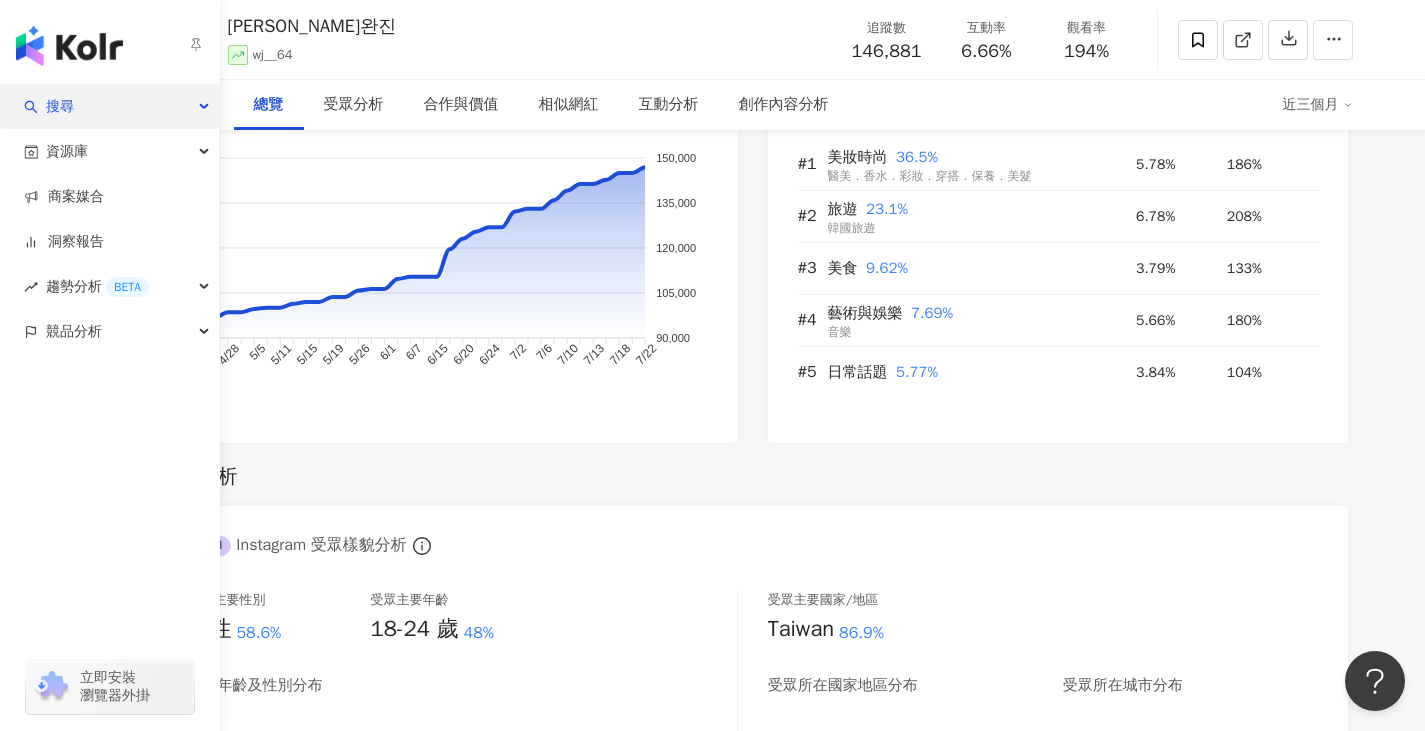 click on "搜尋" at bounding box center [109, 106] 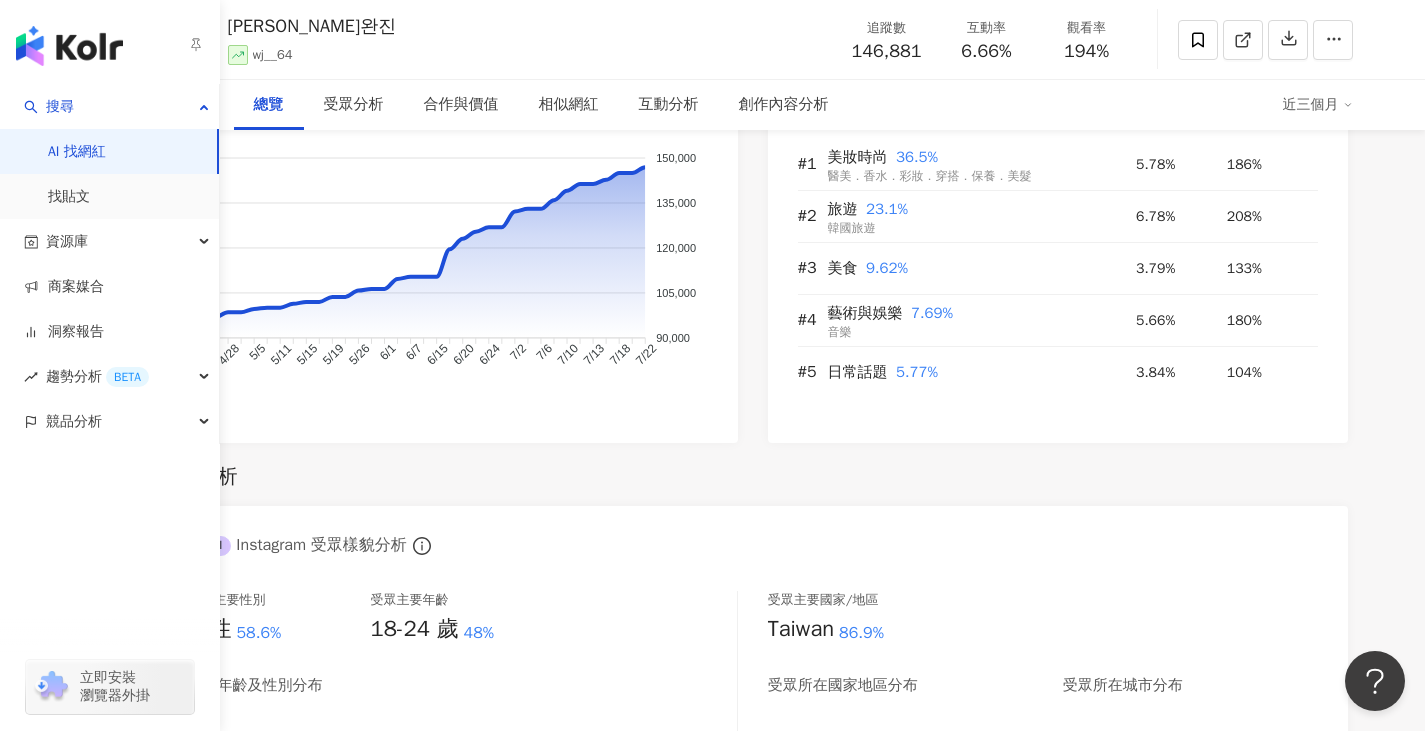 click on "AI 找網紅" at bounding box center (77, 152) 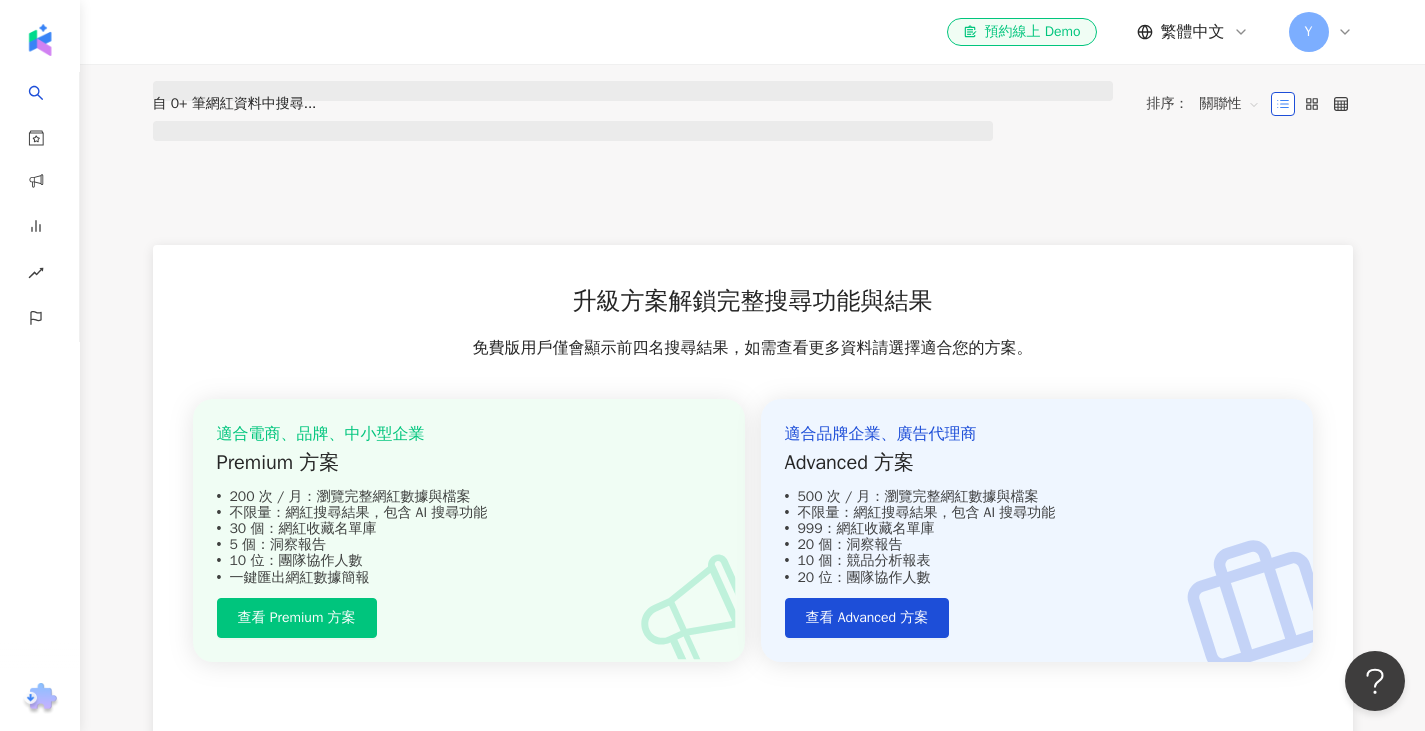 scroll, scrollTop: 0, scrollLeft: 0, axis: both 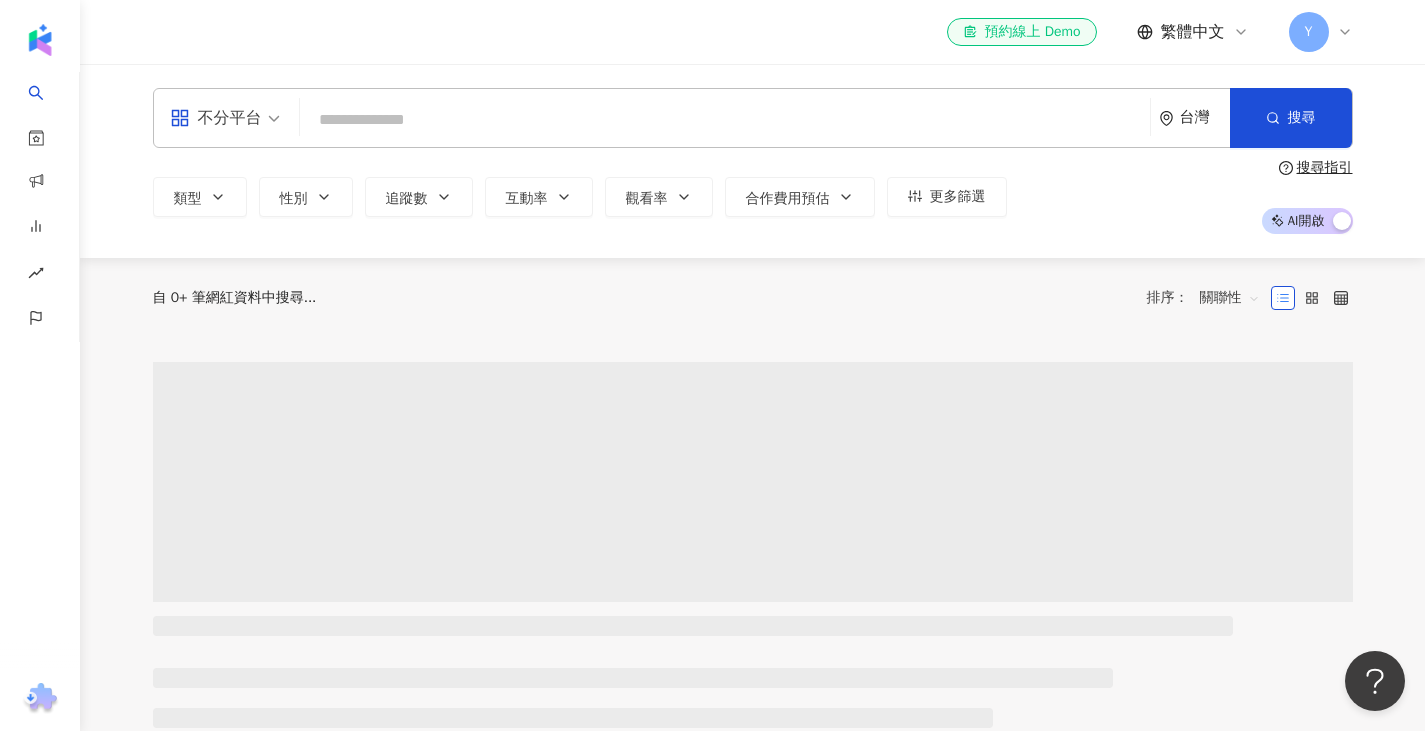 click at bounding box center (725, 120) 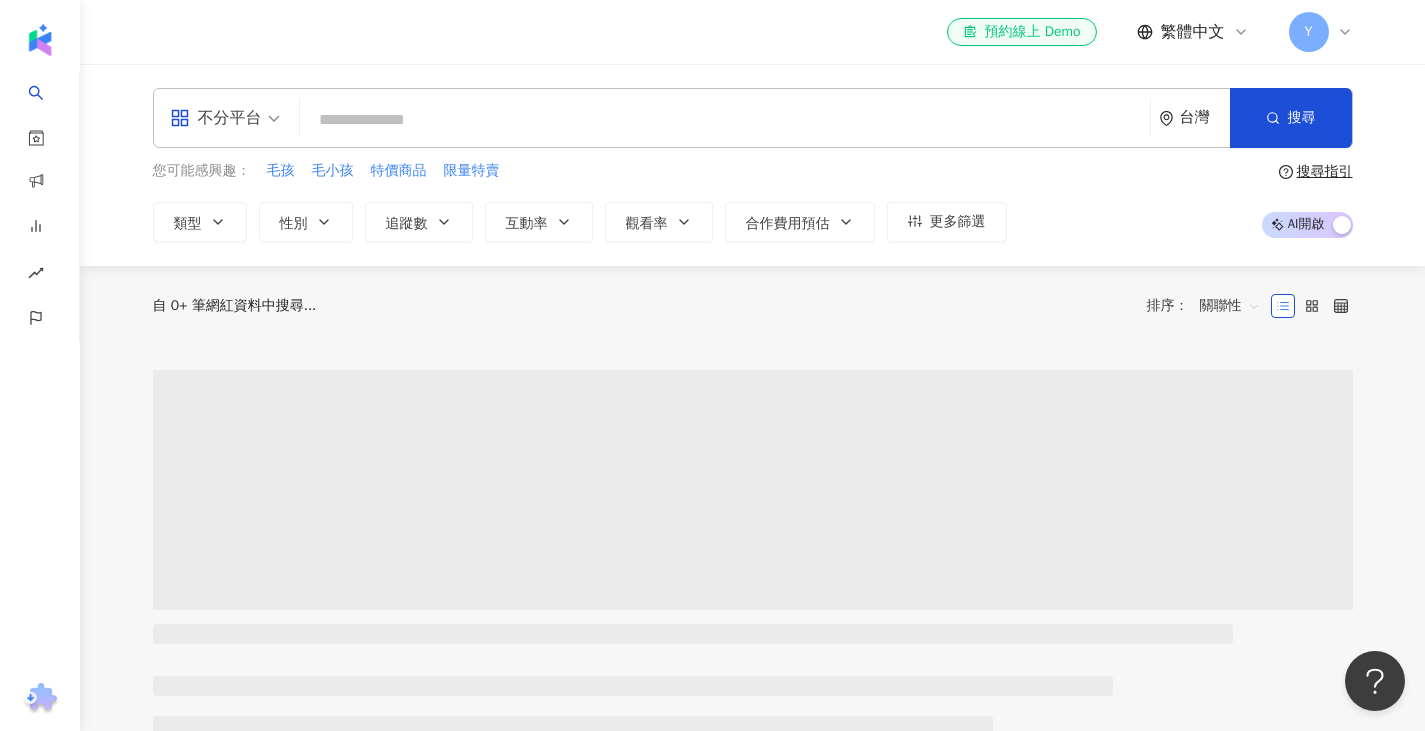 click at bounding box center [725, 120] 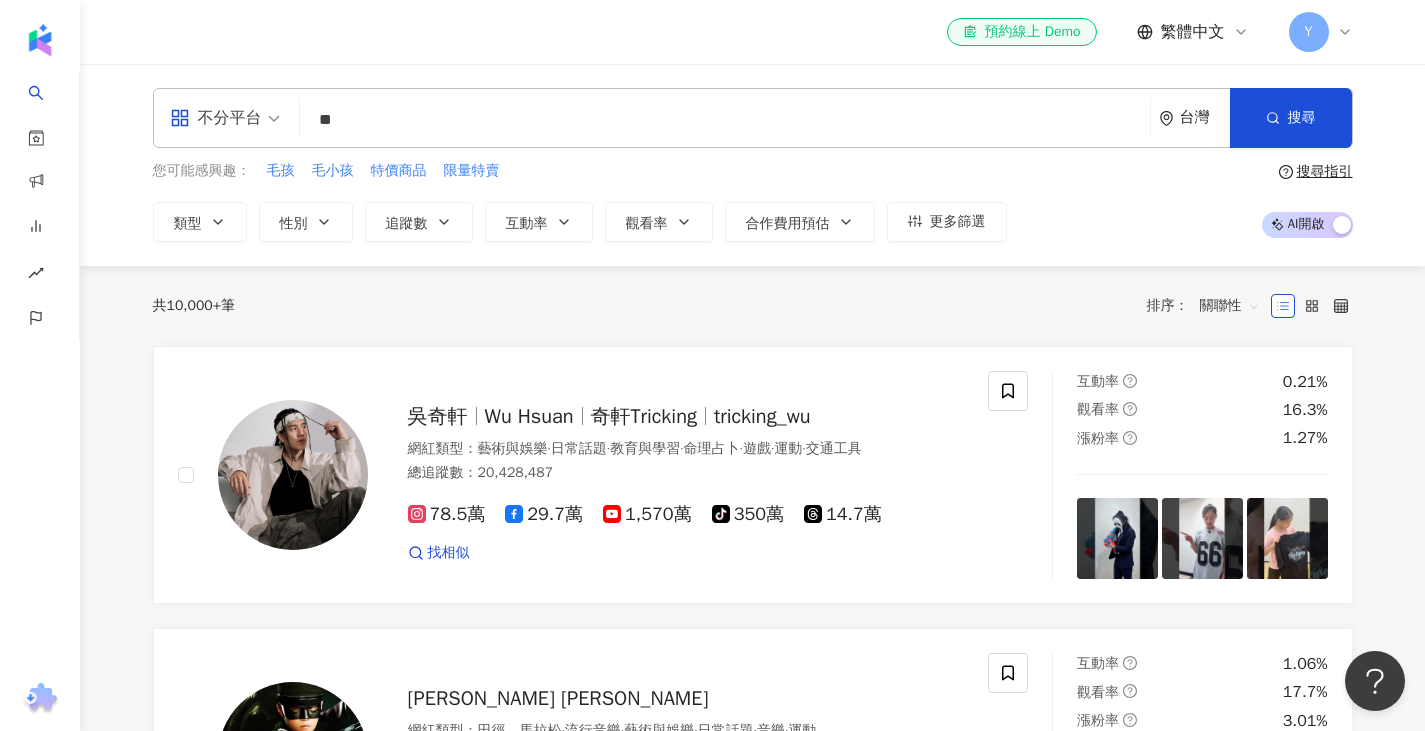 type on "**" 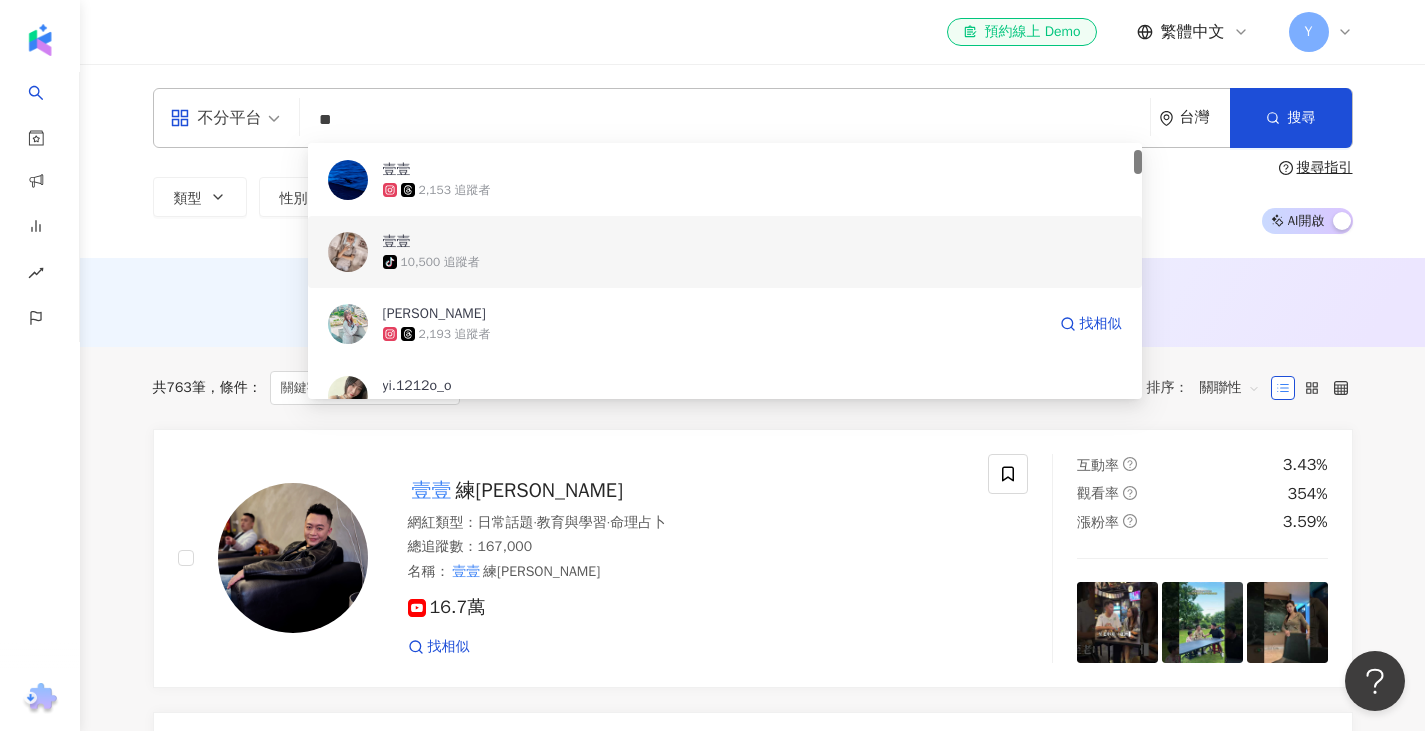 scroll, scrollTop: 72, scrollLeft: 0, axis: vertical 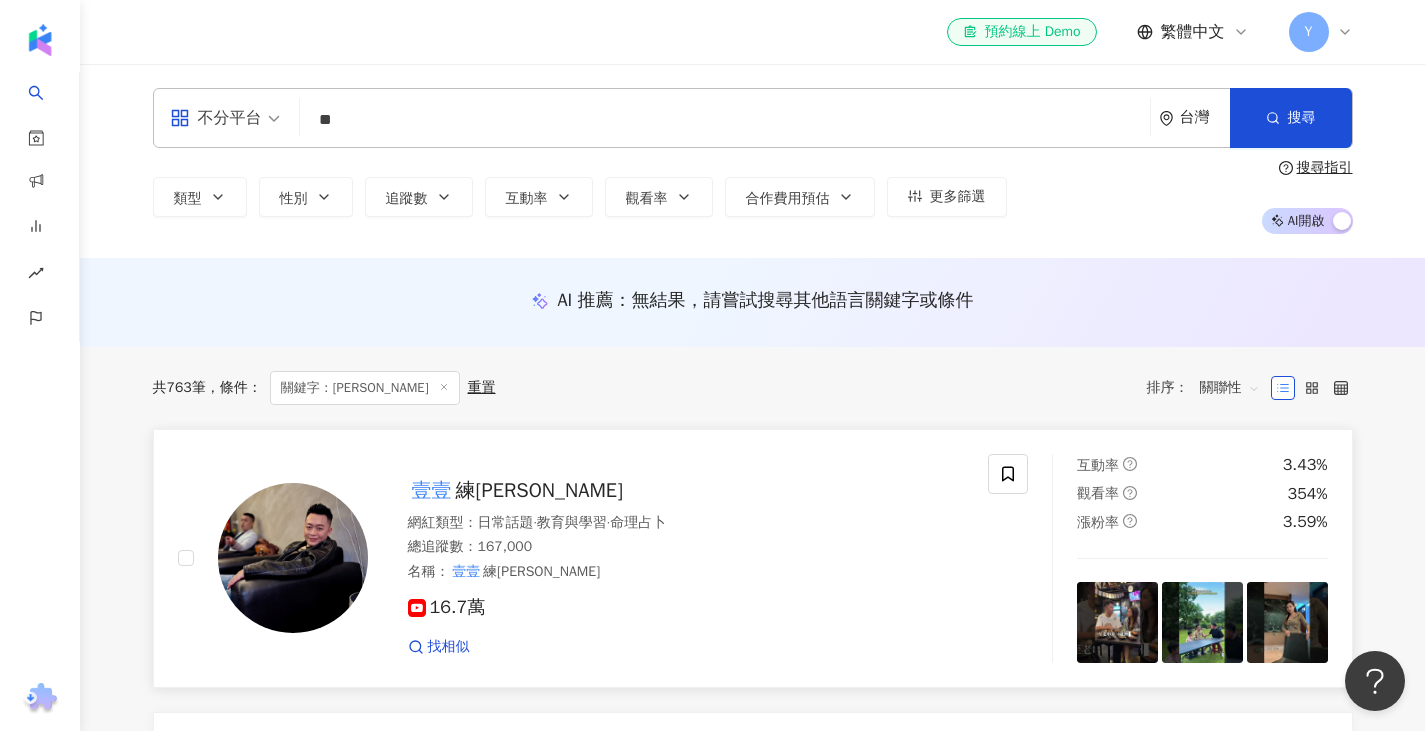 click at bounding box center [293, 558] 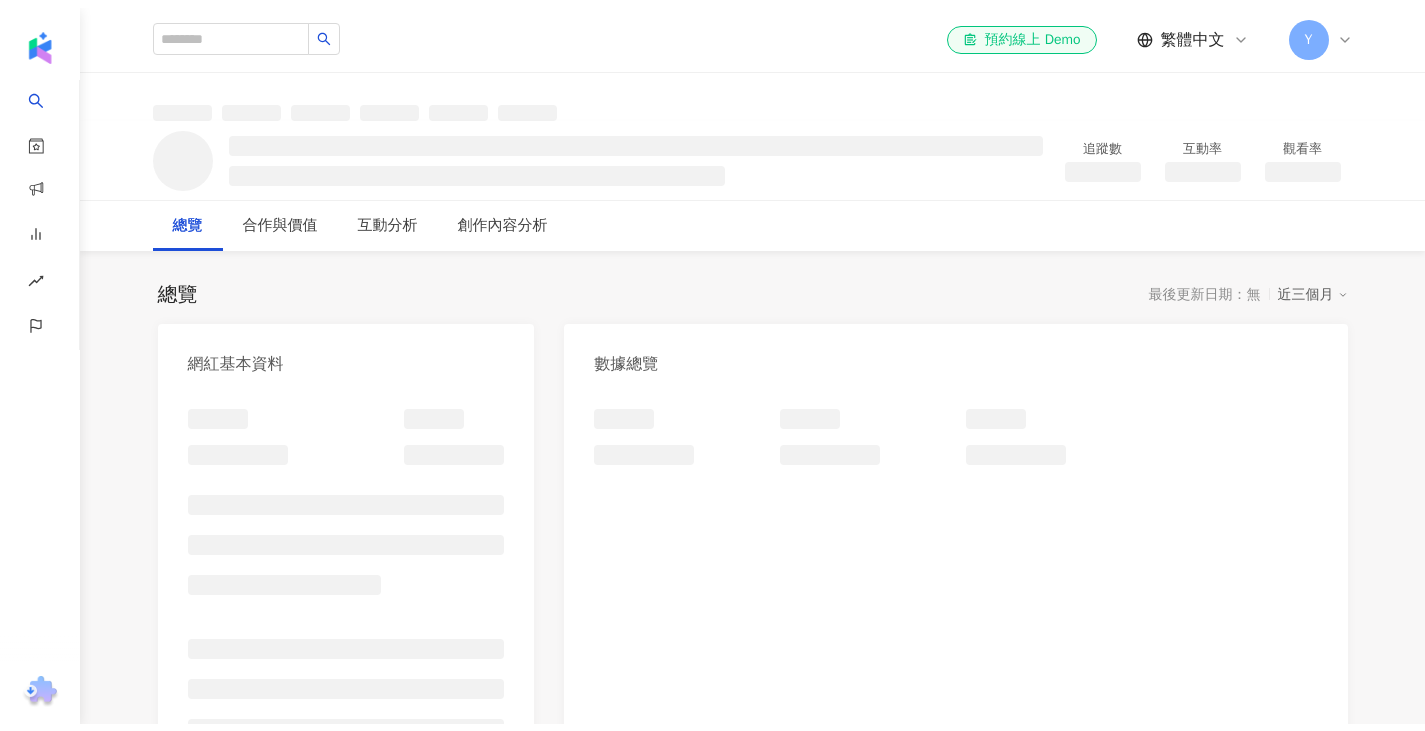 scroll, scrollTop: 0, scrollLeft: 0, axis: both 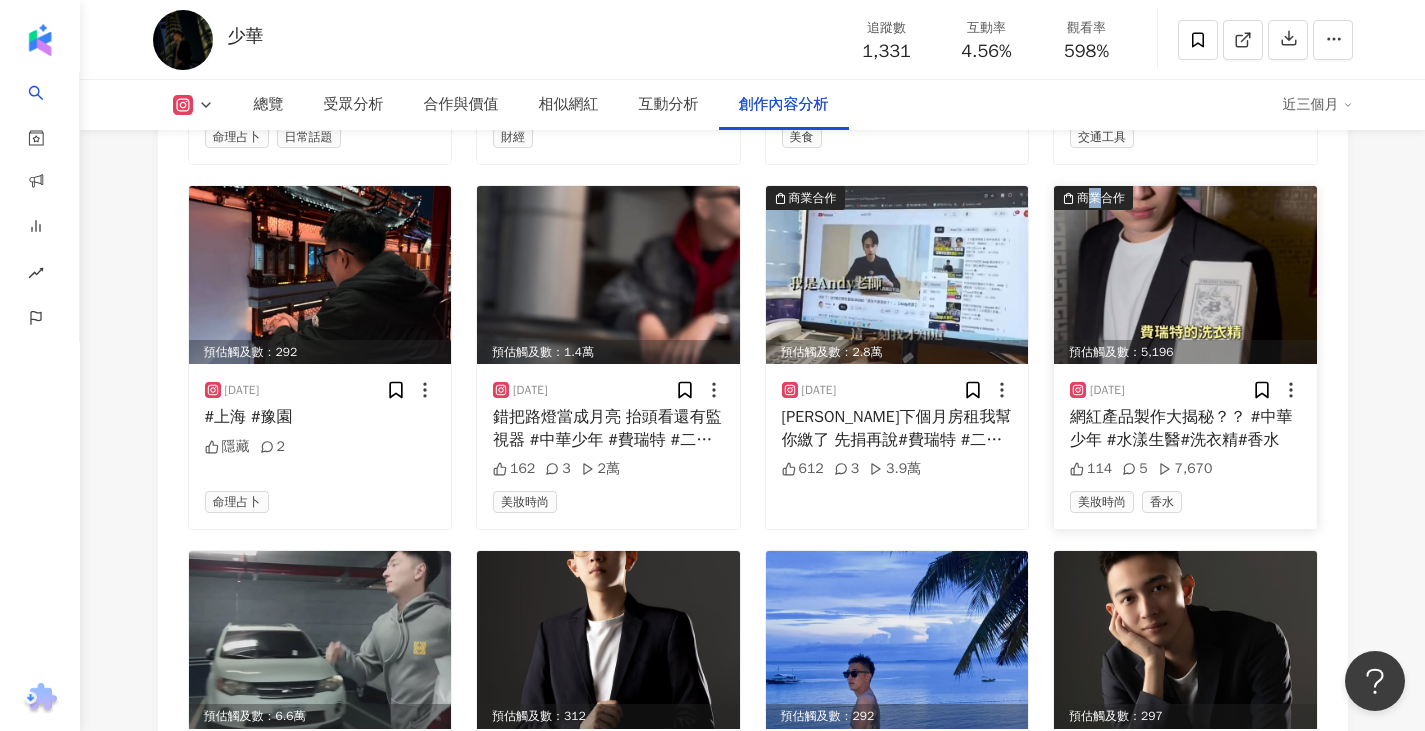 drag, startPoint x: 1098, startPoint y: 213, endPoint x: 1083, endPoint y: 217, distance: 15.524175 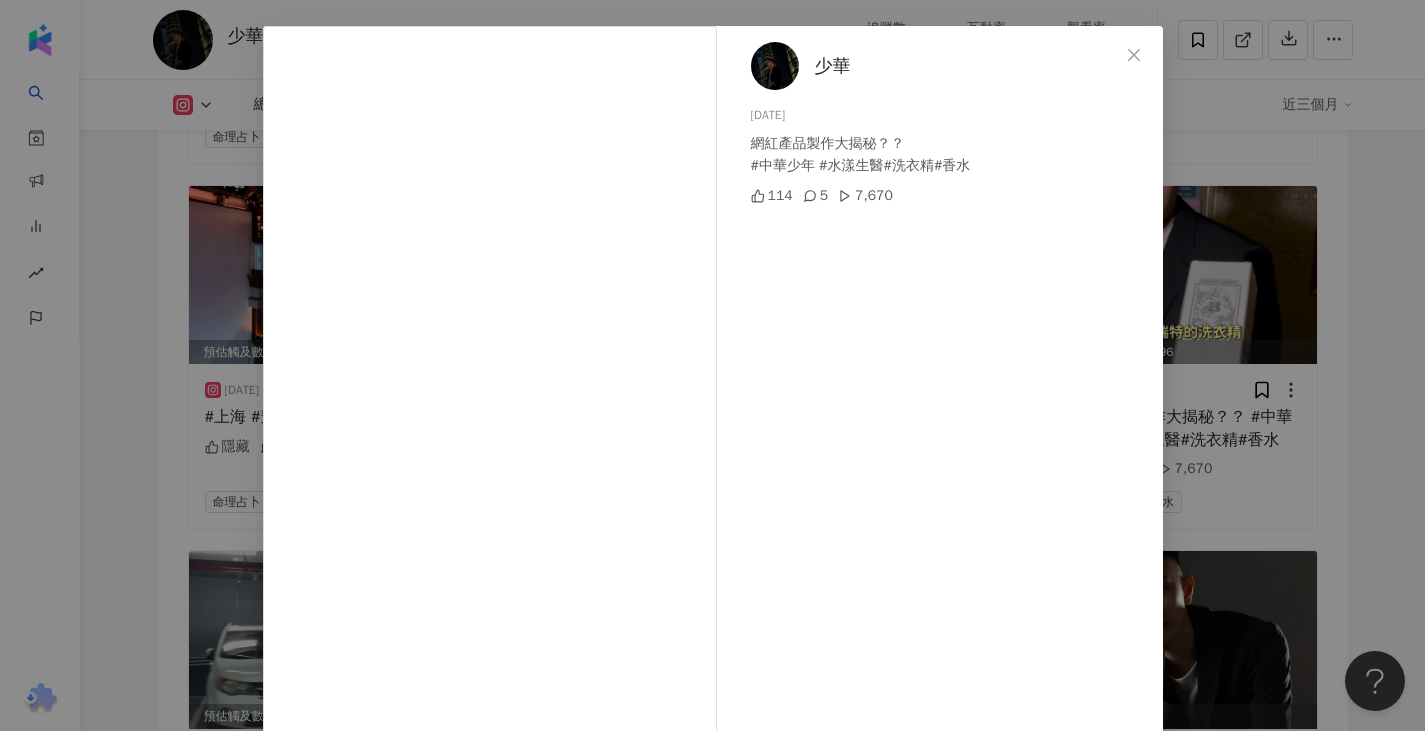 scroll, scrollTop: 68, scrollLeft: 0, axis: vertical 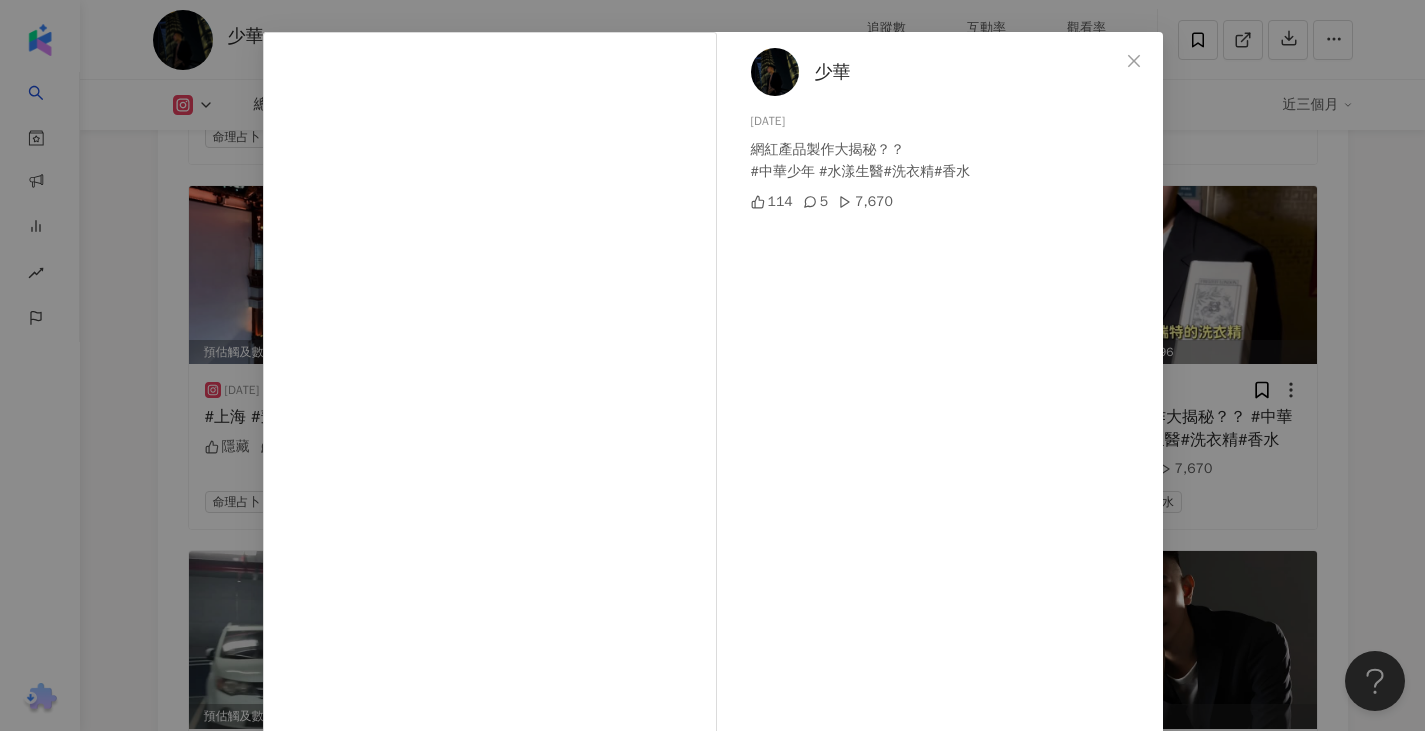 click on "少華 [DATE] 網紅產品製作大揭秘？？
#中華少年 #水漾生醫#洗衣精#香水 114 5 7,670 查看原始貼文" at bounding box center (712, 365) 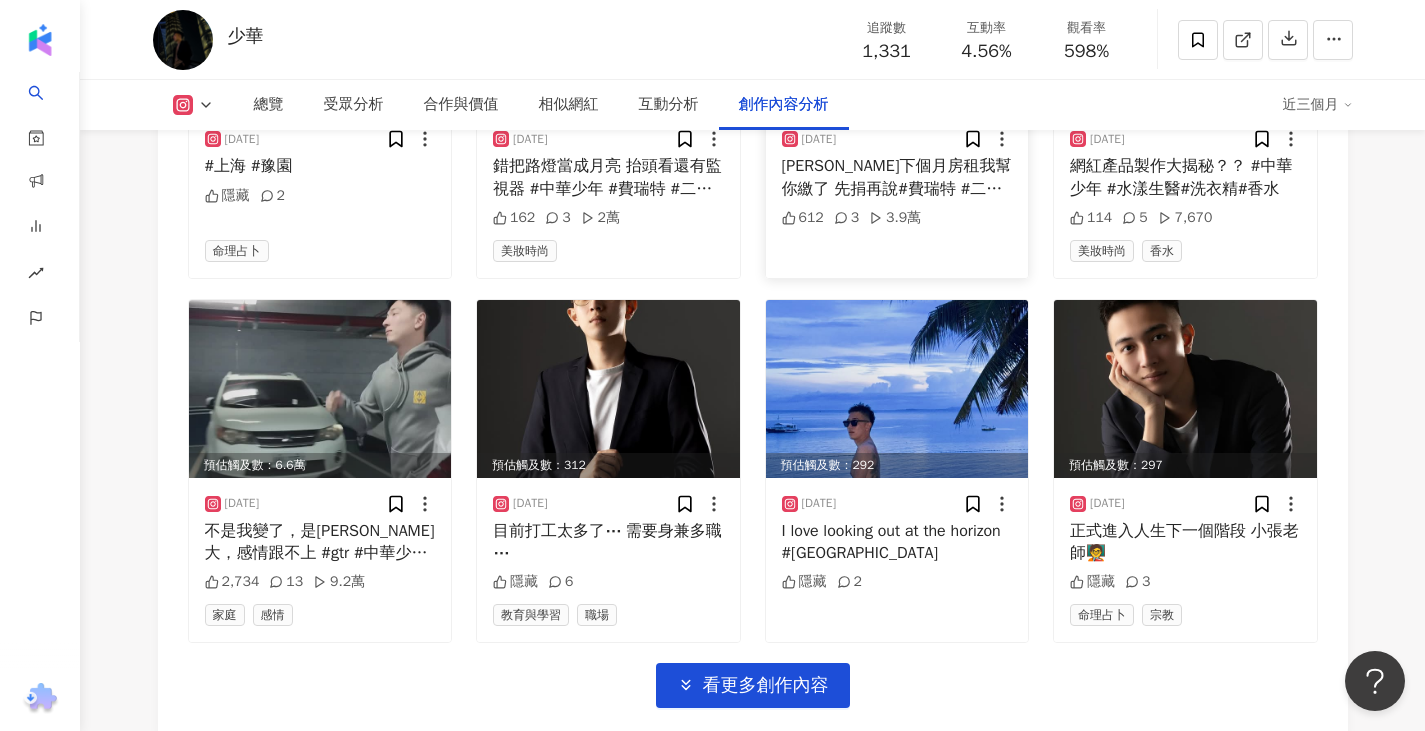 scroll, scrollTop: 6965, scrollLeft: 0, axis: vertical 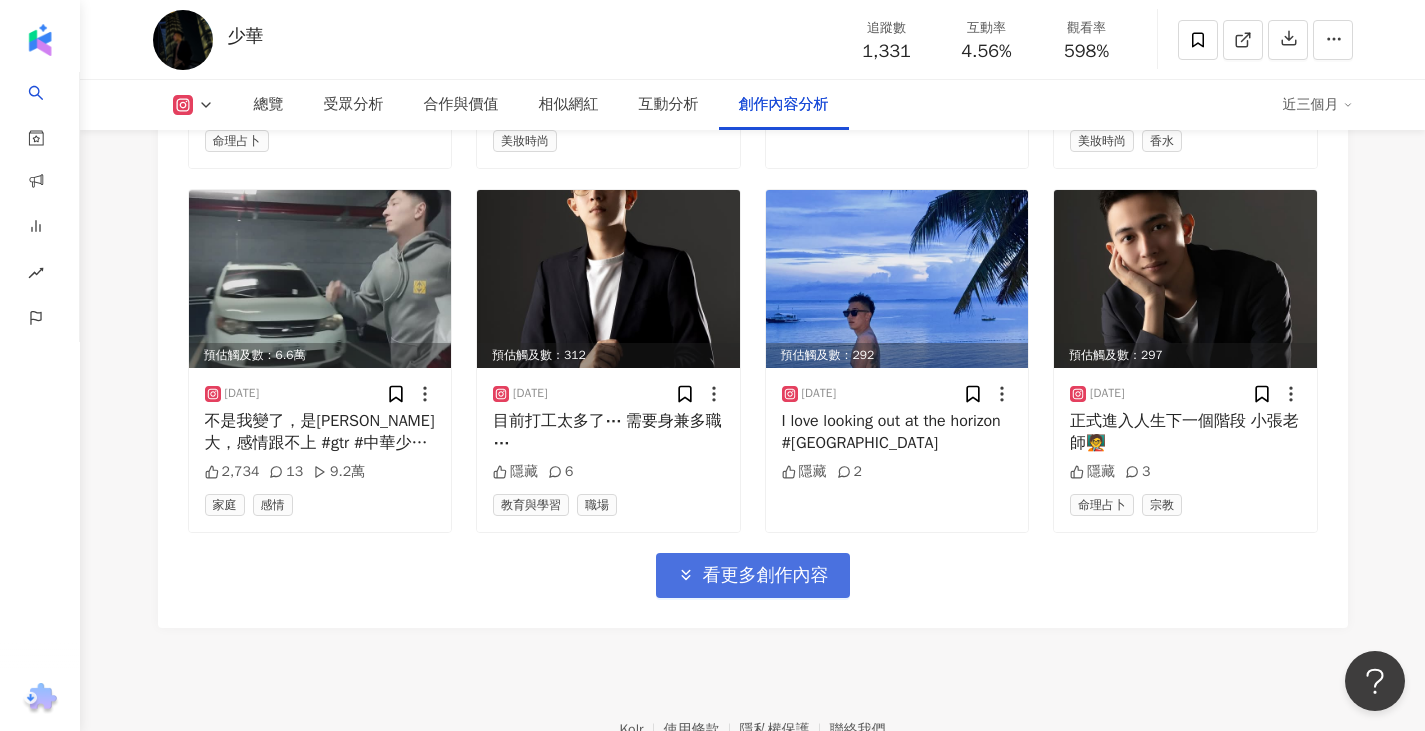 click on "看更多創作內容" at bounding box center [766, 576] 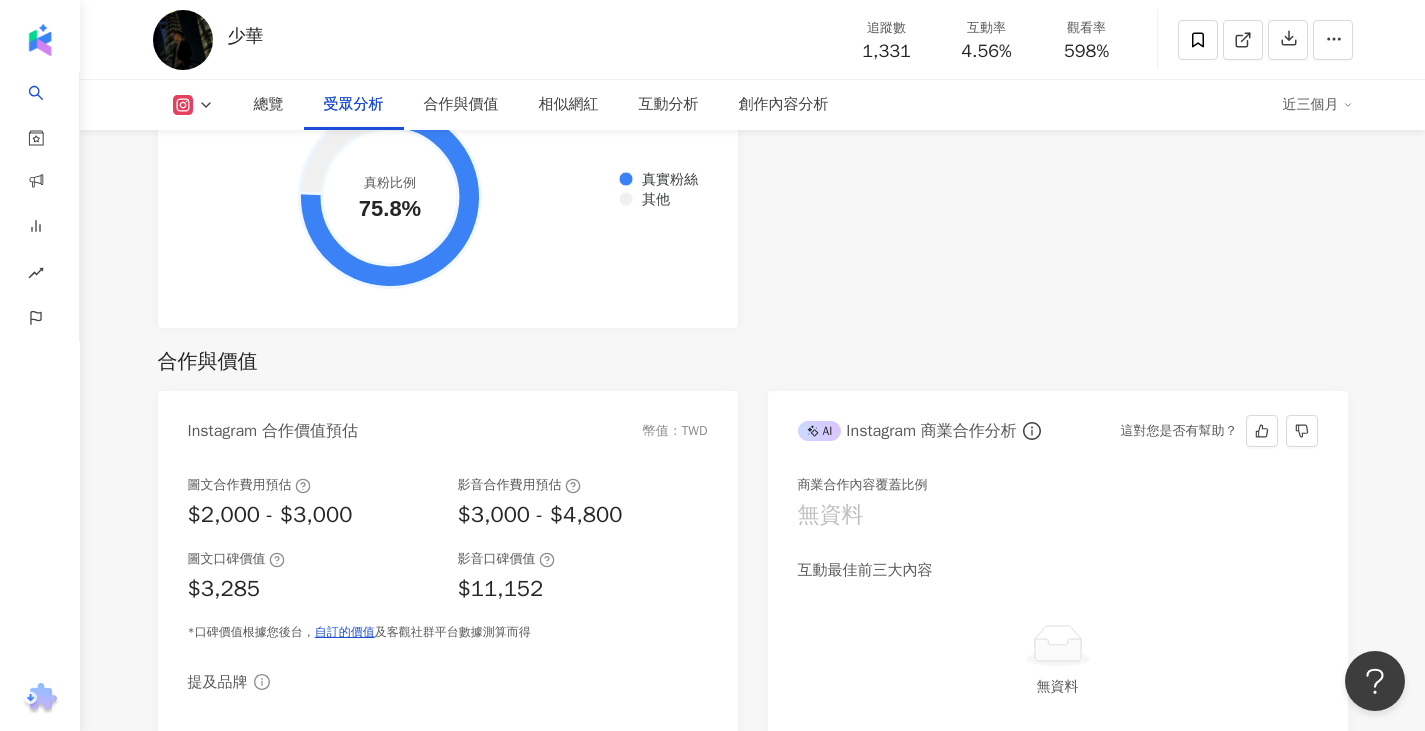 scroll, scrollTop: 2477, scrollLeft: 0, axis: vertical 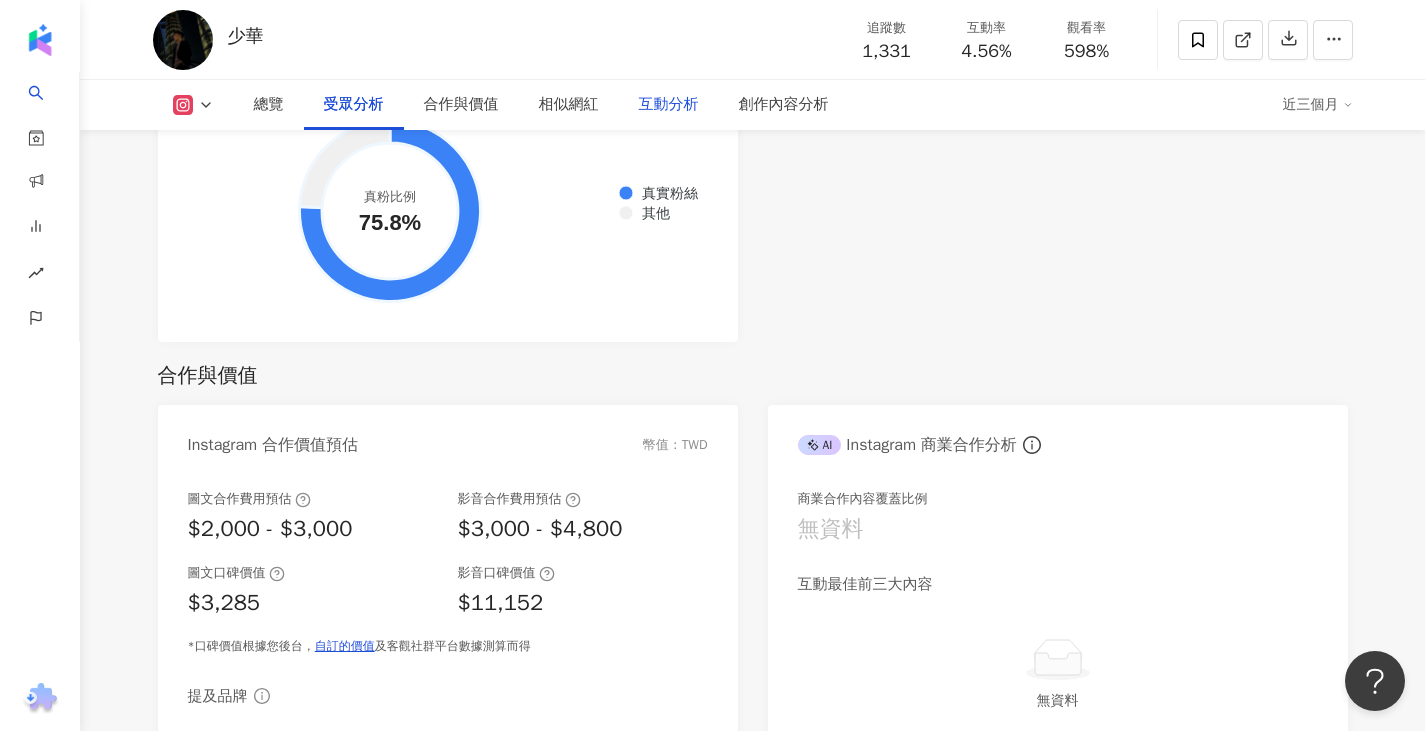 click on "互動分析" at bounding box center [669, 105] 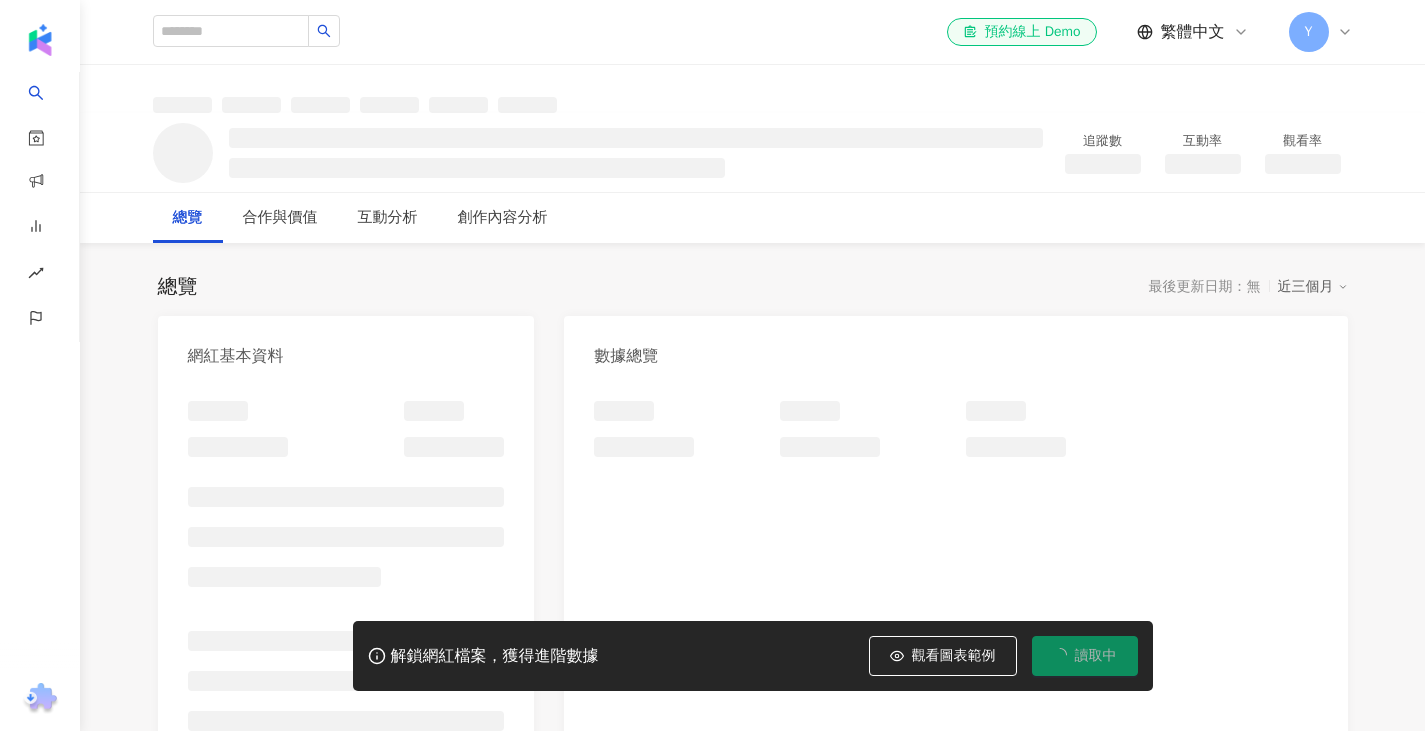 scroll, scrollTop: 0, scrollLeft: 0, axis: both 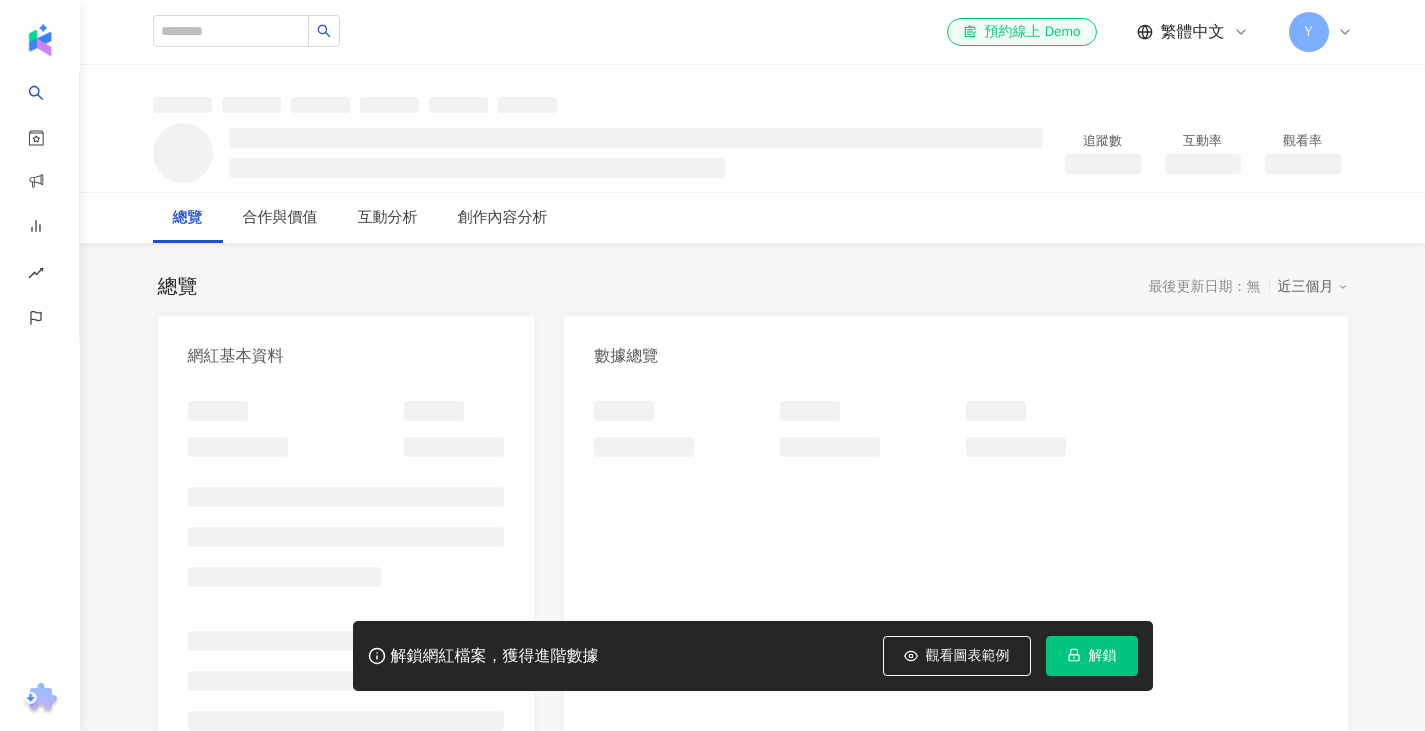 click on "解鎖" at bounding box center (1092, 656) 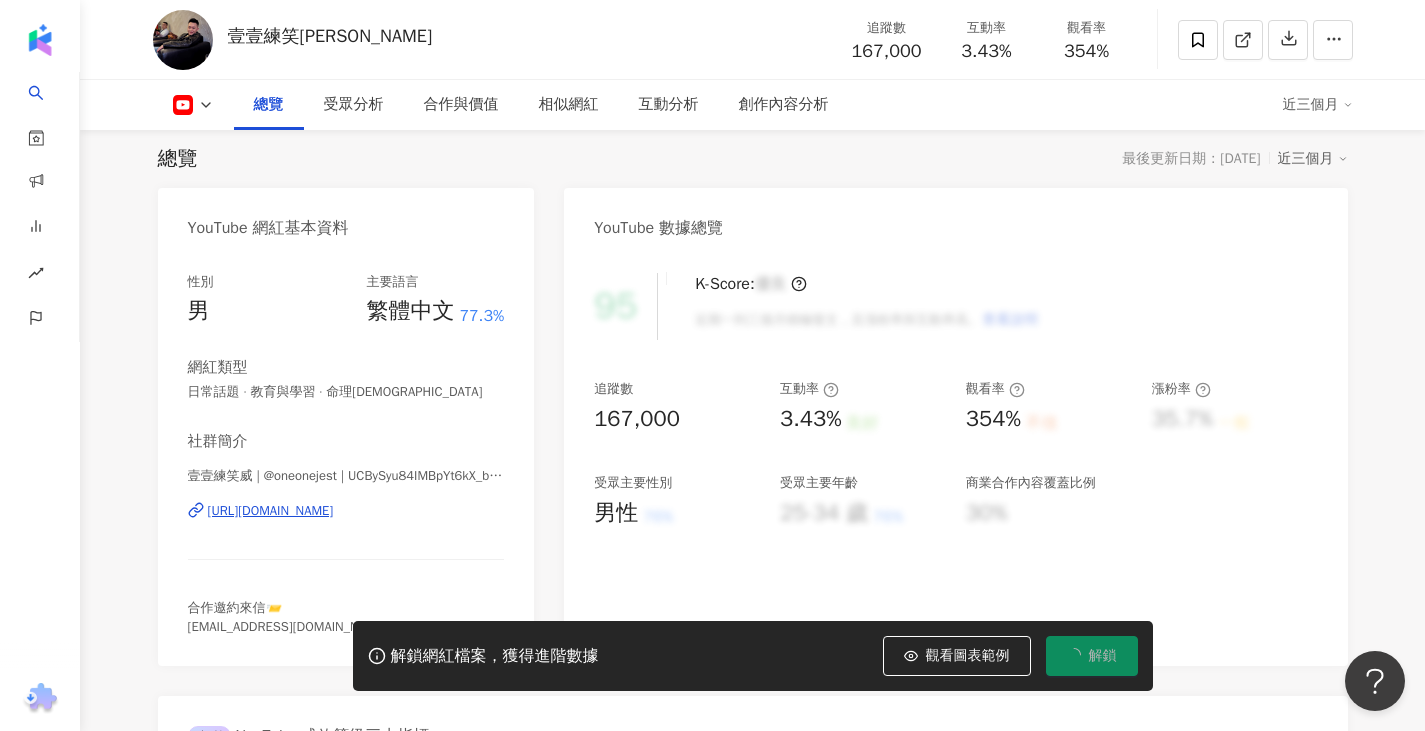 scroll, scrollTop: 129, scrollLeft: 0, axis: vertical 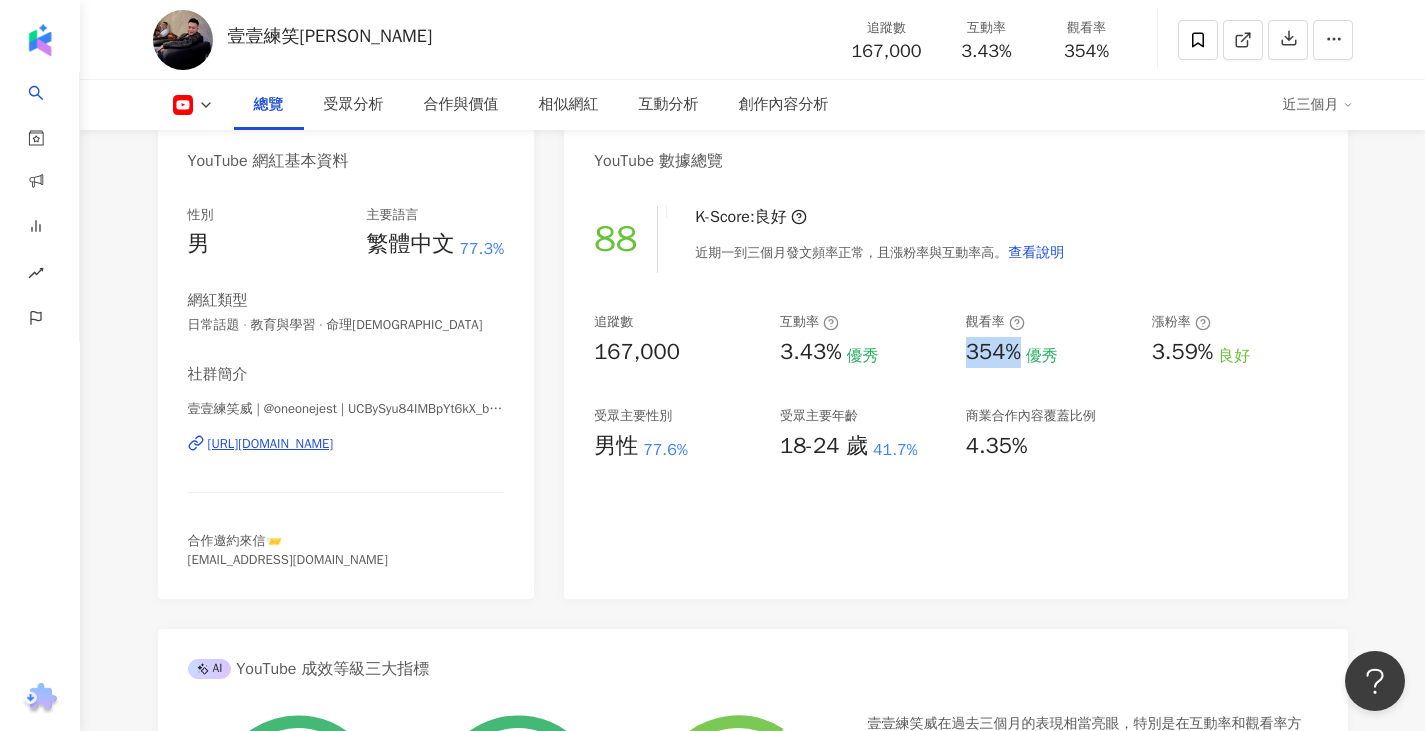 drag, startPoint x: 967, startPoint y: 351, endPoint x: 1028, endPoint y: 357, distance: 61.294373 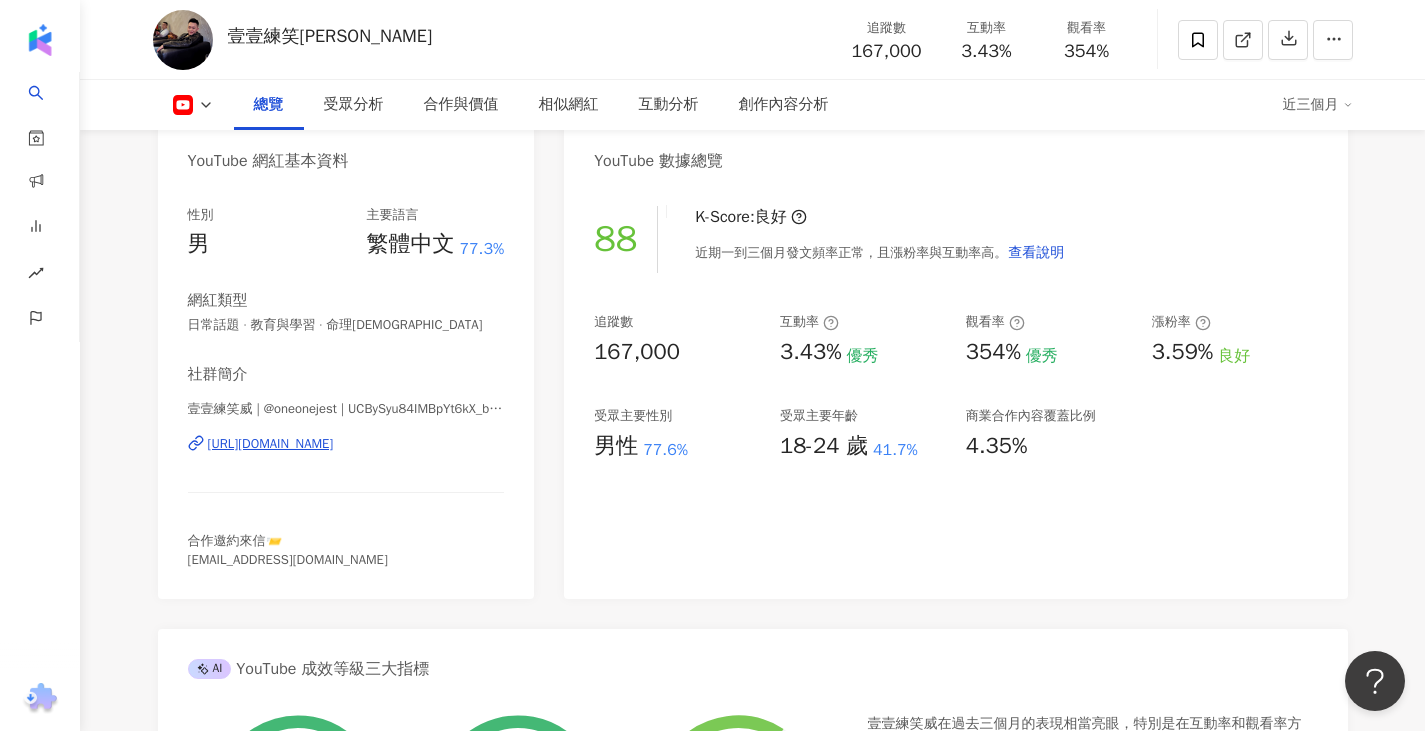 click on "88 K-Score :   良好 近期一到三個月發文頻率正常，且漲粉率與互動率高。 查看說明 追蹤數   167,000 互動率   3.43% 優秀 觀看率   354% 優秀 漲粉率   3.59% 良好 受眾主要性別   男性 77.6% 受眾主要年齡   18-24 歲 41.7% 商業合作內容覆蓋比例   4.35%" at bounding box center (955, 392) 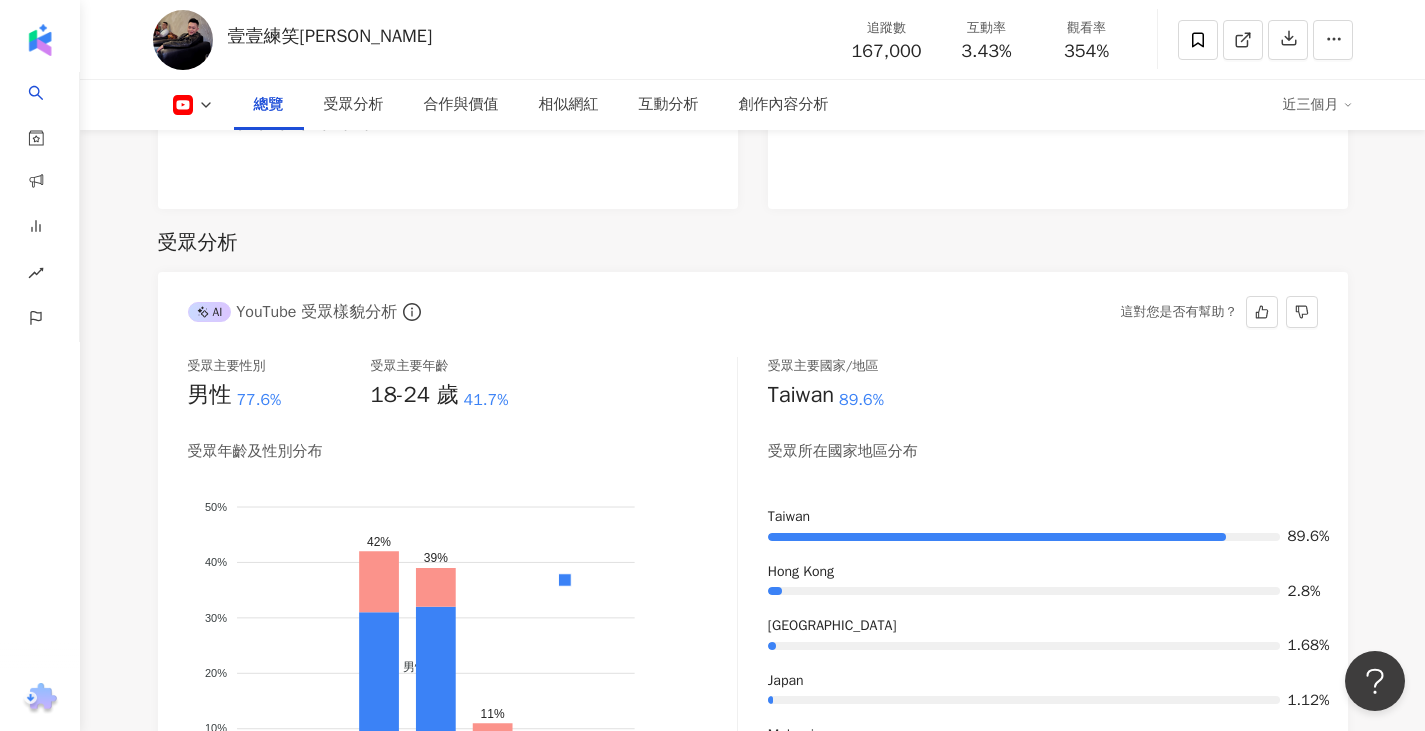 scroll, scrollTop: 1619, scrollLeft: 0, axis: vertical 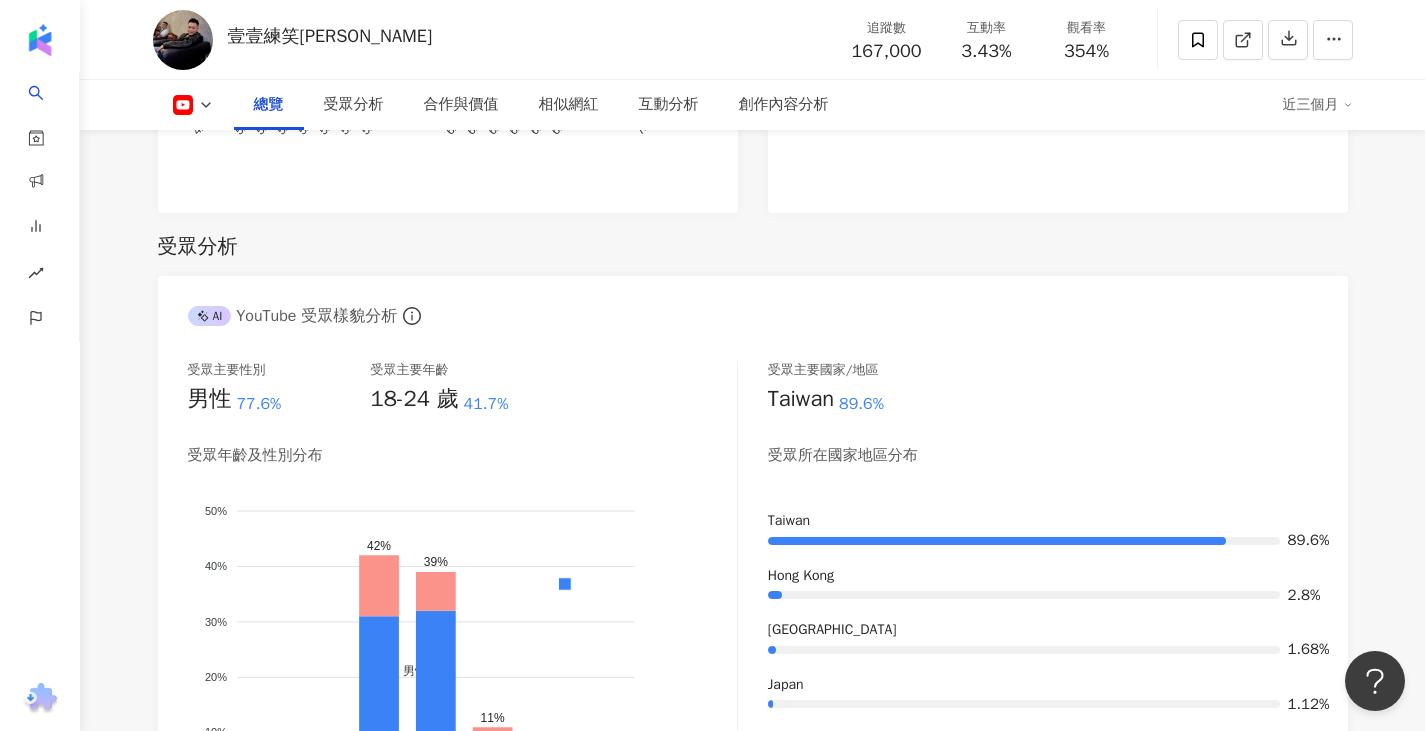 click 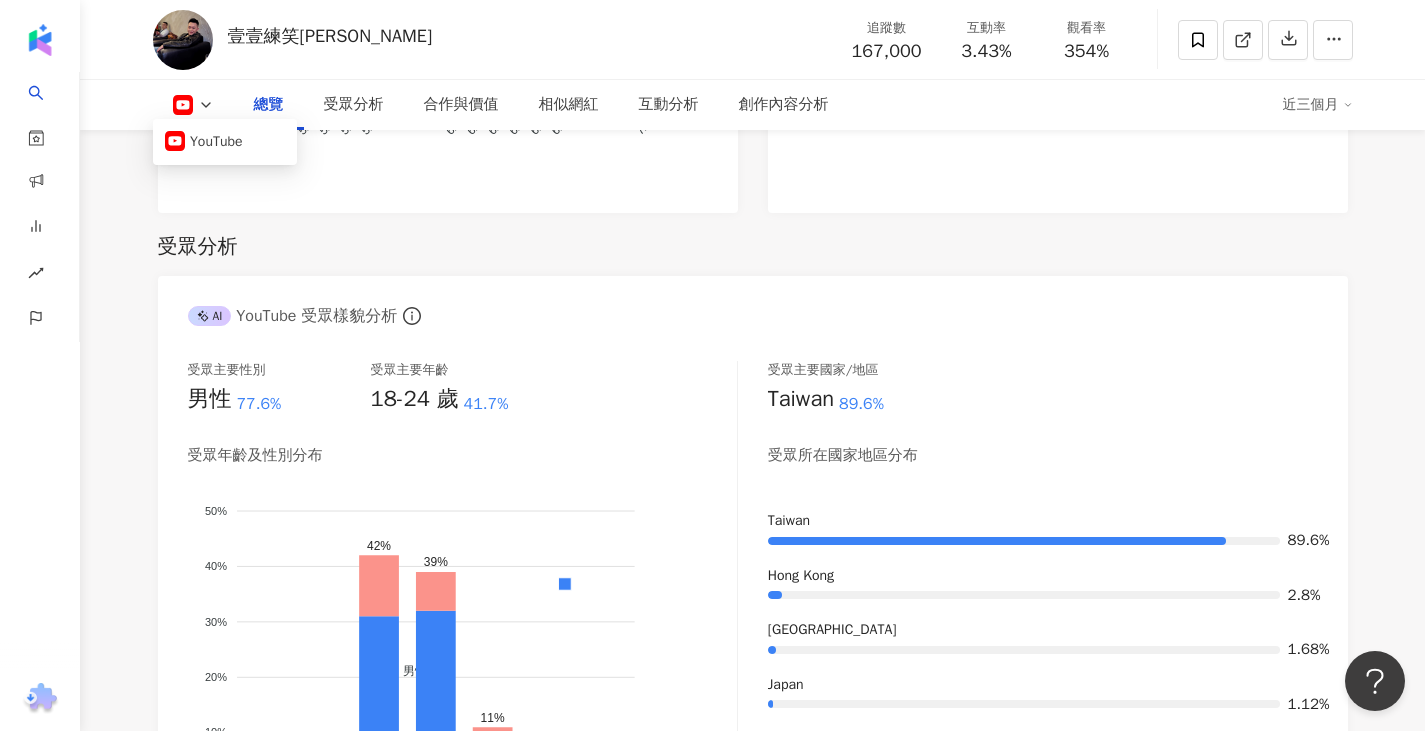 click on "受眾分析" at bounding box center [753, 247] 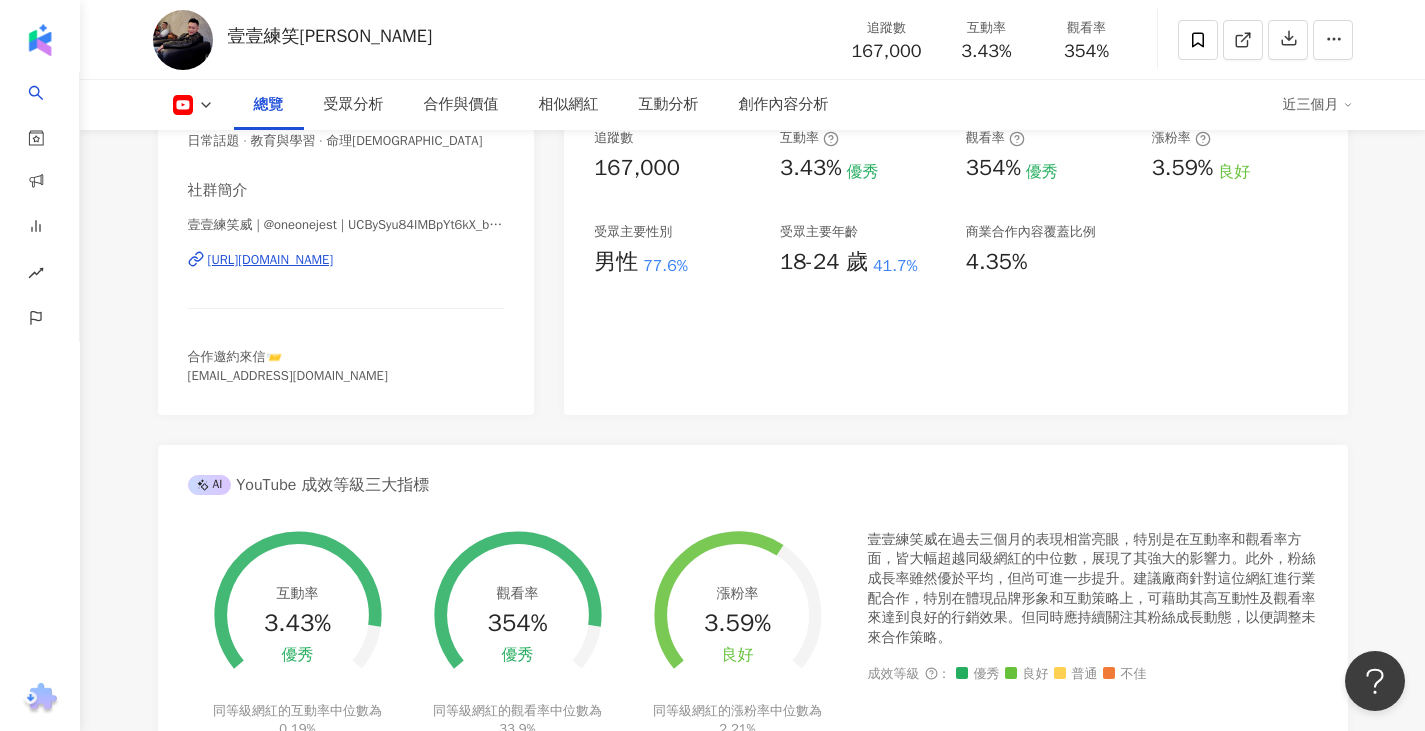 scroll, scrollTop: 0, scrollLeft: 0, axis: both 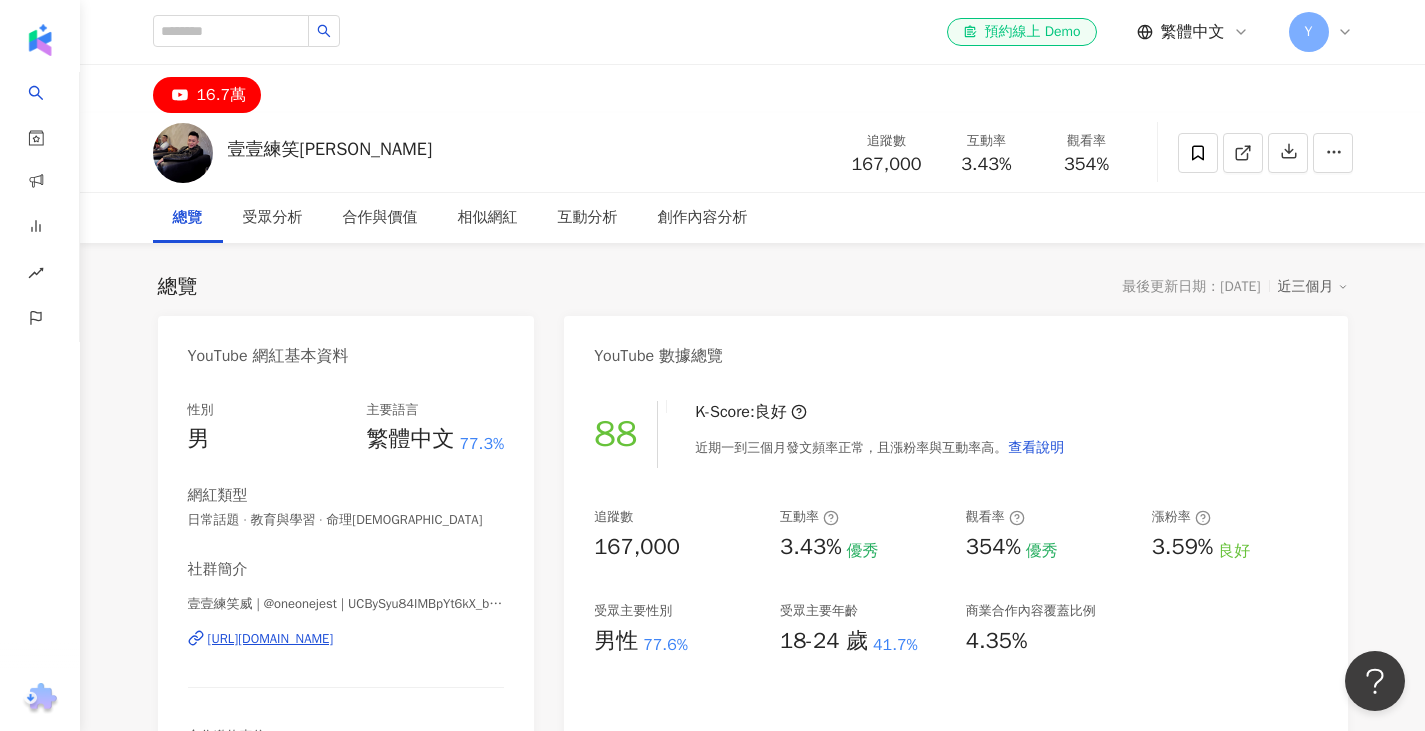 click on "16.7萬" at bounding box center [222, 95] 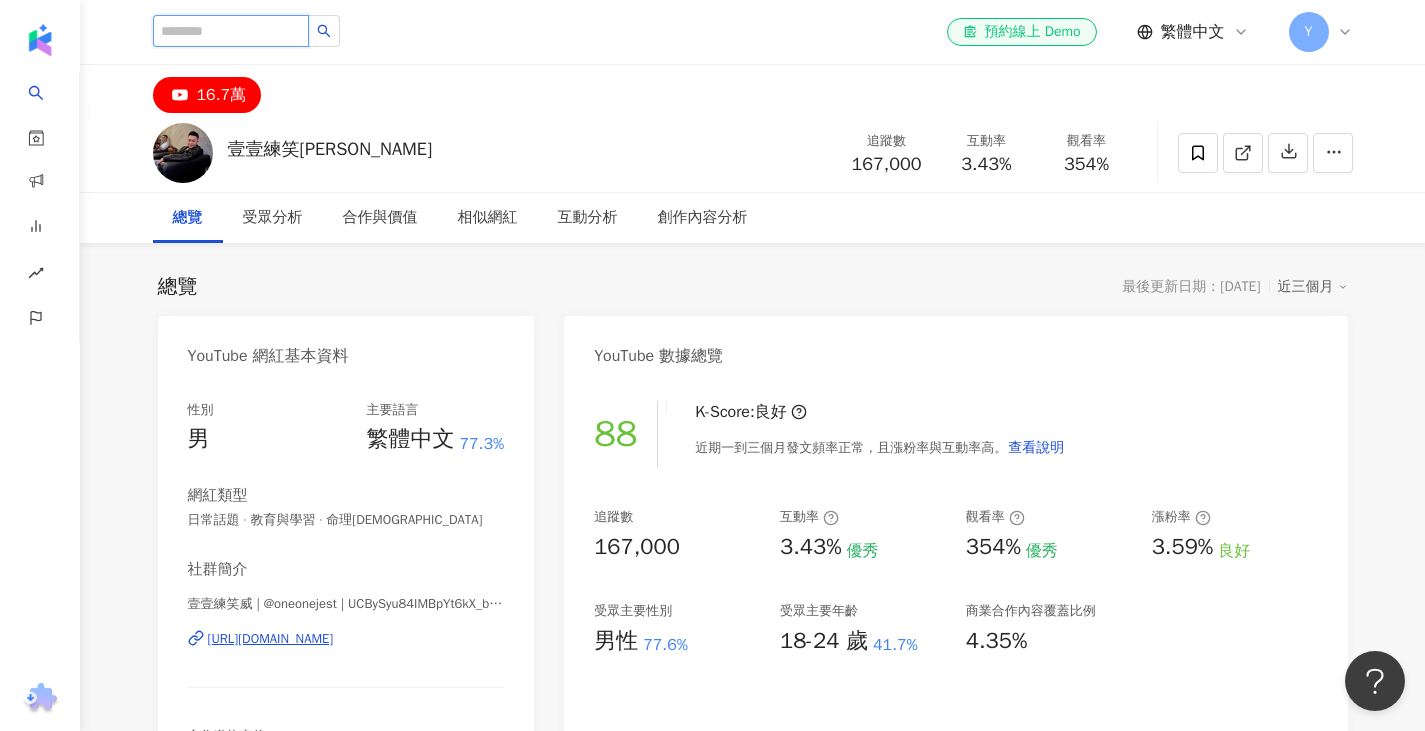 click at bounding box center (231, 31) 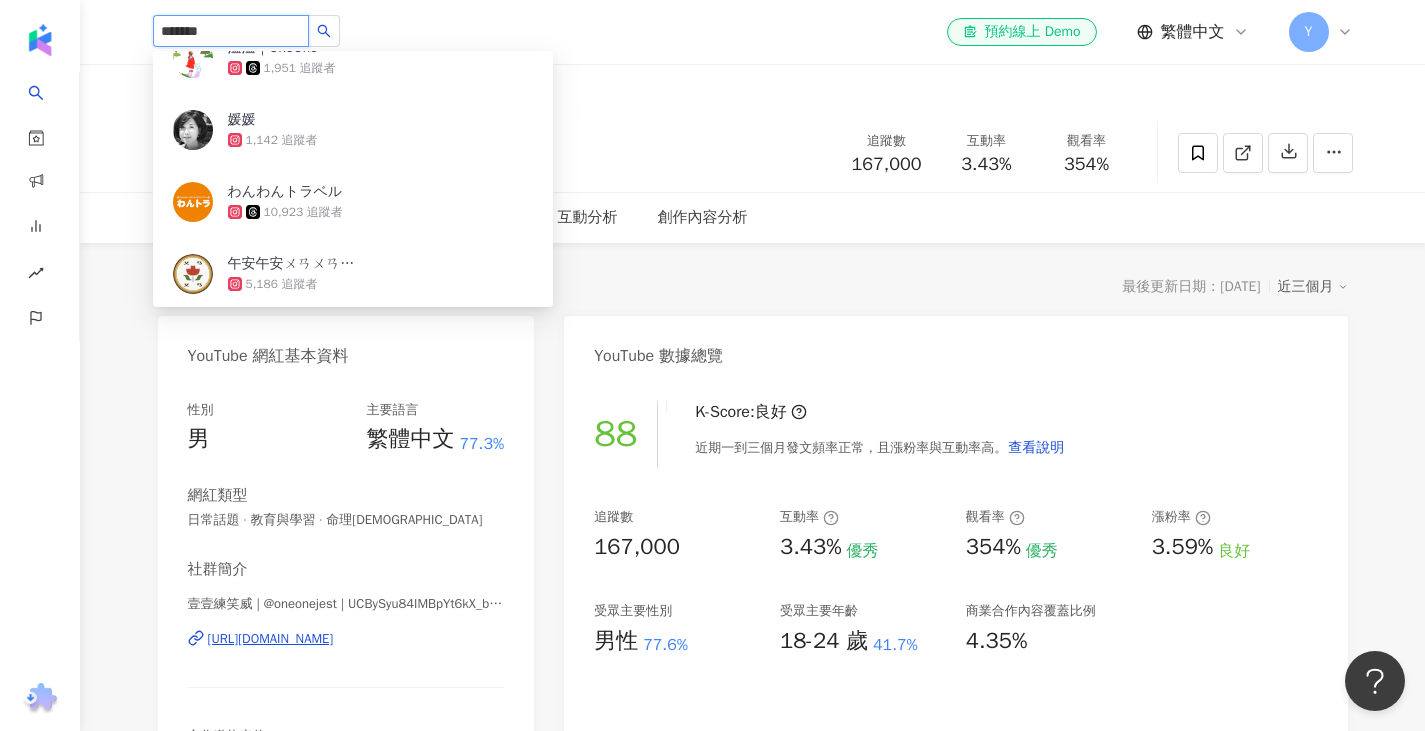 scroll, scrollTop: 0, scrollLeft: 0, axis: both 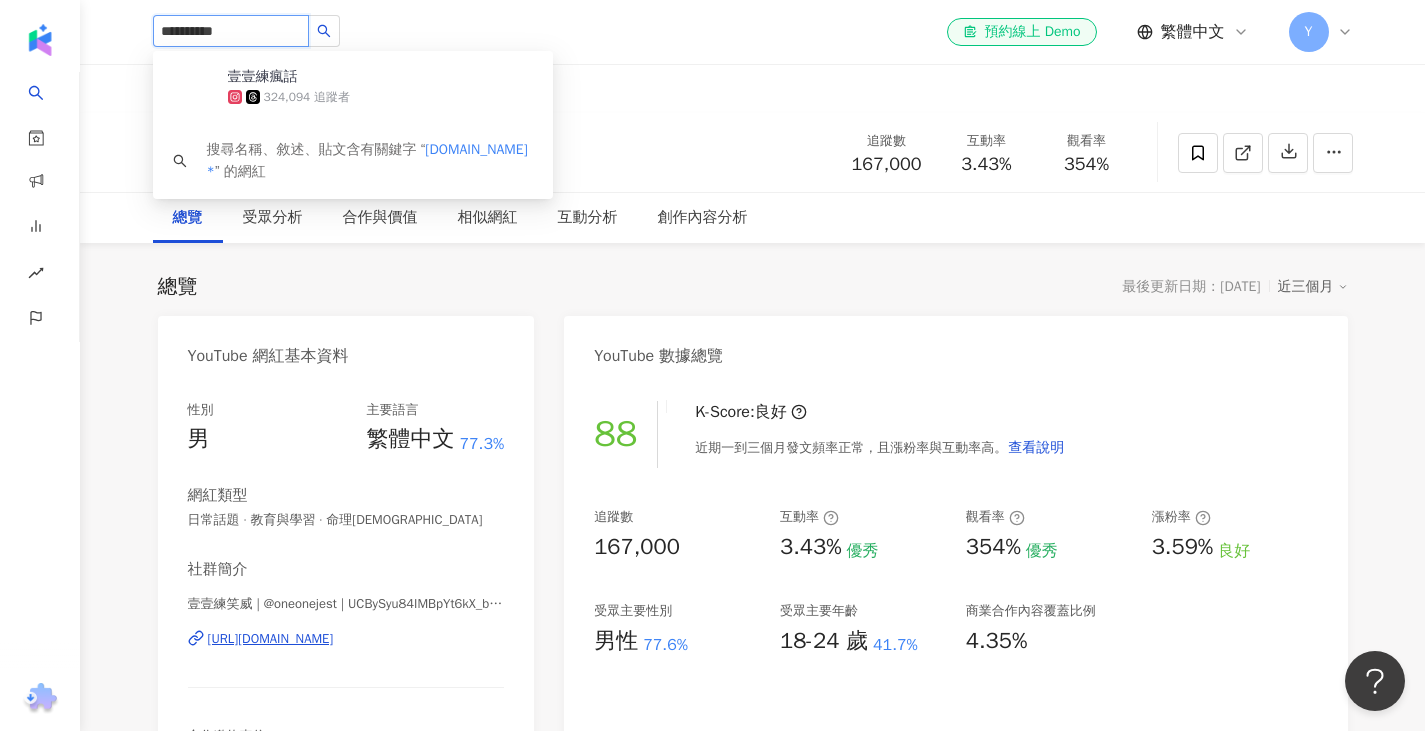 type on "*********" 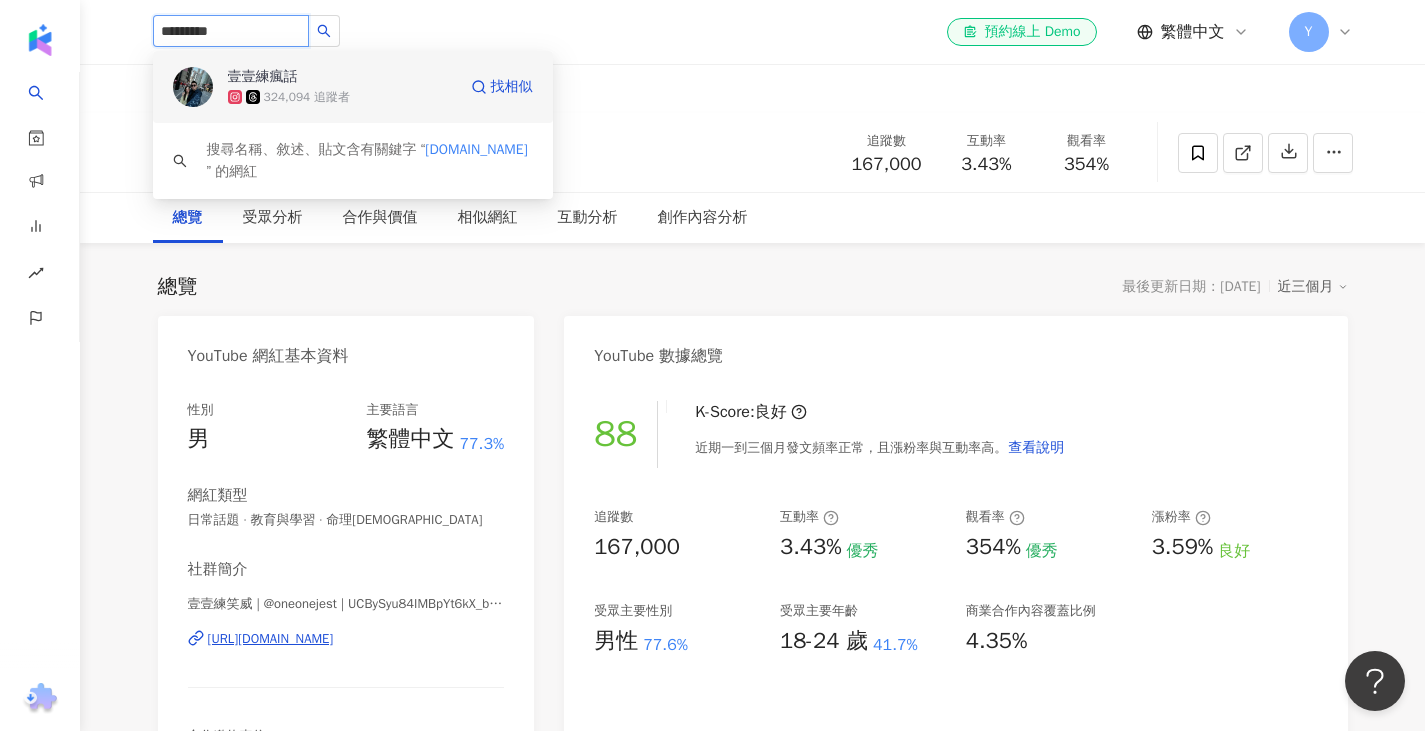 click at bounding box center (193, 87) 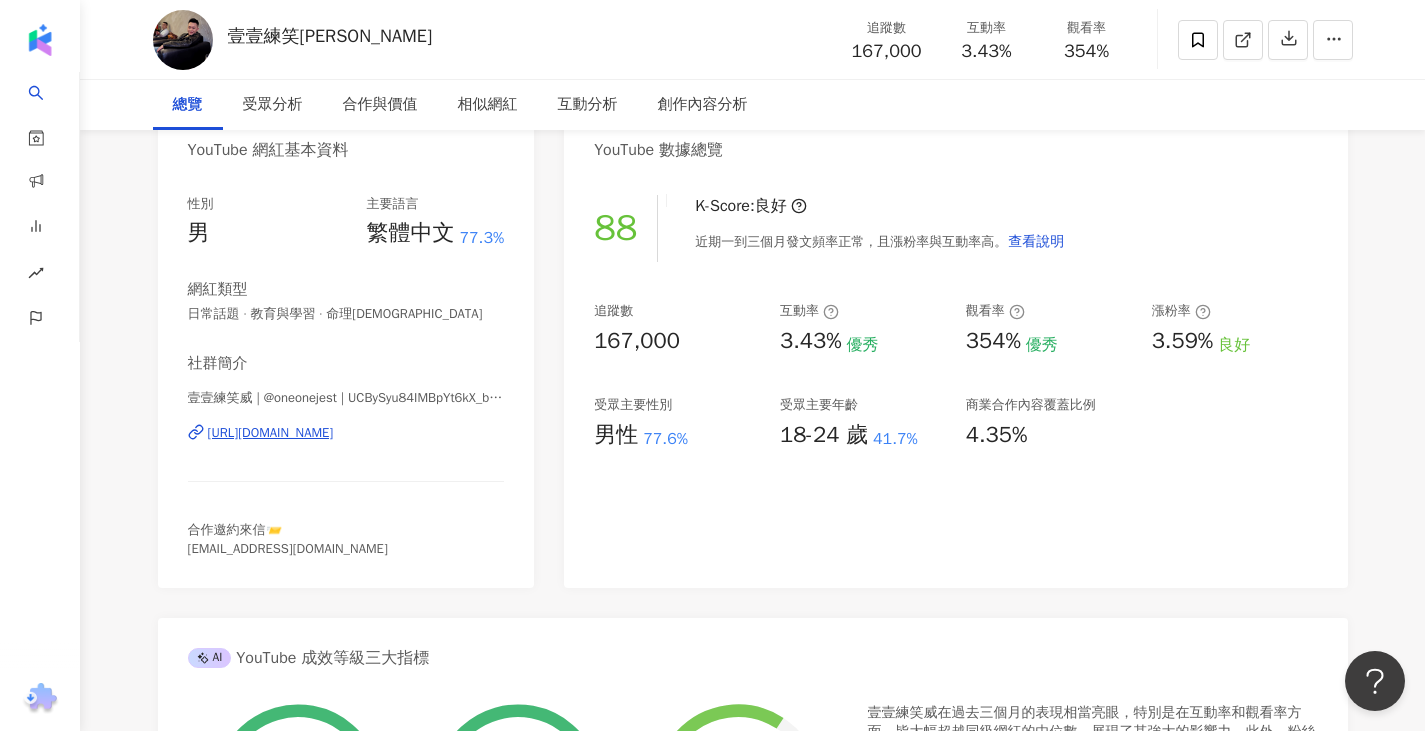 scroll, scrollTop: 0, scrollLeft: 0, axis: both 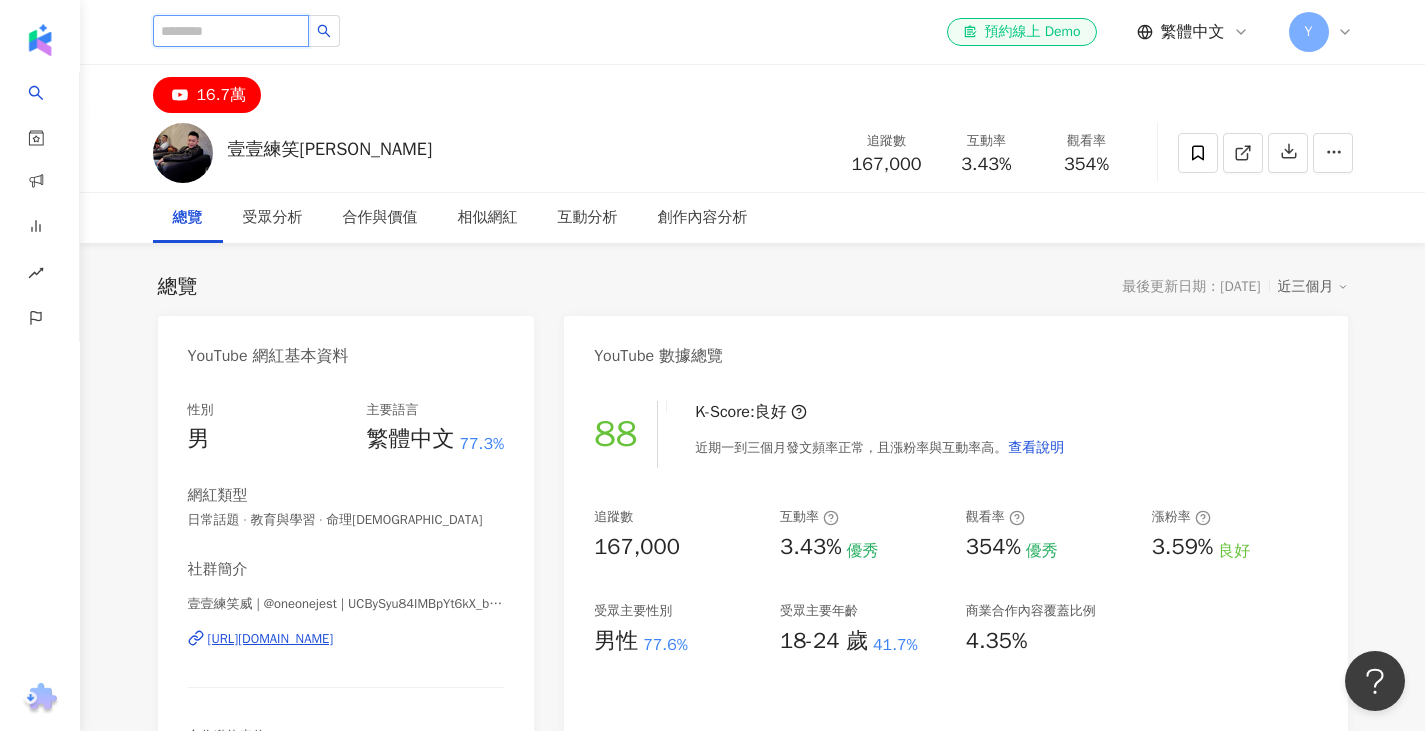 click at bounding box center [231, 31] 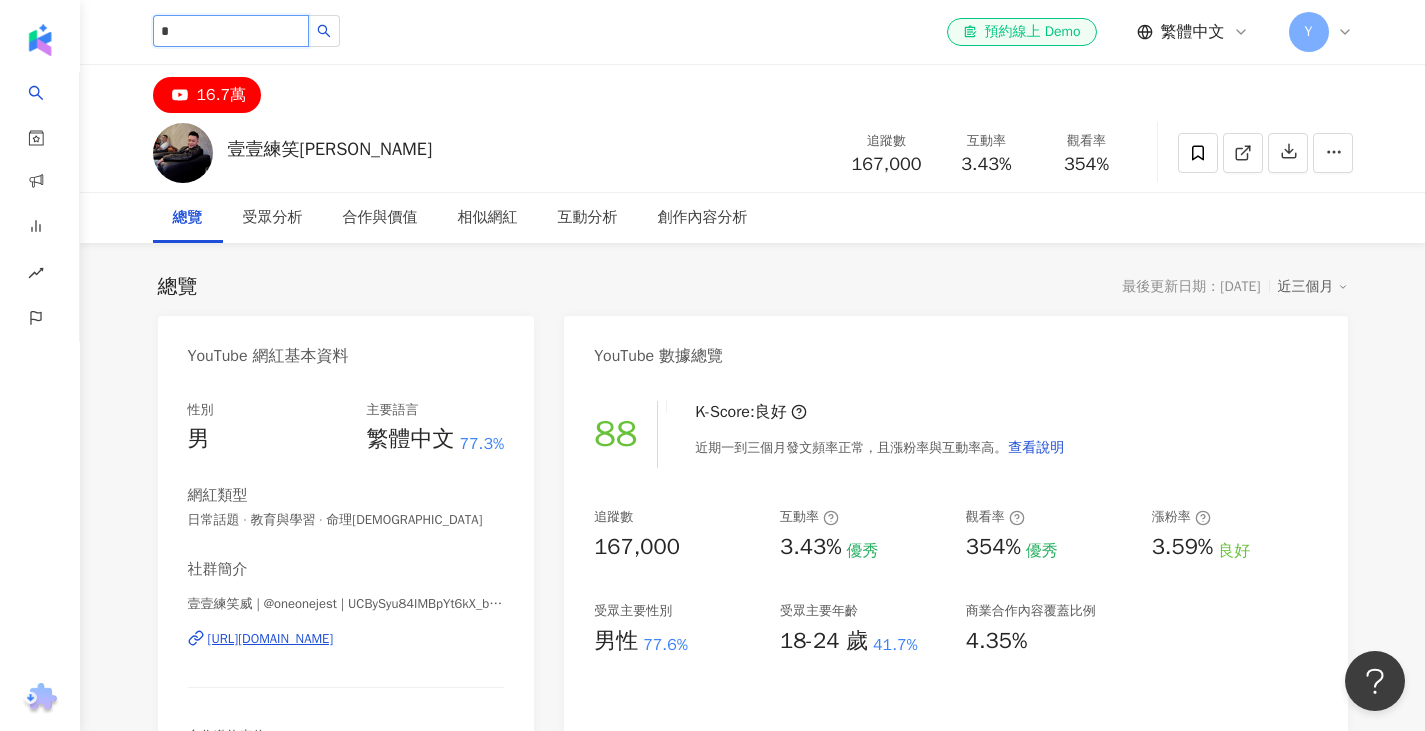 click on "*" at bounding box center (231, 31) 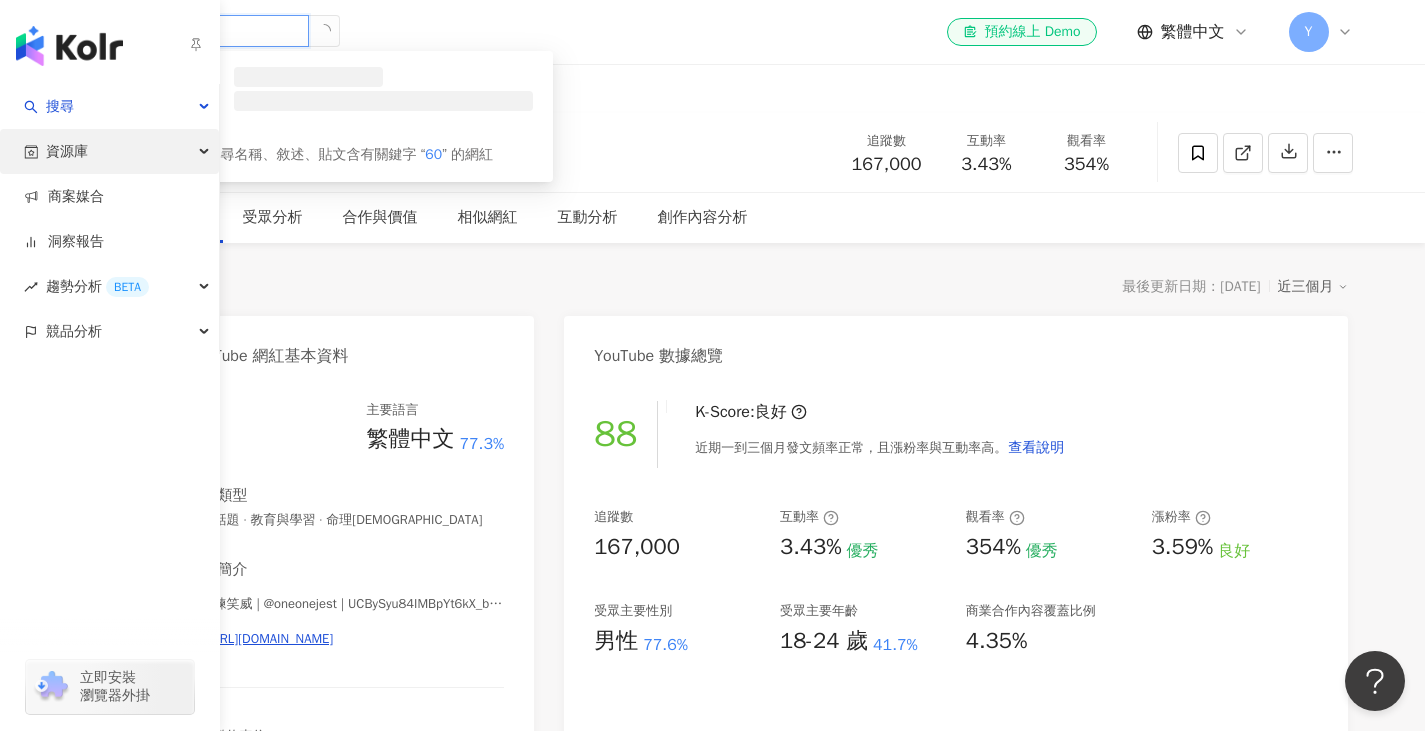 type on "**" 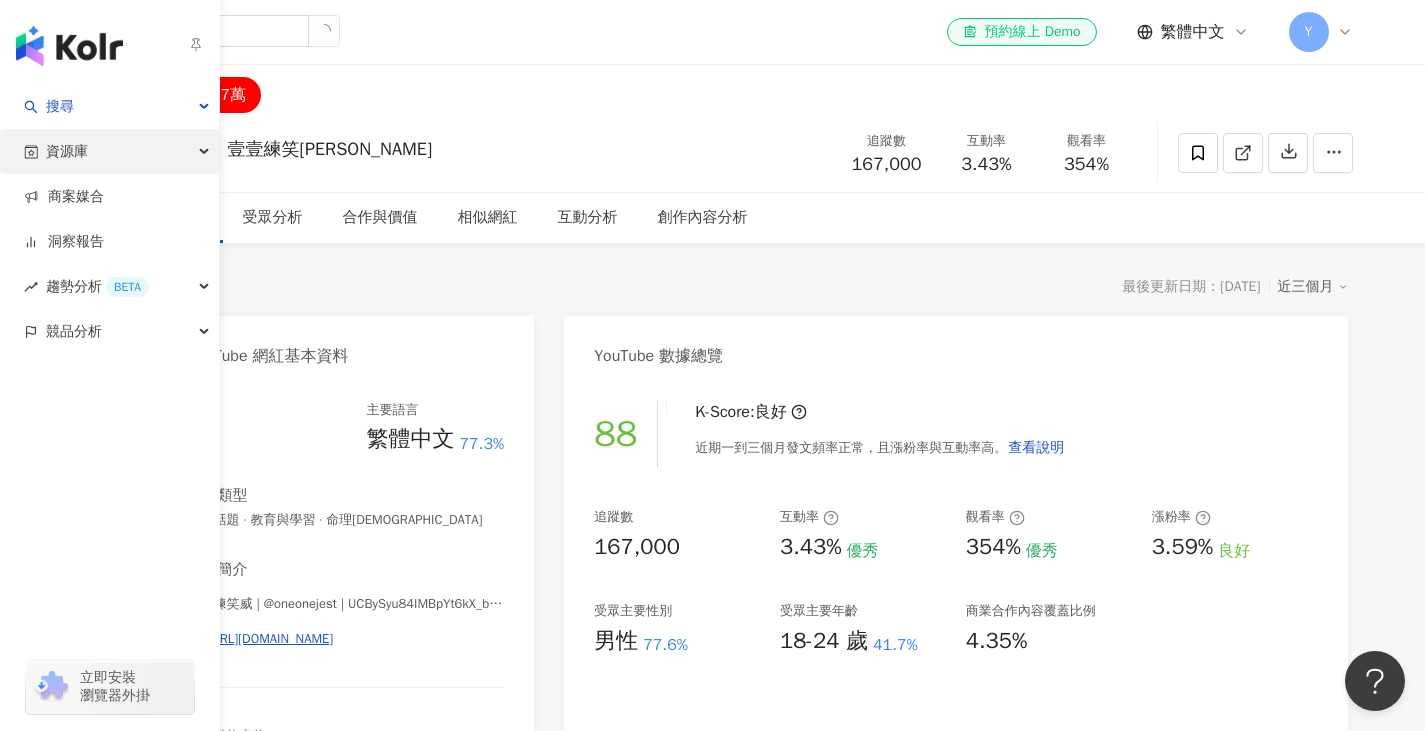 click on "資源庫" at bounding box center [109, 151] 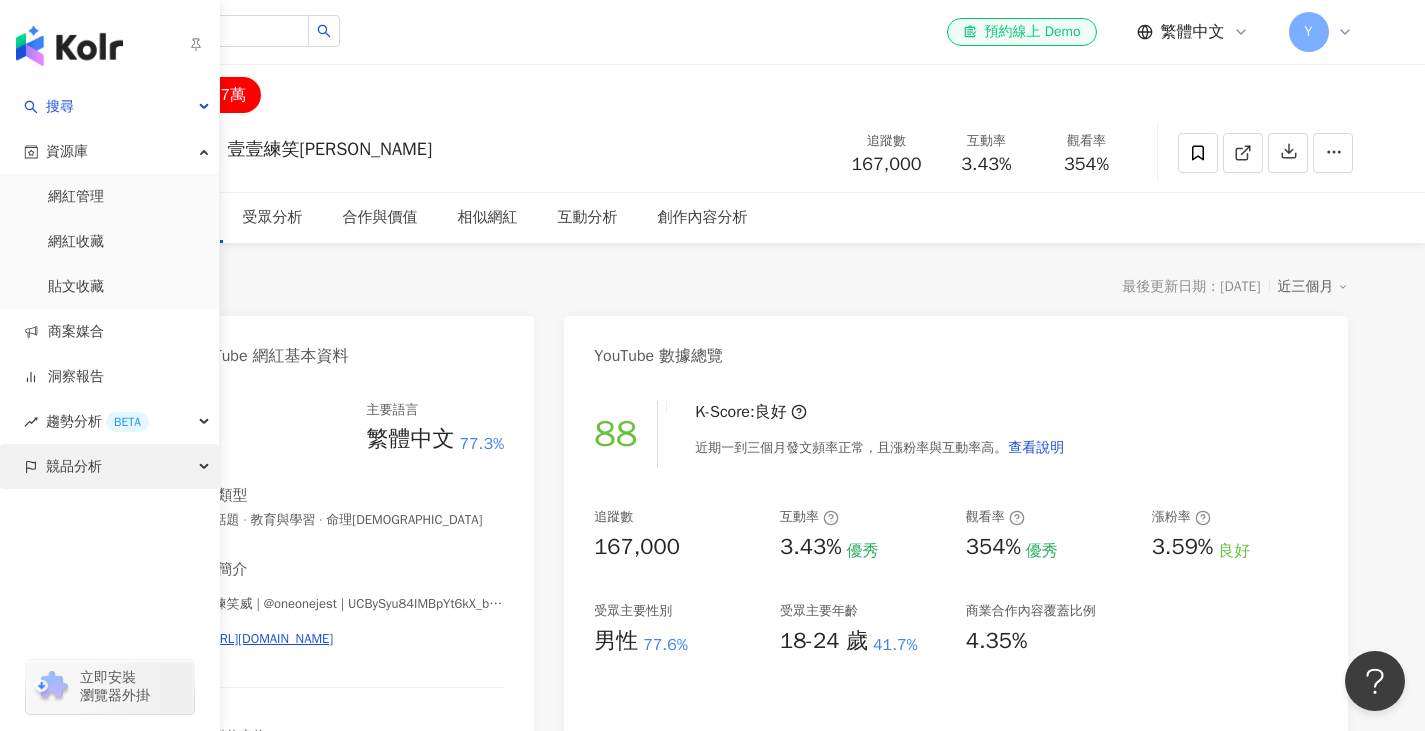click on "競品分析" at bounding box center (109, 466) 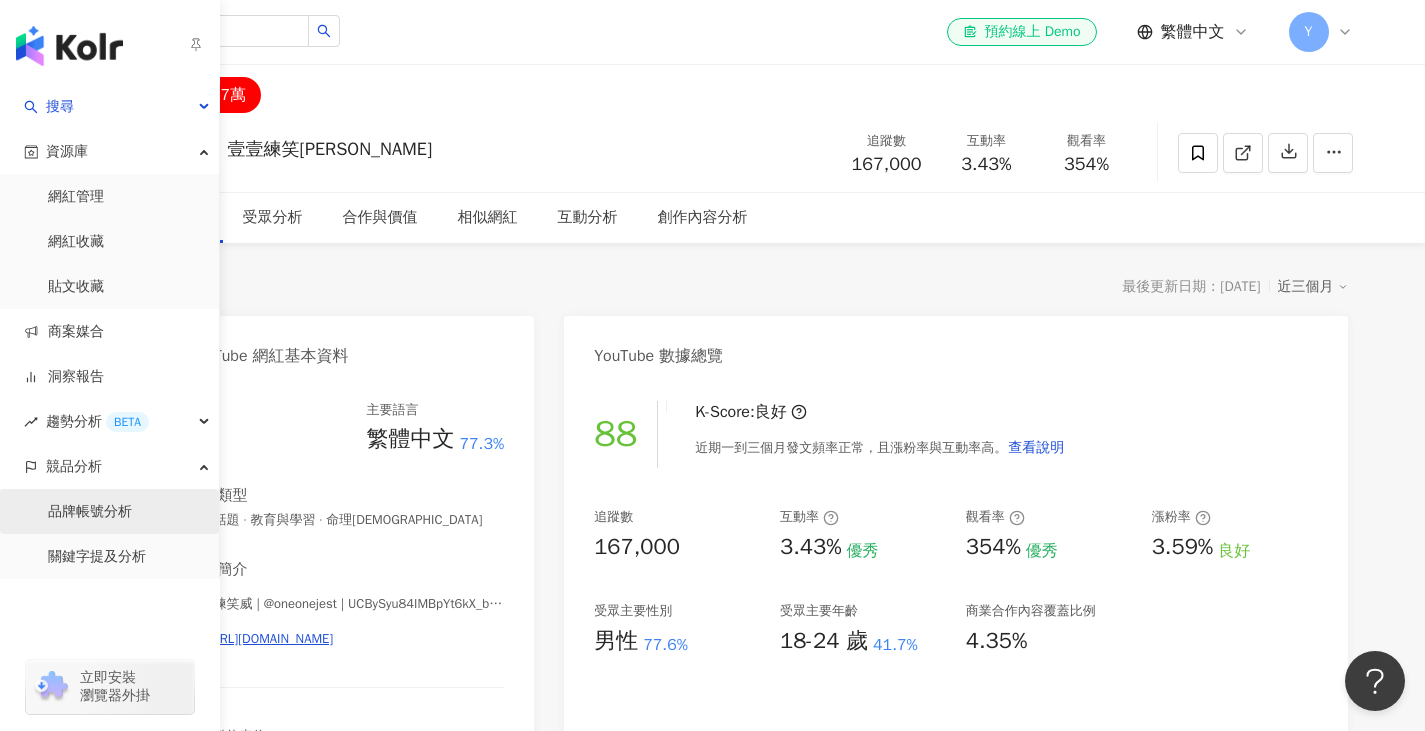 click on "品牌帳號分析" at bounding box center (90, 512) 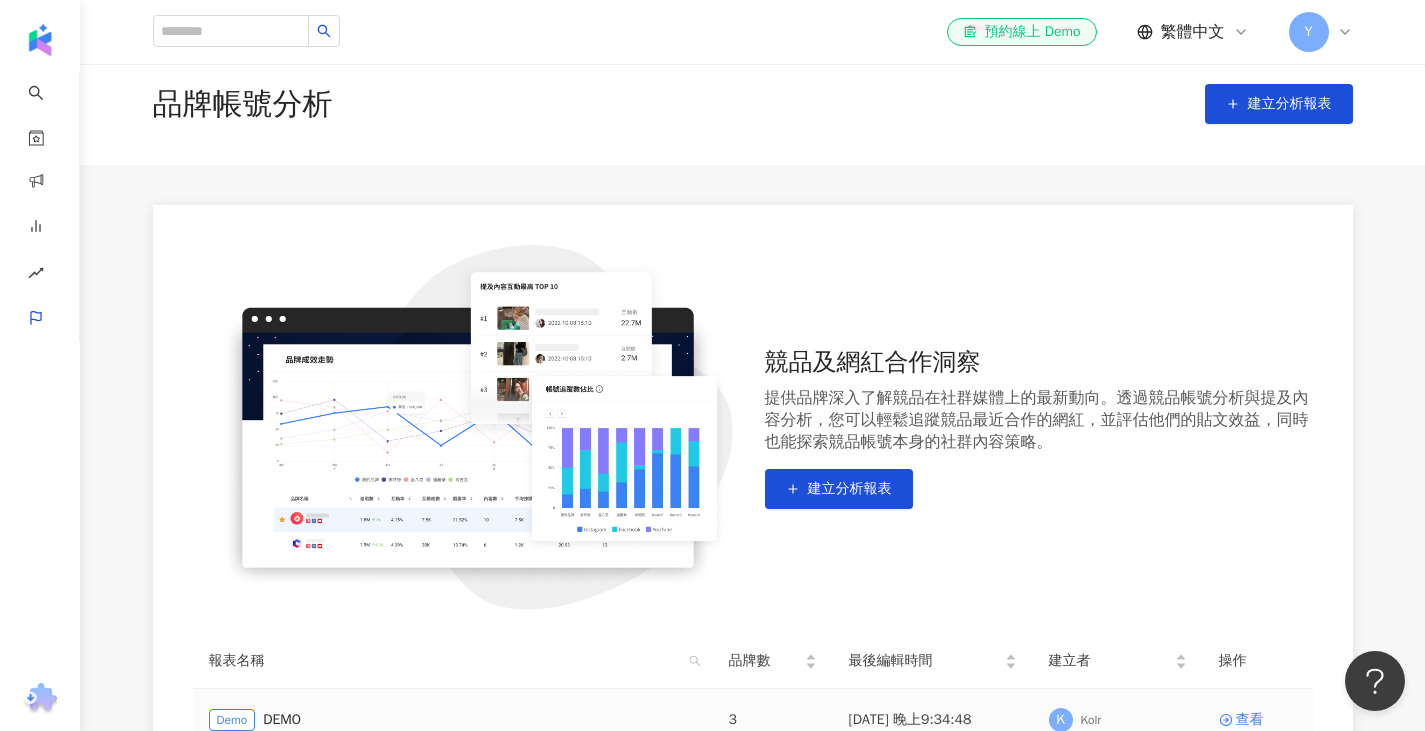 scroll, scrollTop: 0, scrollLeft: 0, axis: both 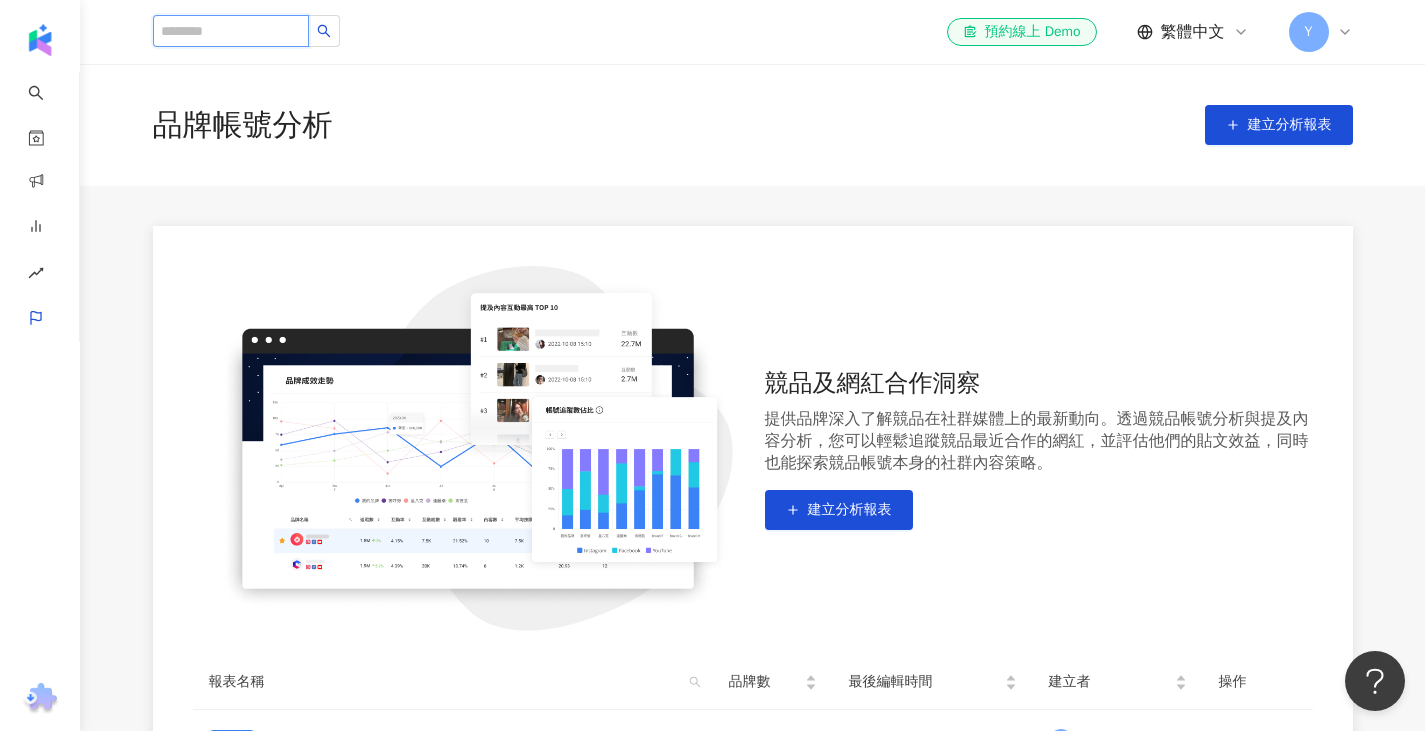 click at bounding box center [231, 31] 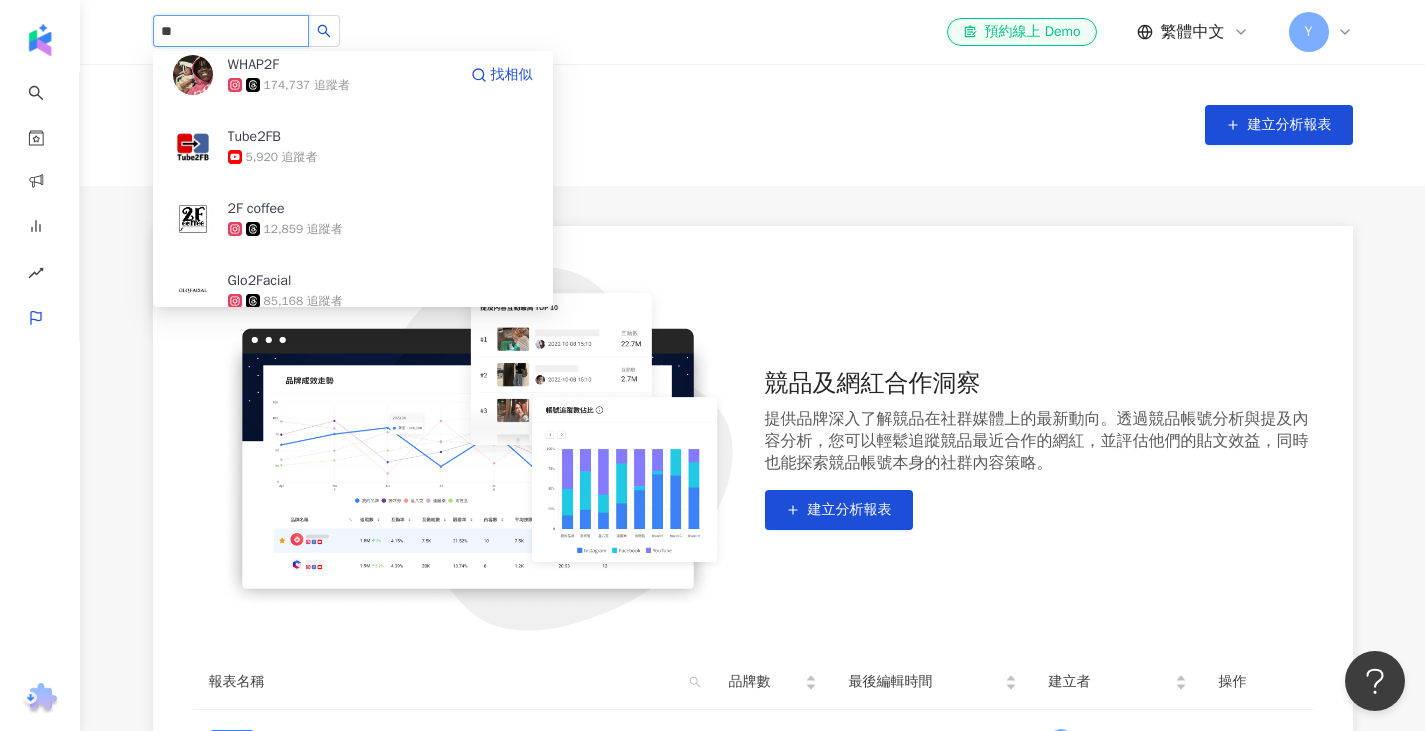 scroll, scrollTop: 0, scrollLeft: 0, axis: both 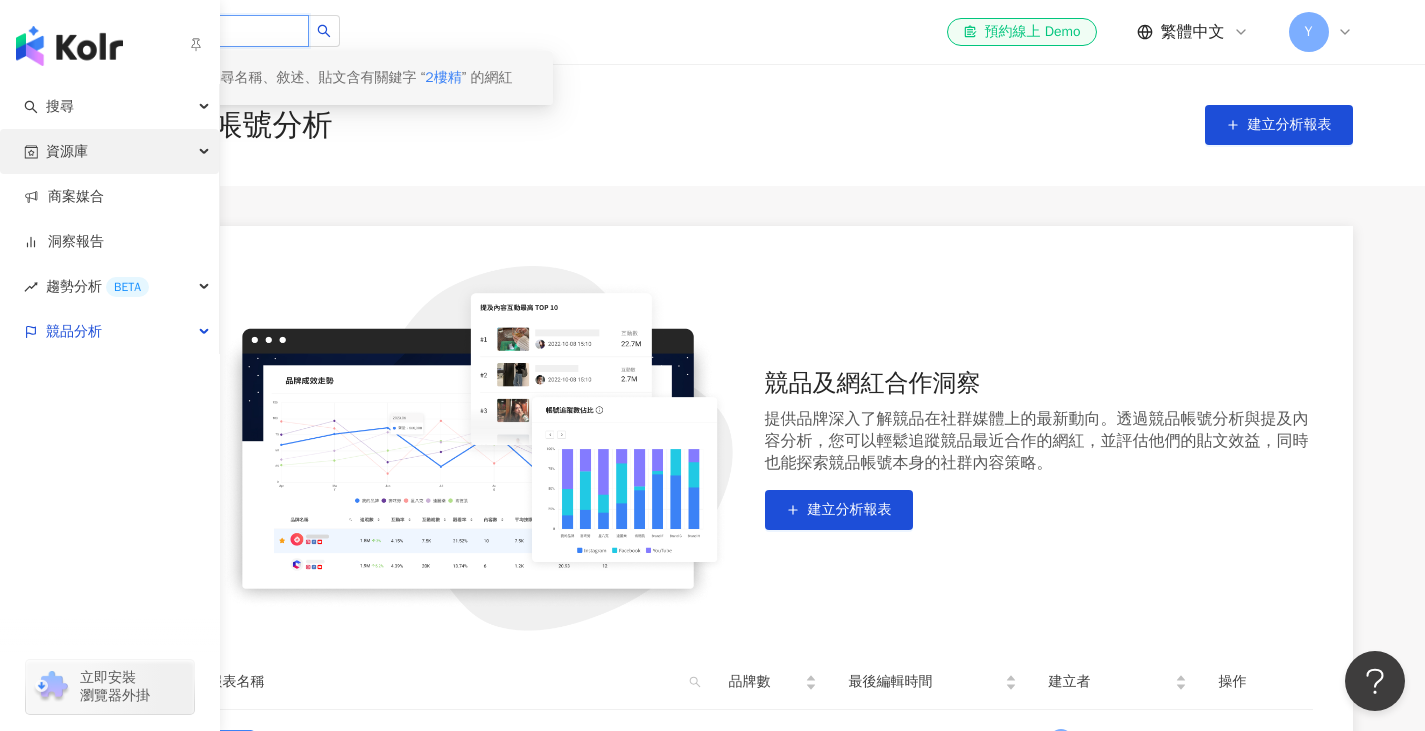 type on "***" 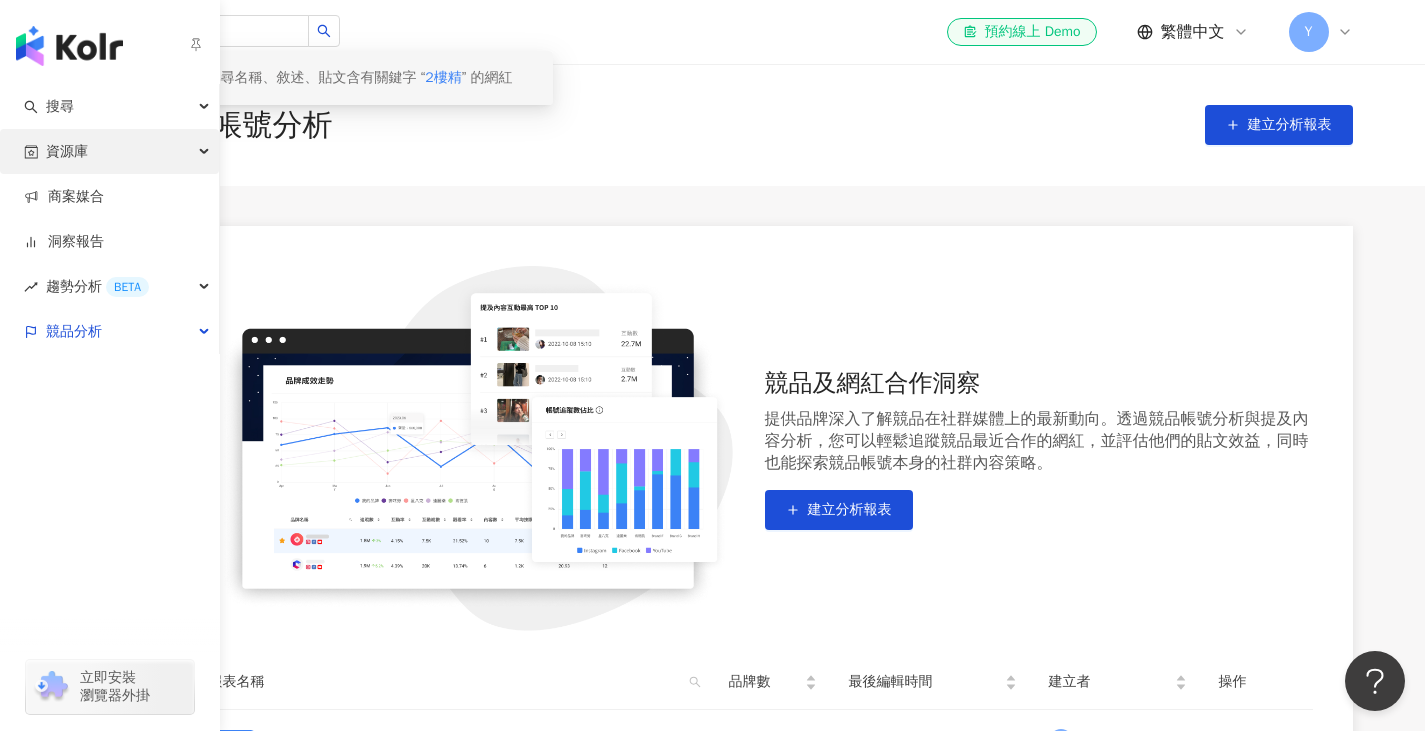 click on "資源庫" at bounding box center [67, 151] 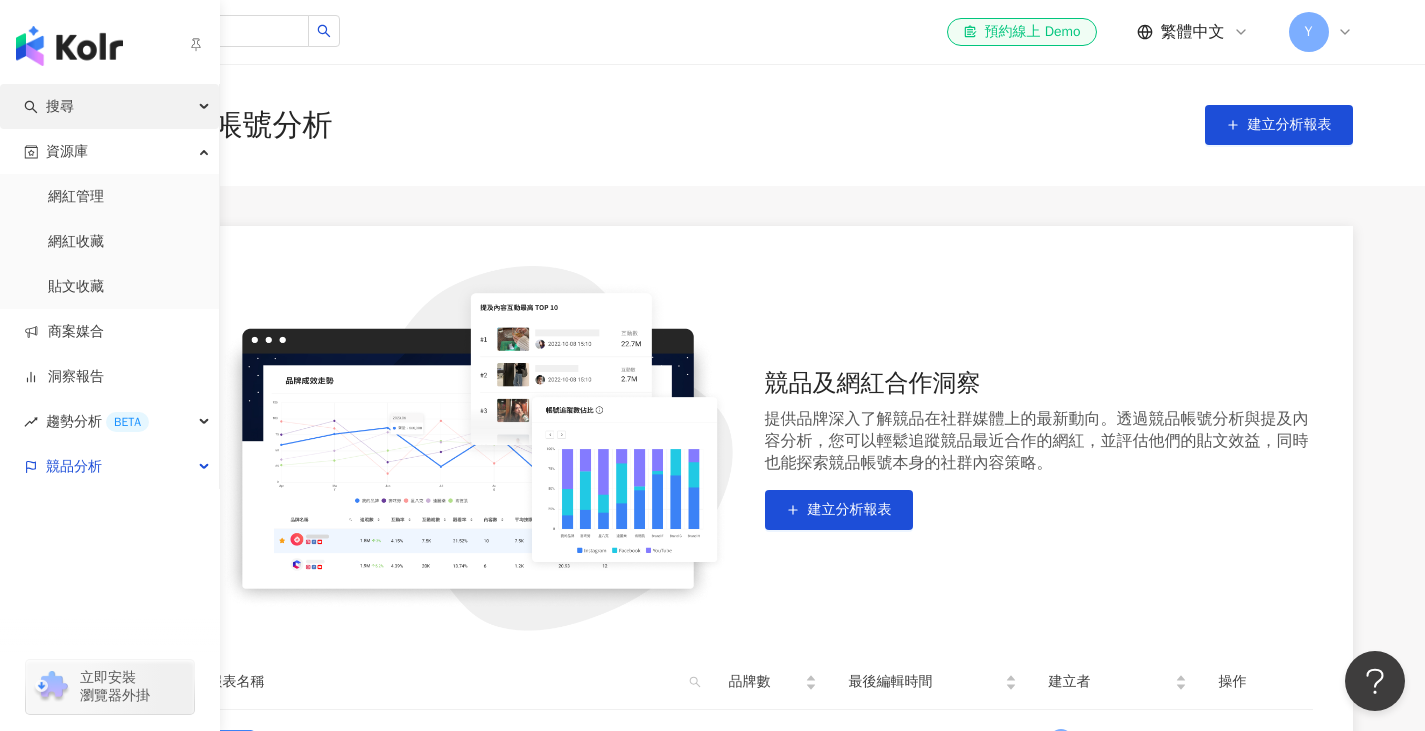 click on "搜尋" at bounding box center (109, 106) 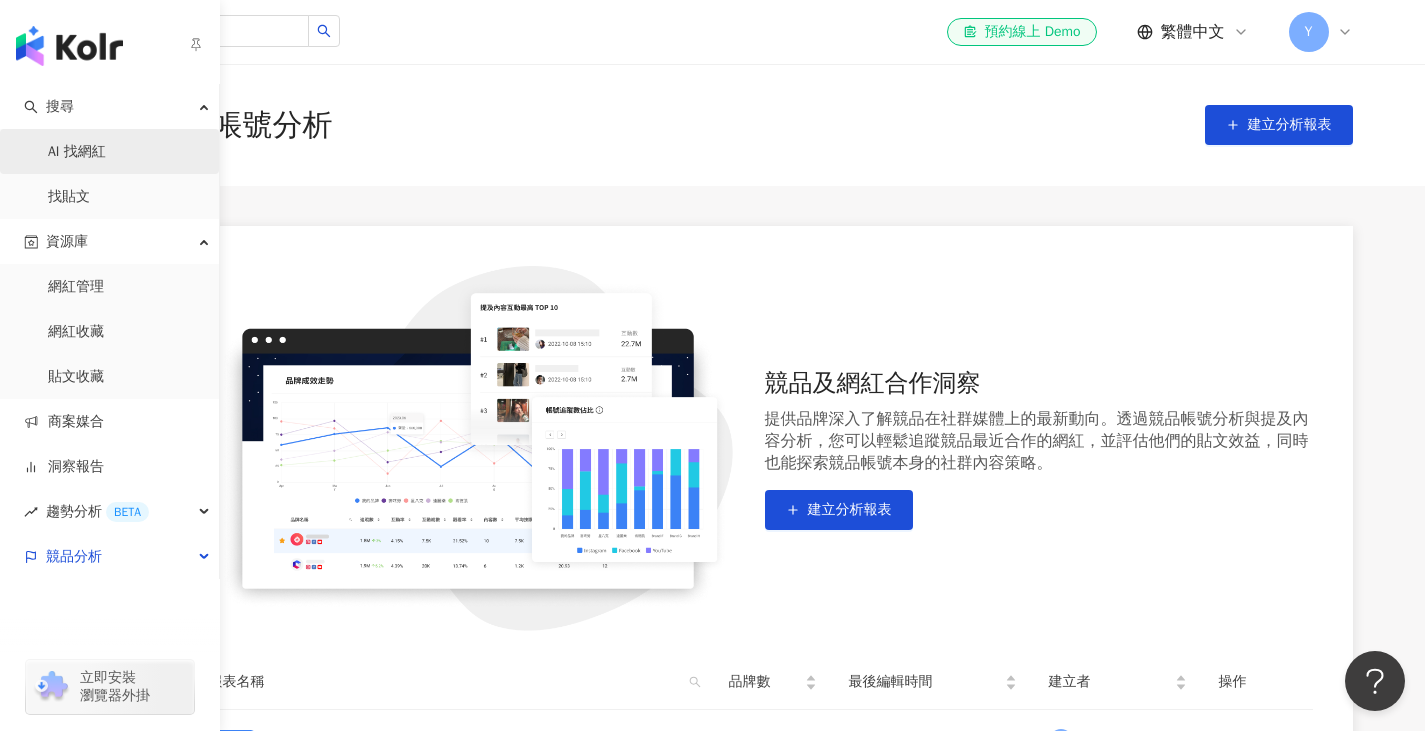 click on "AI 找網紅" at bounding box center (77, 152) 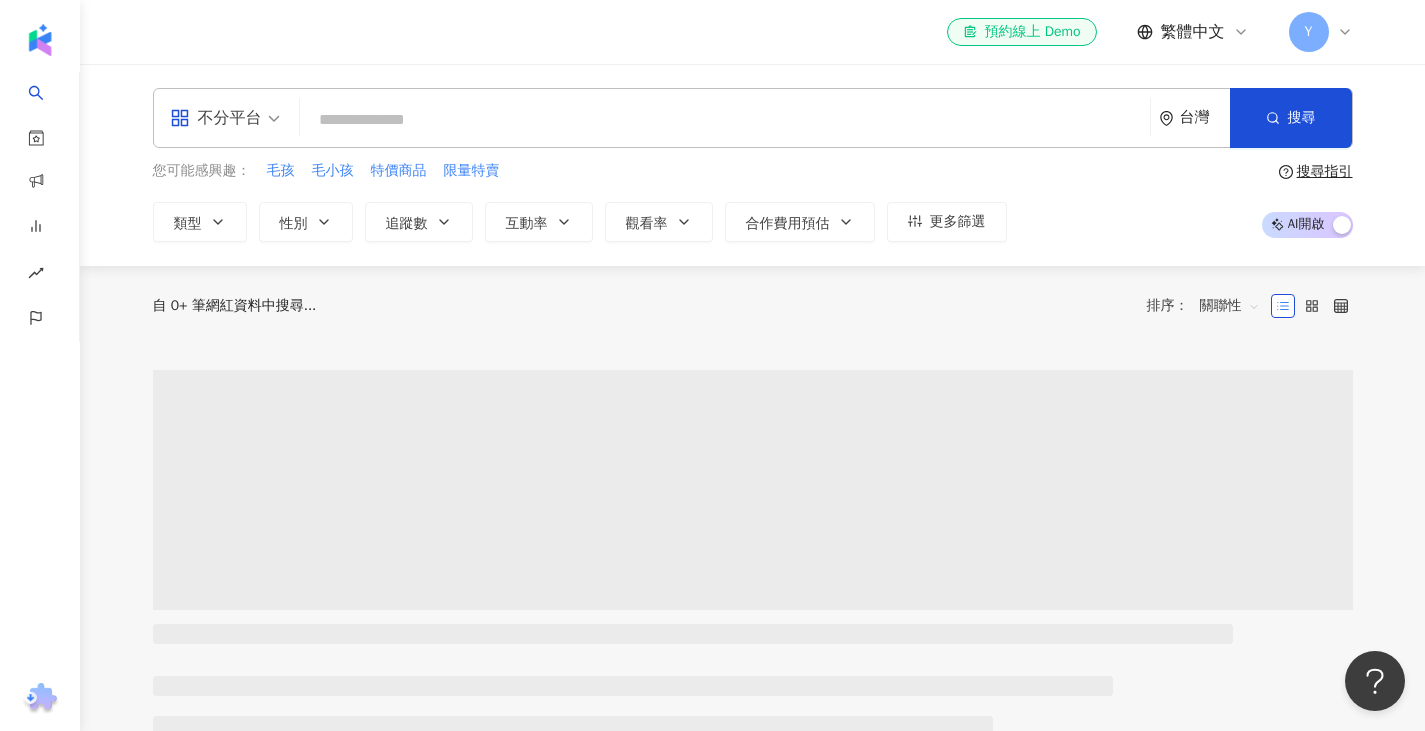 click on "自 0+ 筆網紅資料中搜尋... 排序： 關聯性" at bounding box center [753, 306] 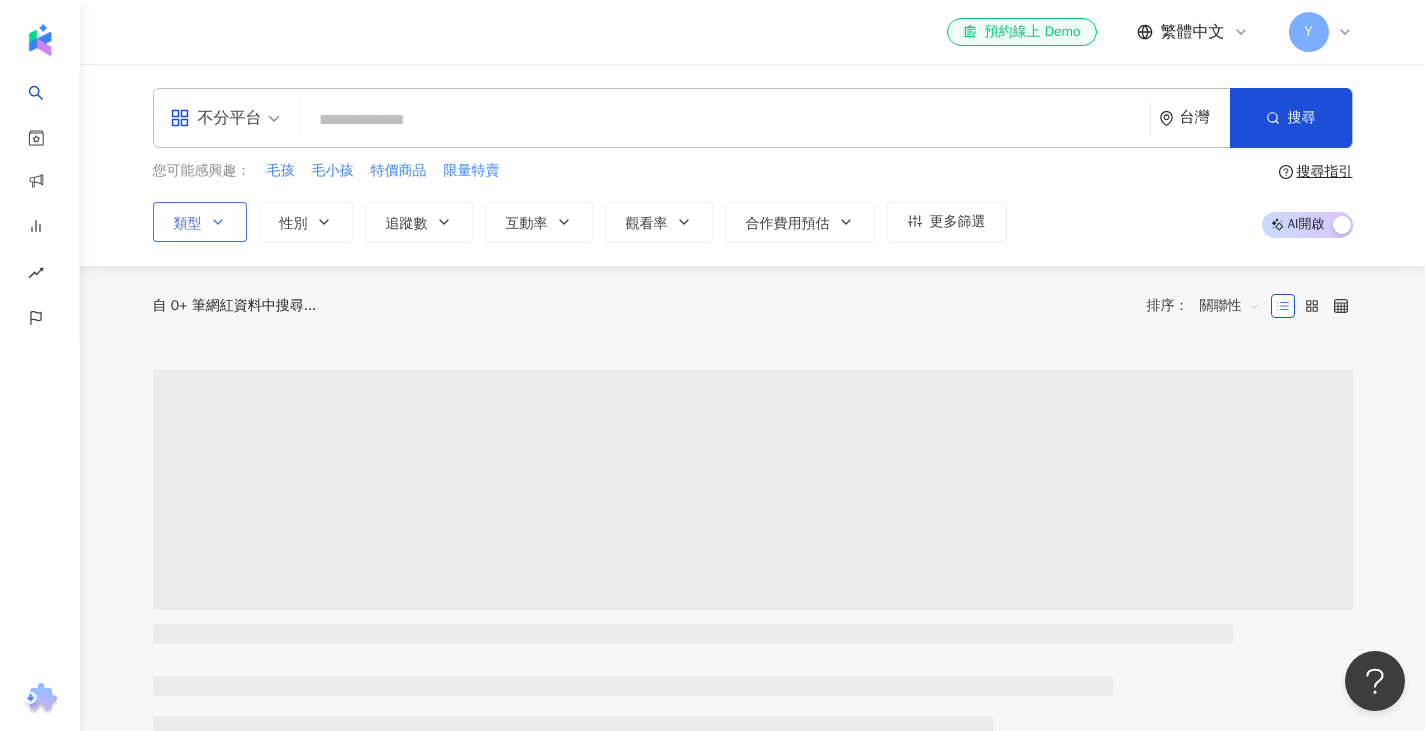click on "類型" at bounding box center (200, 222) 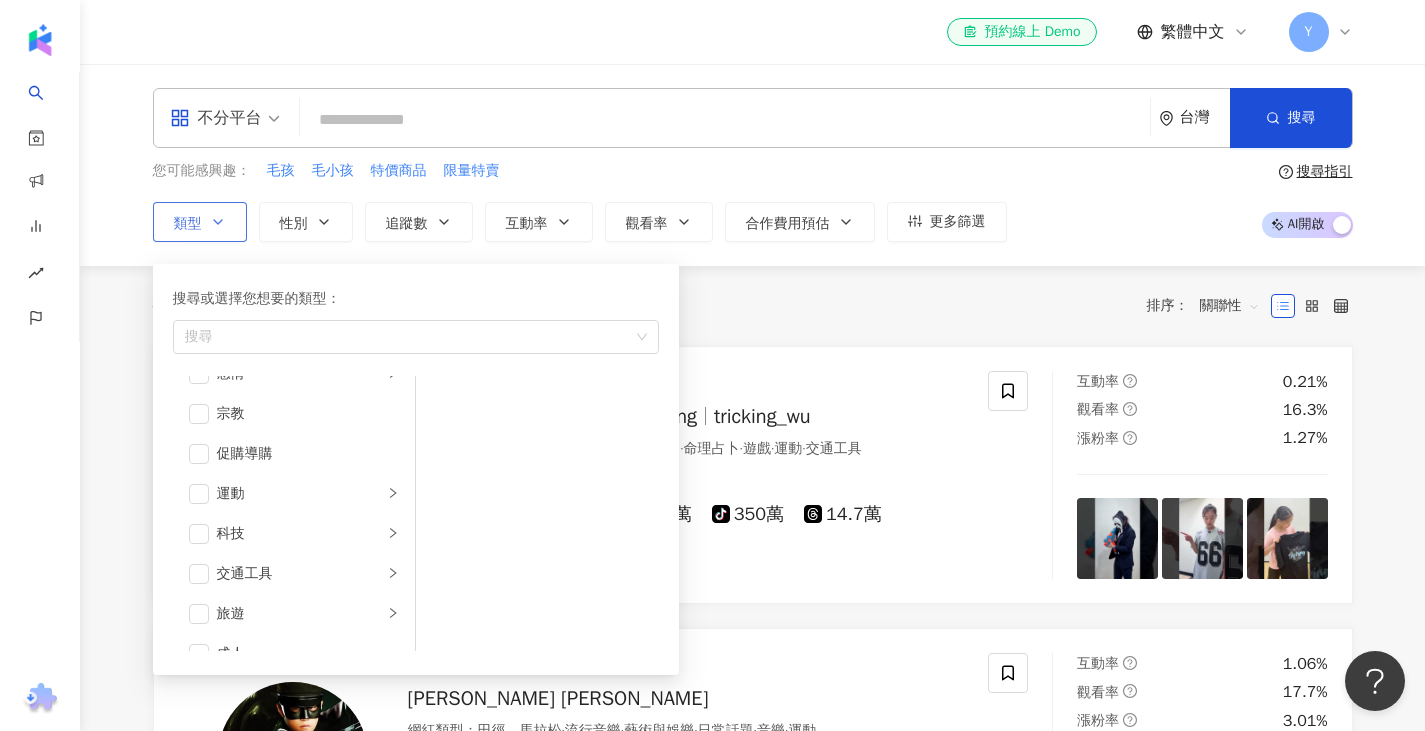 scroll, scrollTop: 693, scrollLeft: 0, axis: vertical 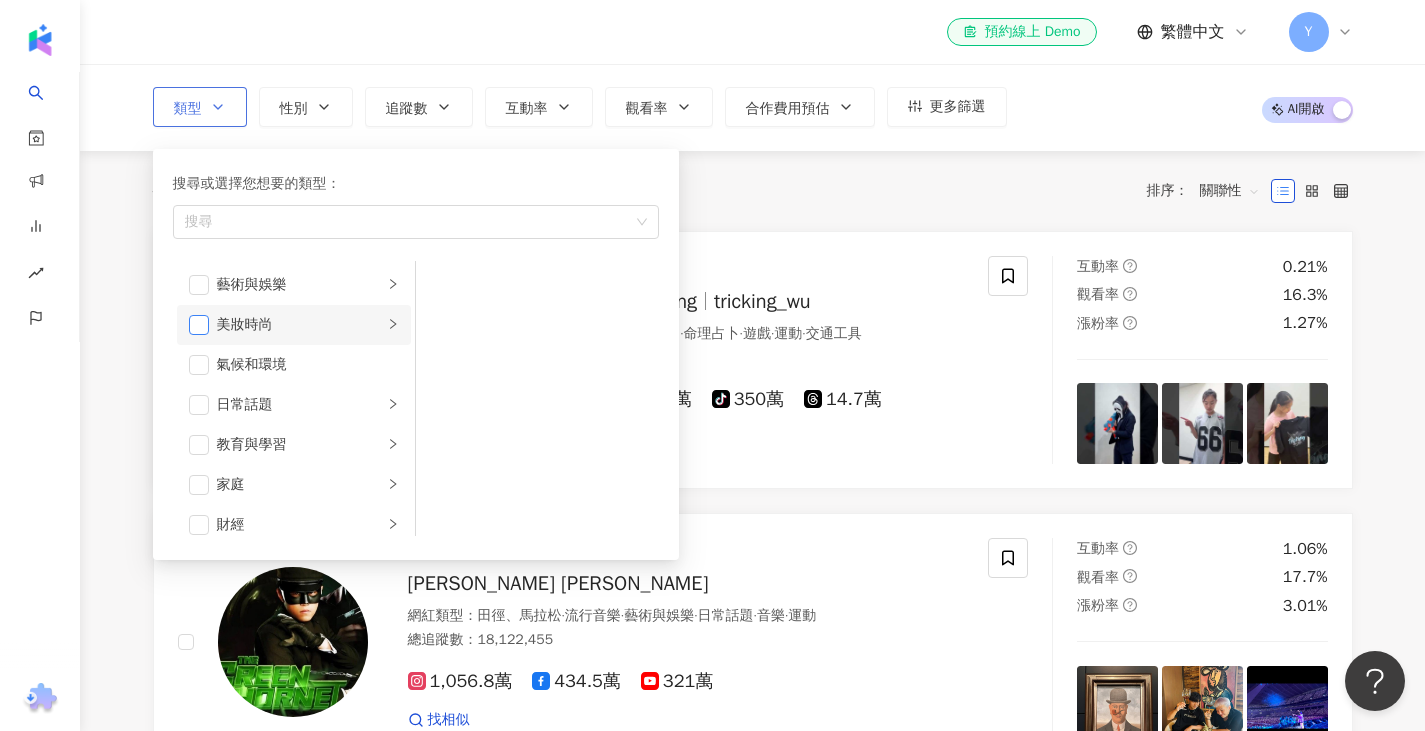 click at bounding box center (199, 325) 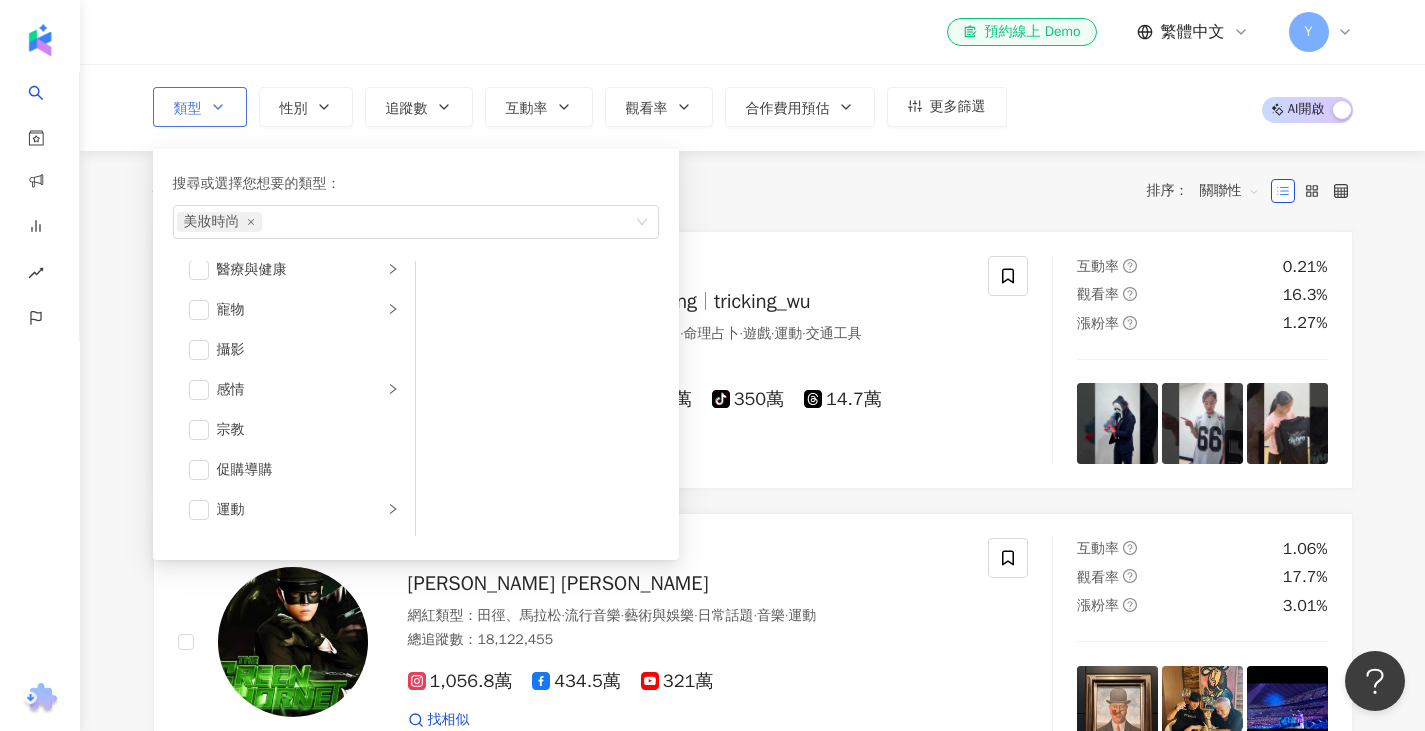 scroll, scrollTop: 693, scrollLeft: 0, axis: vertical 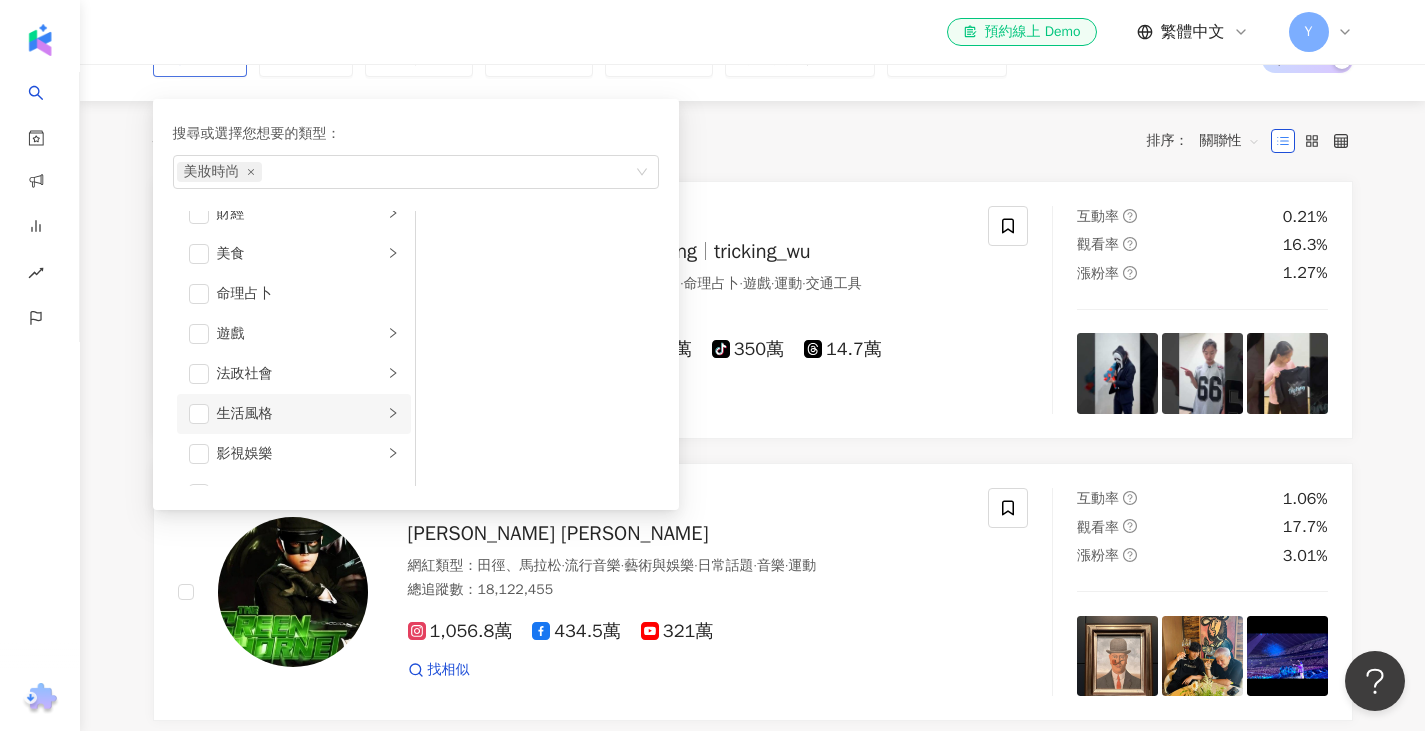 drag, startPoint x: 251, startPoint y: 433, endPoint x: 198, endPoint y: 427, distance: 53.338543 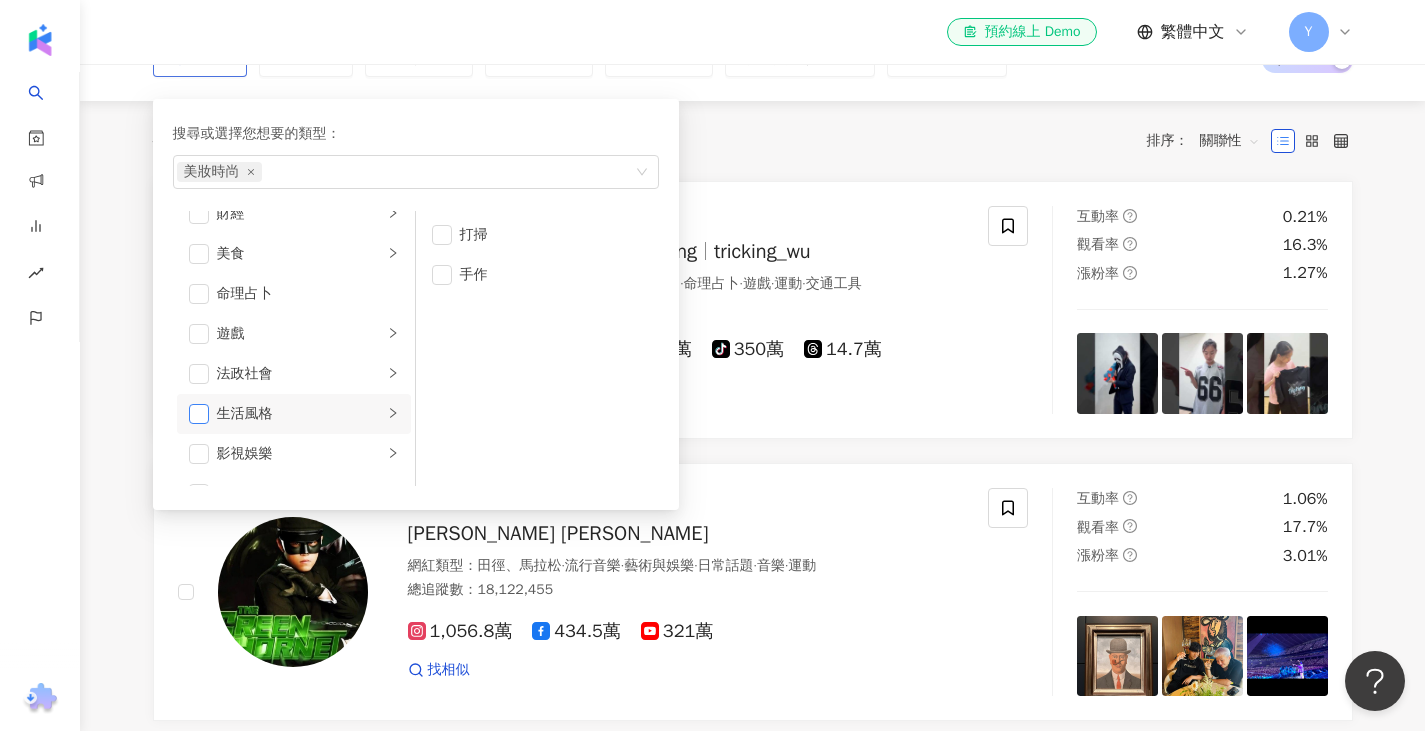 click at bounding box center (199, 414) 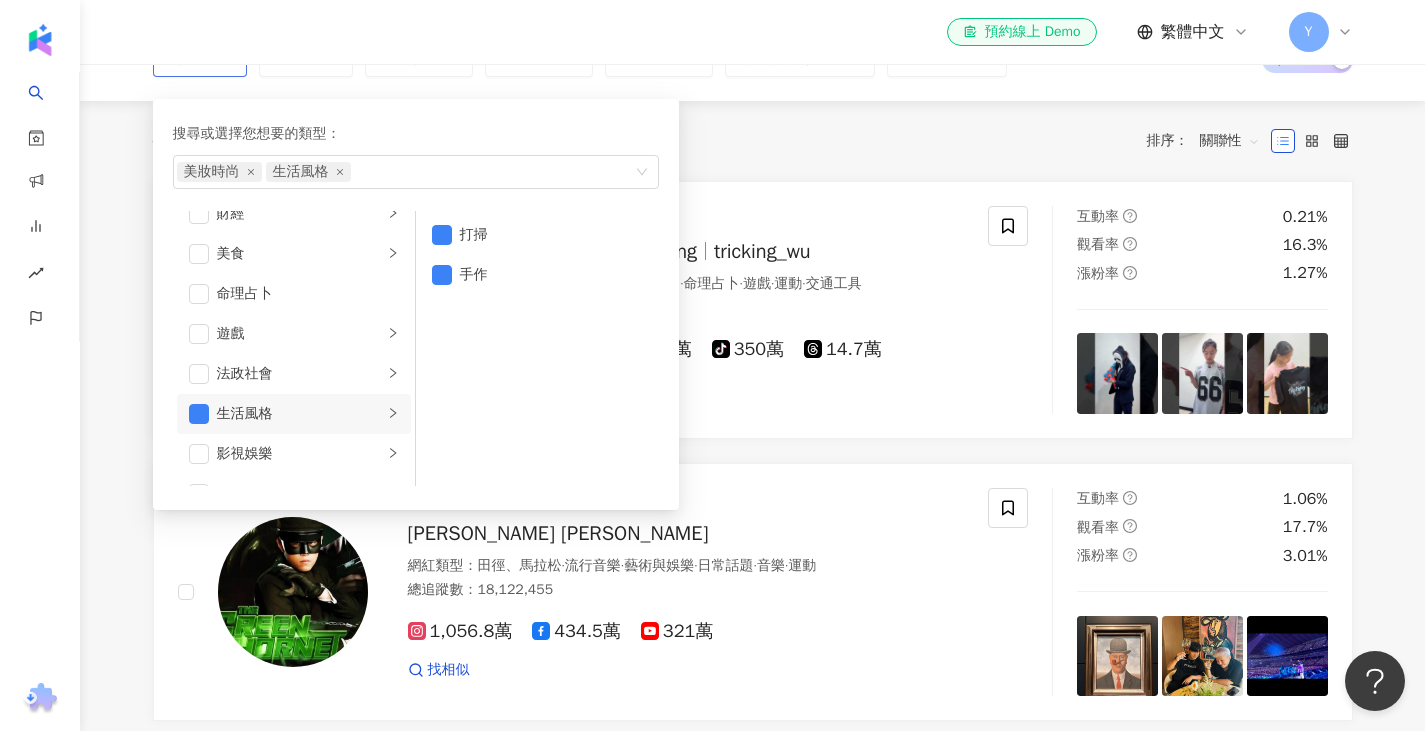 click on "生活風格" at bounding box center (294, 414) 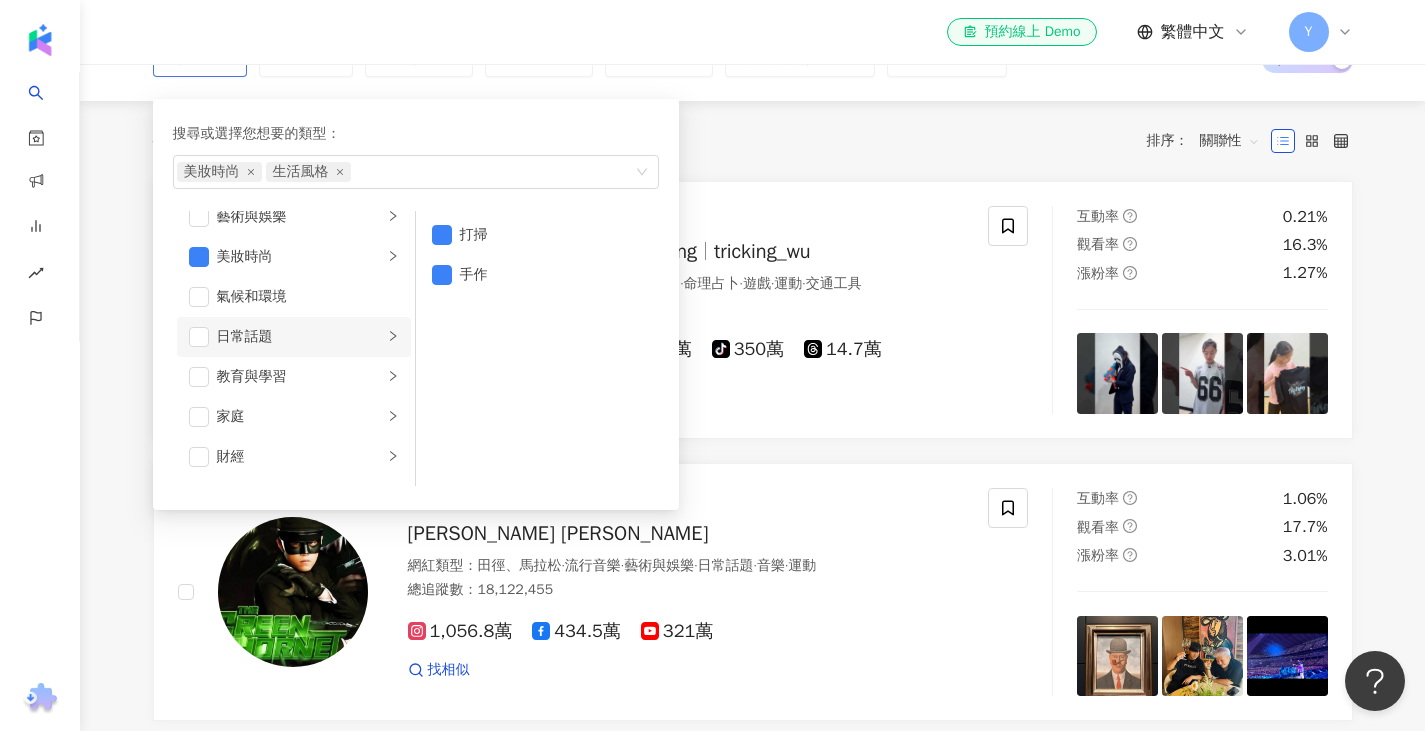 scroll, scrollTop: 0, scrollLeft: 0, axis: both 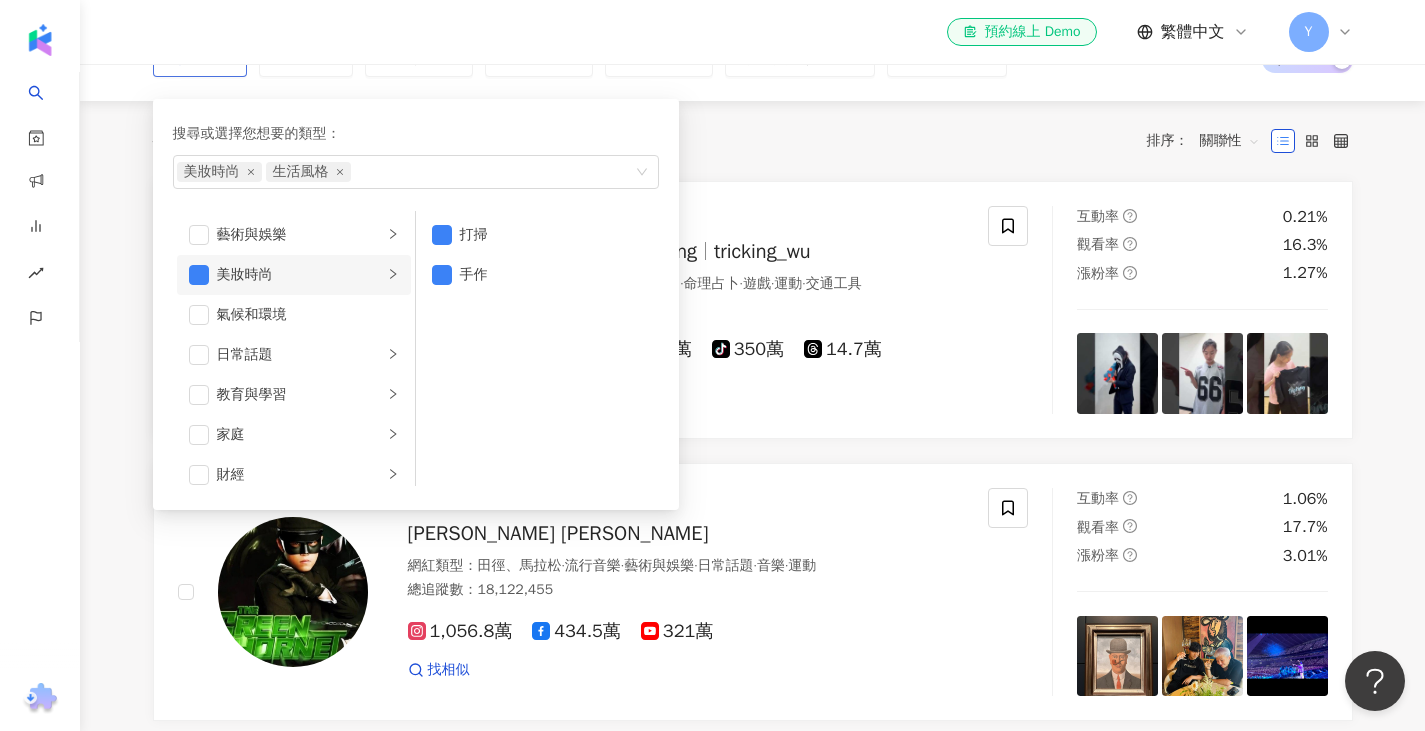 click on "美妝時尚" at bounding box center (294, 275) 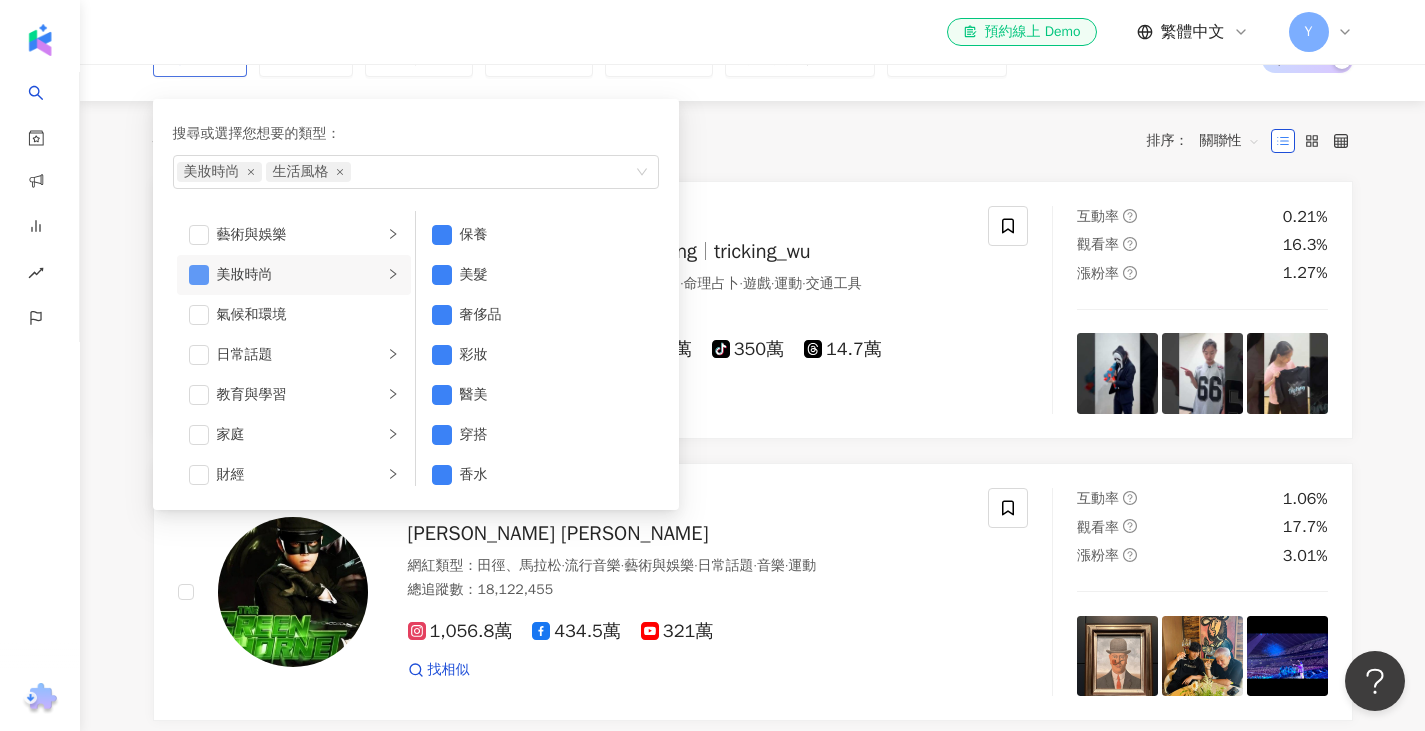 click at bounding box center [199, 275] 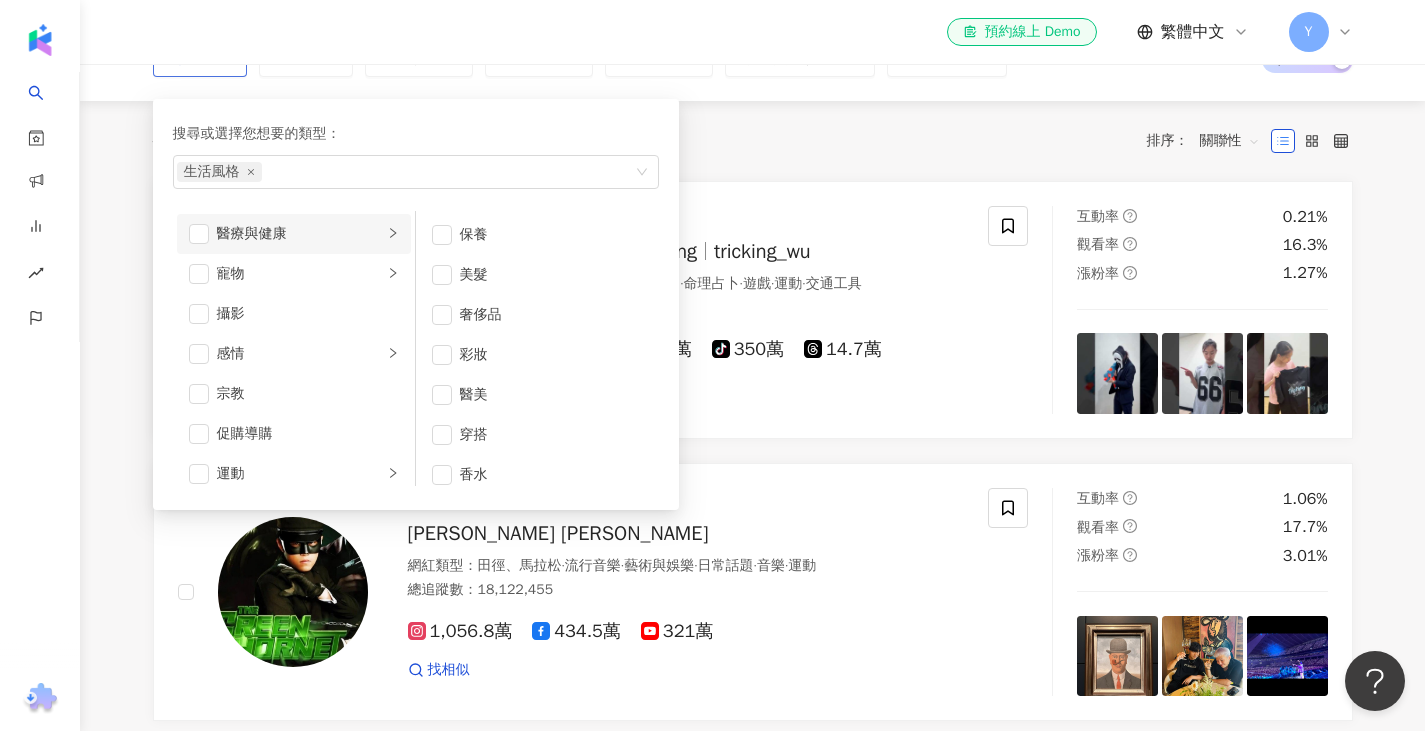 scroll, scrollTop: 393, scrollLeft: 0, axis: vertical 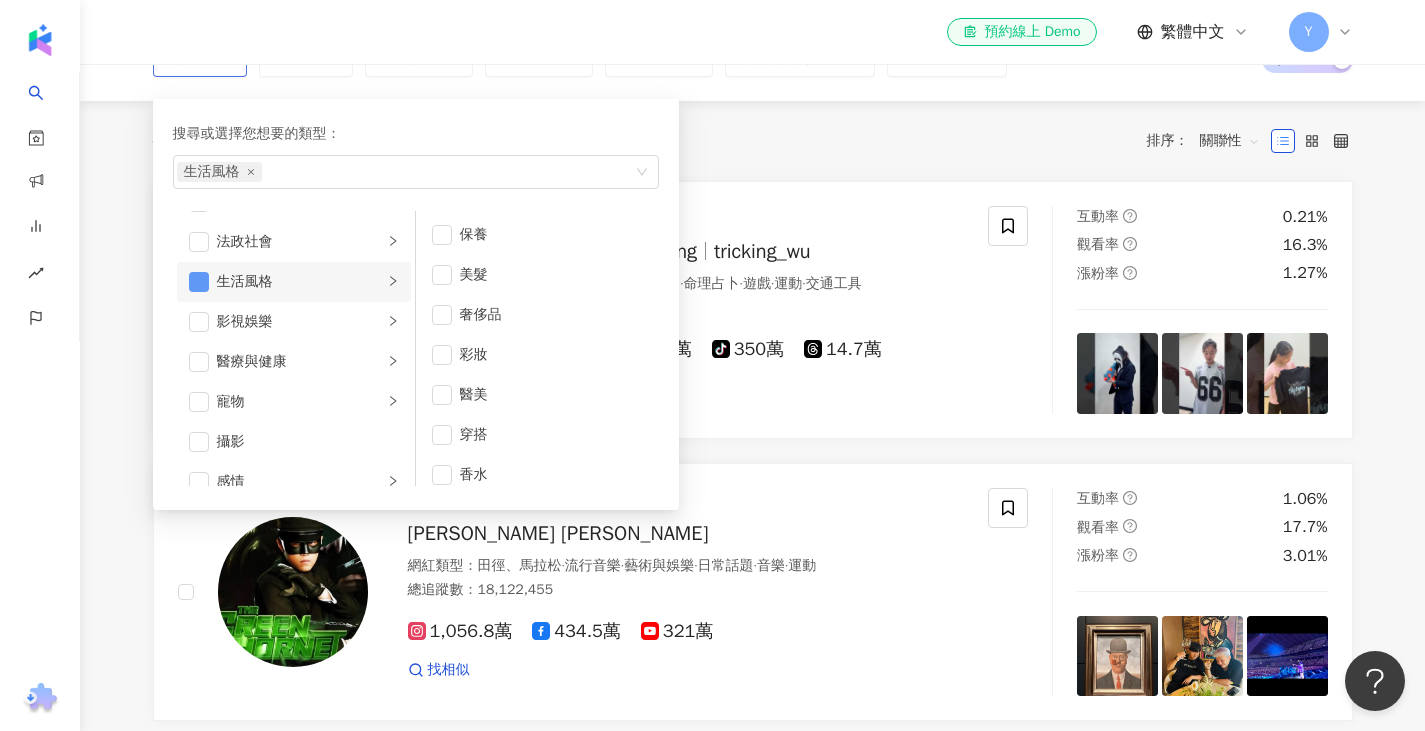 click at bounding box center (199, 282) 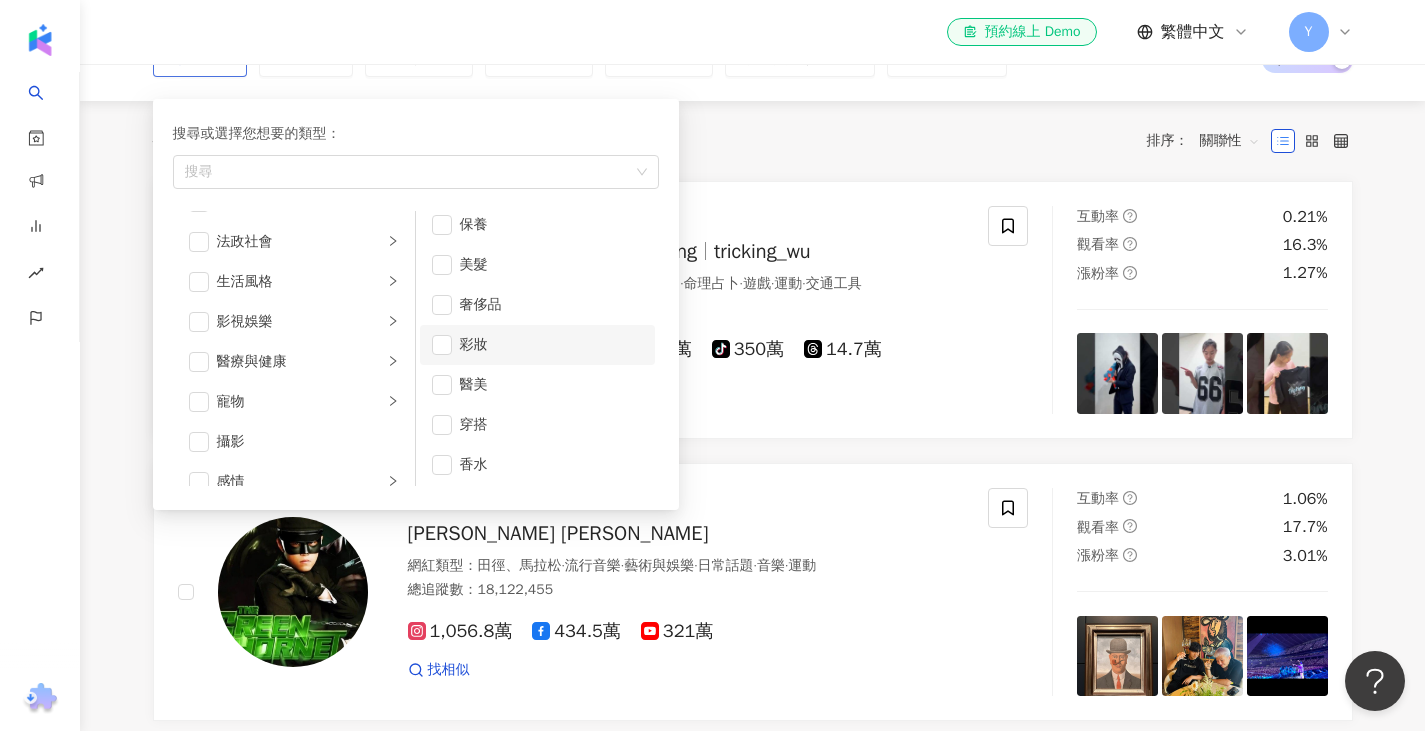 scroll, scrollTop: 13, scrollLeft: 0, axis: vertical 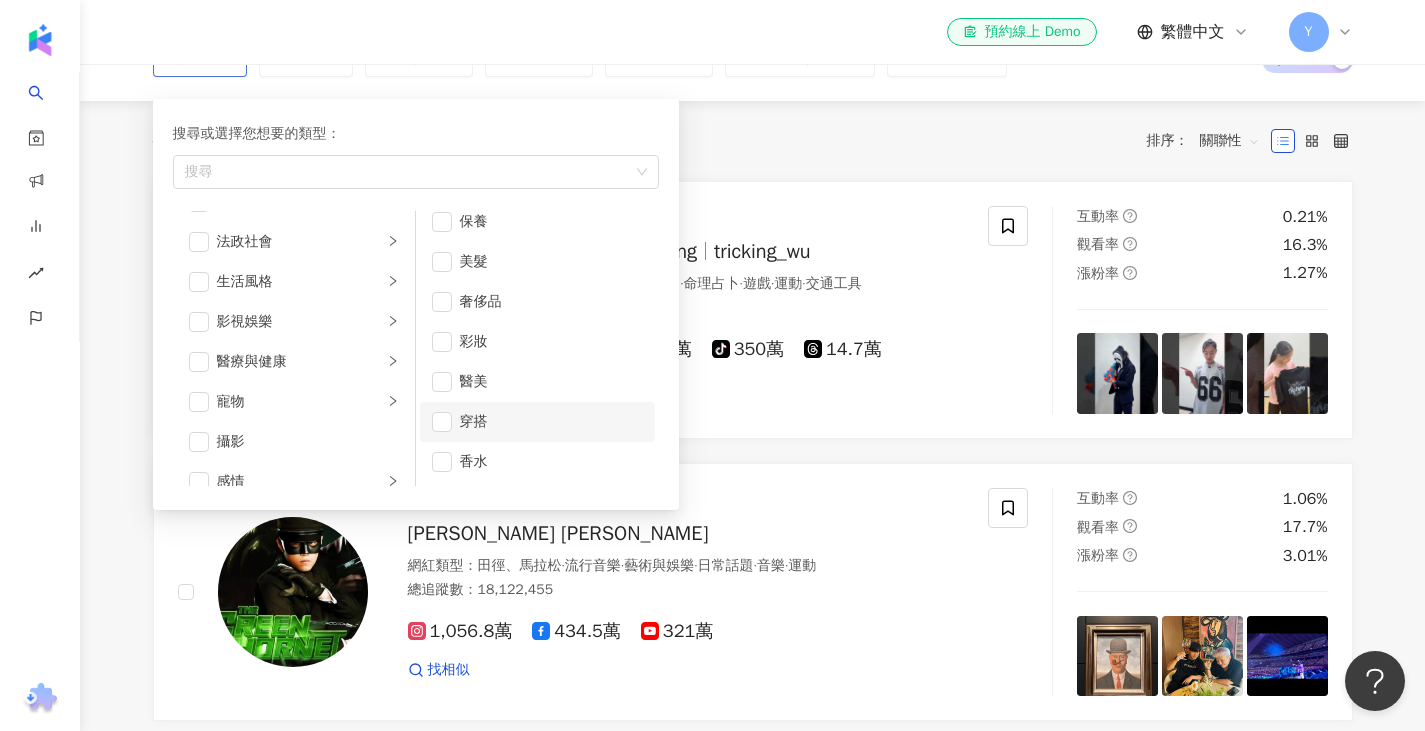 click on "穿搭" at bounding box center [551, 422] 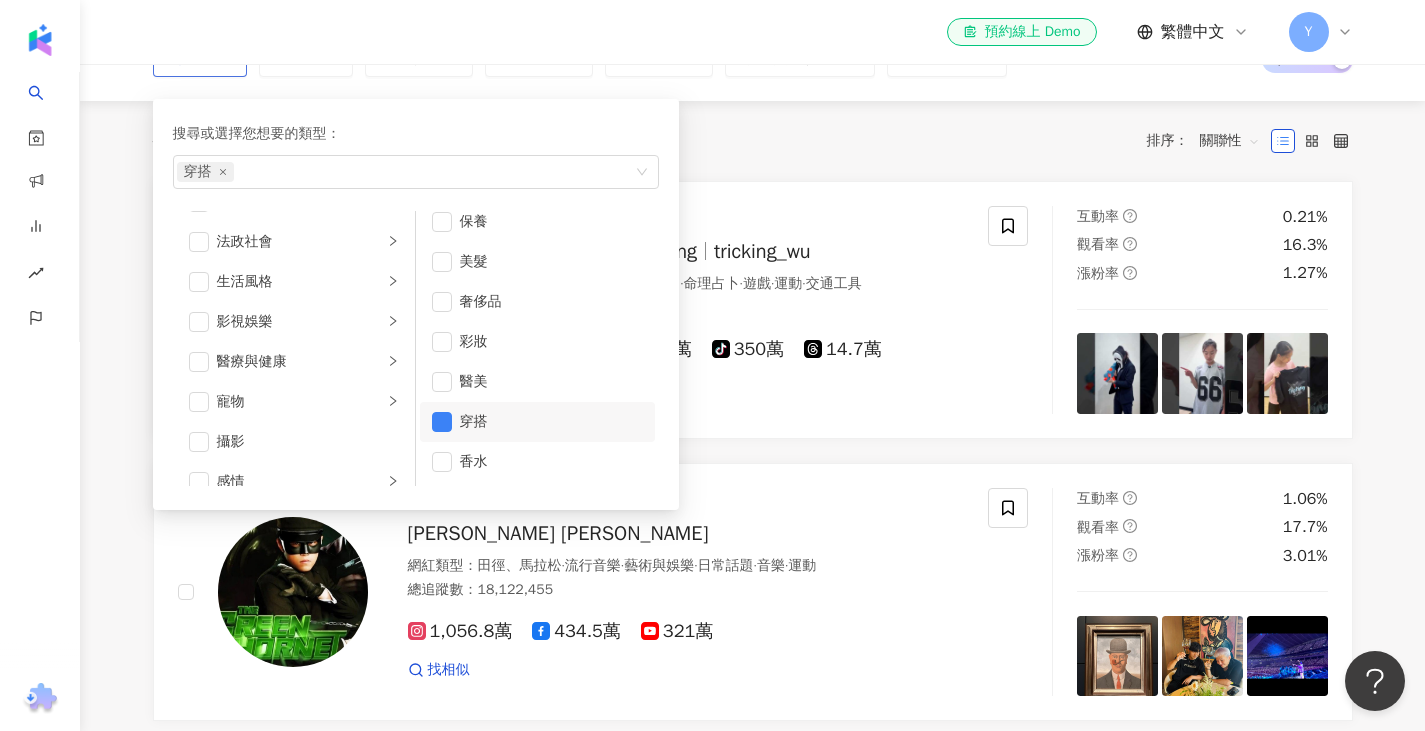 scroll, scrollTop: 44, scrollLeft: 0, axis: vertical 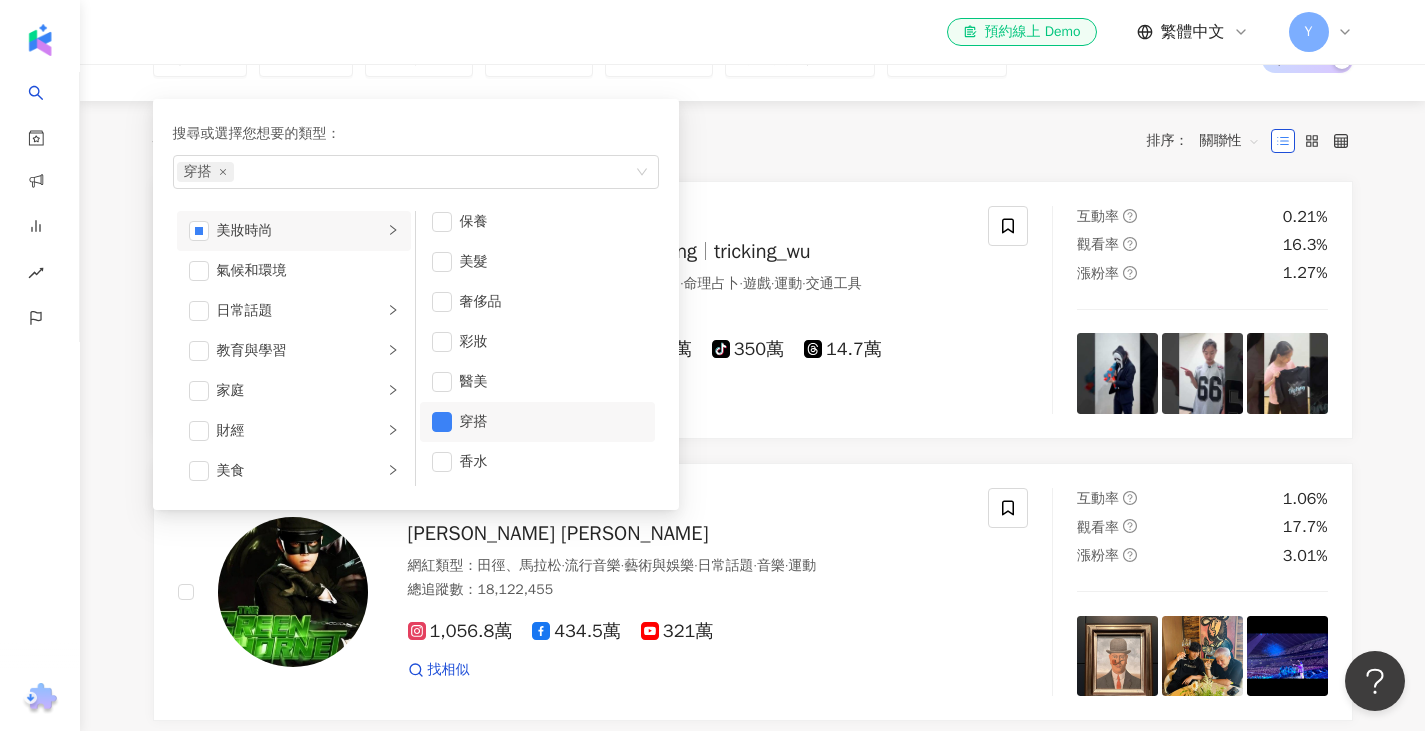 click on "共  10,000+  筆 排序： 關聯性" at bounding box center [753, 141] 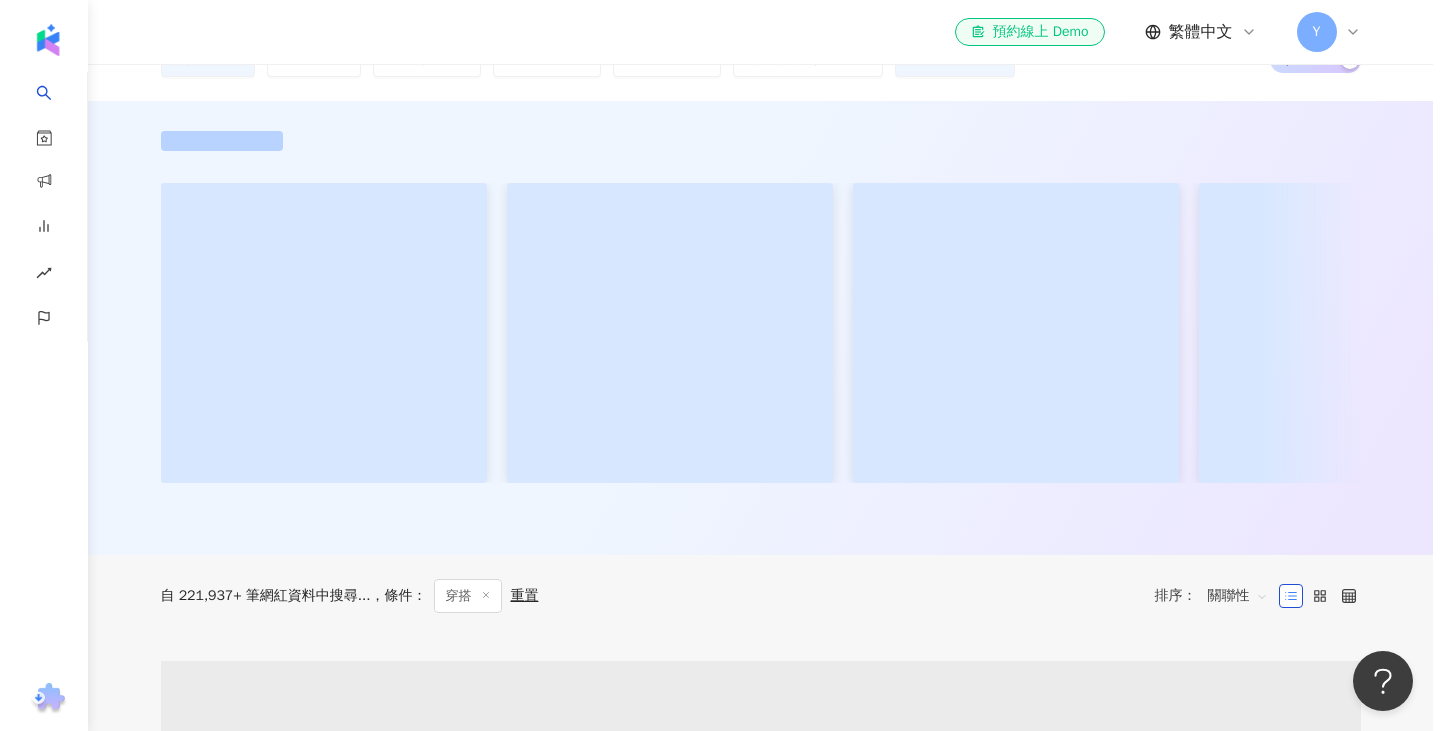 scroll, scrollTop: 0, scrollLeft: 0, axis: both 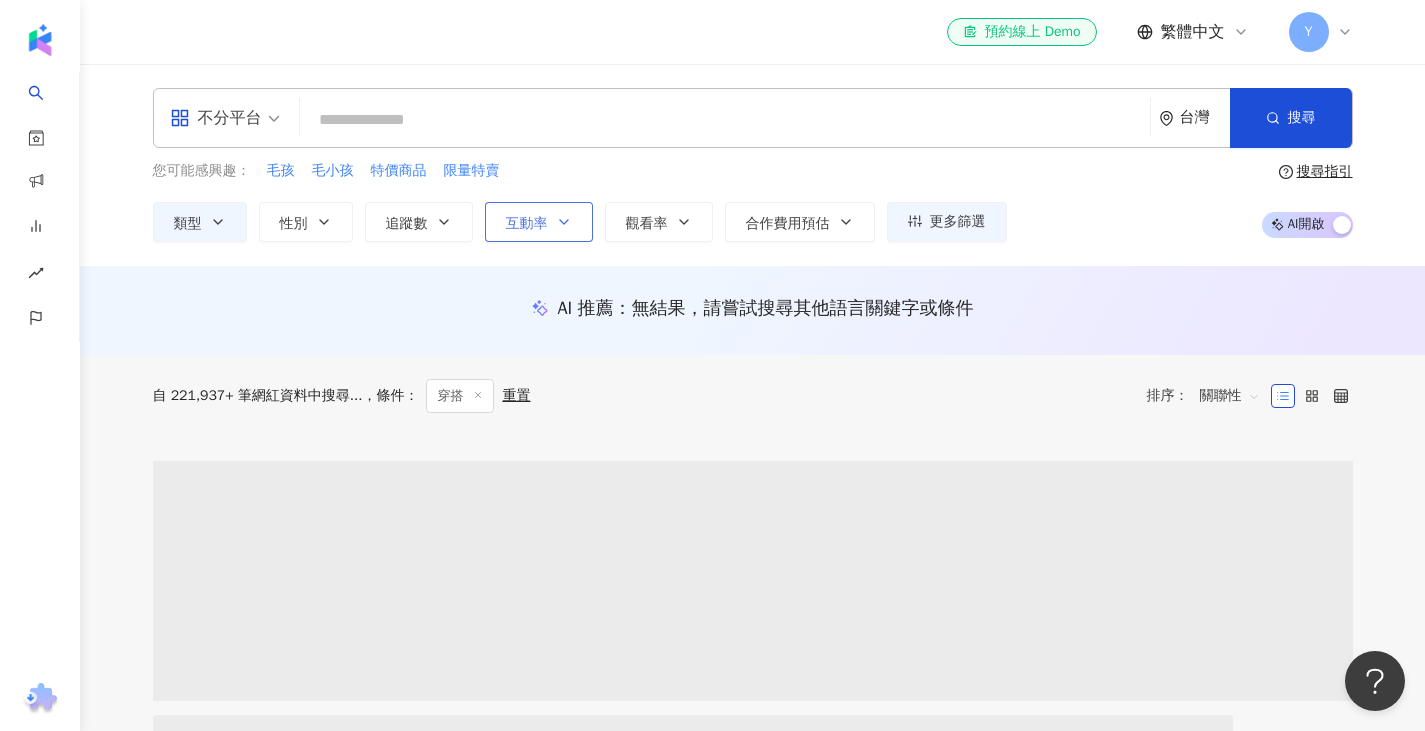 click on "追蹤數" at bounding box center [407, 224] 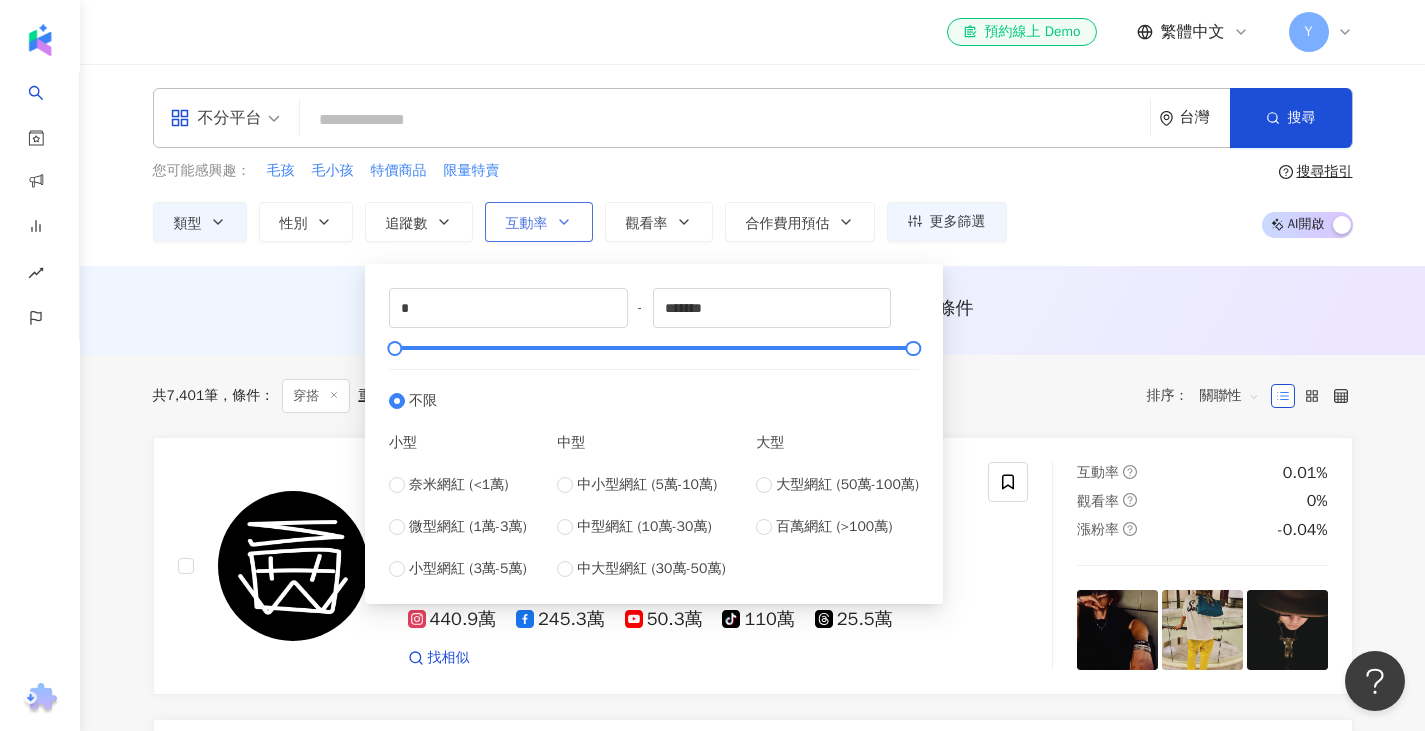click on "互動率" at bounding box center (527, 224) 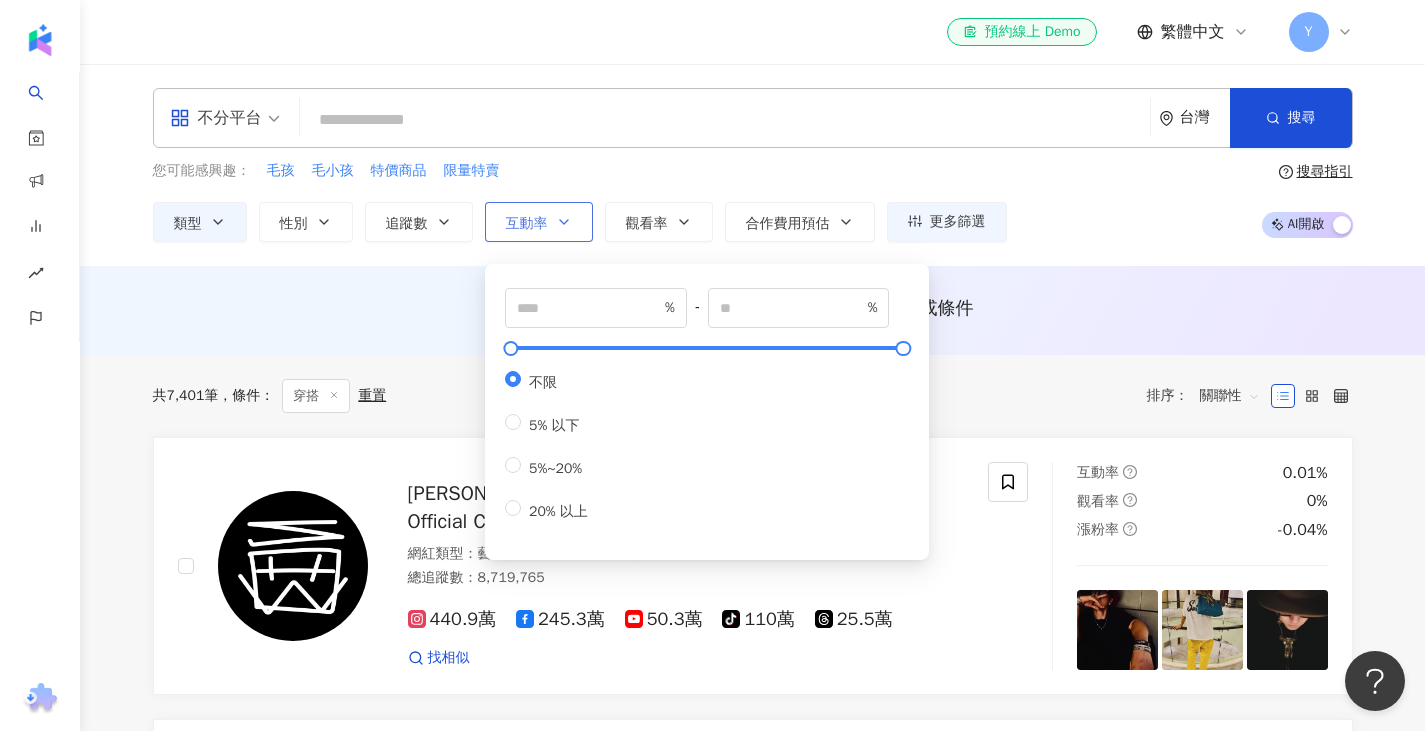 click on "互動率" at bounding box center [527, 224] 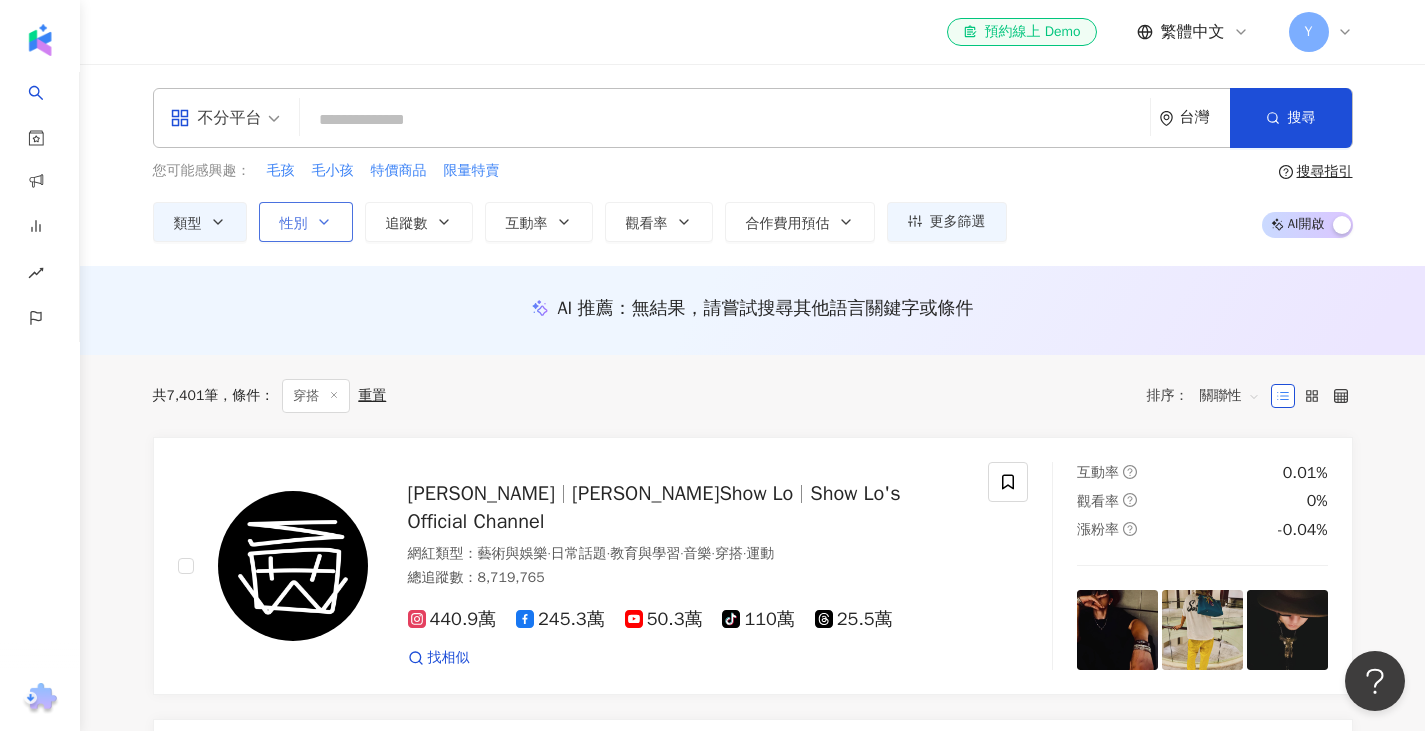 click on "性別" at bounding box center (306, 222) 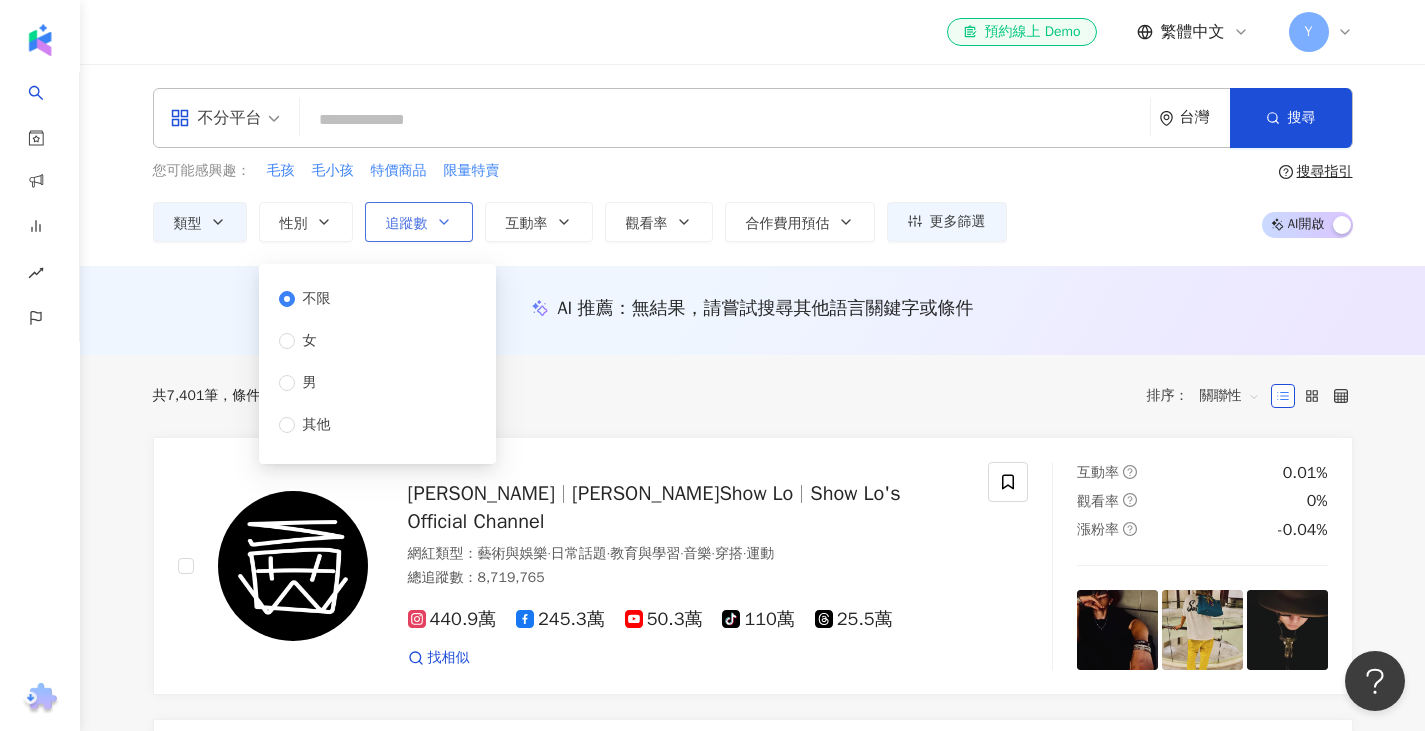 click on "追蹤數" at bounding box center [419, 222] 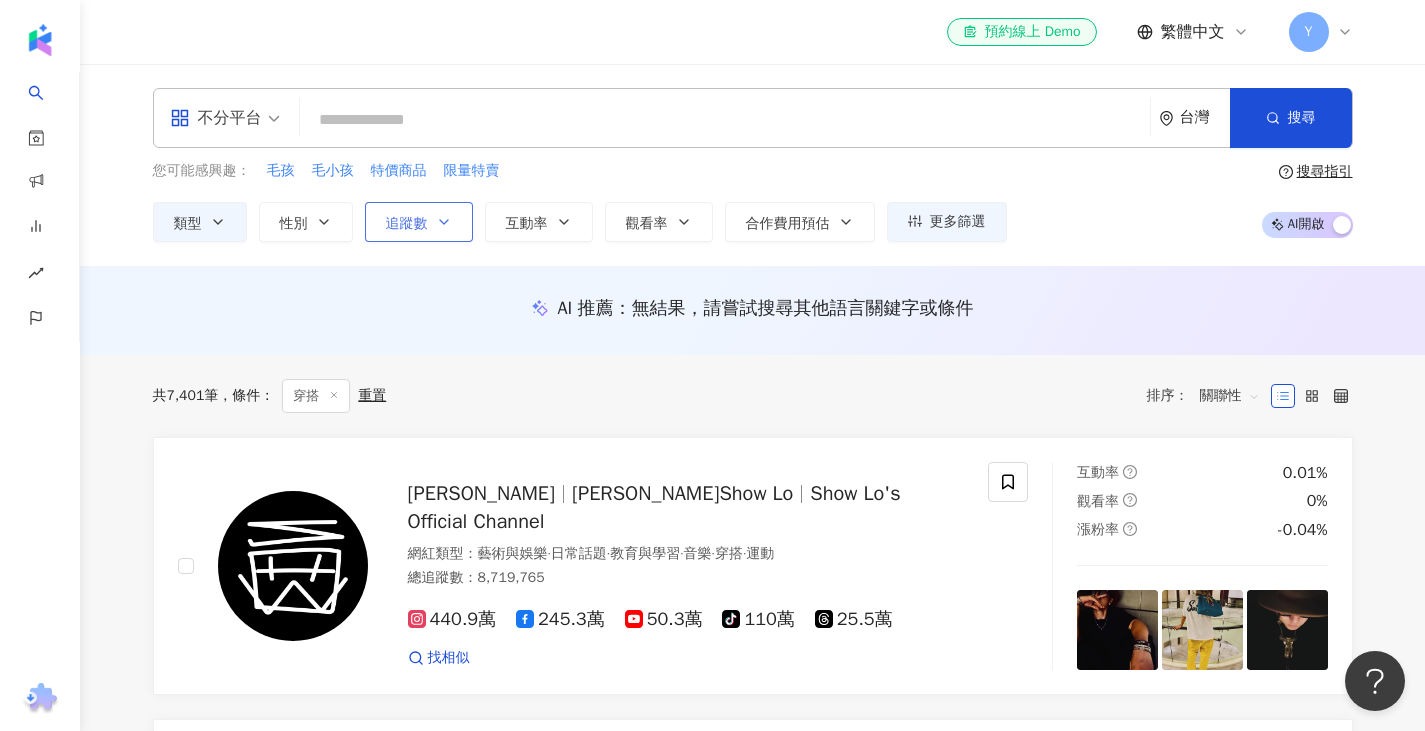 click on "追蹤數" at bounding box center [407, 224] 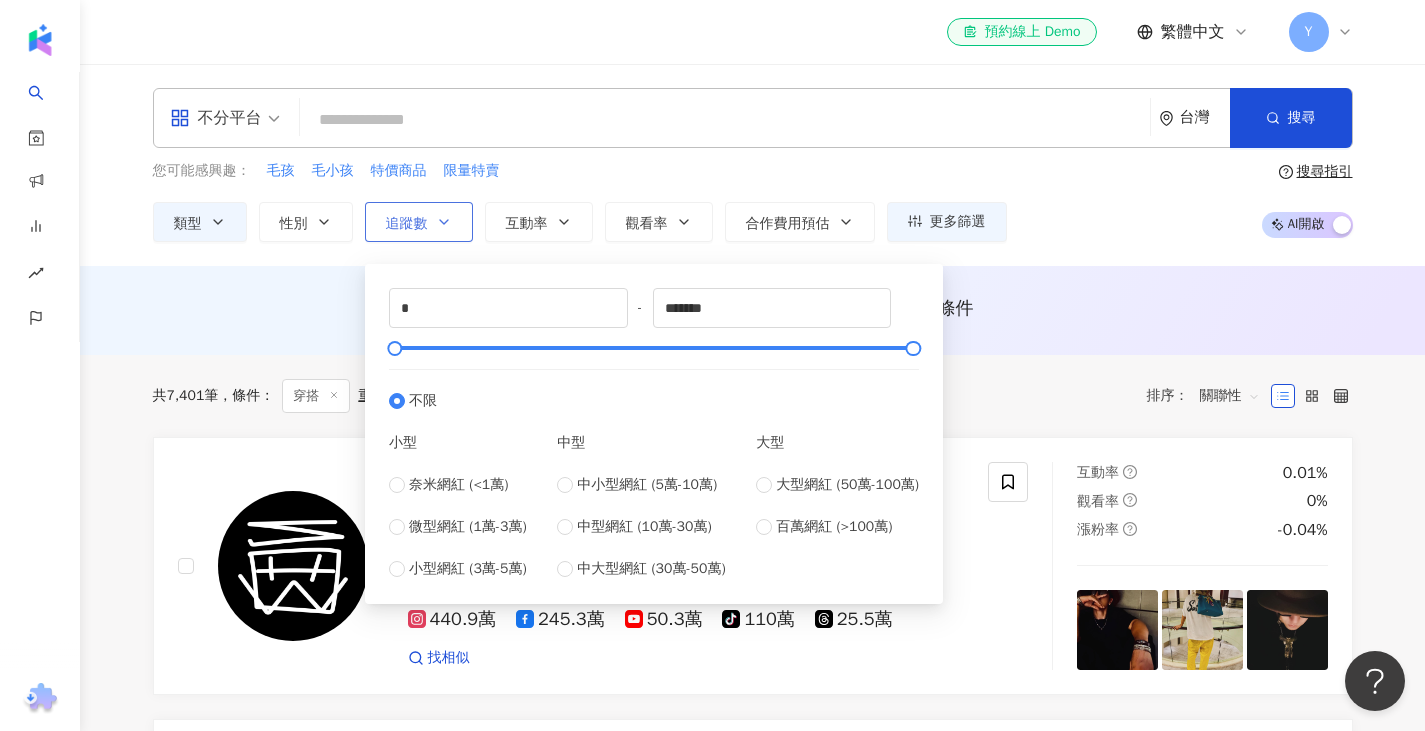 click 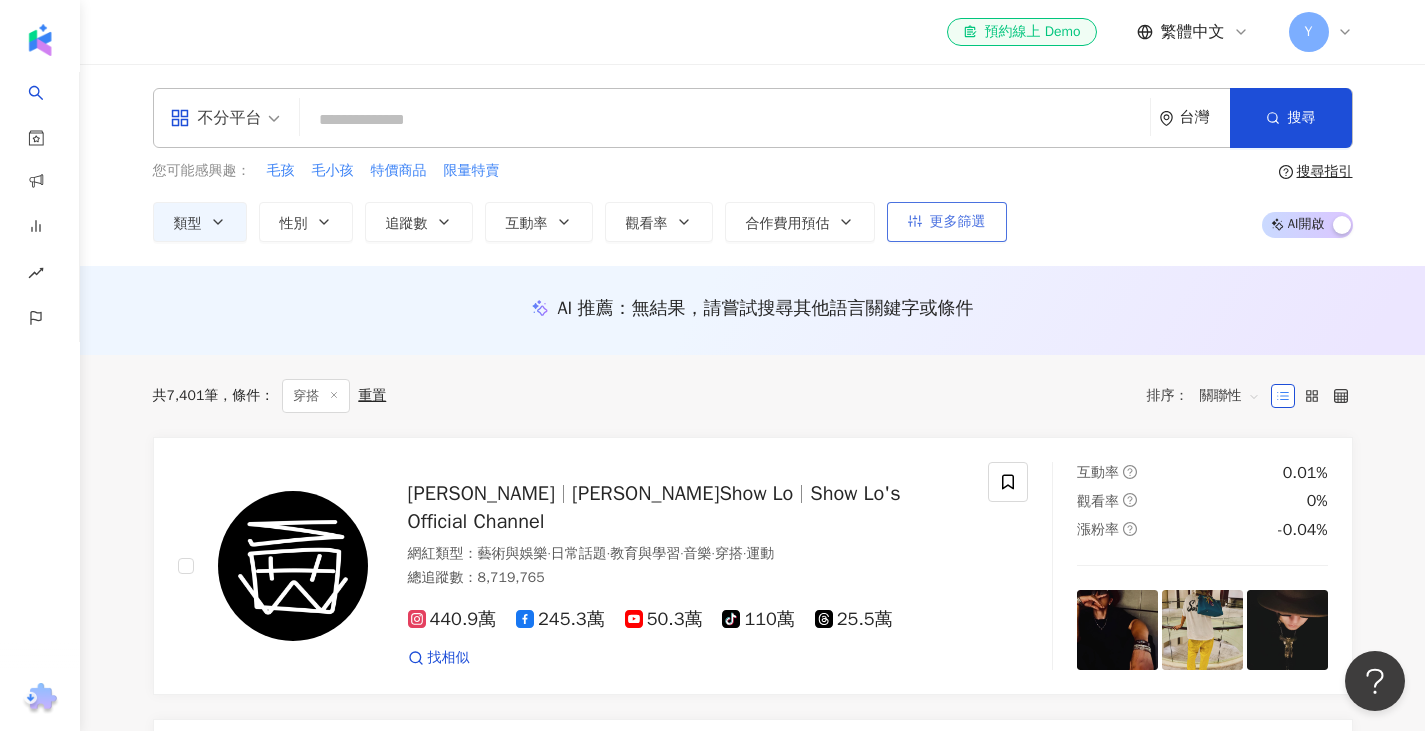 click on "更多篩選" at bounding box center (958, 222) 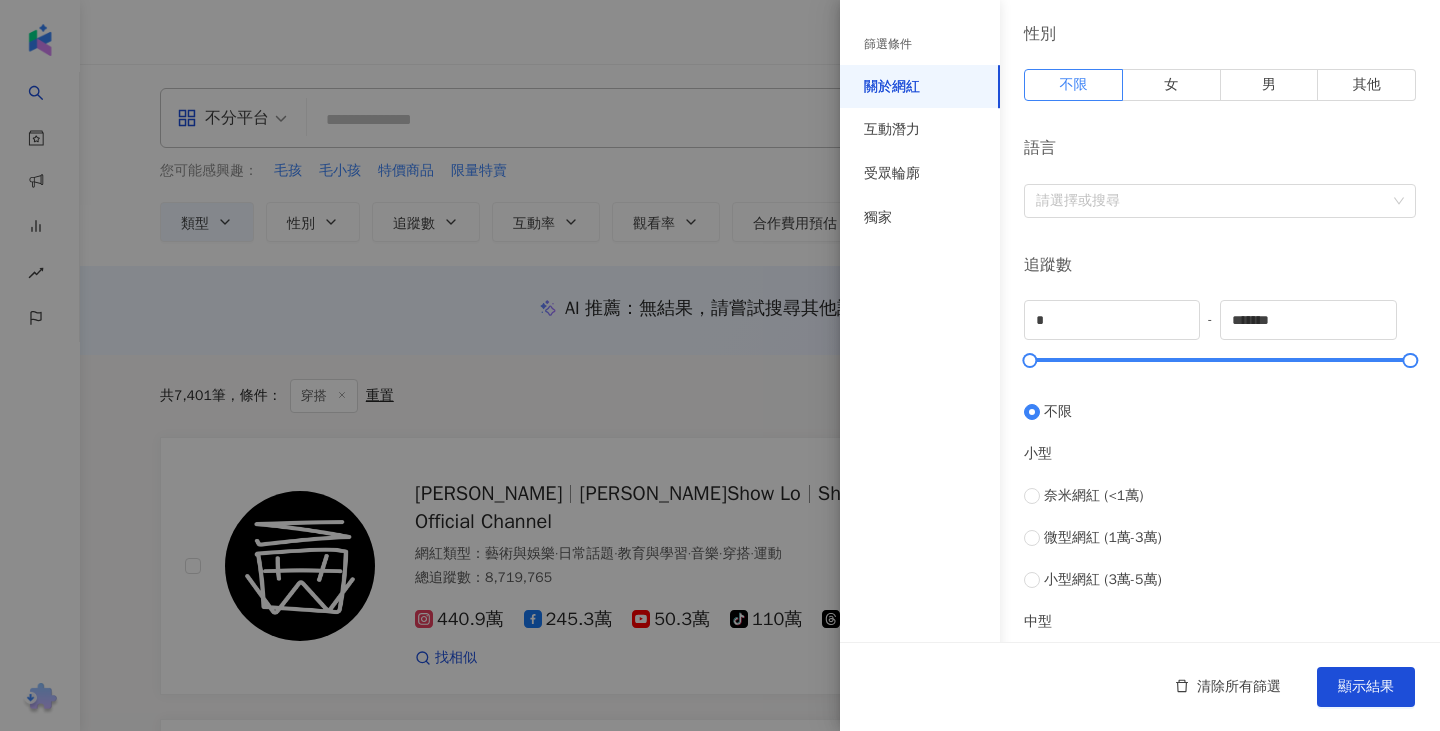 scroll, scrollTop: 300, scrollLeft: 0, axis: vertical 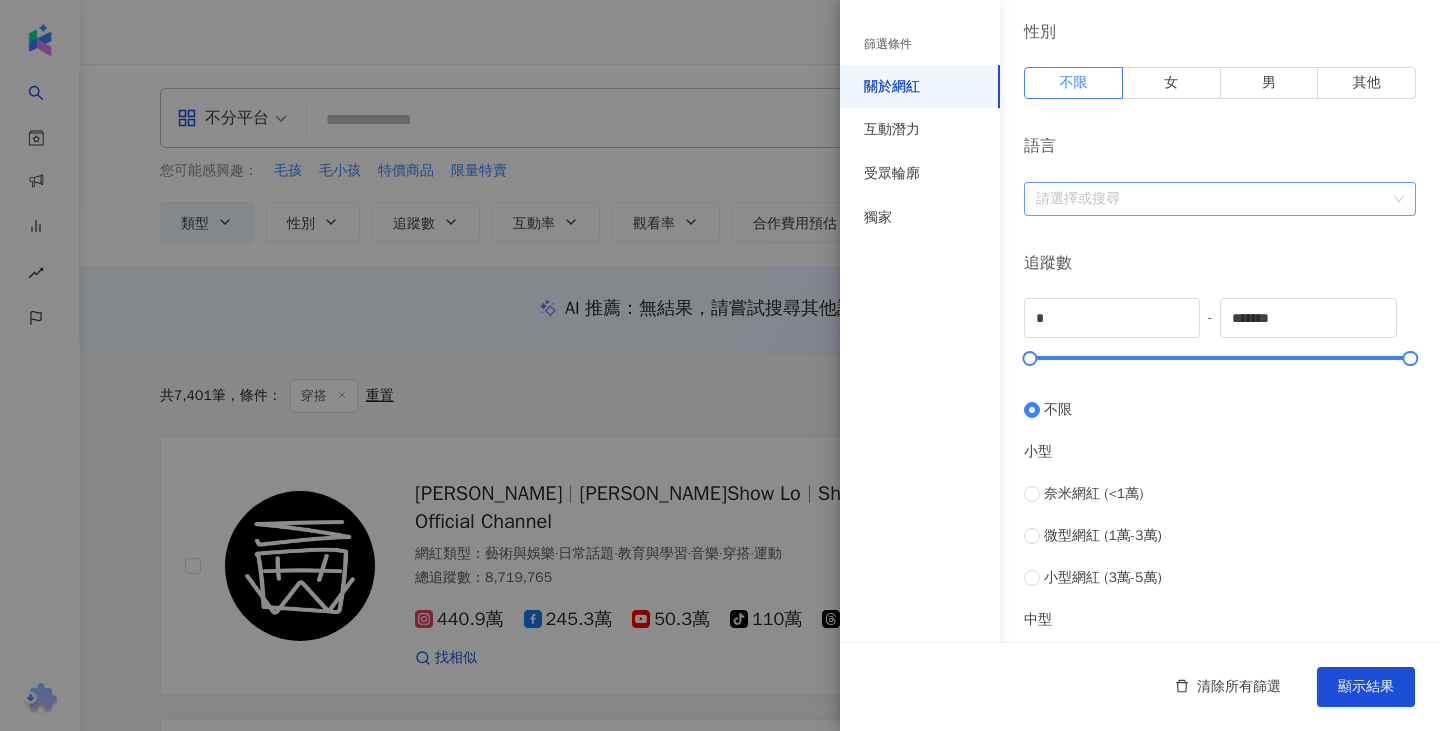 click at bounding box center (1209, 198) 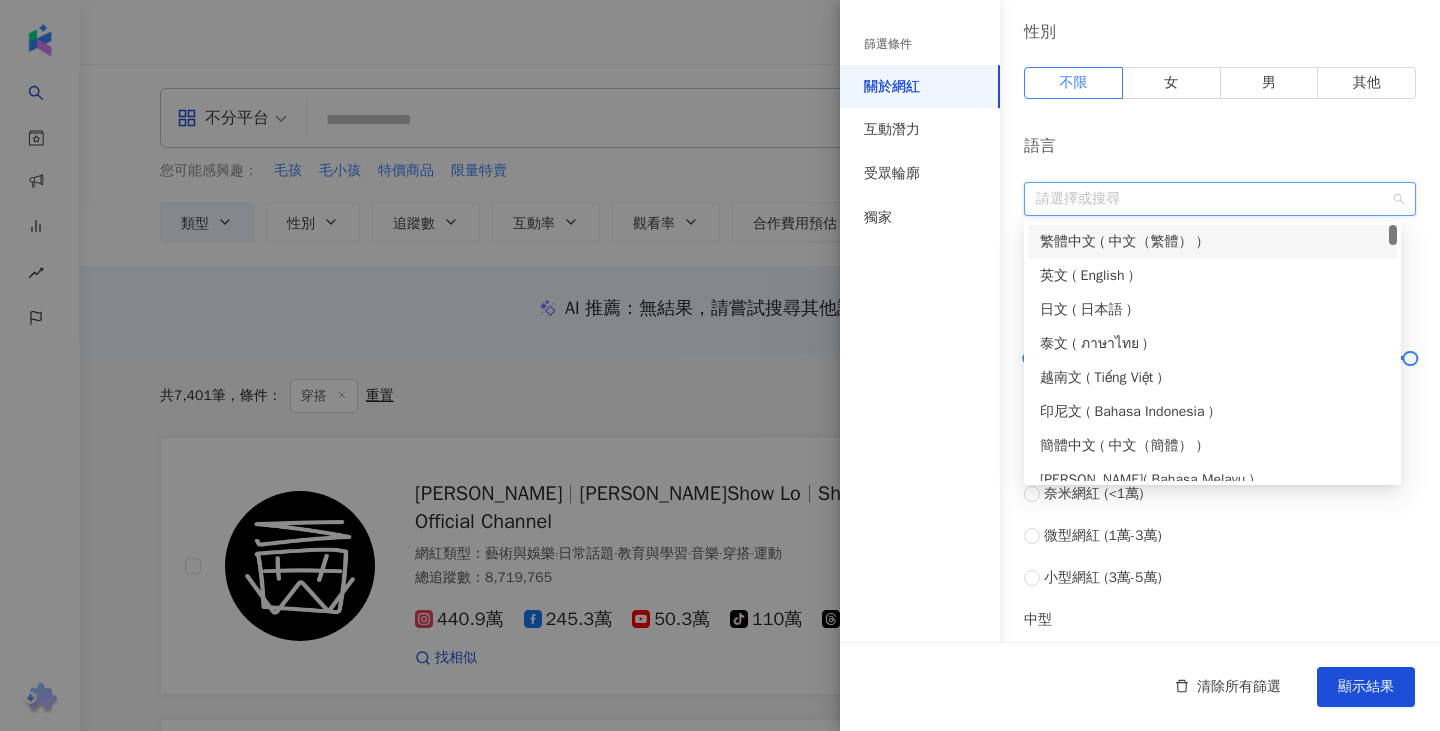 click on "繁體中文 ( 中文（繁體） )" at bounding box center [1212, 242] 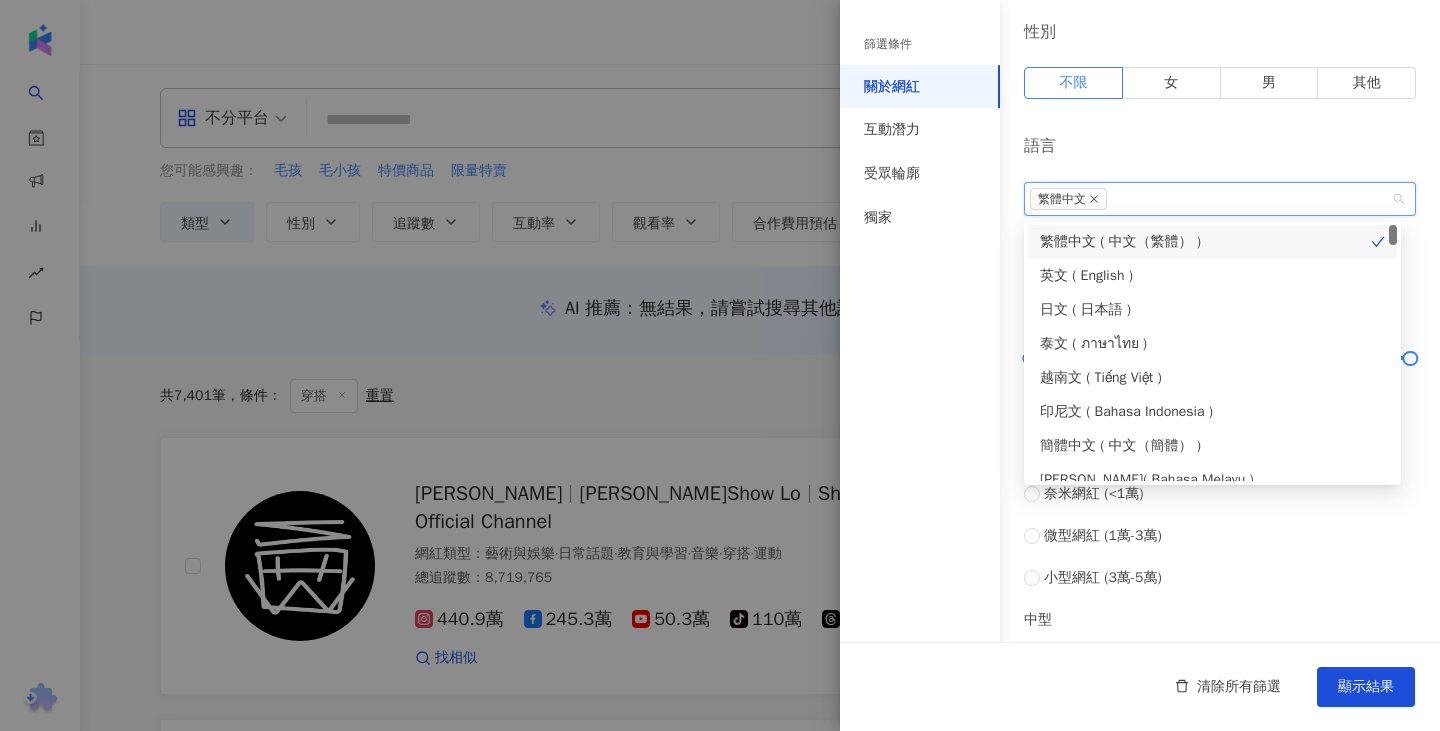 click on "語言   繁體中文" at bounding box center (1220, 175) 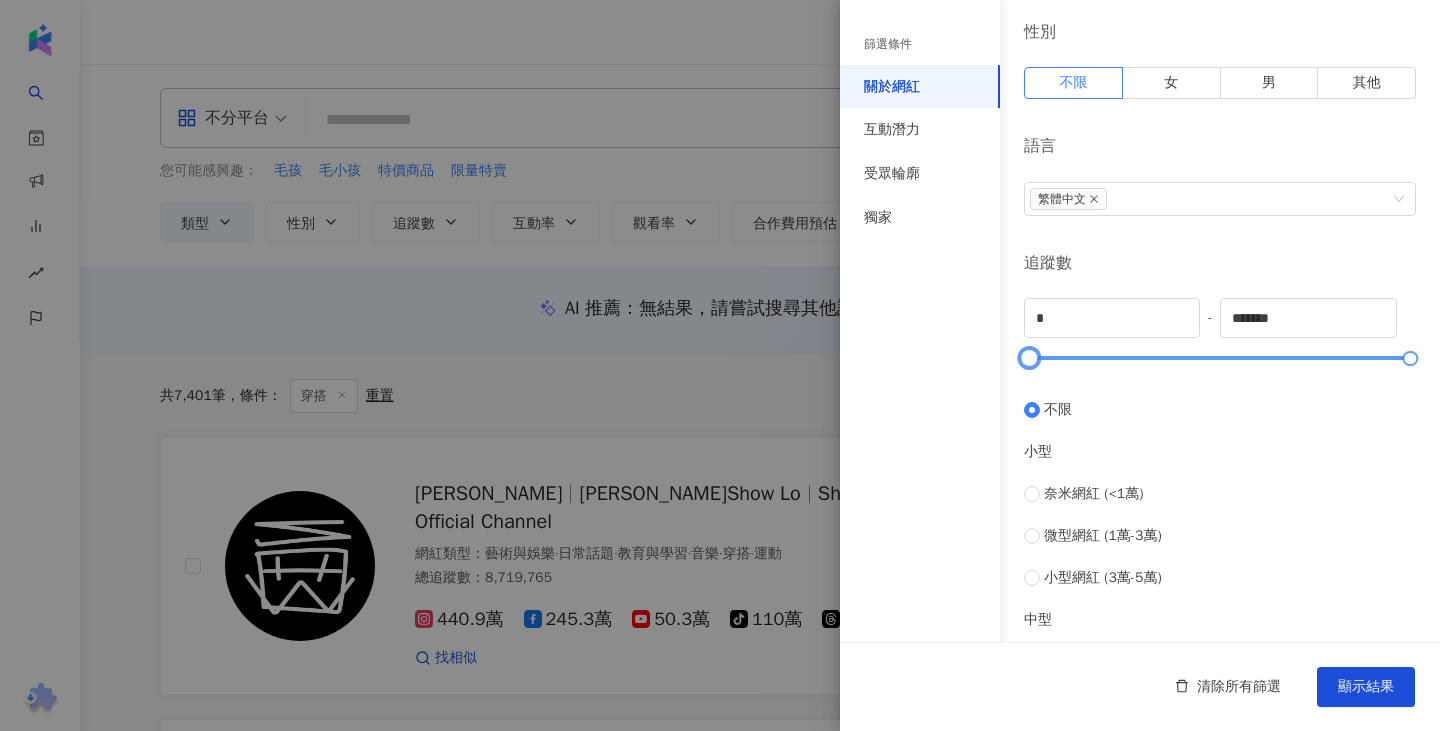 click at bounding box center [1220, 358] 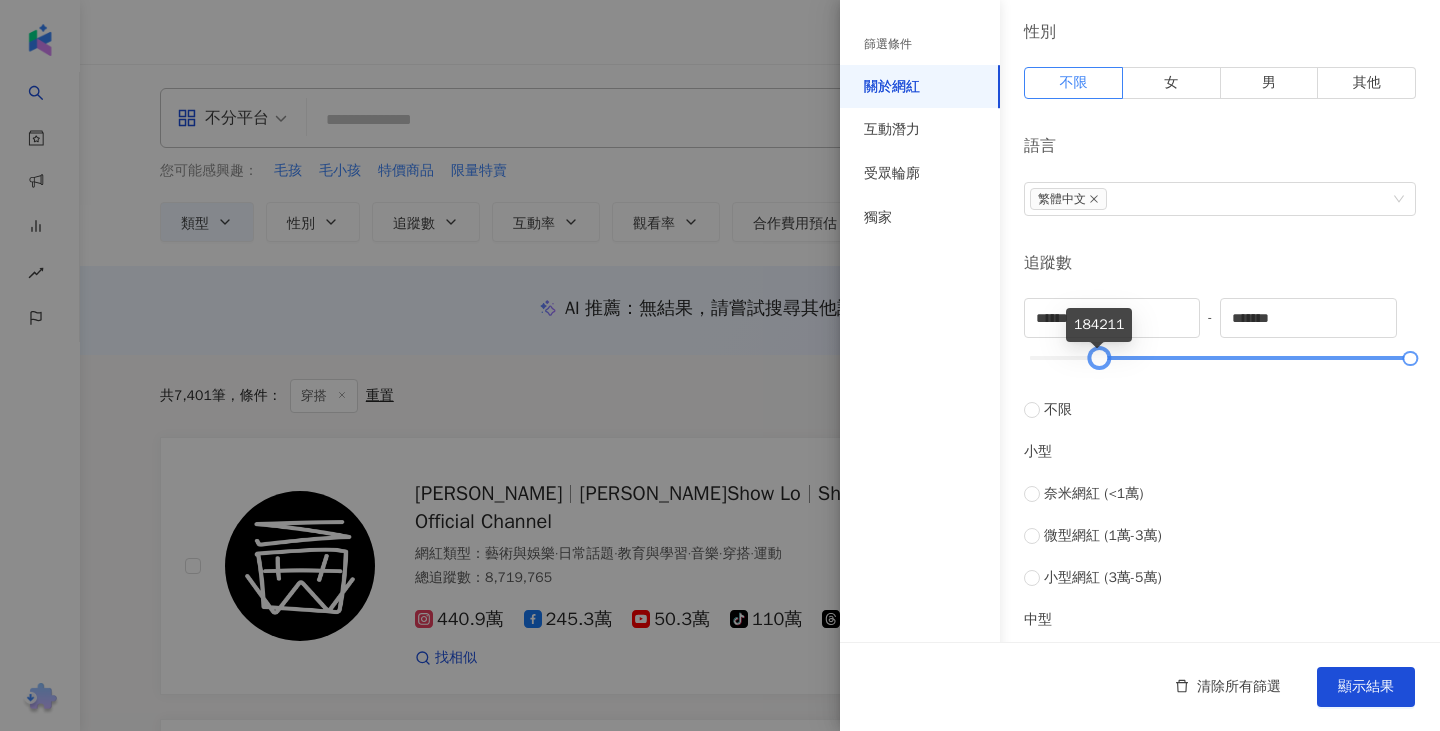drag, startPoint x: 1097, startPoint y: 362, endPoint x: 1055, endPoint y: 359, distance: 42.107006 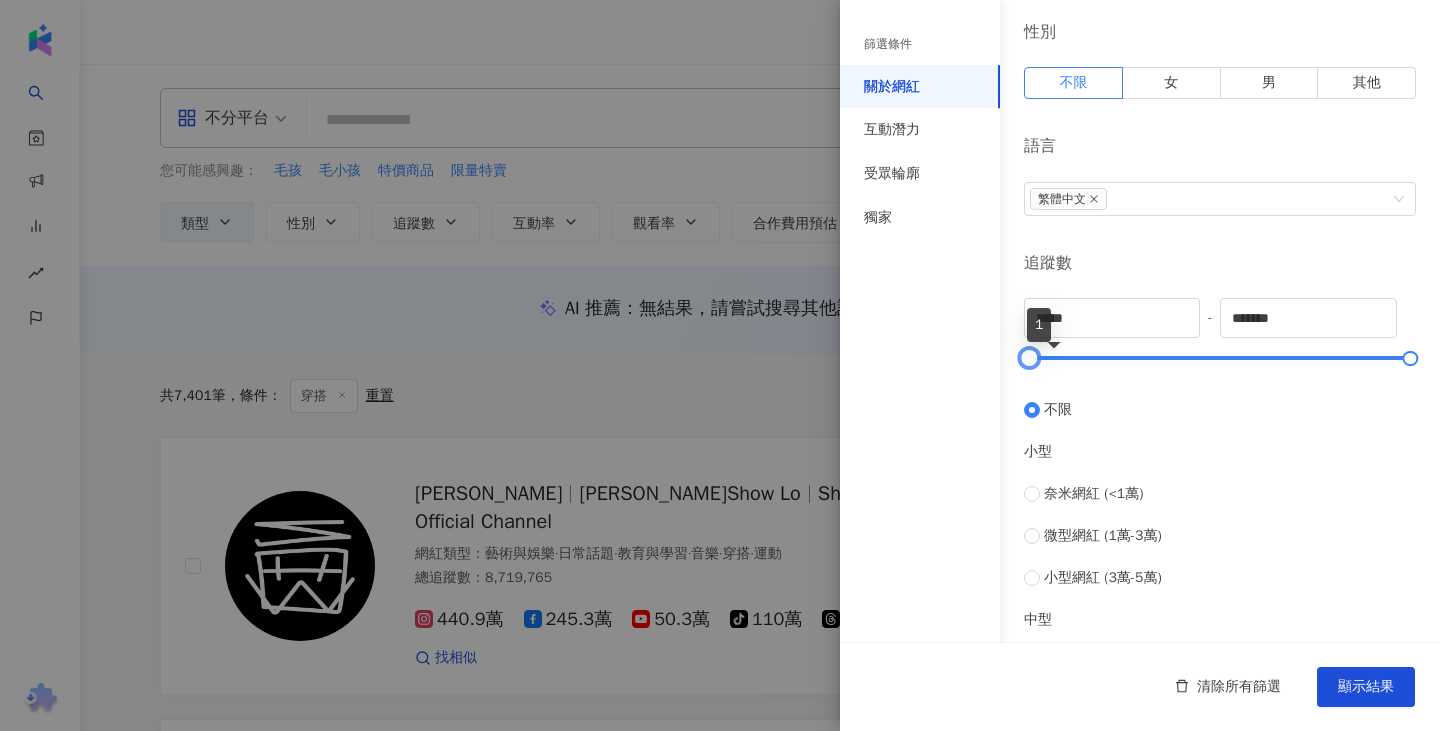 drag, startPoint x: 1054, startPoint y: 359, endPoint x: 982, endPoint y: 359, distance: 72 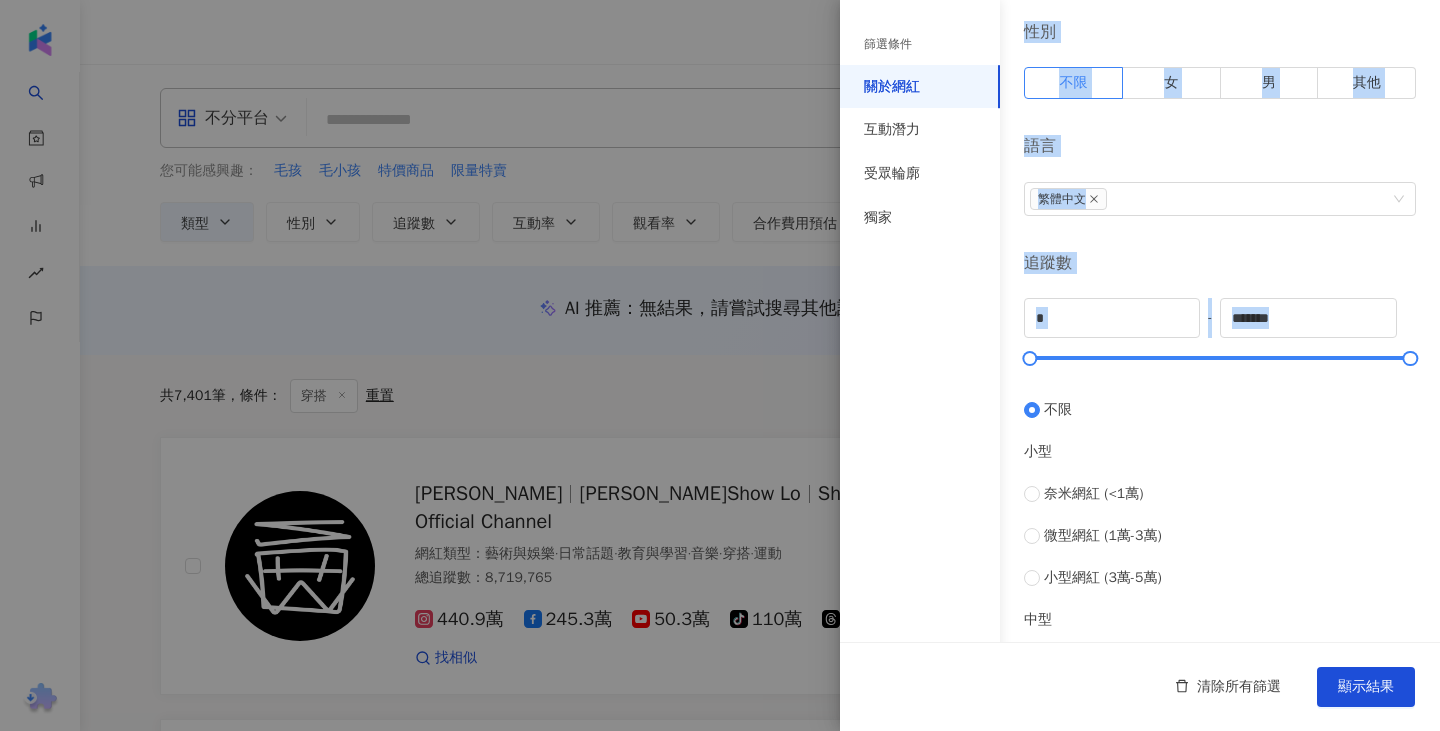 click on "追蹤數 *  -  ******* 不限 小型 奈米網紅 (<1萬) 微型網紅 (1萬-3萬) 小型網紅 (3萬-5萬) 中型 中小型網紅 (5萬-10萬) 中型網紅 (10萬-30萬) 中大型網紅 (30萬-50萬) 大型 大型網紅 (50萬-100萬) 百萬網紅 (>100萬)" at bounding box center (1220, 567) 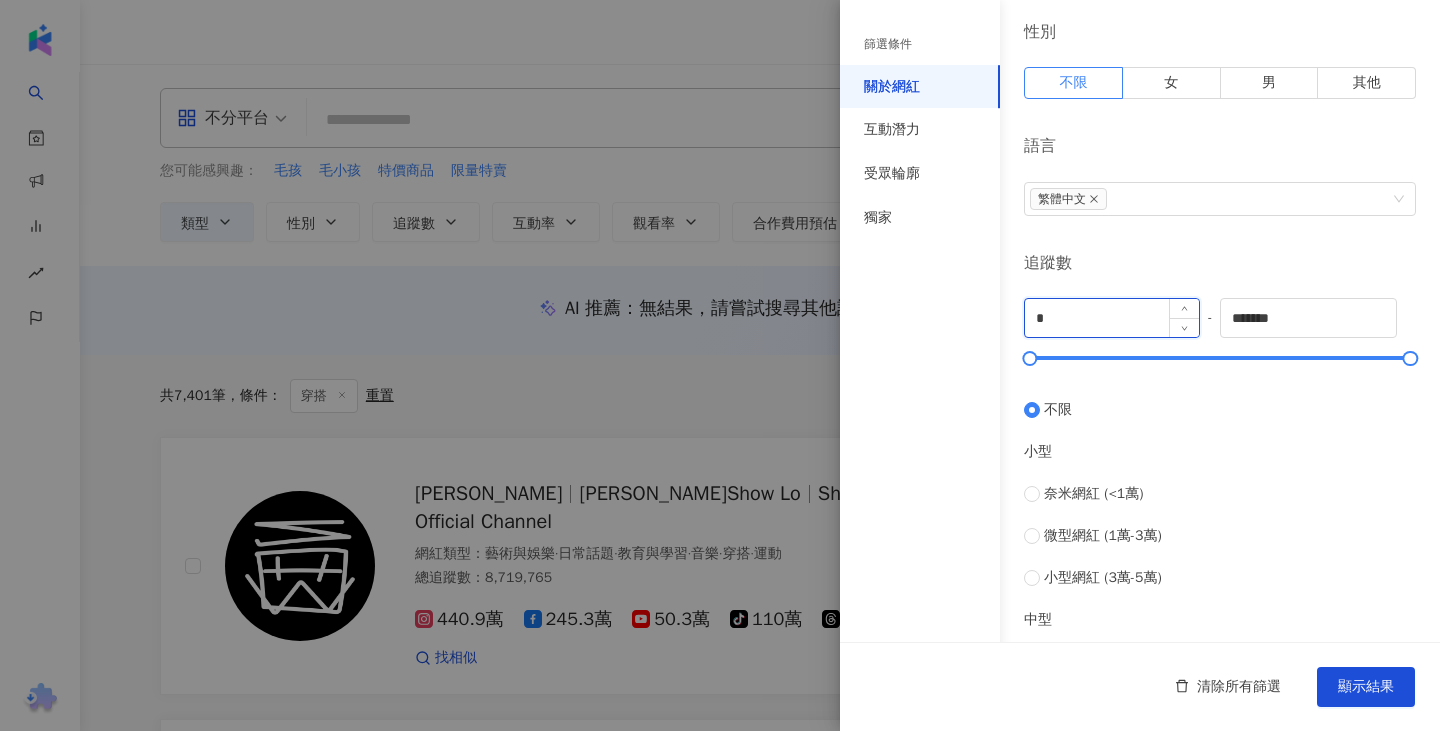 click on "*" at bounding box center [1112, 318] 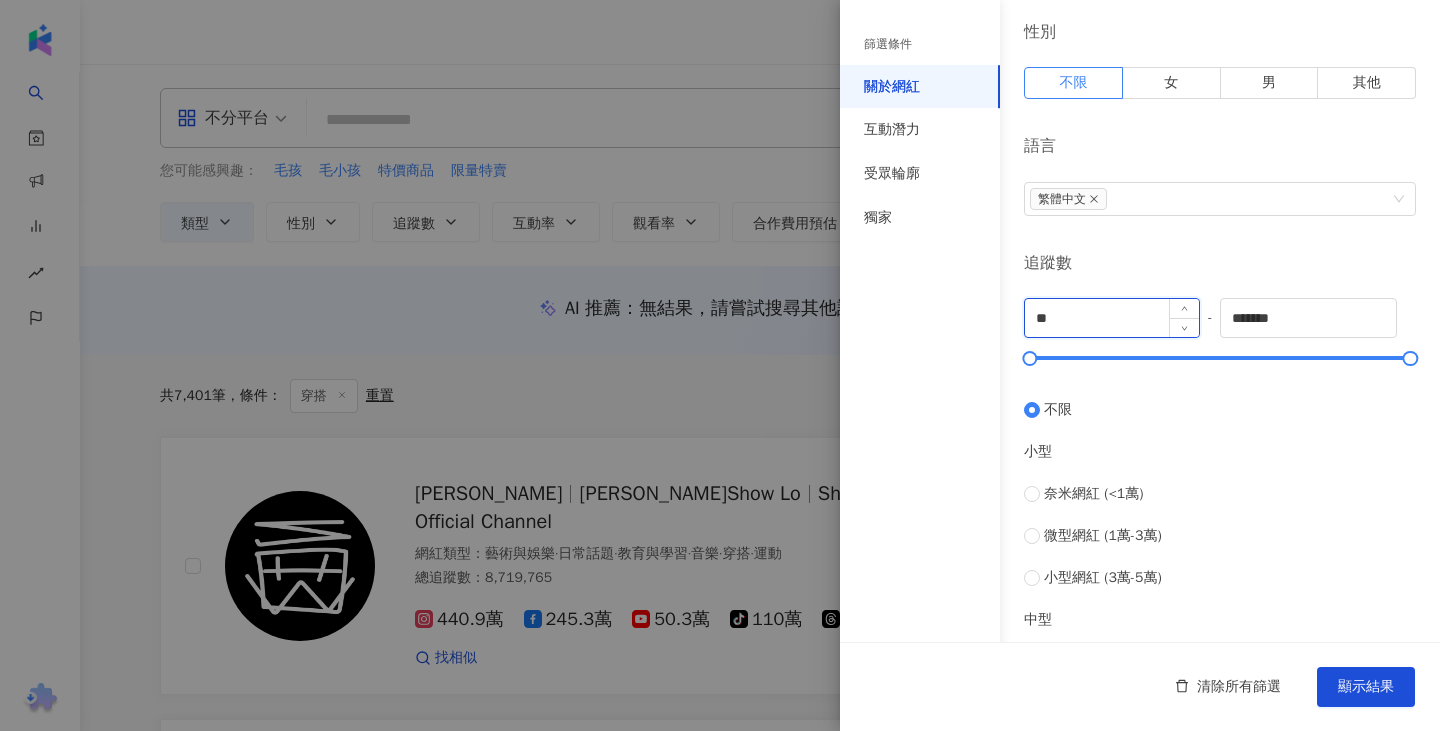 type on "*" 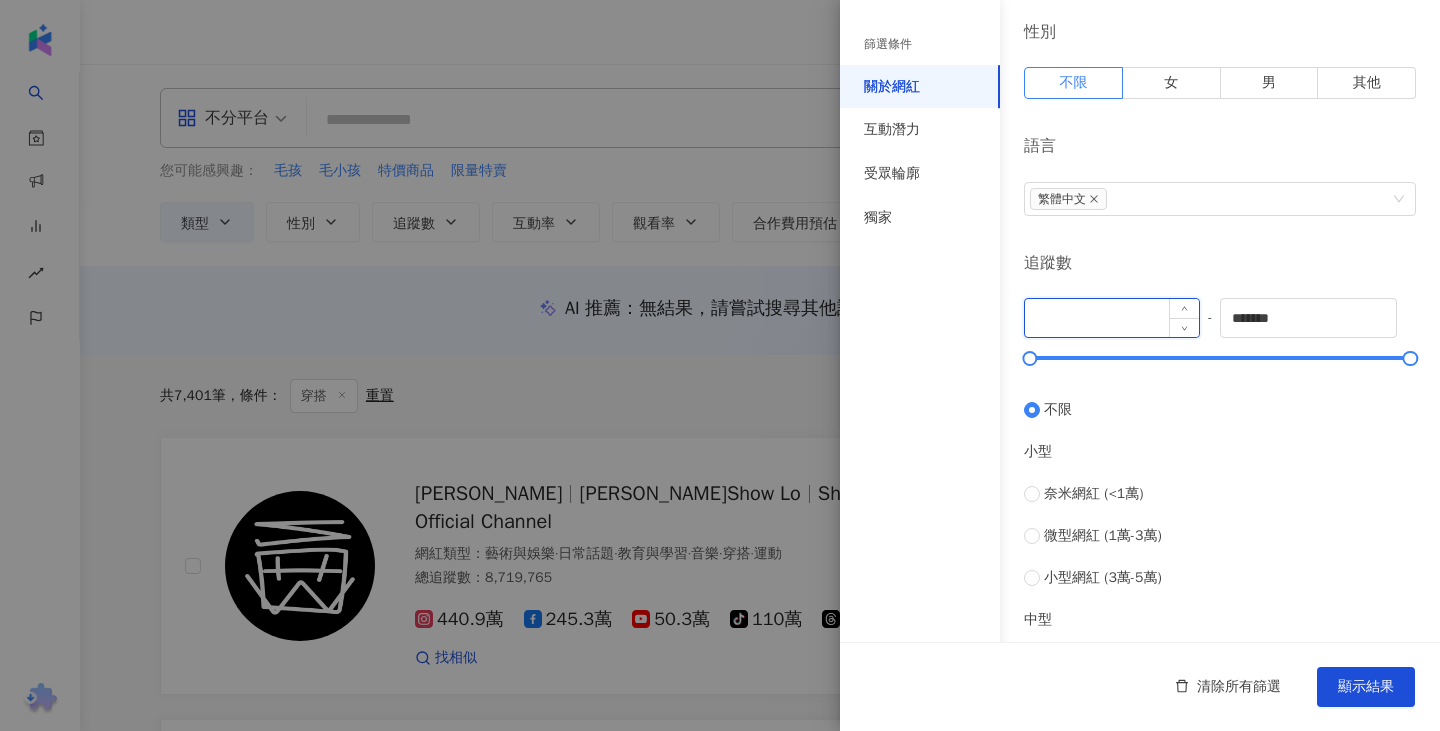 type on "*" 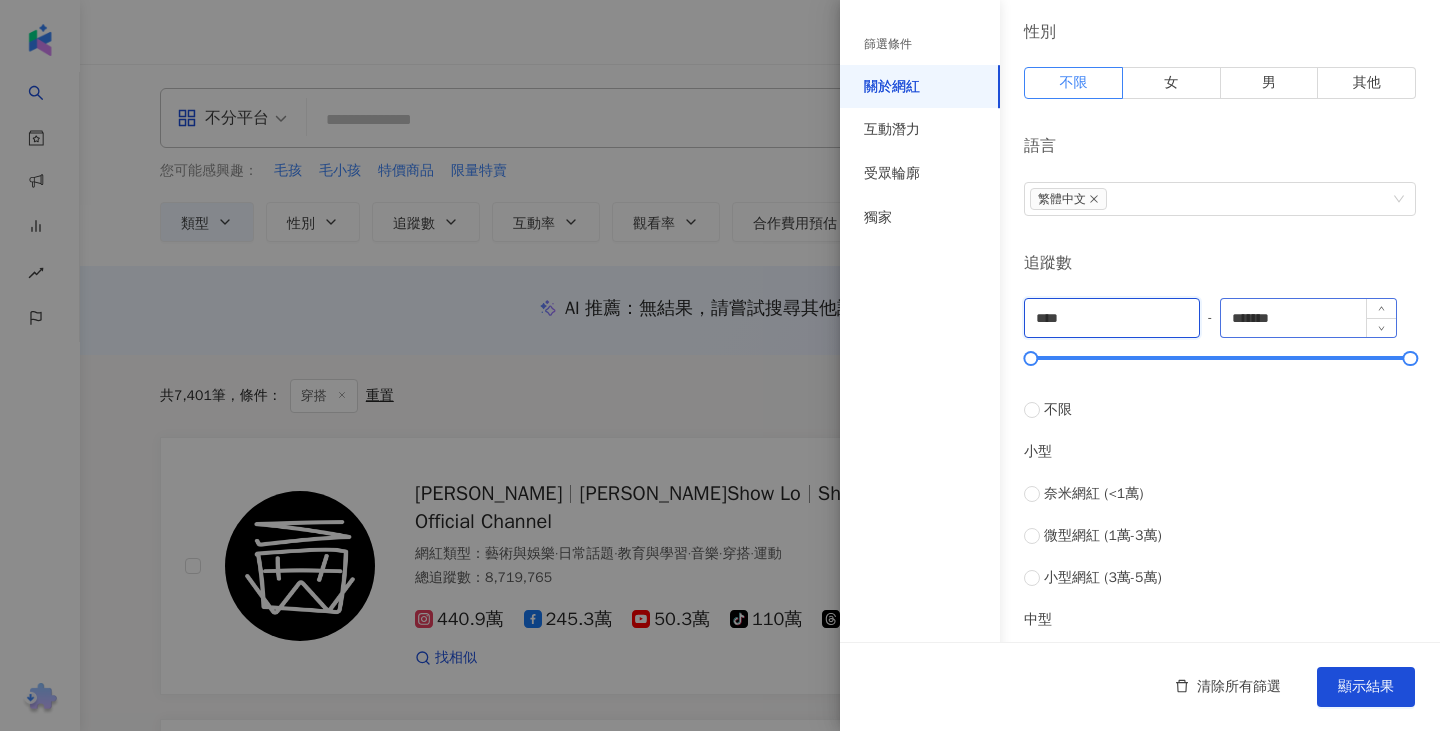 type on "****" 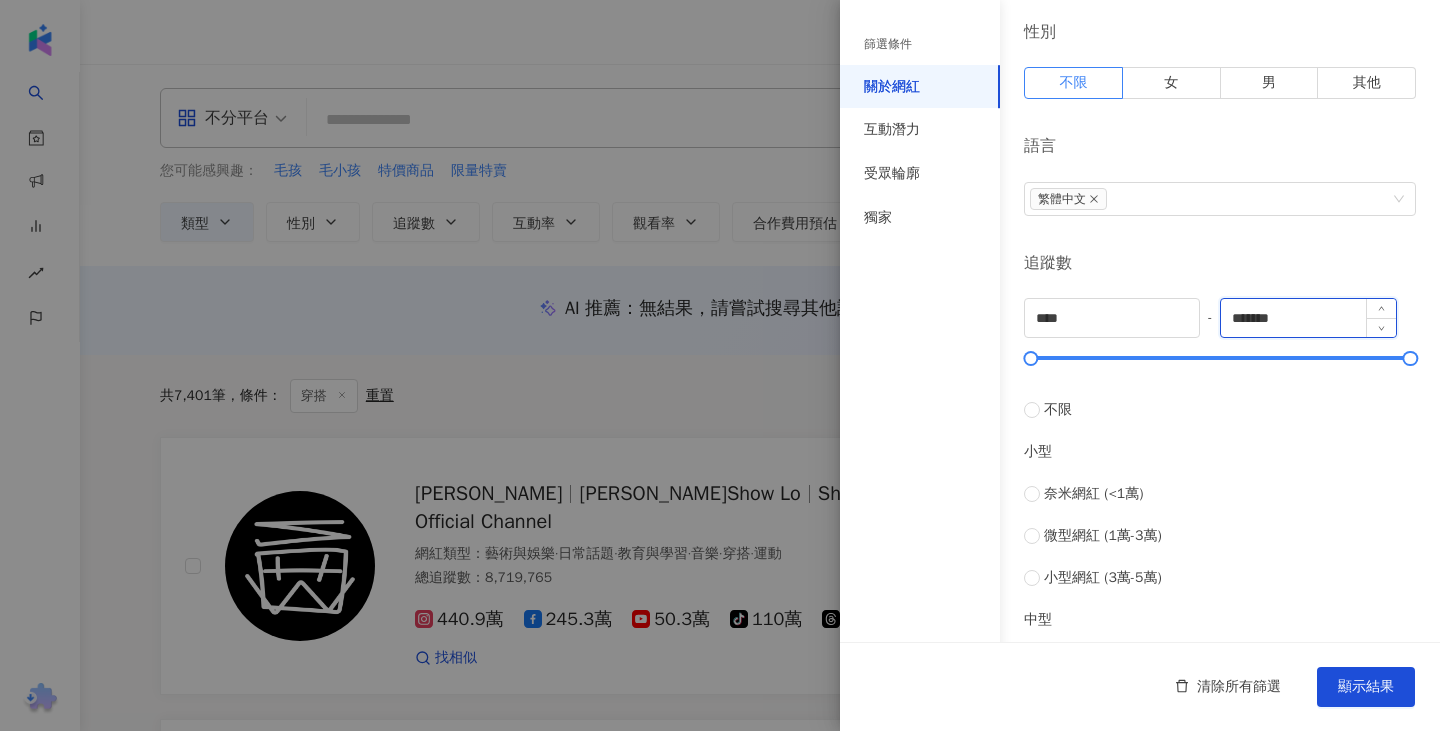 click on "*******" at bounding box center (1308, 318) 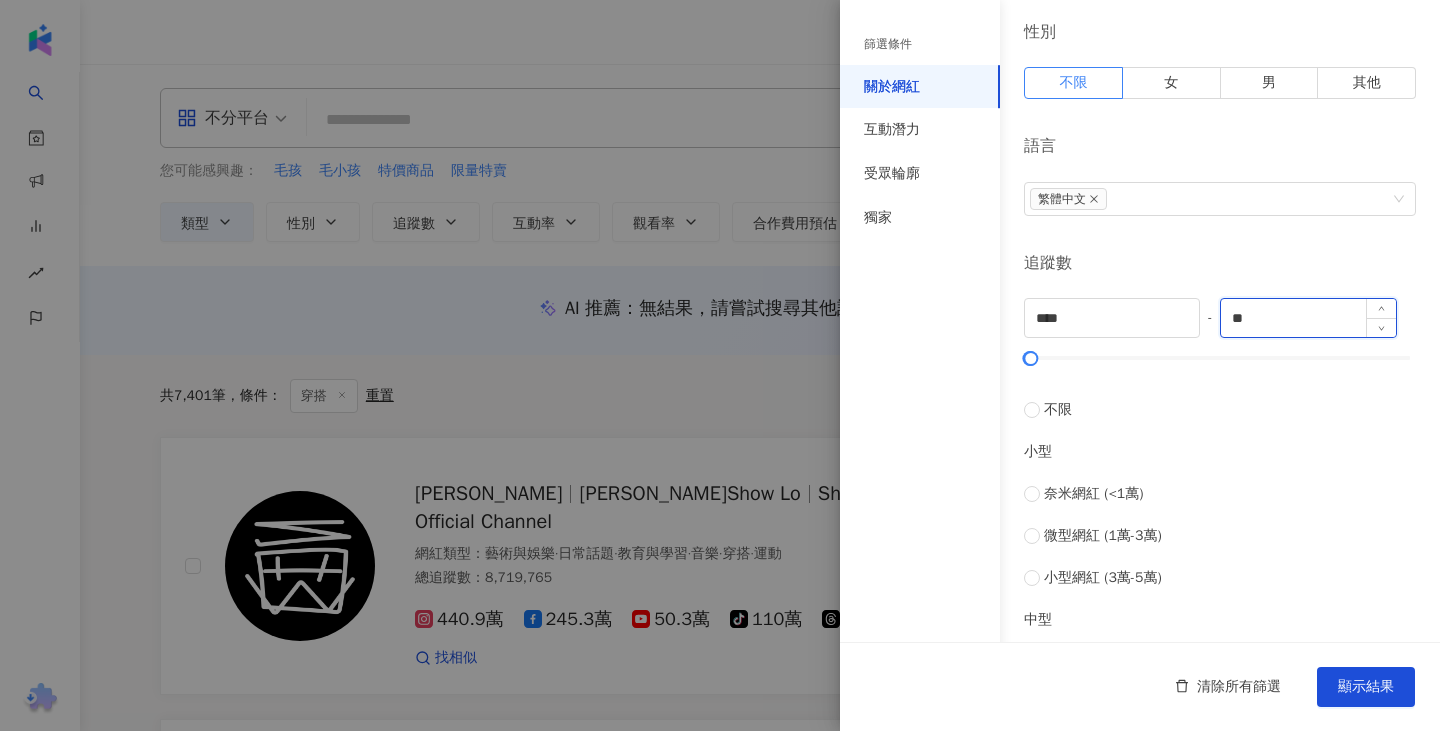 type on "*" 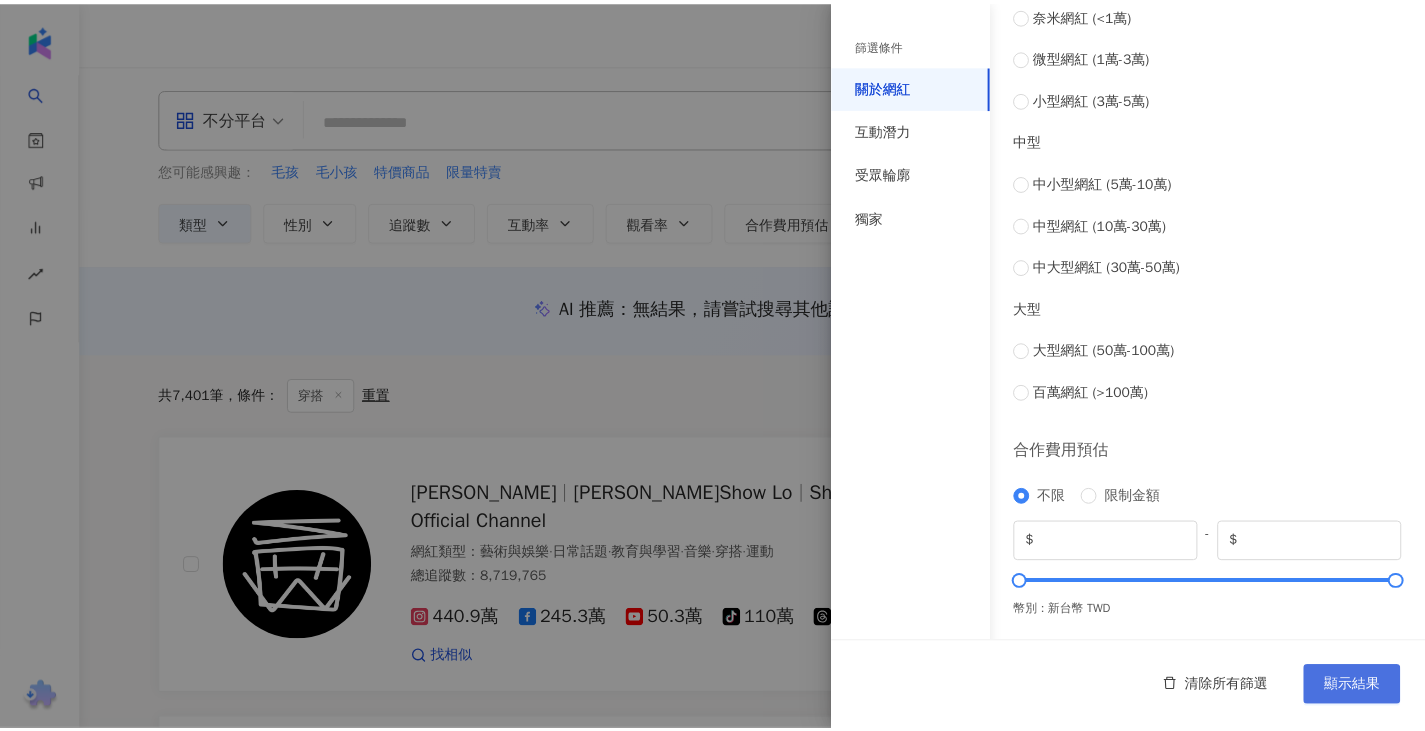 scroll, scrollTop: 608, scrollLeft: 0, axis: vertical 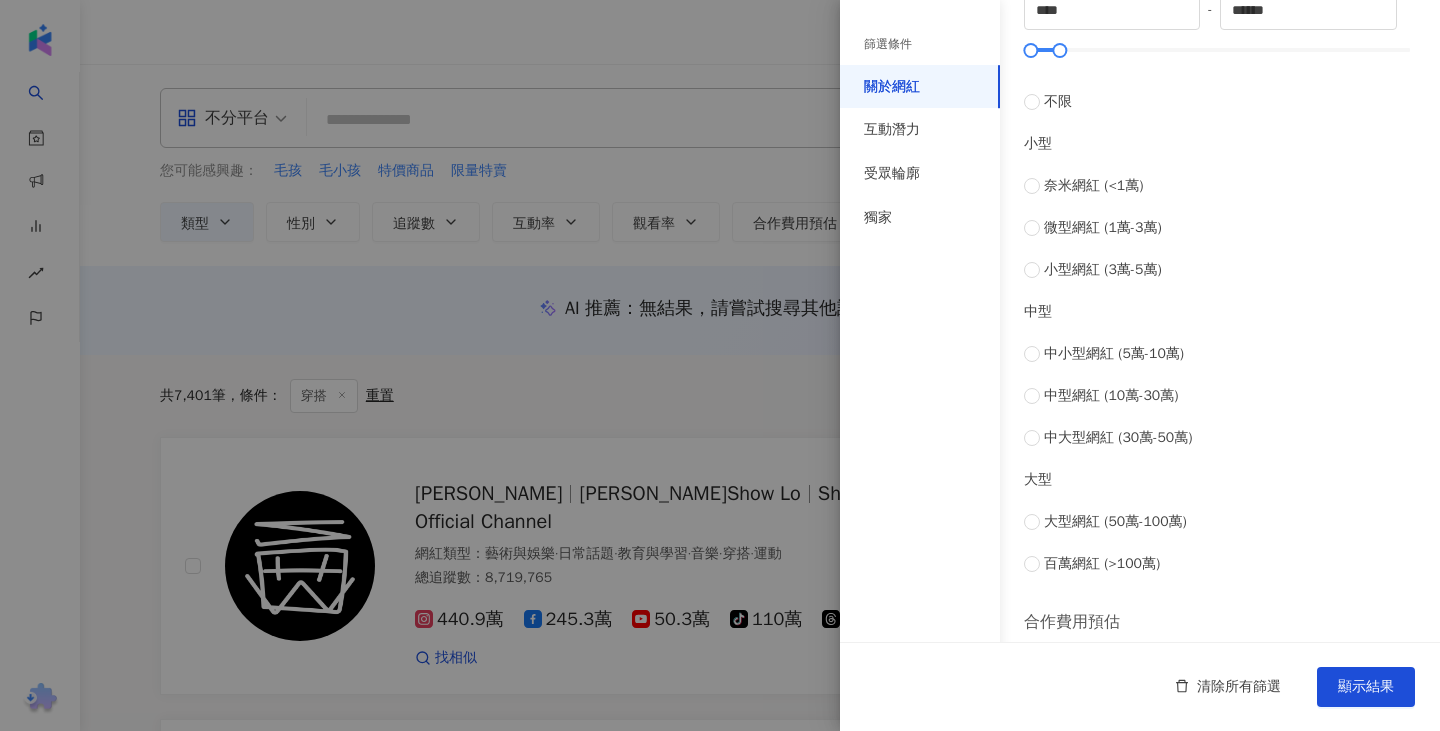 type on "*****" 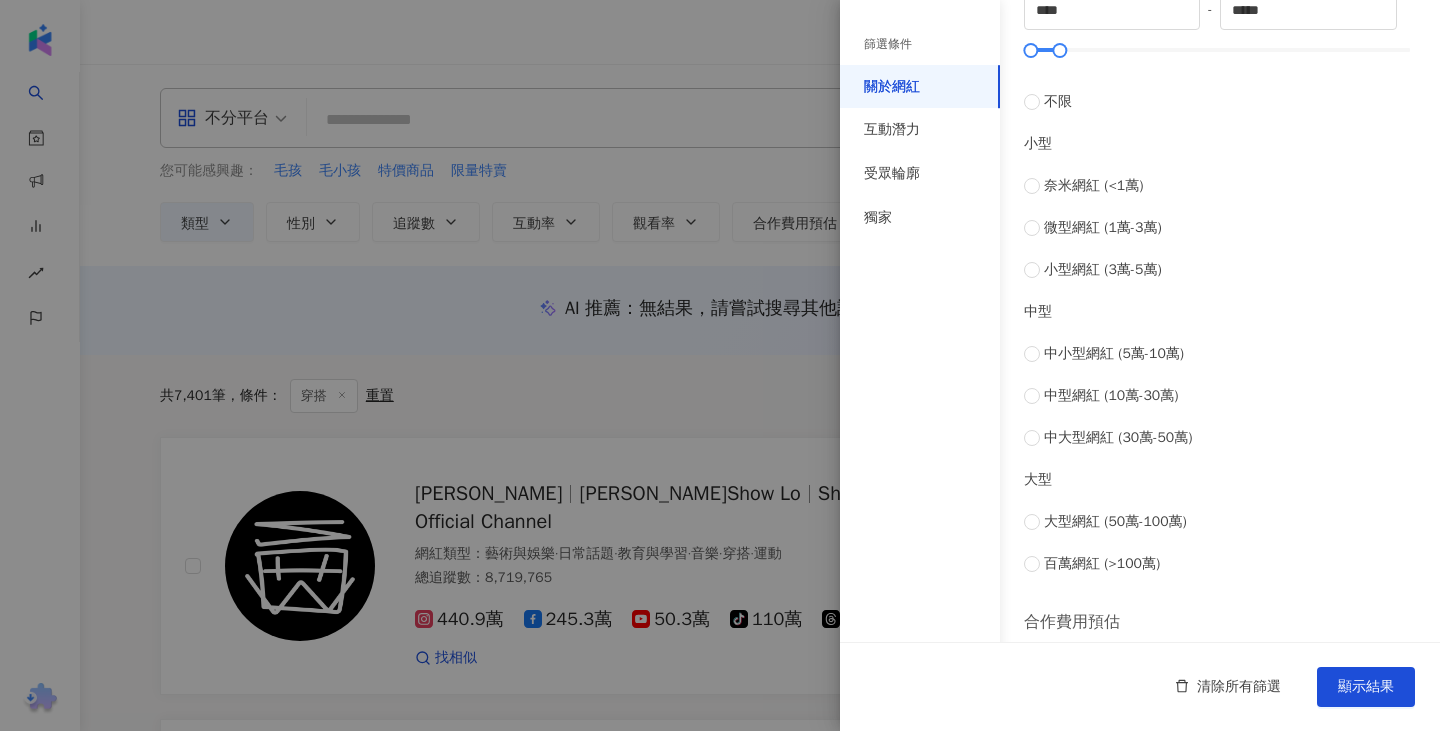 click on "清除所有篩選 顯示結果" at bounding box center [1140, 686] 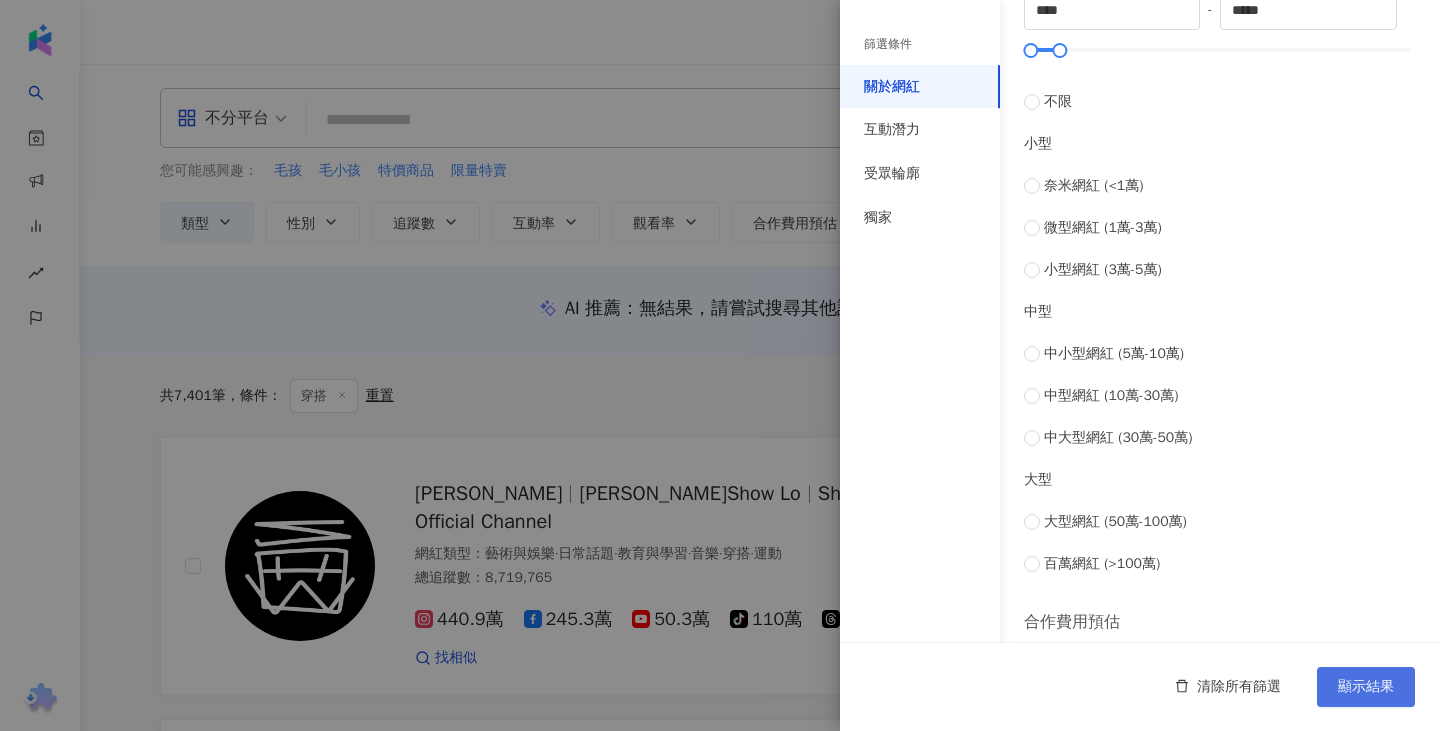 click on "顯示結果" at bounding box center (1366, 687) 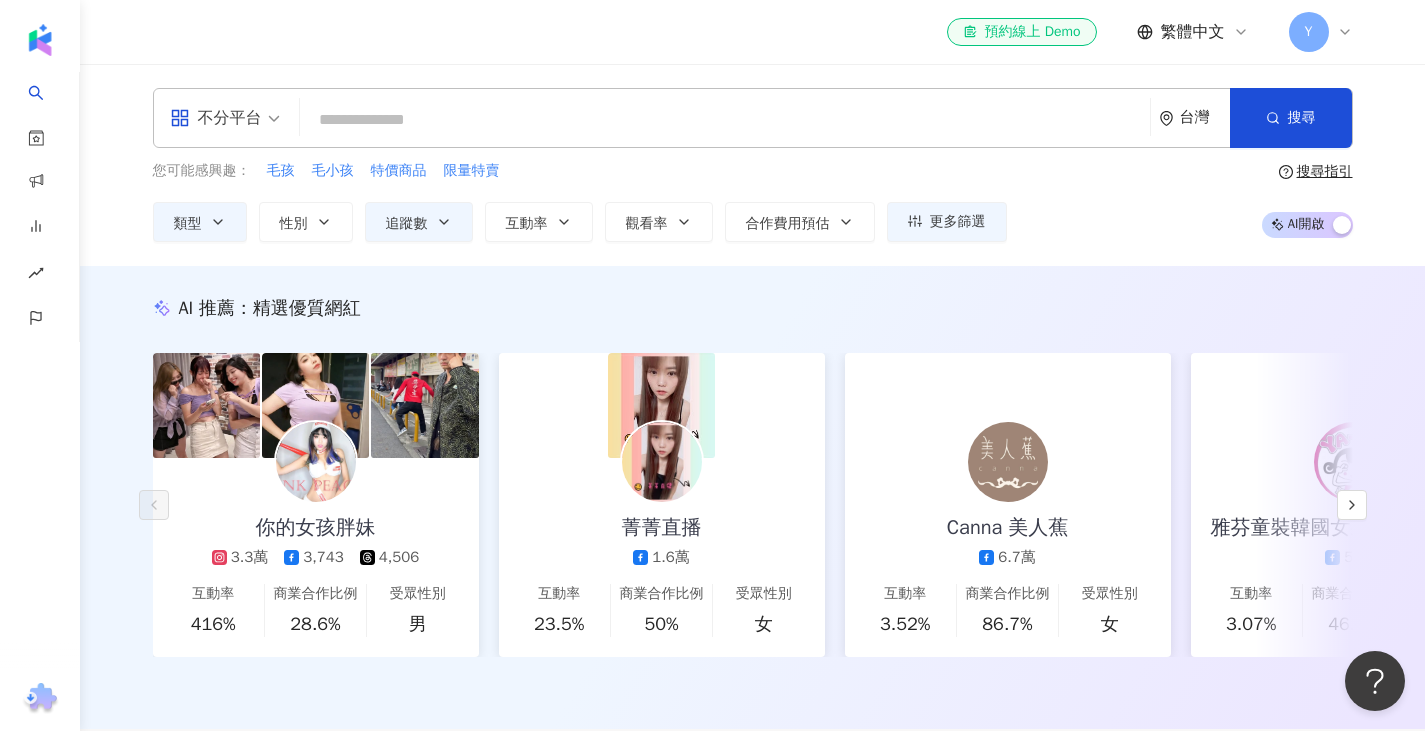 scroll, scrollTop: 100, scrollLeft: 0, axis: vertical 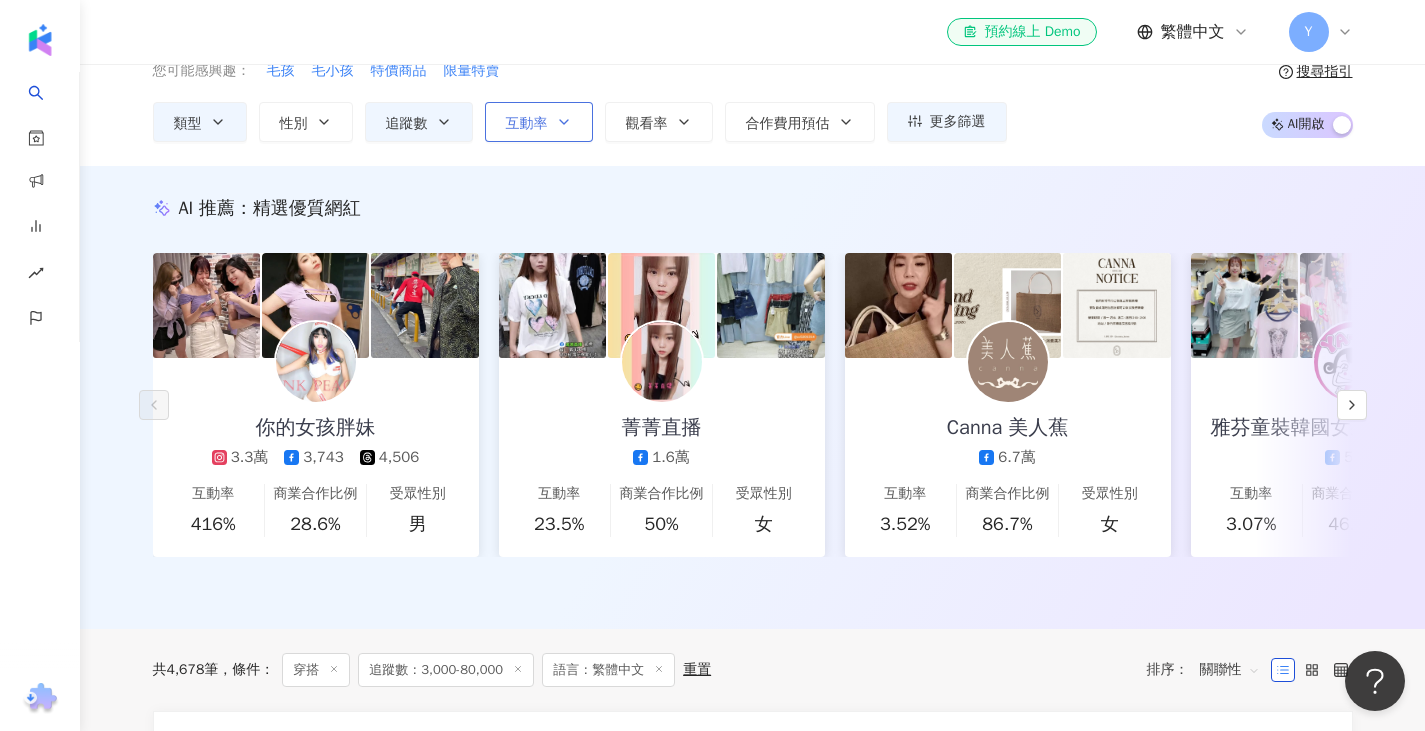 click on "互動率" at bounding box center (539, 122) 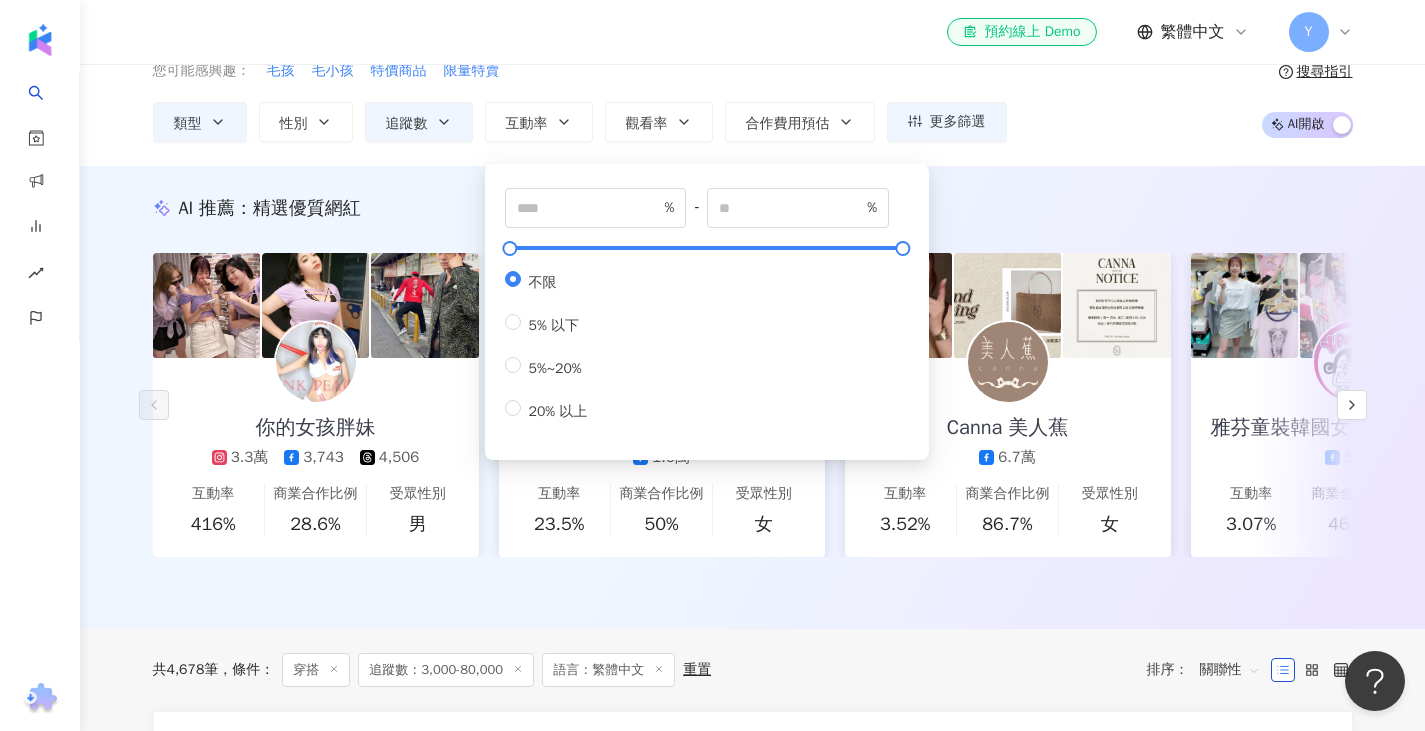 click on "%  -  % 不限 5% 以下 5%~20% 20% 以上" at bounding box center (707, 312) 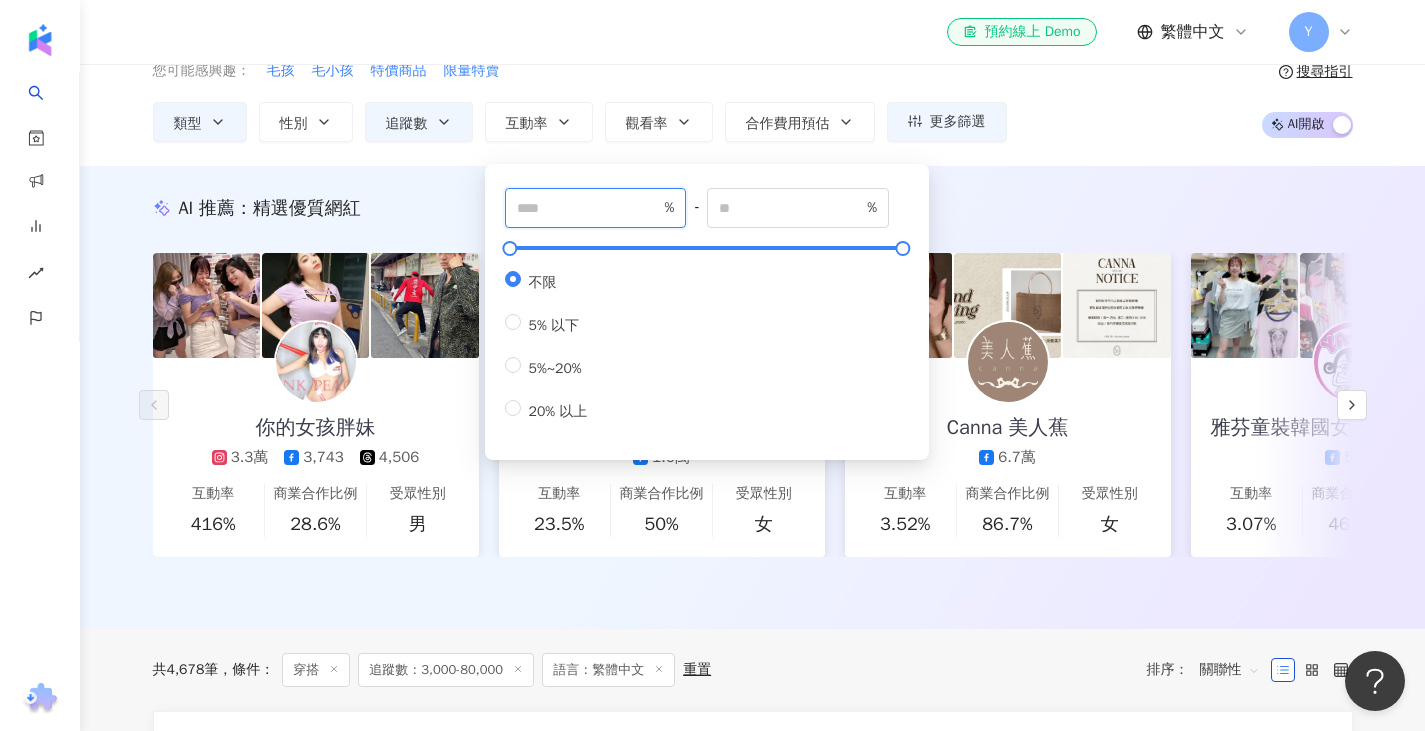 click at bounding box center [589, 208] 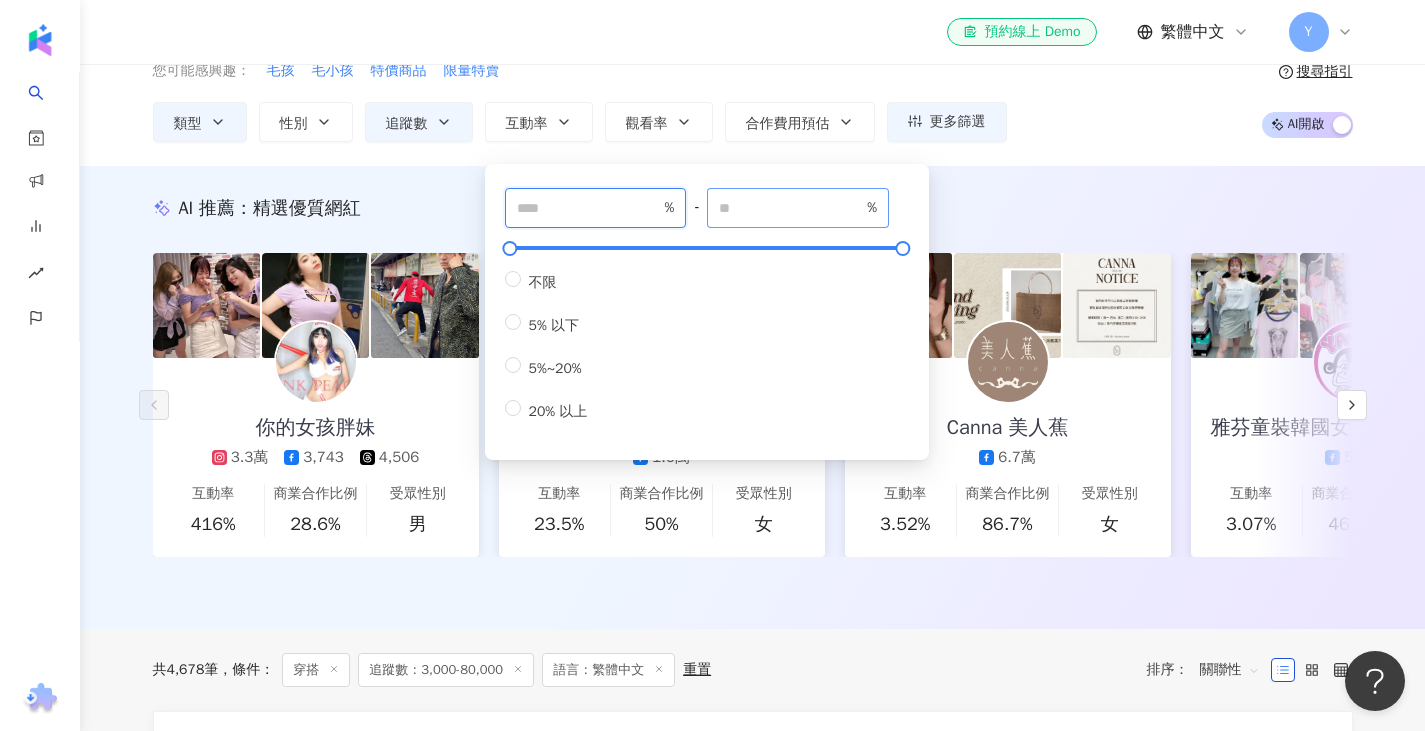 type on "*" 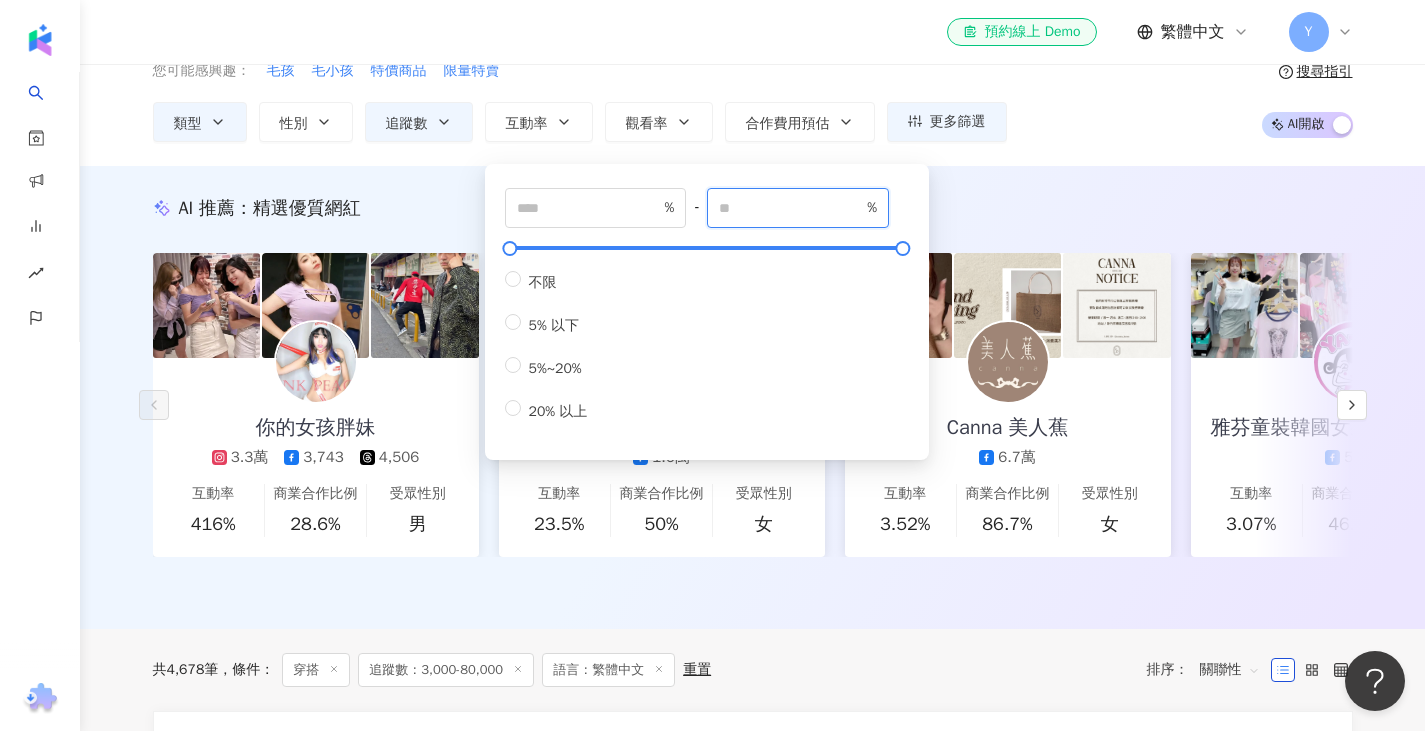 click at bounding box center [791, 208] 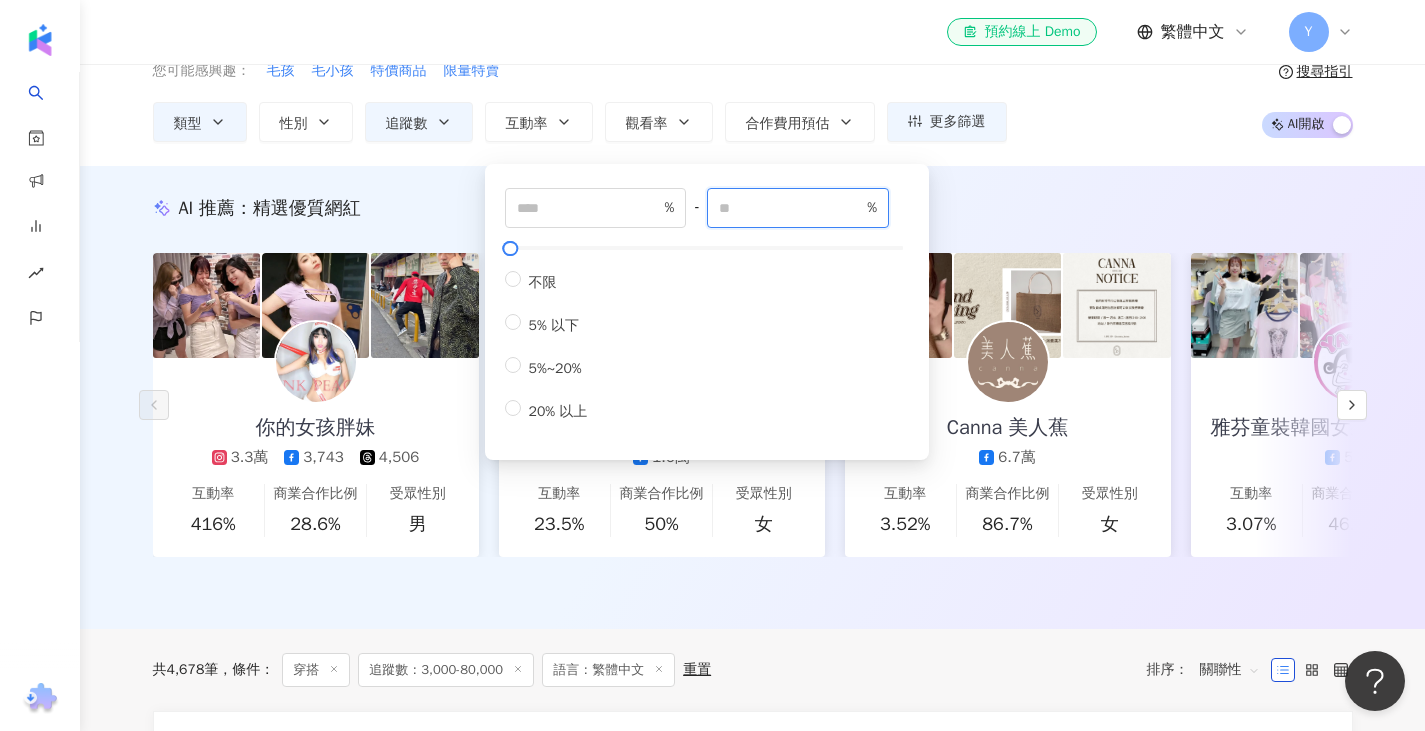 type on "*" 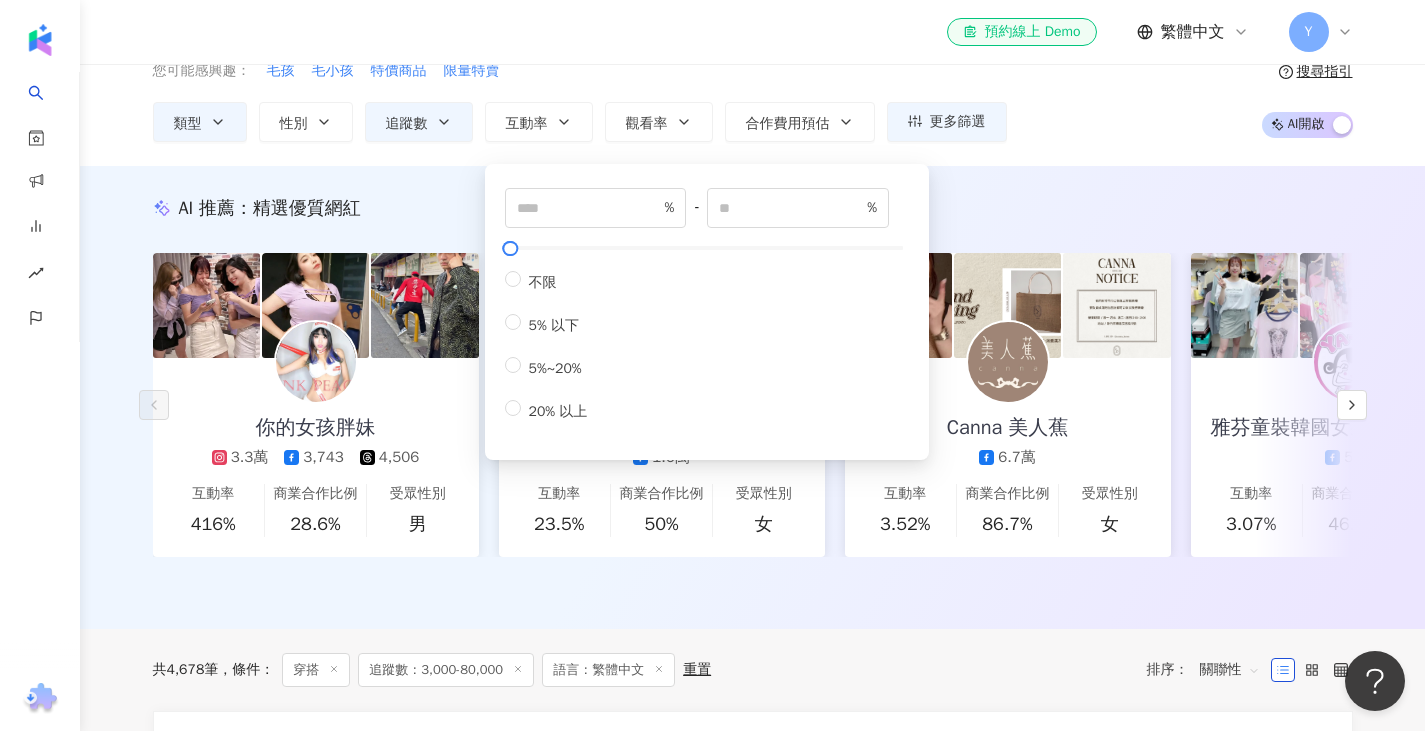 click on "AI 推薦 ： 精選優質網紅 你的女孩胖妹 3.3萬 3,743 4,506 互動率 416% 商業合作比例 28.6% 受眾性別 男 菁菁直播 1.6萬 互動率 23.5% 商業合作比例 50% 受眾性別 女 Canna 美人蕉 6.7萬 互動率 3.52% 商業合作比例 86.7% 受眾性別 女 雅芬童裝韓國女裝百貨飾品美妝直播 5.9萬 互動率 3.07% 商業合作比例 46.4% 受眾性別 女 白色時尚/white vogue 5萬 互動率 3.33% 商業合作比例 33.3% 受眾性別 女 3.3 Studio 4.2萬 互動率 3.99% 商業合作比例 62.8% 受眾性別 女 米葵兒服飾直播 3.6萬 互動率 4.63% 商業合作比例 61.2% 受眾性別 女 MITOE 6.9萬 互動率 2.35% 商業合作比例 89.1% 受眾性別 女 OP-OverPower日韓服飾 2.1萬 互動率 6.81% 商業合作比例 77.3% 受眾性別 女 Eilly shop．伊利服飾 3.9萬 互動率 3.67% 商業合作比例 78.5% 受眾性別 女 哈士奇 4.8萬 3.1萬 互動率 34.3% 商業合作比例 10% 受眾性別 女 cody.0928 3.3萬 1.9萬 互動率 60.8%" at bounding box center (752, 397) 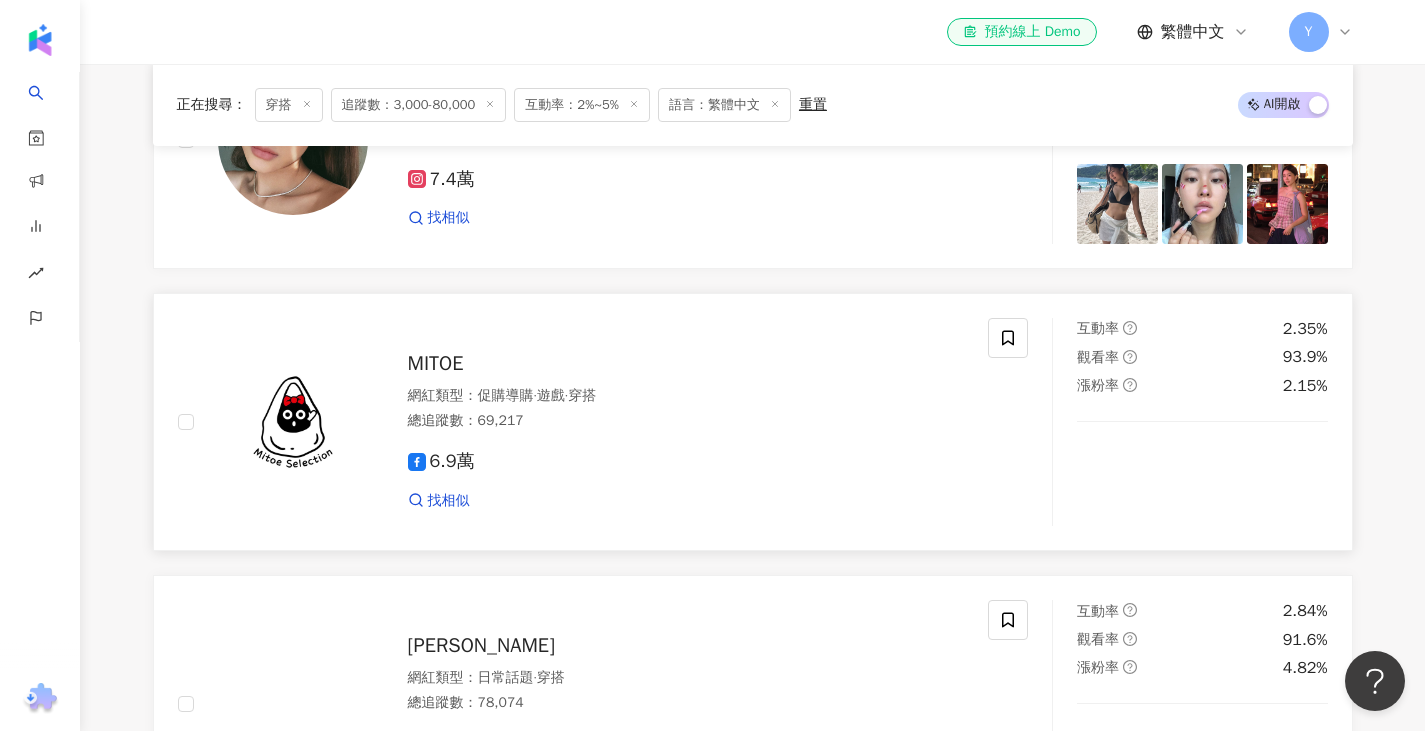scroll, scrollTop: 1000, scrollLeft: 0, axis: vertical 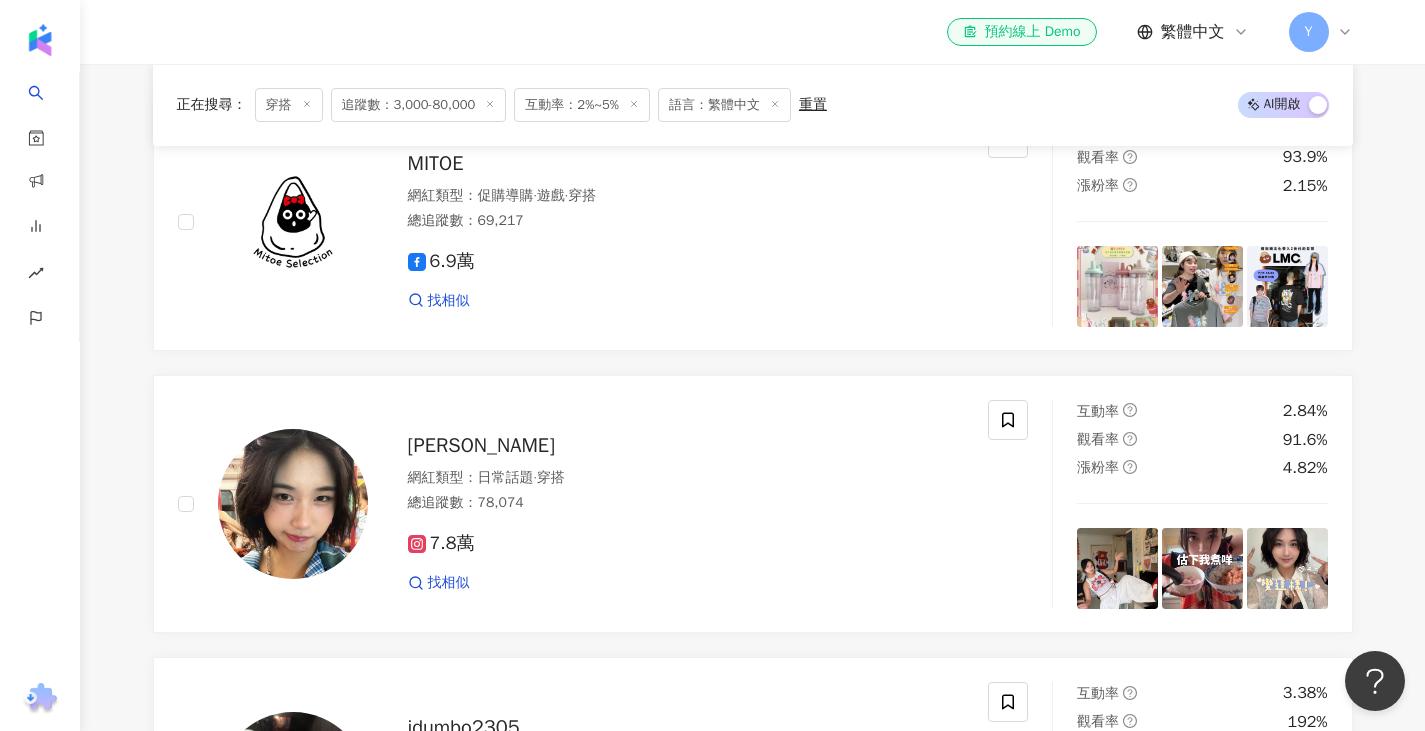 click on "追蹤數：3,000-80,000" at bounding box center (419, 105) 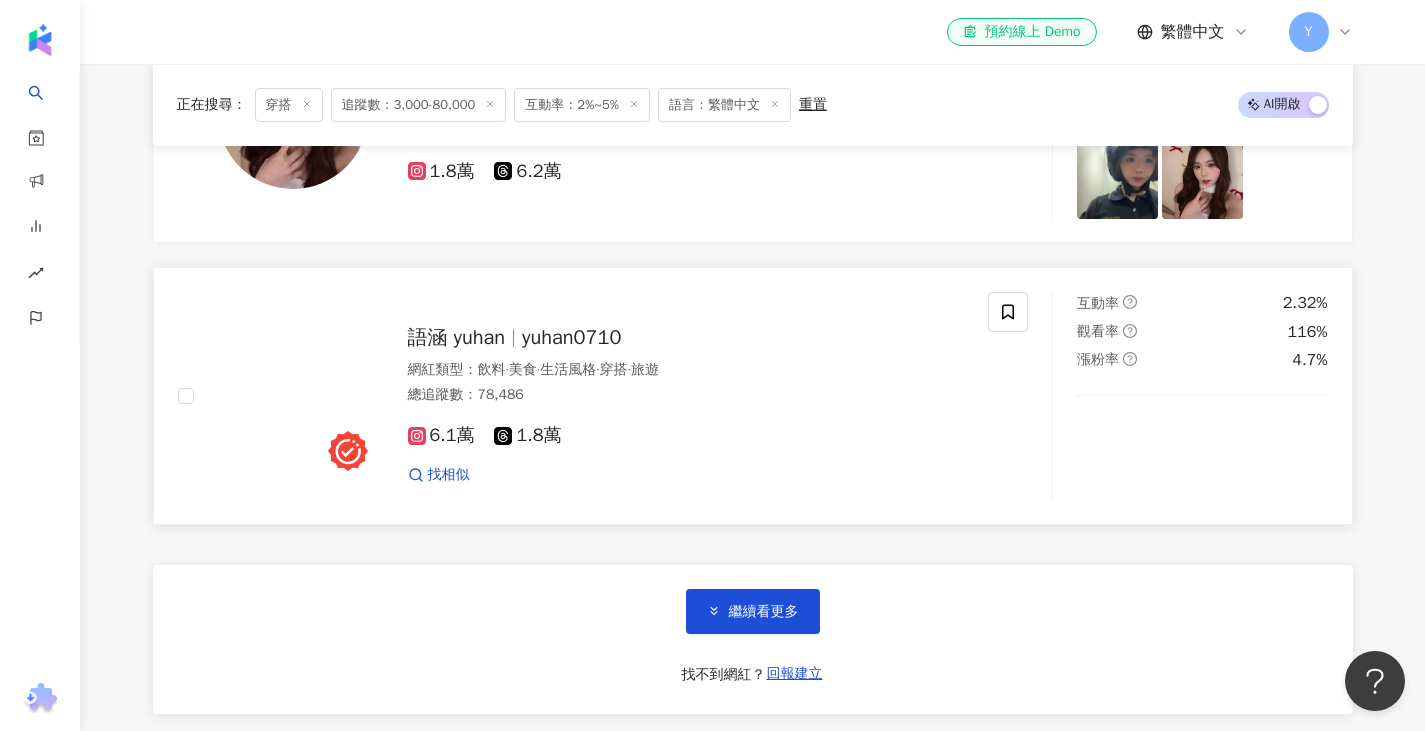 scroll, scrollTop: 3700, scrollLeft: 0, axis: vertical 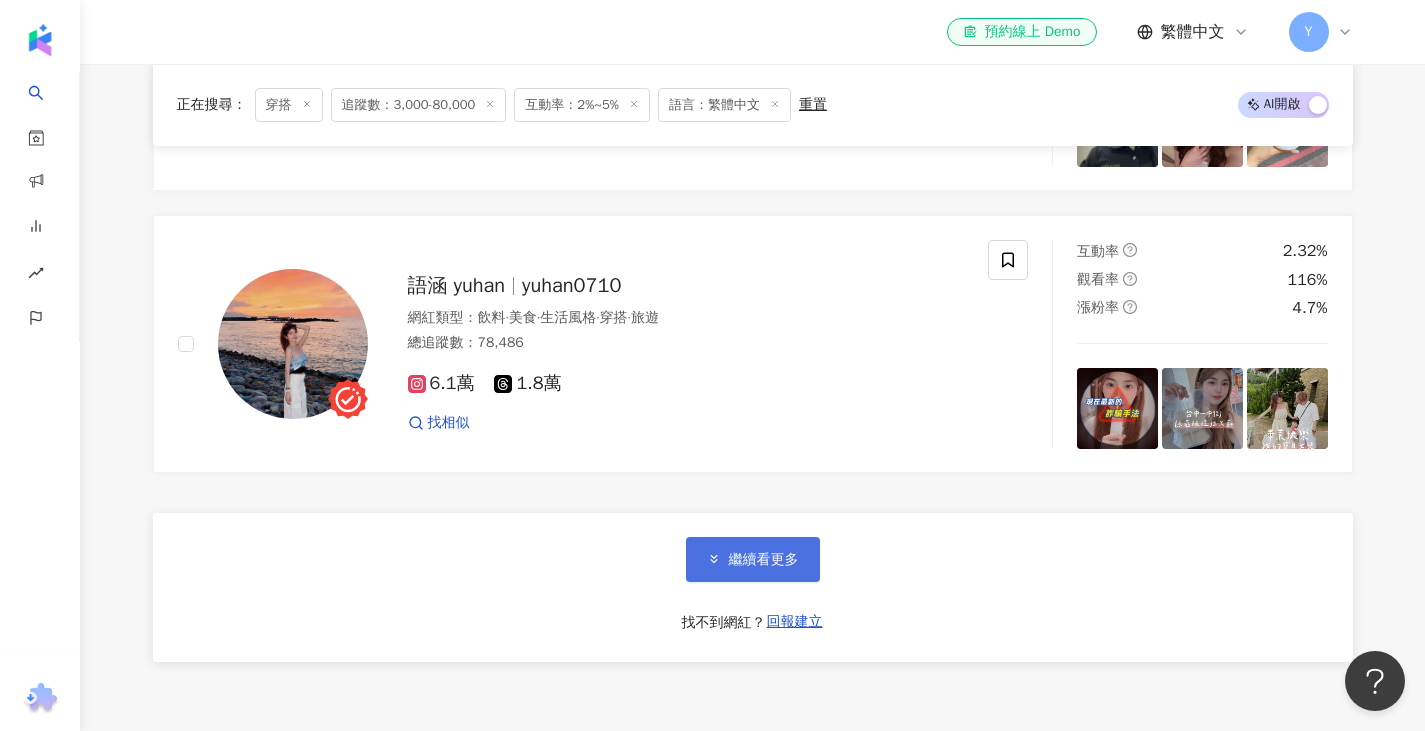 click on "繼續看更多" at bounding box center [753, 559] 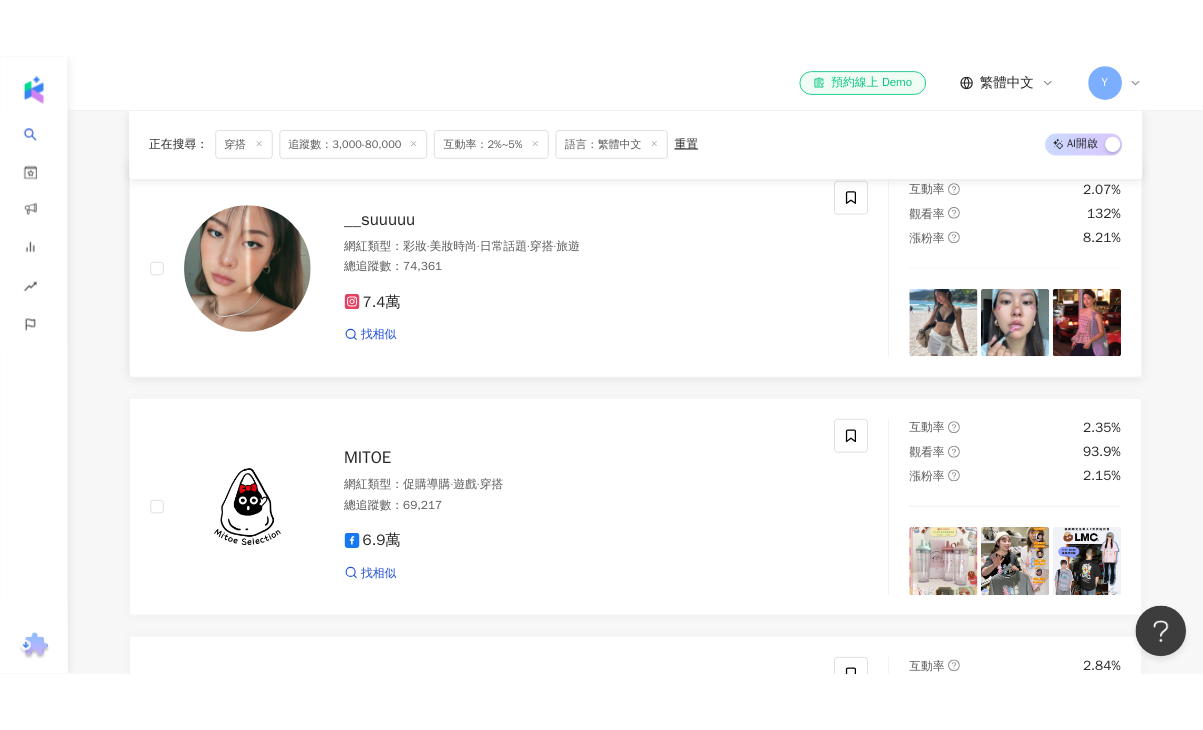 scroll, scrollTop: 700, scrollLeft: 0, axis: vertical 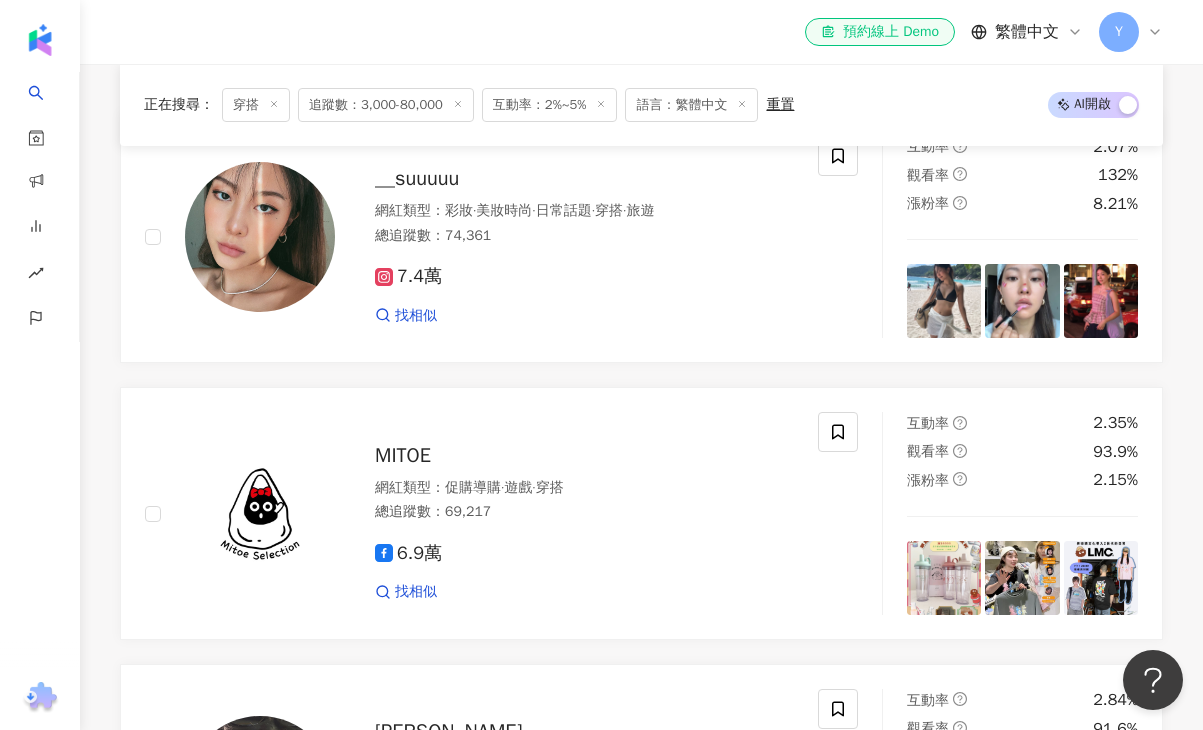 click on "正在搜尋 ： 穿搭 追蹤數：3,000-80,000 互動率：2%~5% 語言：繁體中文 重置 AI  開啟 AI  關閉" at bounding box center (641, 105) 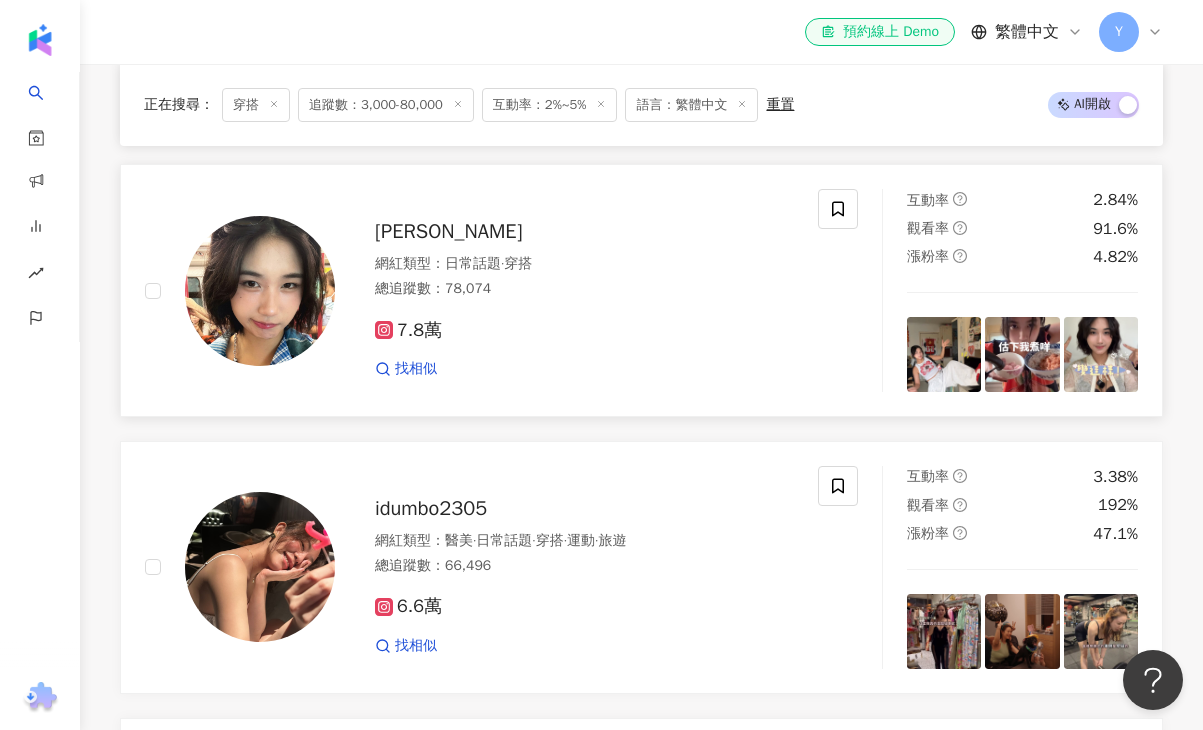 scroll, scrollTop: 1300, scrollLeft: 0, axis: vertical 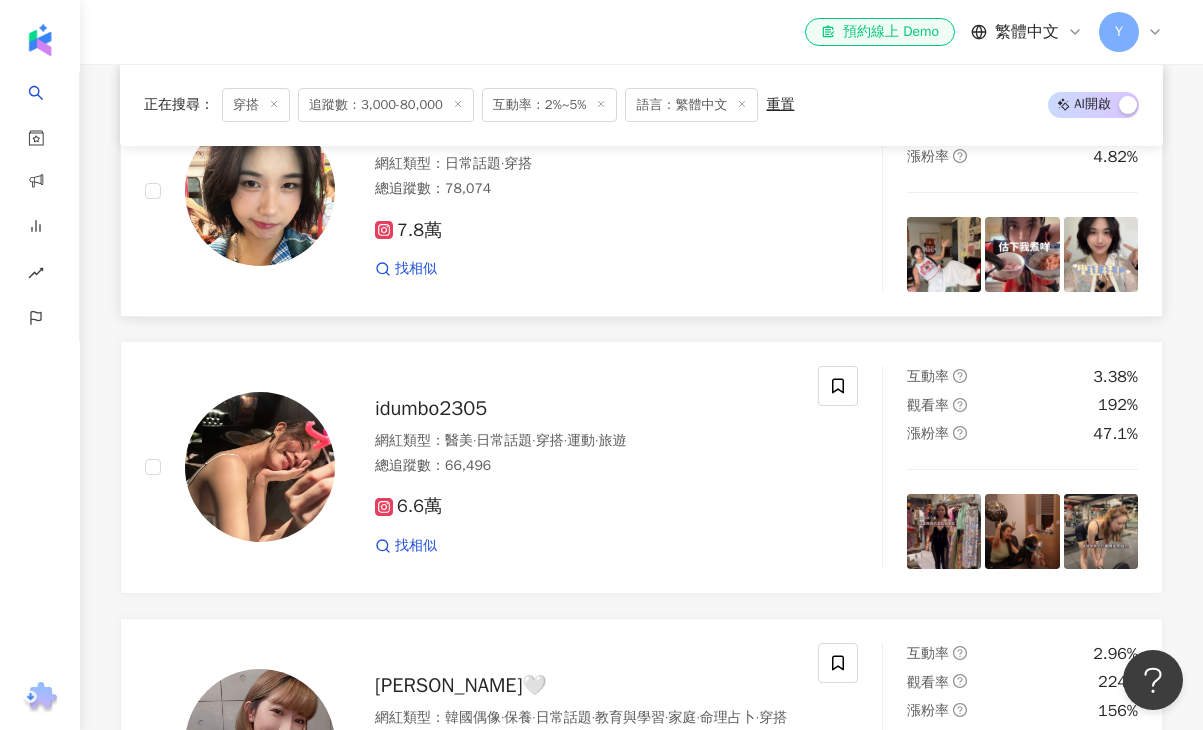 click on "IVY 雪❄️ 網紅類型 ： 日常話題  ·  穿搭 總追蹤數 ： 78,074 7.8萬 找相似" at bounding box center [481, 190] 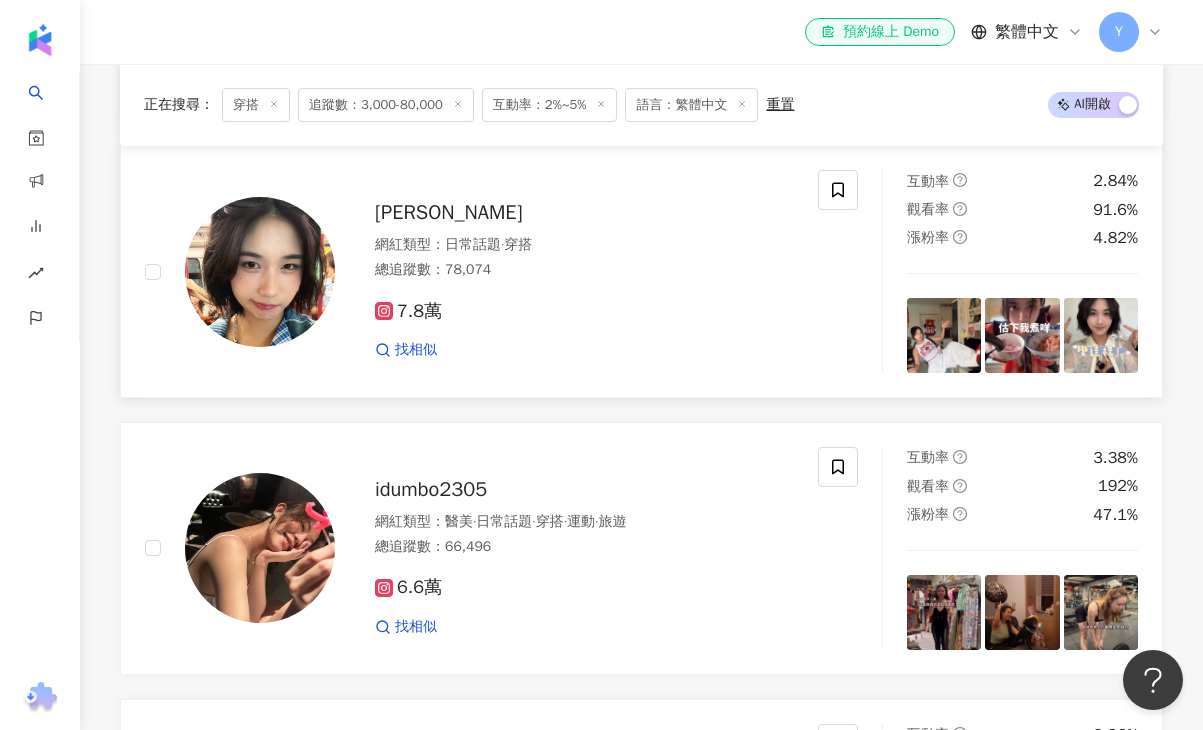 scroll, scrollTop: 1200, scrollLeft: 0, axis: vertical 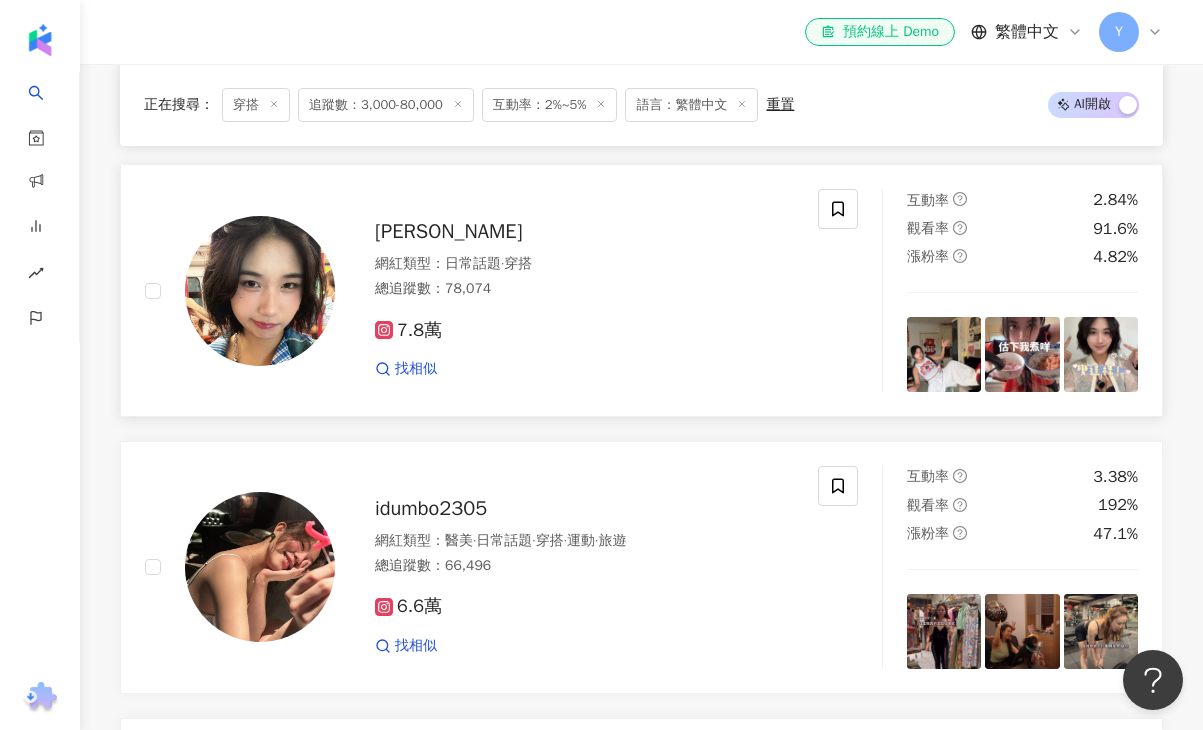 click on "7.8萬 找相似" at bounding box center [584, 341] 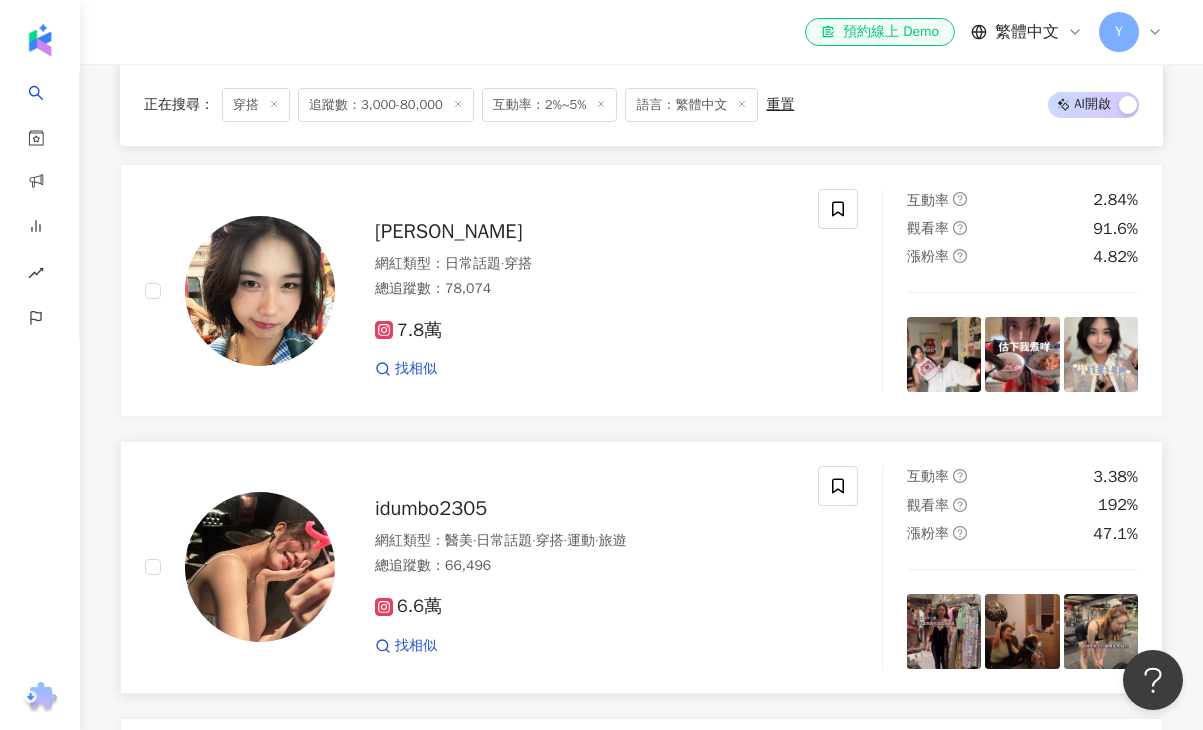 scroll, scrollTop: 1500, scrollLeft: 0, axis: vertical 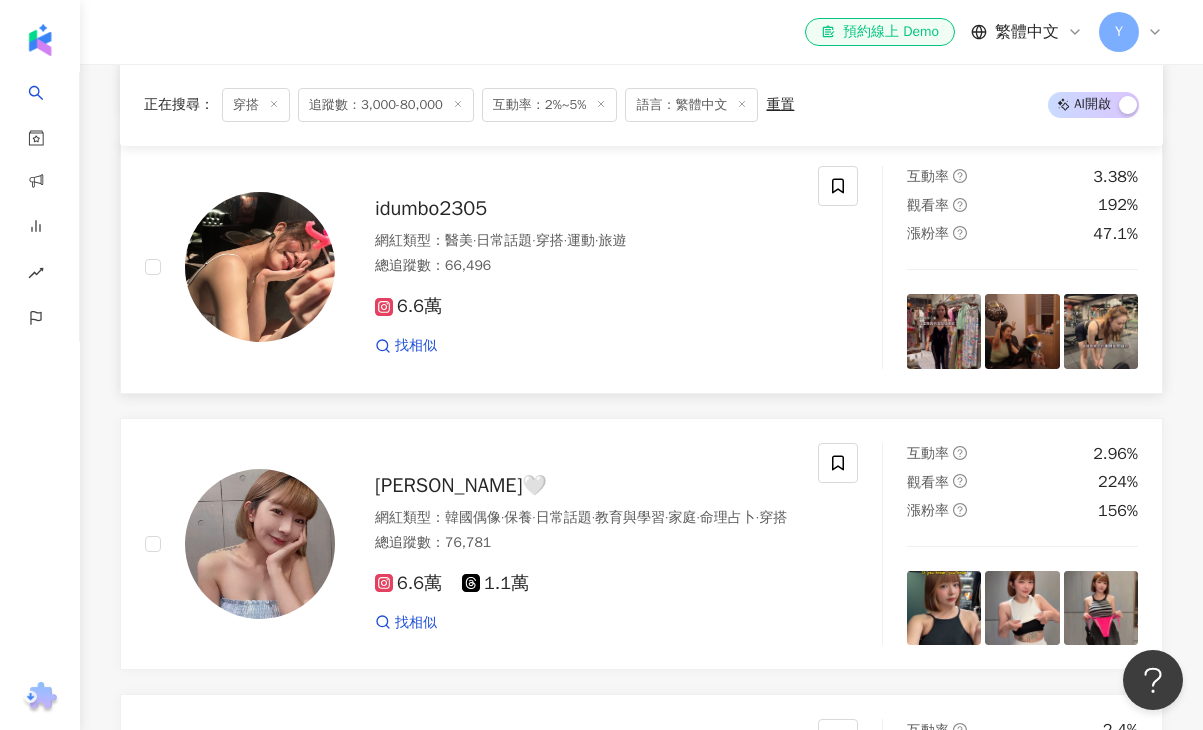 click at bounding box center [260, 267] 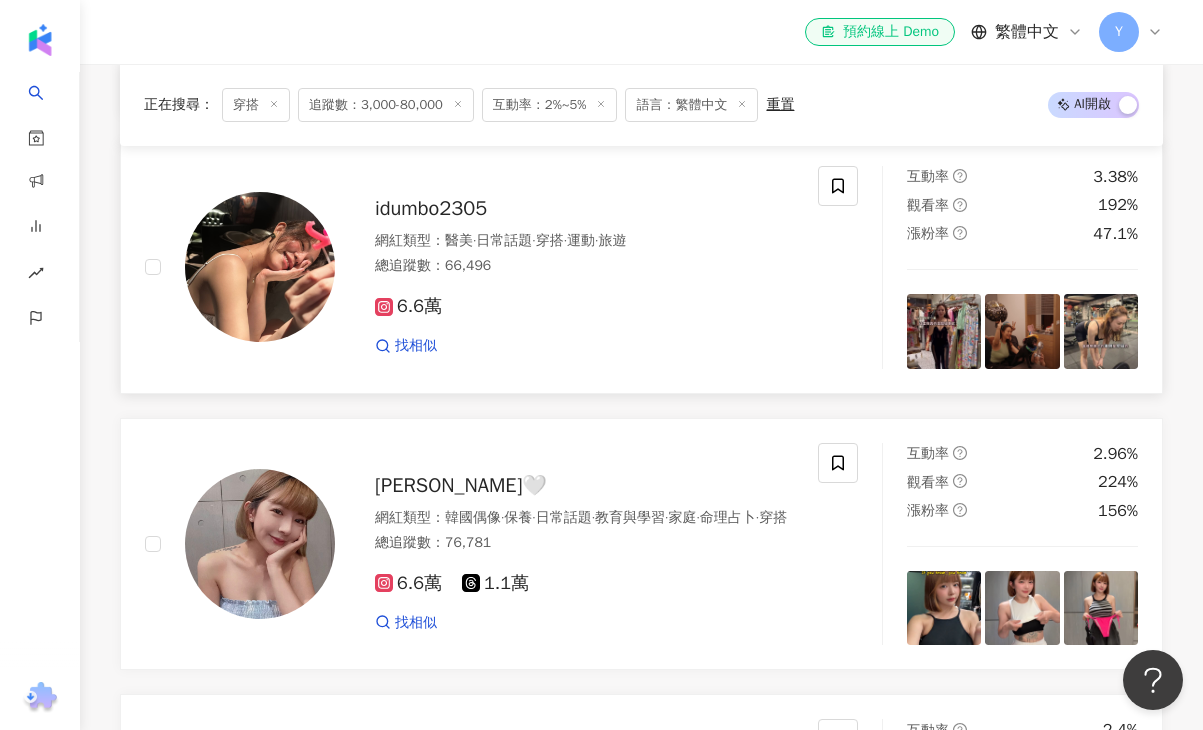 scroll, scrollTop: 1700, scrollLeft: 0, axis: vertical 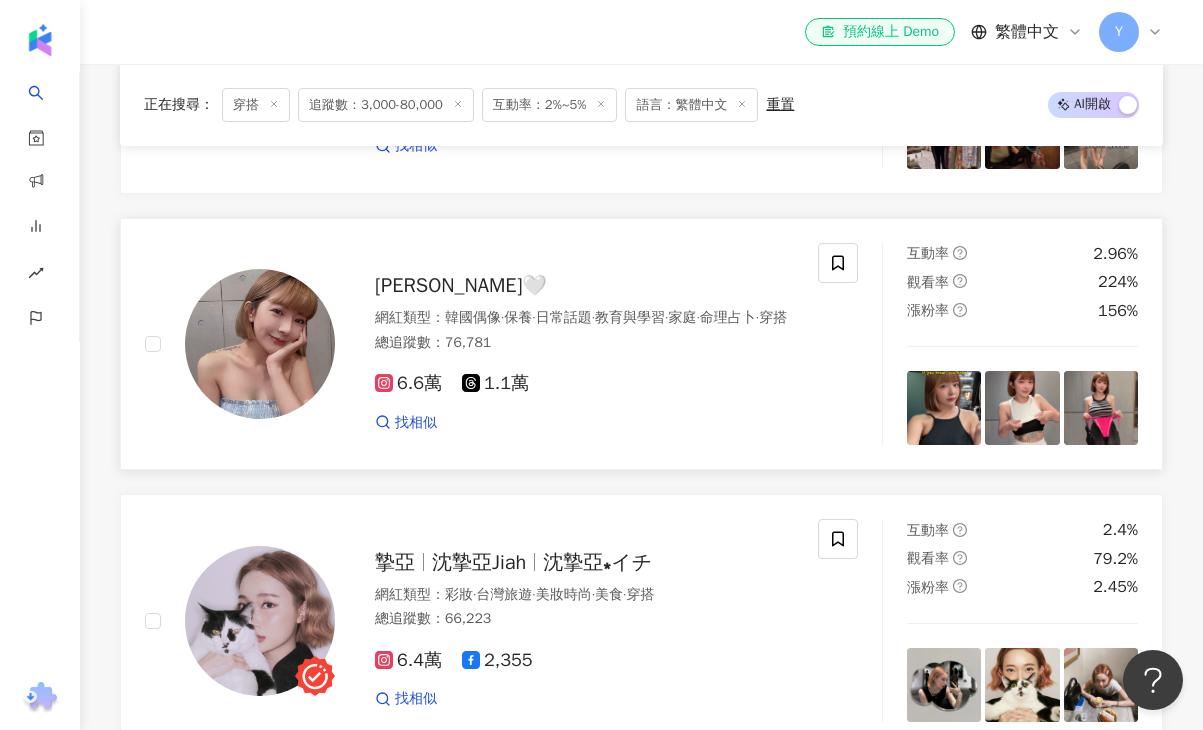 click at bounding box center [260, 344] 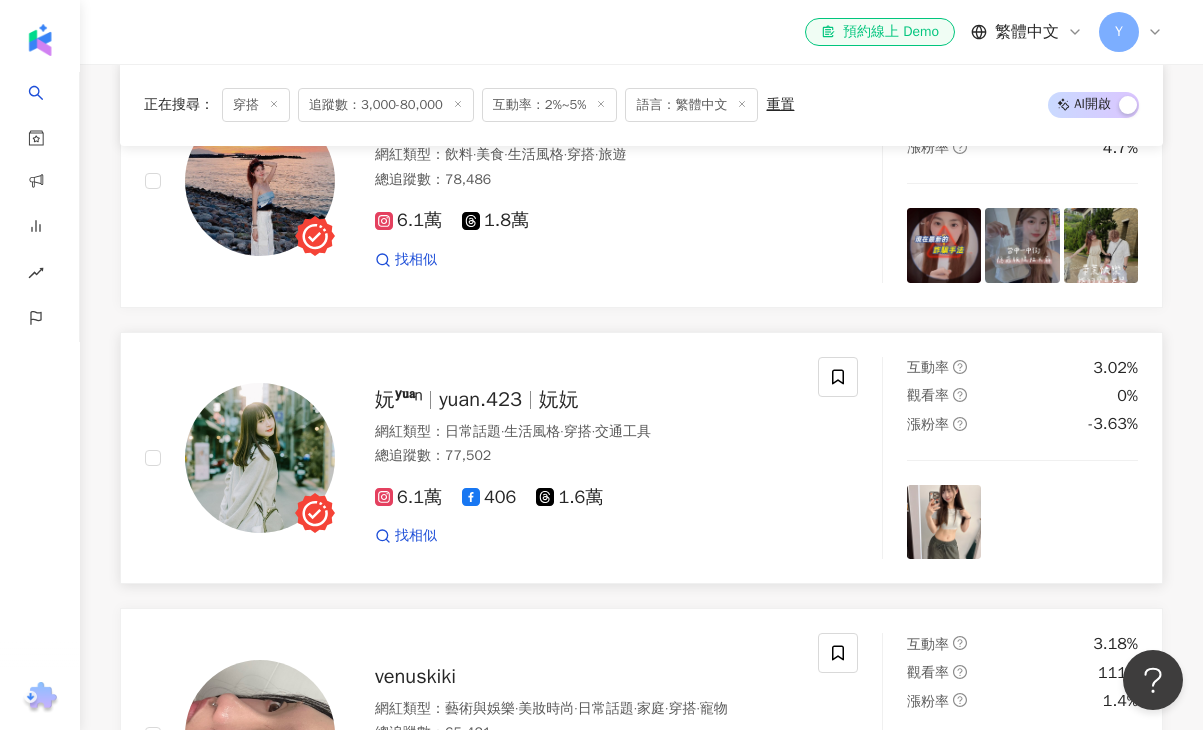 scroll, scrollTop: 3600, scrollLeft: 0, axis: vertical 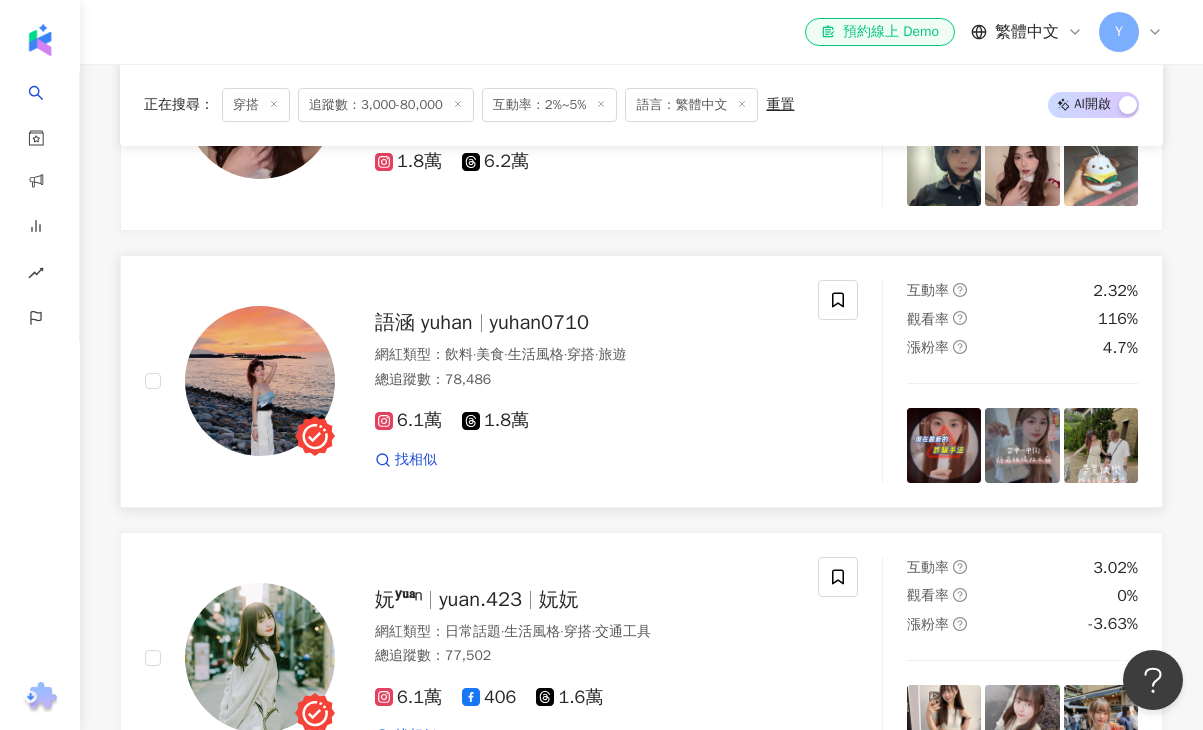click on "語涵 yuhan" at bounding box center [424, 322] 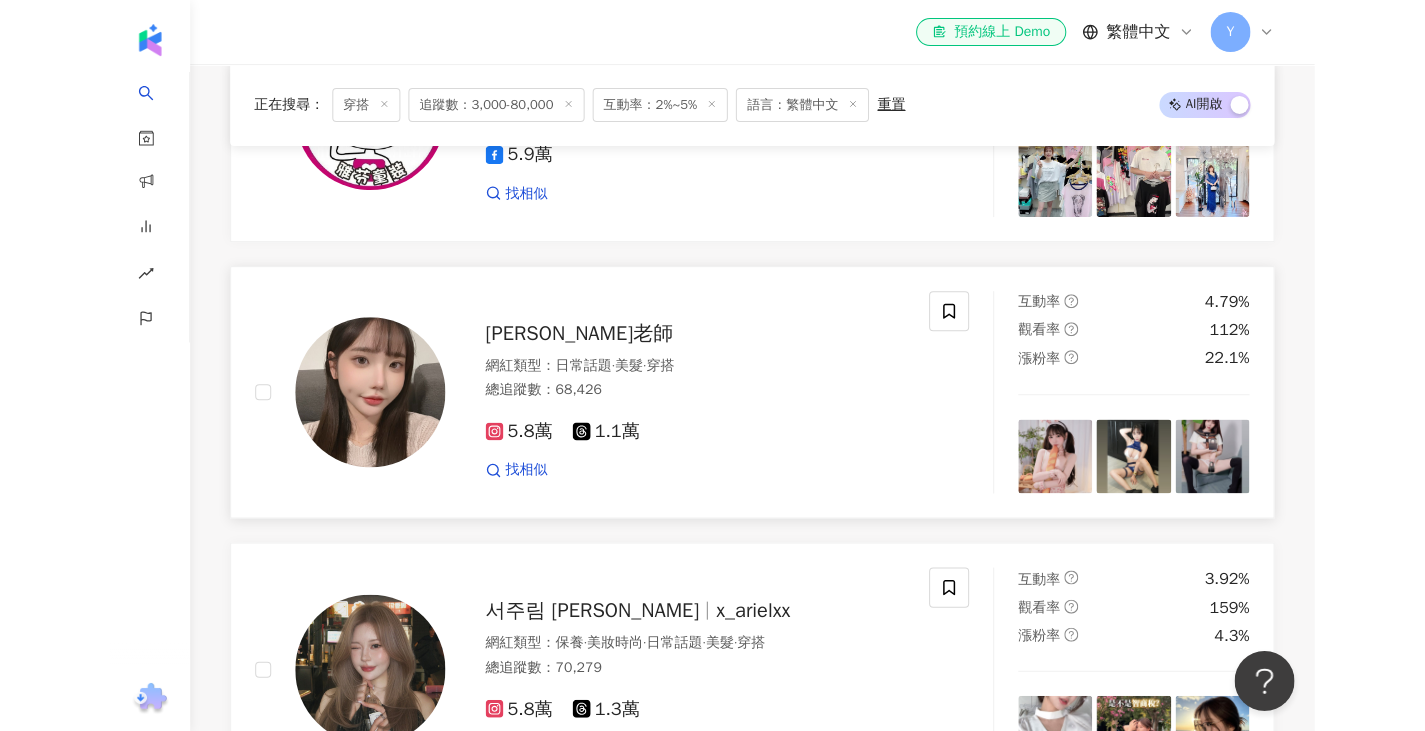 scroll, scrollTop: 5000, scrollLeft: 0, axis: vertical 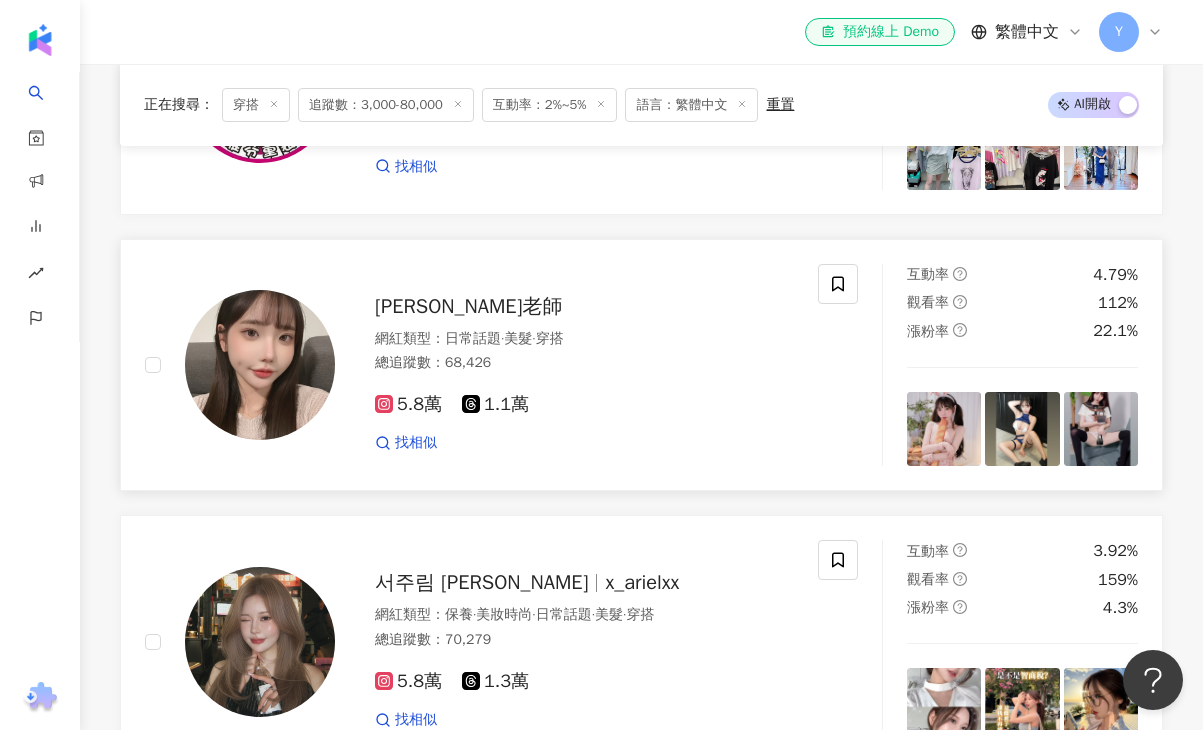 click at bounding box center (260, 365) 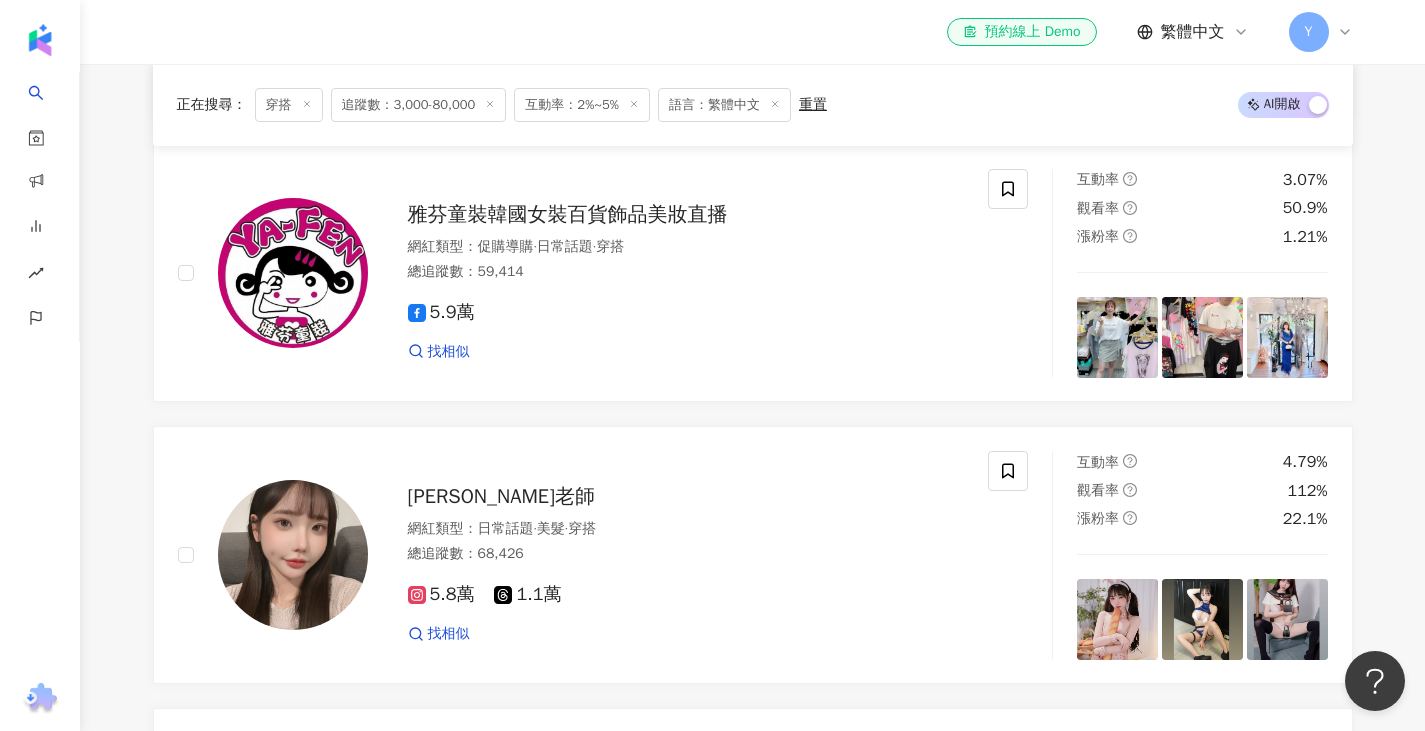 drag, startPoint x: 836, startPoint y: 253, endPoint x: 811, endPoint y: 83, distance: 171.8284 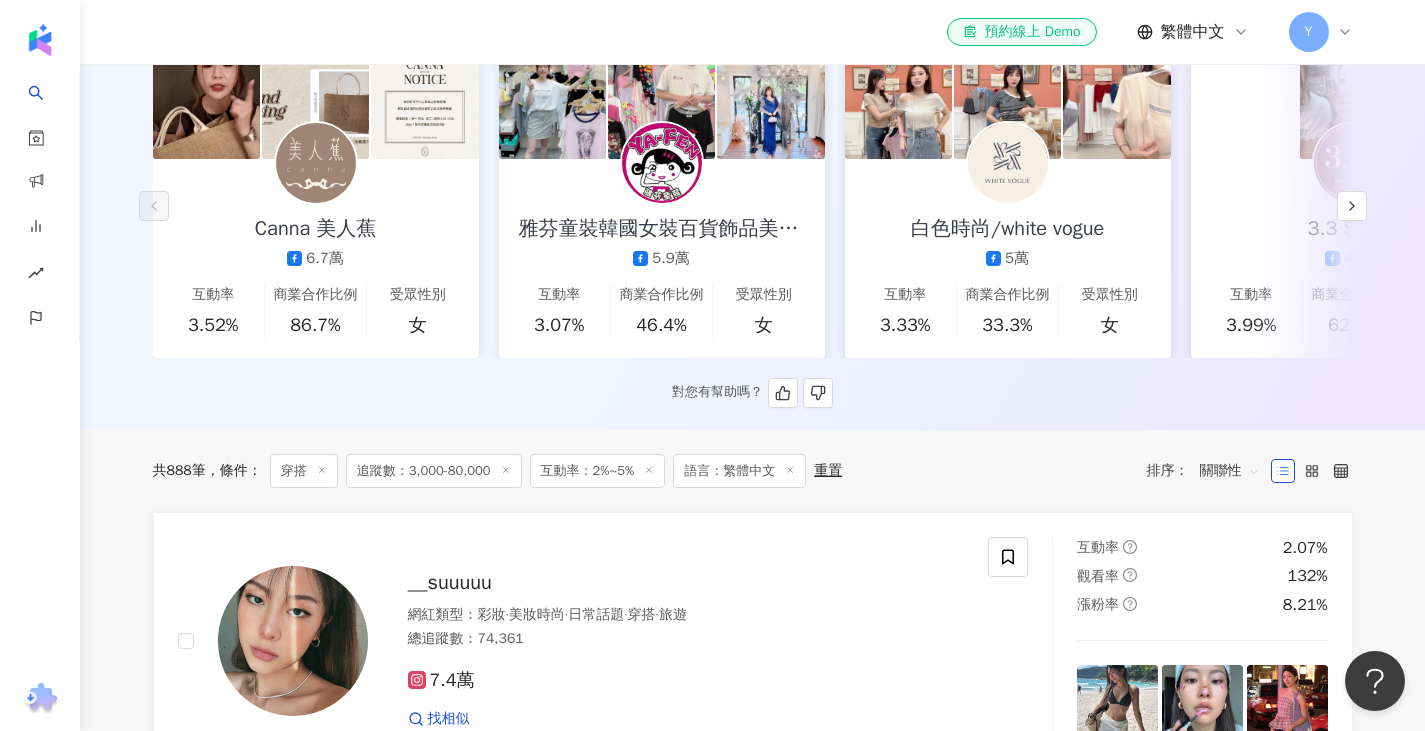scroll, scrollTop: 0, scrollLeft: 0, axis: both 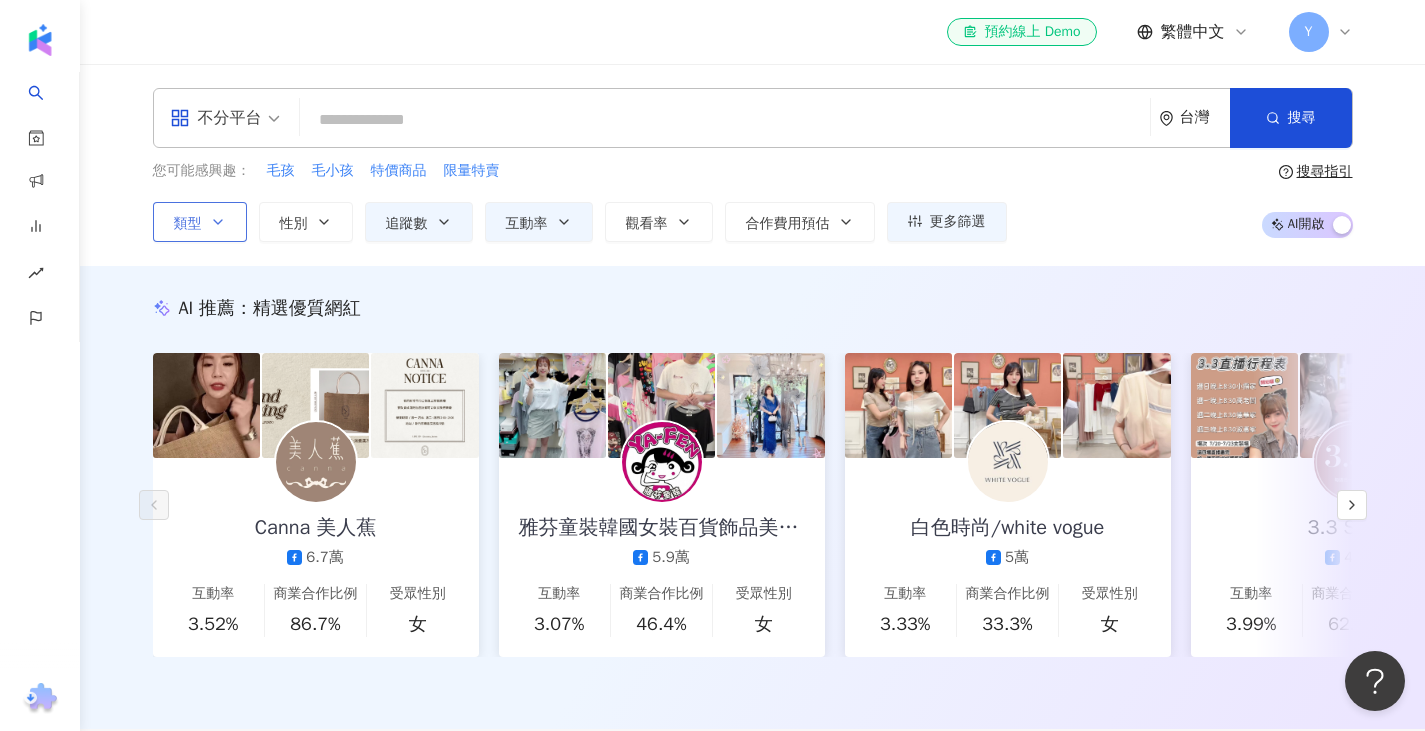 click 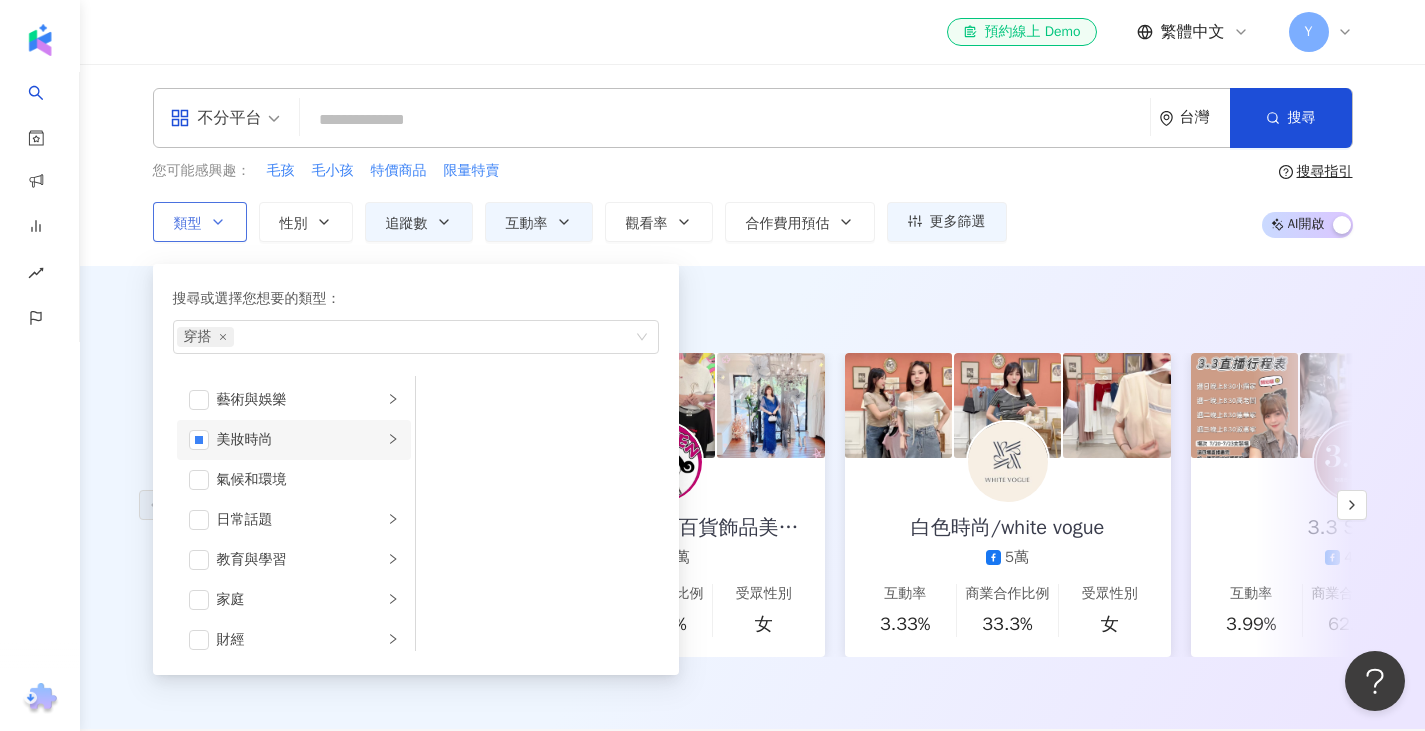 click on "美妝時尚" at bounding box center (300, 440) 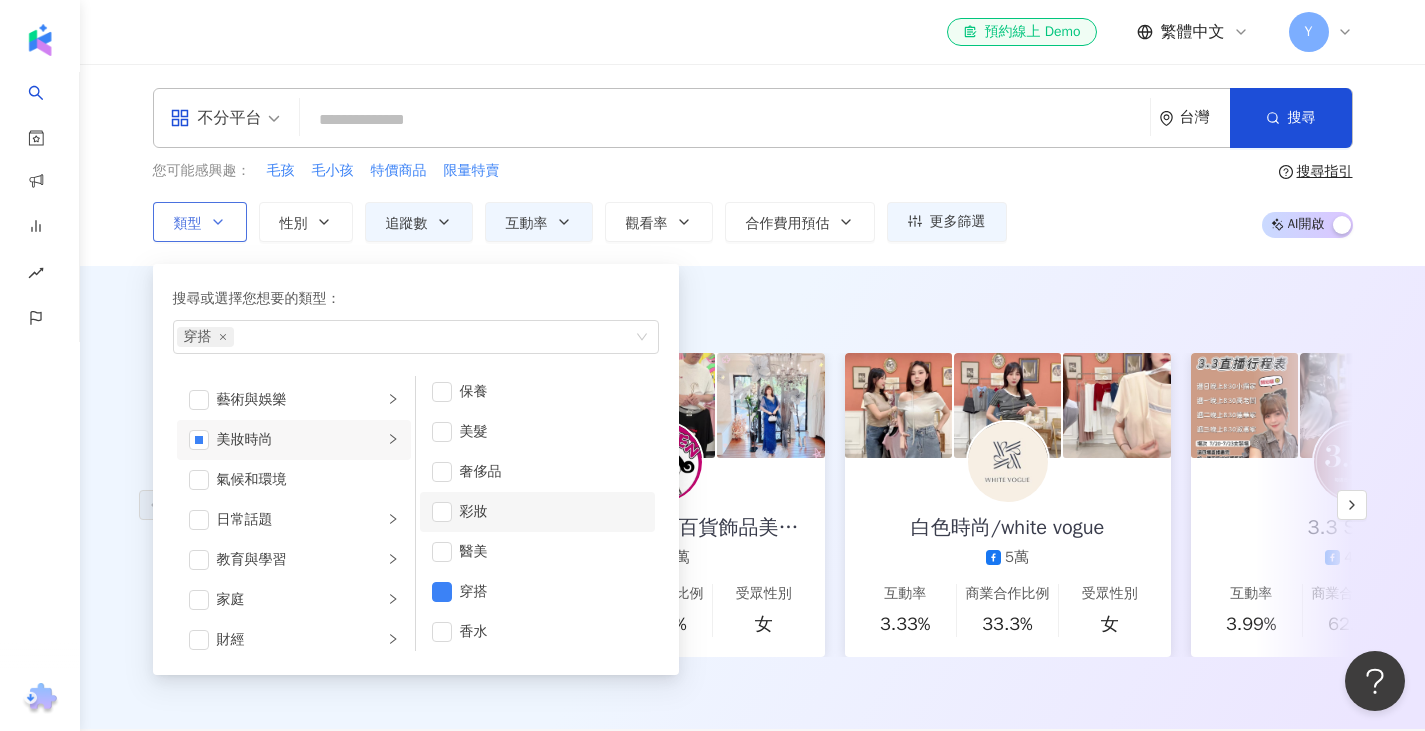 scroll, scrollTop: 13, scrollLeft: 0, axis: vertical 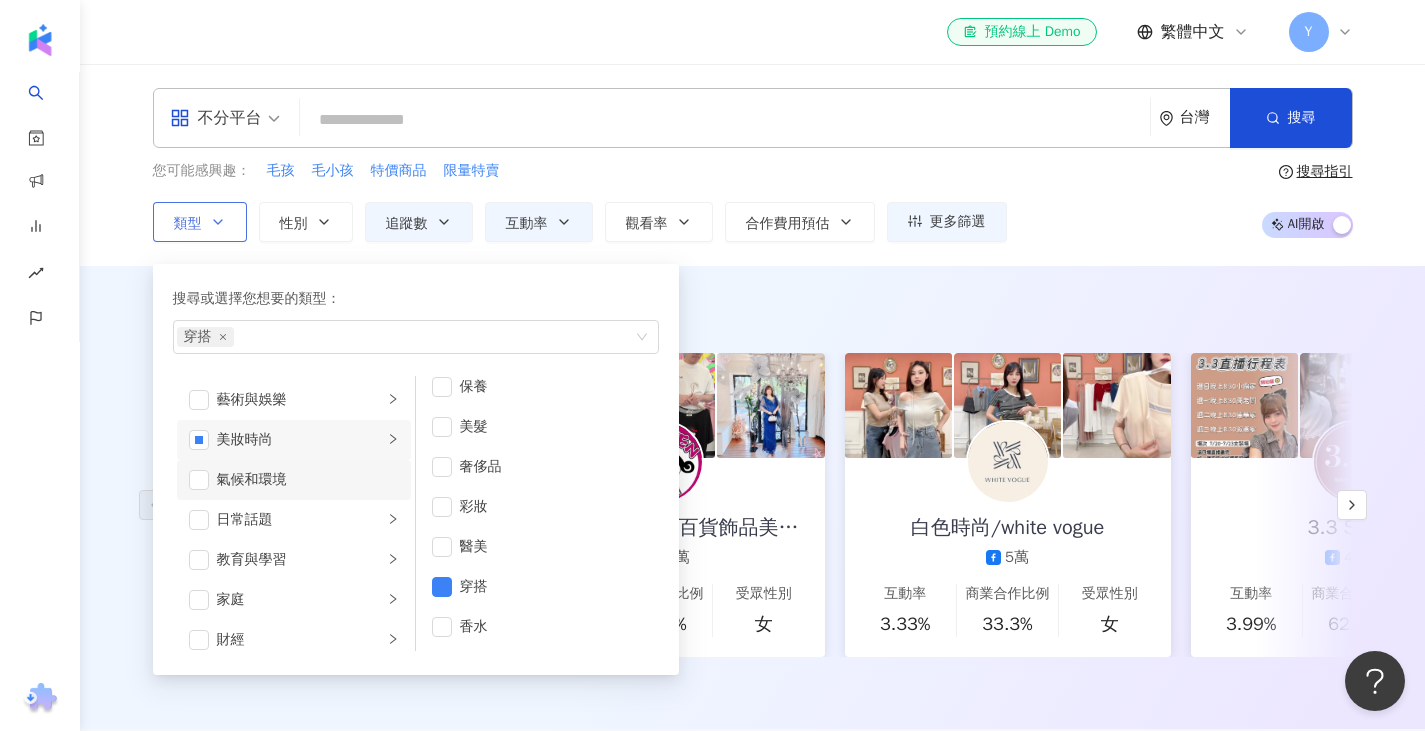 click on "氣候和環境" at bounding box center [308, 480] 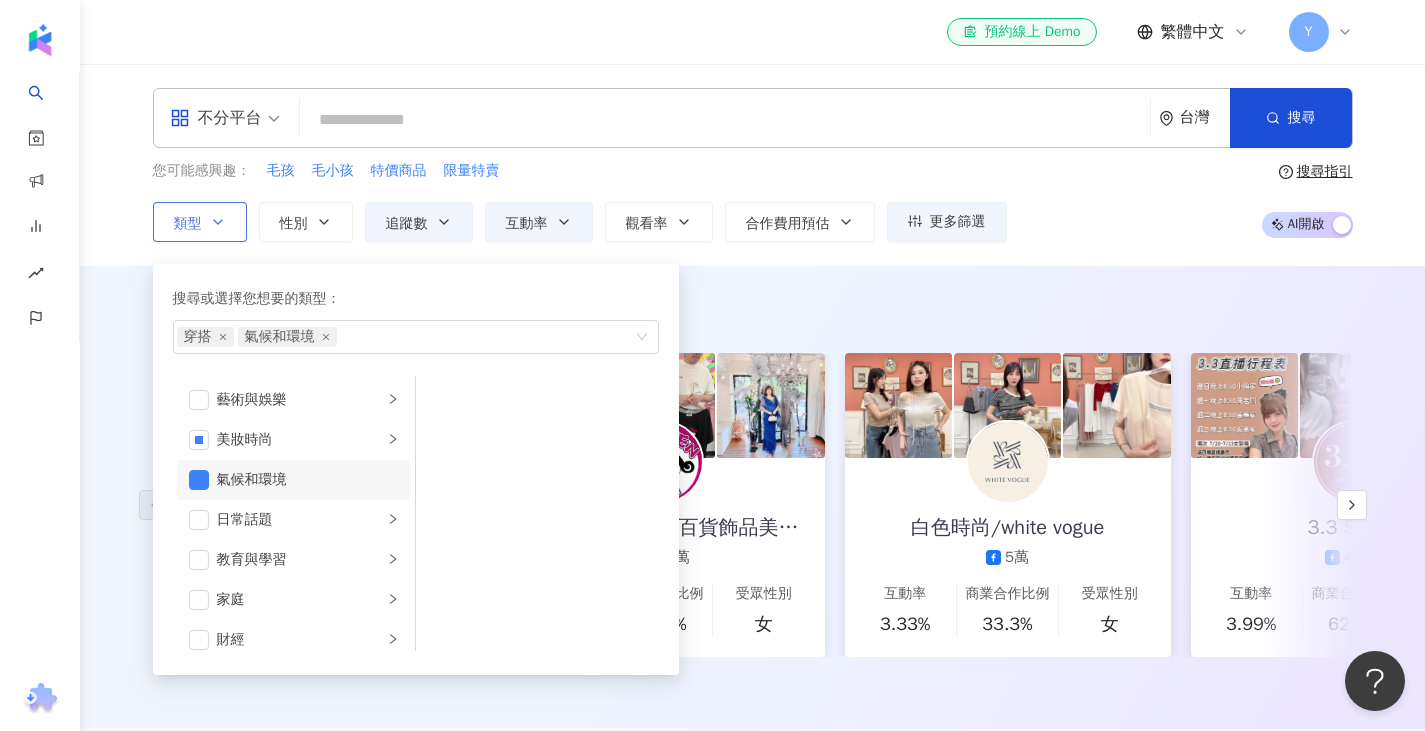 click on "氣候和環境" at bounding box center [308, 480] 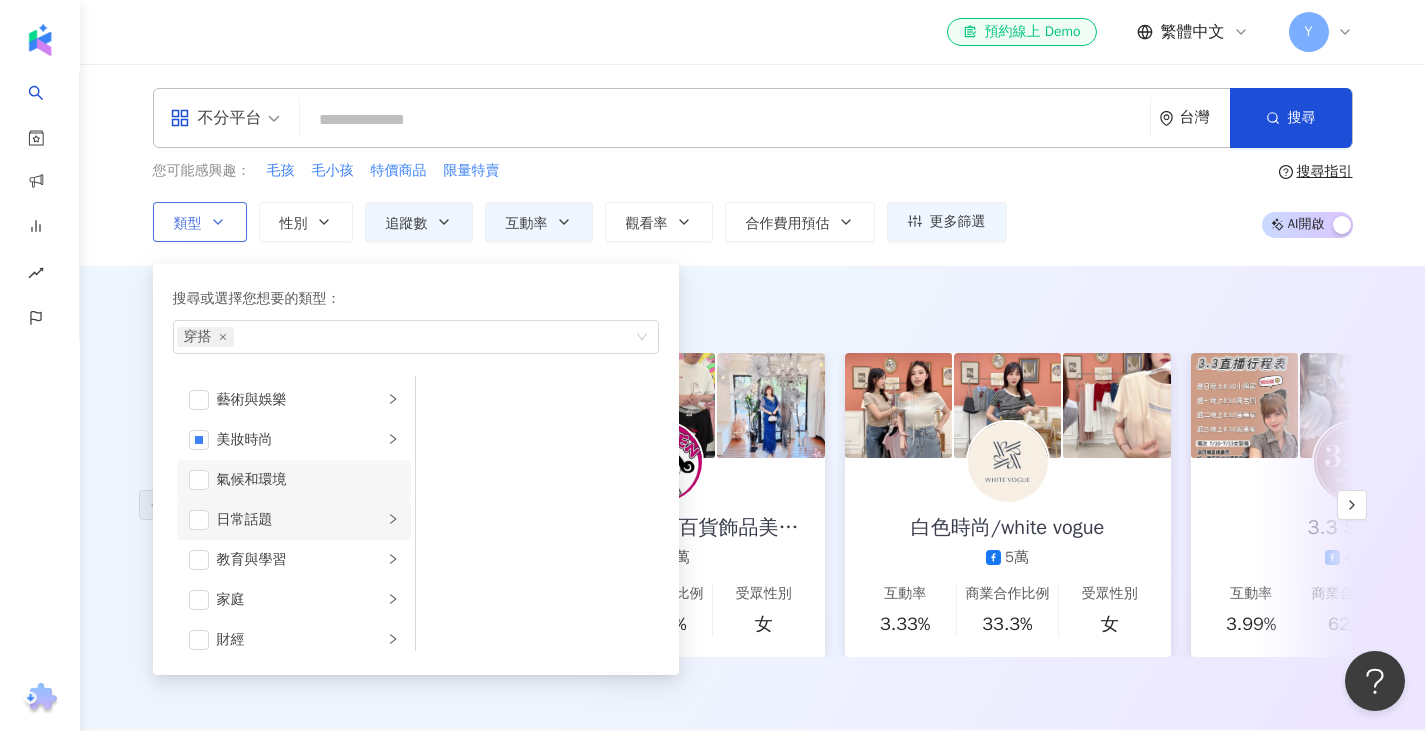 click on "日常話題" at bounding box center [300, 520] 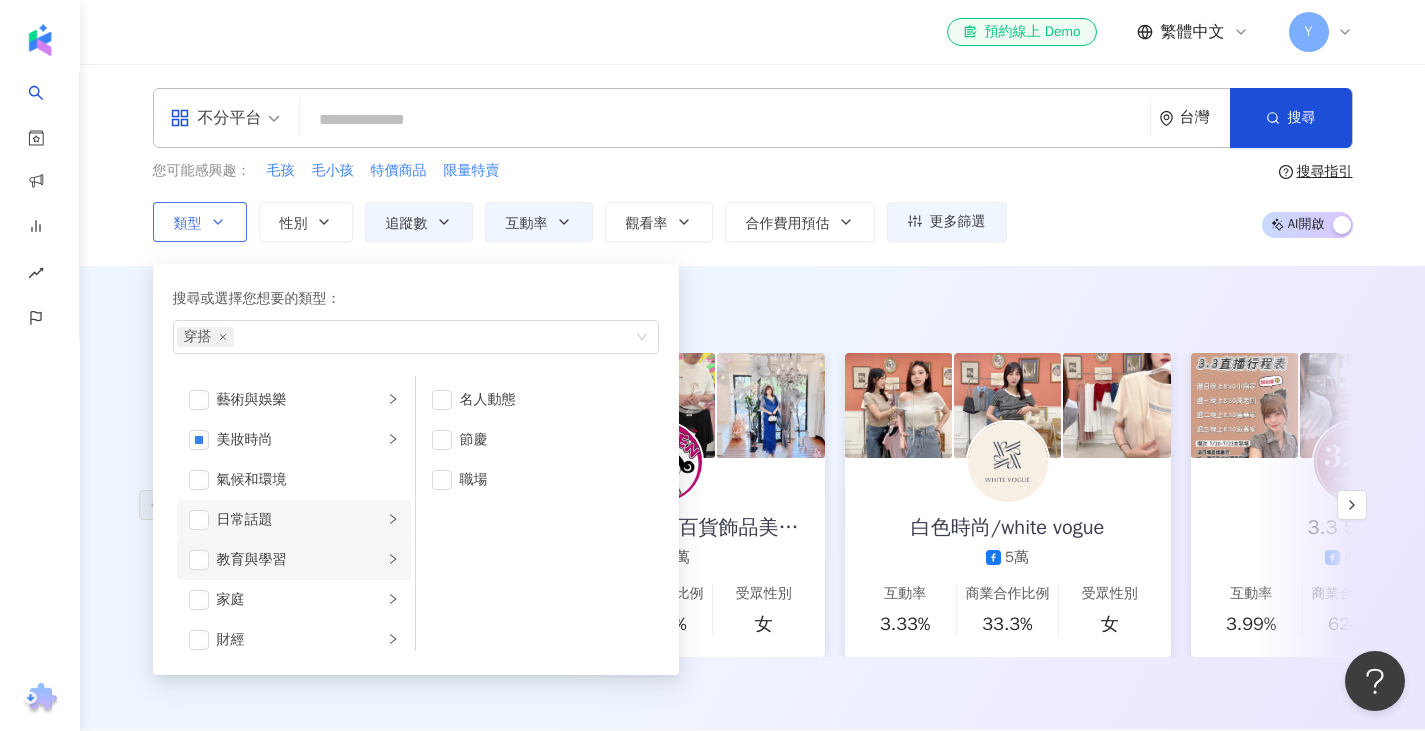 click on "教育與學習" at bounding box center [300, 560] 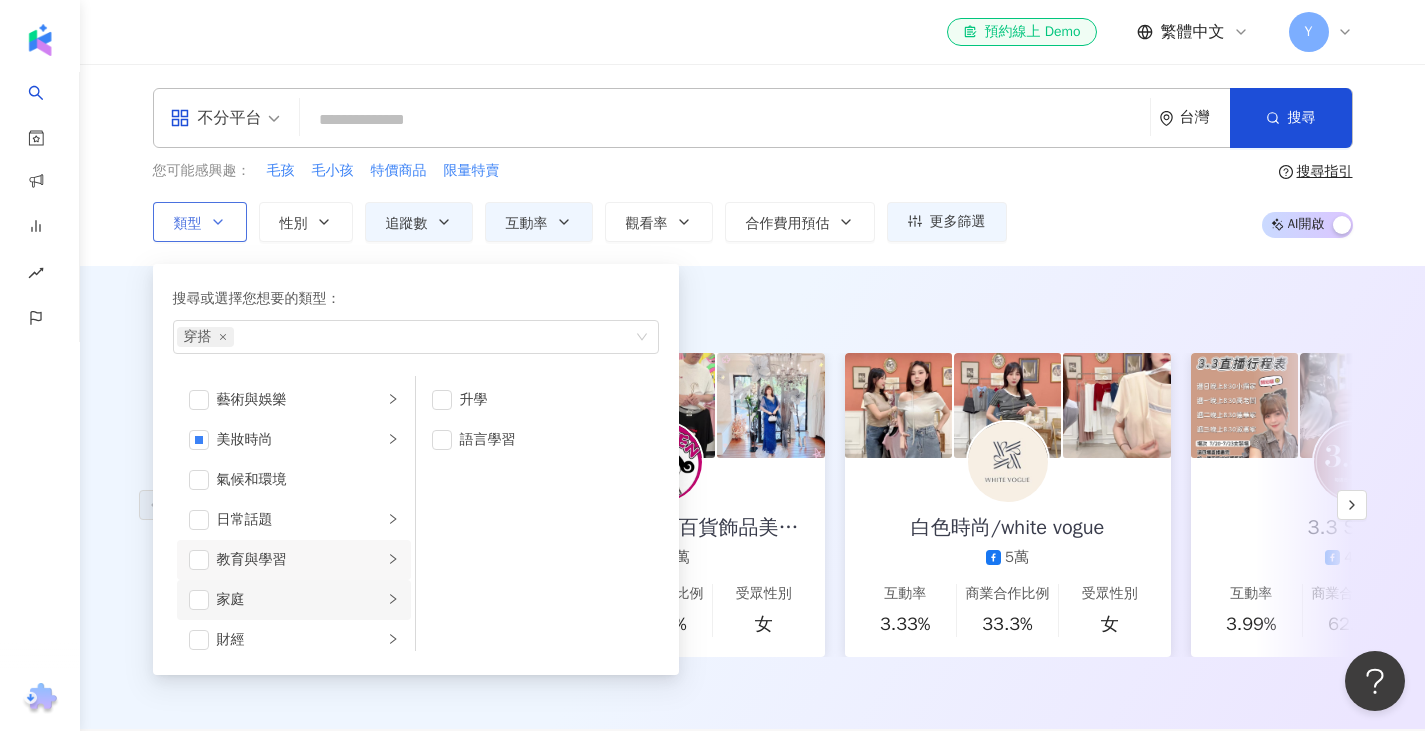 click on "家庭" at bounding box center (294, 600) 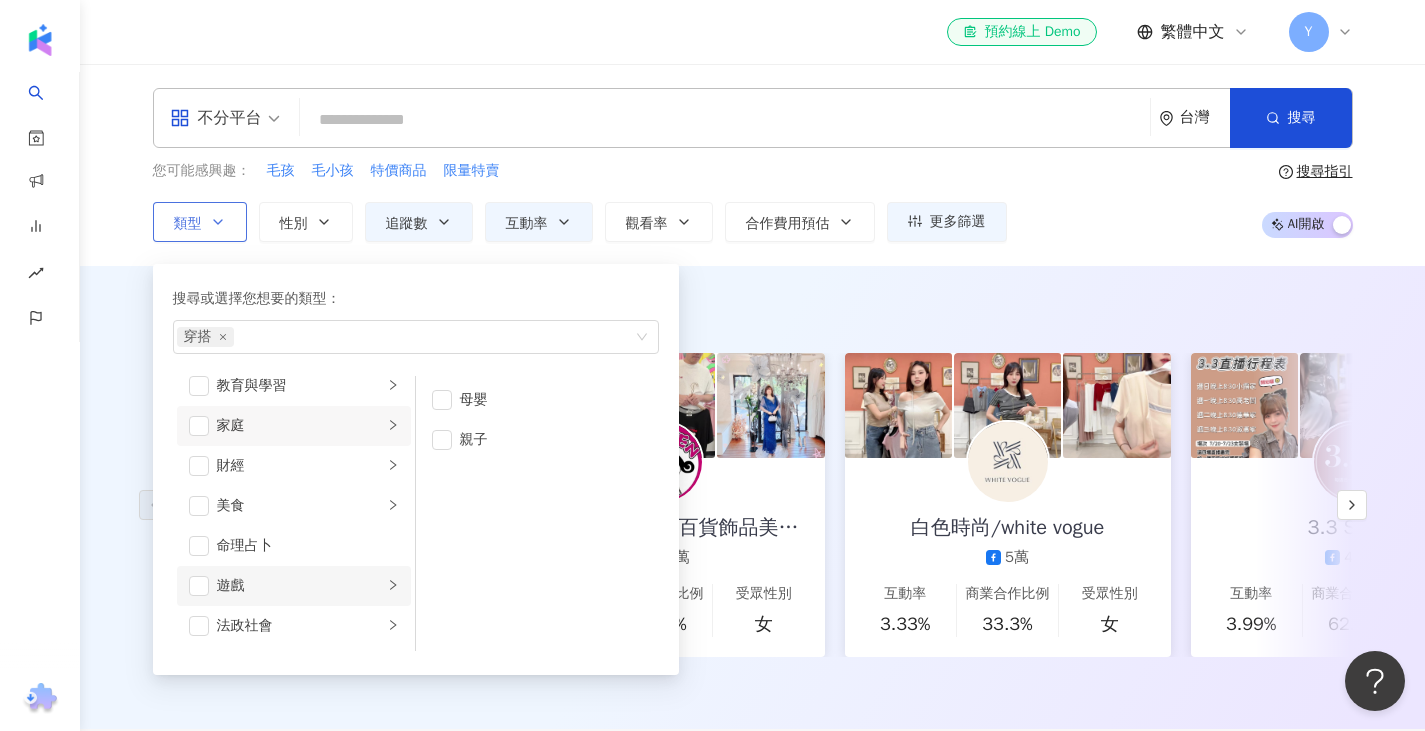 scroll, scrollTop: 200, scrollLeft: 0, axis: vertical 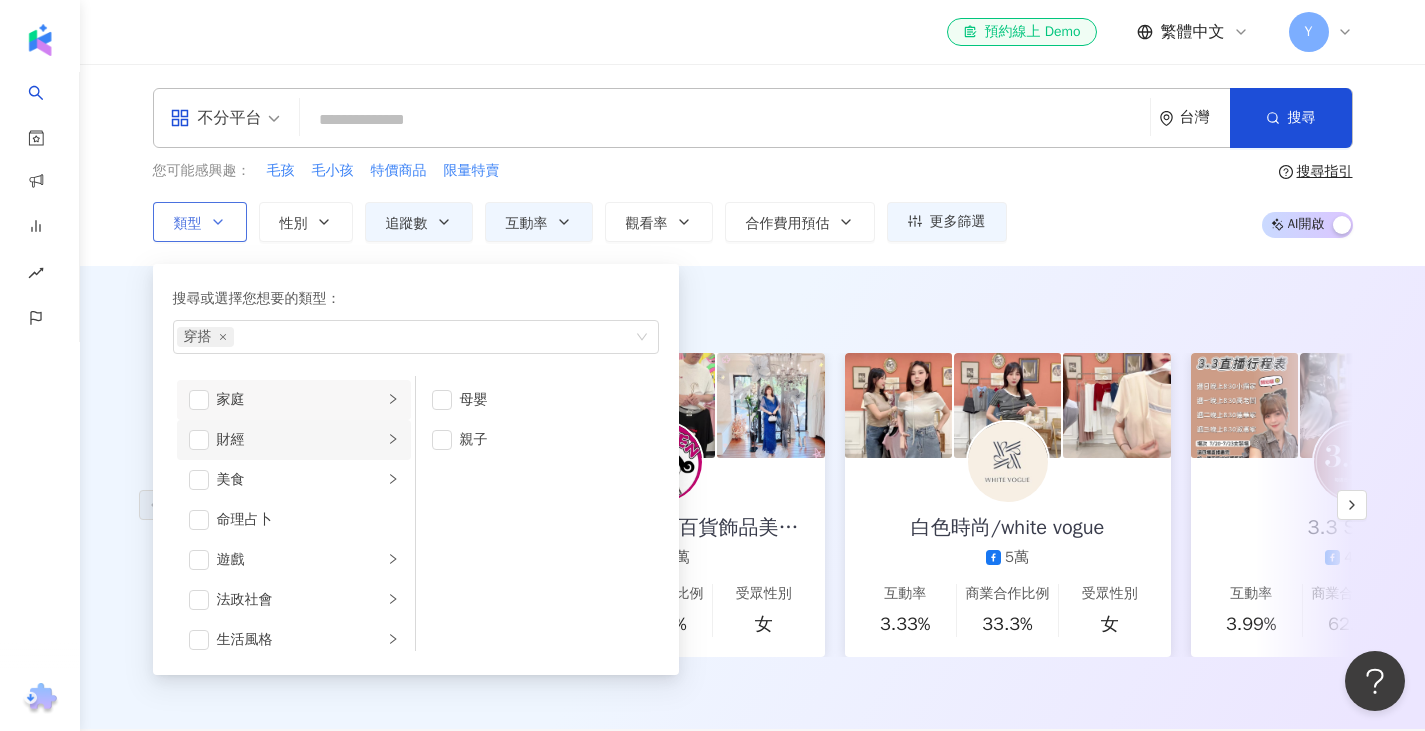 click on "財經" at bounding box center [300, 440] 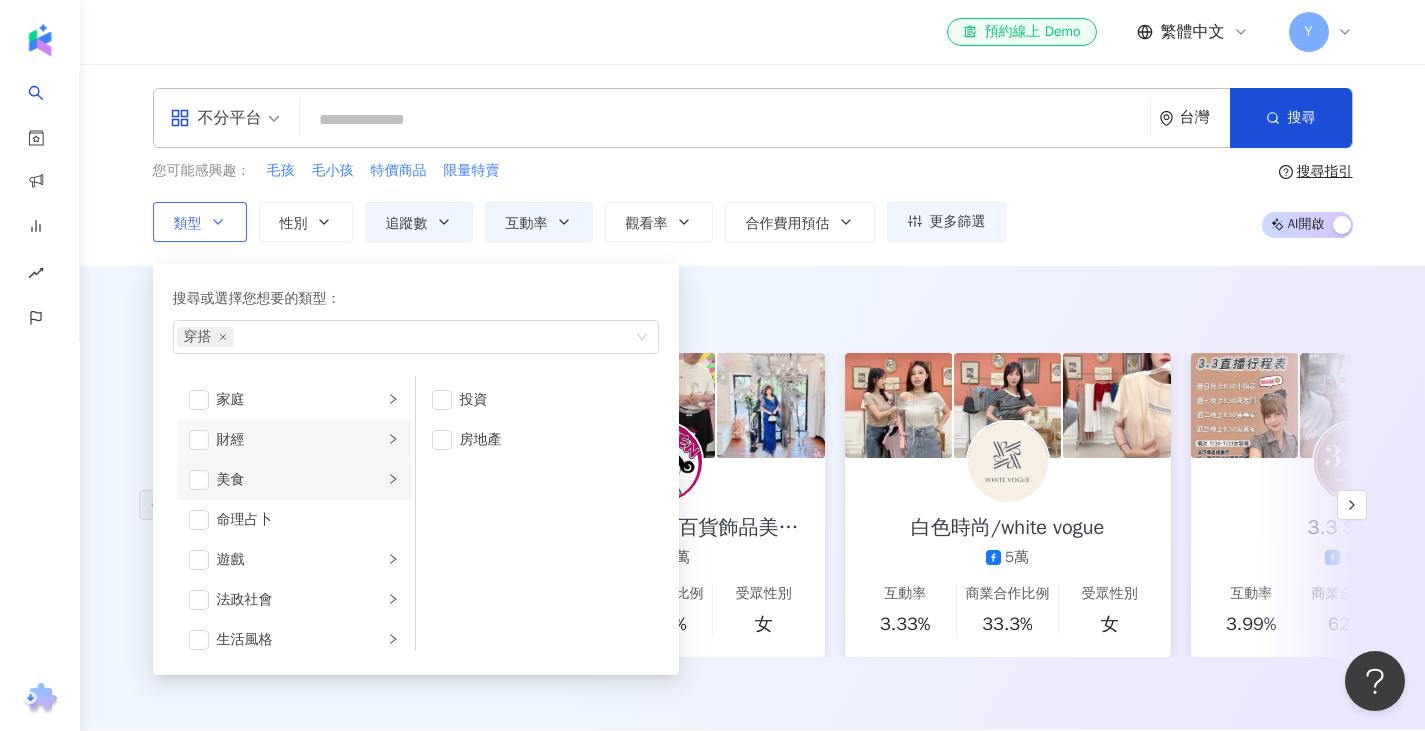 click on "美食" at bounding box center [300, 480] 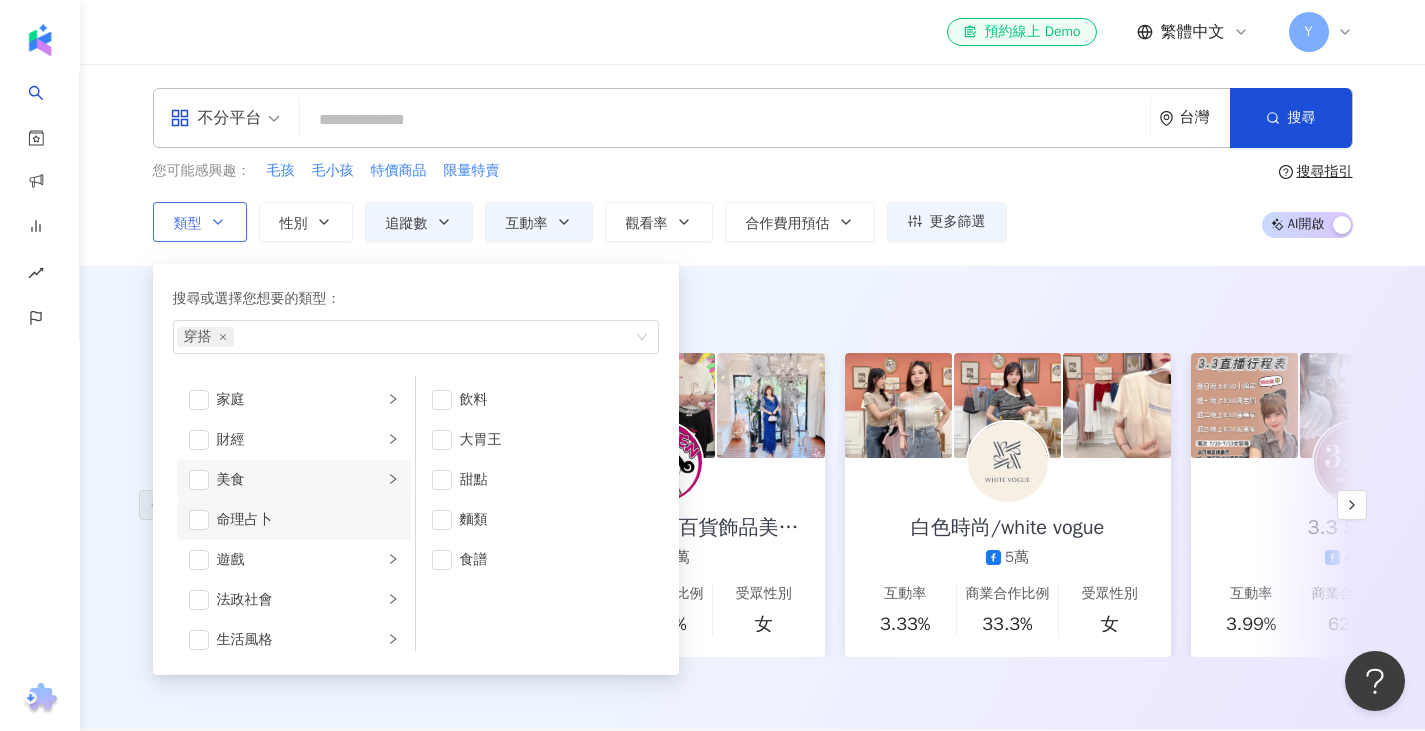 click on "命理占卜" at bounding box center (308, 520) 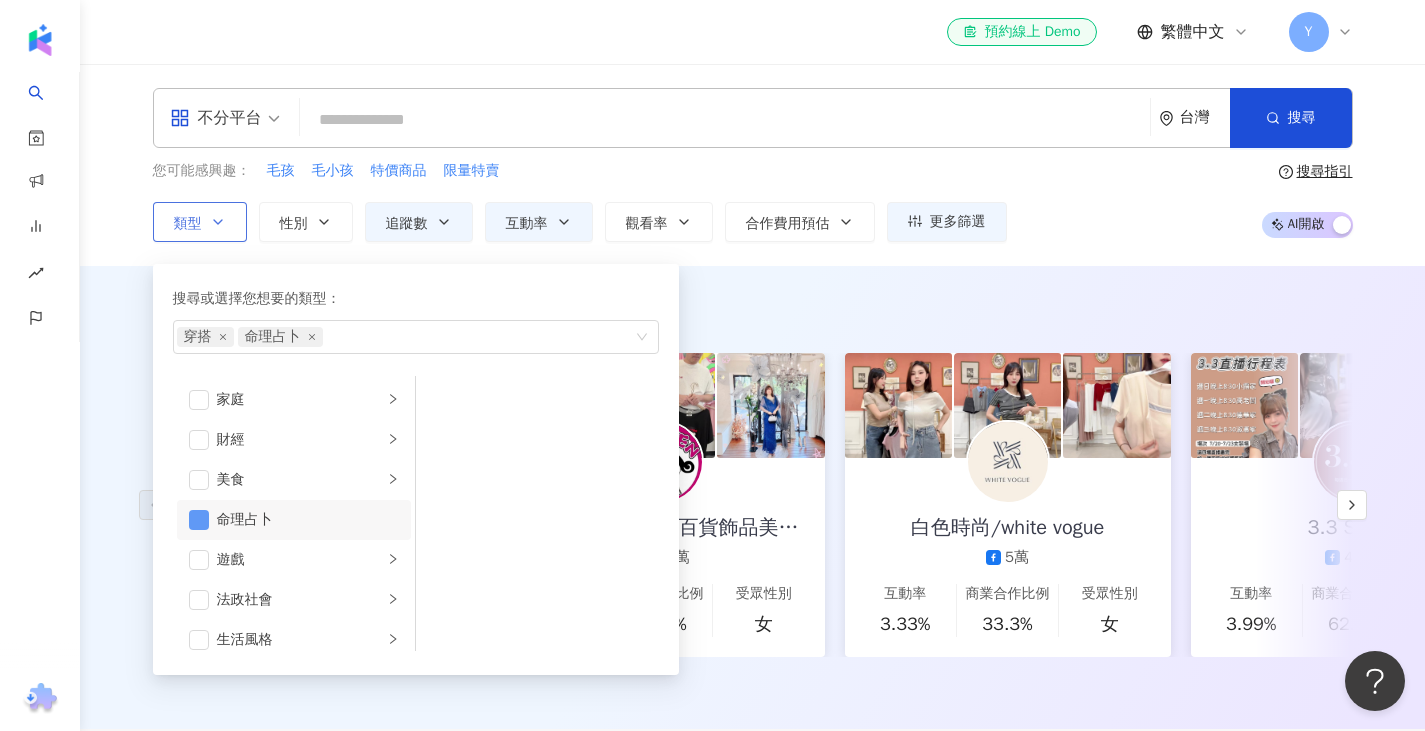 click at bounding box center [199, 520] 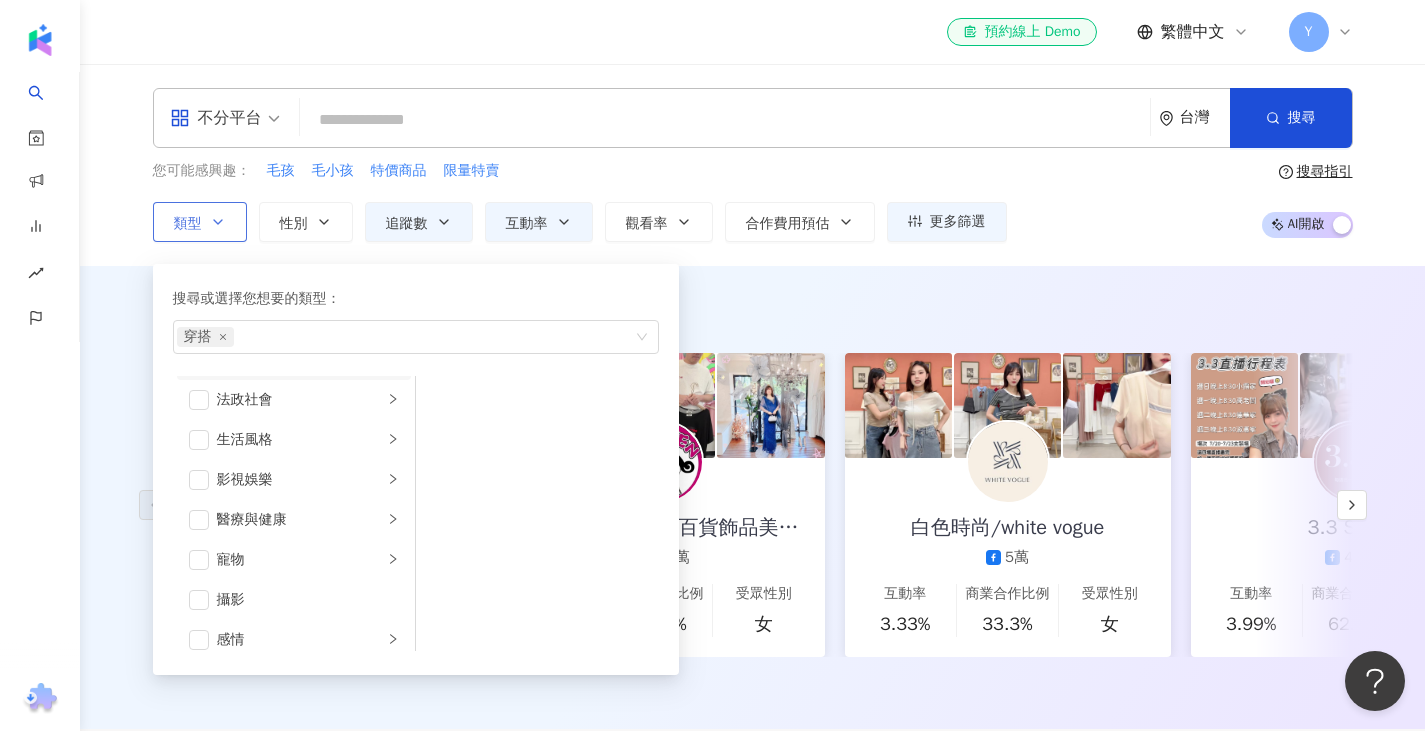 scroll, scrollTop: 300, scrollLeft: 0, axis: vertical 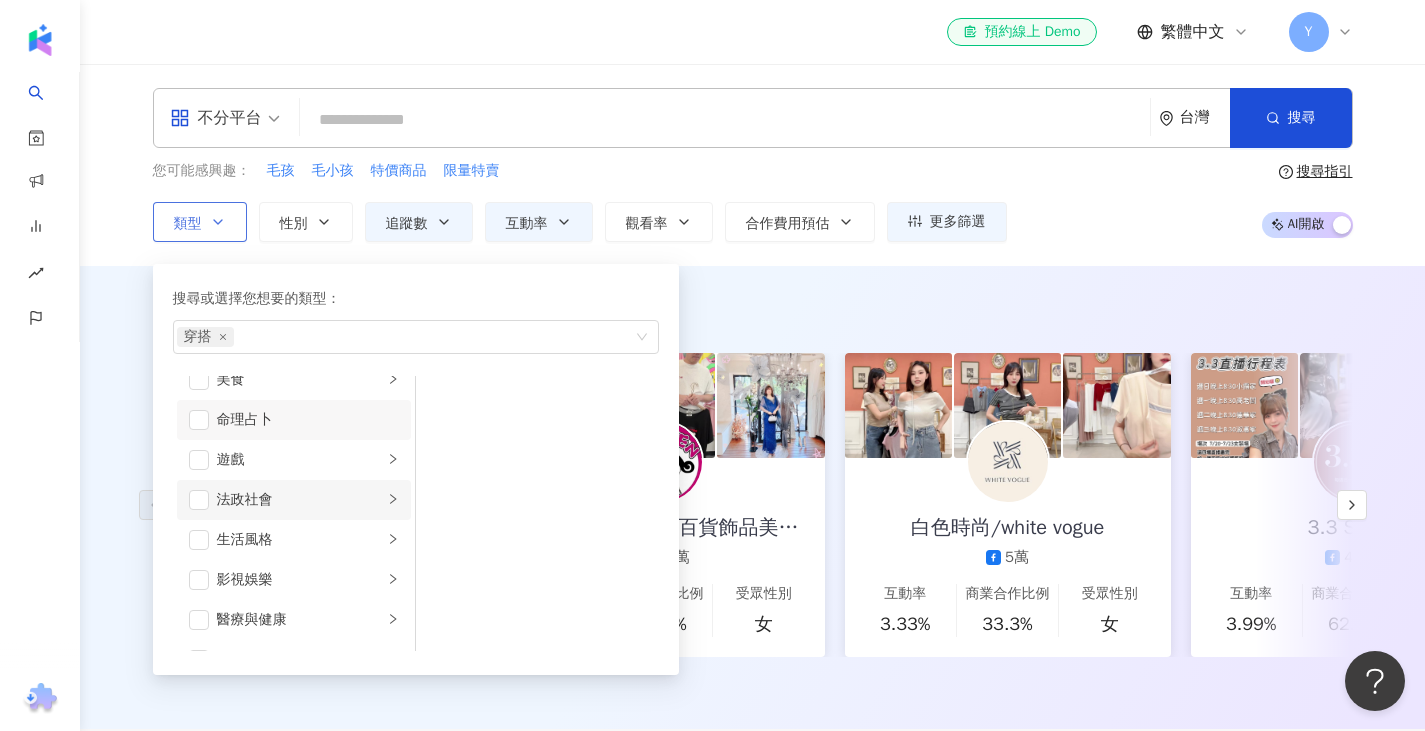 click on "法政社會" at bounding box center [300, 500] 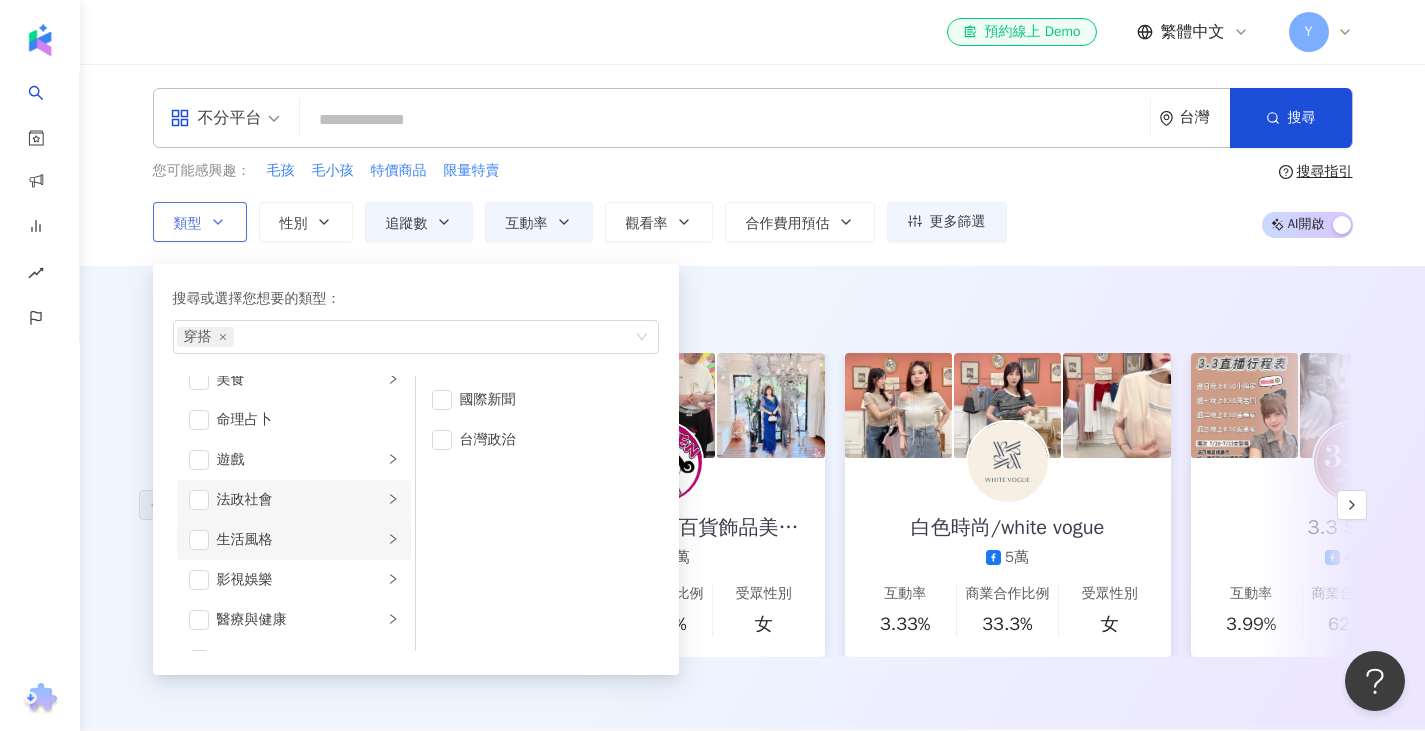 click on "生活風格" at bounding box center [300, 540] 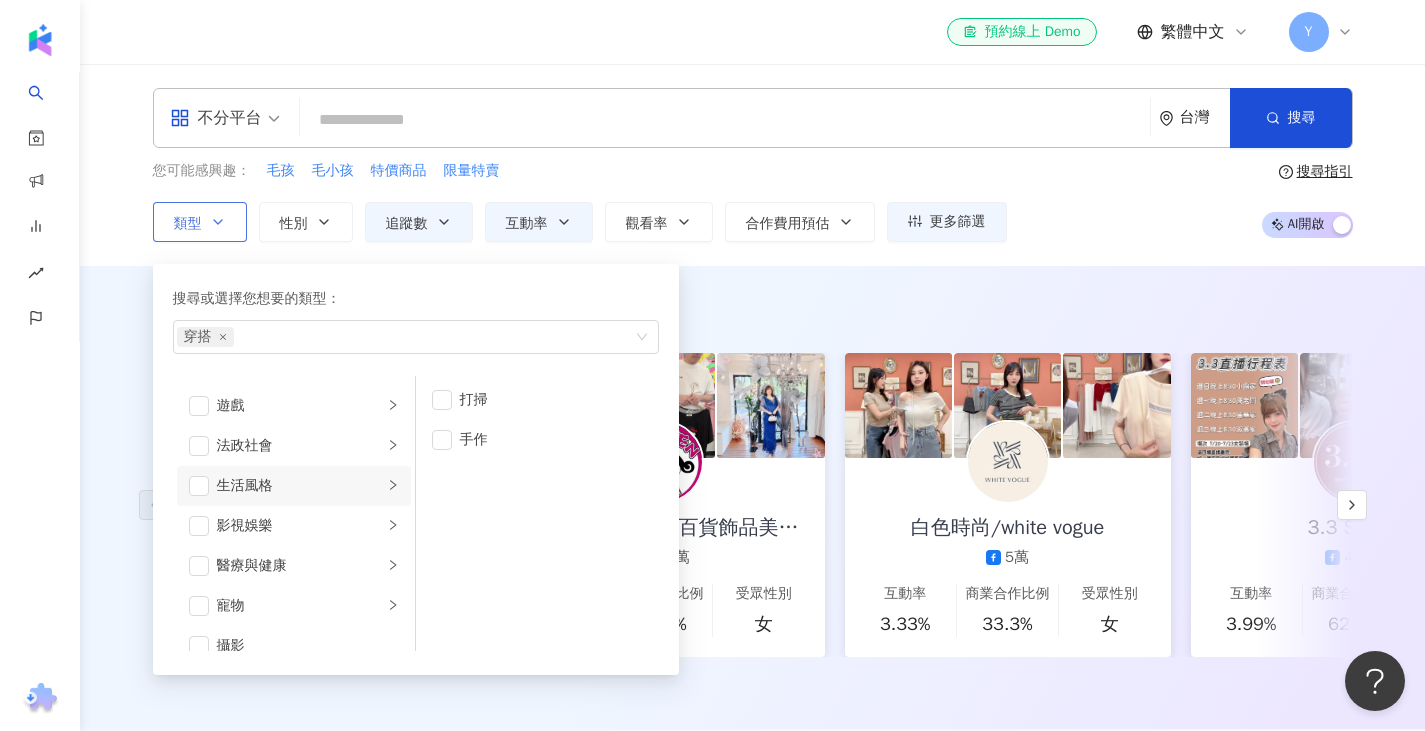 scroll, scrollTop: 400, scrollLeft: 0, axis: vertical 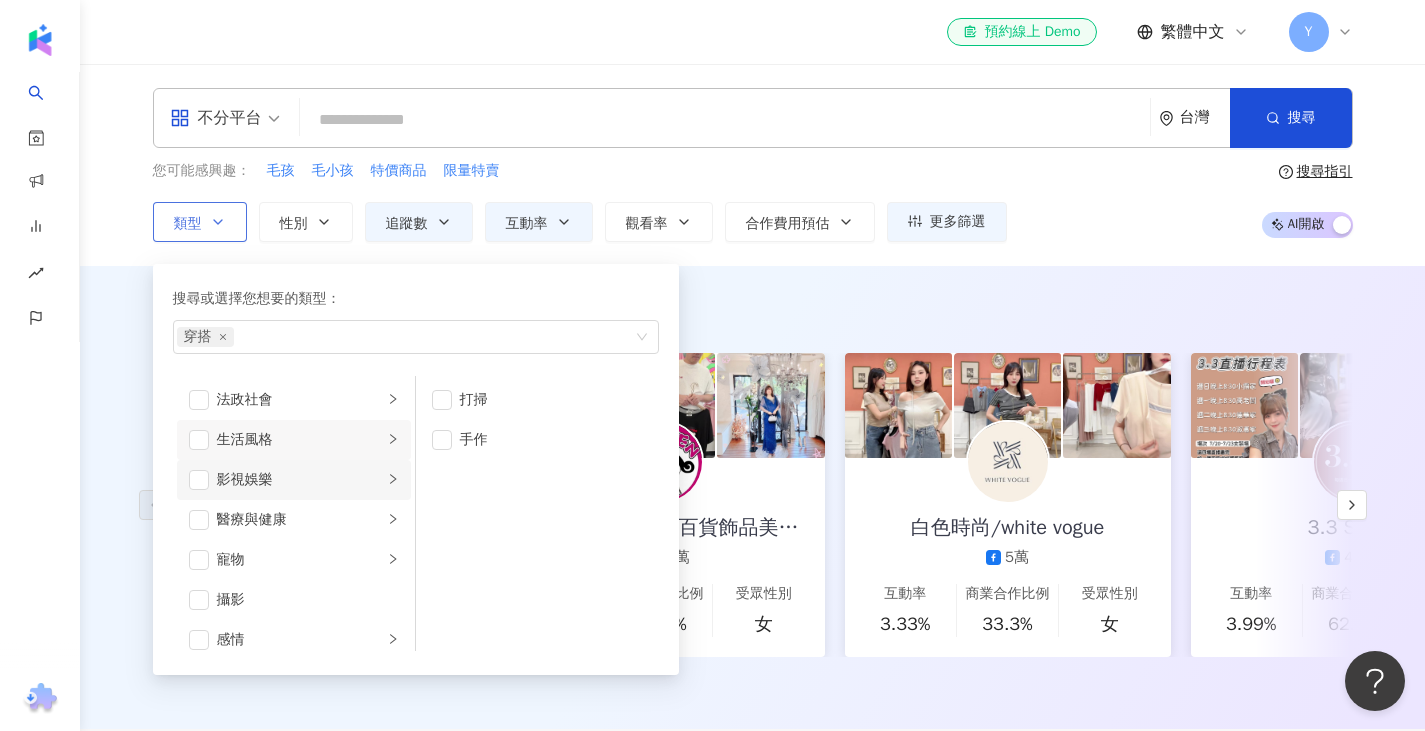 click on "影視娛樂" at bounding box center (300, 480) 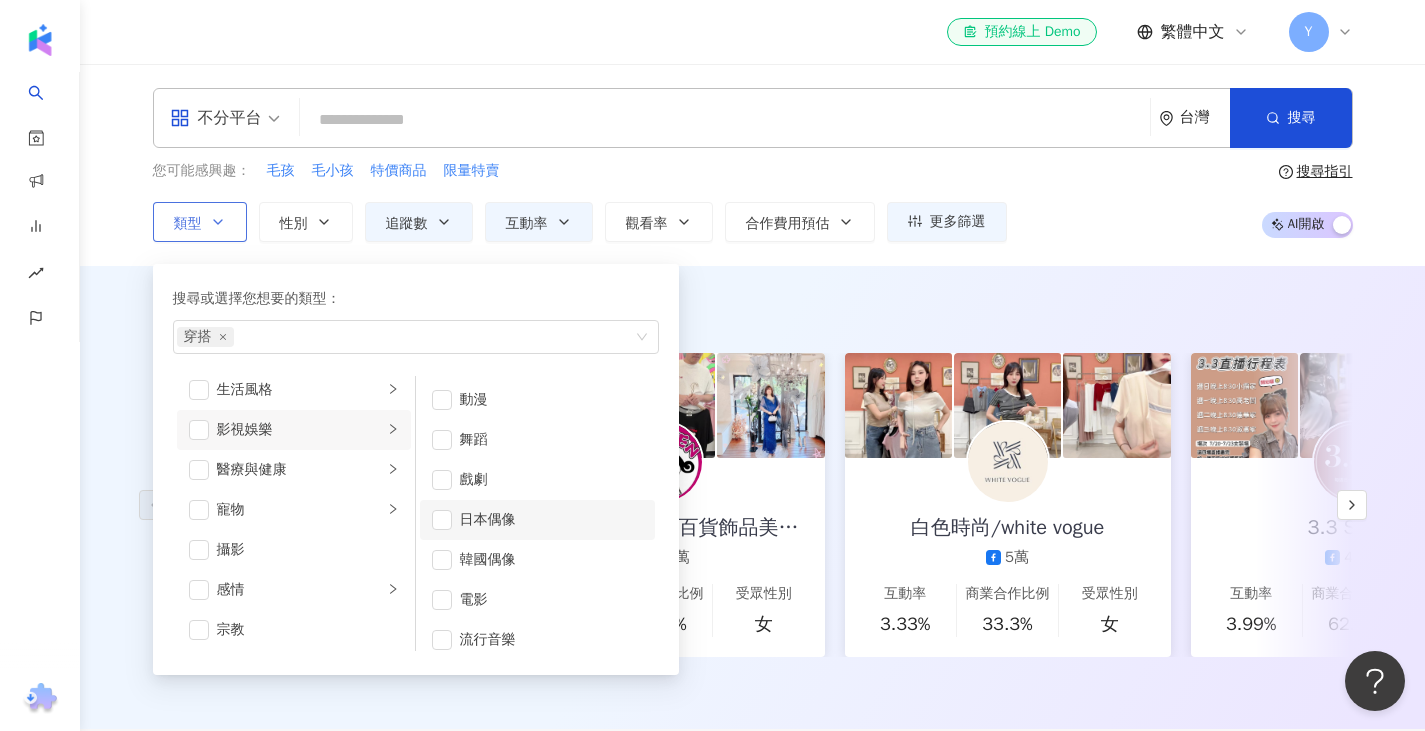 scroll, scrollTop: 500, scrollLeft: 0, axis: vertical 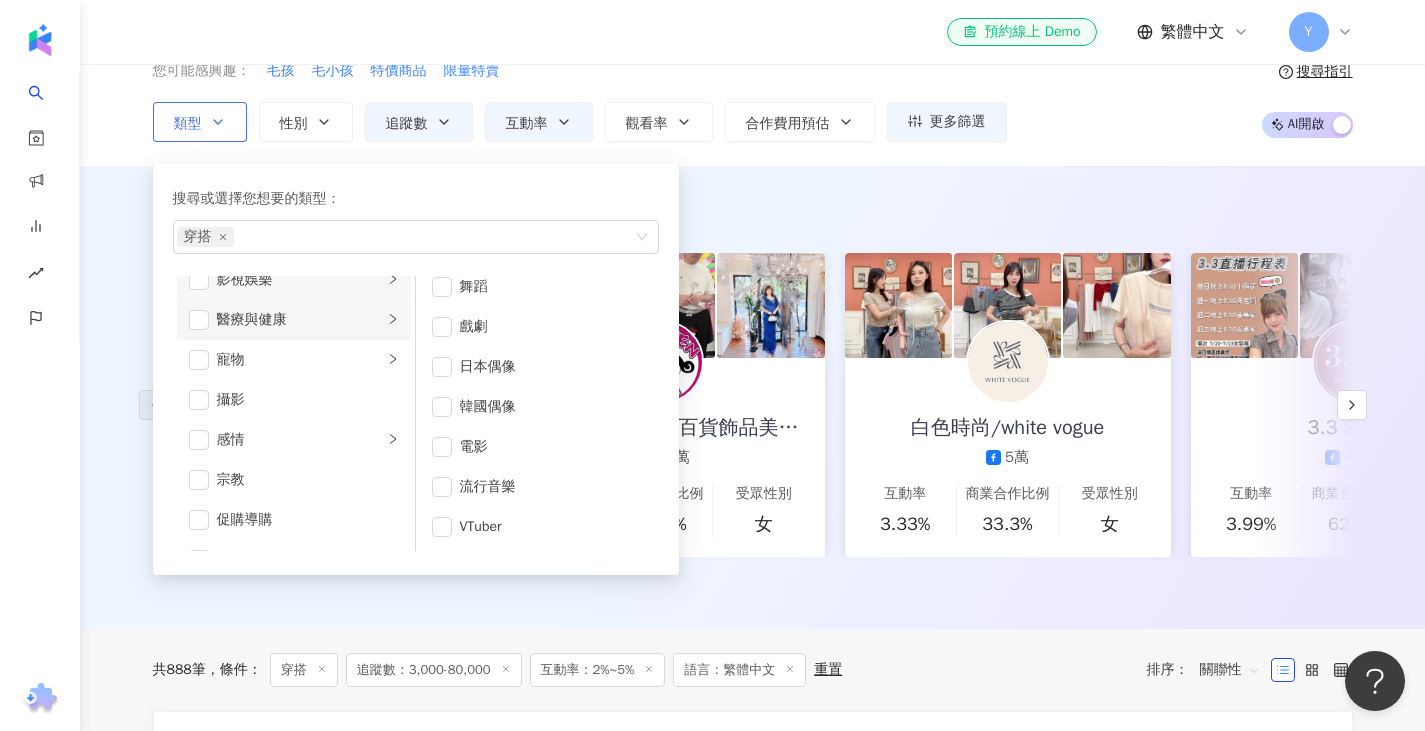 click on "醫療與健康" at bounding box center [300, 320] 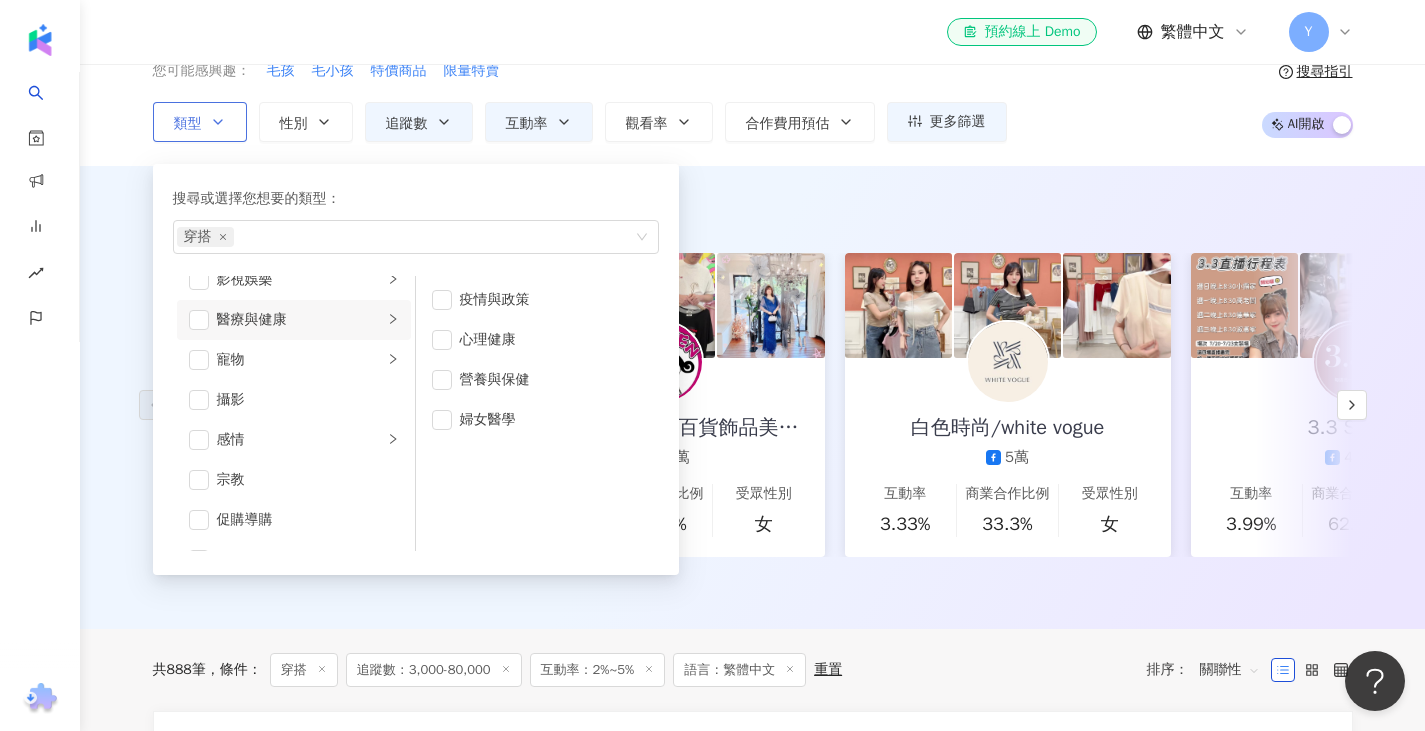 scroll, scrollTop: 0, scrollLeft: 0, axis: both 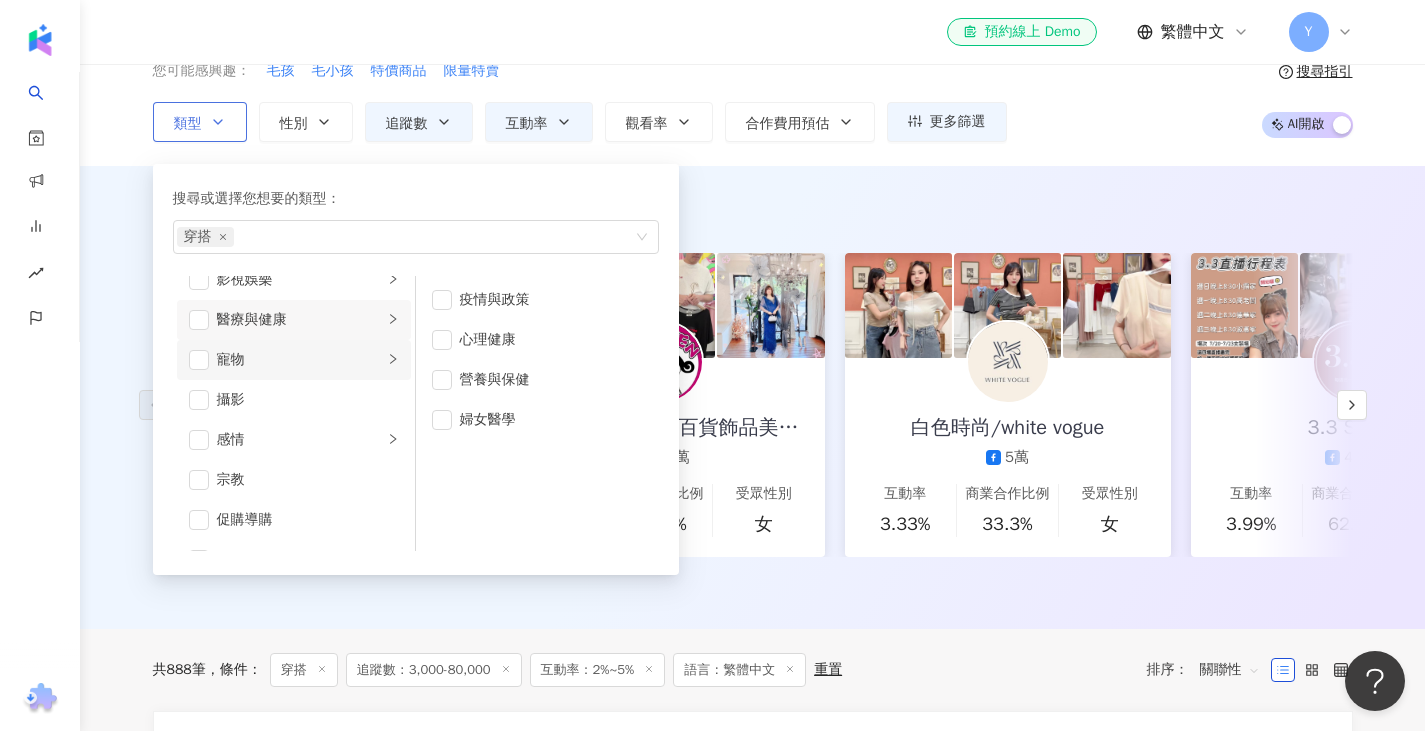 click on "寵物" at bounding box center [300, 360] 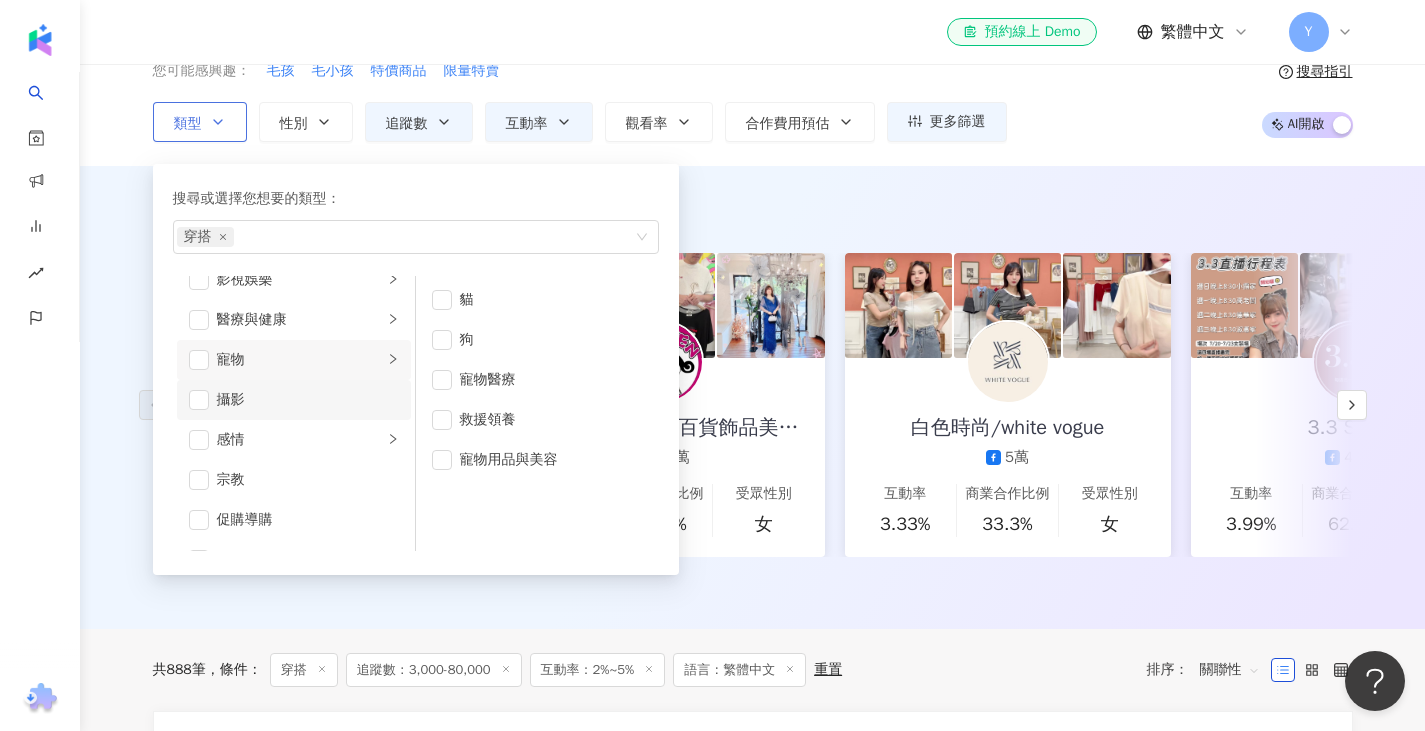 click on "攝影" at bounding box center (308, 400) 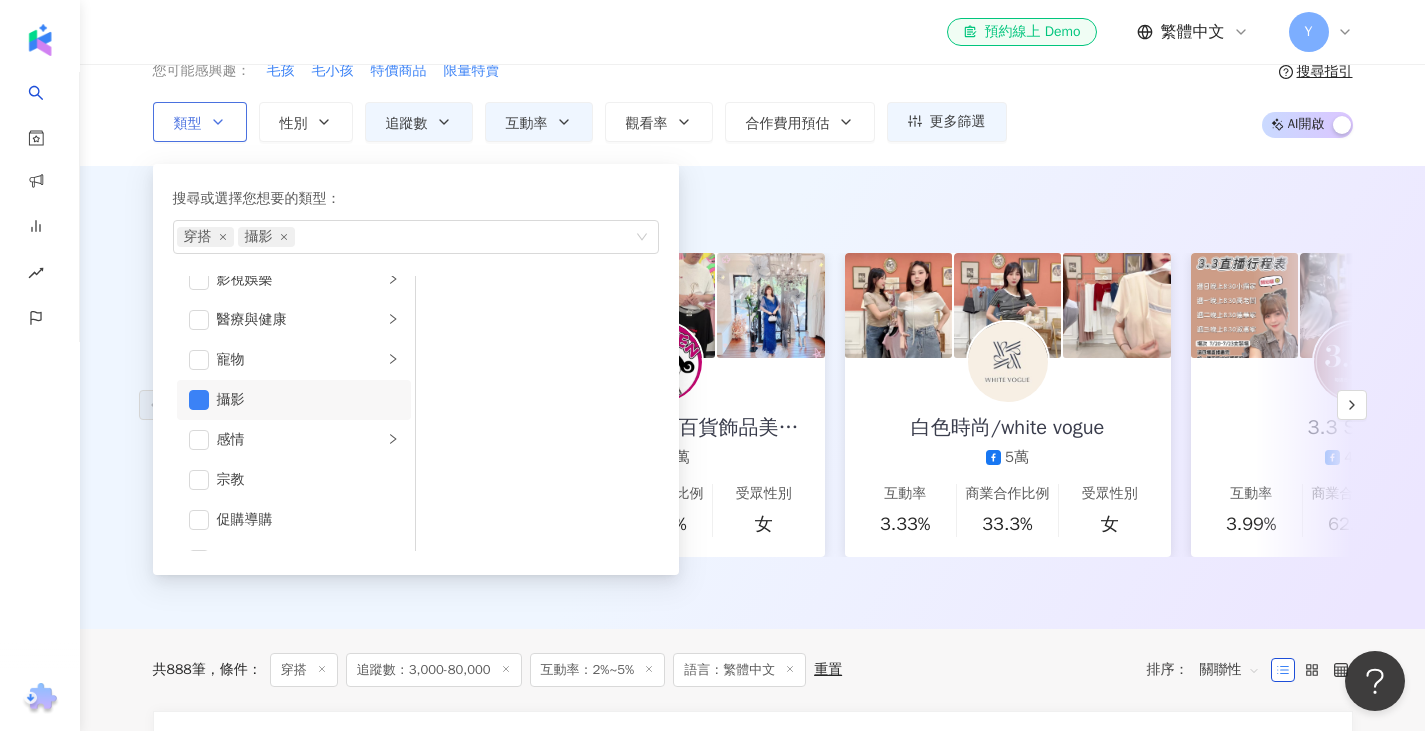click on "攝影" at bounding box center (308, 400) 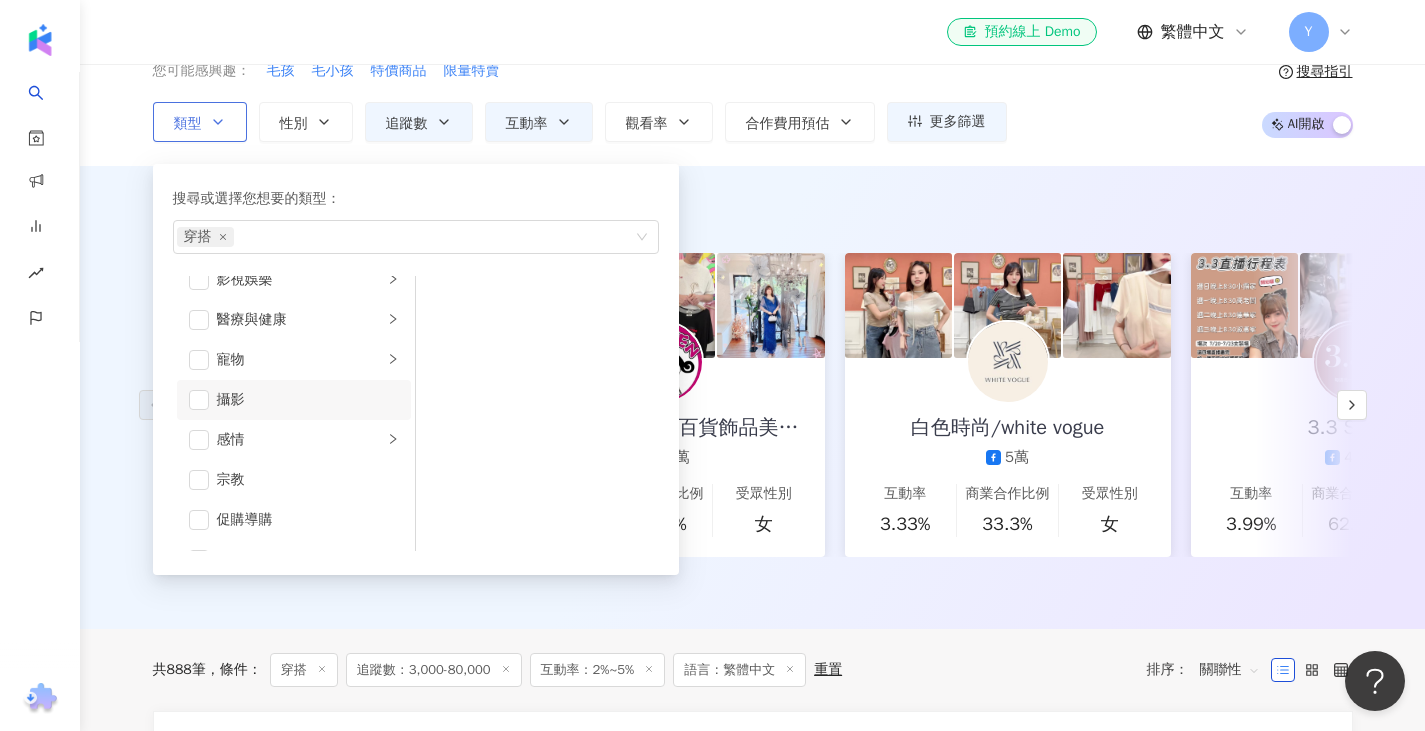 click on "攝影" at bounding box center [294, 400] 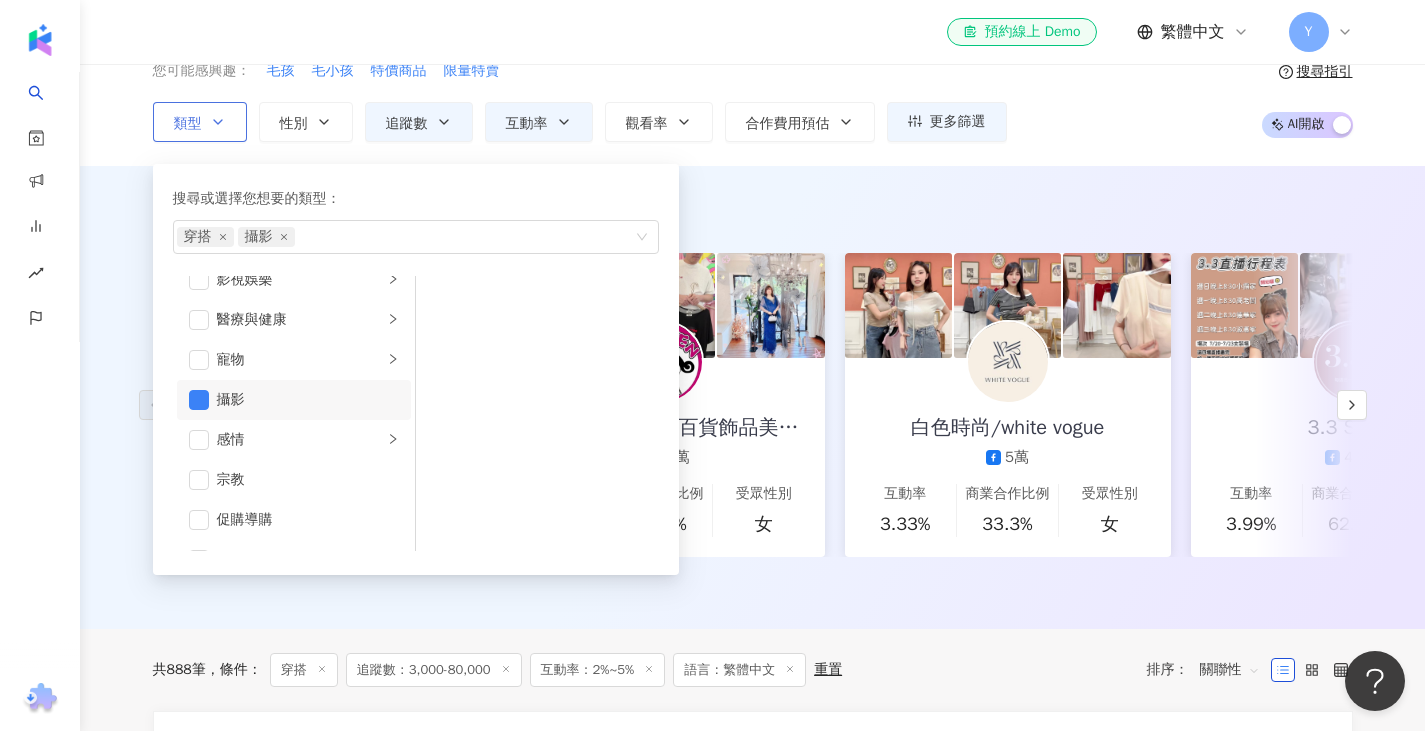 click on "攝影" at bounding box center [308, 400] 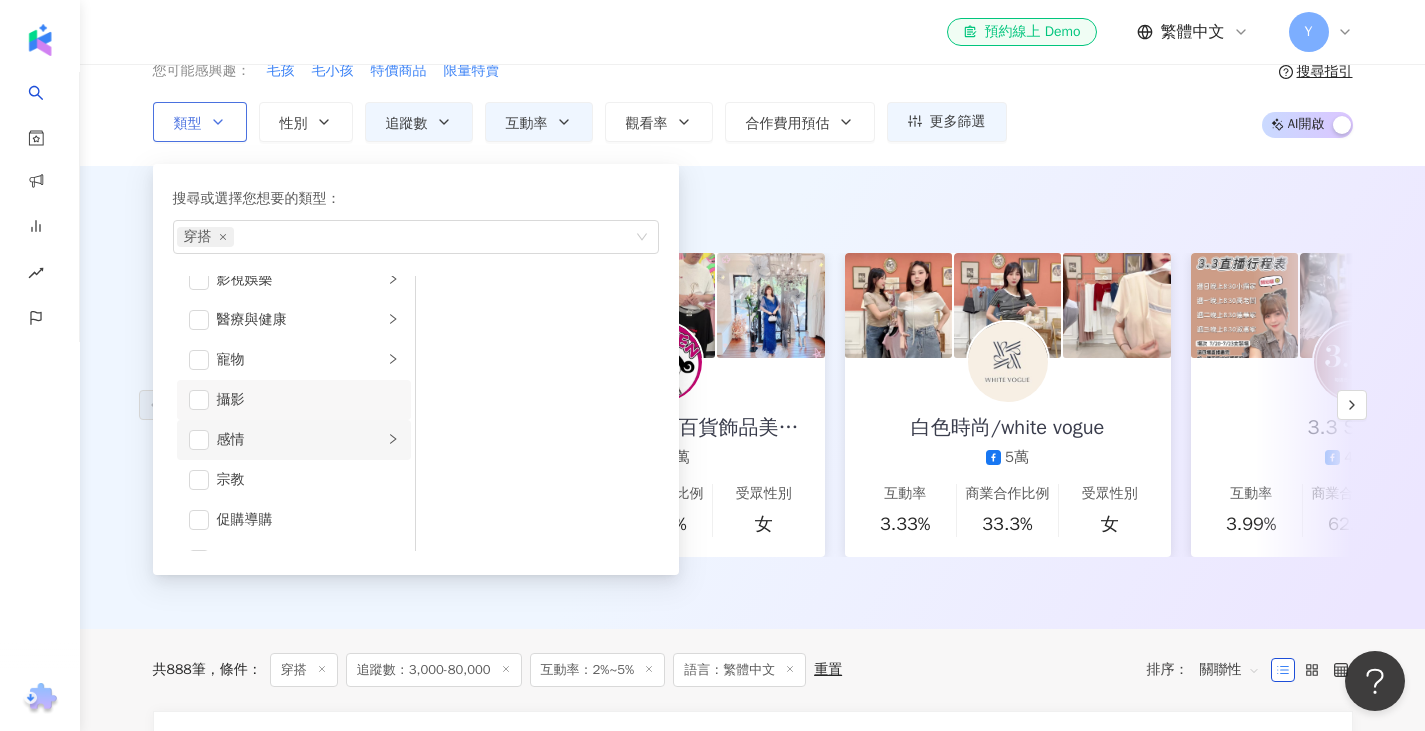 click on "感情" at bounding box center [300, 440] 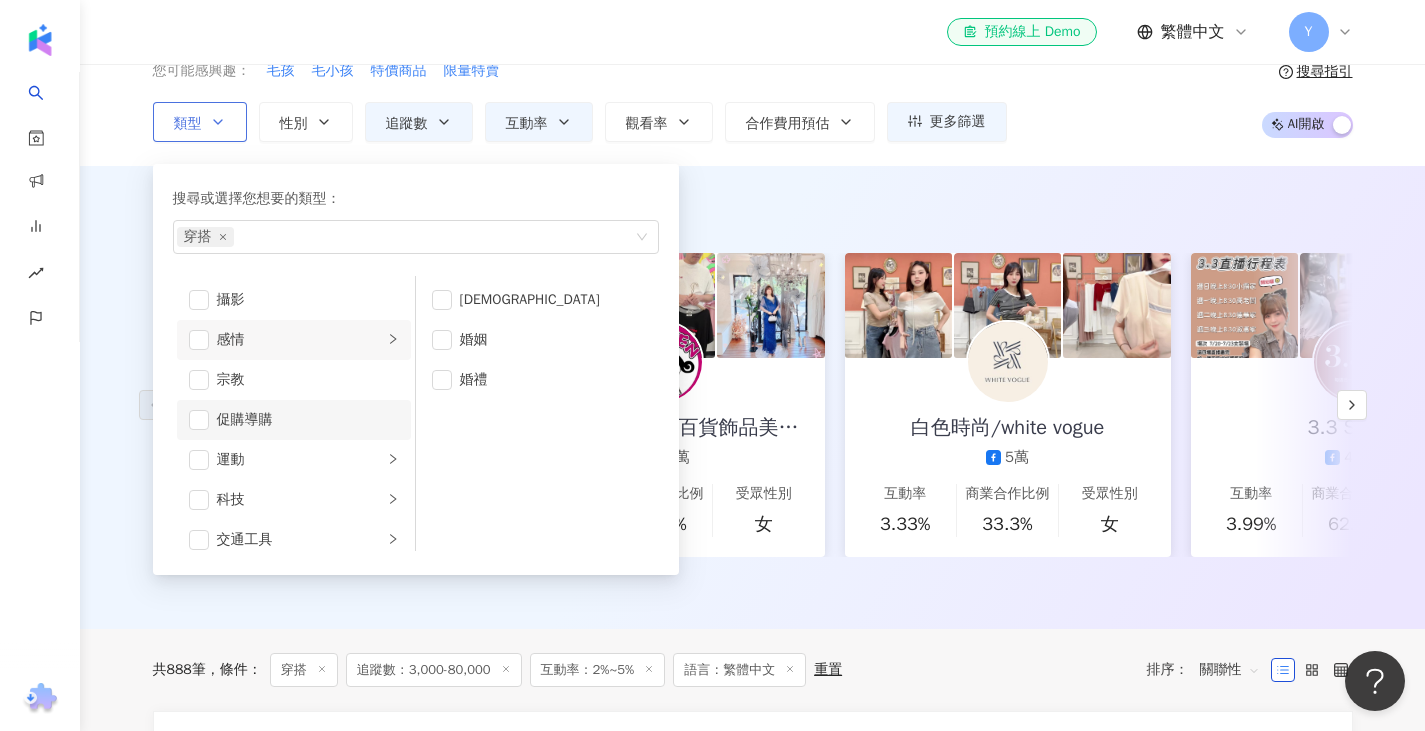 scroll, scrollTop: 693, scrollLeft: 0, axis: vertical 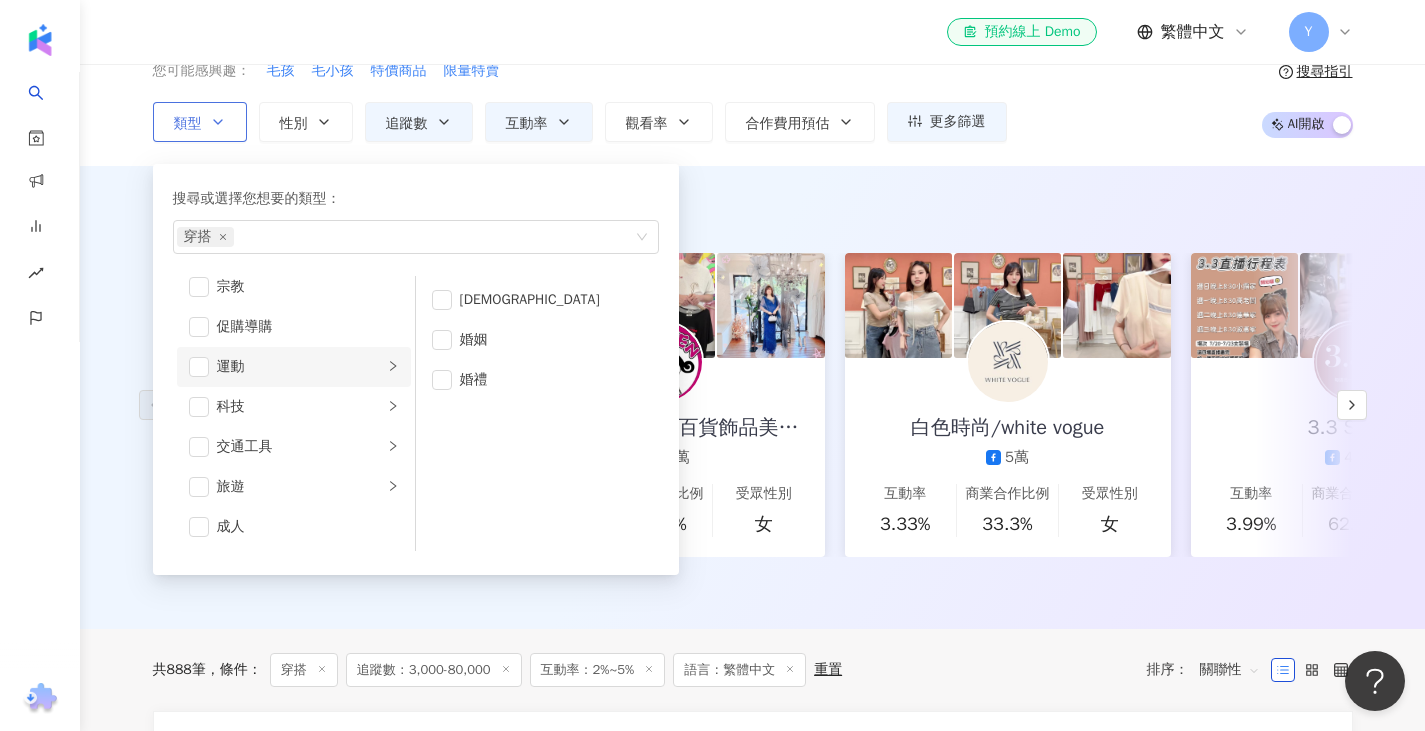 click on "運動" at bounding box center [300, 367] 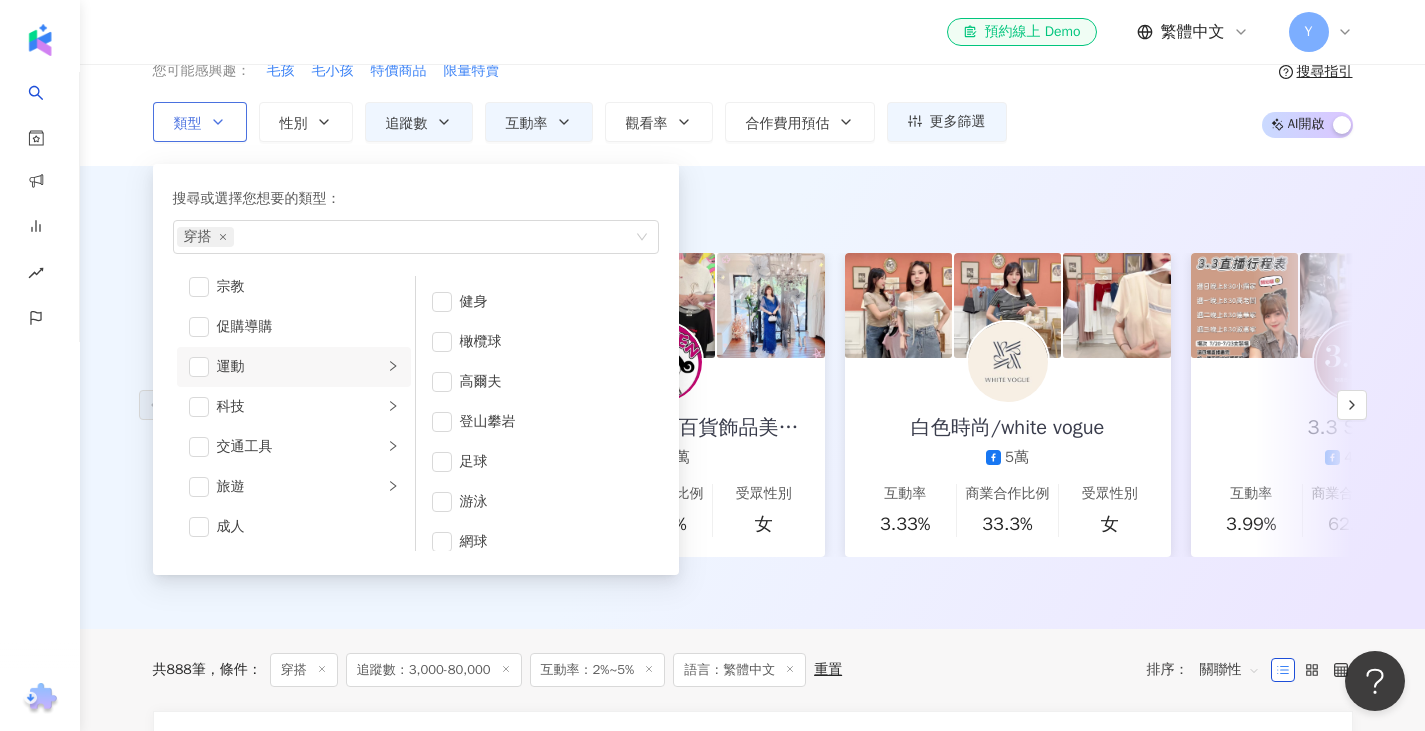 scroll, scrollTop: 200, scrollLeft: 0, axis: vertical 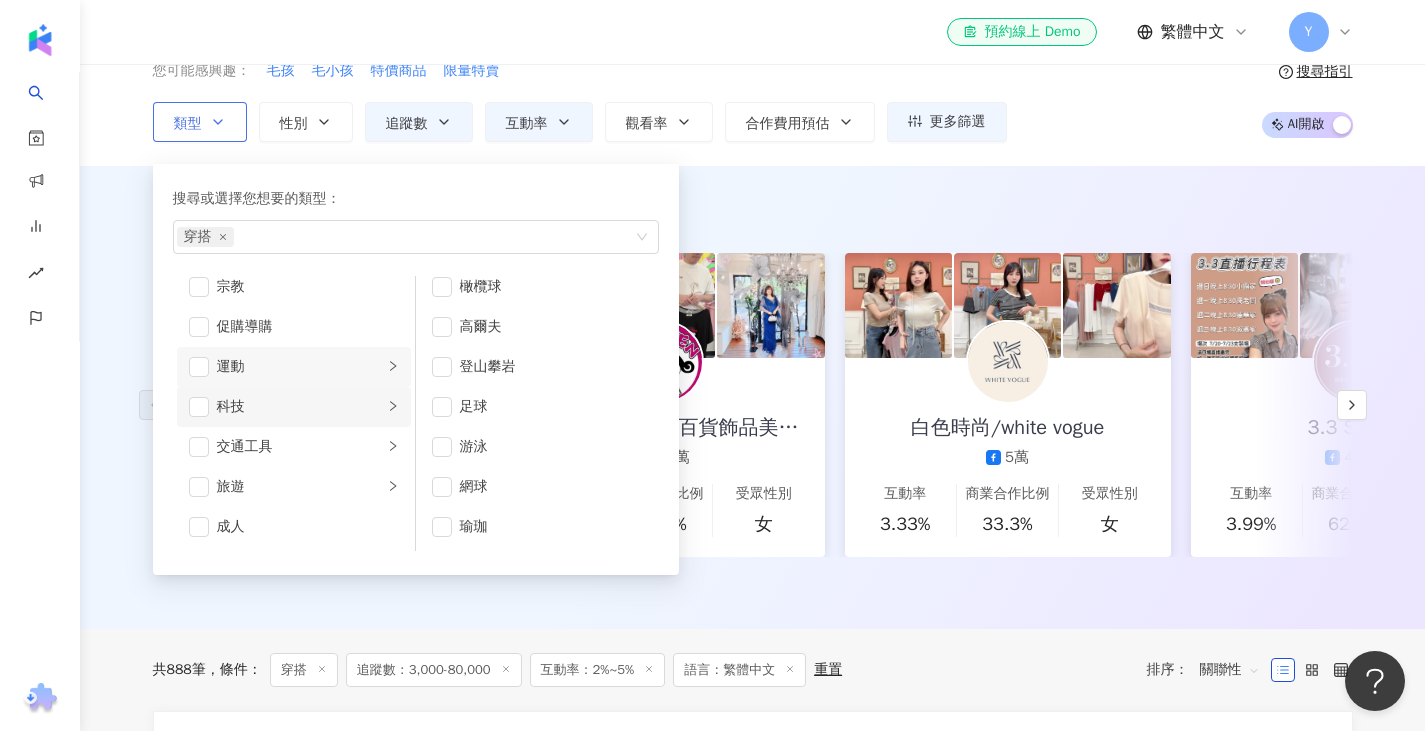 click on "科技" at bounding box center [300, 407] 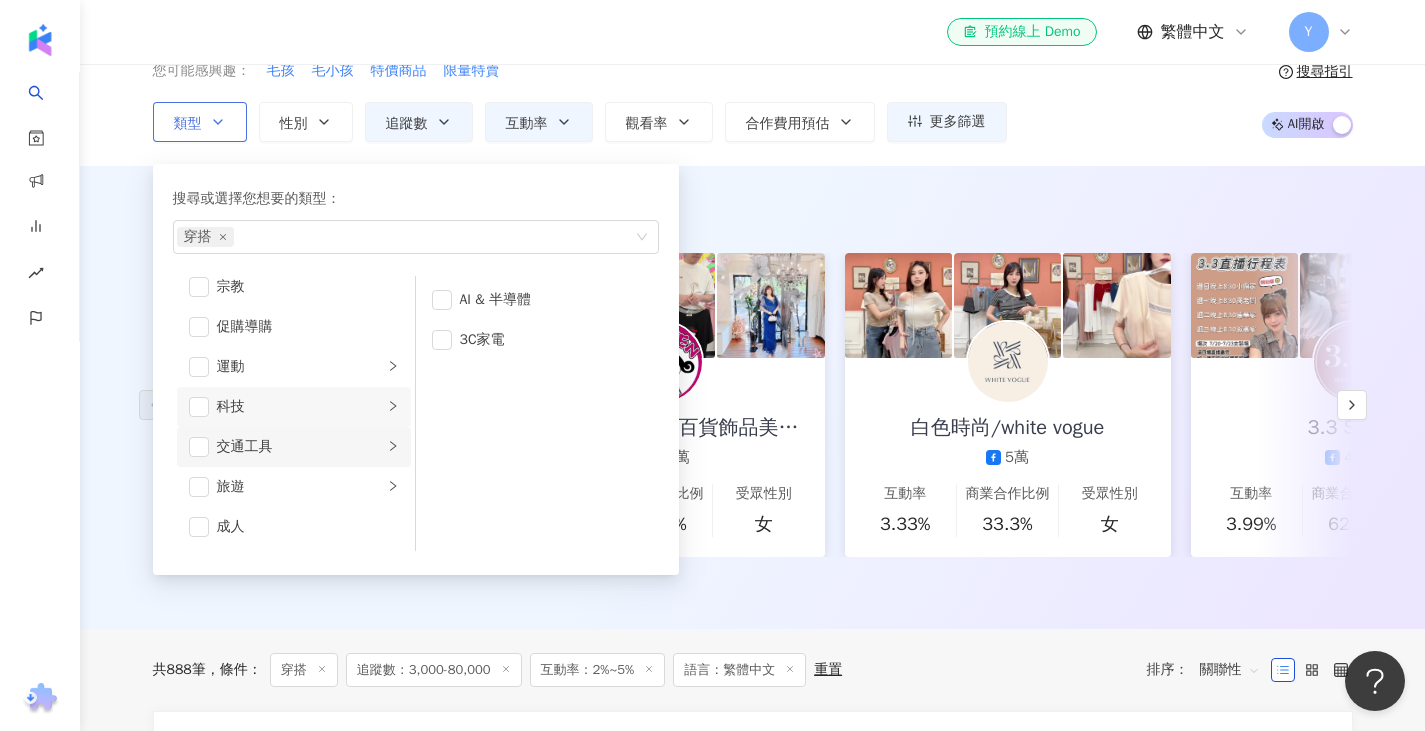 click on "交通工具" at bounding box center (300, 447) 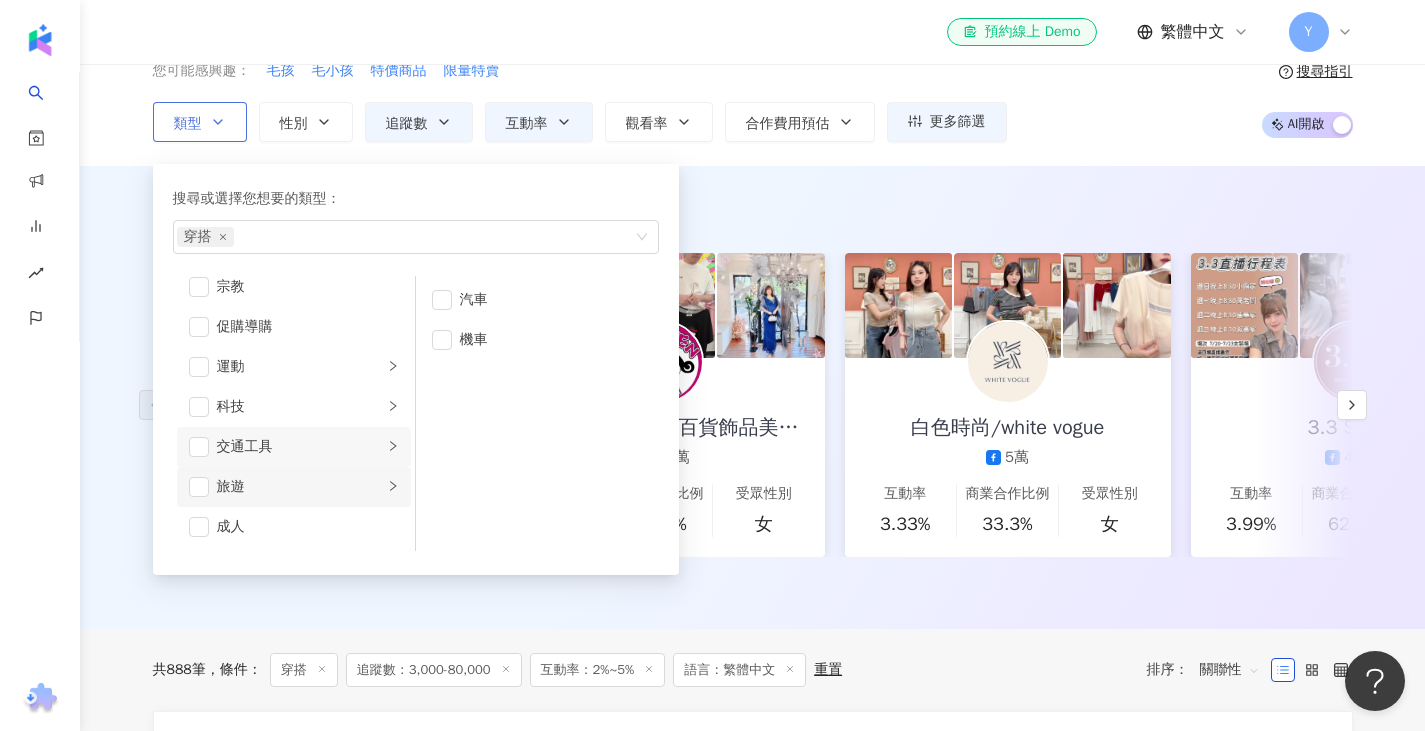 click on "旅遊" at bounding box center (294, 487) 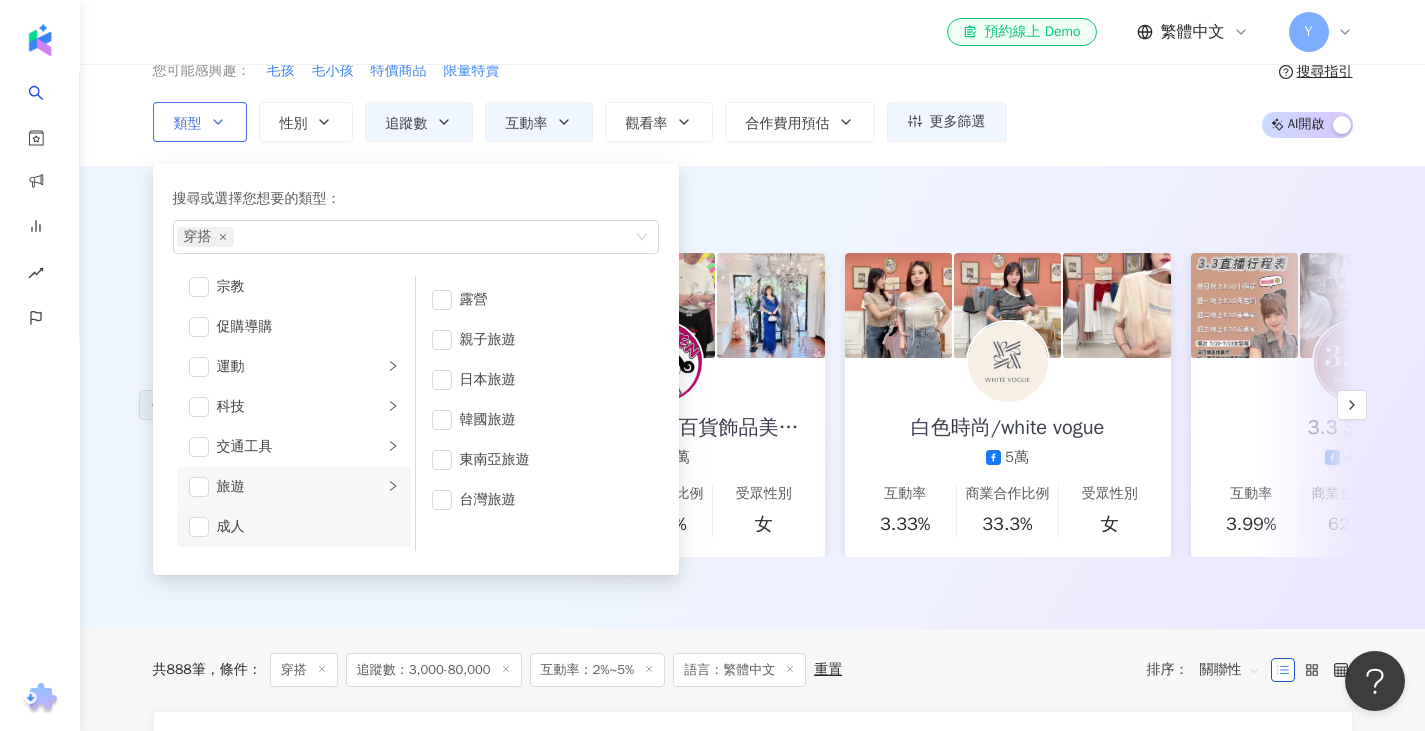 click on "成人" at bounding box center (308, 527) 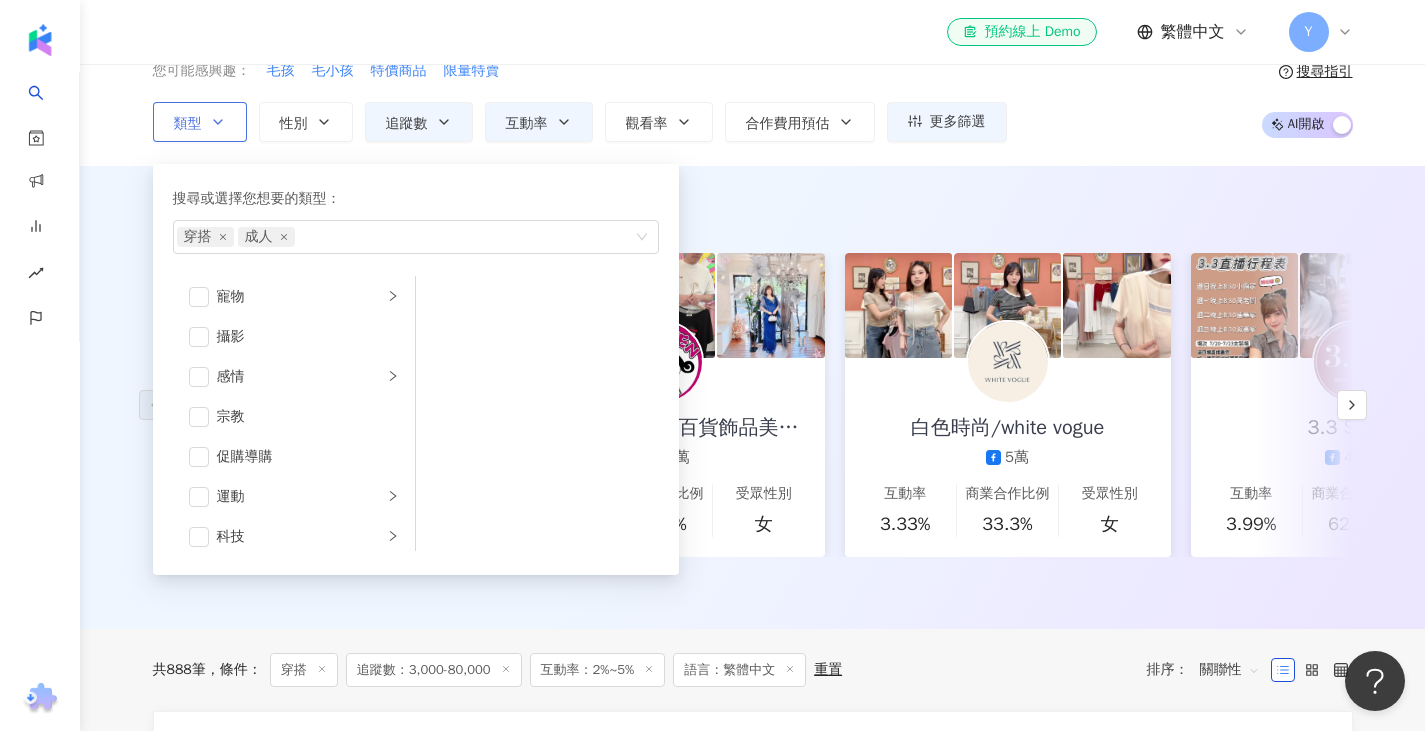 scroll, scrollTop: 393, scrollLeft: 0, axis: vertical 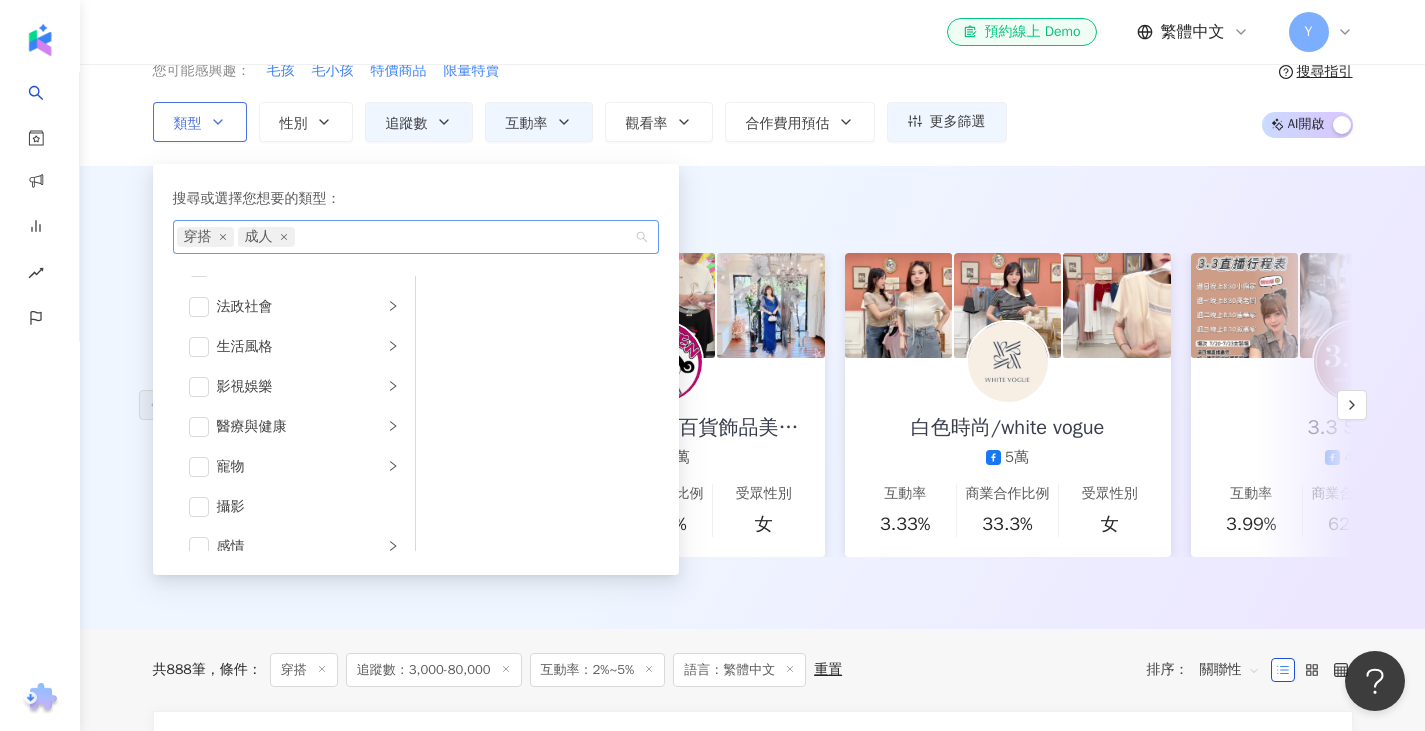 click on "成人" at bounding box center [266, 237] 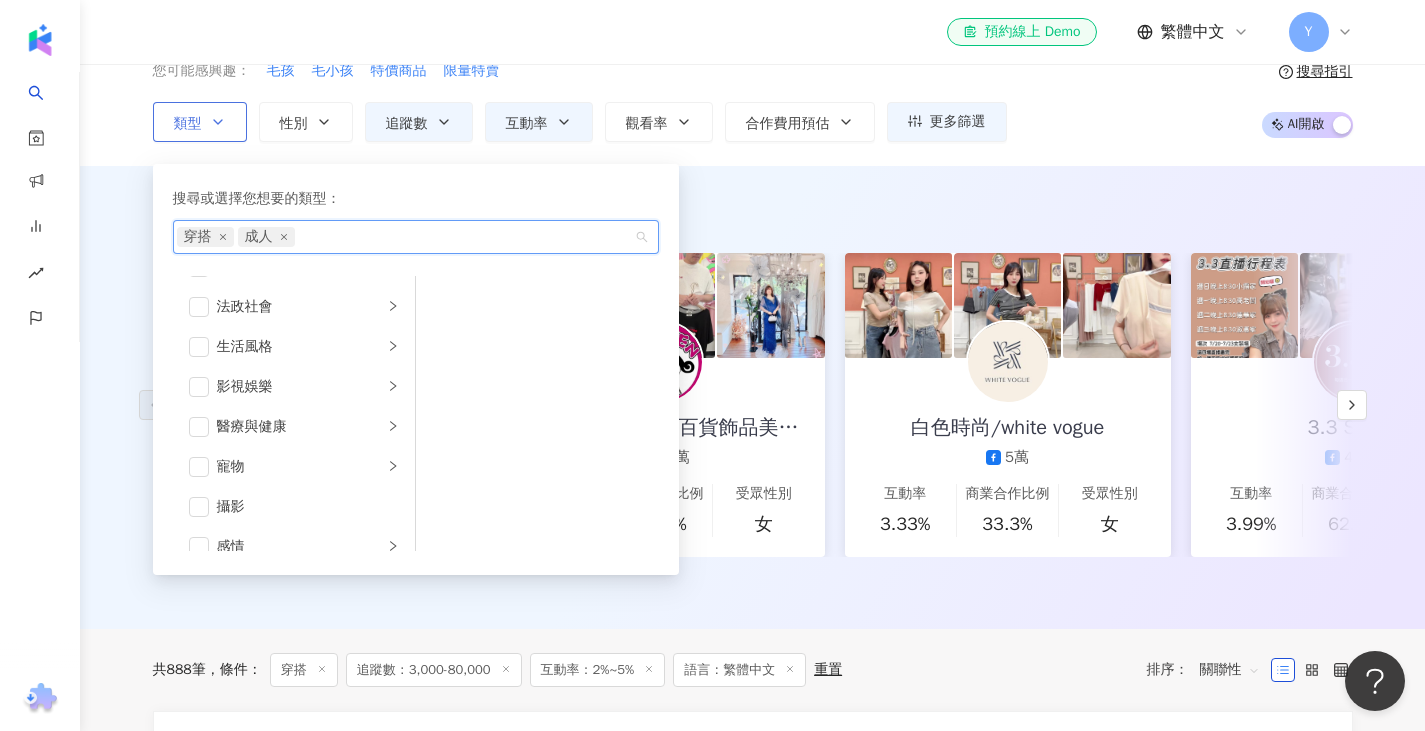click on "成人" at bounding box center (266, 237) 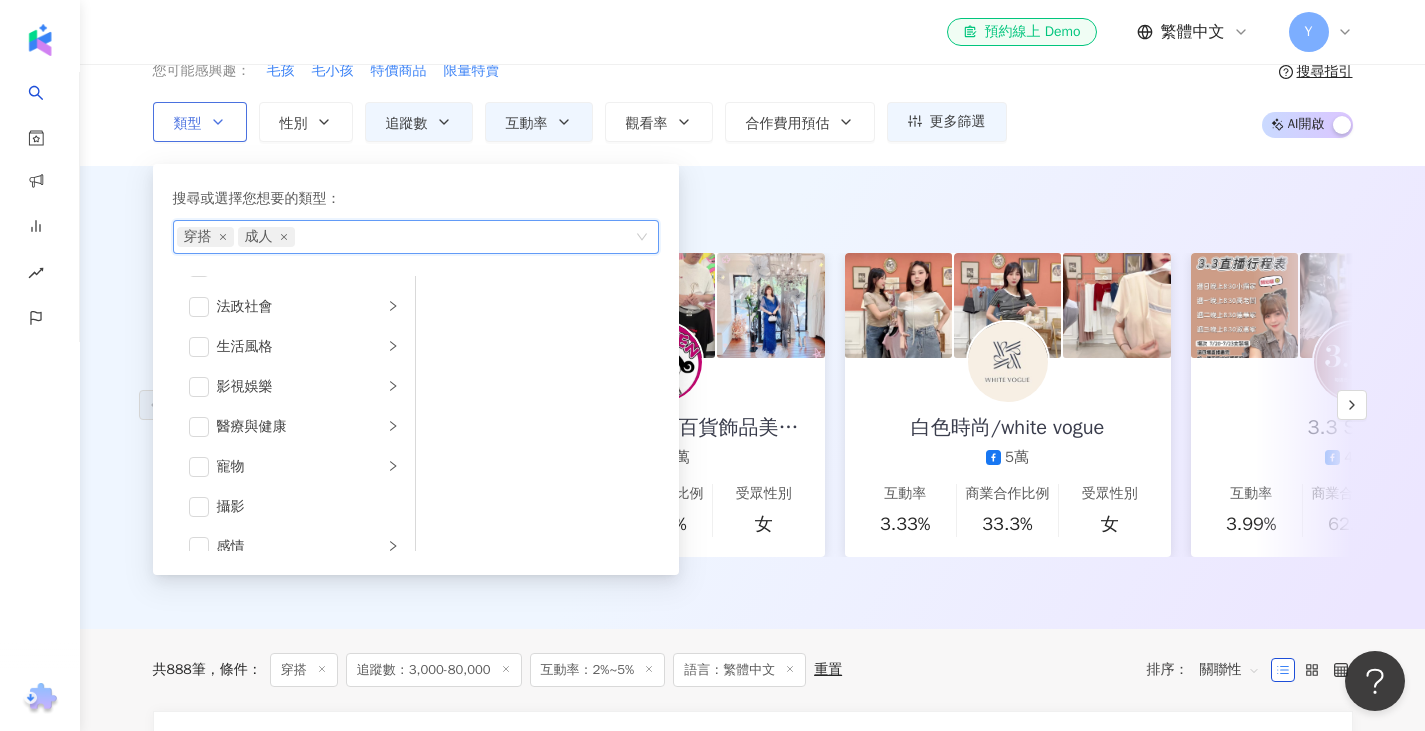 click on "成人" at bounding box center [266, 237] 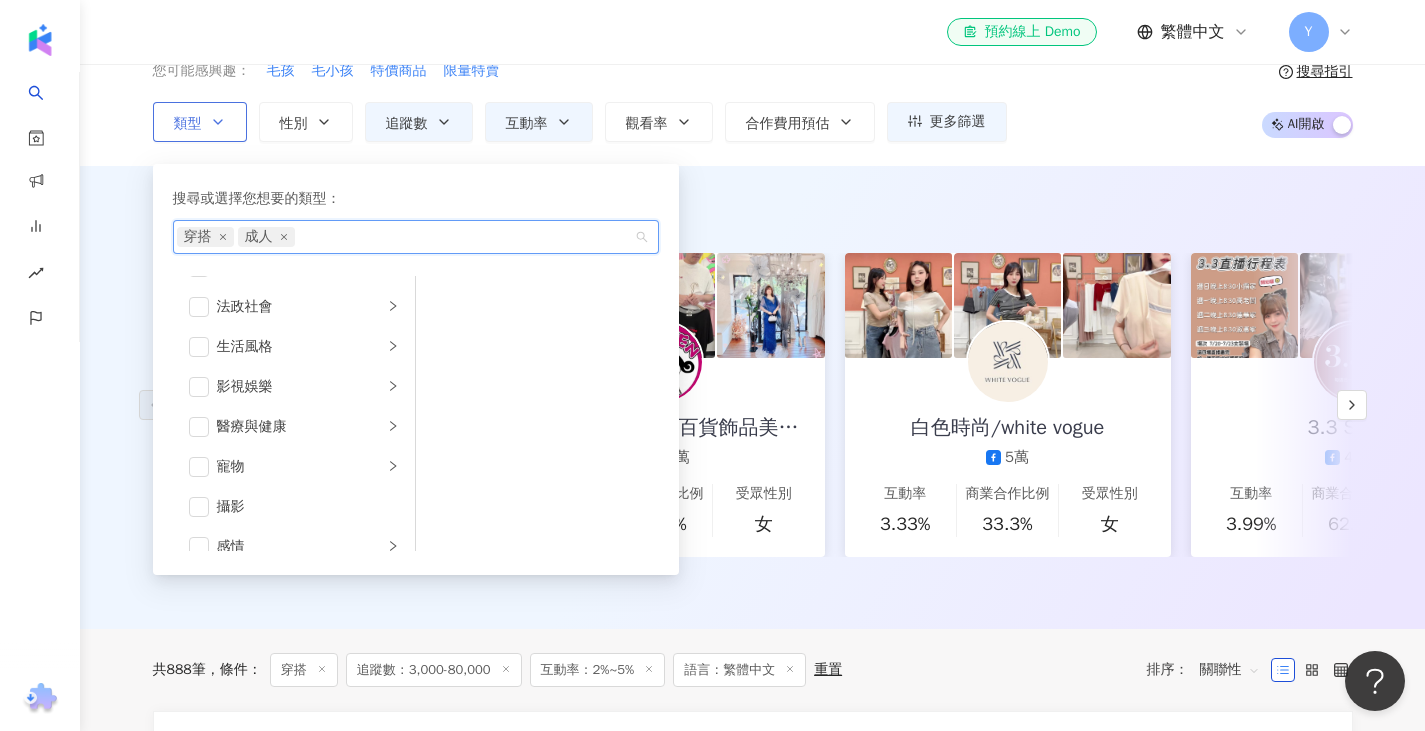 click on "穿搭 成人" at bounding box center [405, 237] 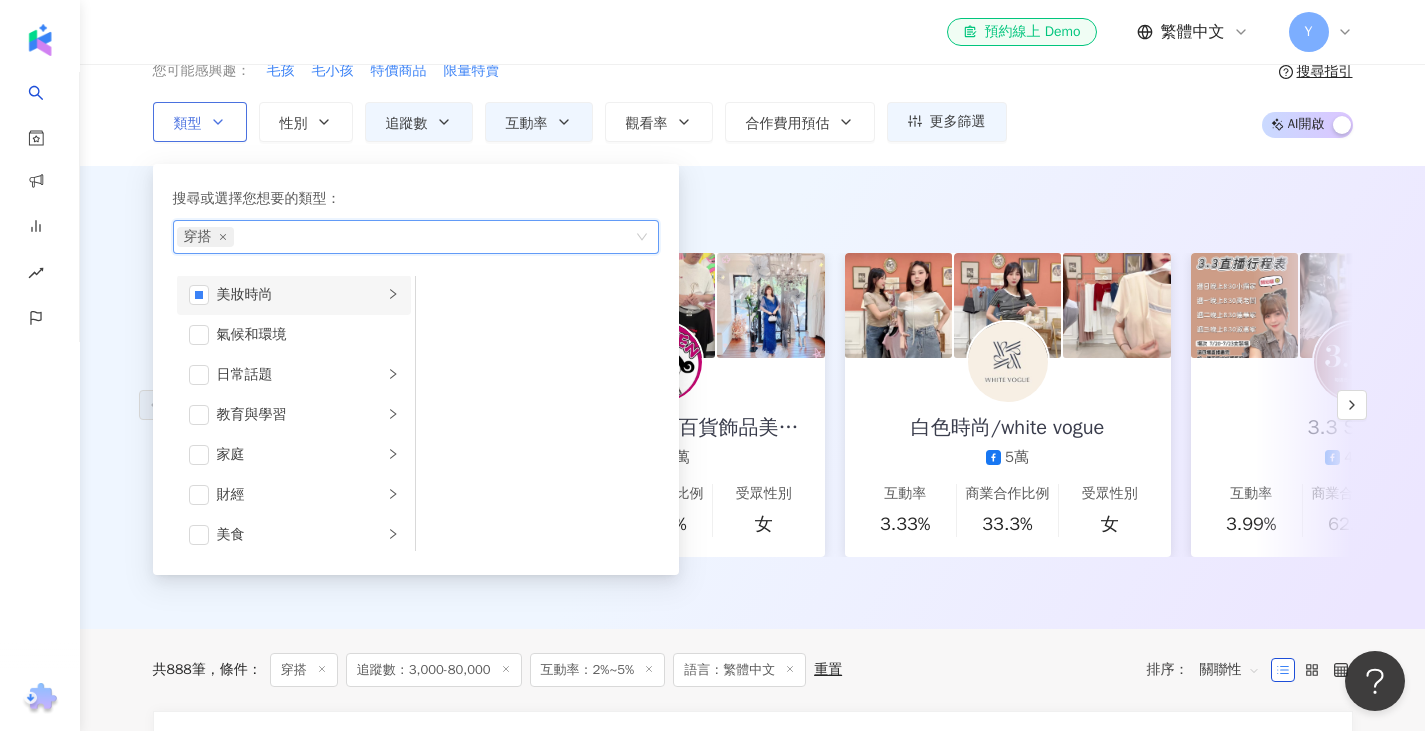 scroll, scrollTop: 0, scrollLeft: 0, axis: both 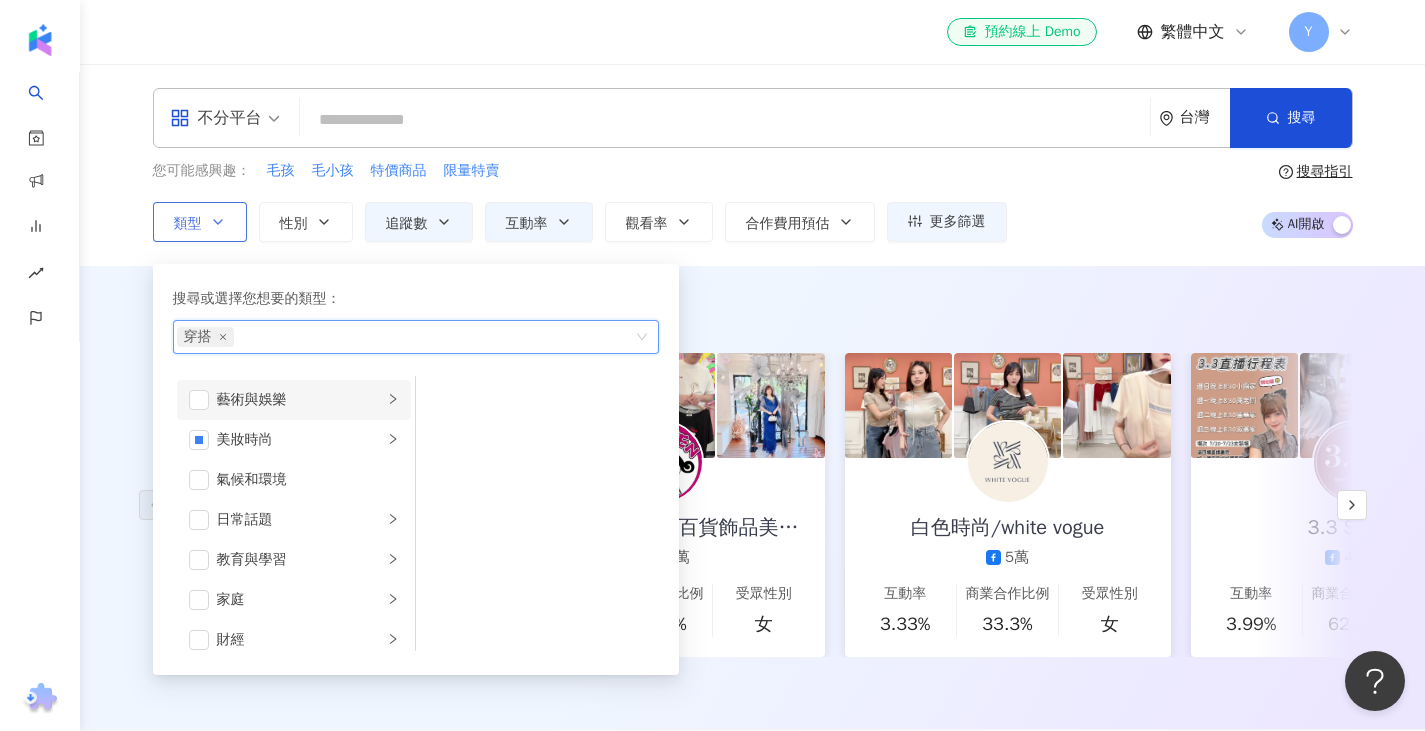click on "藝術與娛樂" at bounding box center [300, 400] 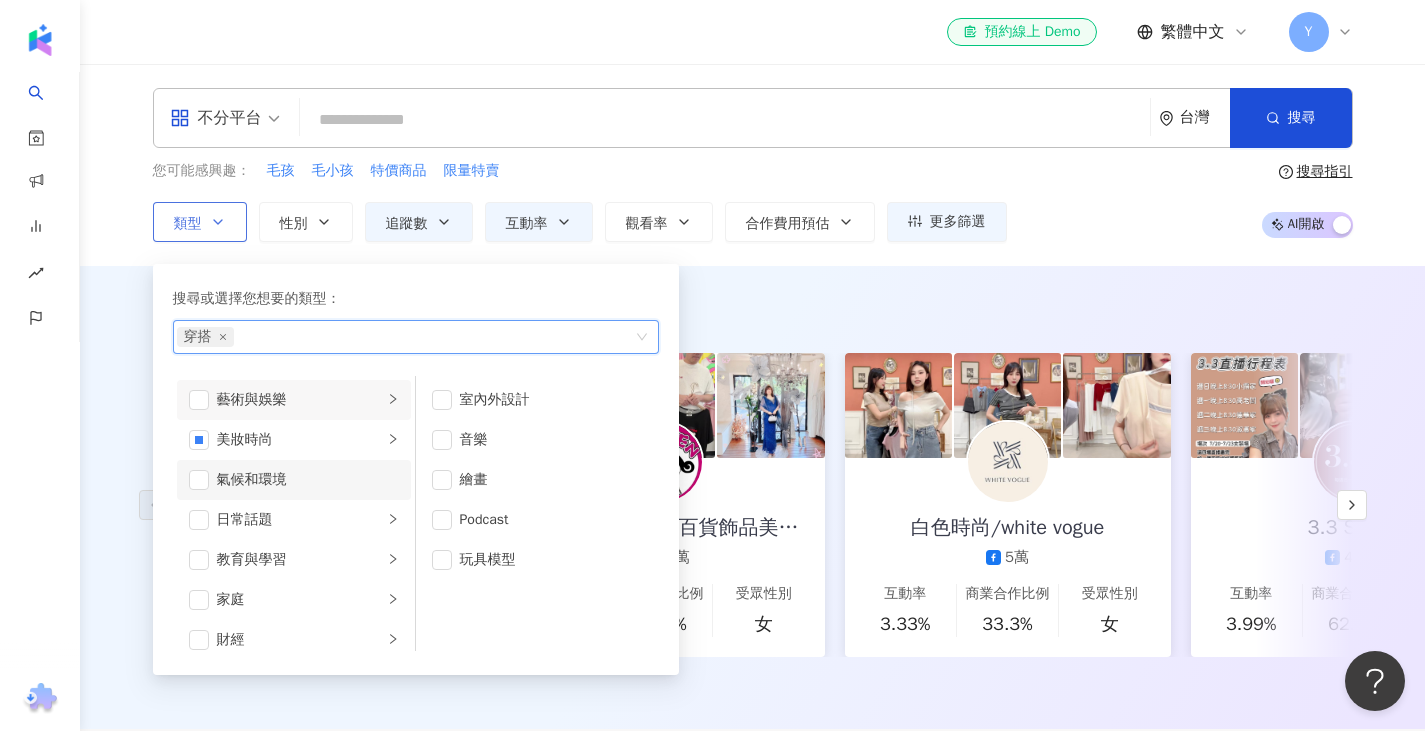 scroll, scrollTop: 100, scrollLeft: 0, axis: vertical 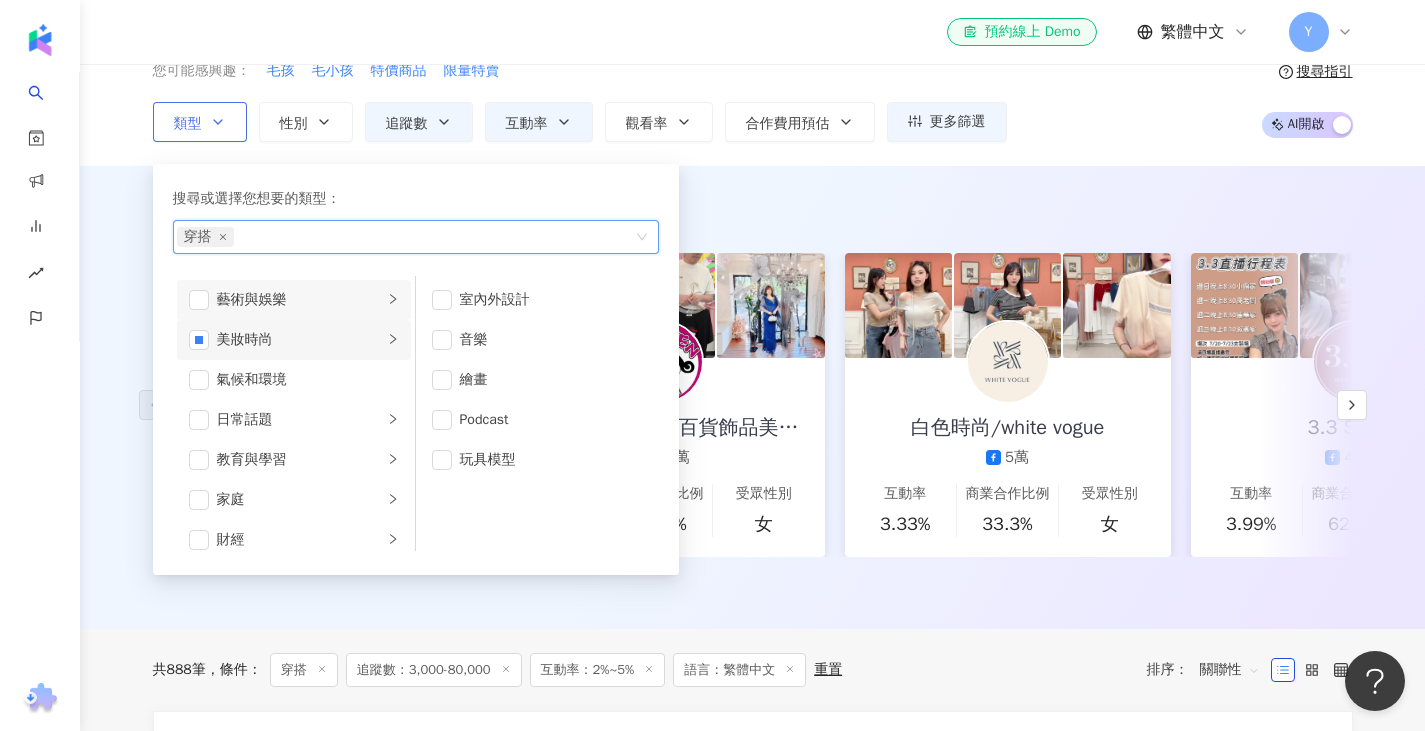 click on "美妝時尚" at bounding box center (300, 340) 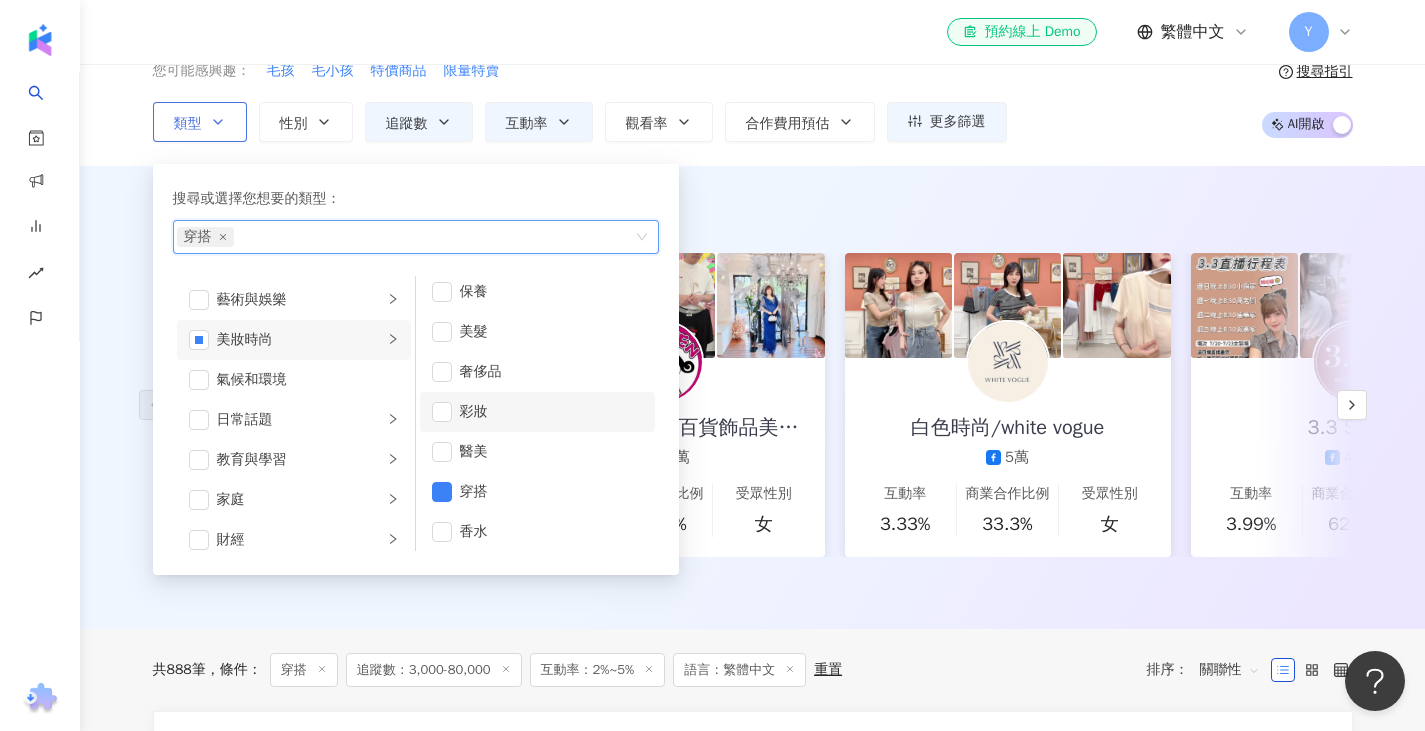 scroll, scrollTop: 13, scrollLeft: 0, axis: vertical 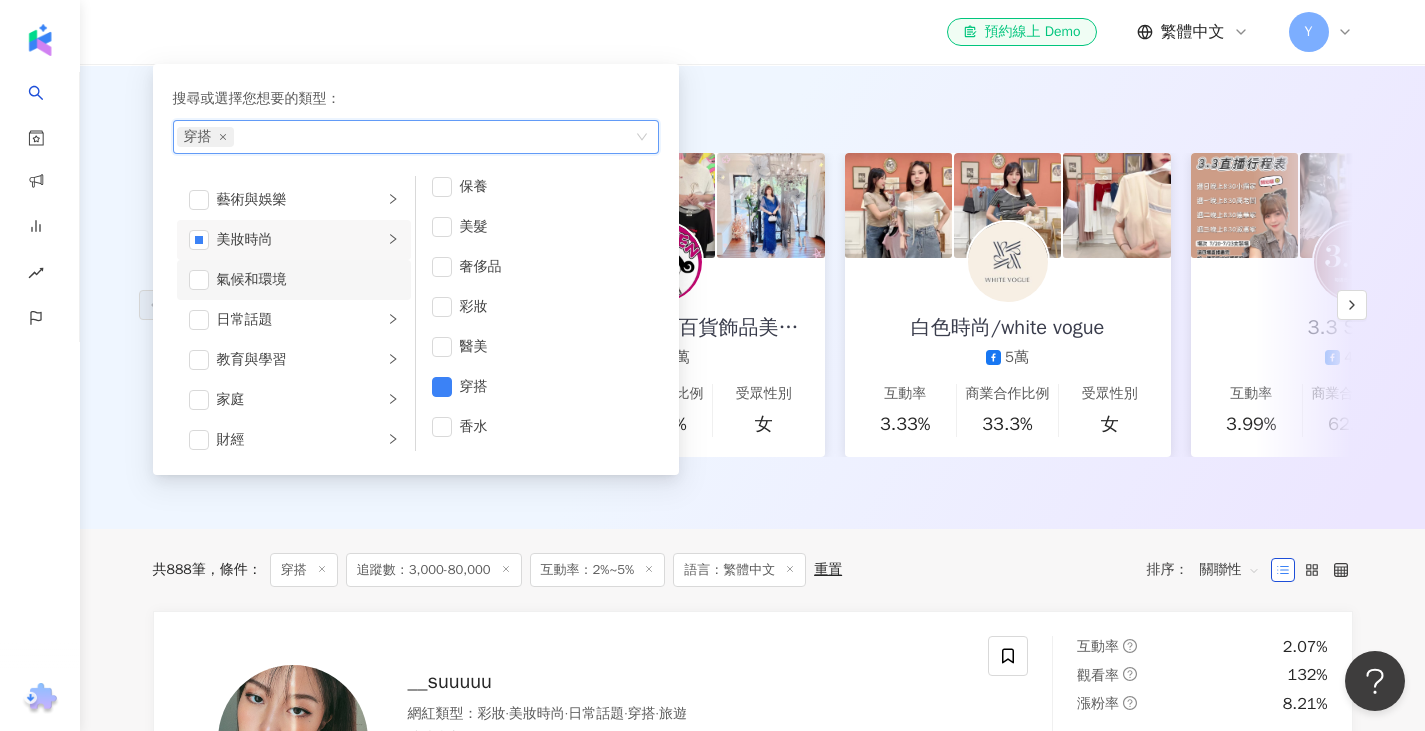 click on "氣候和環境" at bounding box center (308, 280) 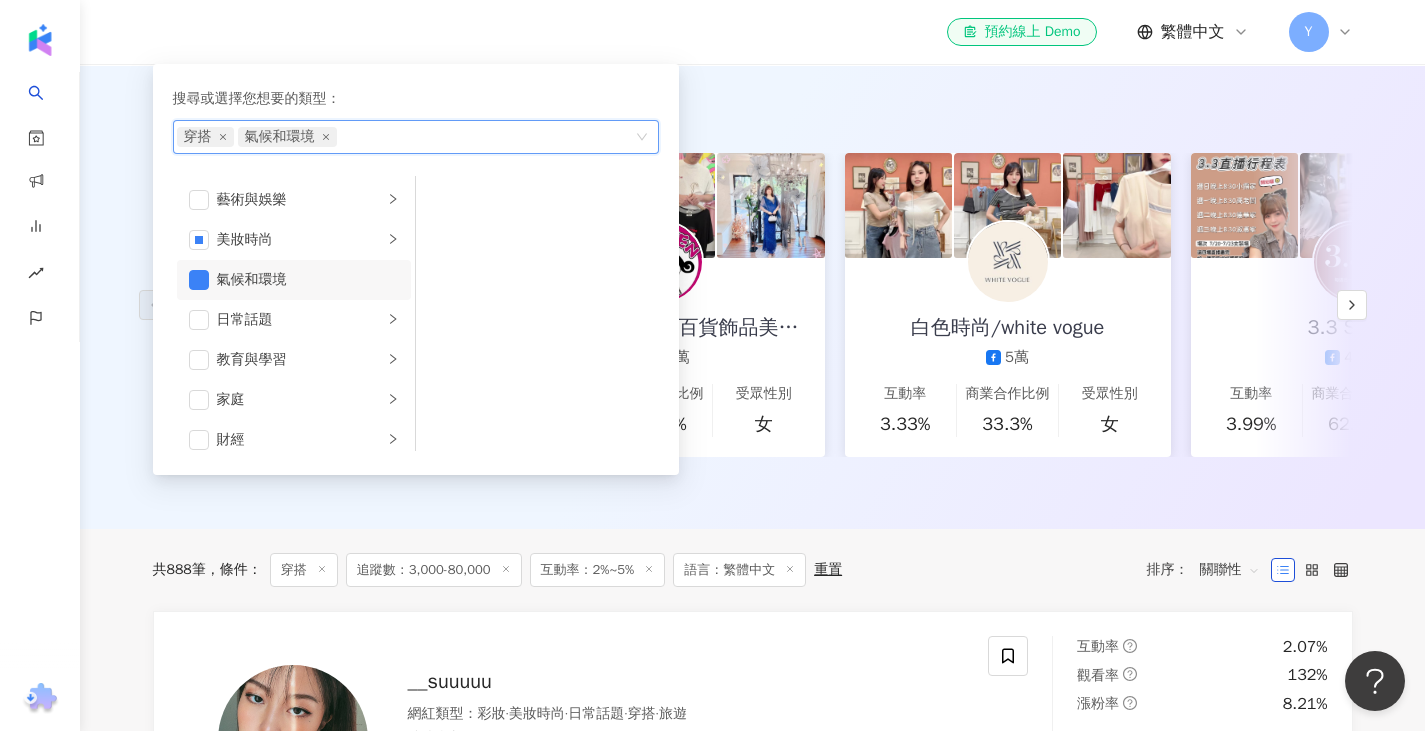 click on "氣候和環境" at bounding box center [308, 280] 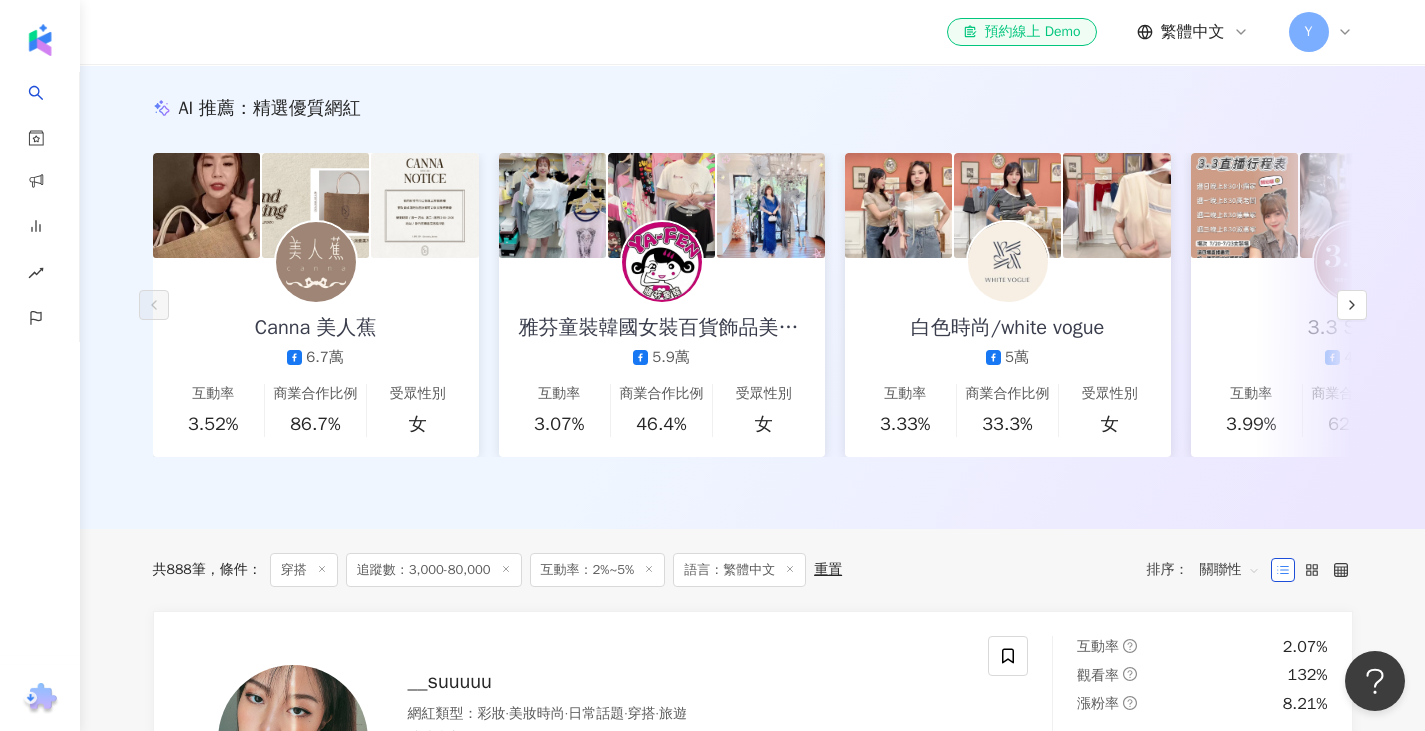 click on "AI 推薦 ： 精選優質網紅 Canna 美人蕉 6.7萬 互動率 3.52% 商業合作比例 86.7% 受眾性別 女 雅芬童裝韓國女裝百貨飾品美妝直播 5.9萬 互動率 3.07% 商業合作比例 46.4% 受眾性別 女 白色時尚/white vogue 5萬 互動率 3.33% 商業合作比例 33.3% 受眾性別 女 3.3 Studio 4.2萬 互動率 3.99% 商業合作比例 62.8% 受眾性別 女 米葵兒服飾直播 3.6萬 互動率 4.63% 商業合作比例 61.2% 受眾性別 女 MITOE 6.9萬 互動率 2.35% 商業合作比例 89.1% 受眾性別 女 Eilly shop．伊利服飾 3.9萬 互動率 3.67% 商業合作比例 78.5% 受眾性別 女 Feina boutique 6,614 4.3萬 2,241 互動率 2.74% 商業合作比例 89.2% 受眾性別 女 閨蜜 1,165 4.2萬 互動率 2.33% 商業合作比例 0% 受眾性別 男 夢幻衣櫥 3萬 互動率 2.72% 商業合作比例 59% 受眾性別 女 中壢夜市-Beauty時尚女裝 2.3萬 互動率 2.95% 商業合作比例 60.6% 受眾性別 女 Mitoe Korea. 1.2萬 互動率 4.24% 61.5%" at bounding box center [752, 297] 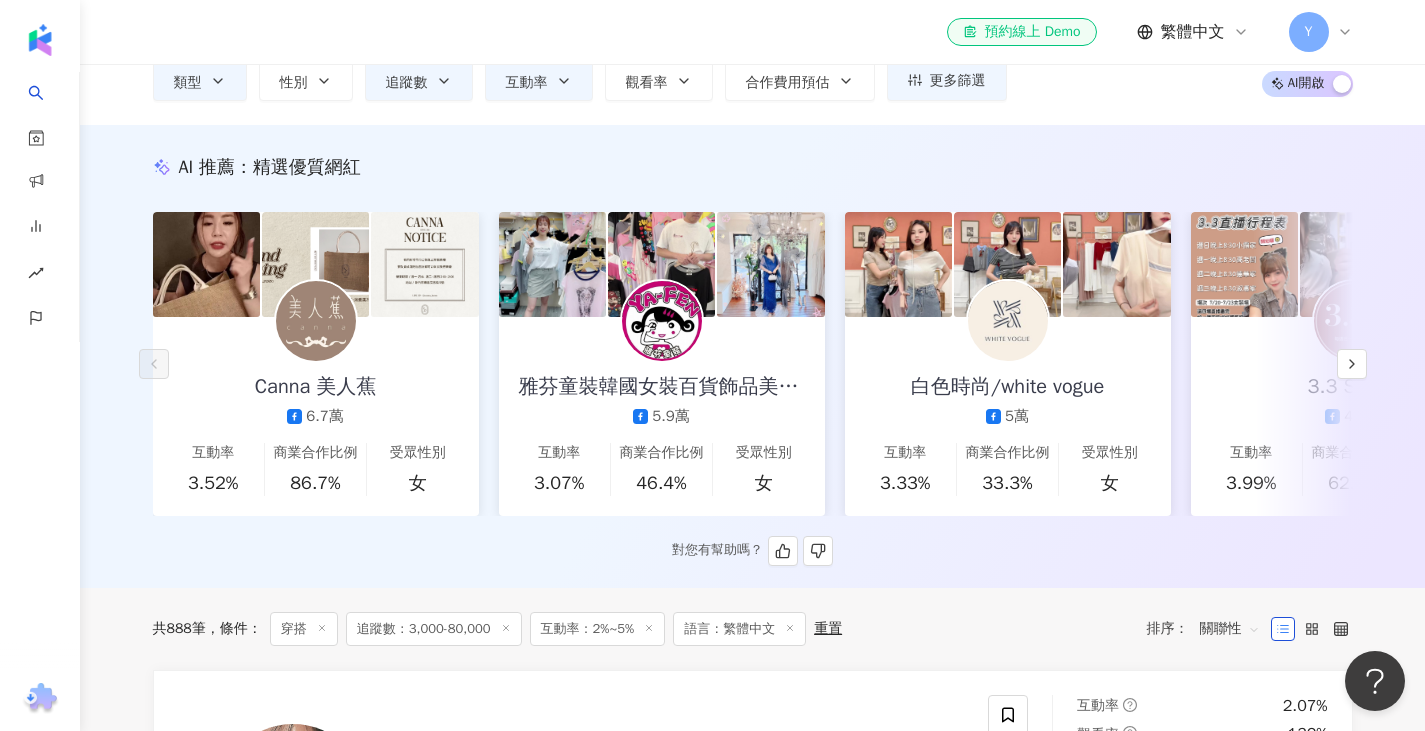 scroll, scrollTop: 0, scrollLeft: 0, axis: both 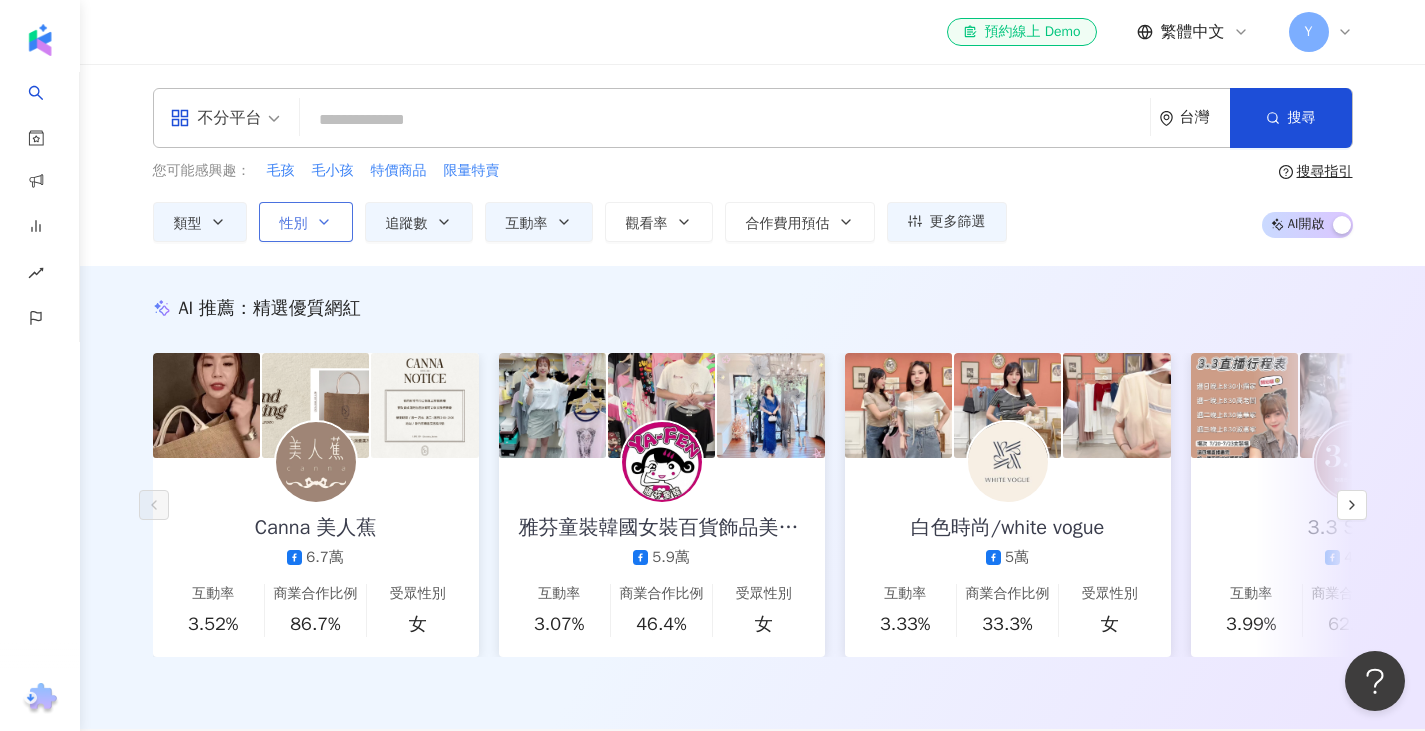 click on "性別" at bounding box center [306, 222] 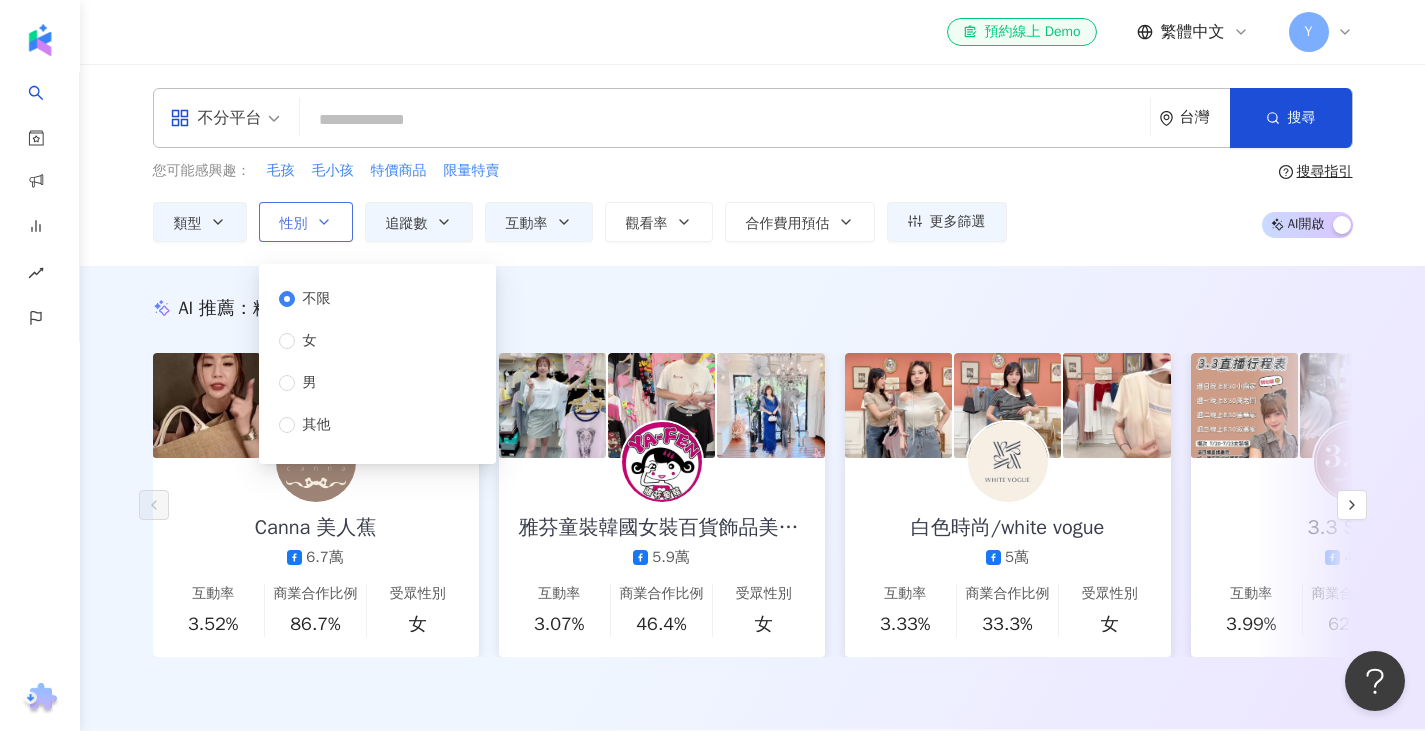 click on "性別" at bounding box center (294, 224) 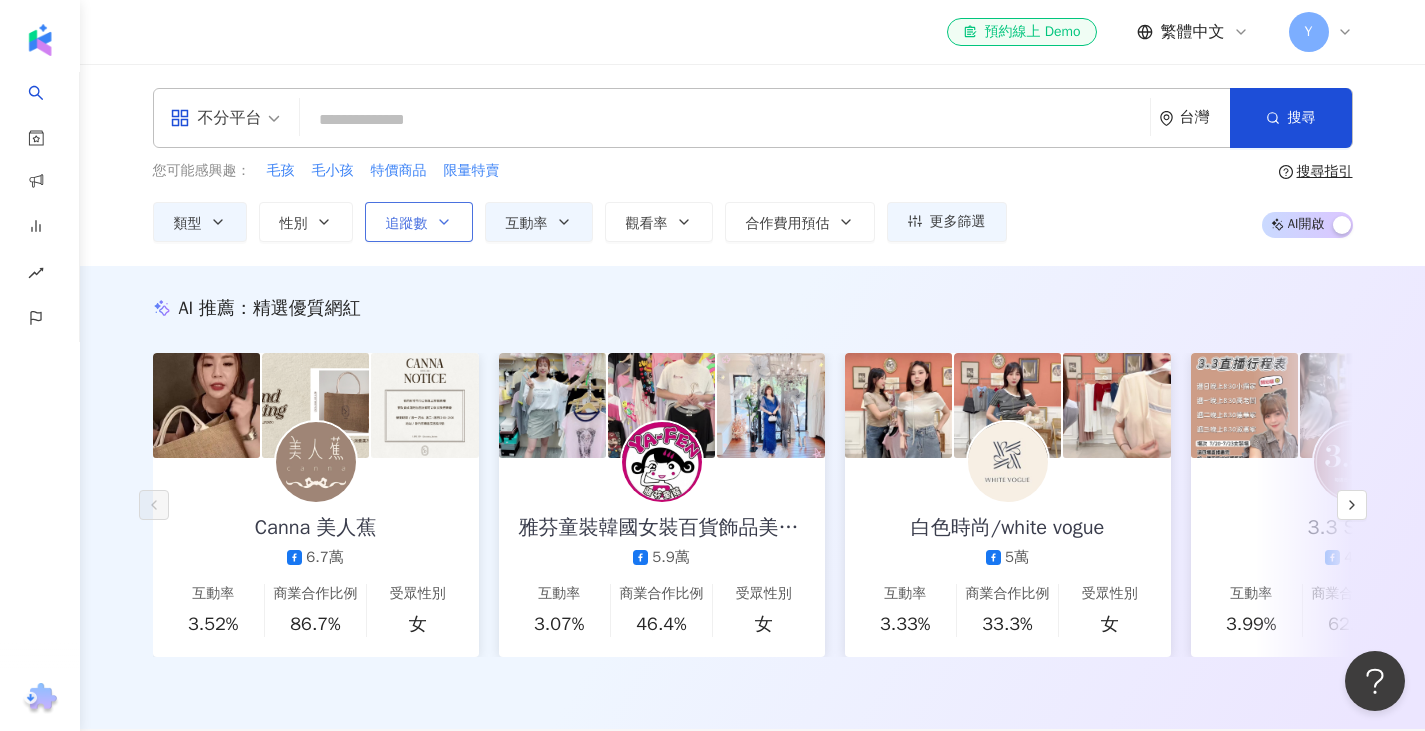 click on "追蹤數" at bounding box center (419, 222) 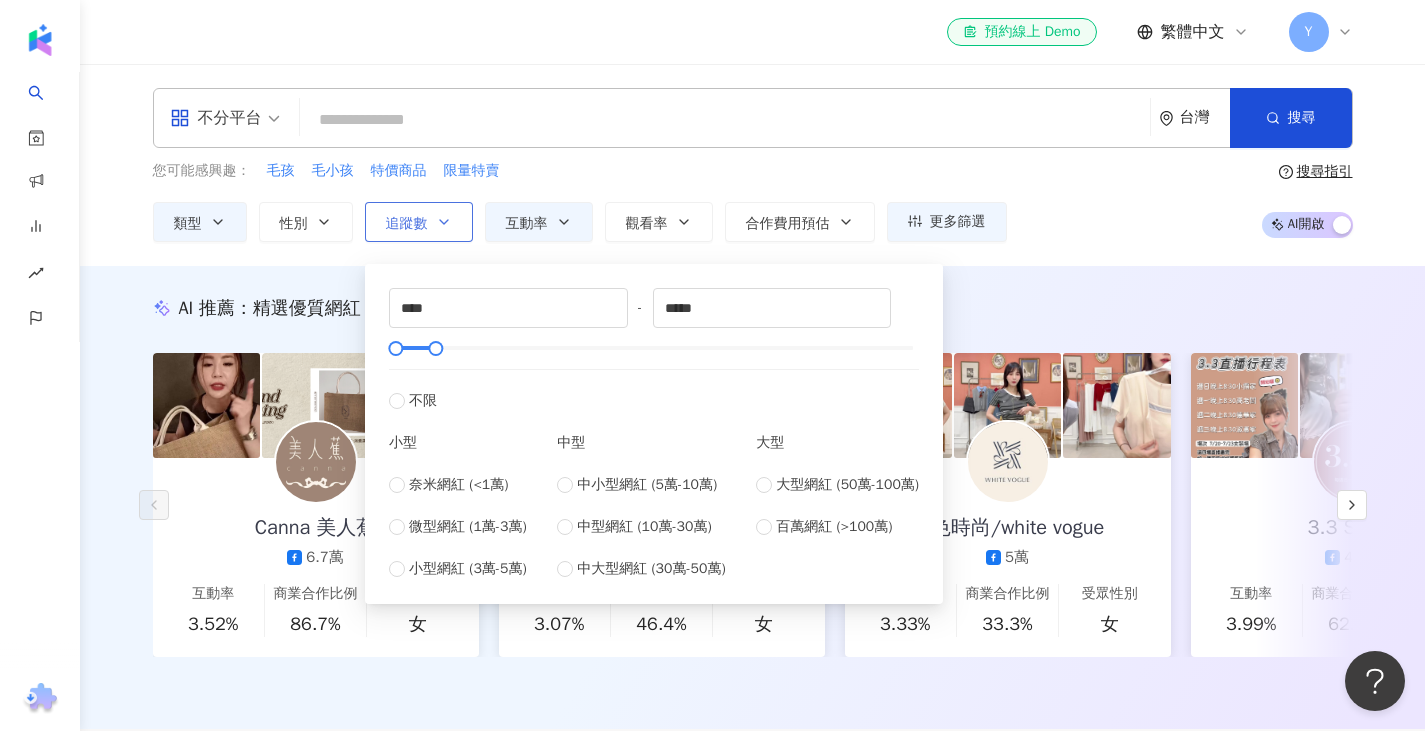 click on "追蹤數" at bounding box center (407, 224) 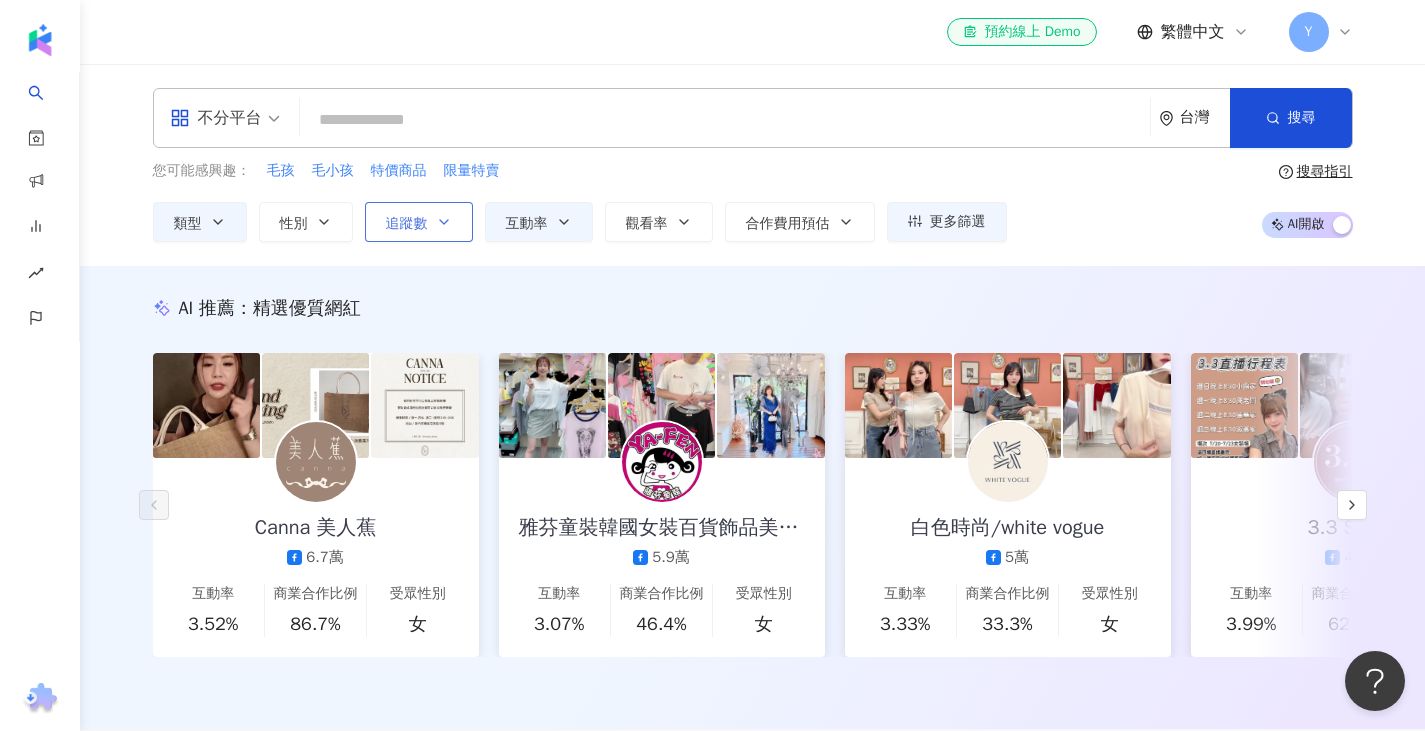 click on "追蹤數" at bounding box center [407, 224] 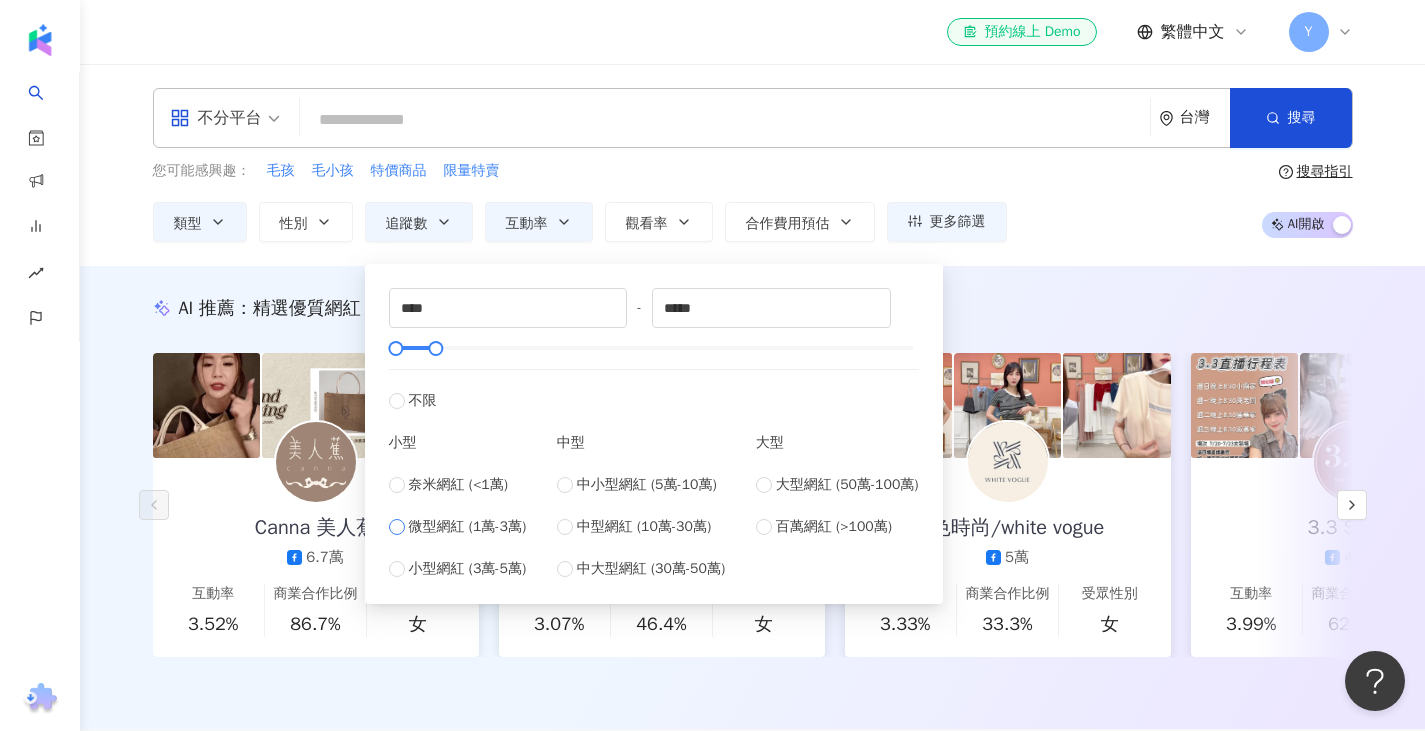 type on "*****" 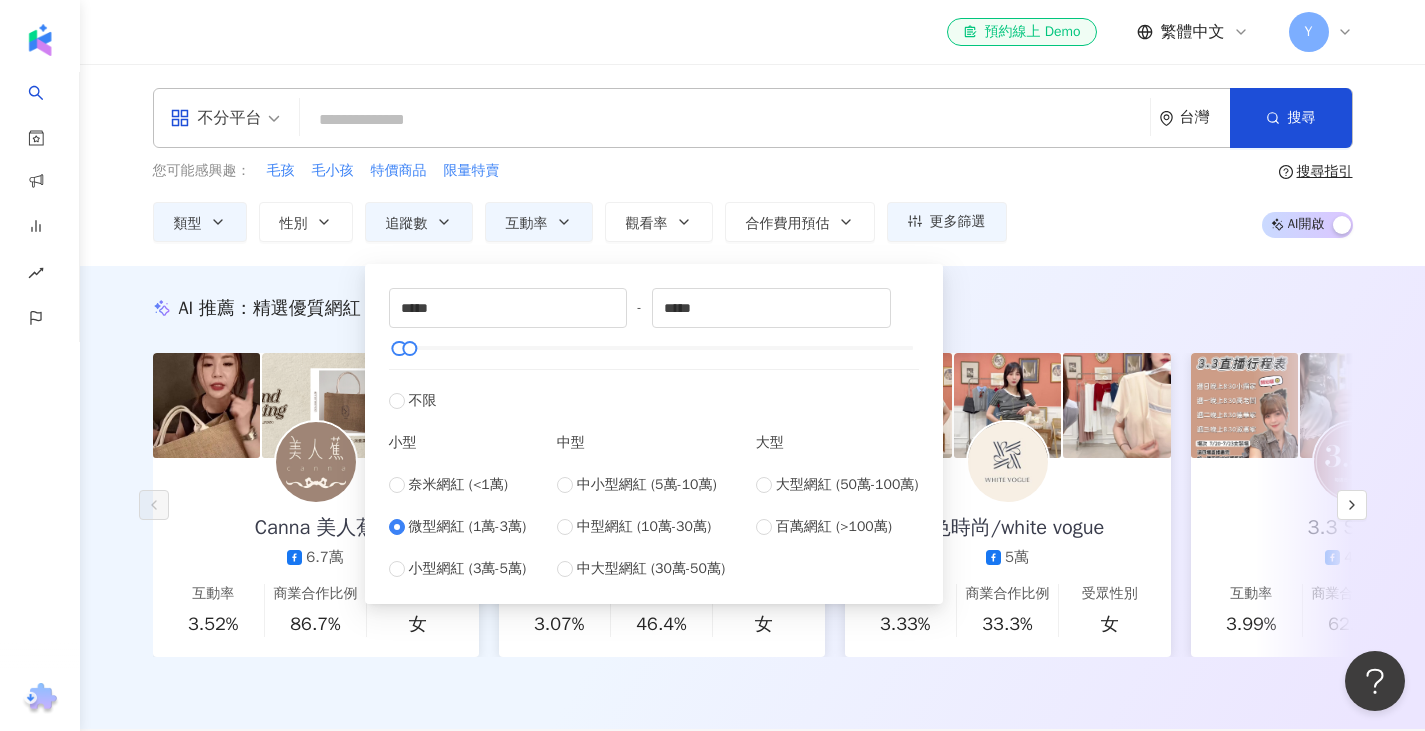 click on "您可能感興趣： 毛孩  毛小孩  特價商品  限量特賣  類型 性別 追蹤數 互動率 觀看率 合作費用預估  更多篩選 篩選條件 關於網紅 互動潛力 受眾輪廓 獨家 關於網紅 類型  ( 請選擇您想要的類型 ) 穿搭 國家/地區 台灣 性別 不限 女 男 其他 語言   繁體中文   追蹤數 ****  -  ***** 不限 小型 奈米網紅 (<1萬) 微型網紅 (1萬-3萬) 小型網紅 (3萬-5萬) 中型 中小型網紅 (5萬-10萬) 中型網紅 (10萬-30萬) 中大型網紅 (30萬-50萬) 大型 大型網紅 (50萬-100萬) 百萬網紅 (>100萬) 合作費用預估 不限 限制金額 $ *  -  $ ******* 幣別 : 新台幣 TWD 清除所有篩選 顯示結果 *****  -  ***** 不限 小型 奈米網紅 (<1萬) 微型網紅 (1萬-3萬) 小型網紅 (3萬-5萬) 中型 中小型網紅 (5萬-10萬) 中型網紅 (10萬-30萬) 中大型網紅 (30萬-50萬) 大型 大型網紅 (50萬-100萬) 百萬網紅 (>100萬) * %  -  * % 不限 5% 以下 5%~20% 20% 以上 不限 女" at bounding box center [753, 201] 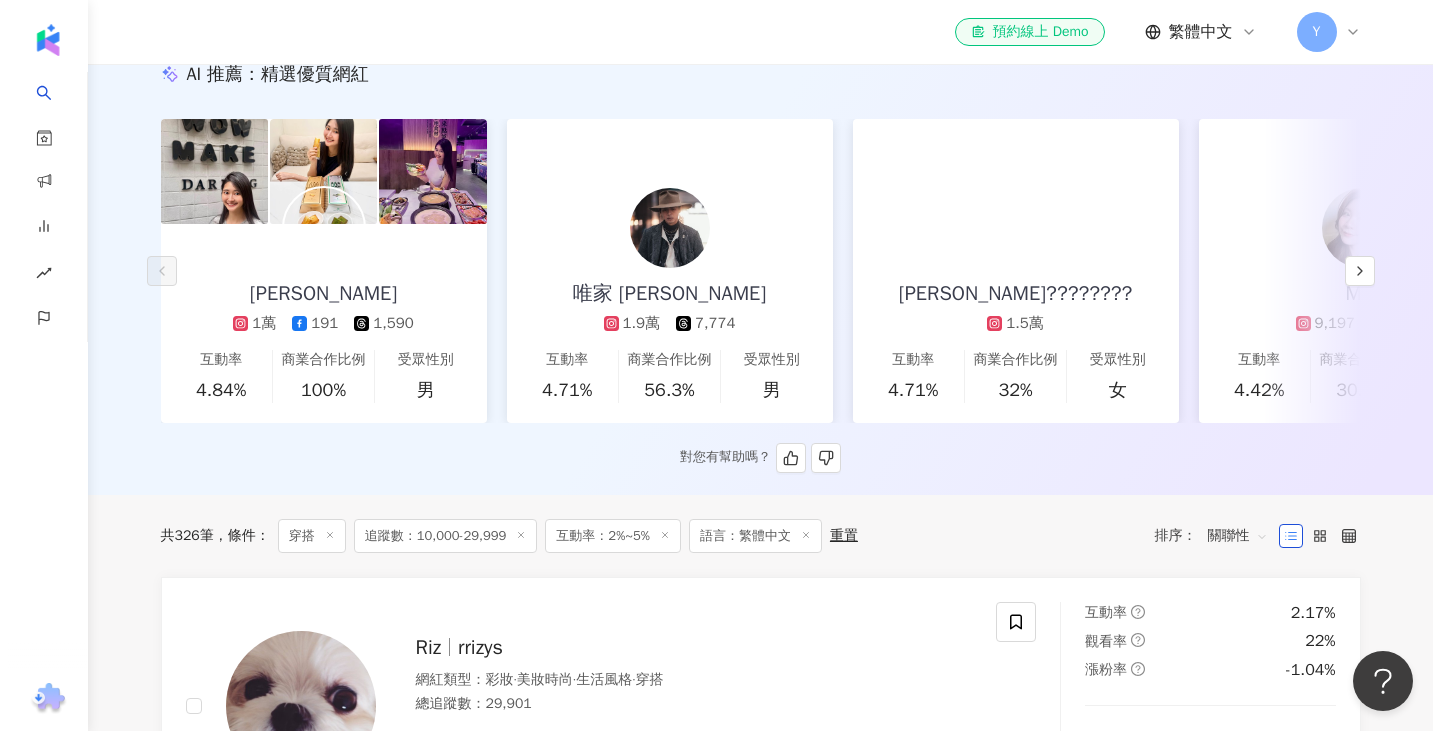 scroll, scrollTop: 0, scrollLeft: 0, axis: both 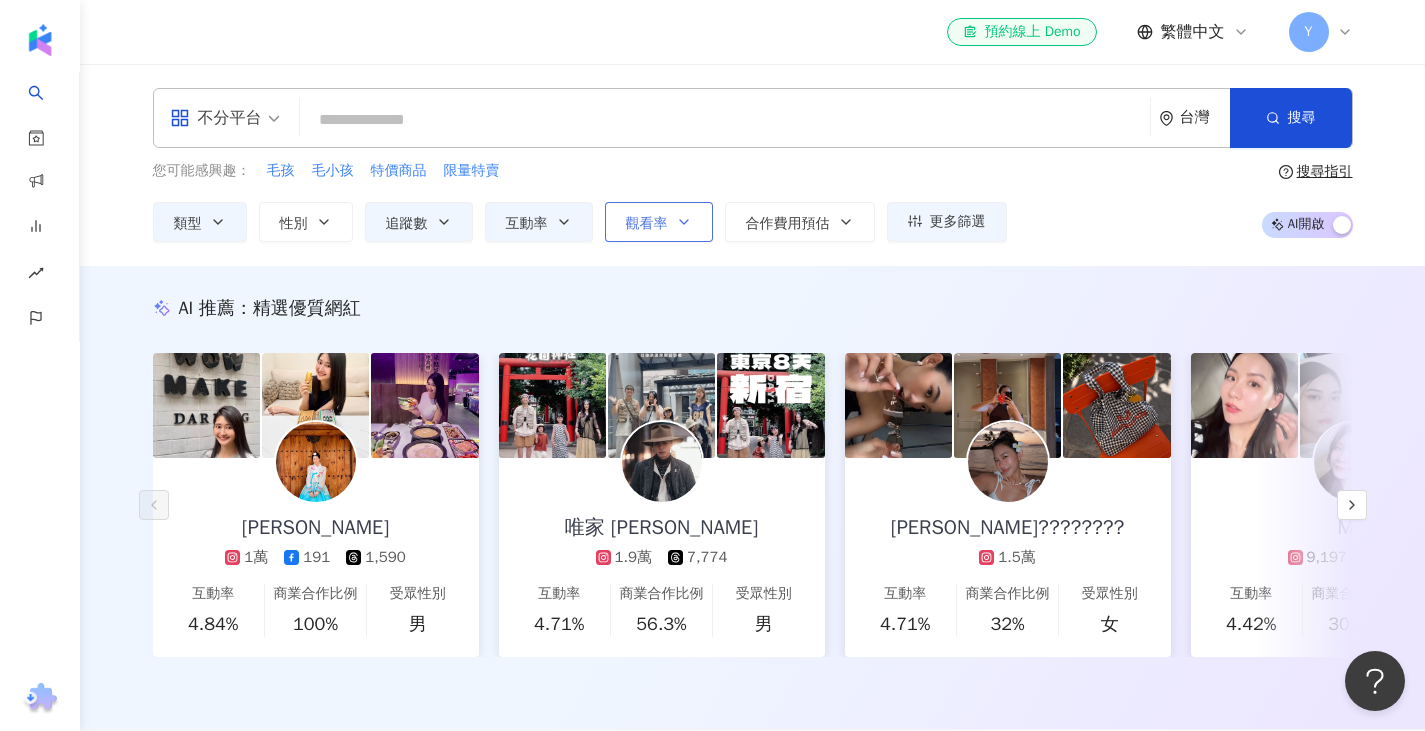 click on "觀看率" at bounding box center [659, 222] 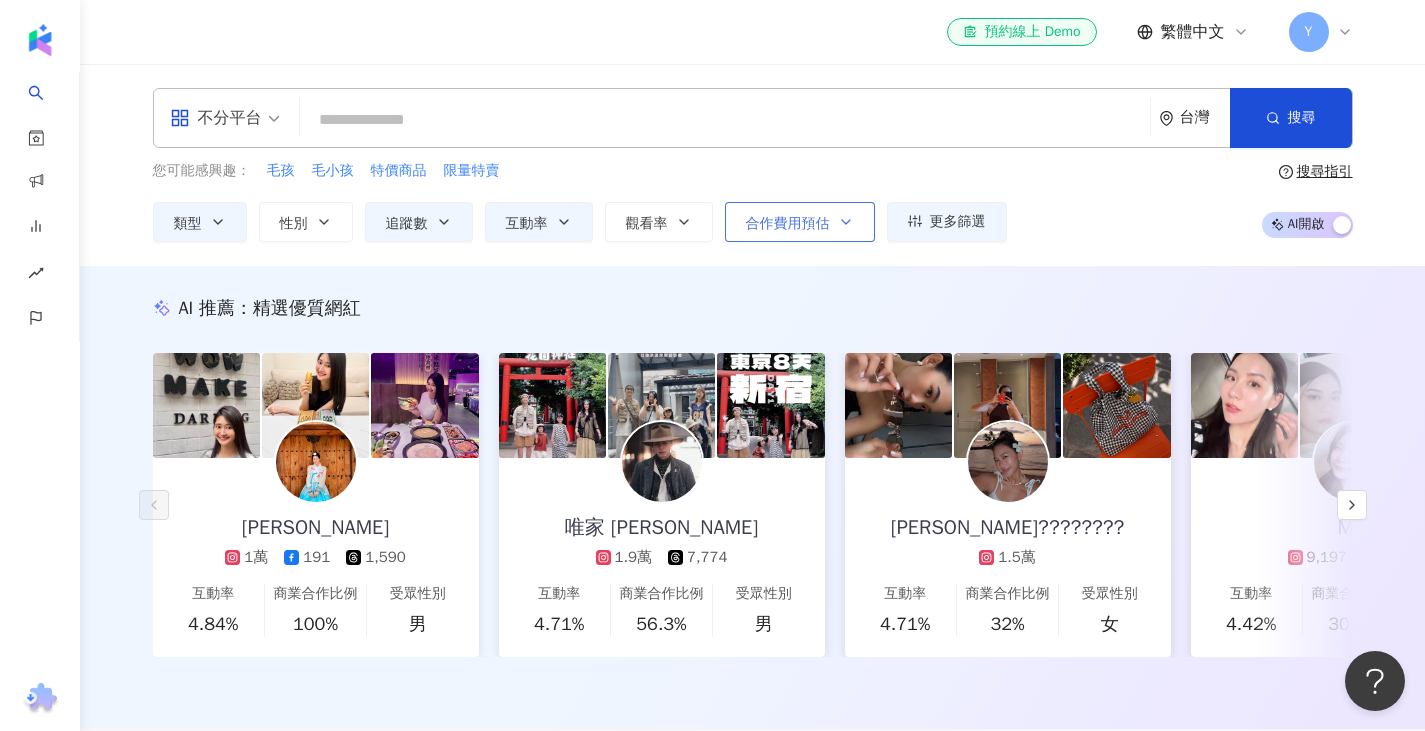 click on "合作費用預估" at bounding box center (800, 222) 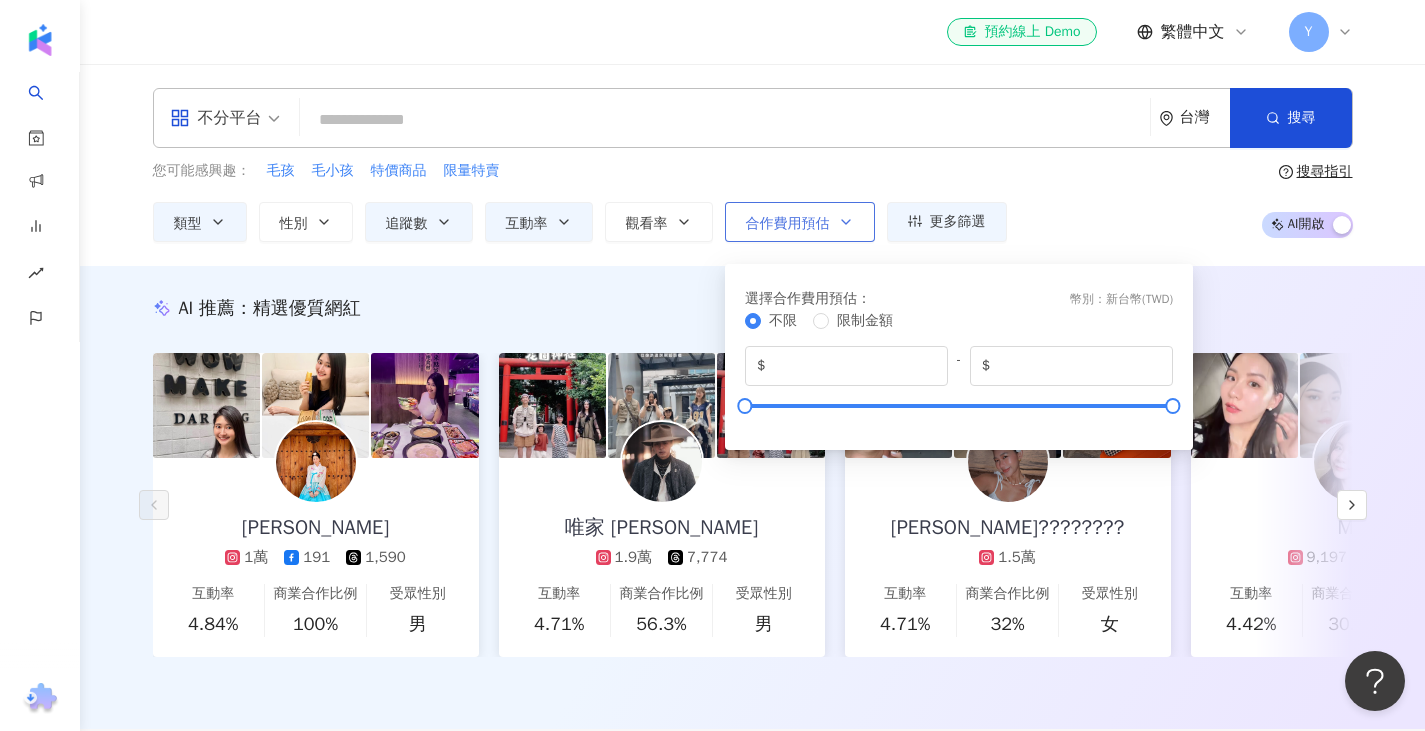 click on "合作費用預估" at bounding box center [800, 222] 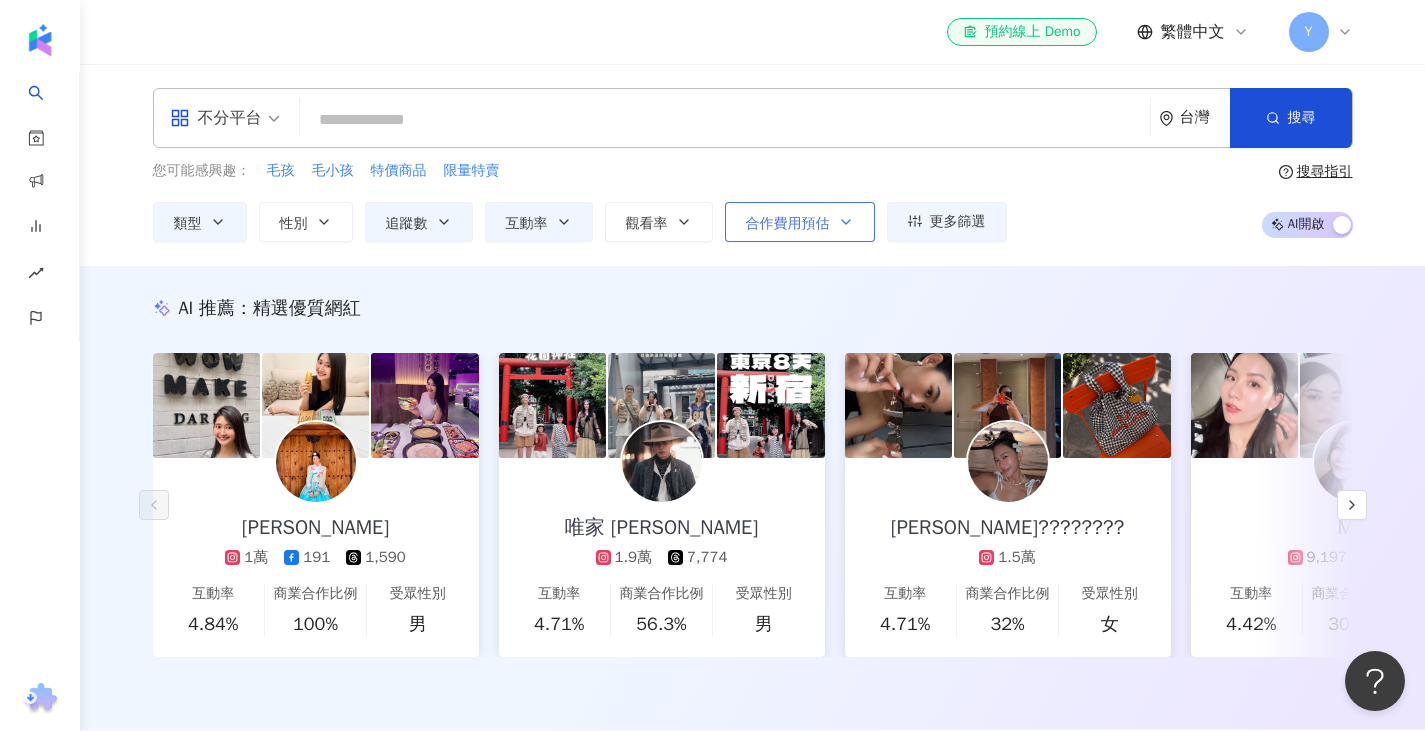 click on "合作費用預估" at bounding box center [800, 222] 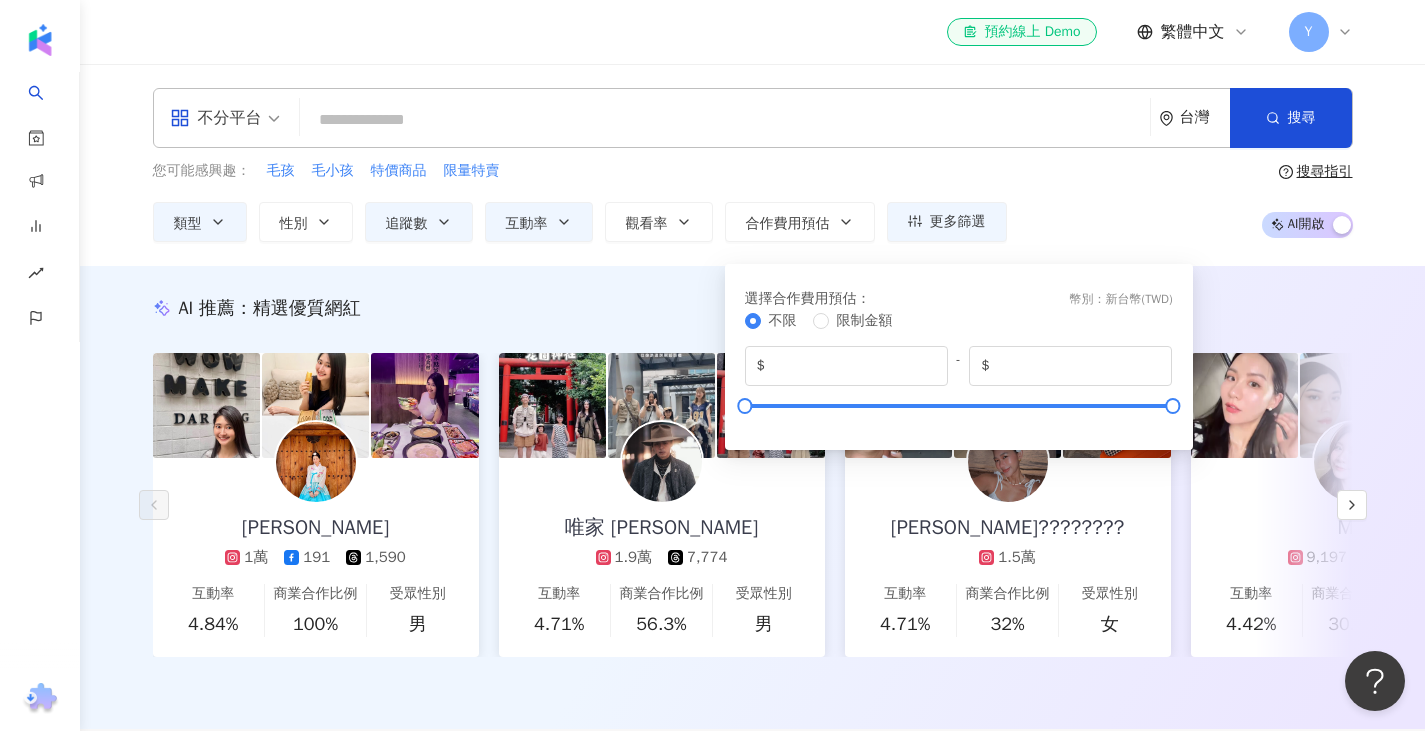click on "您可能感興趣： 毛孩  毛小孩  特價商品  限量特賣  類型 性別 追蹤數 互動率 觀看率 合作費用預估  更多篩選 篩選條件 關於網紅 互動潛力 受眾輪廓 獨家 關於網紅 類型  ( 請選擇您想要的類型 ) 穿搭 國家/地區 台灣 性別 不限 女 男 其他 語言   繁體中文   追蹤數 *****  -  ***** 不限 小型 奈米網紅 (<1萬) 微型網紅 (1萬-3萬) 小型網紅 (3萬-5萬) 中型 中小型網紅 (5萬-10萬) 中型網紅 (10萬-30萬) 中大型網紅 (30萬-50萬) 大型 大型網紅 (50萬-100萬) 百萬網紅 (>100萬) 合作費用預估 不限 限制金額 $ *  -  $ ******* 幣別 : 新台幣 TWD 清除所有篩選 顯示結果 *****  -  ***** 不限 小型 奈米網紅 (<1萬) 微型網紅 (1萬-3萬) 小型網紅 (3萬-5萬) 中型 中小型網紅 (5萬-10萬) 中型網紅 (10萬-30萬) 中大型網紅 (30萬-50萬) 大型 大型網紅 (50萬-100萬) 百萬網紅 (>100萬) * %  -  * % 不限 5% 以下 5%~20% 20% 以上 不限 女" at bounding box center (580, 201) 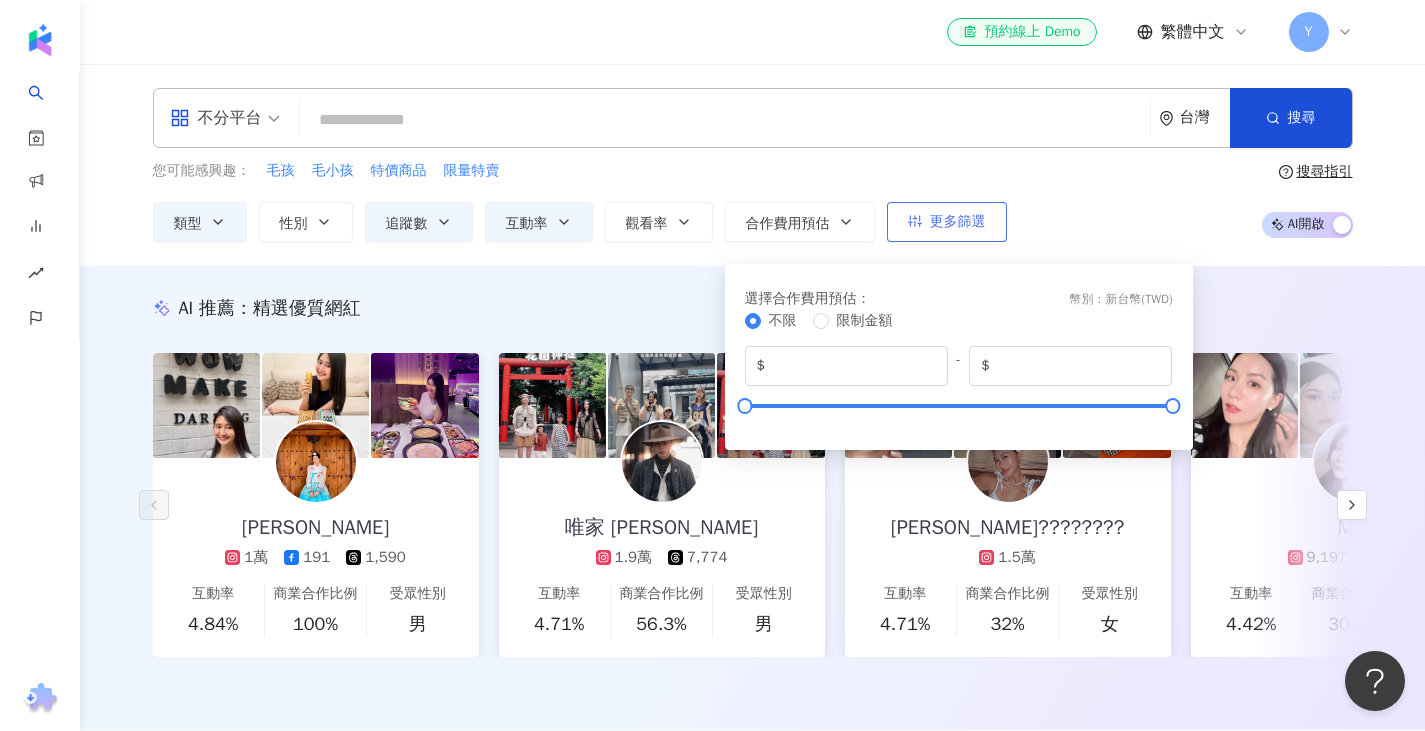 click on "更多篩選" at bounding box center (958, 222) 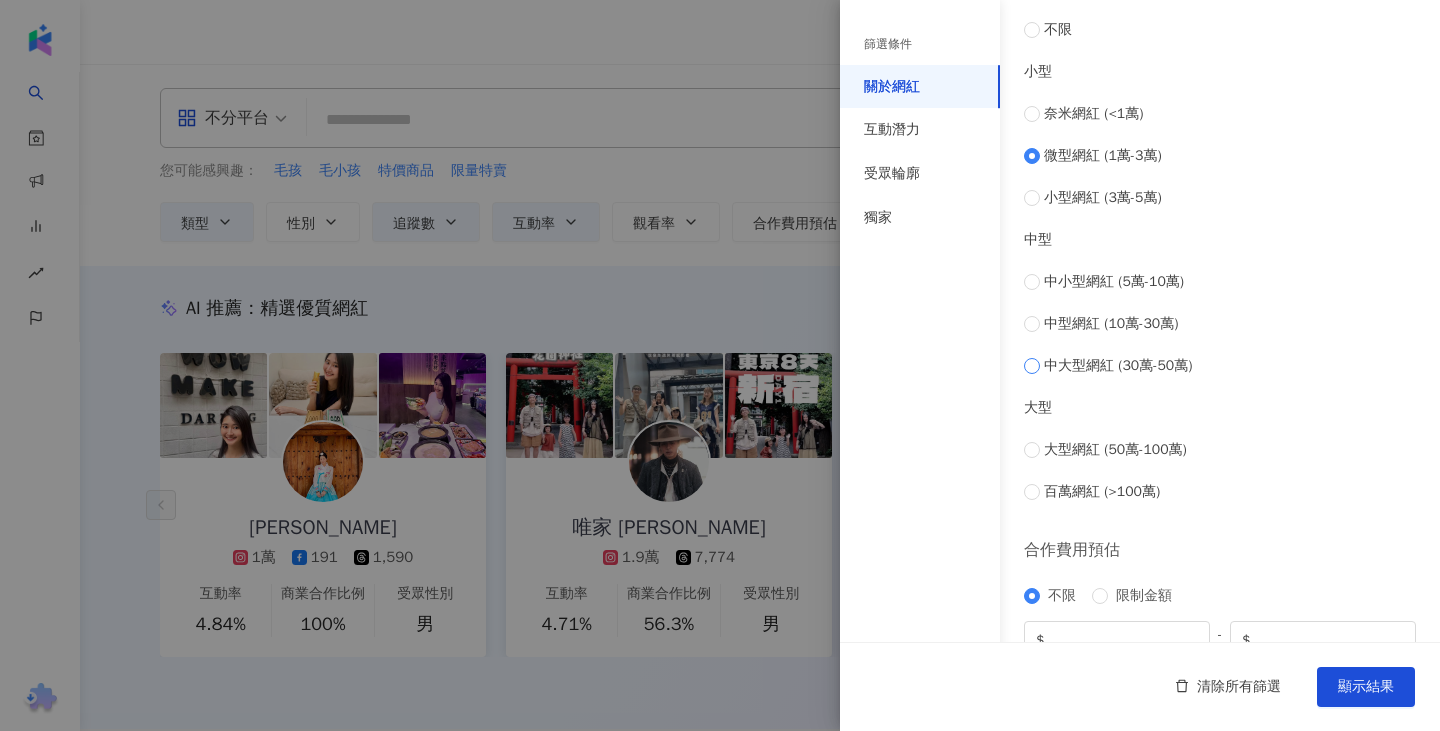 scroll, scrollTop: 780, scrollLeft: 0, axis: vertical 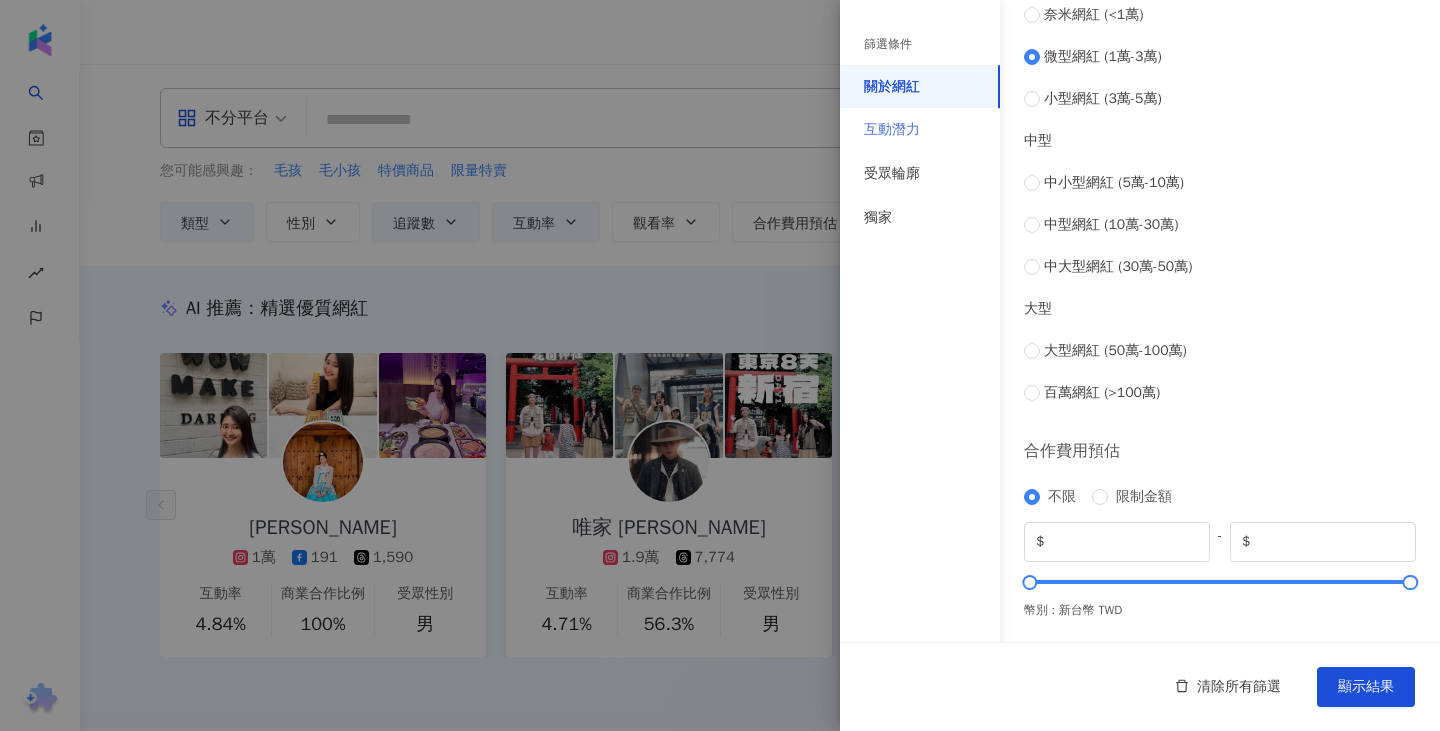 click on "互動潛力" at bounding box center [920, 130] 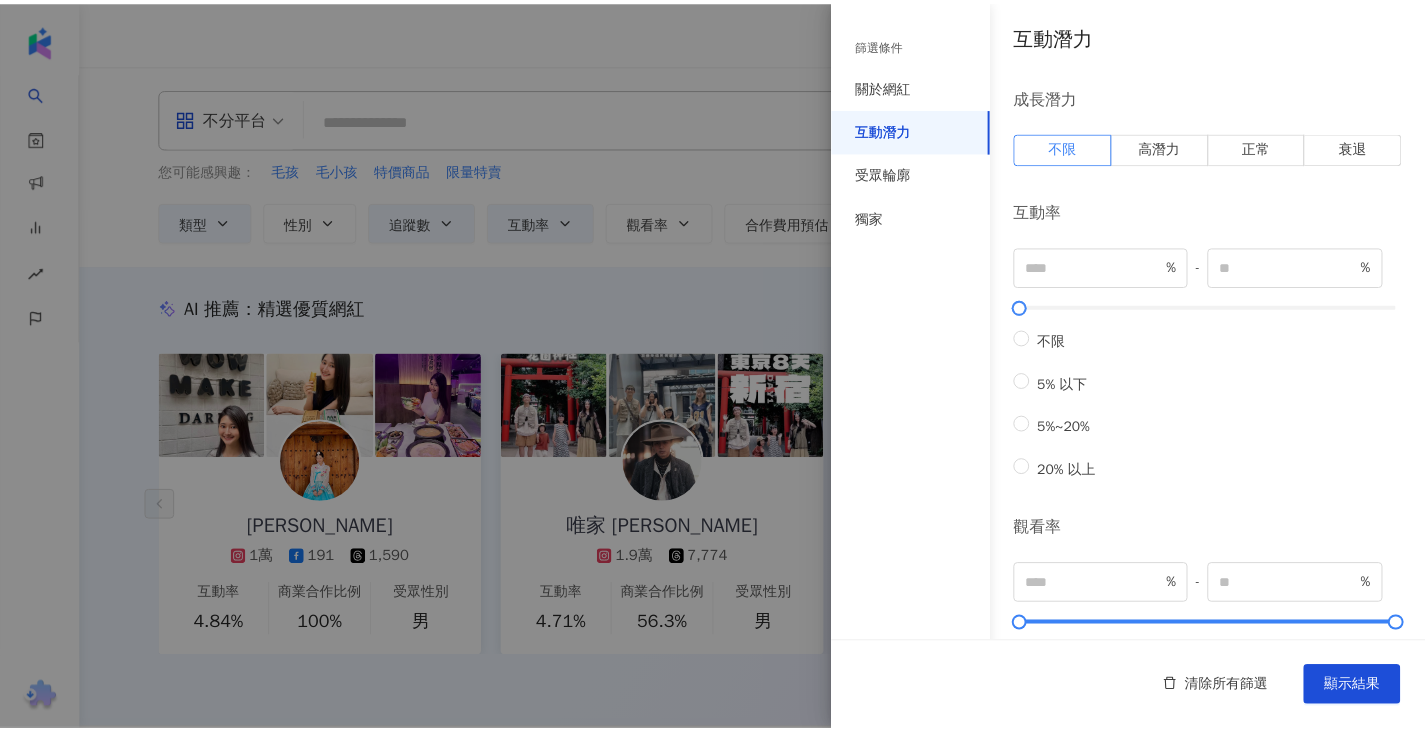 scroll, scrollTop: 0, scrollLeft: 0, axis: both 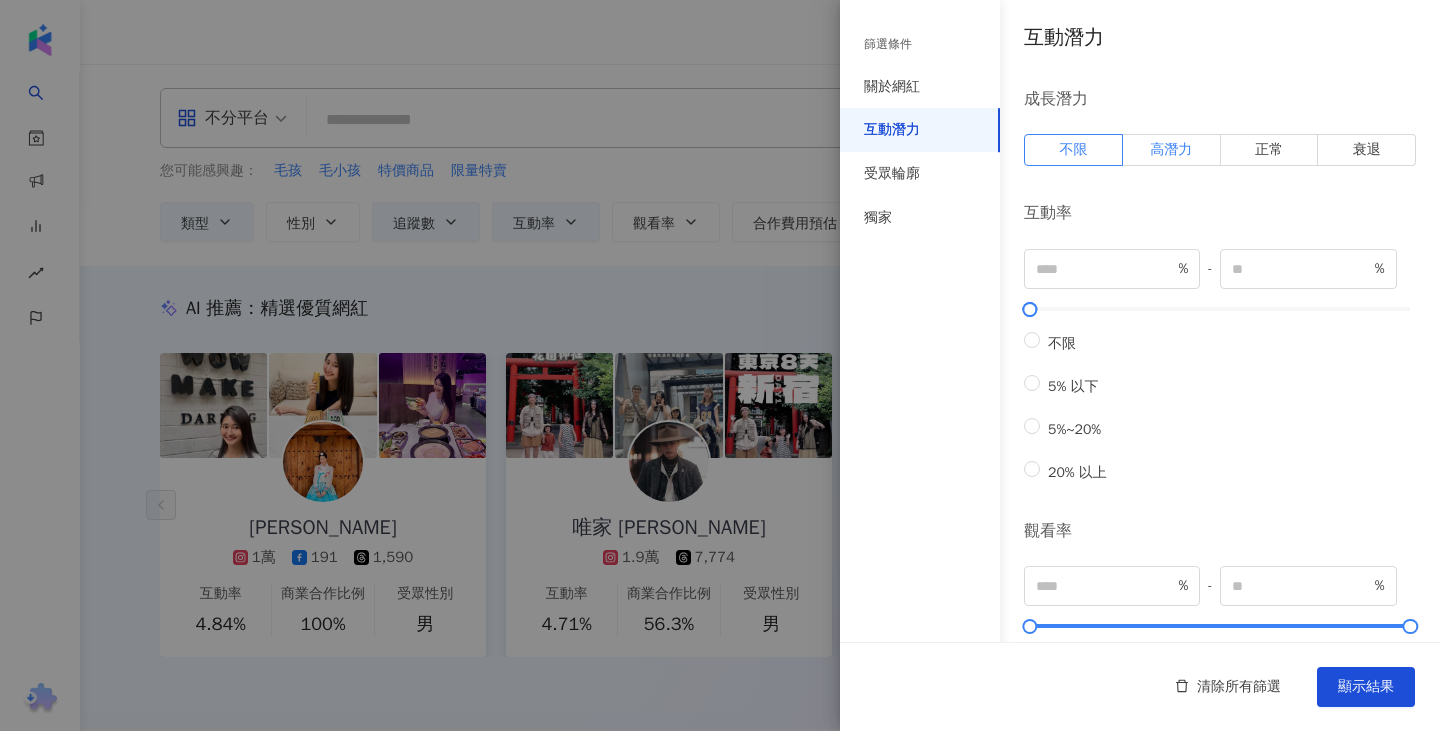 click on "高潛力" at bounding box center [1171, 149] 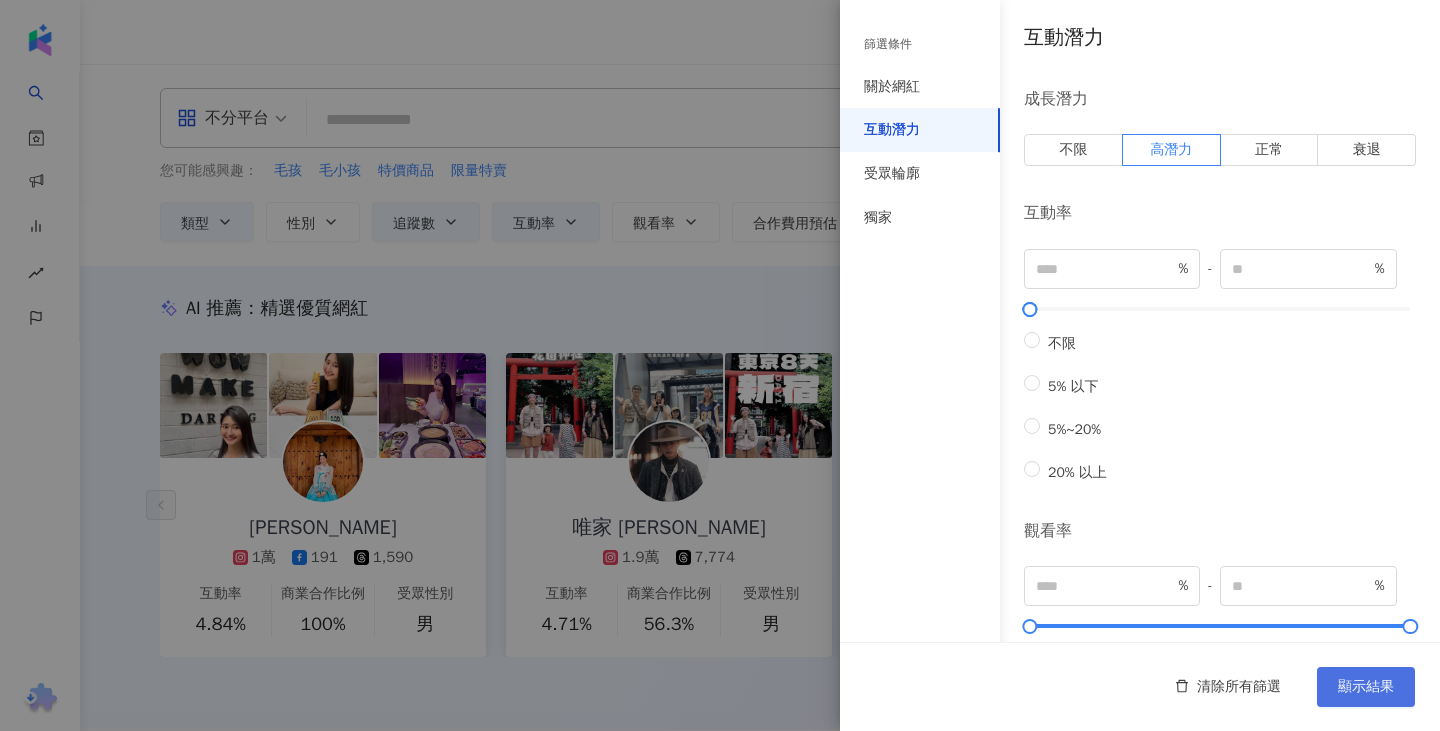 click on "顯示結果" at bounding box center (1366, 687) 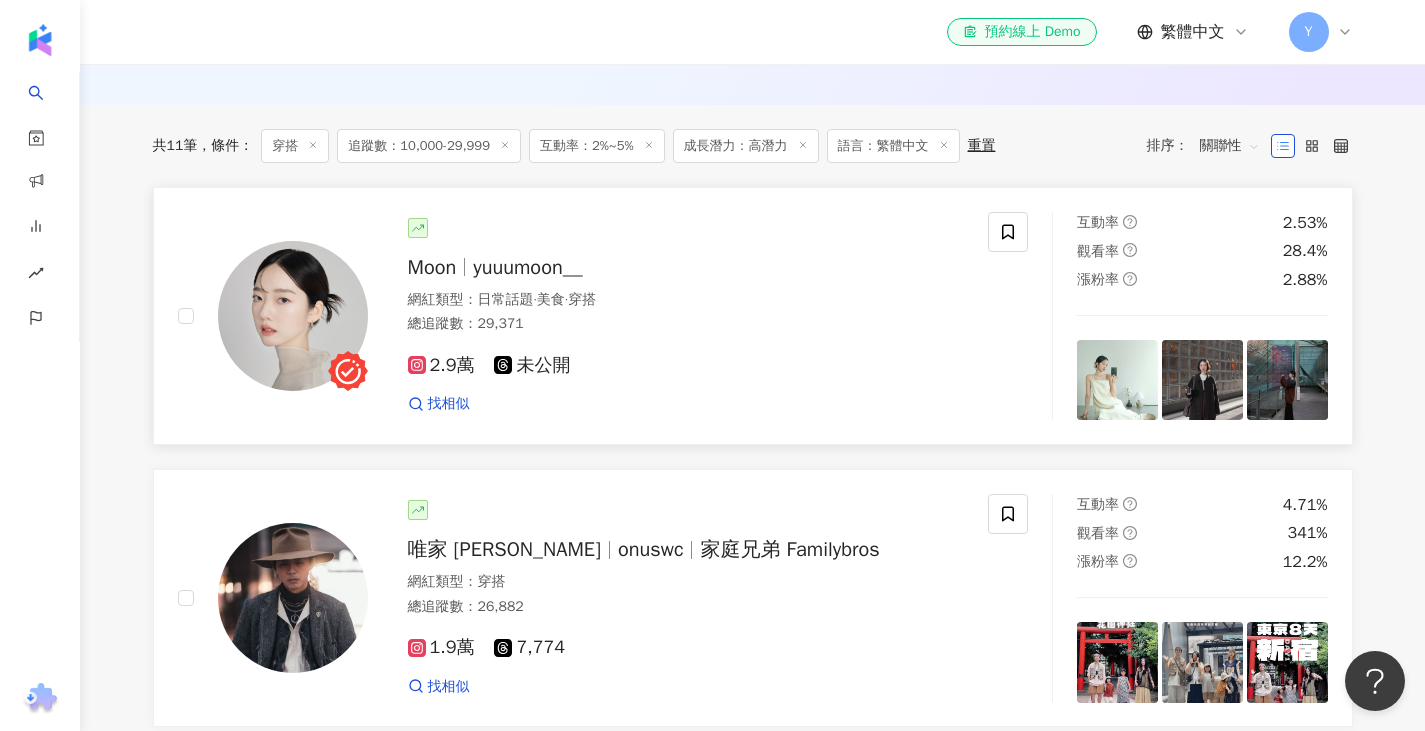 scroll, scrollTop: 700, scrollLeft: 0, axis: vertical 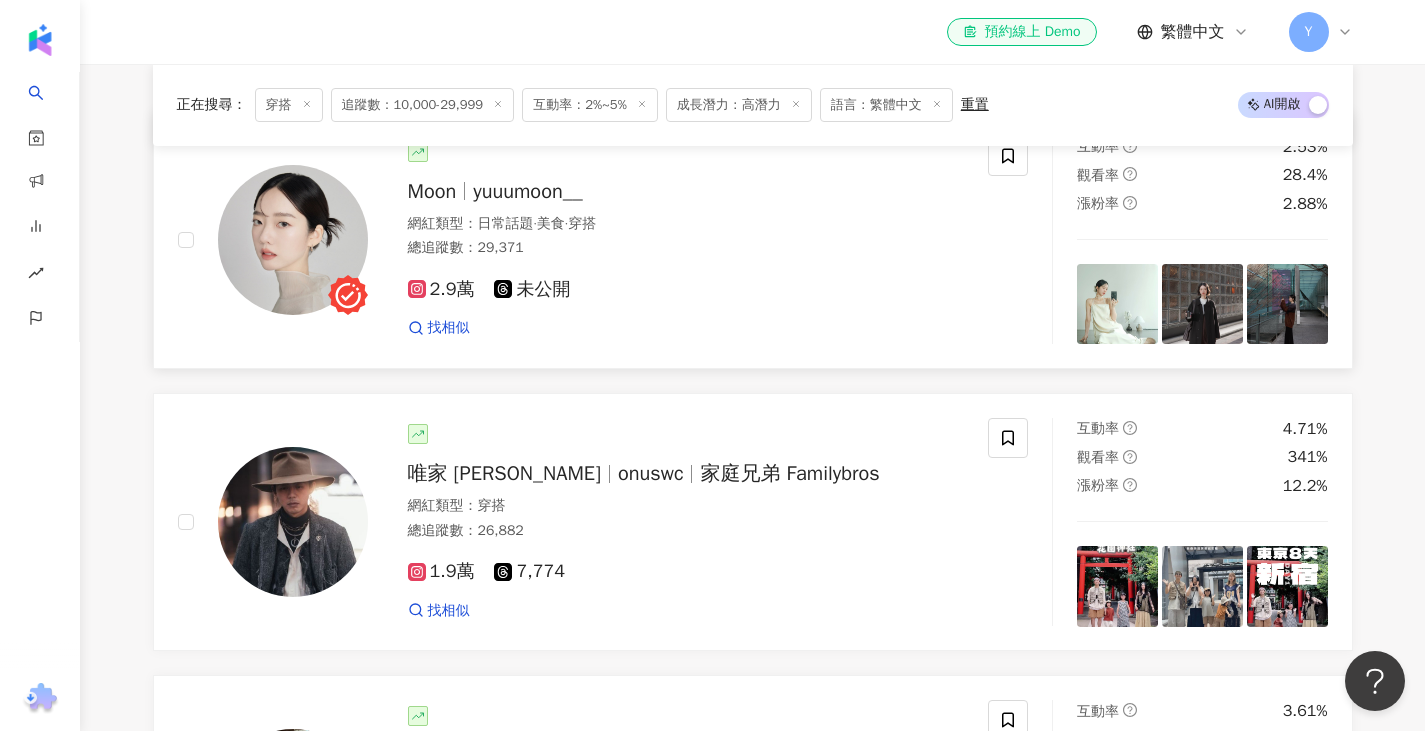 click at bounding box center (293, 240) 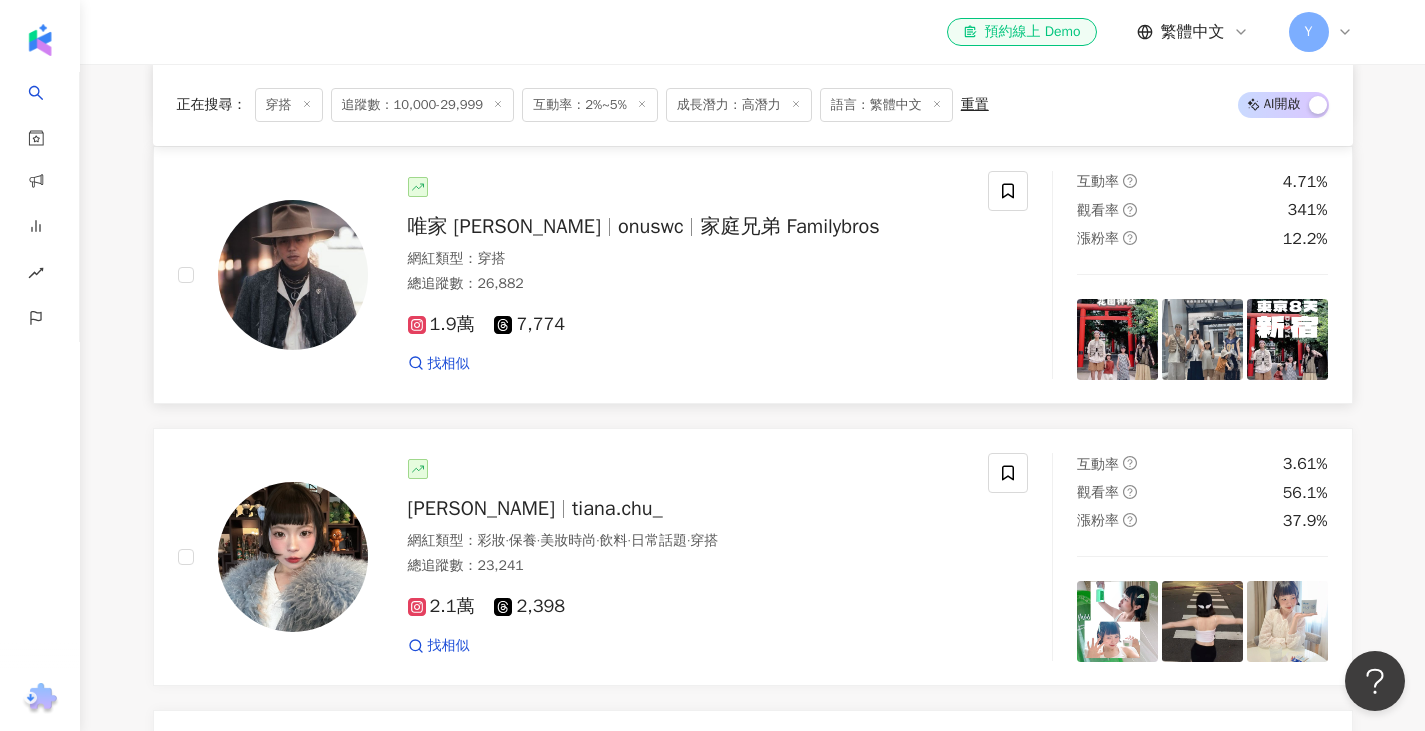 scroll, scrollTop: 900, scrollLeft: 0, axis: vertical 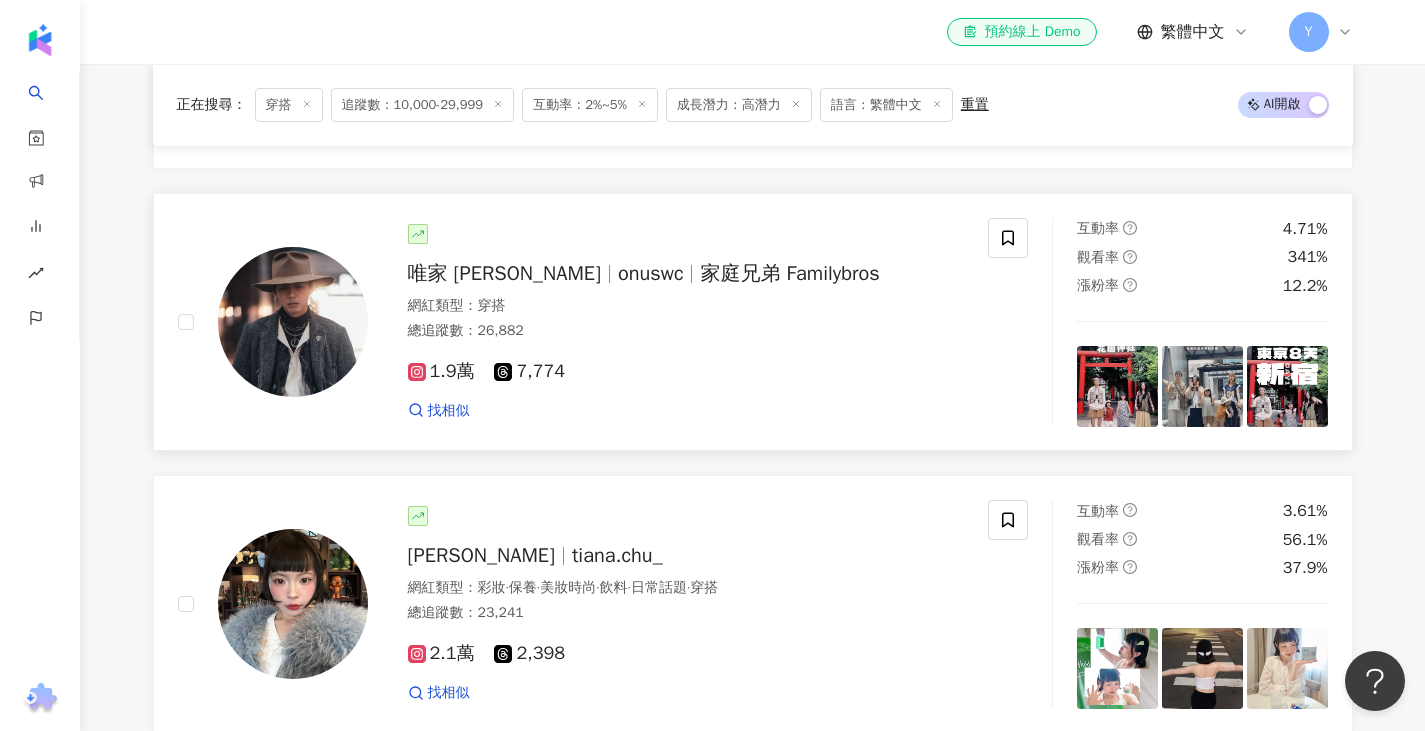 click at bounding box center (293, 322) 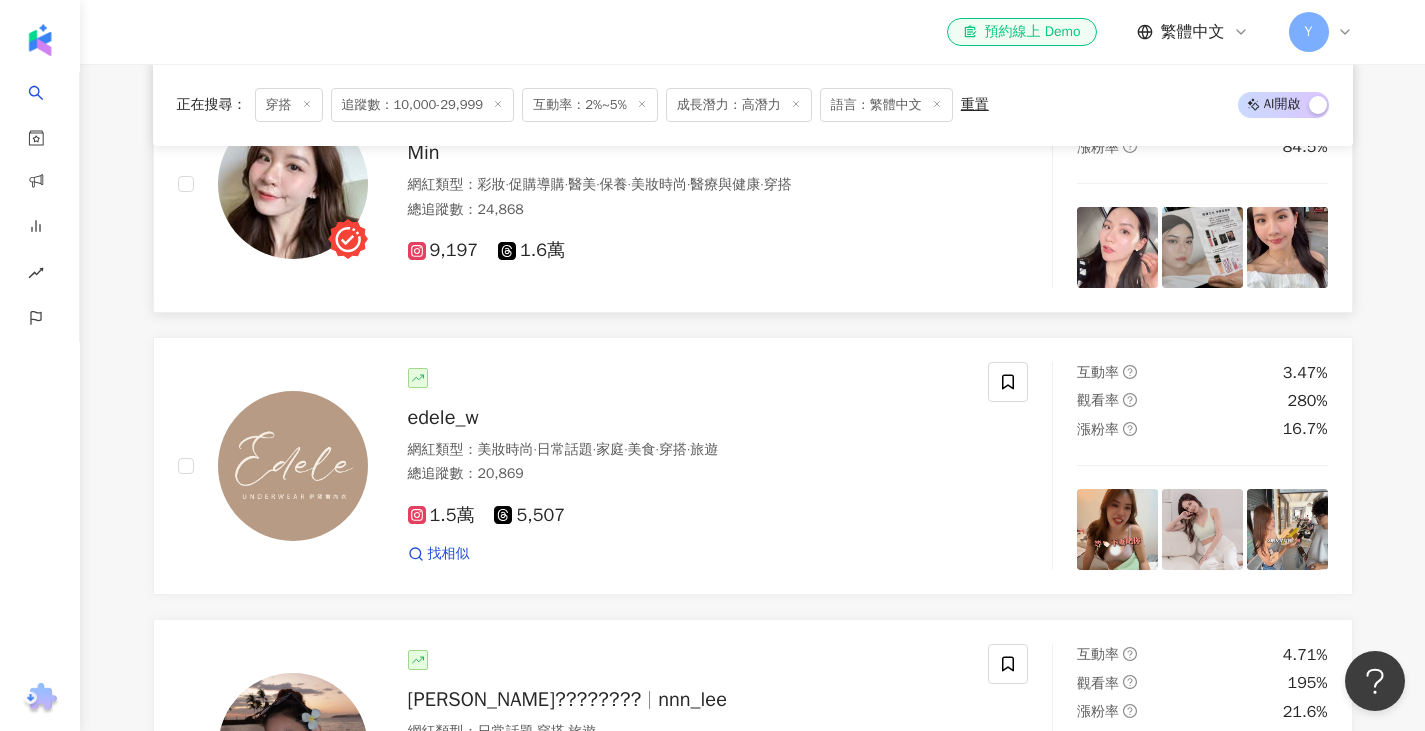 scroll, scrollTop: 1600, scrollLeft: 0, axis: vertical 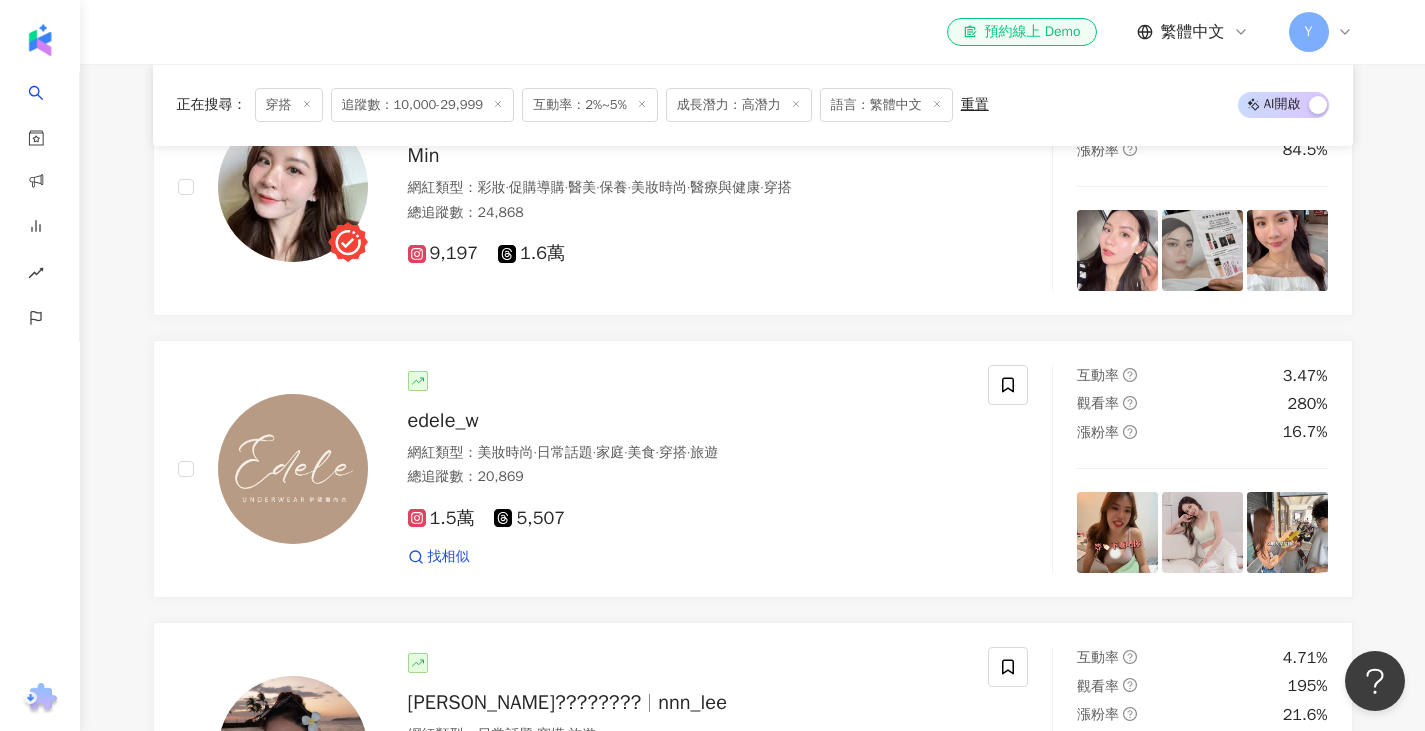 click 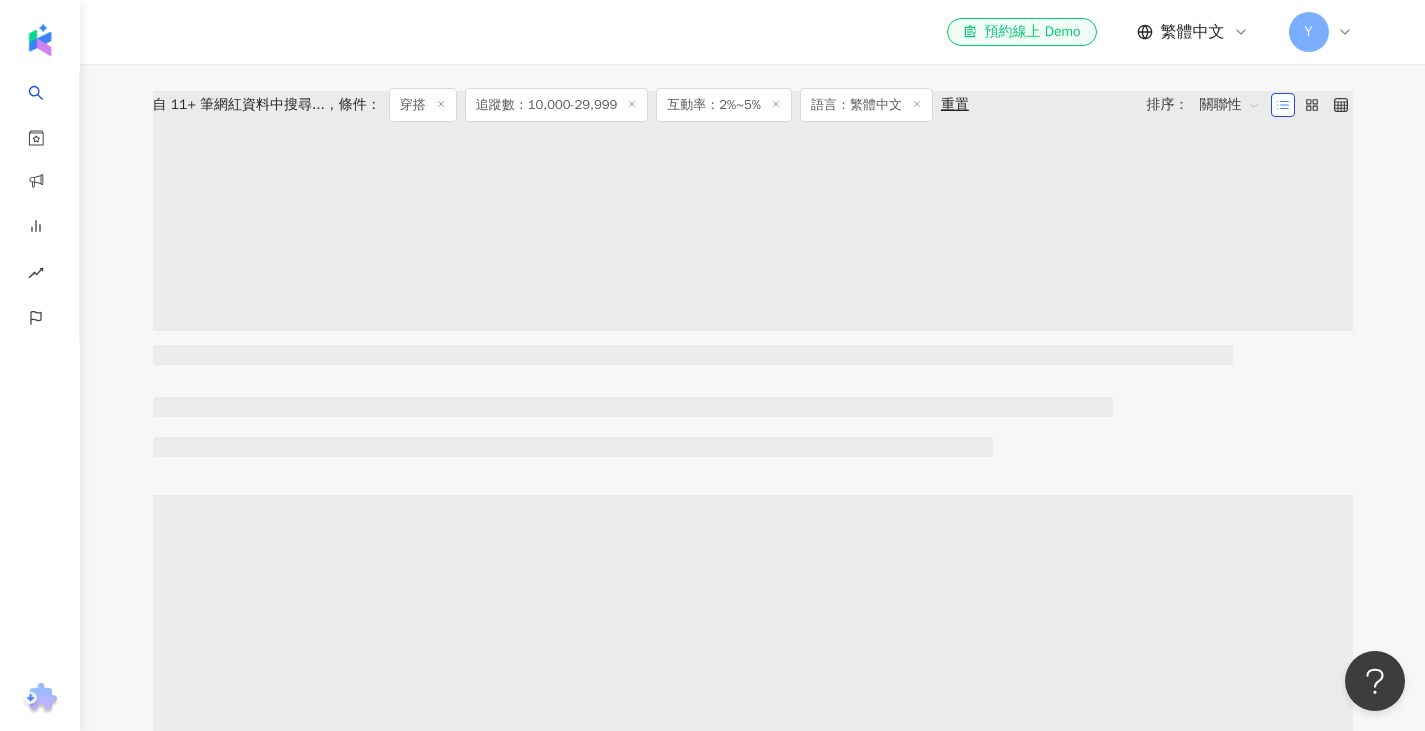 scroll, scrollTop: 0, scrollLeft: 0, axis: both 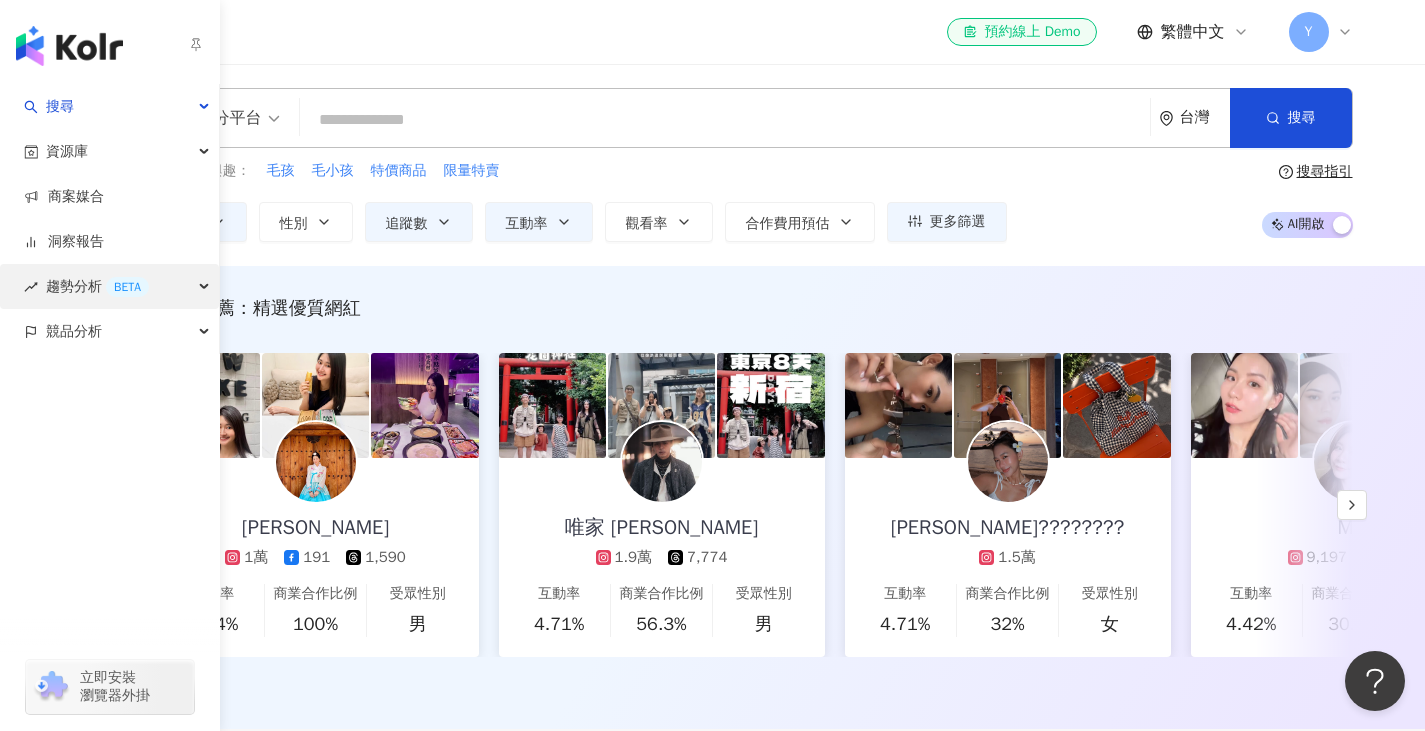 click on "趨勢分析 BETA" at bounding box center [109, 286] 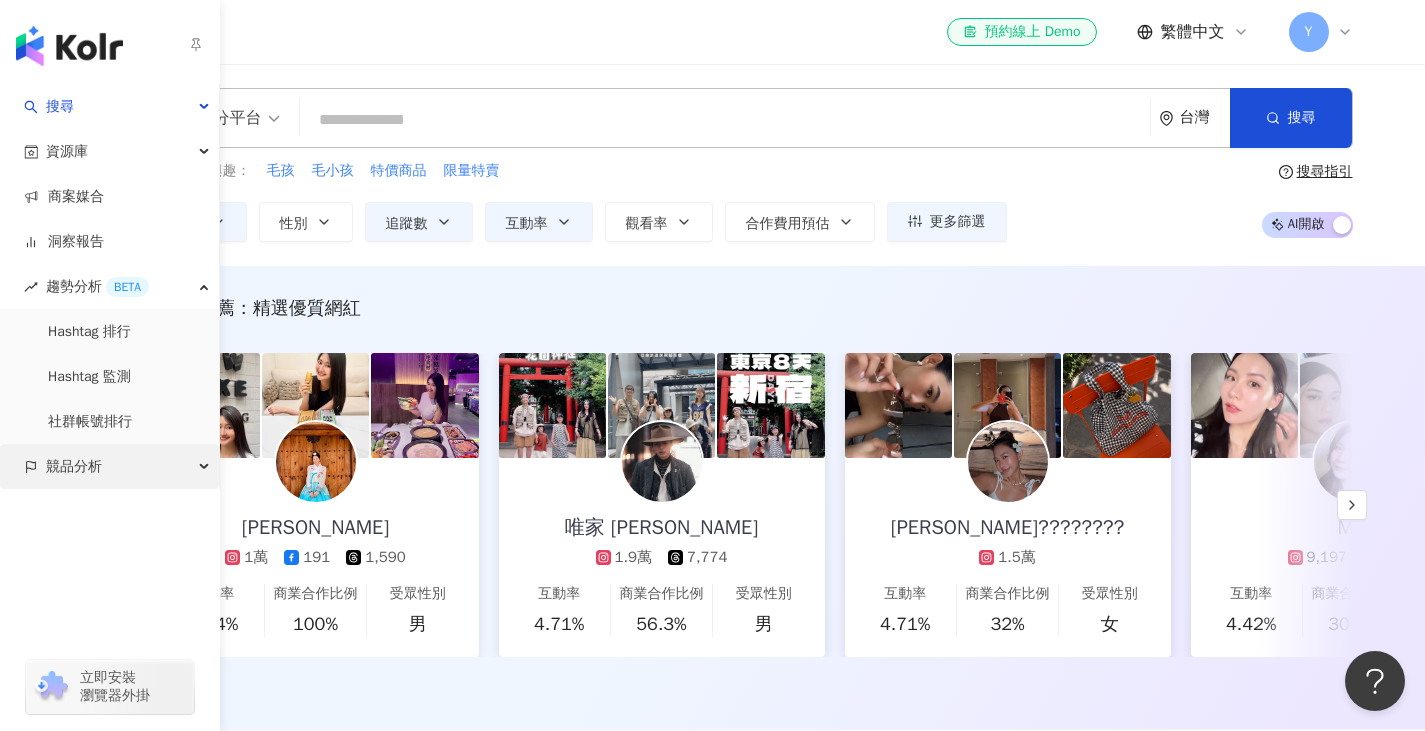 click on "競品分析" at bounding box center [74, 466] 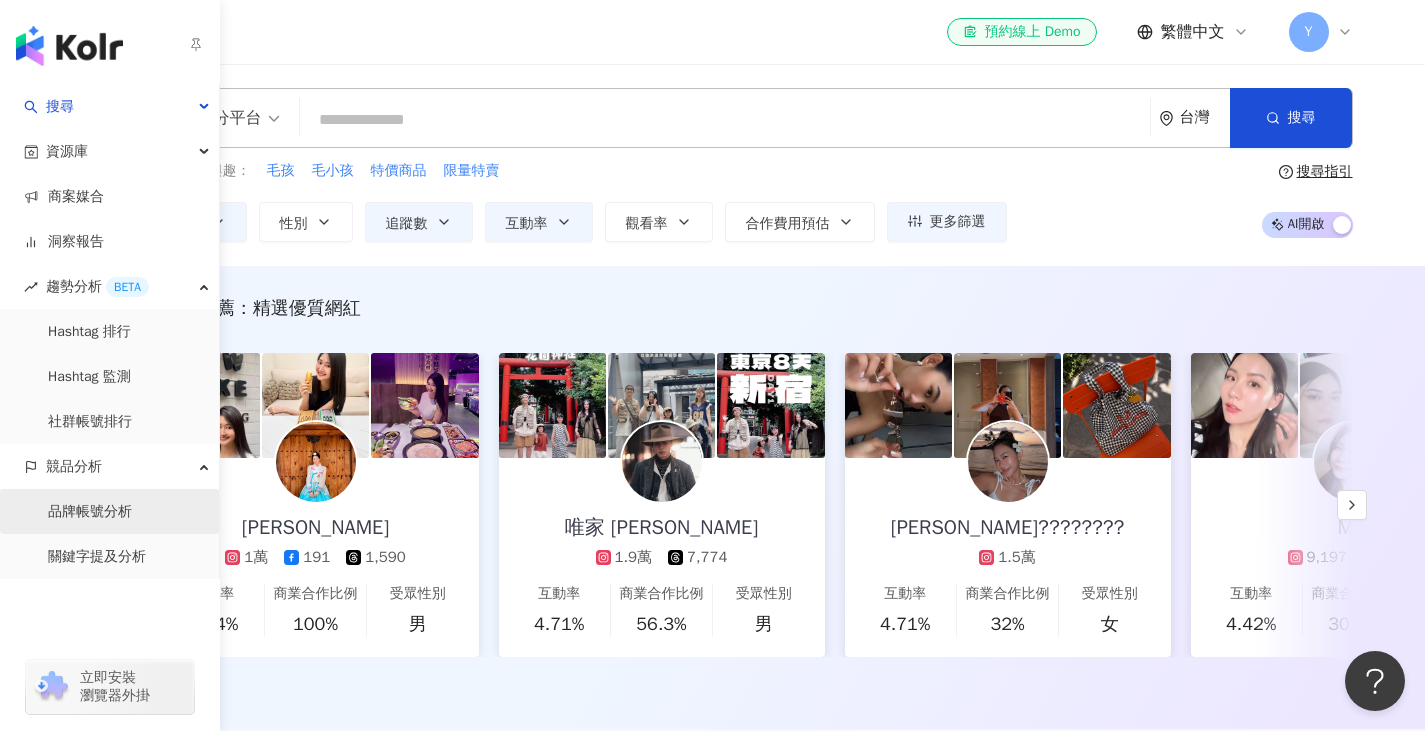 click on "品牌帳號分析" at bounding box center [90, 512] 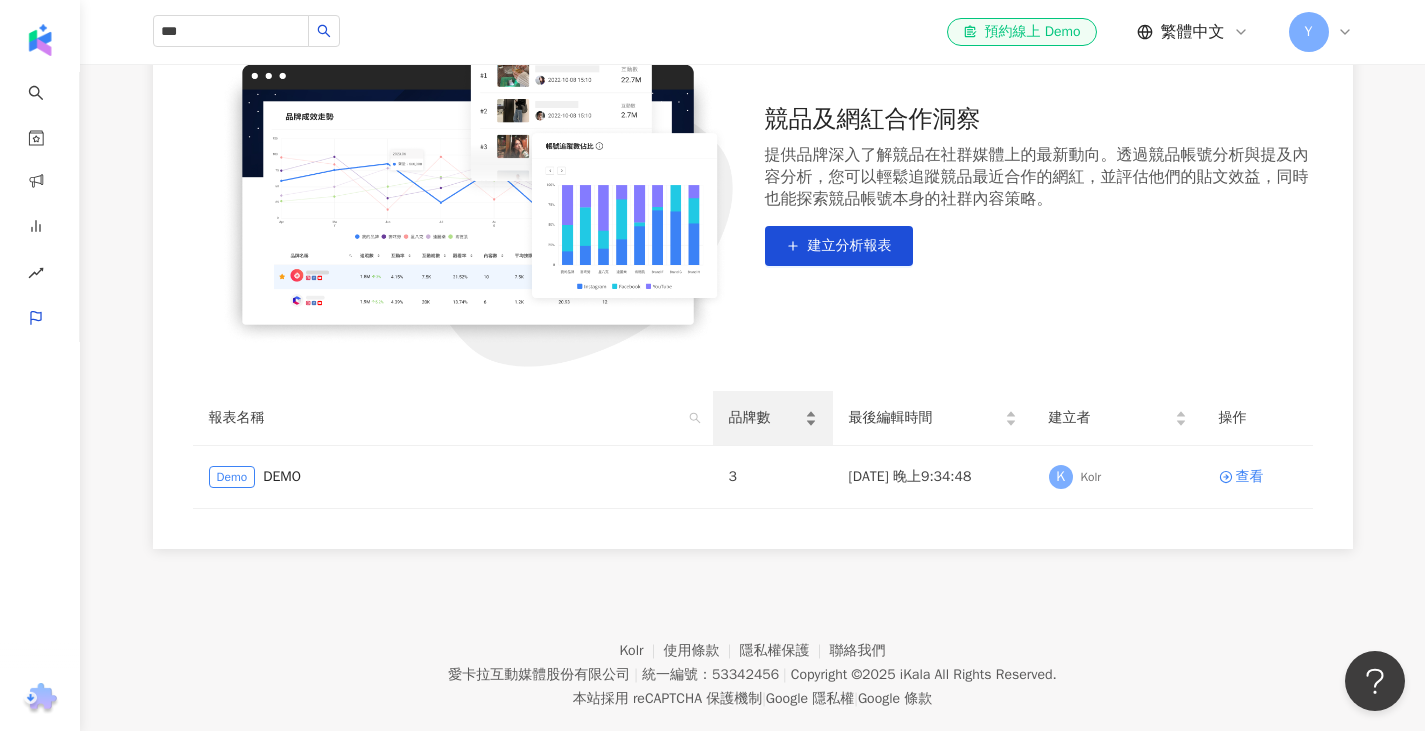 scroll, scrollTop: 304, scrollLeft: 0, axis: vertical 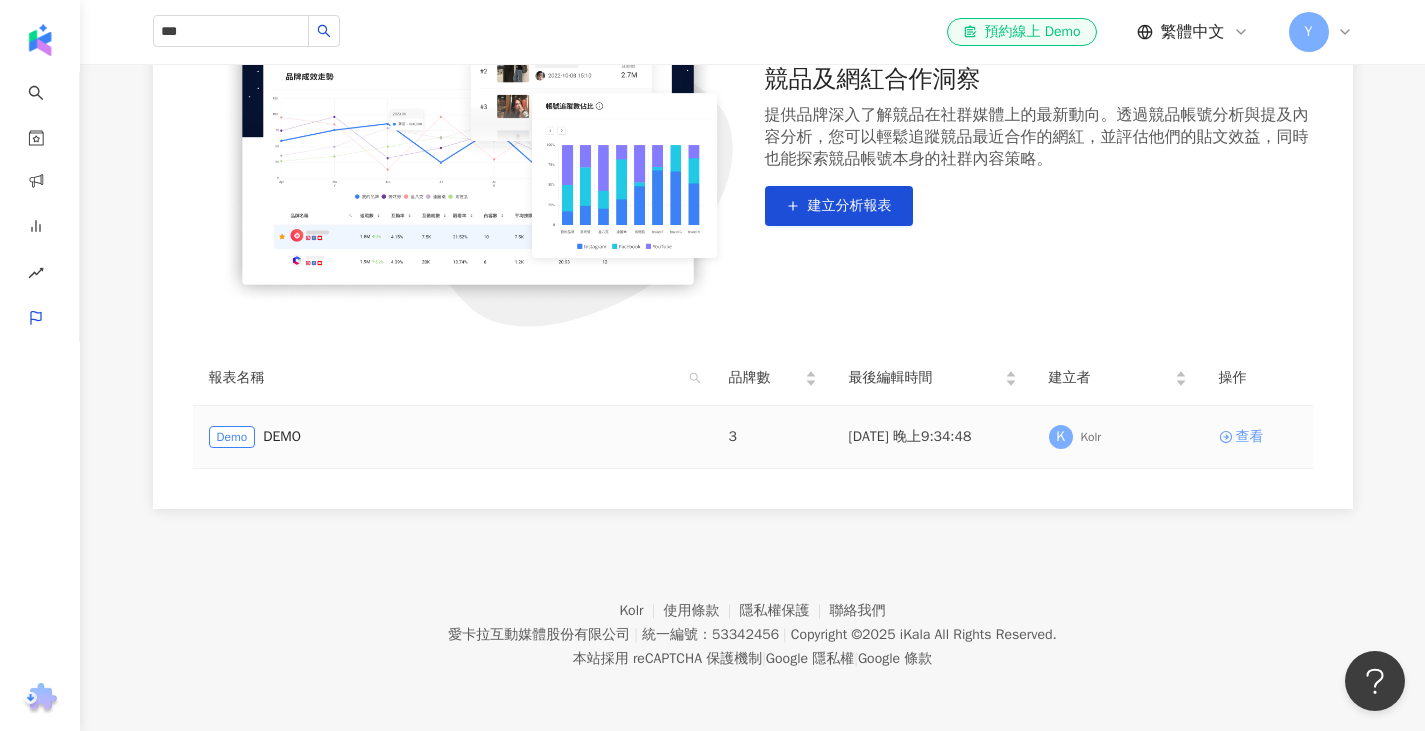 click on "查看" at bounding box center [1250, 437] 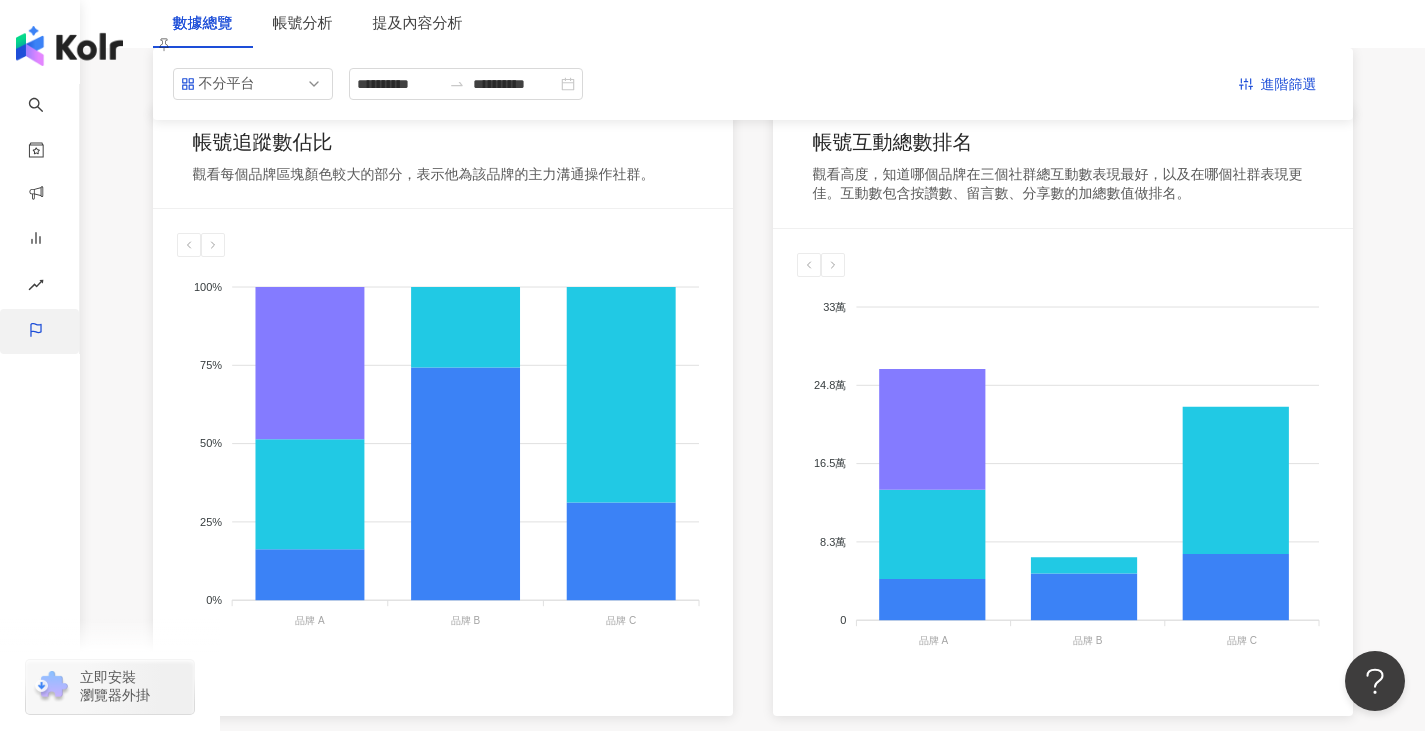scroll, scrollTop: 0, scrollLeft: 0, axis: both 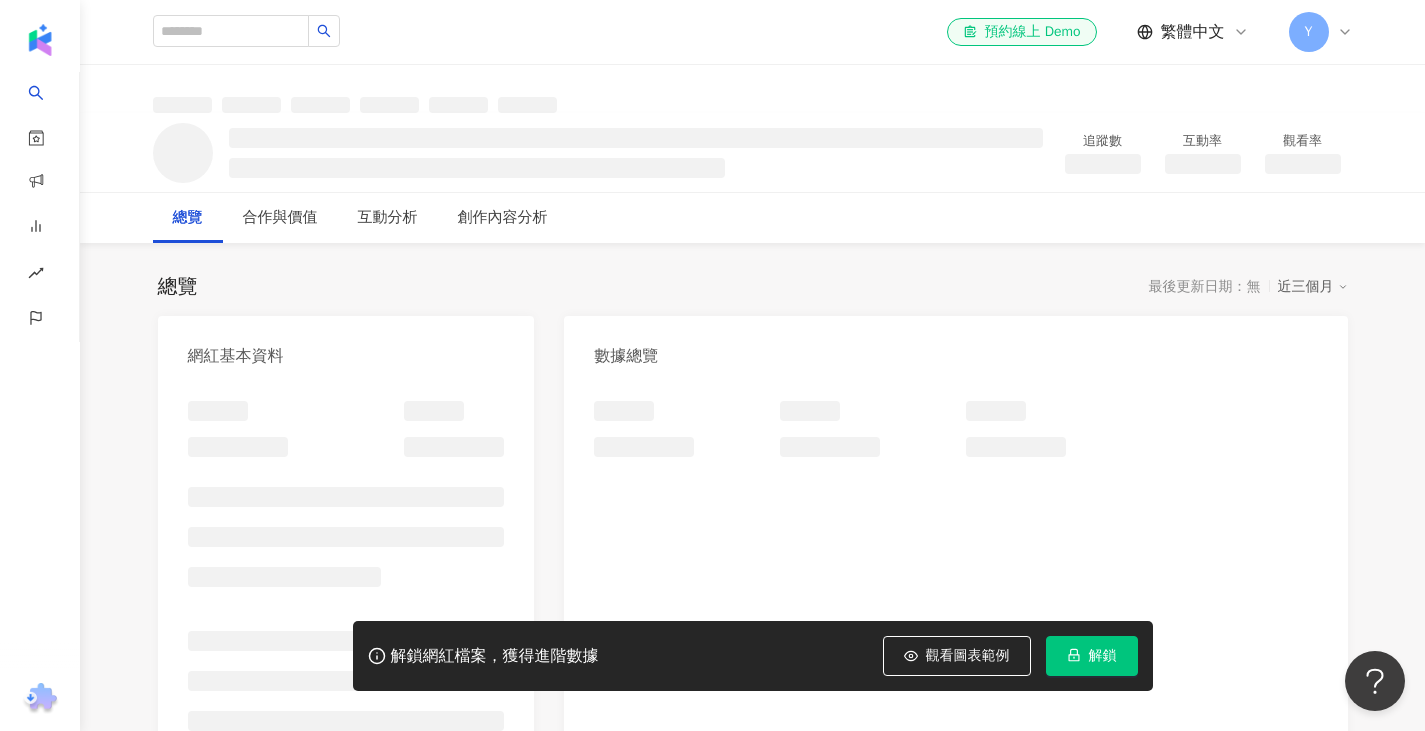 click on "解鎖" at bounding box center [1092, 656] 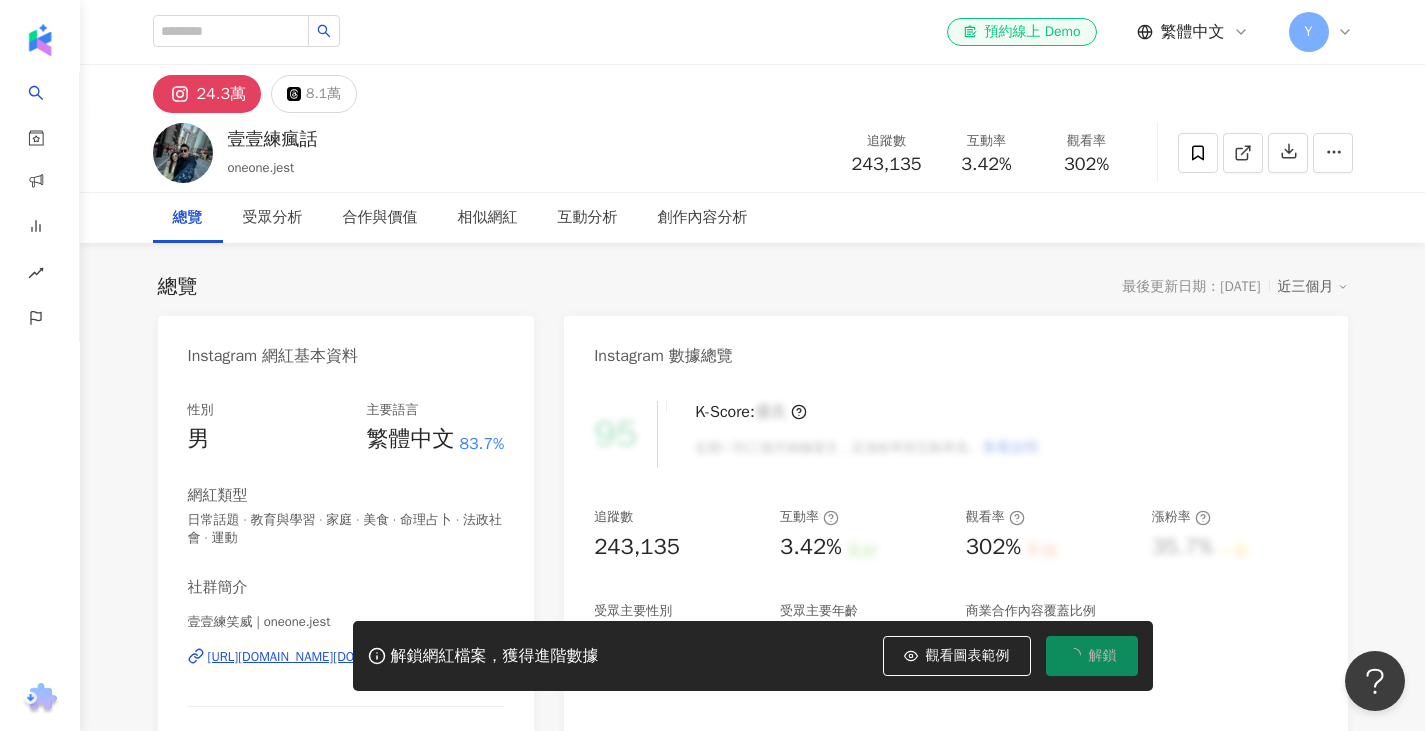 type 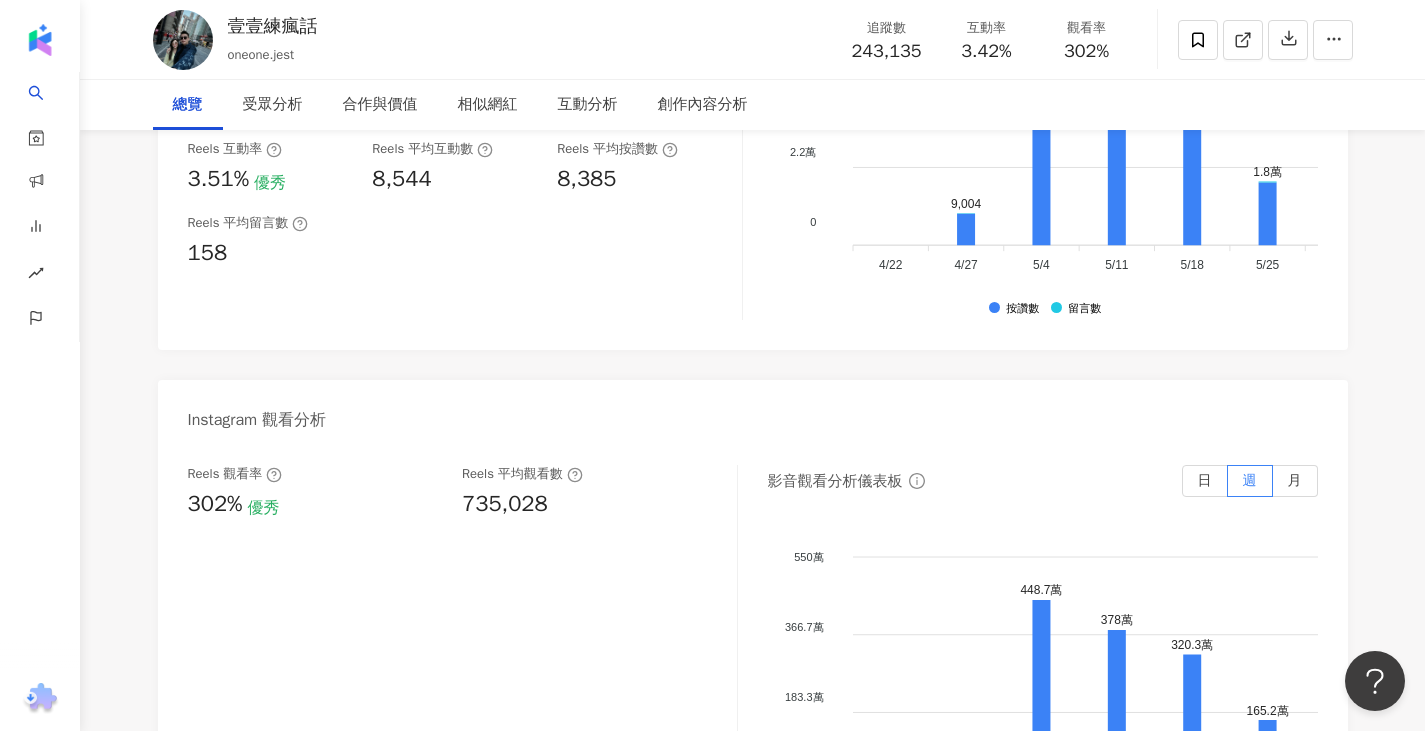 scroll, scrollTop: 0, scrollLeft: 0, axis: both 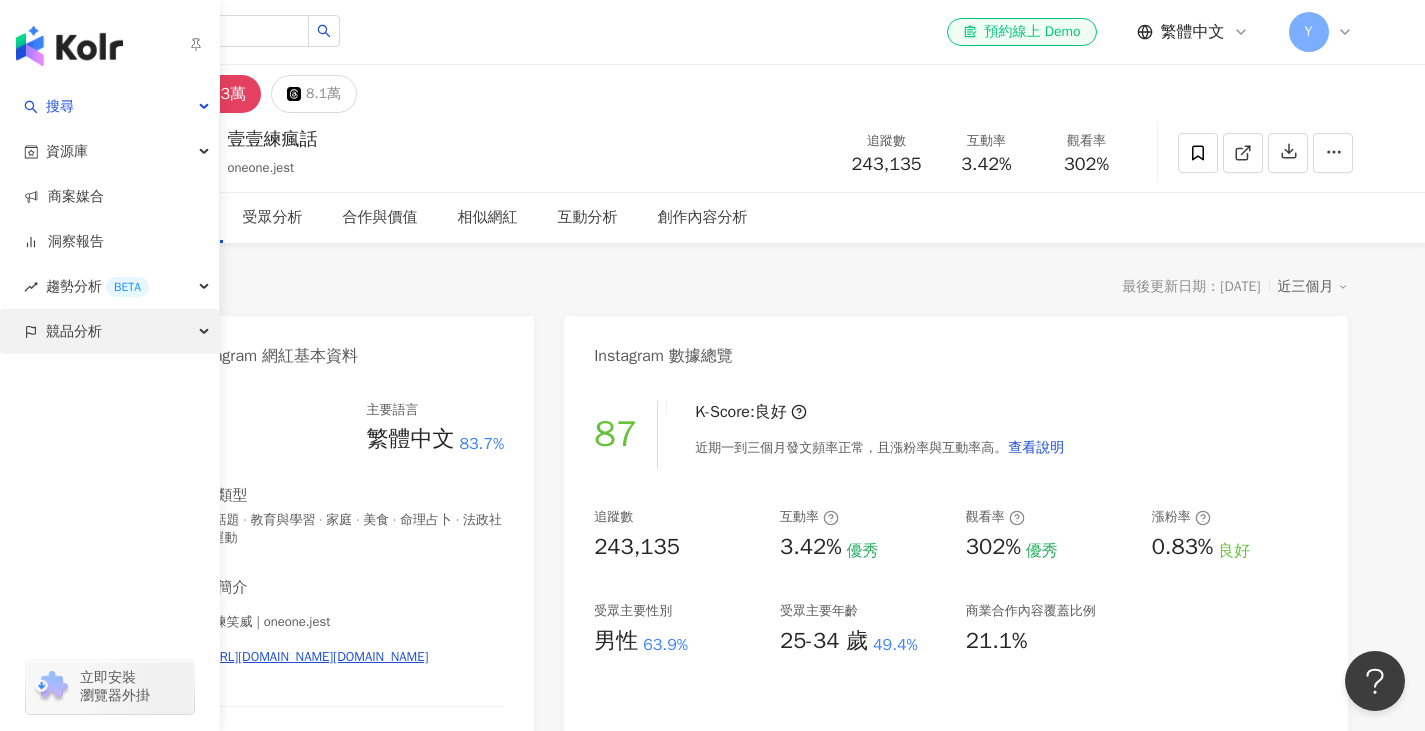click on "競品分析" at bounding box center (74, 331) 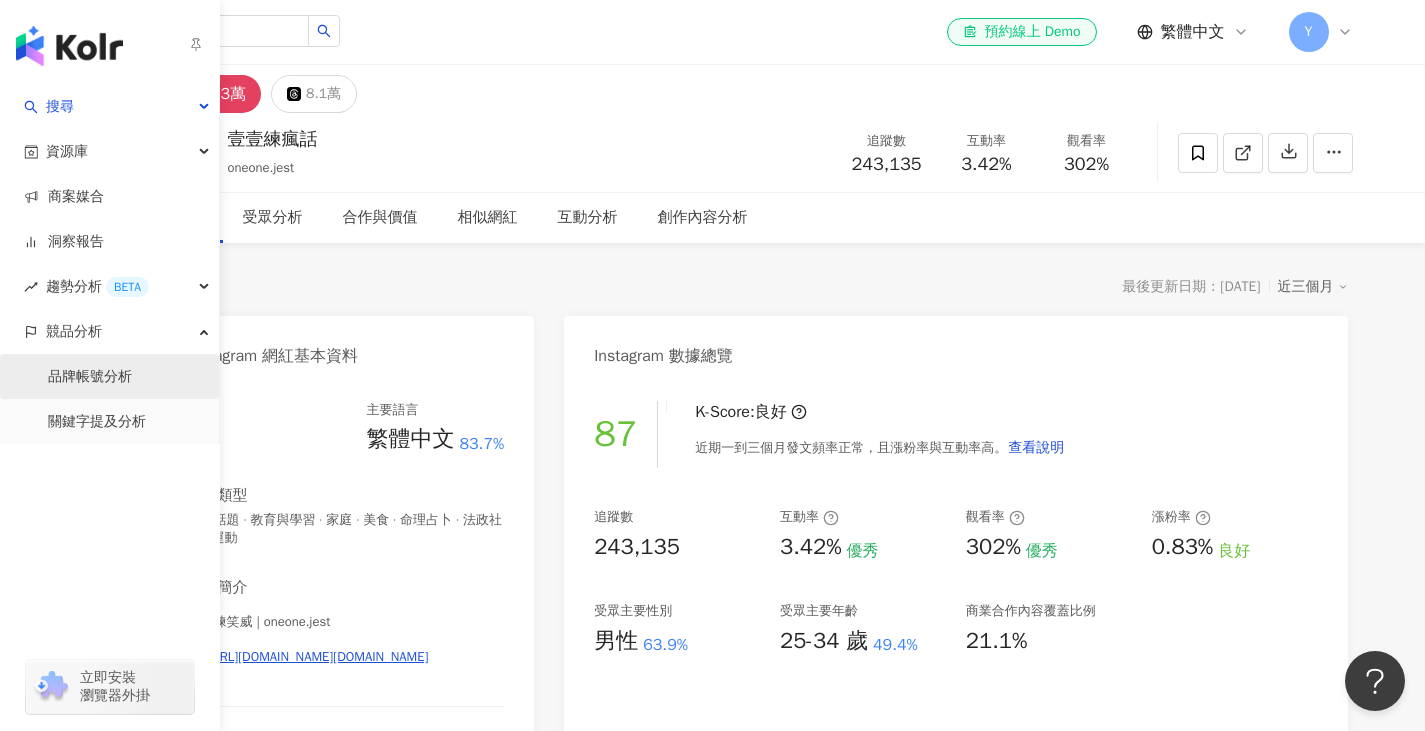 click on "品牌帳號分析" at bounding box center (90, 377) 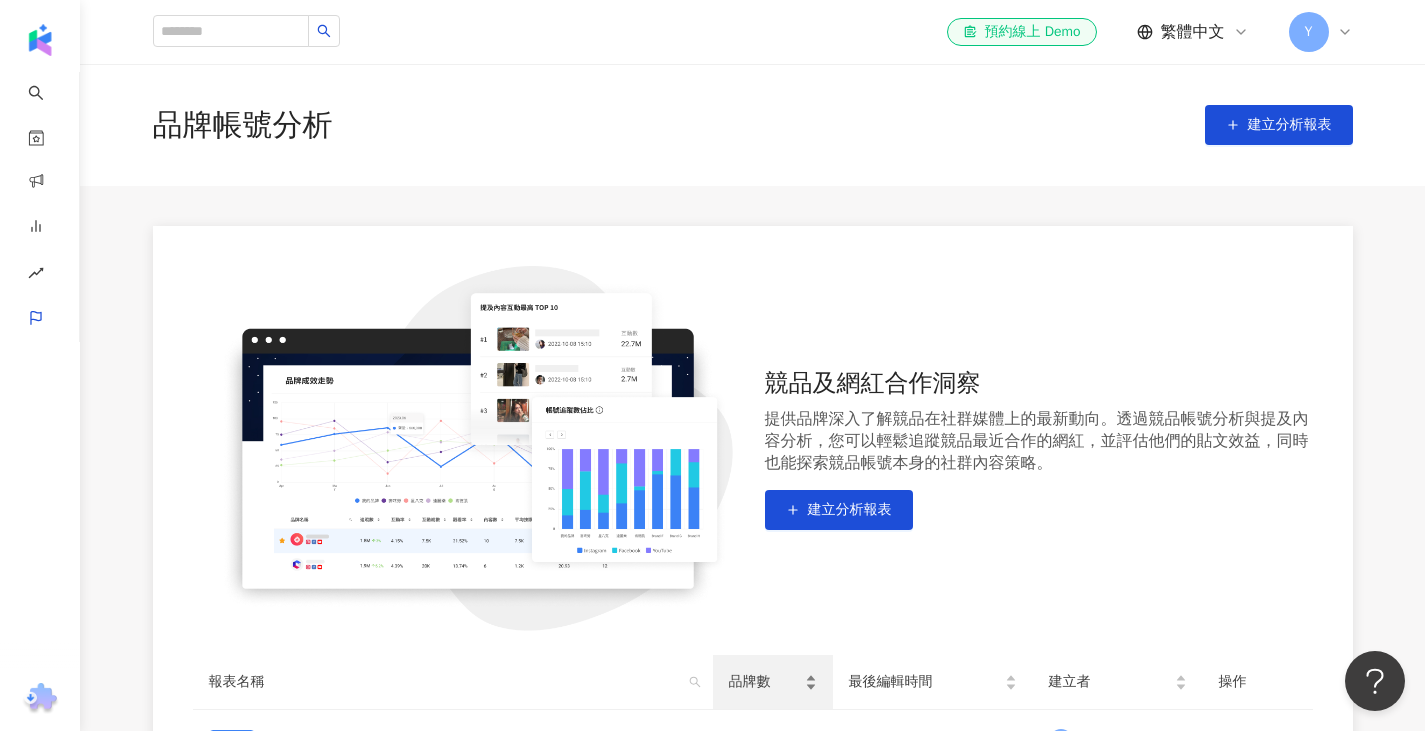 scroll, scrollTop: 304, scrollLeft: 0, axis: vertical 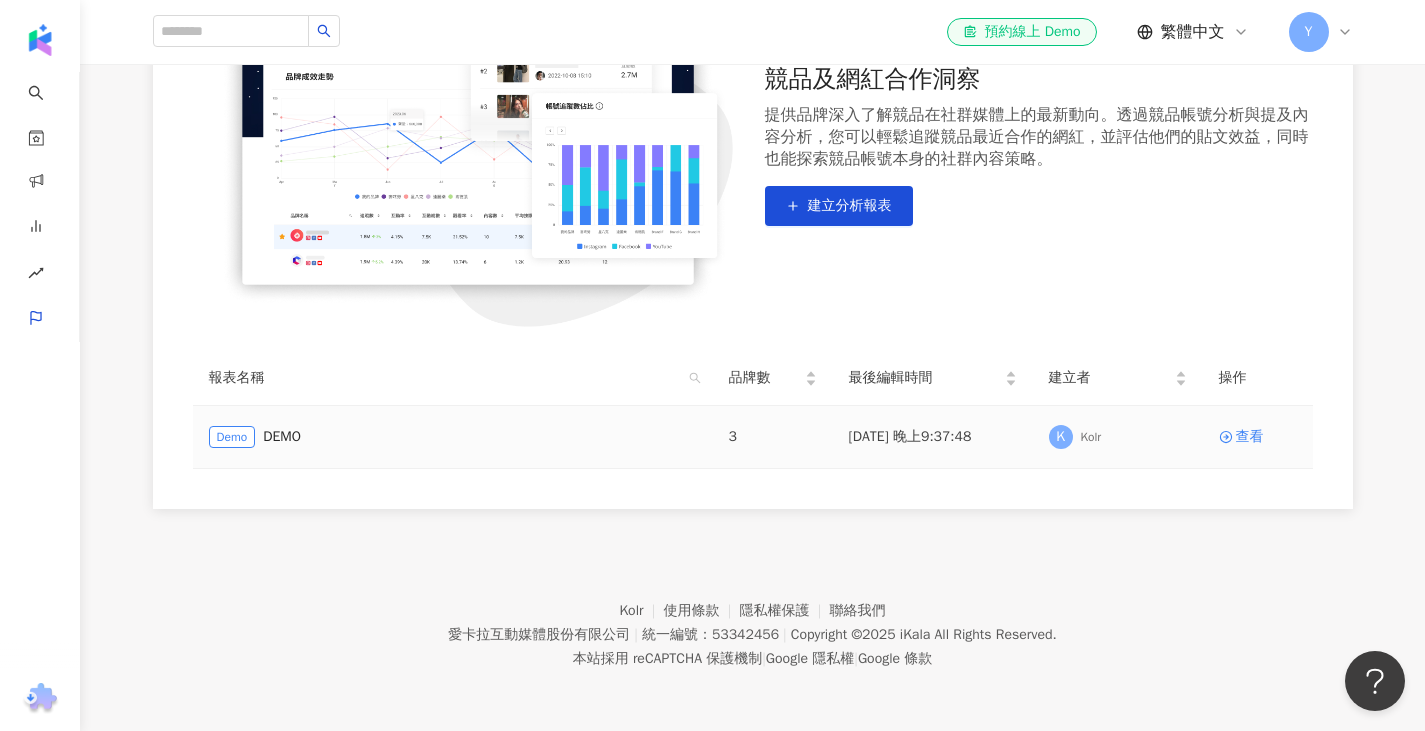 click on "查看" at bounding box center [1258, 437] 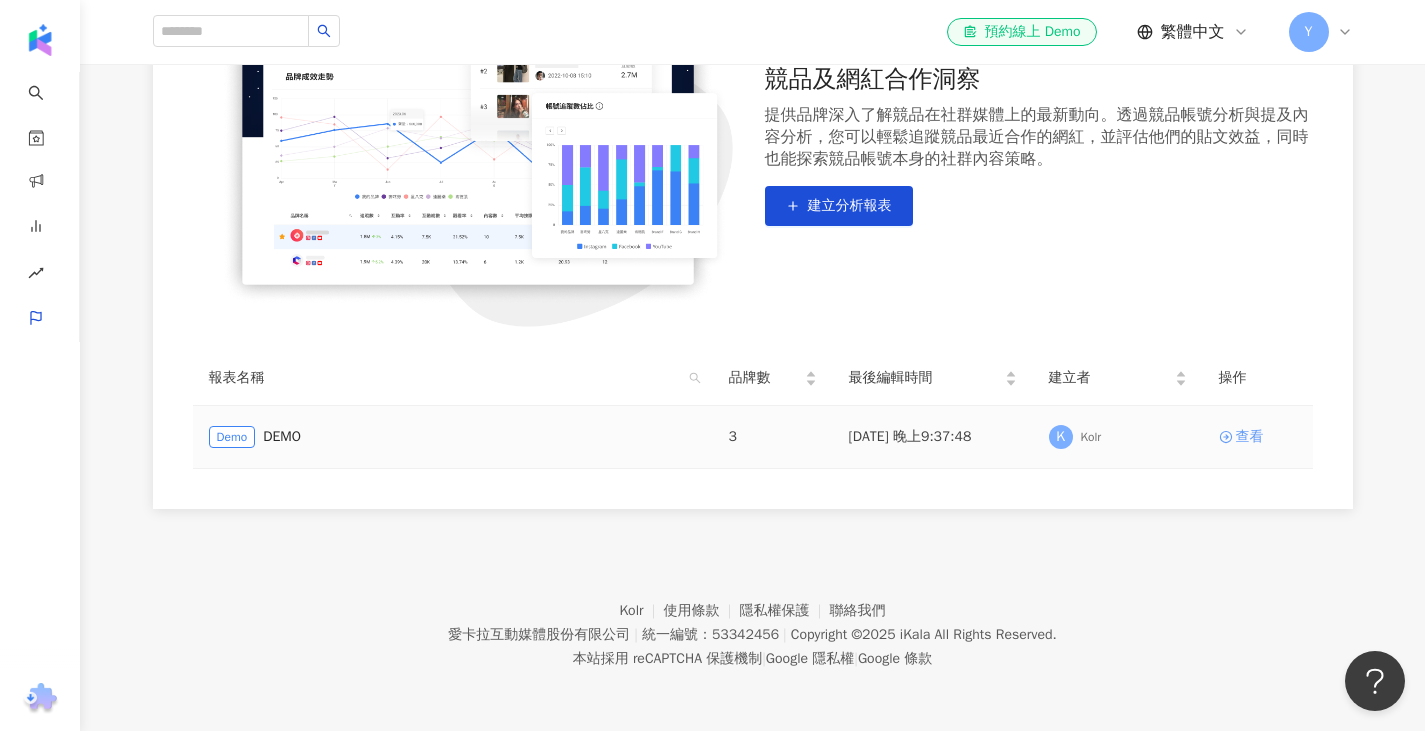 click on "查看" at bounding box center (1250, 437) 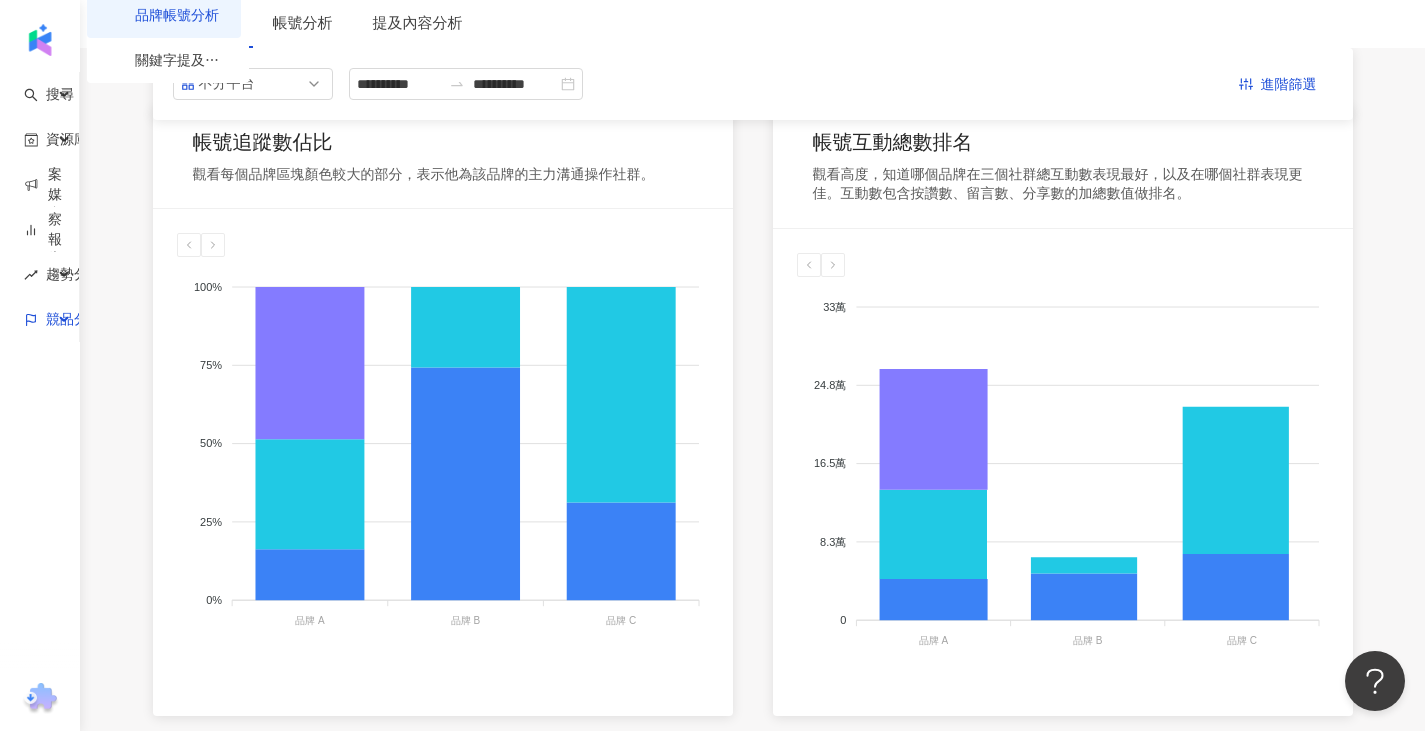 scroll, scrollTop: 0, scrollLeft: 0, axis: both 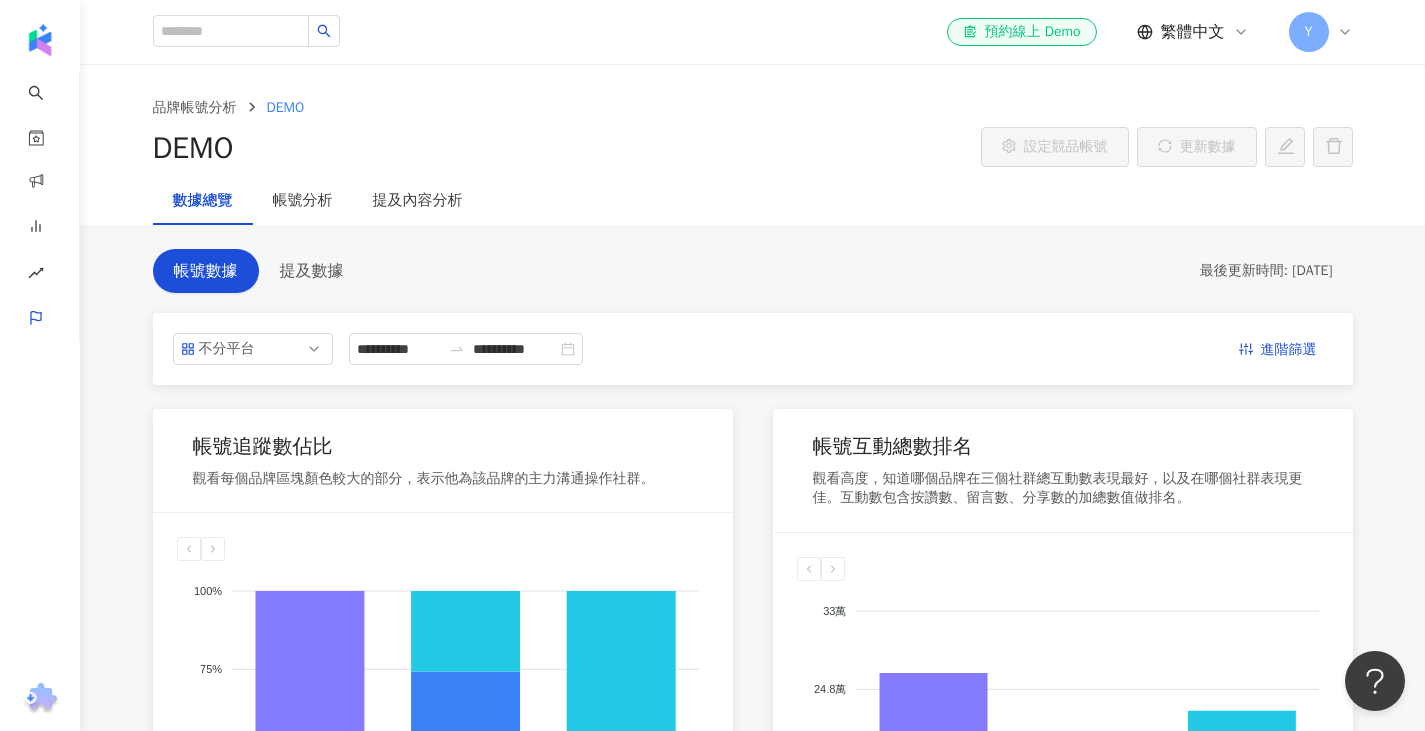 click on "**********" at bounding box center (753, 891) 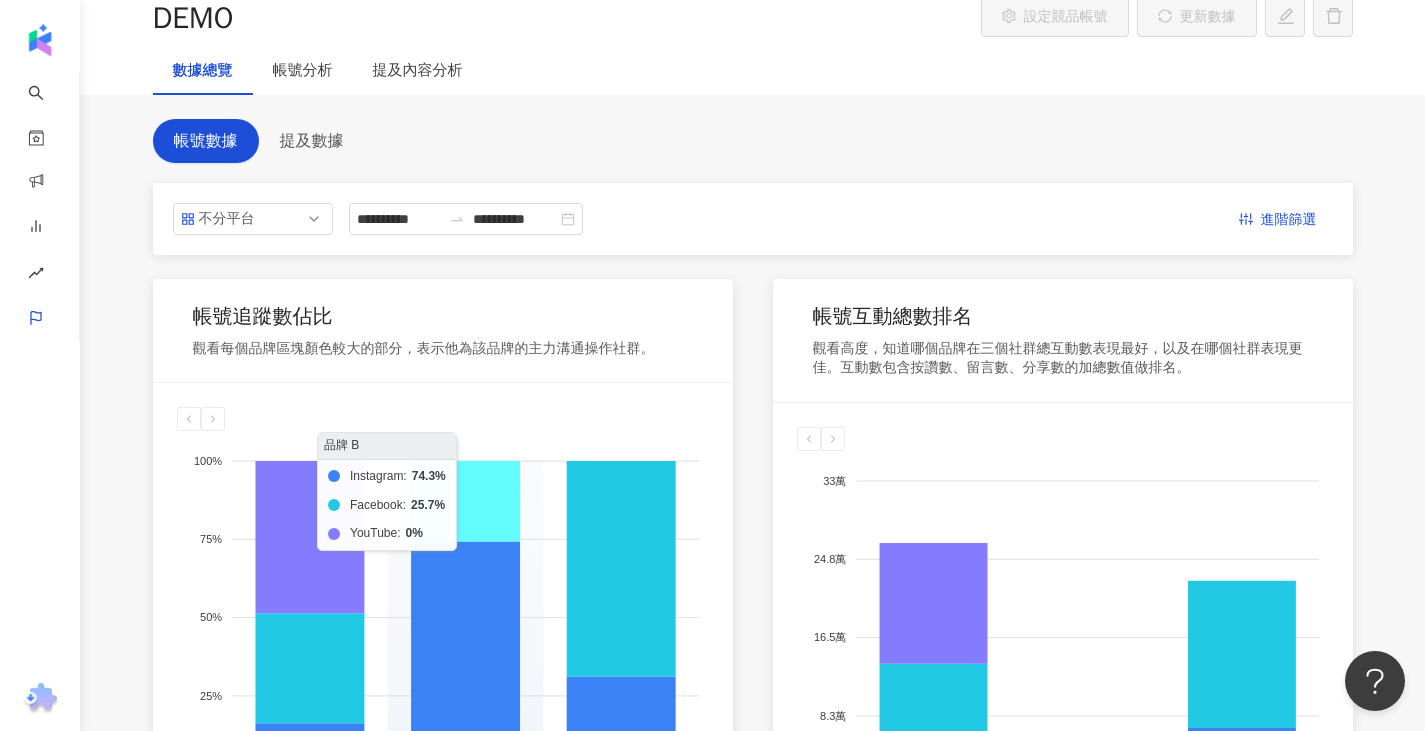 scroll, scrollTop: 0, scrollLeft: 0, axis: both 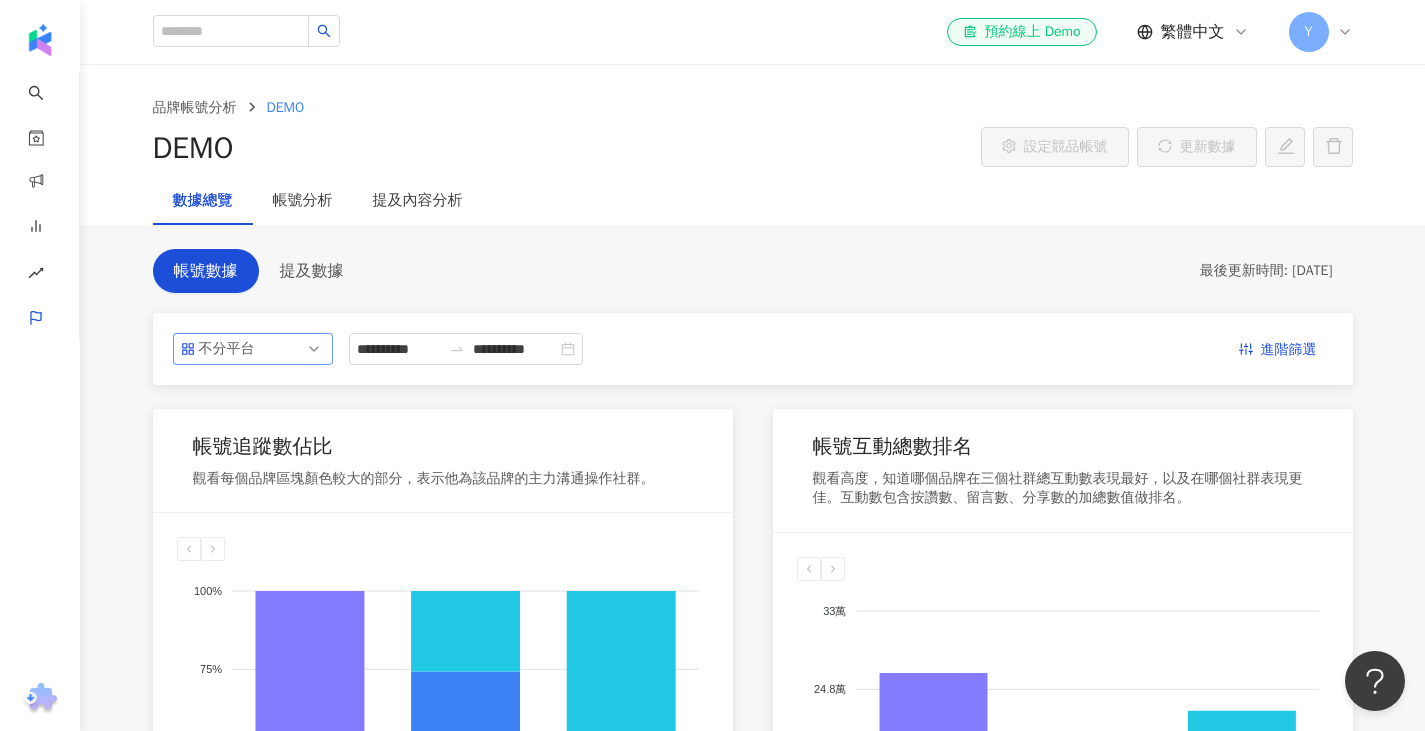 click on "不分平台" at bounding box center [253, 349] 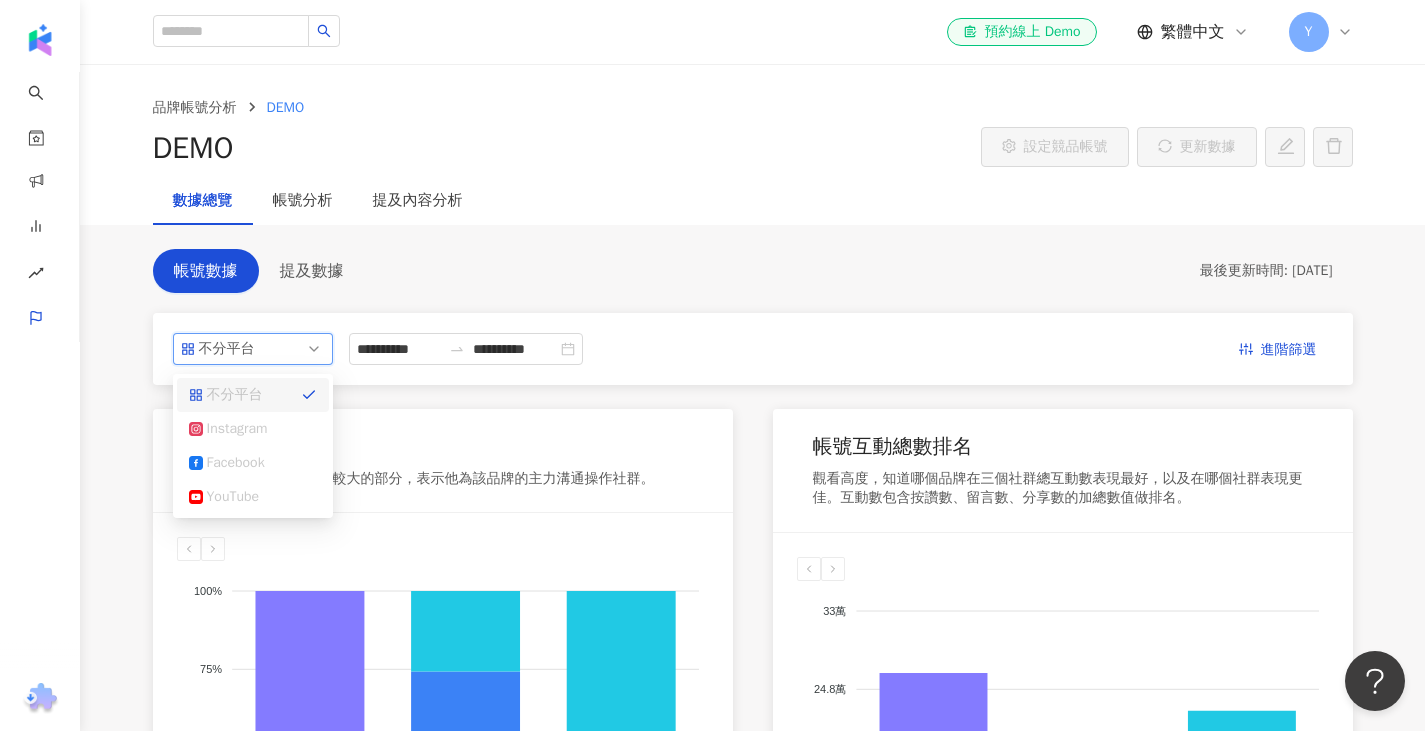 click on "數據總覽 帳號分析 提及內容分析" at bounding box center (753, 201) 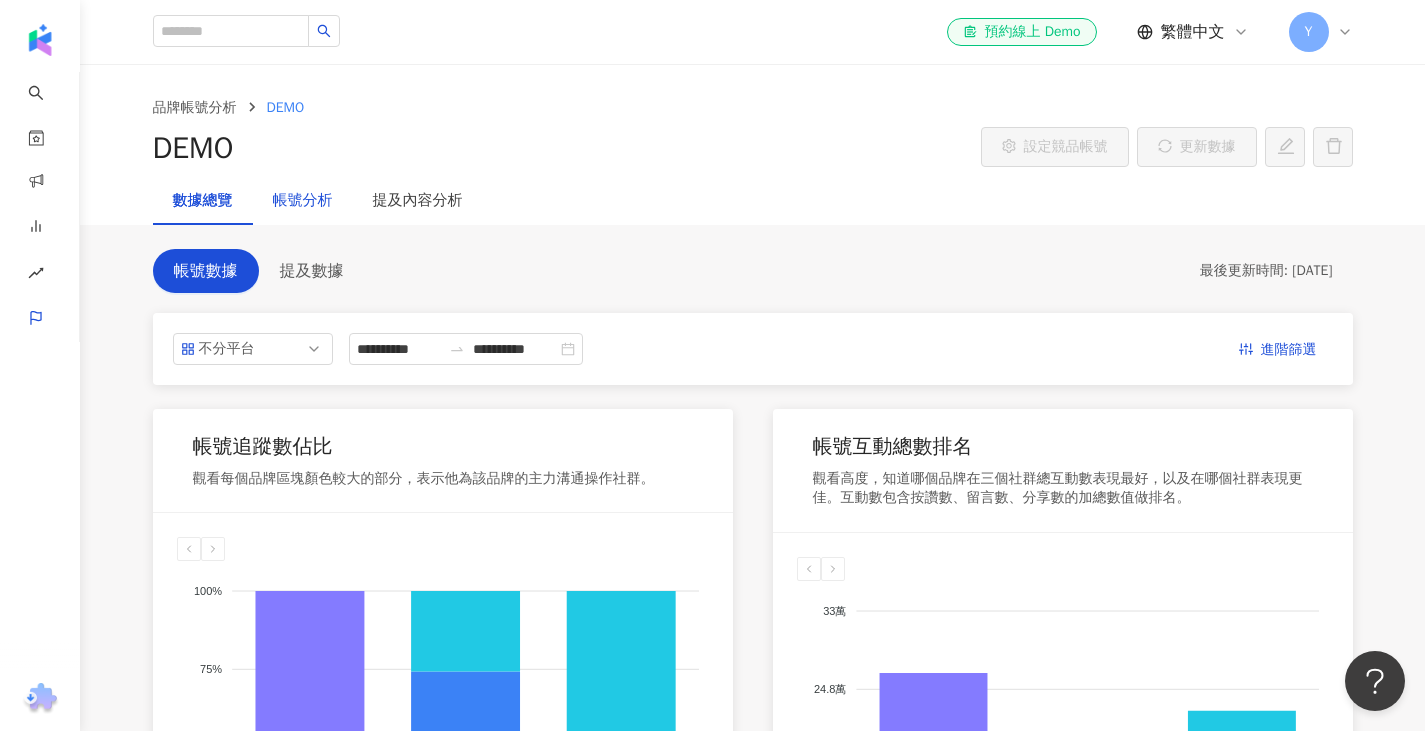 click on "帳號分析" at bounding box center (303, 201) 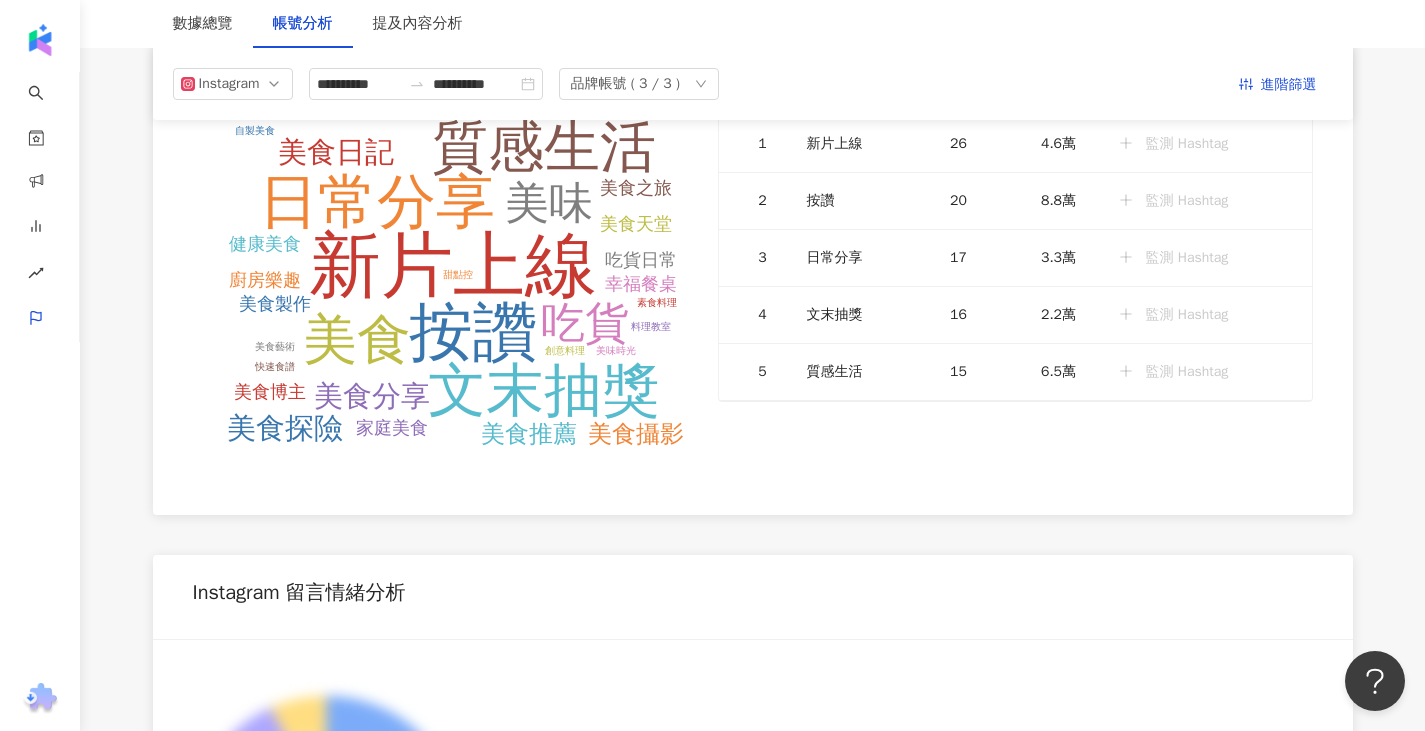 scroll, scrollTop: 2340, scrollLeft: 0, axis: vertical 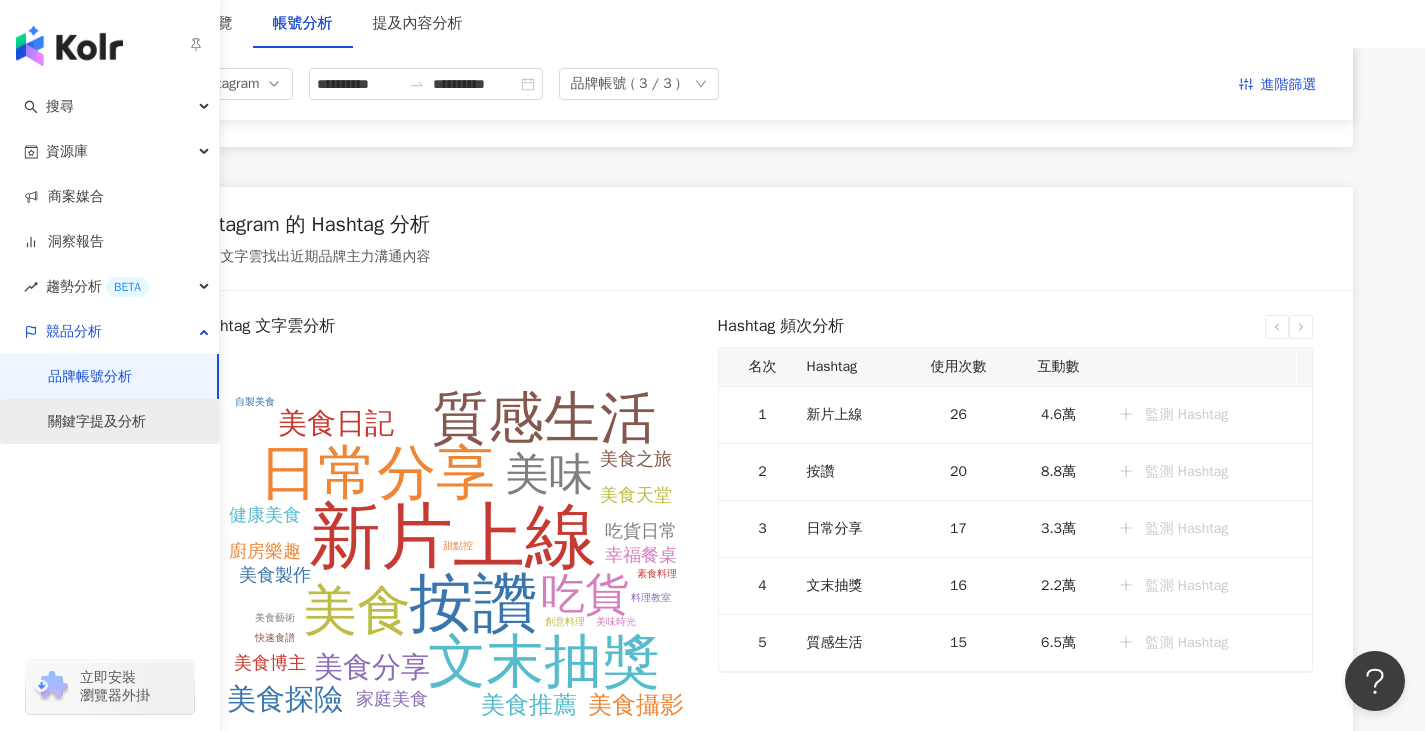 click on "關鍵字提及分析" at bounding box center [97, 422] 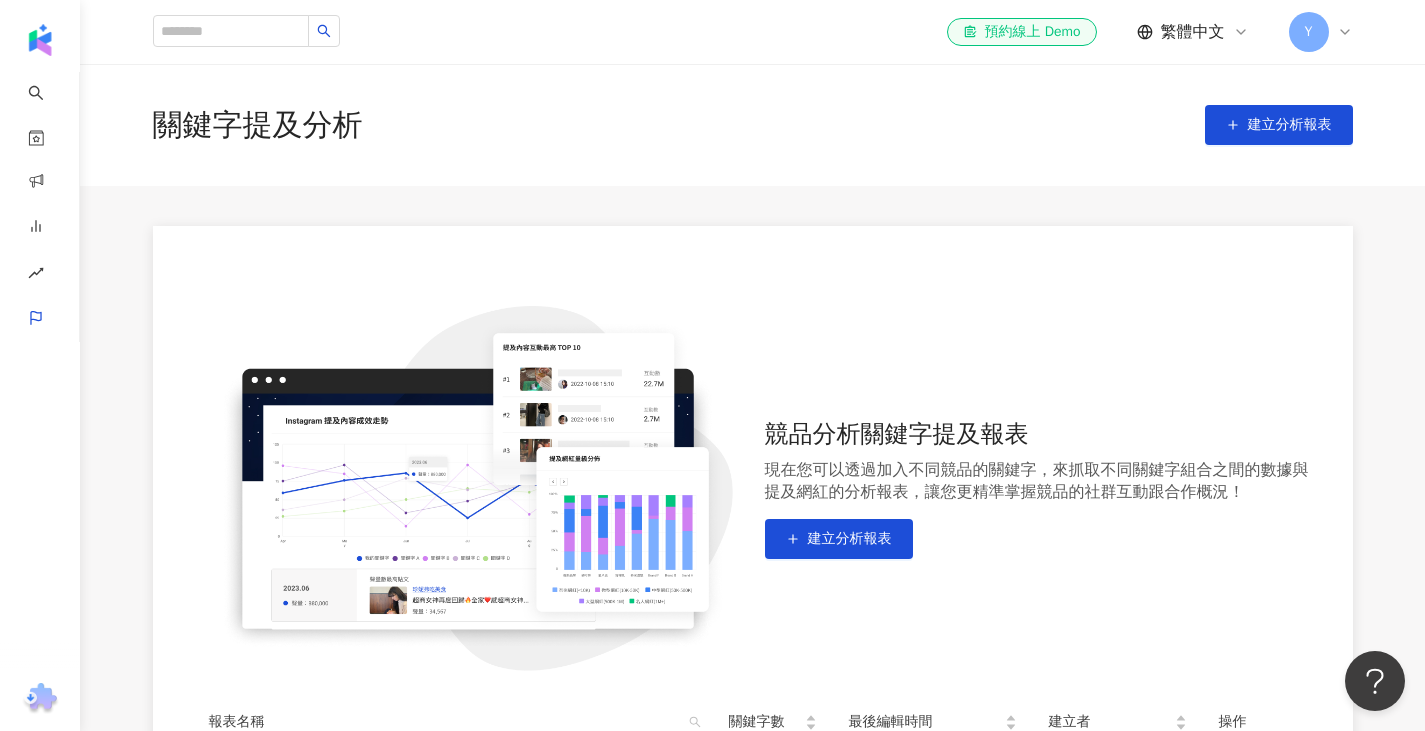 scroll, scrollTop: 344, scrollLeft: 0, axis: vertical 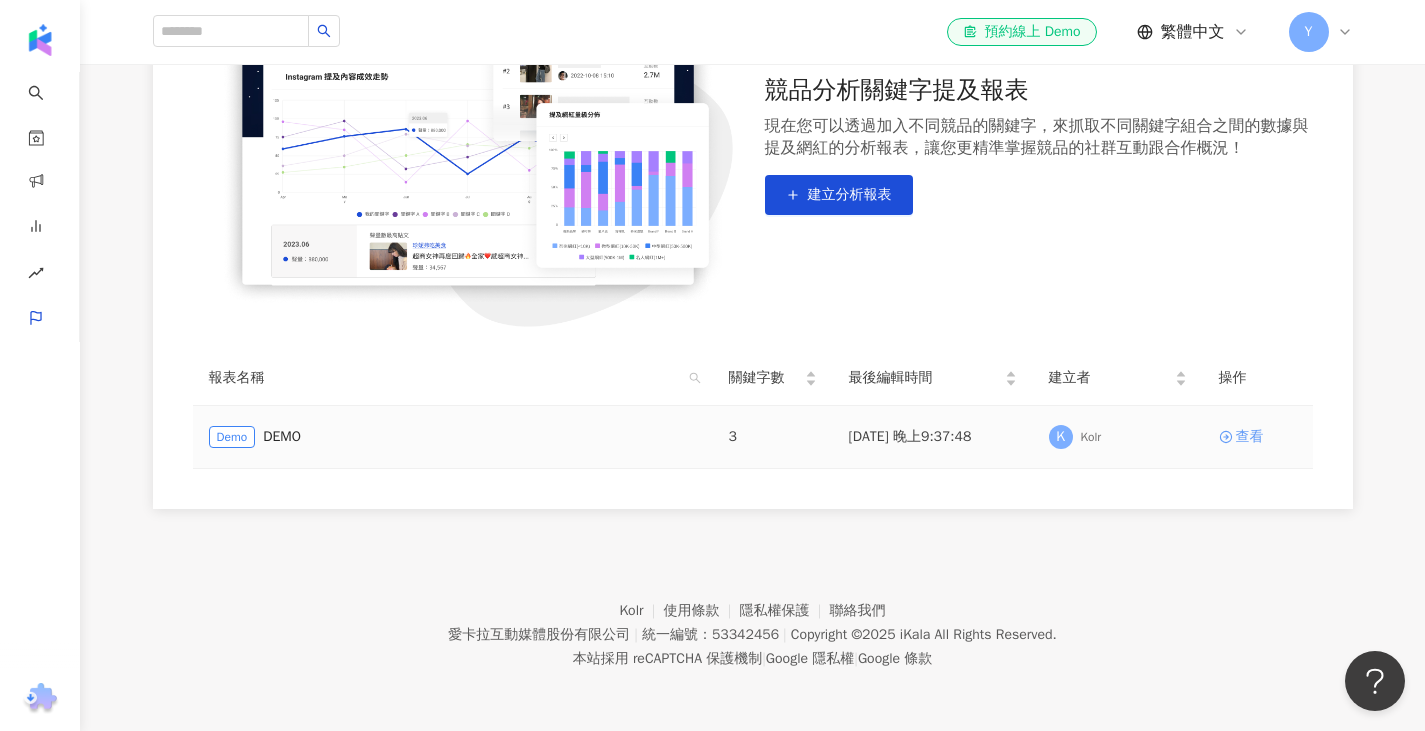 click on "查看" at bounding box center [1250, 437] 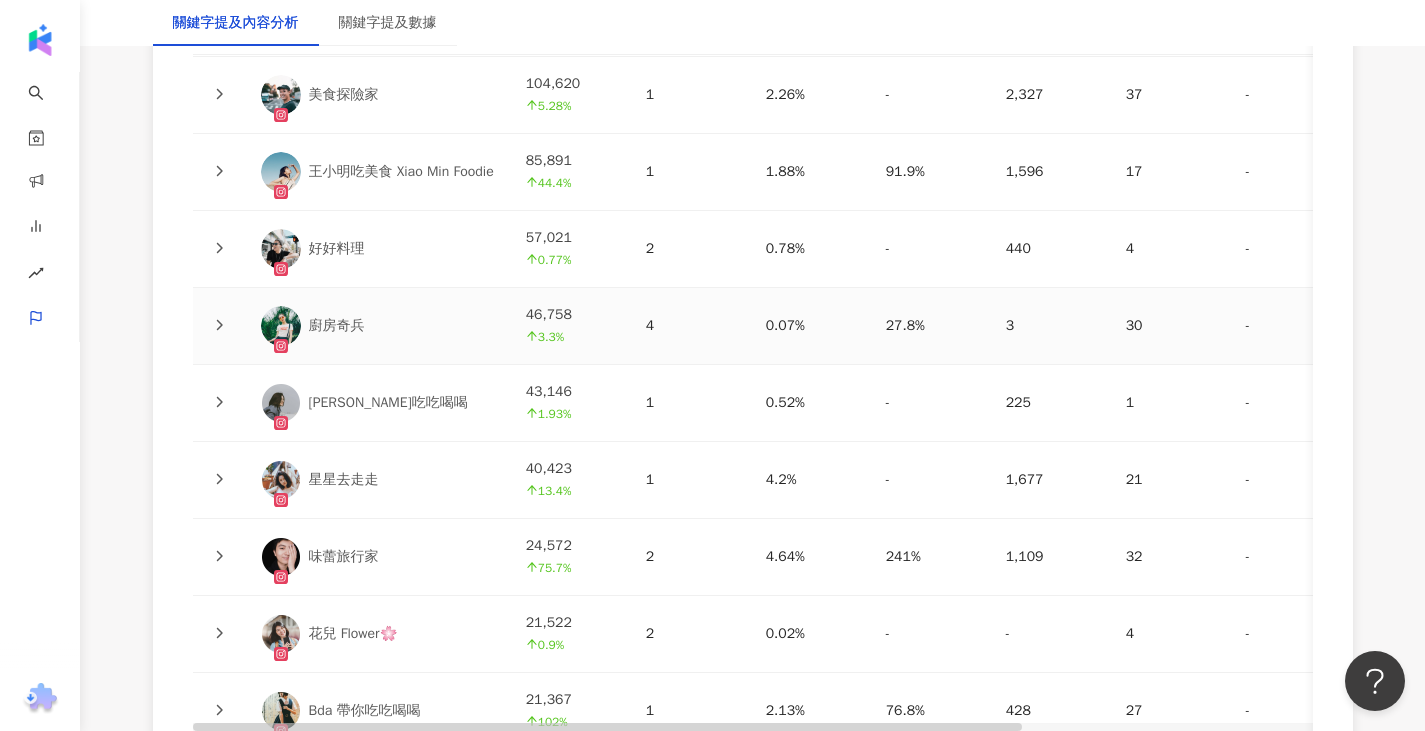 scroll, scrollTop: 5117, scrollLeft: 0, axis: vertical 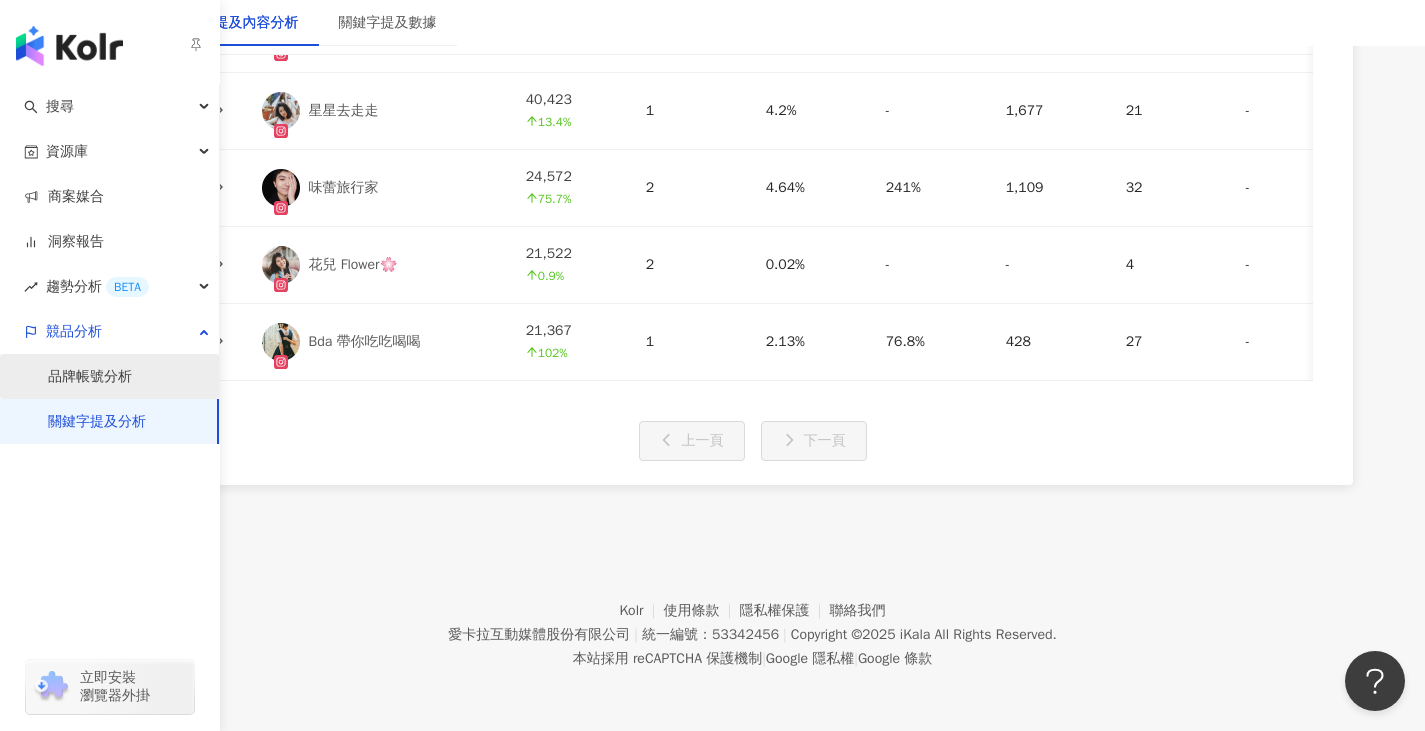 click on "品牌帳號分析" at bounding box center (90, 377) 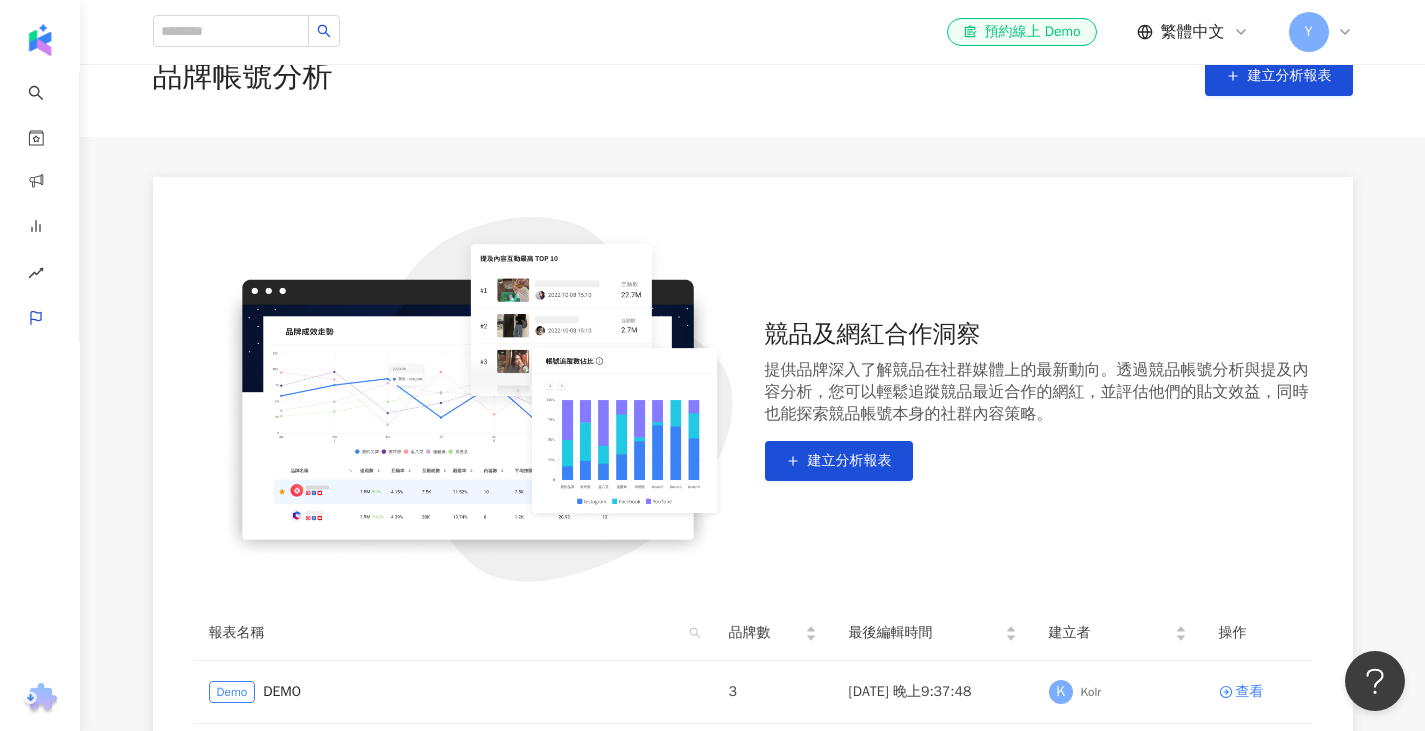 scroll, scrollTop: 0, scrollLeft: 0, axis: both 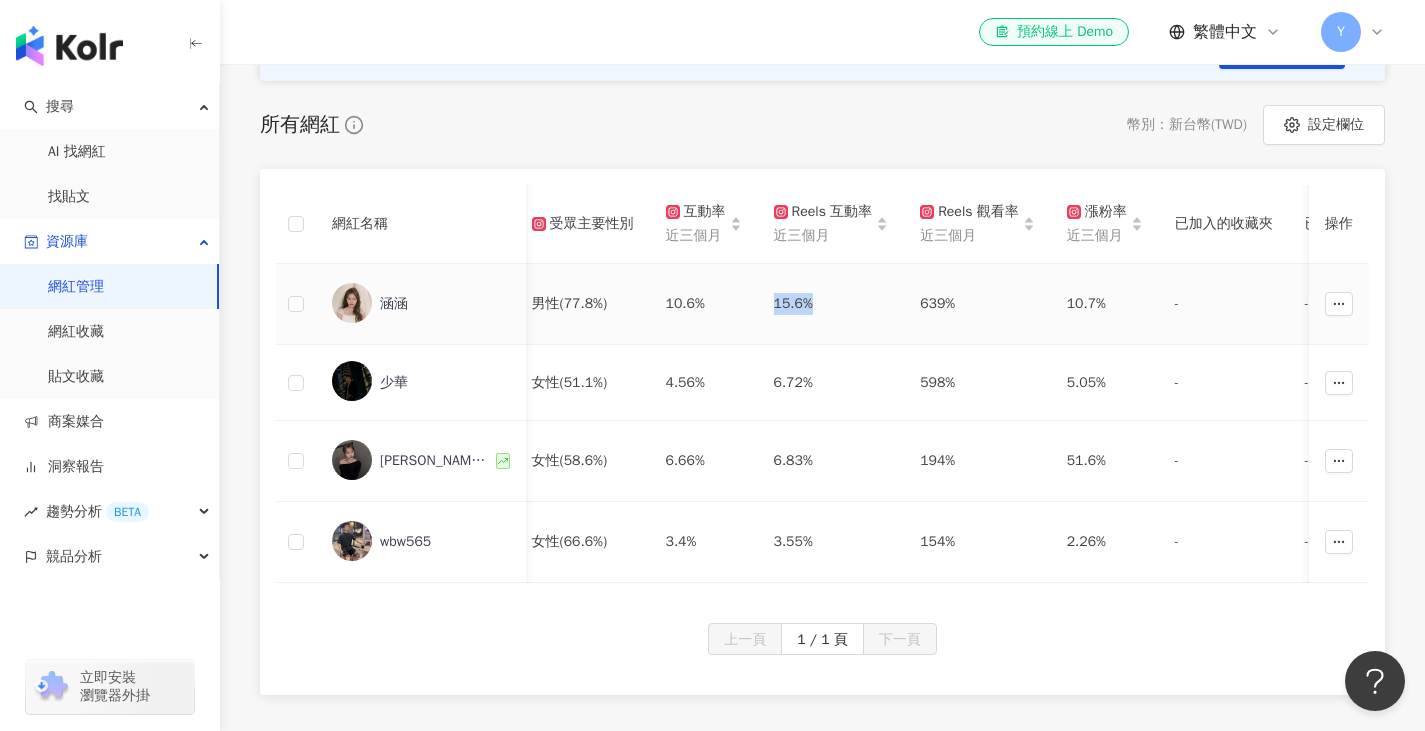 drag, startPoint x: 816, startPoint y: 301, endPoint x: 775, endPoint y: 305, distance: 41.19466 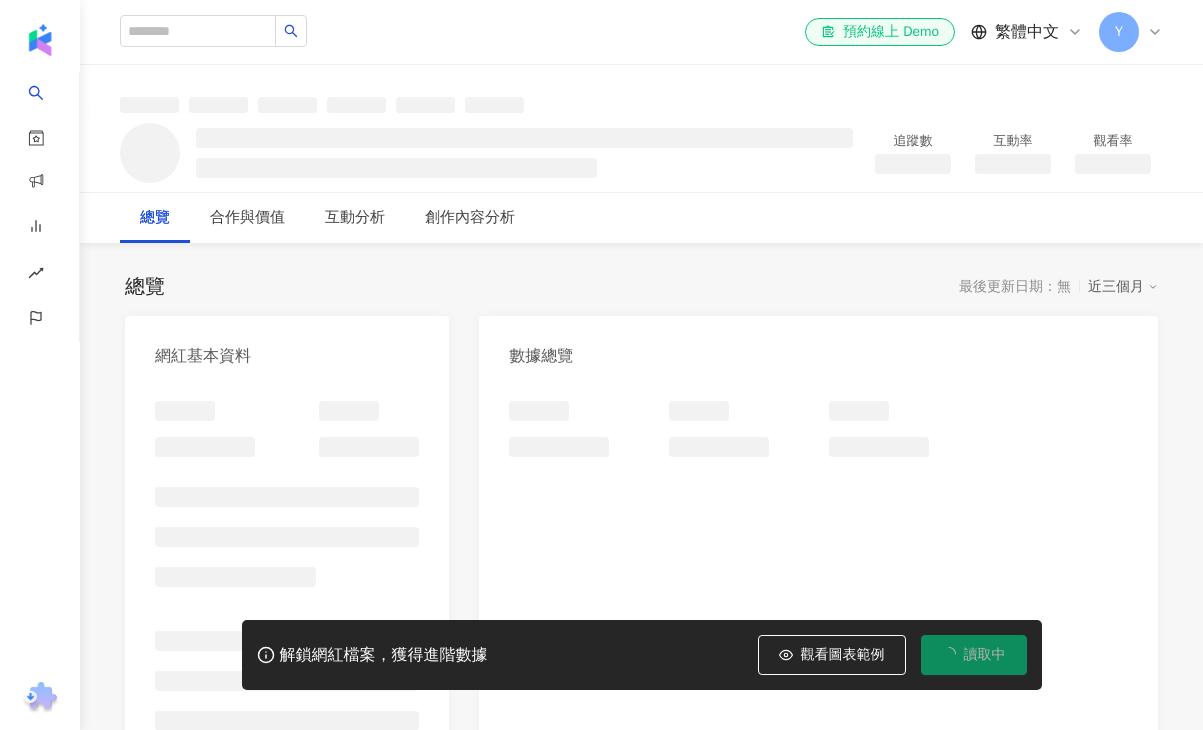 scroll, scrollTop: 0, scrollLeft: 0, axis: both 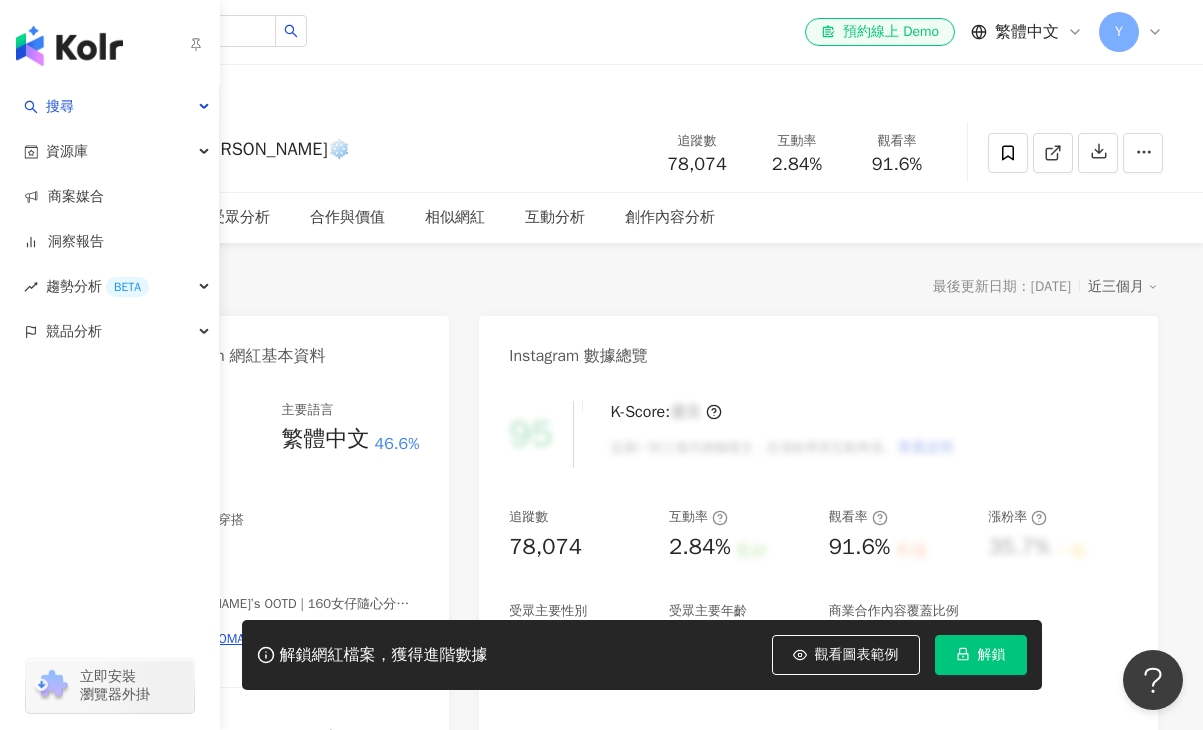 click on "7.8萬" at bounding box center [641, 89] 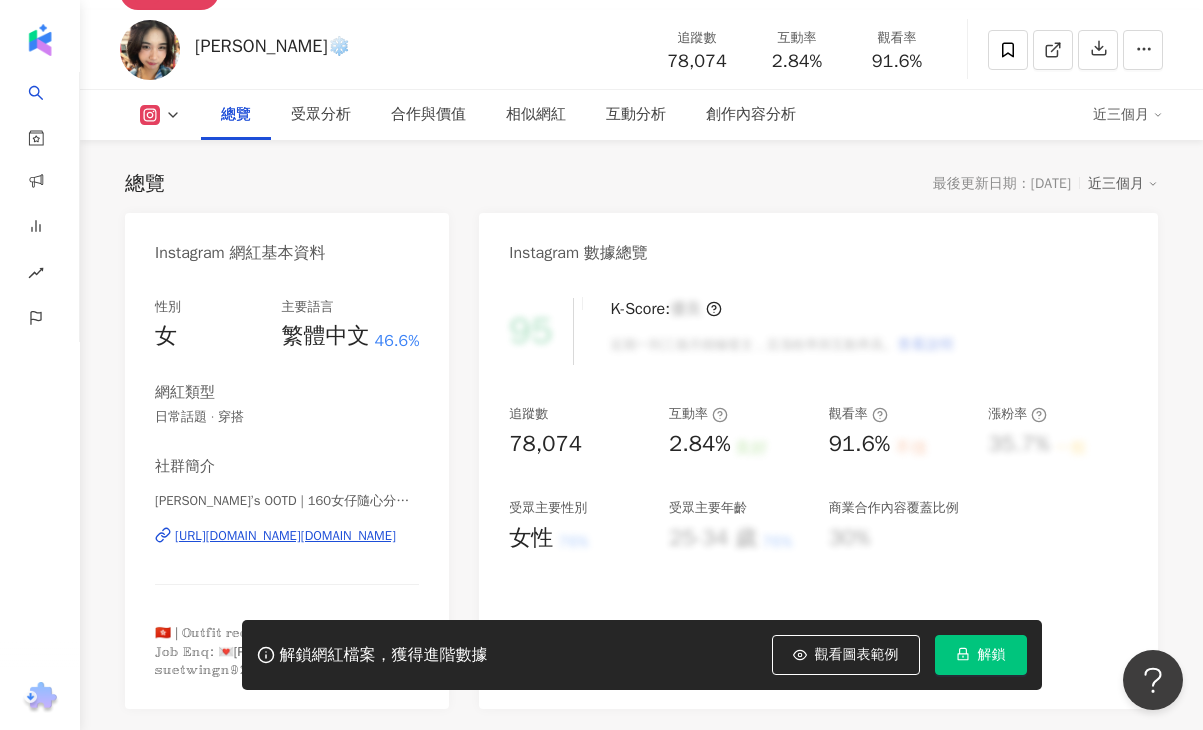scroll, scrollTop: 200, scrollLeft: 0, axis: vertical 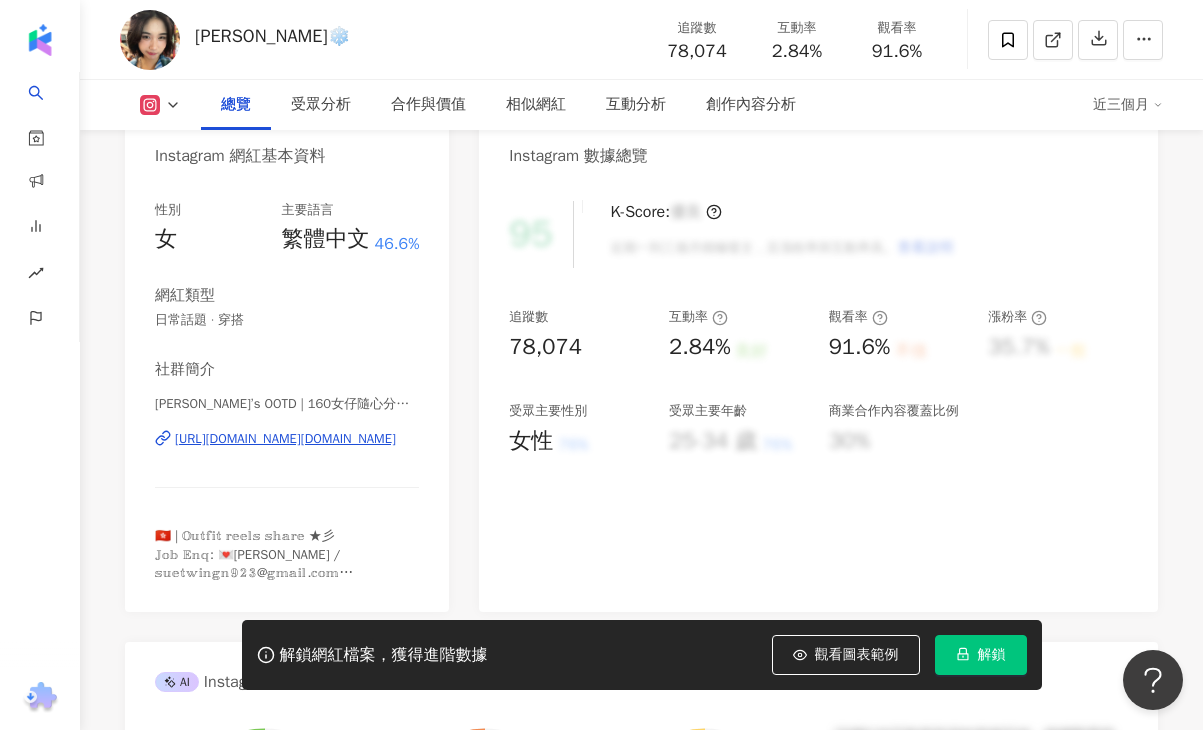 click on "[URL][DOMAIN_NAME][DOMAIN_NAME]" at bounding box center (285, 439) 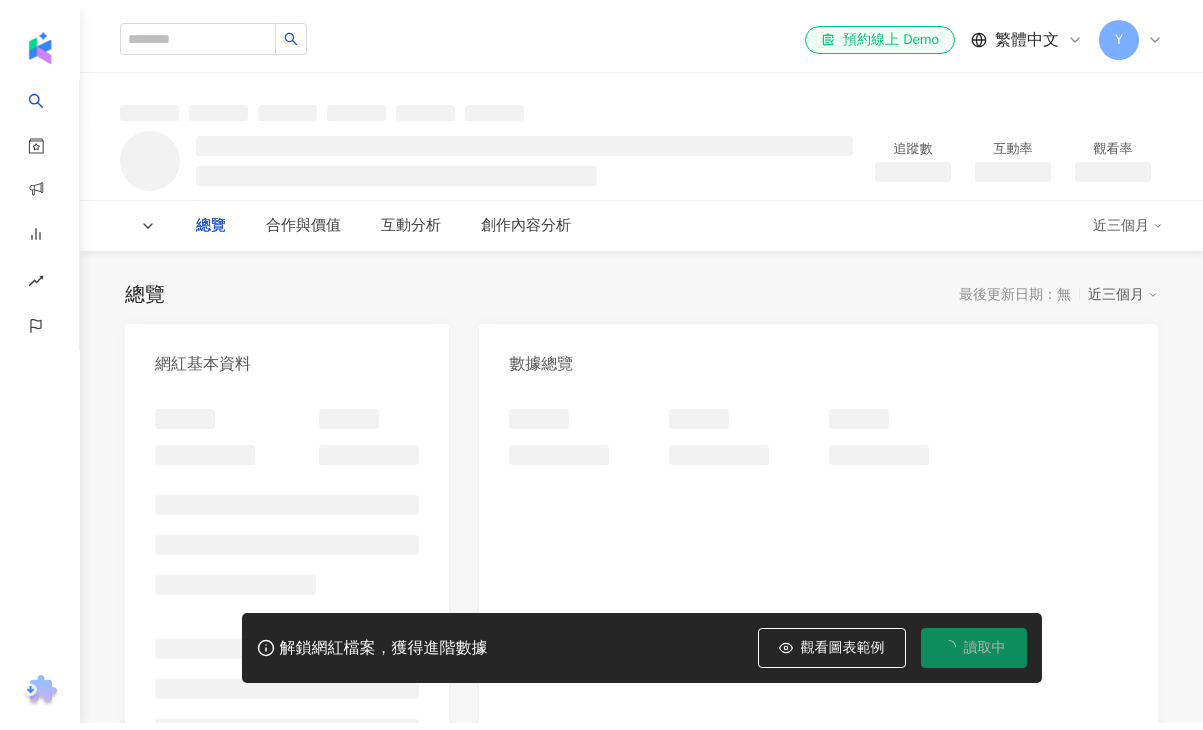 scroll, scrollTop: 0, scrollLeft: 0, axis: both 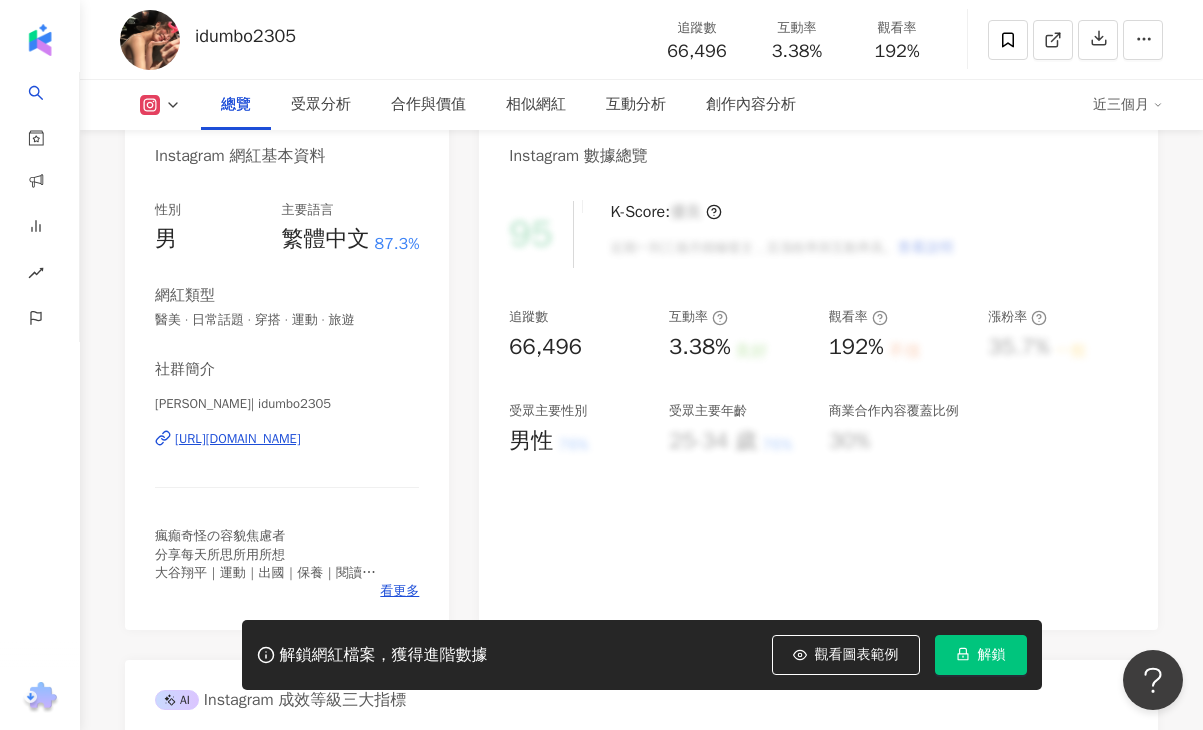 click on "https://www.instagram.com/idumbo2305/" at bounding box center [238, 439] 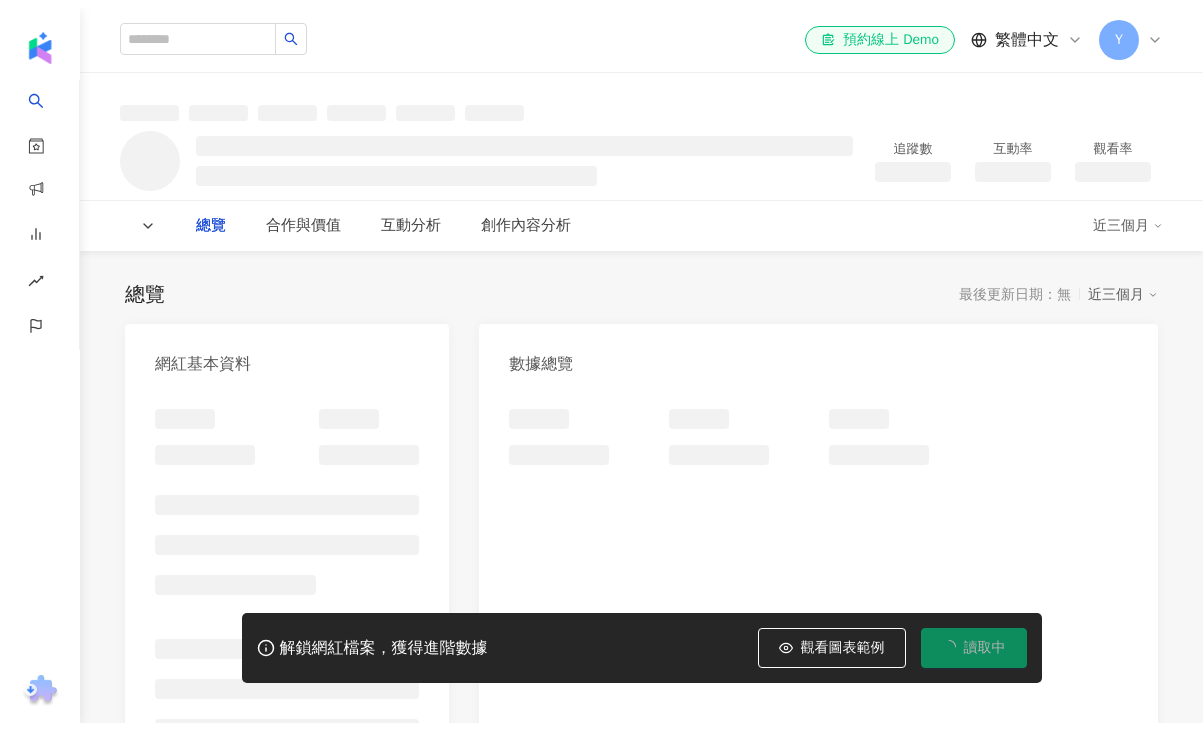 scroll, scrollTop: 0, scrollLeft: 0, axis: both 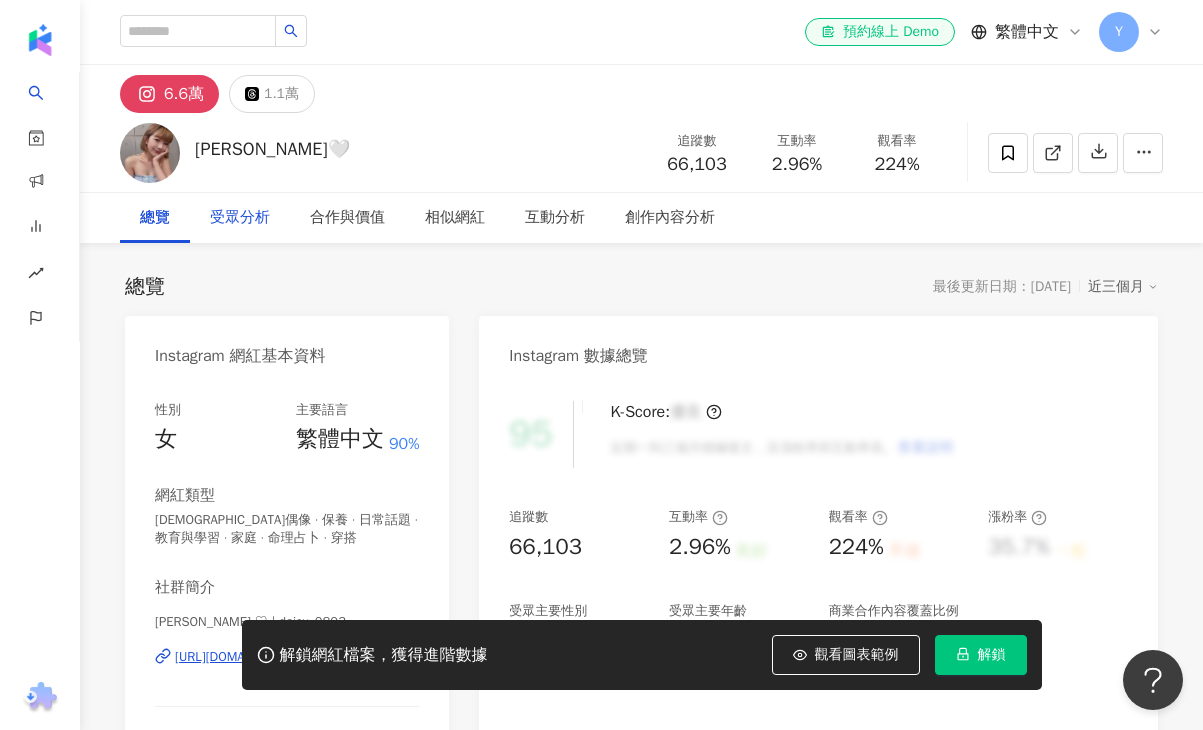 click on "受眾分析" at bounding box center (240, 218) 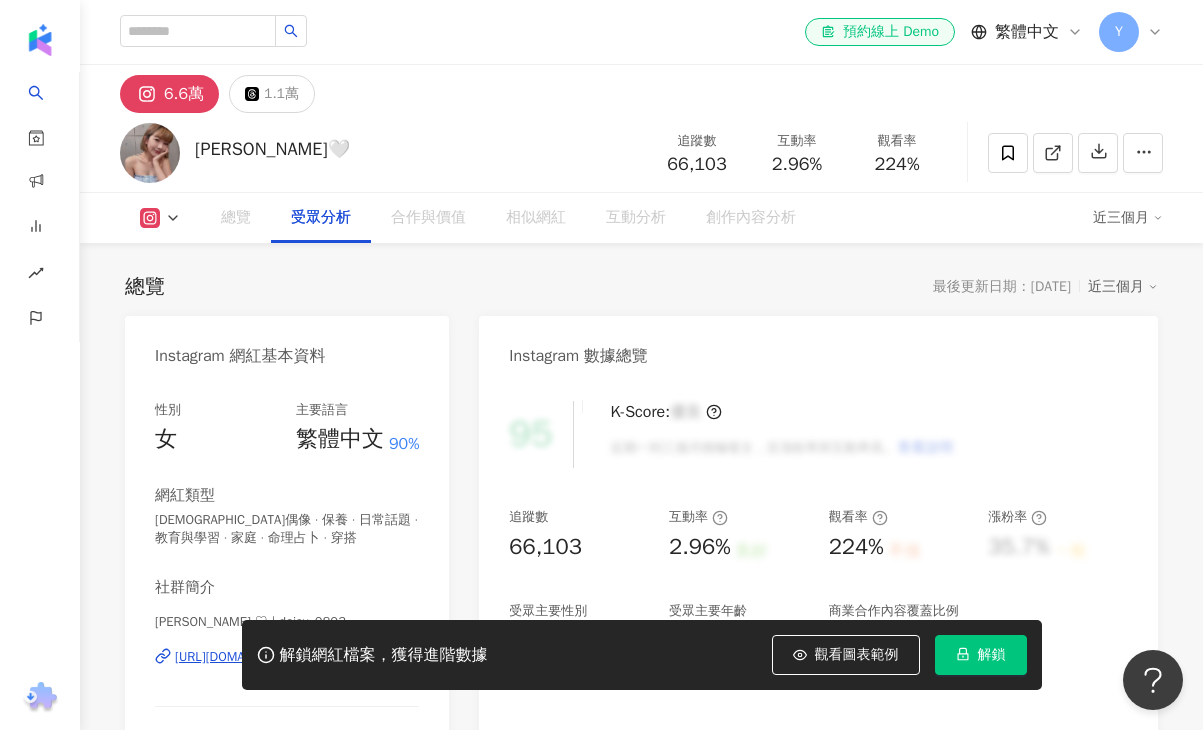 scroll, scrollTop: 1758, scrollLeft: 0, axis: vertical 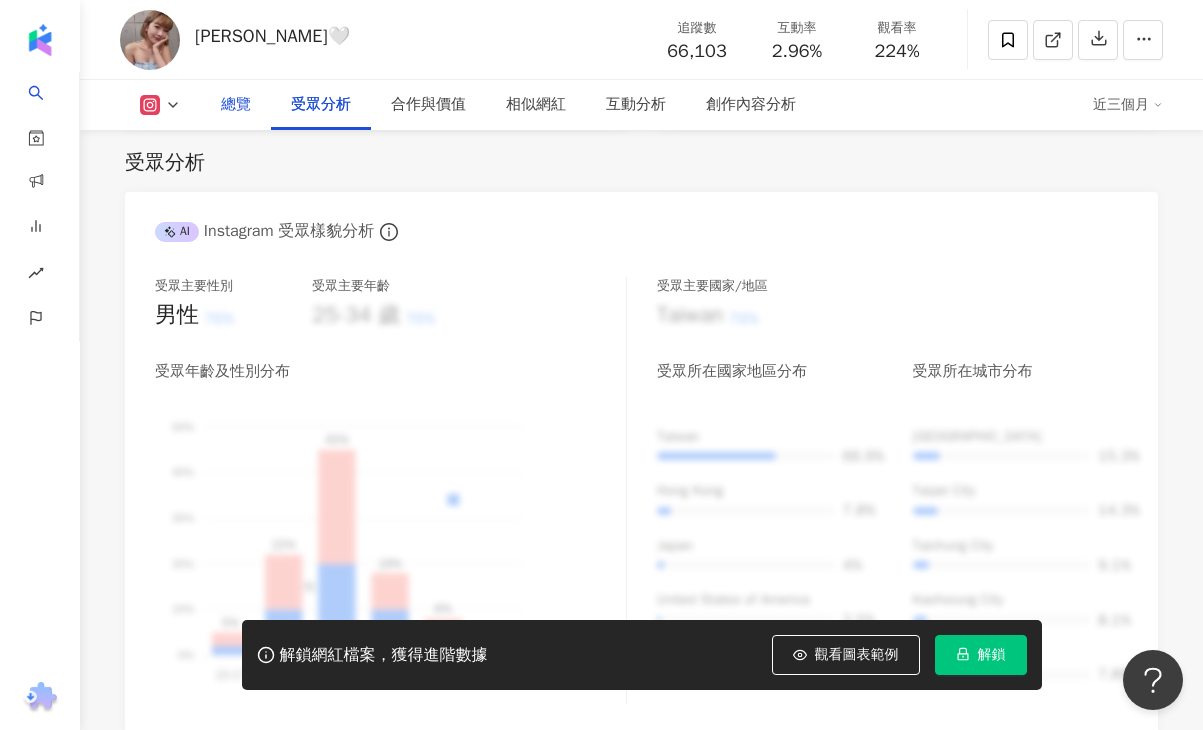 click on "總覽" at bounding box center [236, 105] 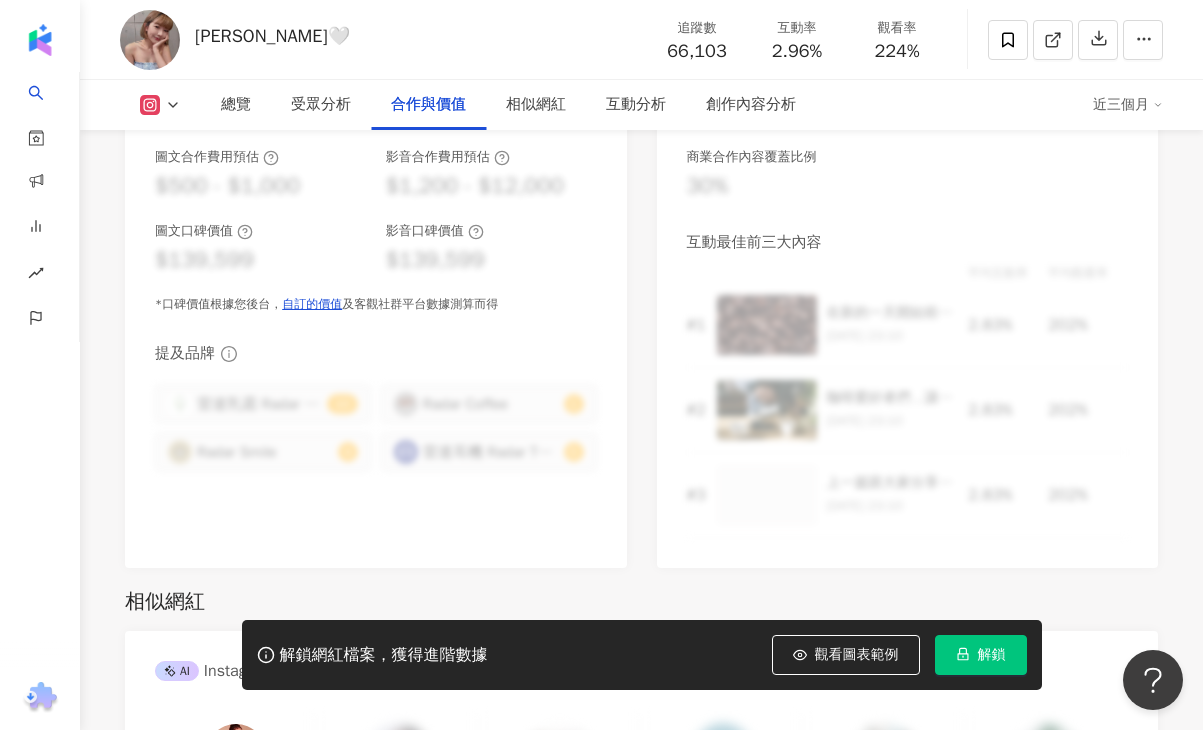 scroll, scrollTop: 2820, scrollLeft: 0, axis: vertical 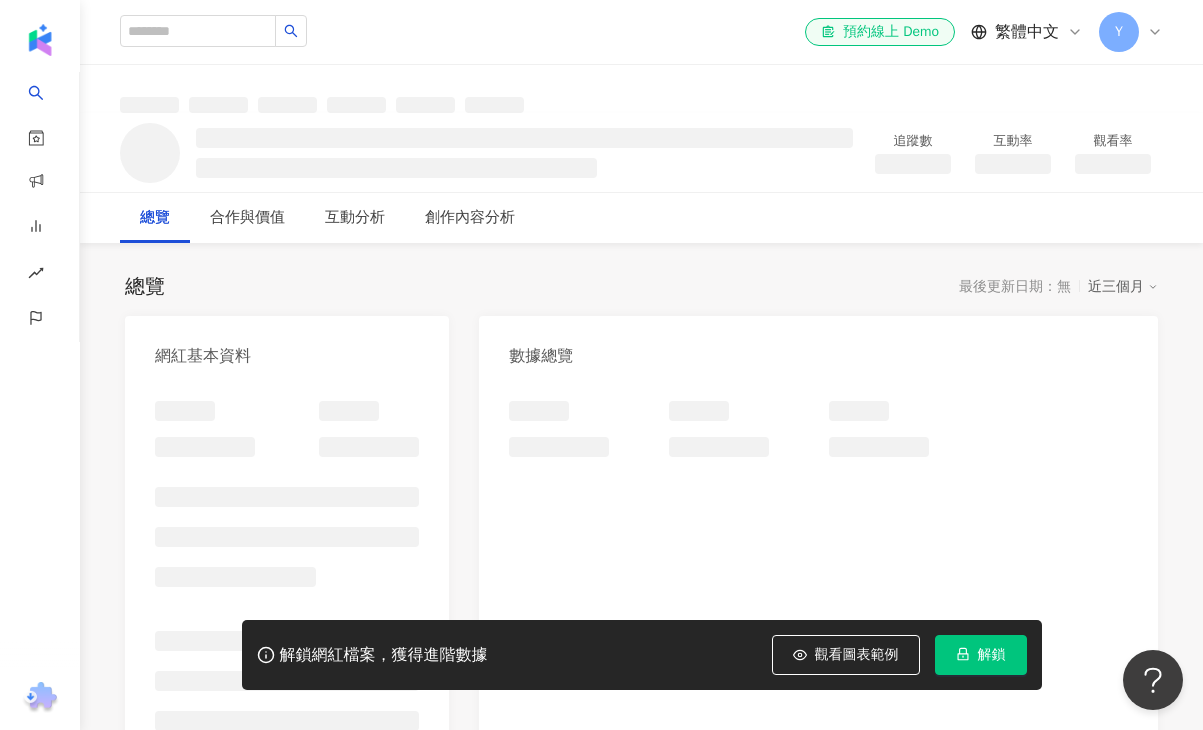 click on "解鎖" at bounding box center [981, 655] 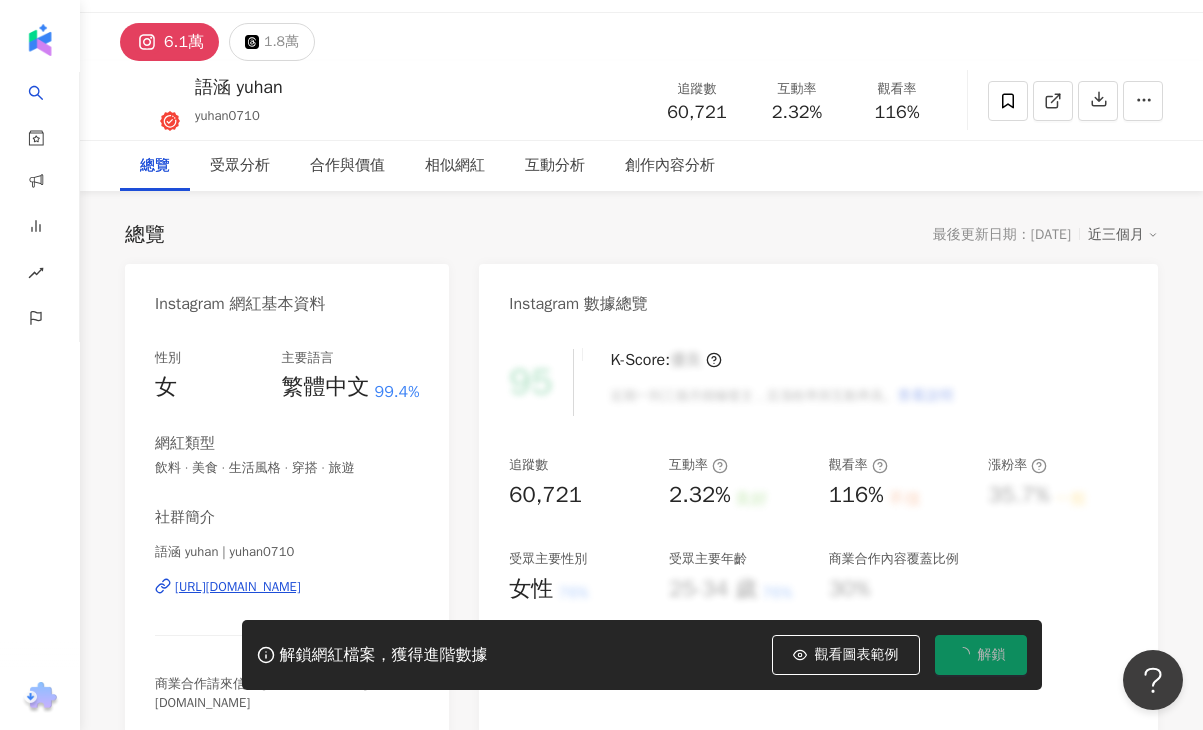 scroll, scrollTop: 200, scrollLeft: 0, axis: vertical 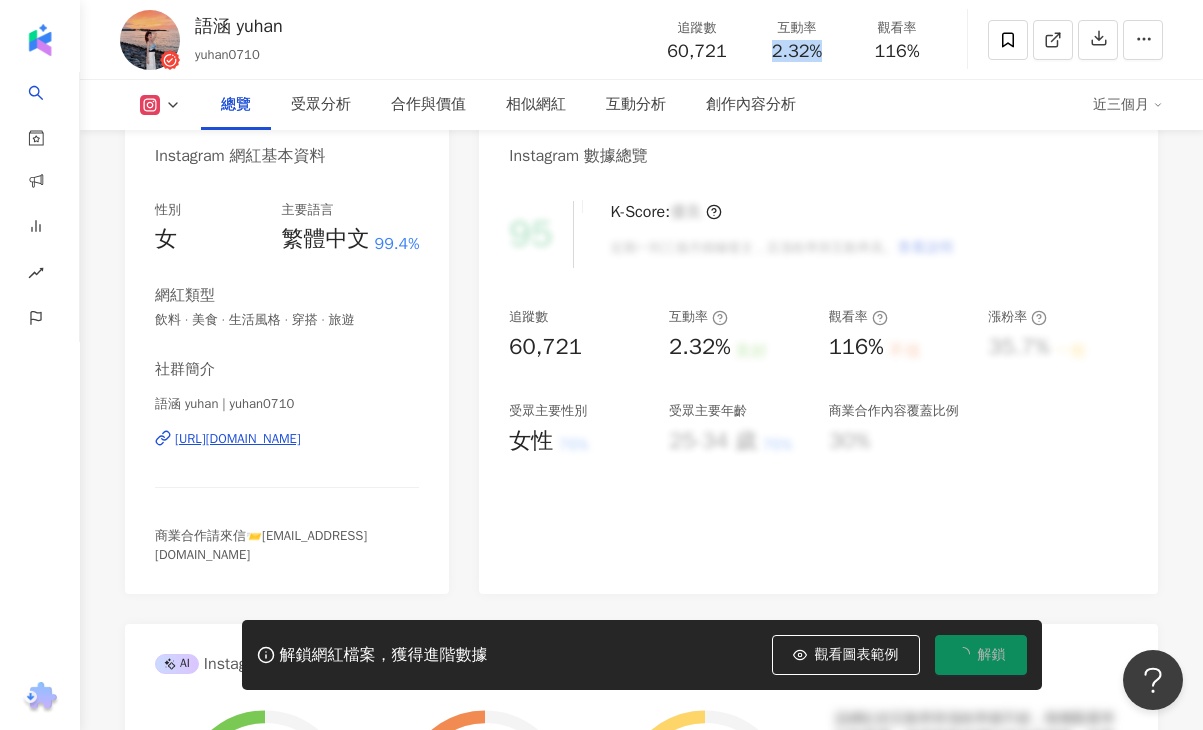 drag, startPoint x: 830, startPoint y: 51, endPoint x: 759, endPoint y: 49, distance: 71.02816 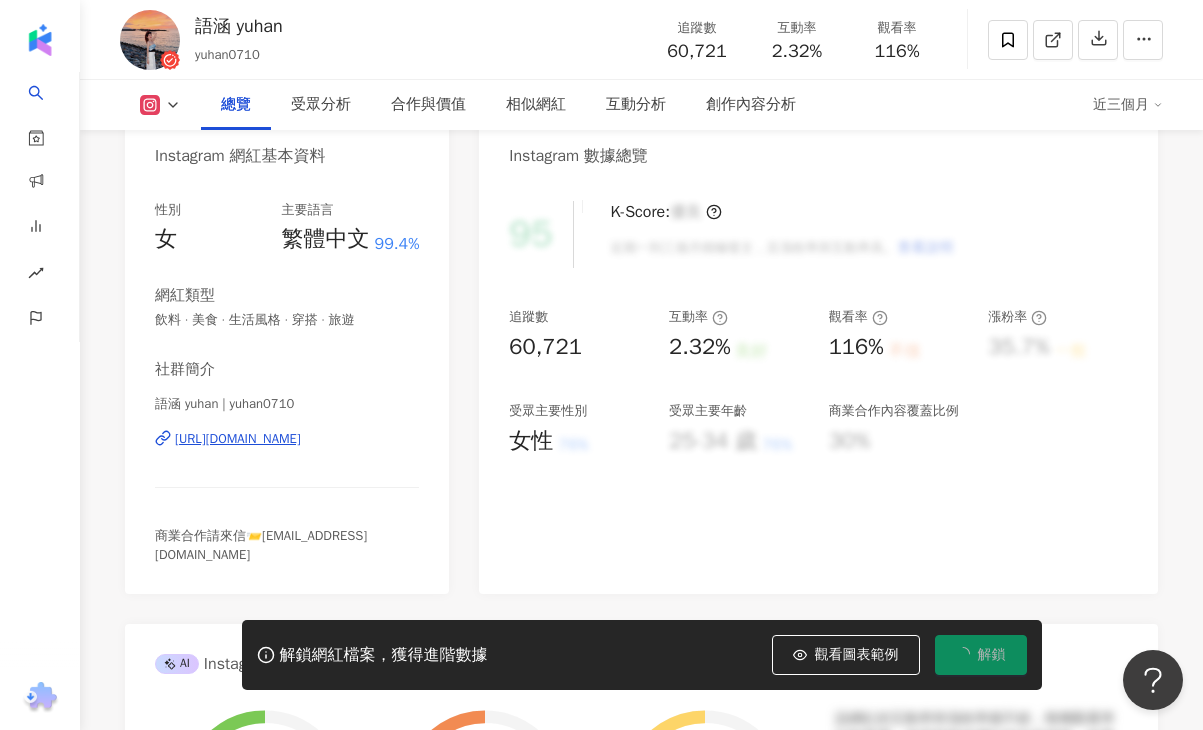 click on "互動率 2.32%" at bounding box center (797, 39) 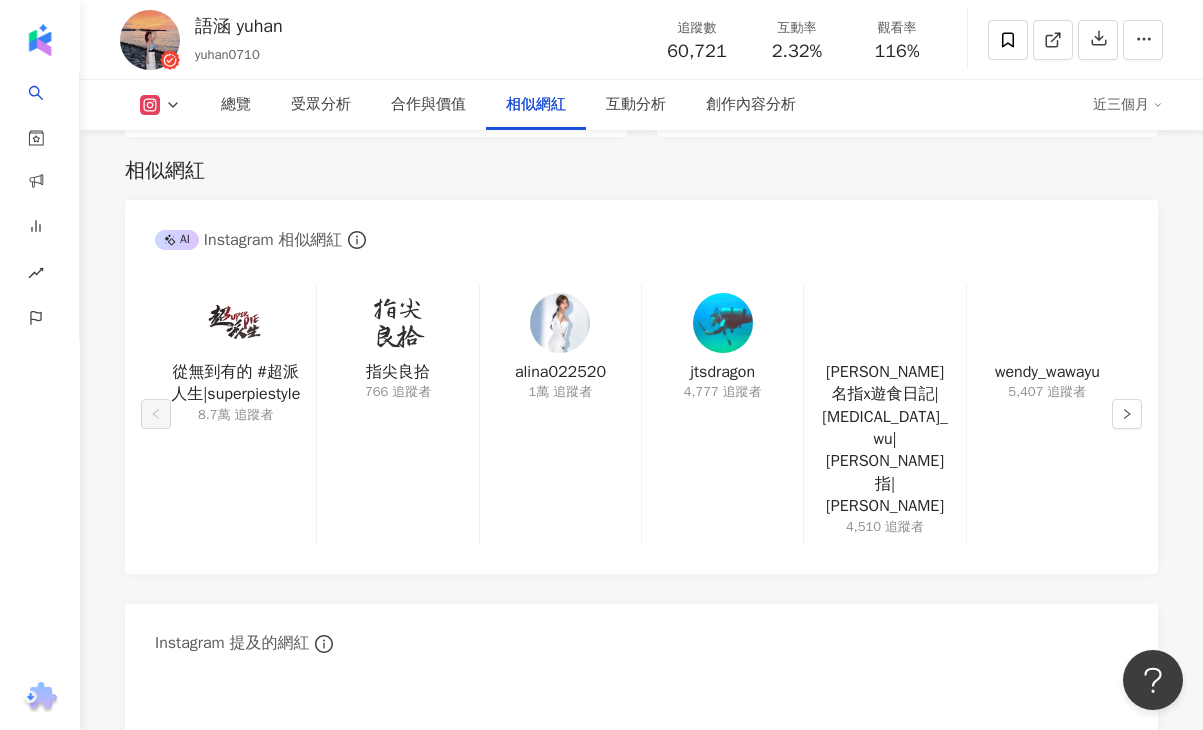 scroll, scrollTop: 2900, scrollLeft: 0, axis: vertical 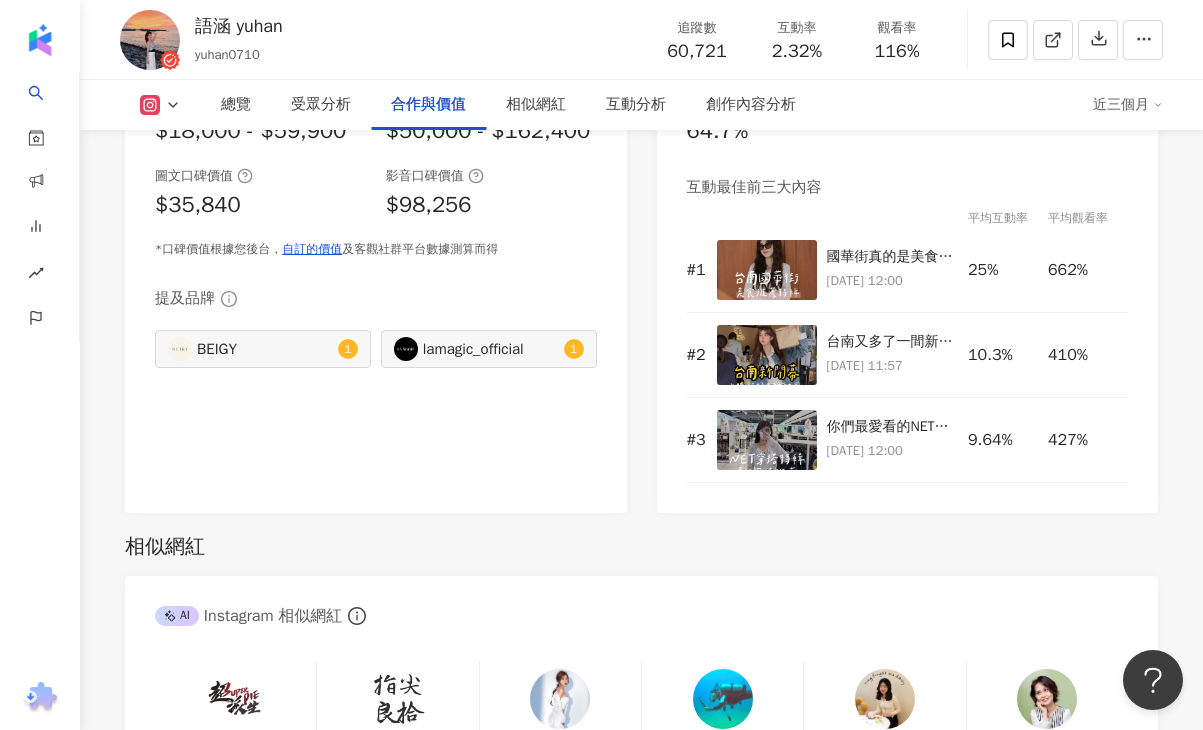 drag, startPoint x: 636, startPoint y: 448, endPoint x: 646, endPoint y: 142, distance: 306.16336 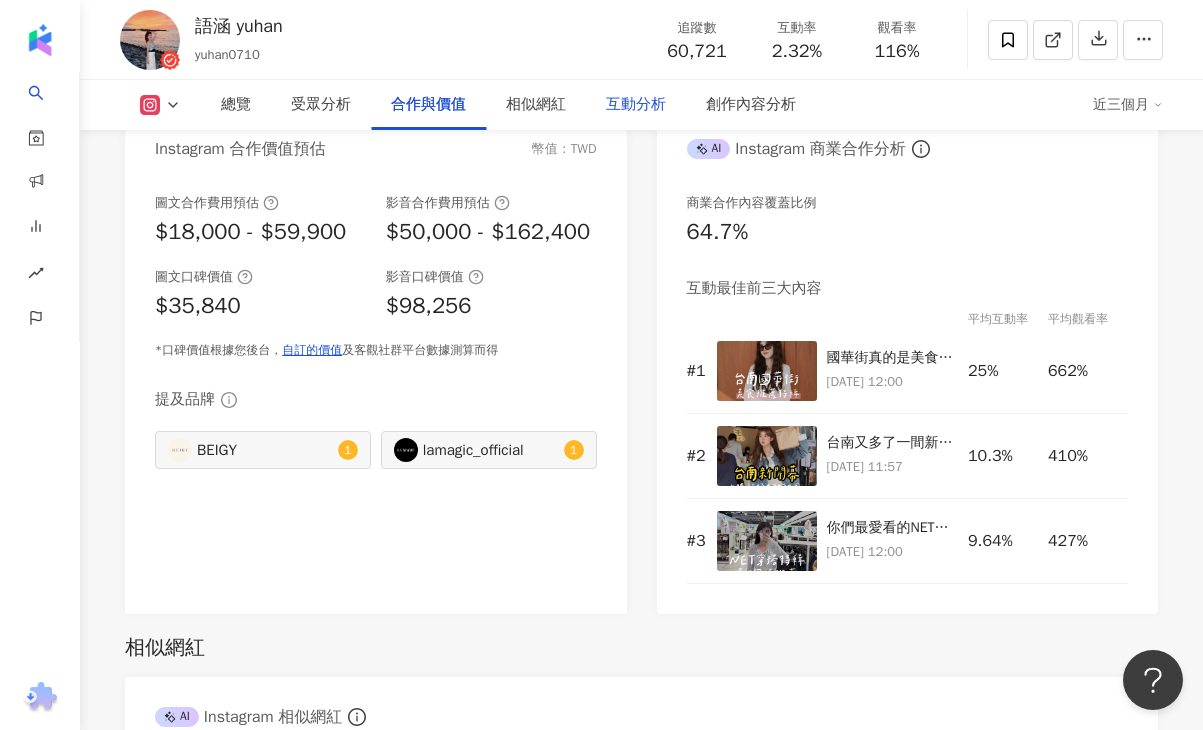 drag, startPoint x: 636, startPoint y: 268, endPoint x: 645, endPoint y: 124, distance: 144.28098 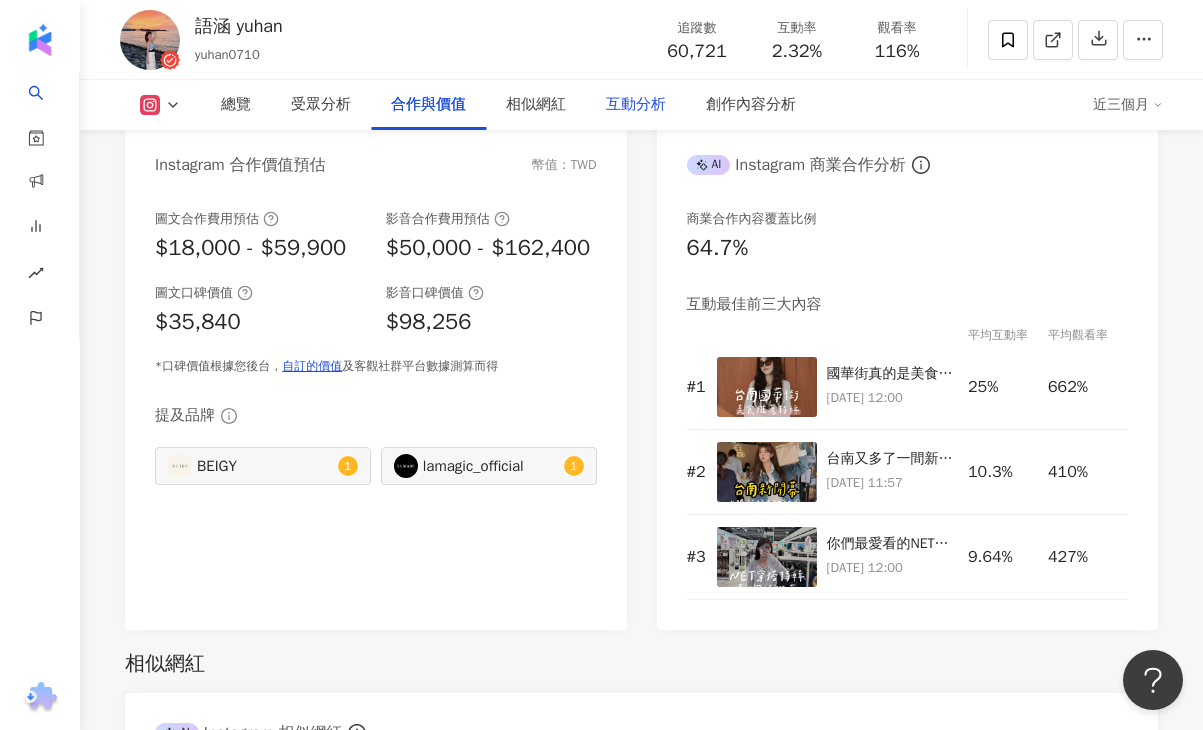 click on "互動分析" at bounding box center (636, 105) 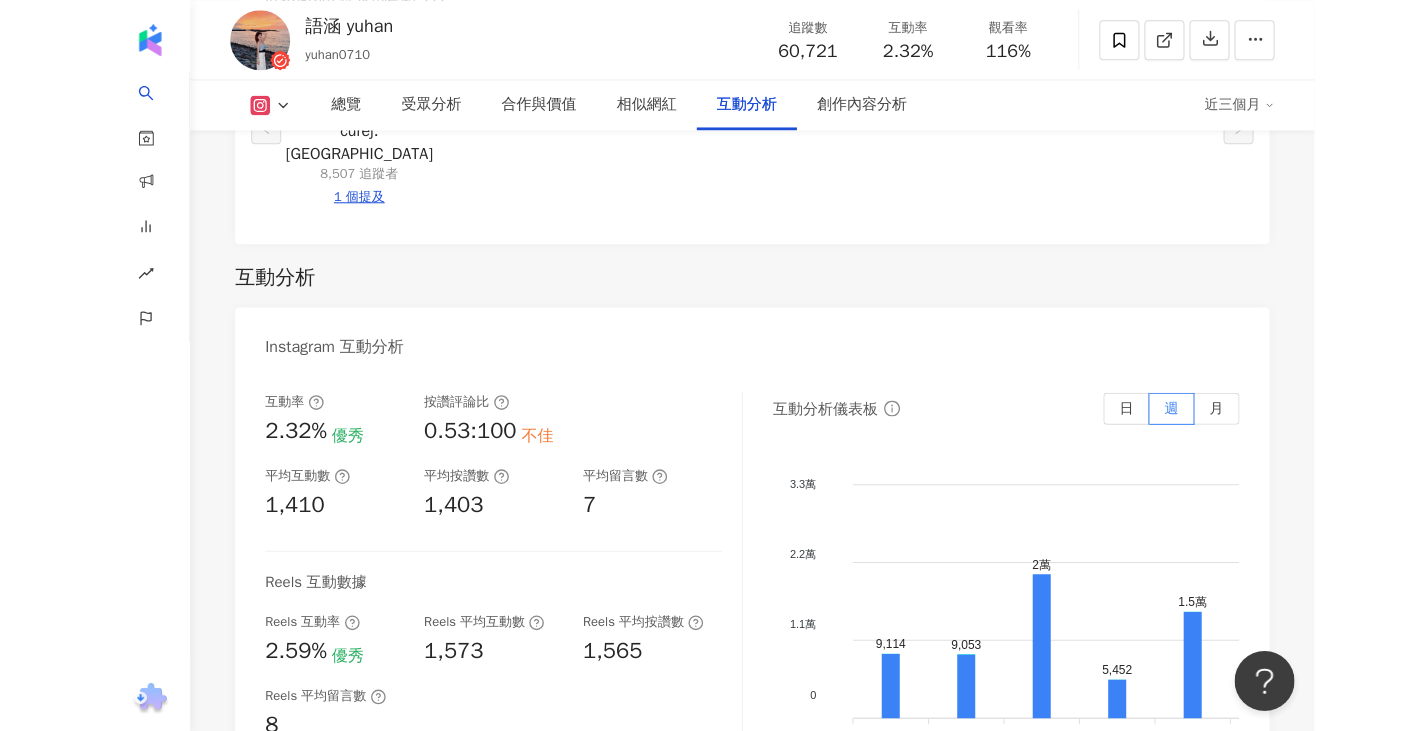scroll, scrollTop: 3881, scrollLeft: 0, axis: vertical 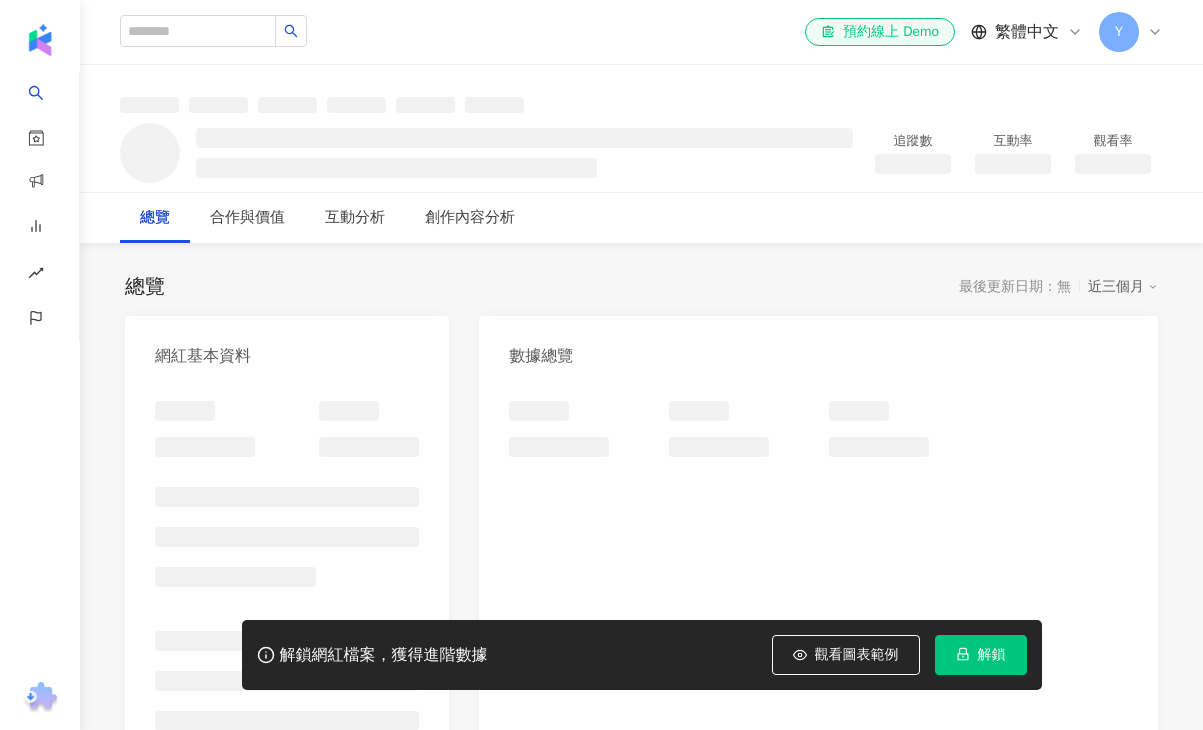 click on "解鎖" at bounding box center [981, 655] 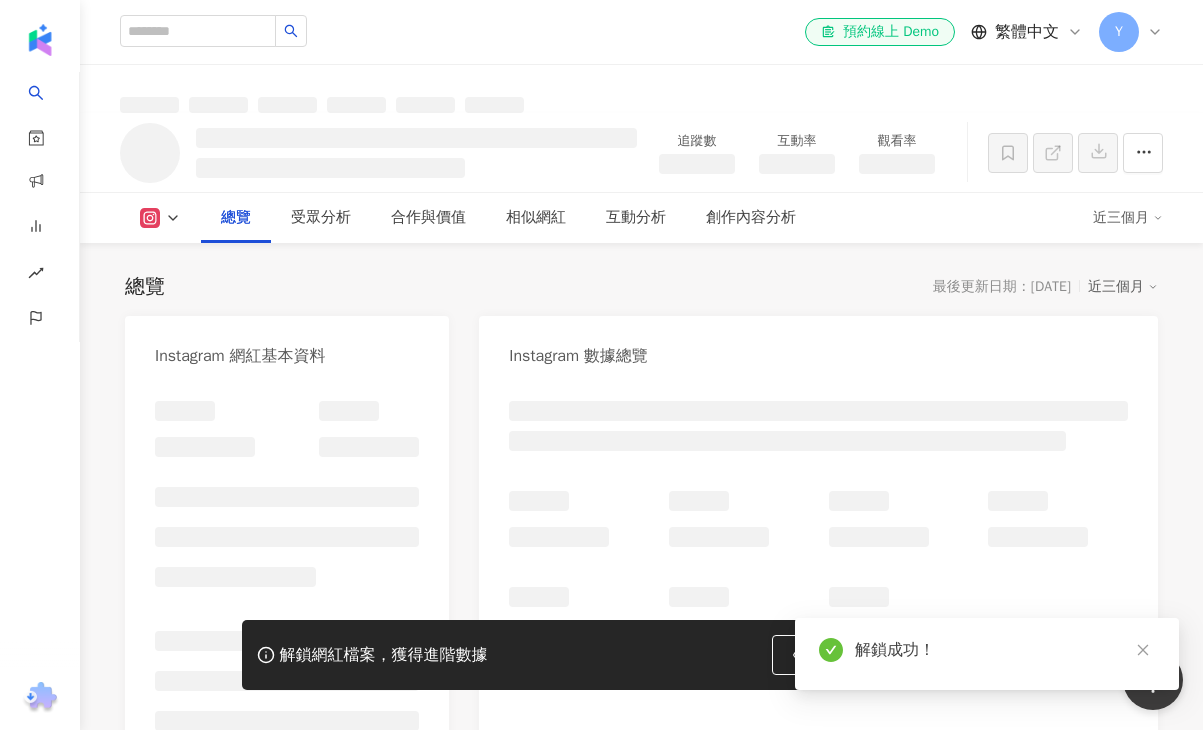scroll, scrollTop: 200, scrollLeft: 0, axis: vertical 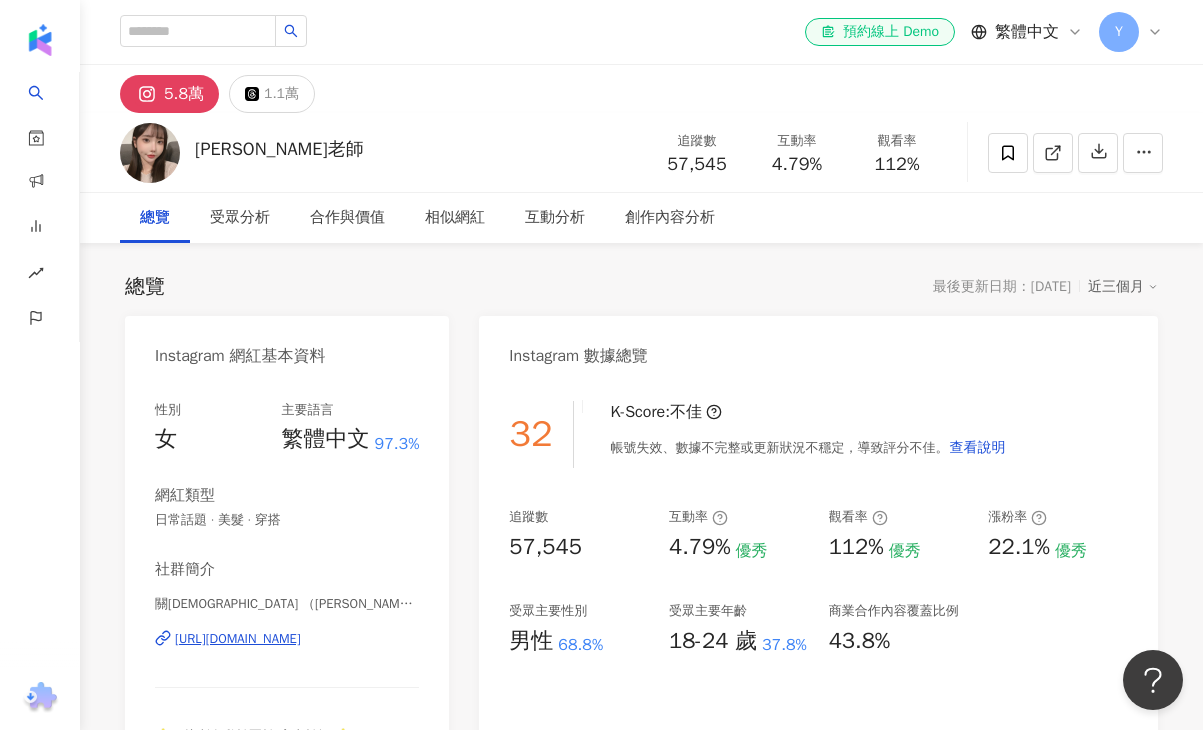 click on "關[DEMOGRAPHIC_DATA] （[PERSON_NAME]） | cccyyttrr1.0 [URL][DOMAIN_NAME]" at bounding box center [287, 653] 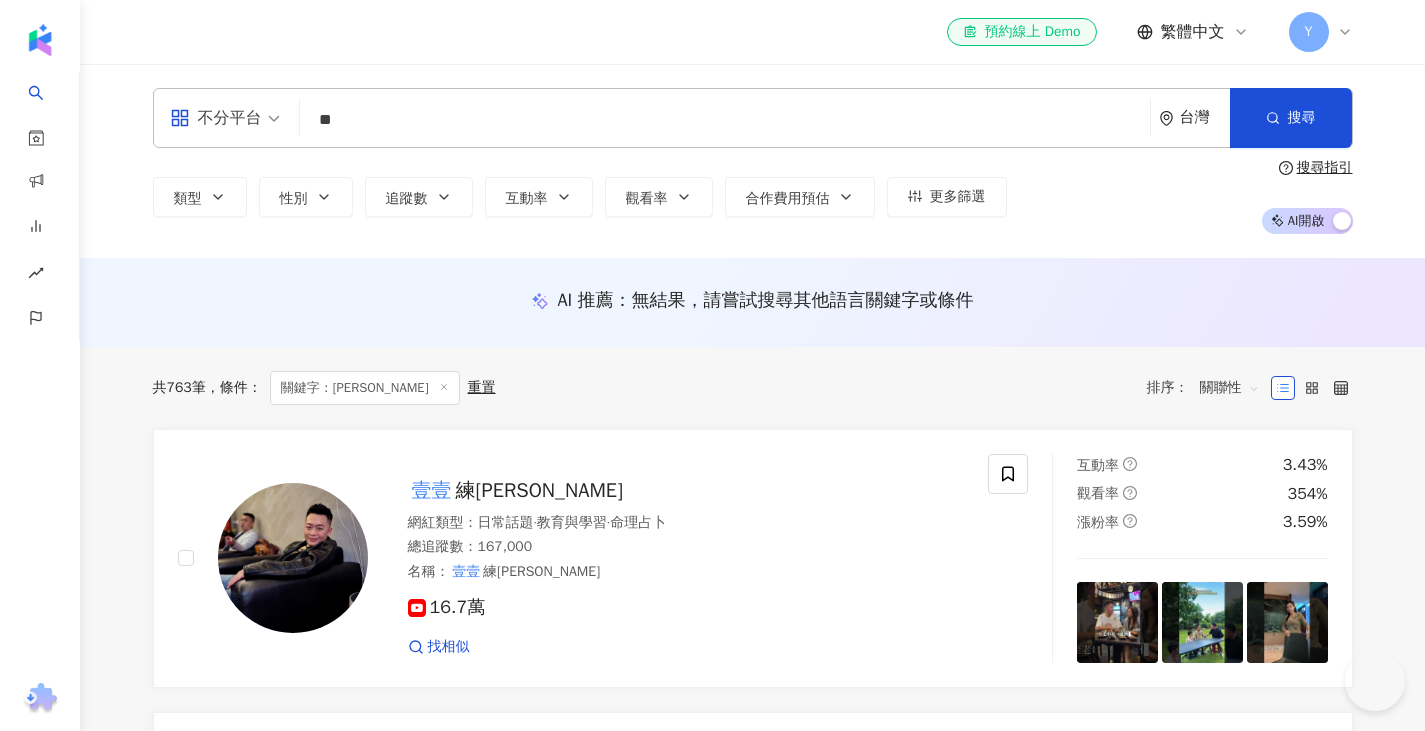 scroll, scrollTop: 0, scrollLeft: 0, axis: both 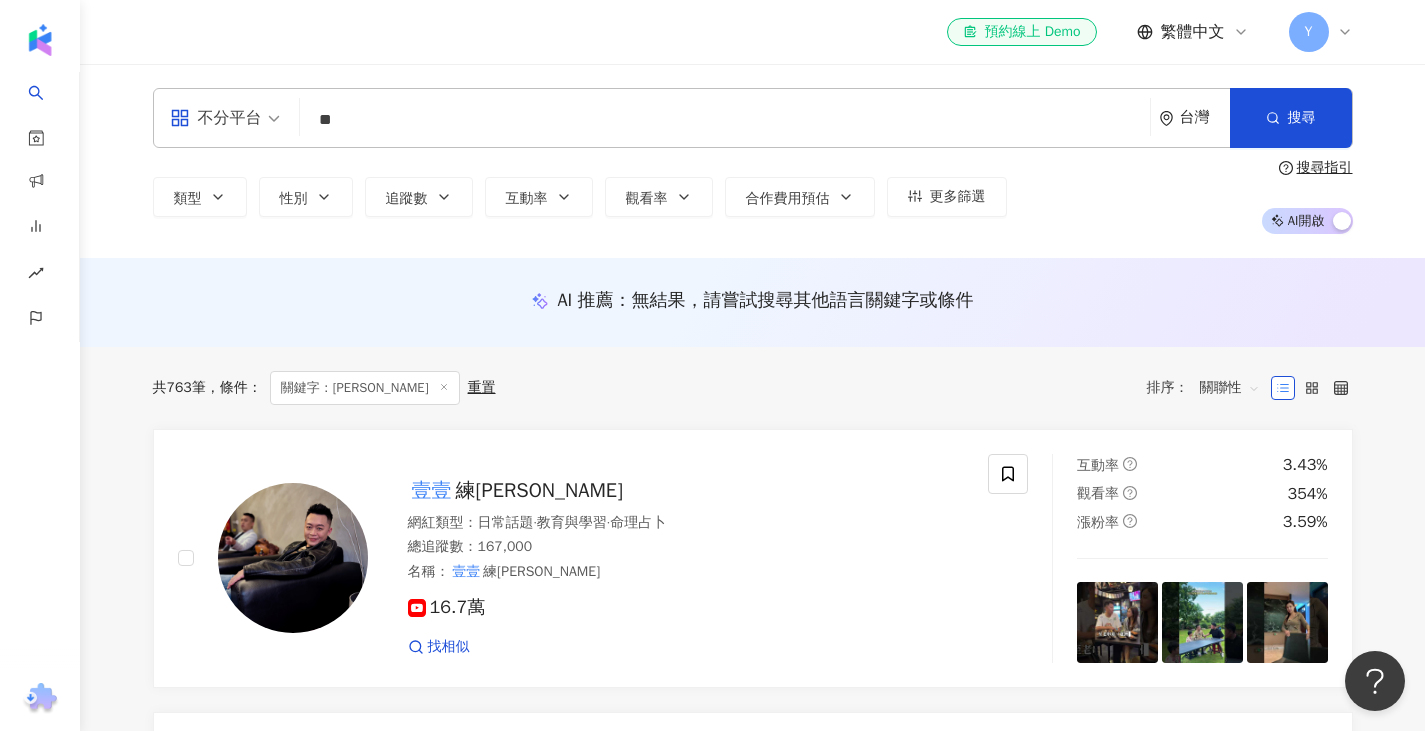 click on "**" at bounding box center (725, 120) 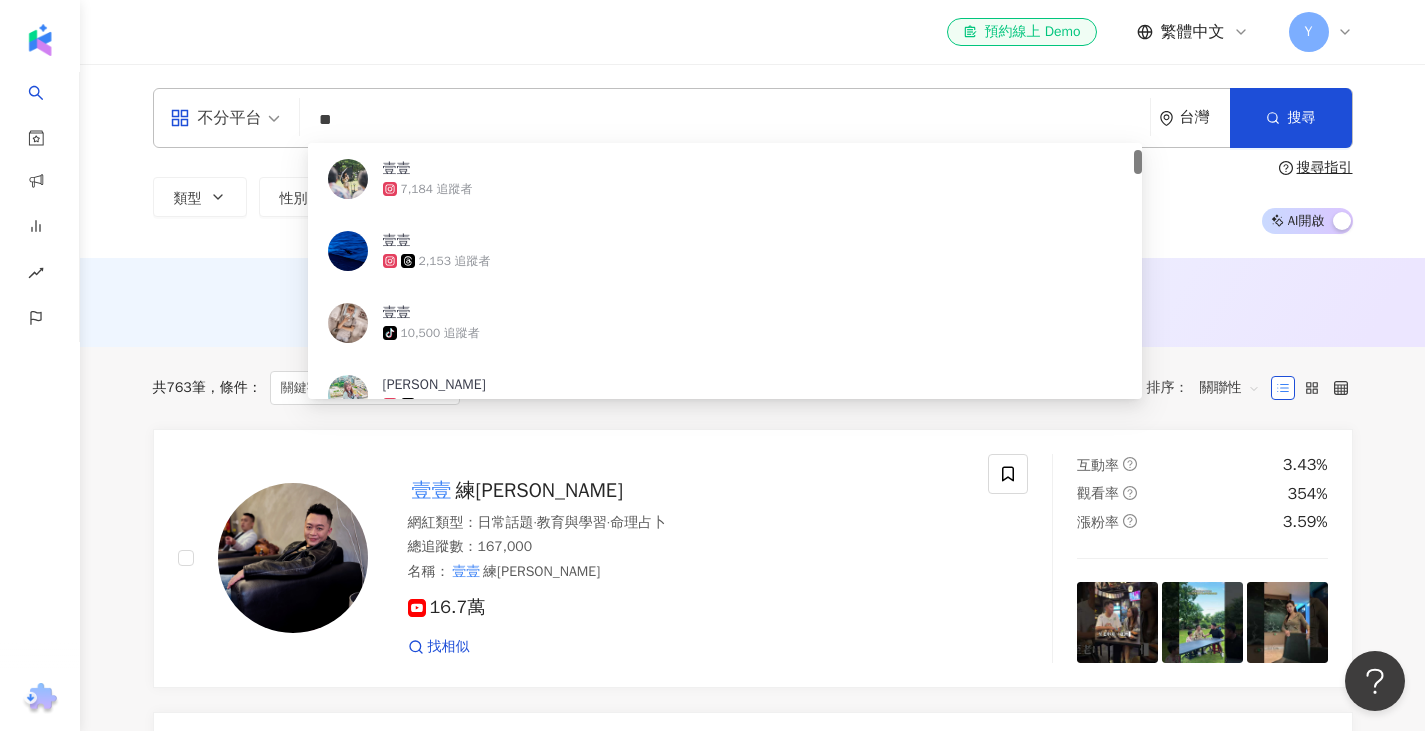 click on "**" at bounding box center (725, 120) 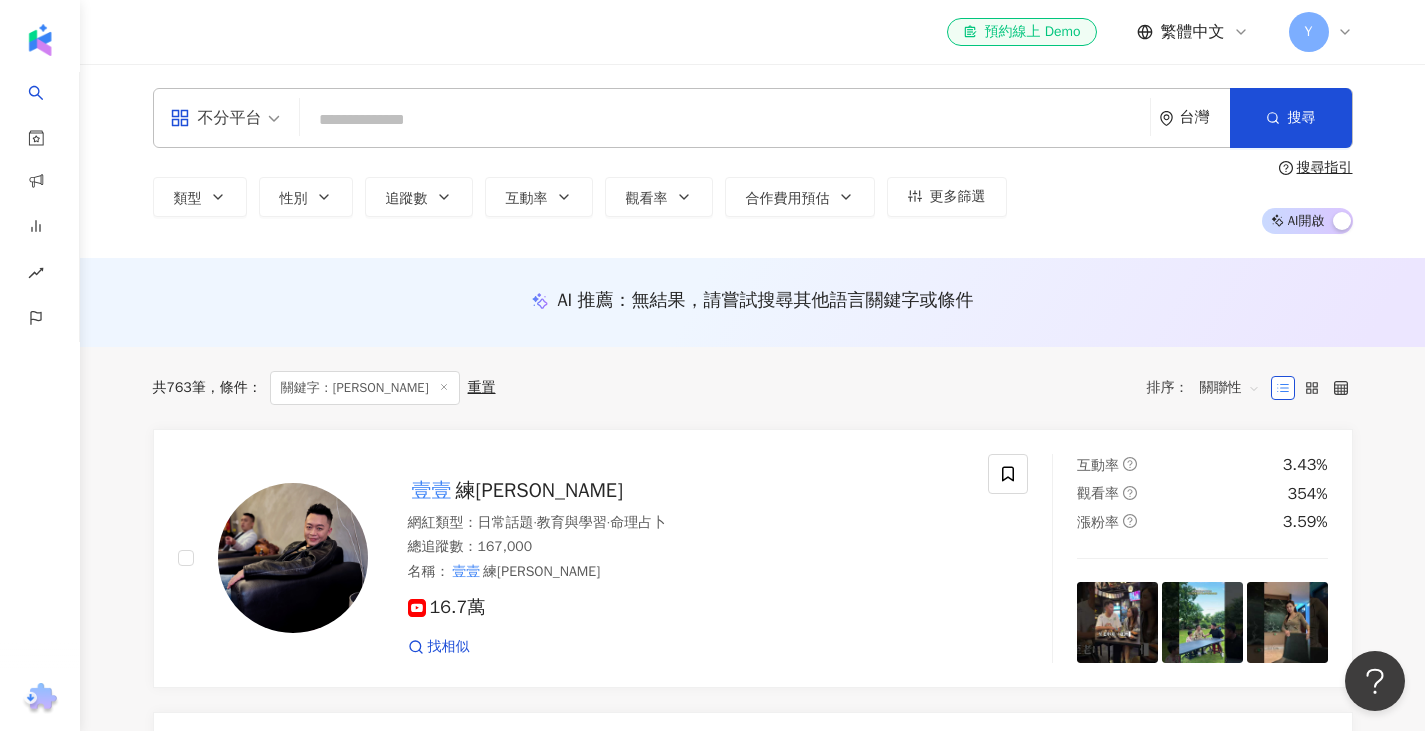 type on "*" 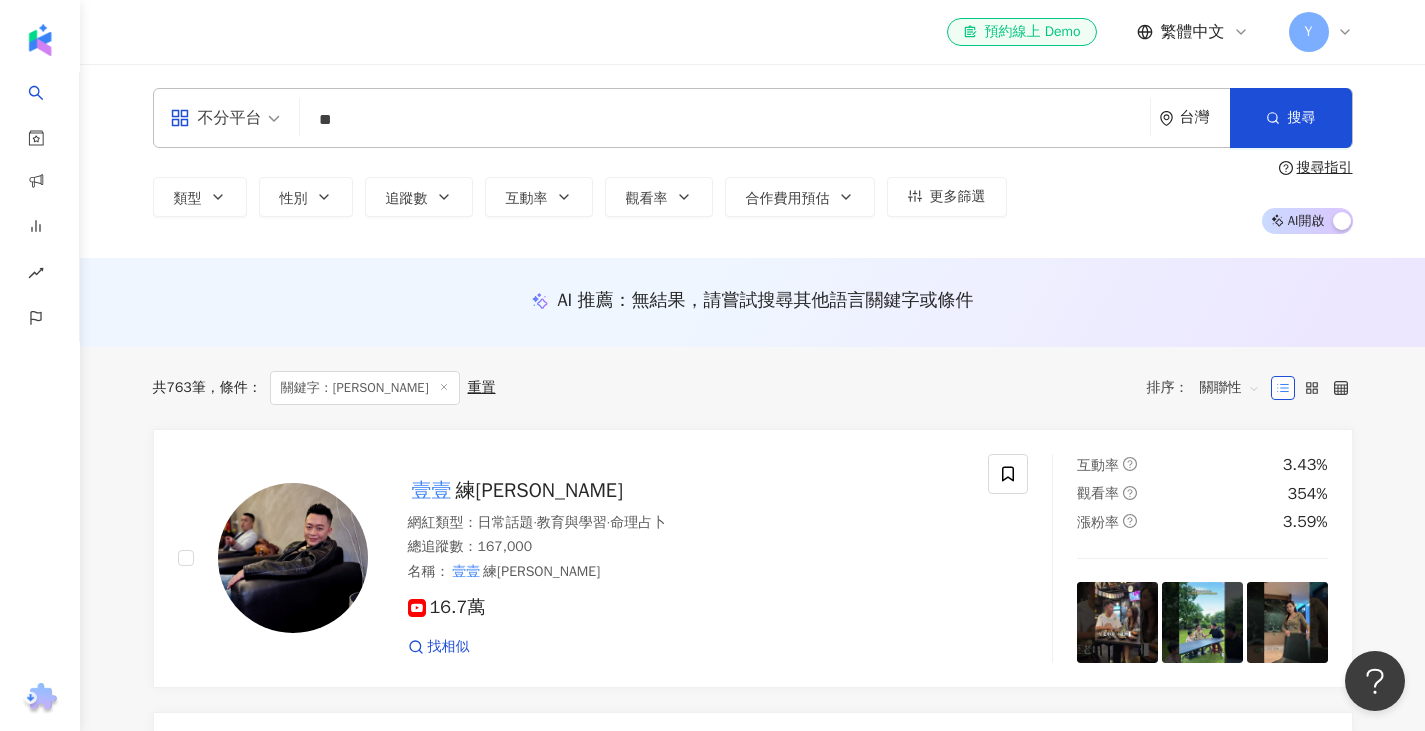 type on "**" 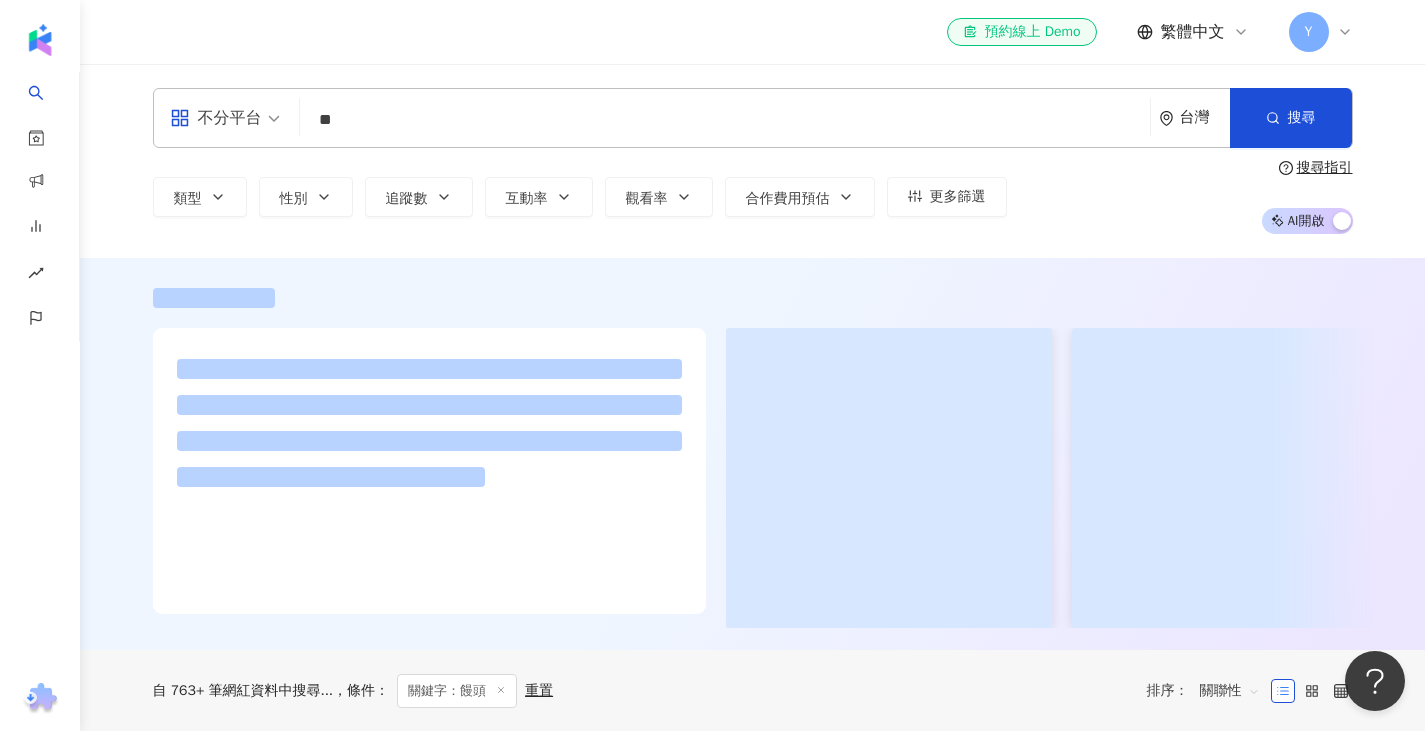 scroll, scrollTop: 0, scrollLeft: 0, axis: both 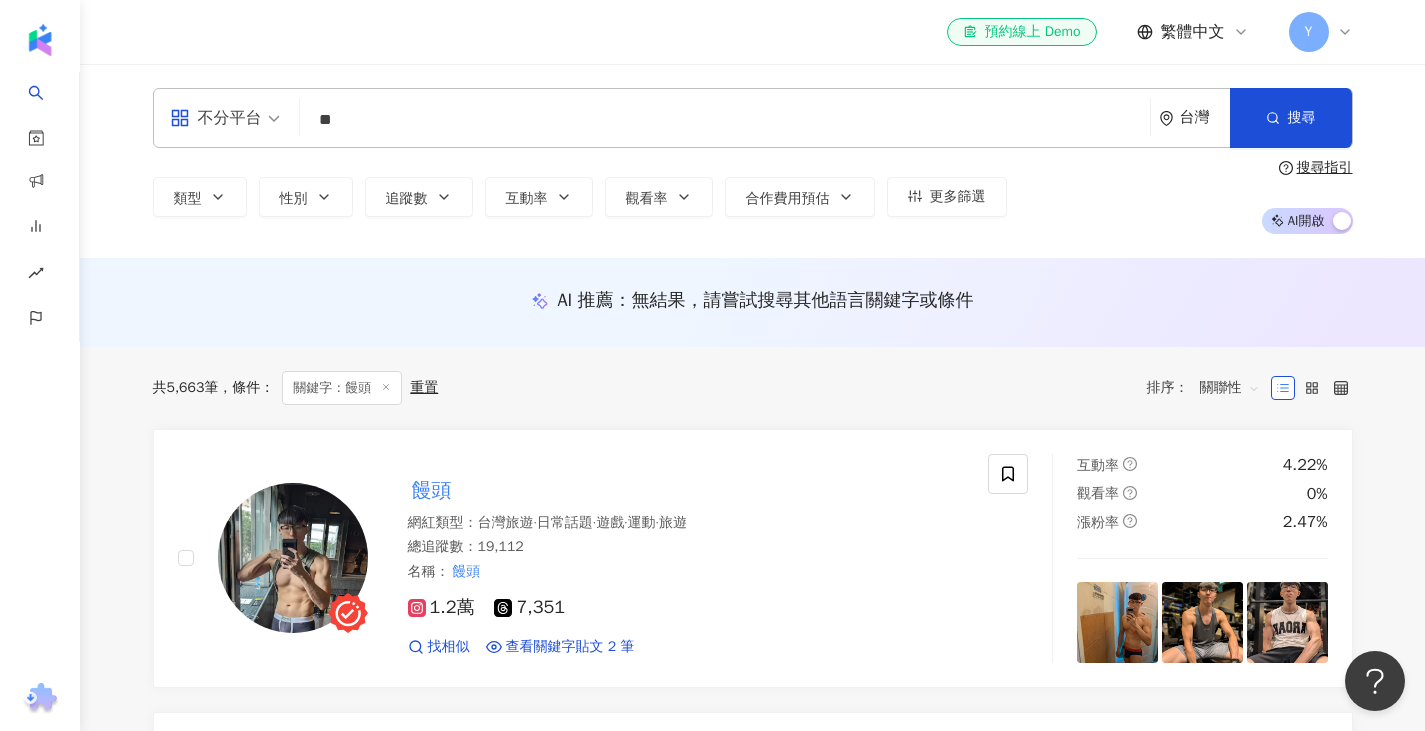 click on "AI 推薦 ： 無結果，請嘗試搜尋其他語言關鍵字或條件" at bounding box center (753, 306) 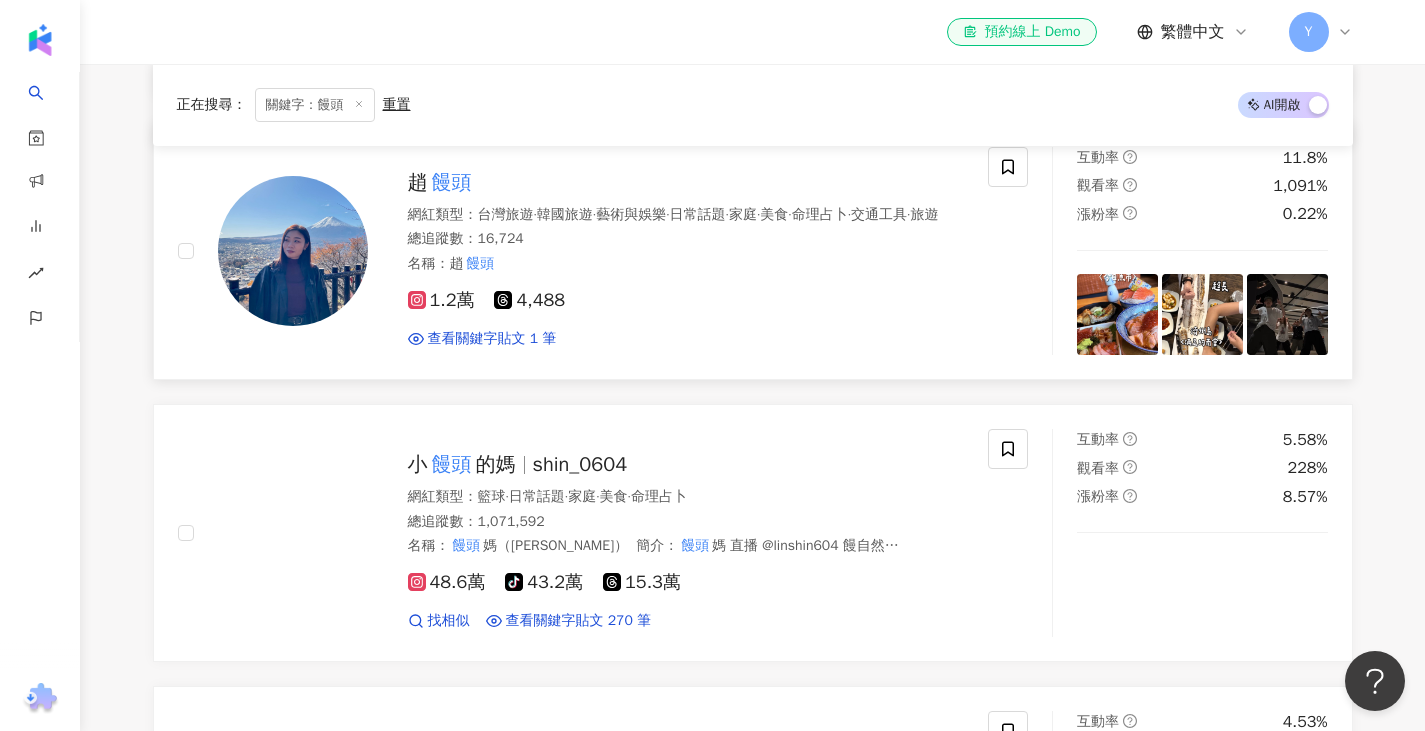 scroll, scrollTop: 800, scrollLeft: 0, axis: vertical 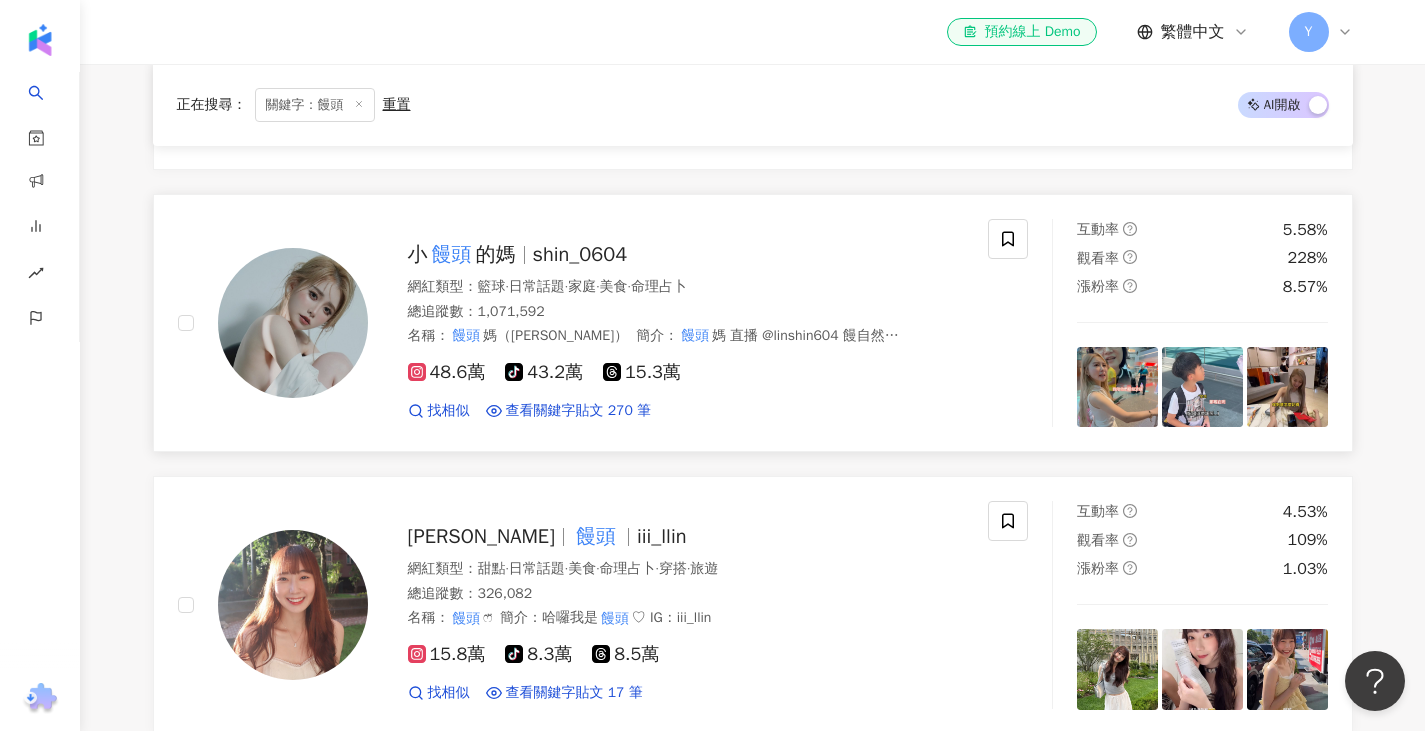 click at bounding box center (293, 323) 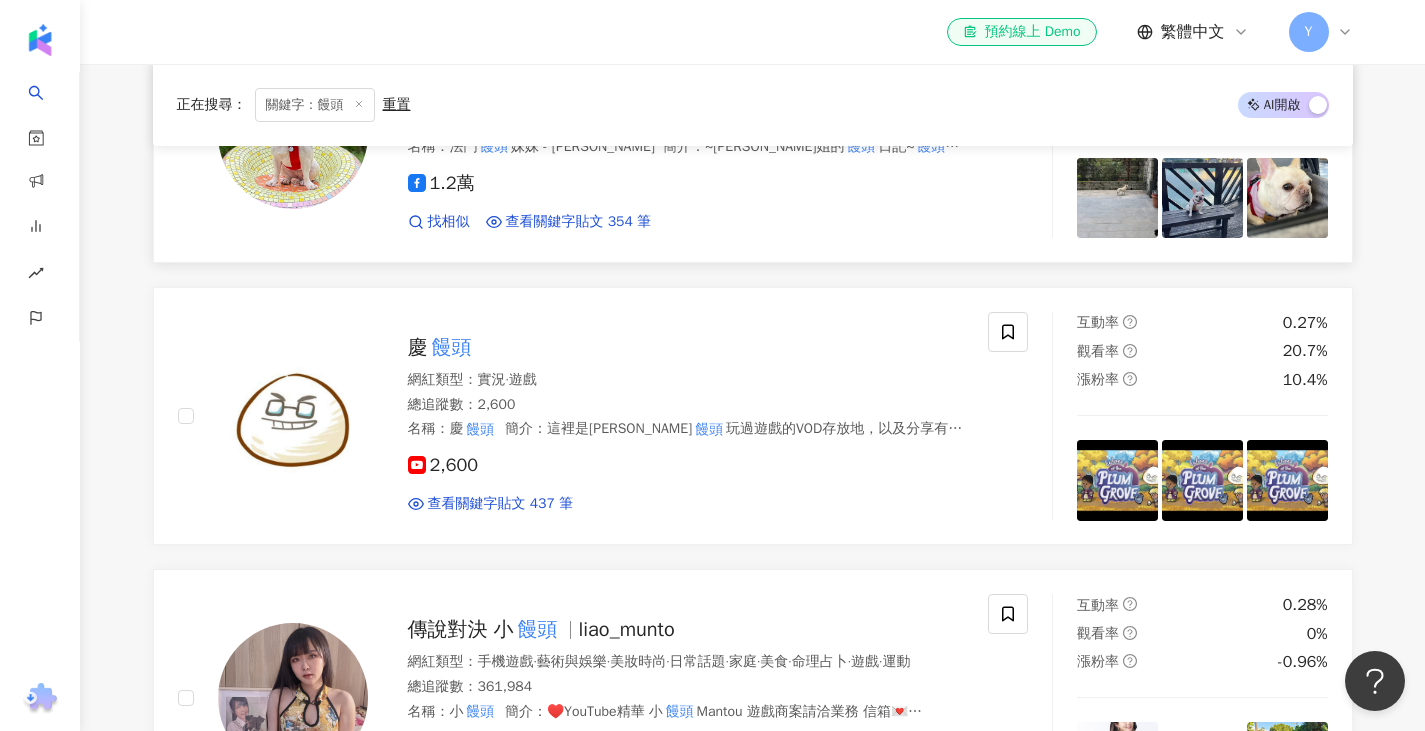 scroll, scrollTop: 2100, scrollLeft: 0, axis: vertical 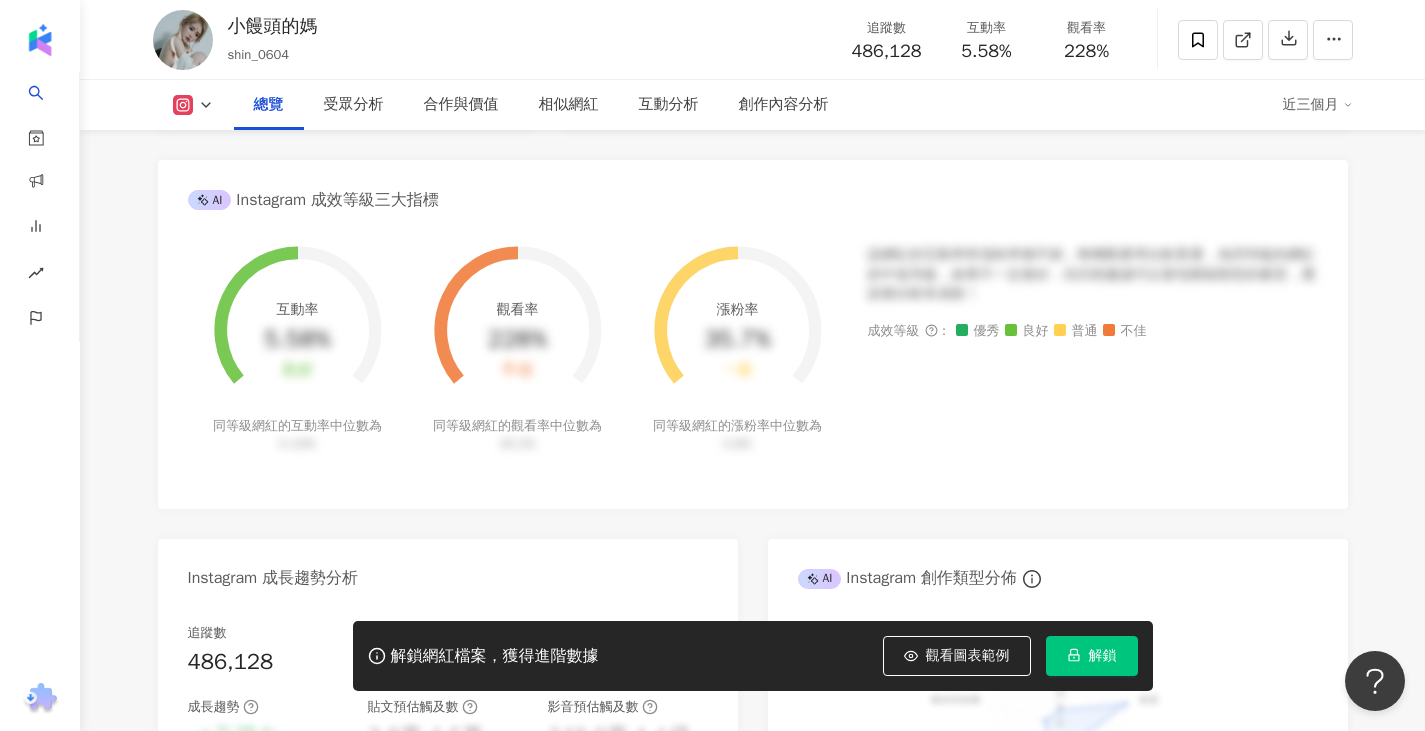 click on "解鎖" at bounding box center [1103, 656] 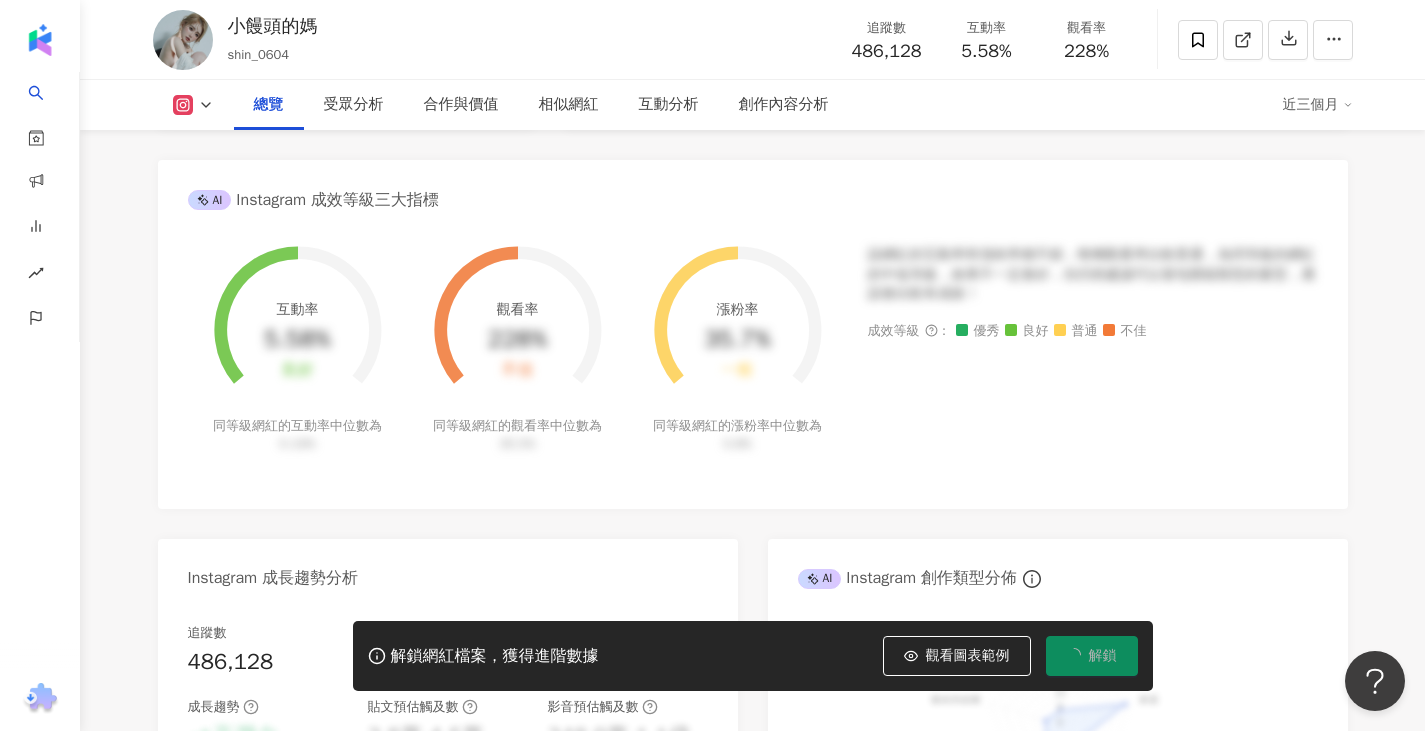 click on "解鎖" at bounding box center [1103, 656] 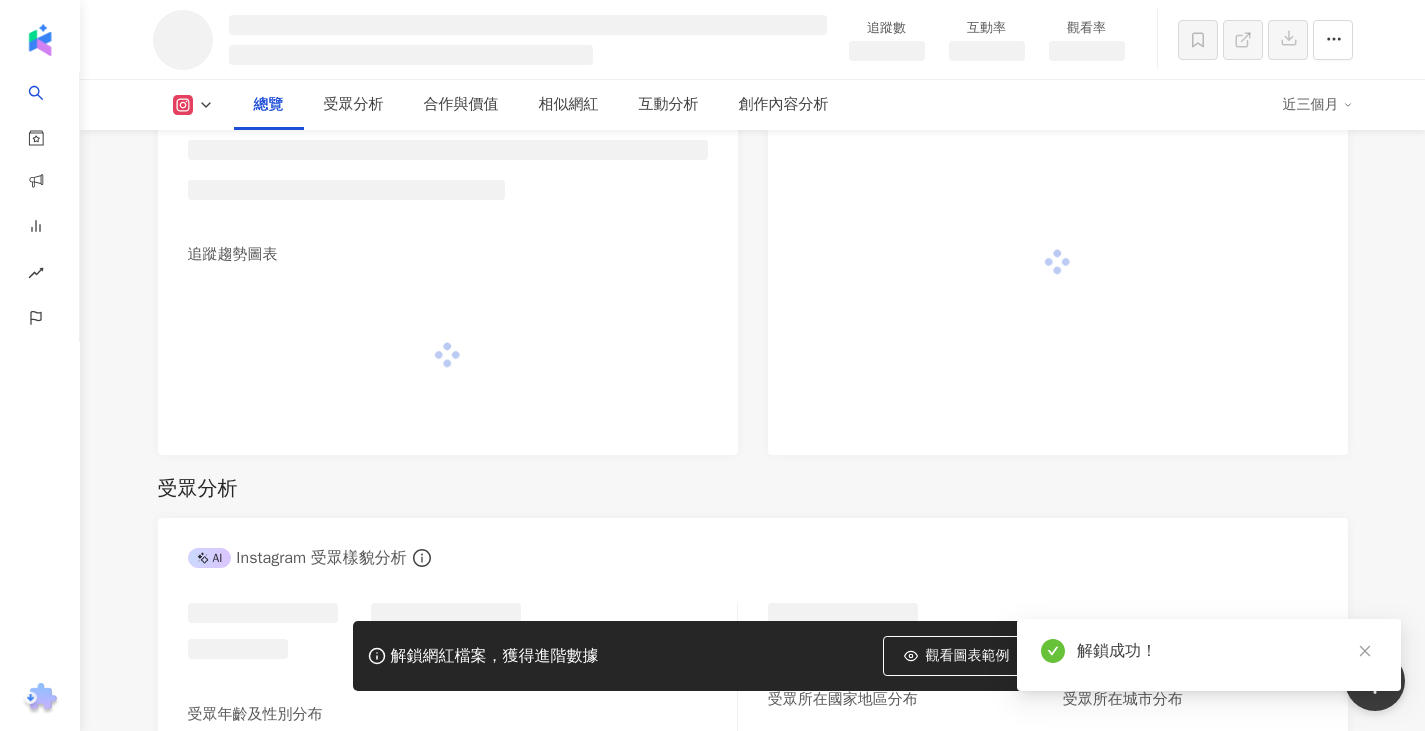 scroll, scrollTop: 1185, scrollLeft: 0, axis: vertical 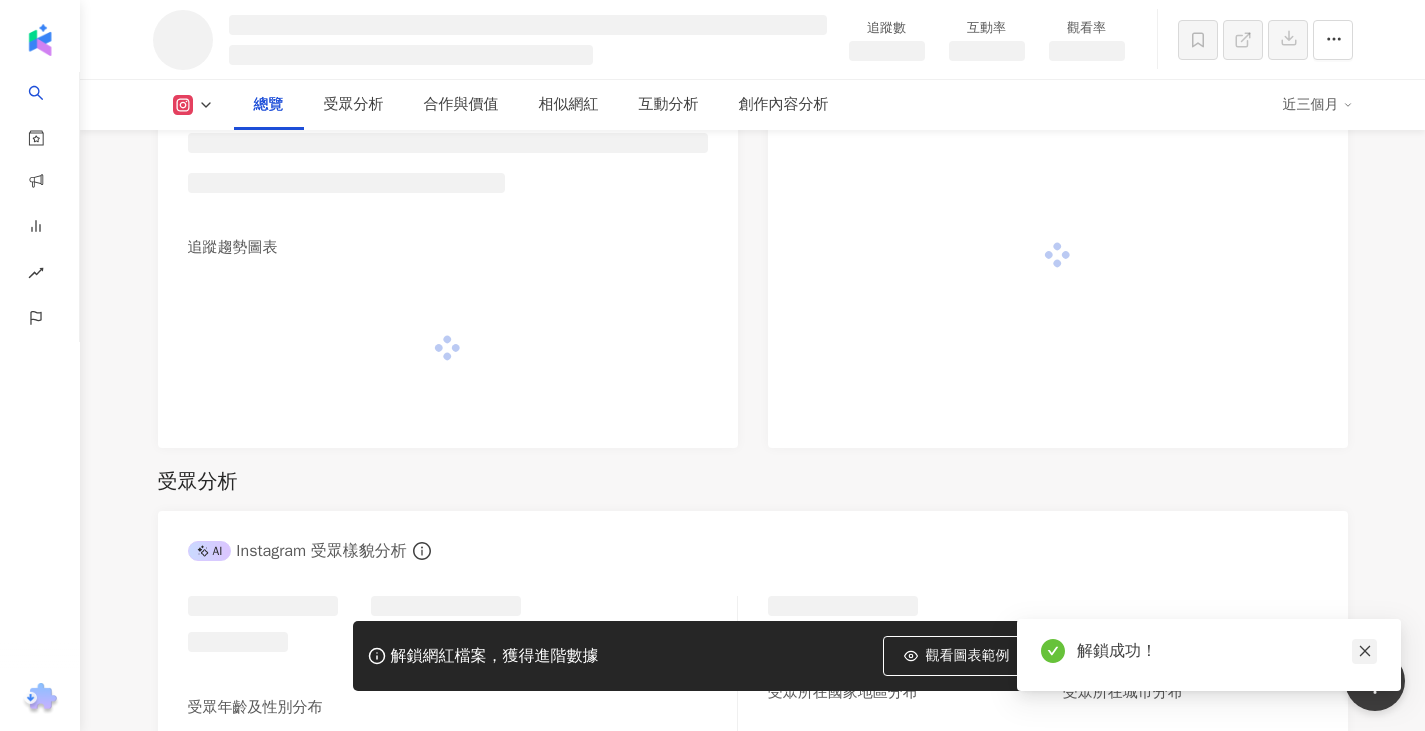 click 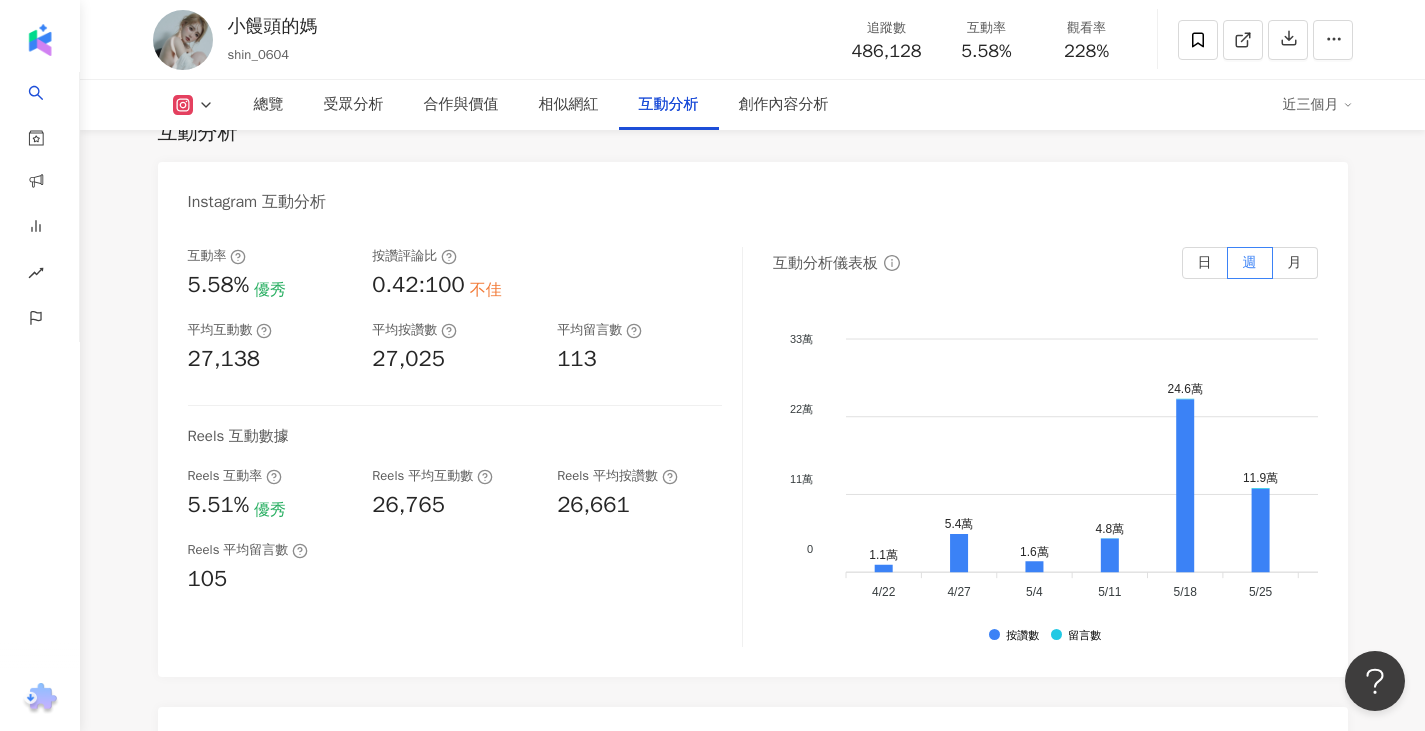 scroll, scrollTop: 4130, scrollLeft: 0, axis: vertical 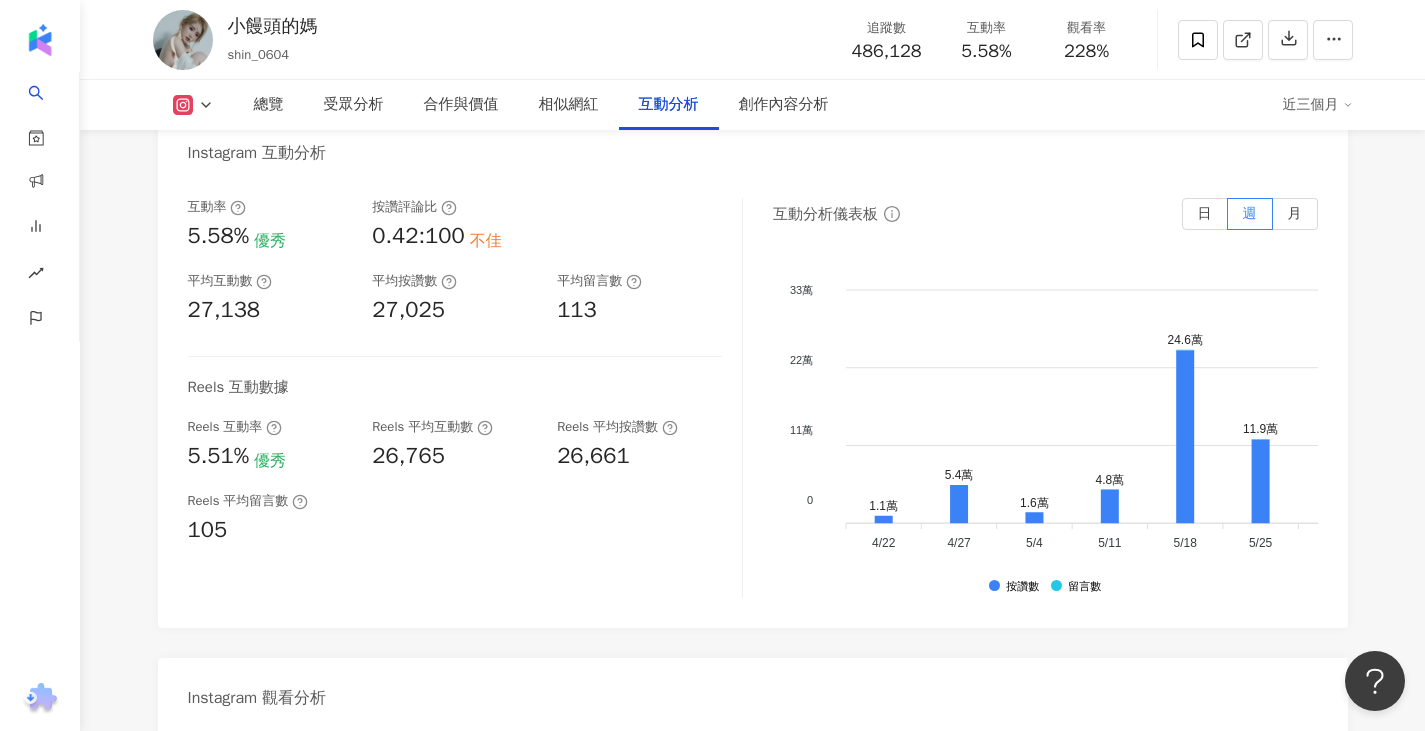 drag, startPoint x: 1024, startPoint y: 521, endPoint x: 1063, endPoint y: 525, distance: 39.20459 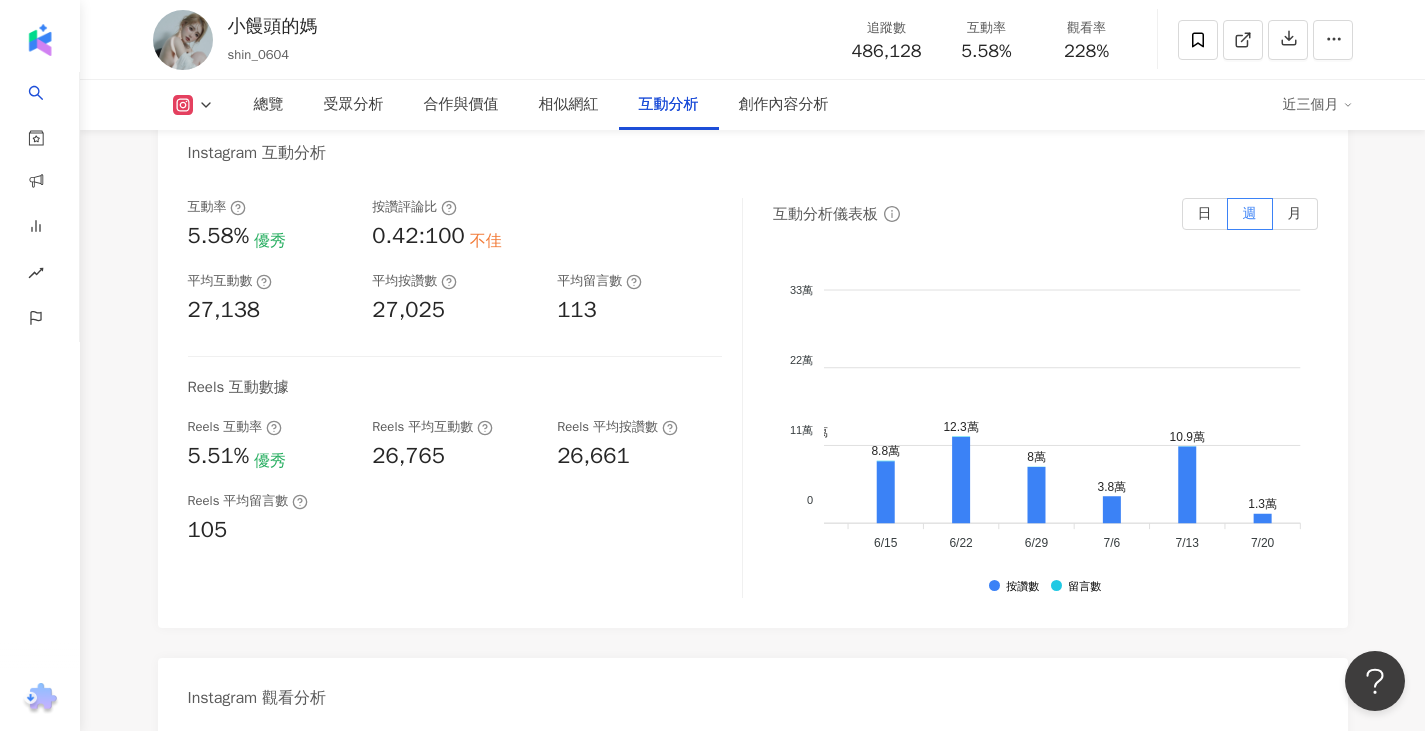 scroll, scrollTop: 0, scrollLeft: 607, axis: horizontal 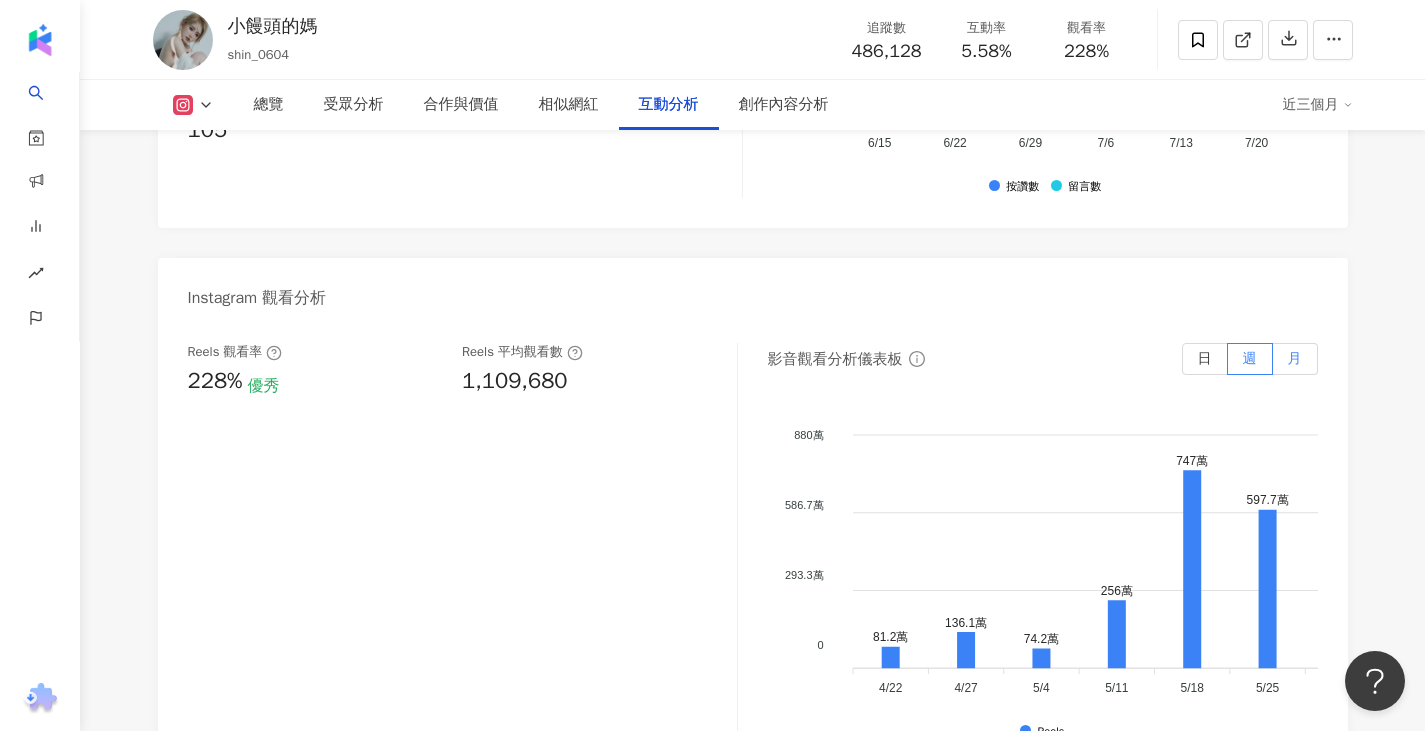 click on "月" at bounding box center [1295, 358] 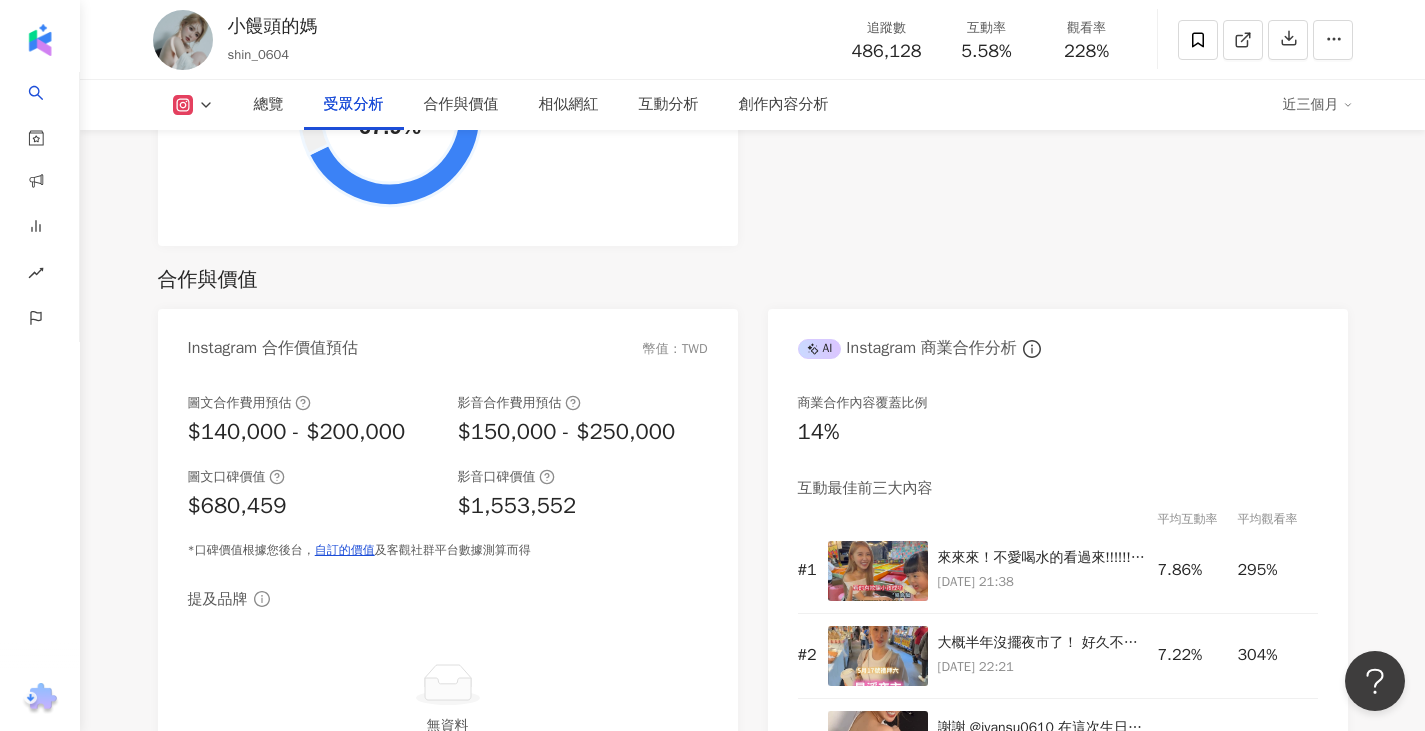 scroll, scrollTop: 2630, scrollLeft: 0, axis: vertical 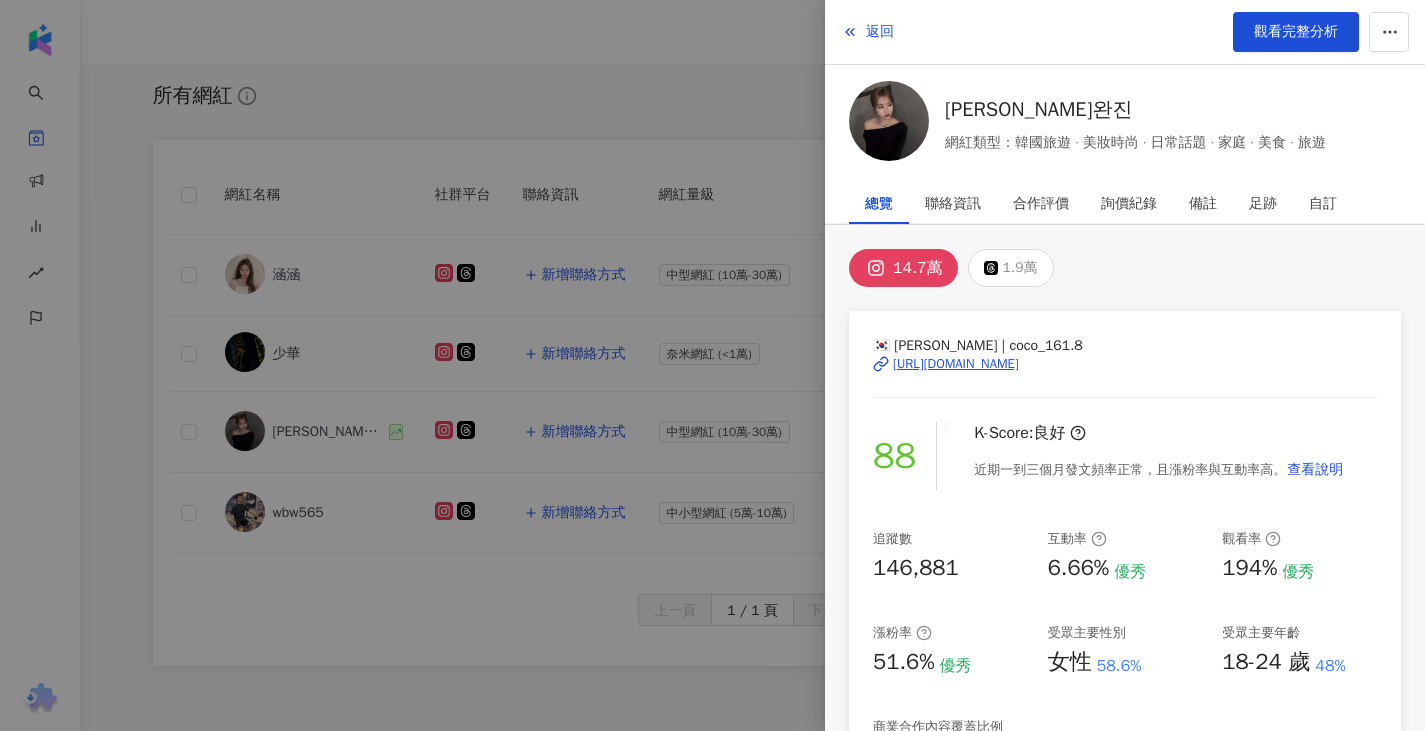 click at bounding box center (712, 365) 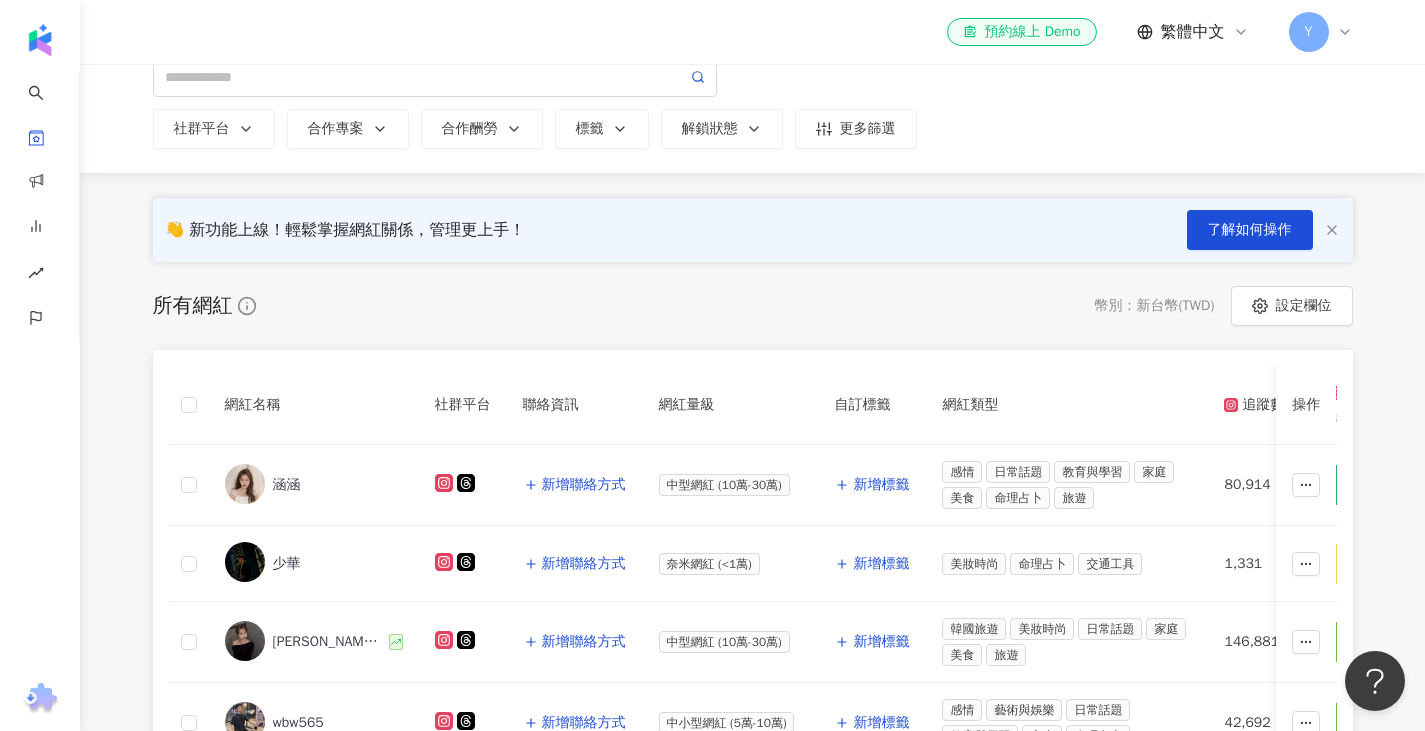 scroll, scrollTop: 200, scrollLeft: 0, axis: vertical 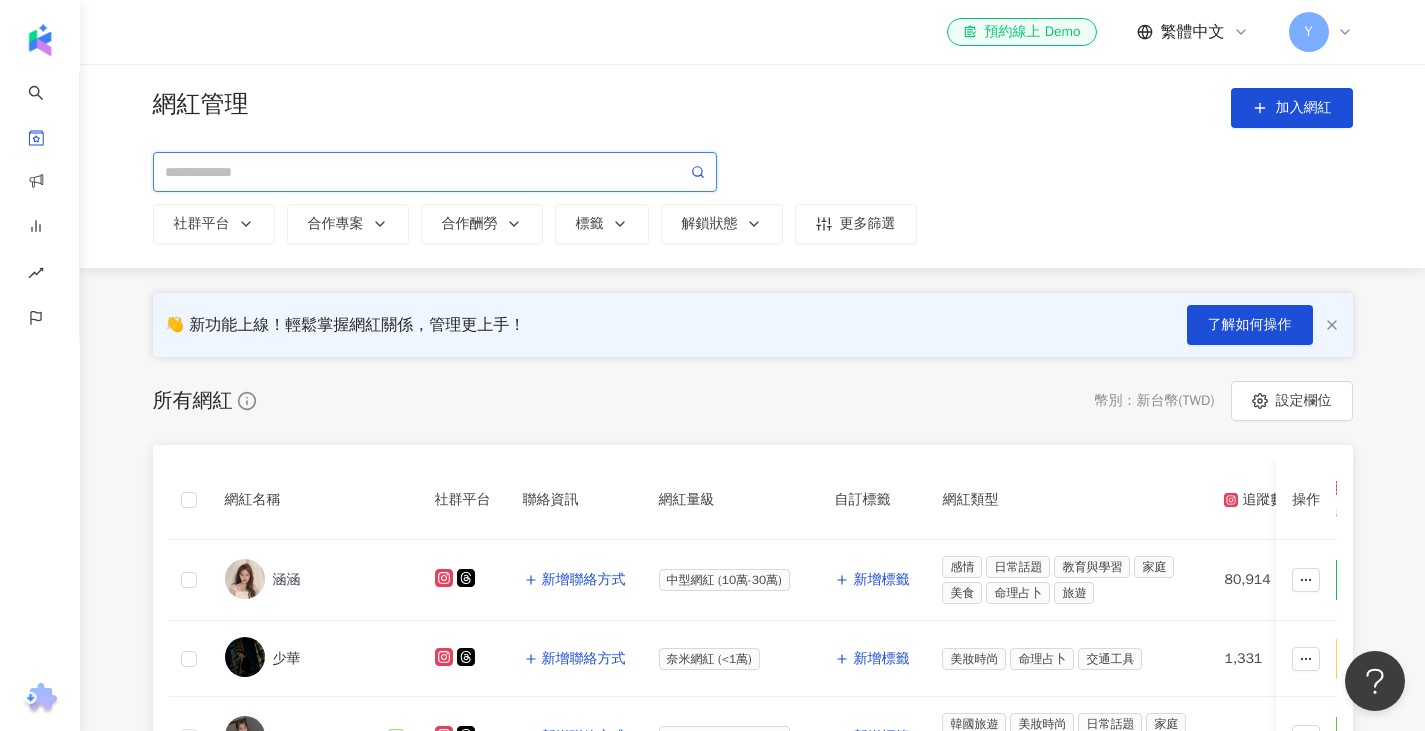 click at bounding box center [426, 172] 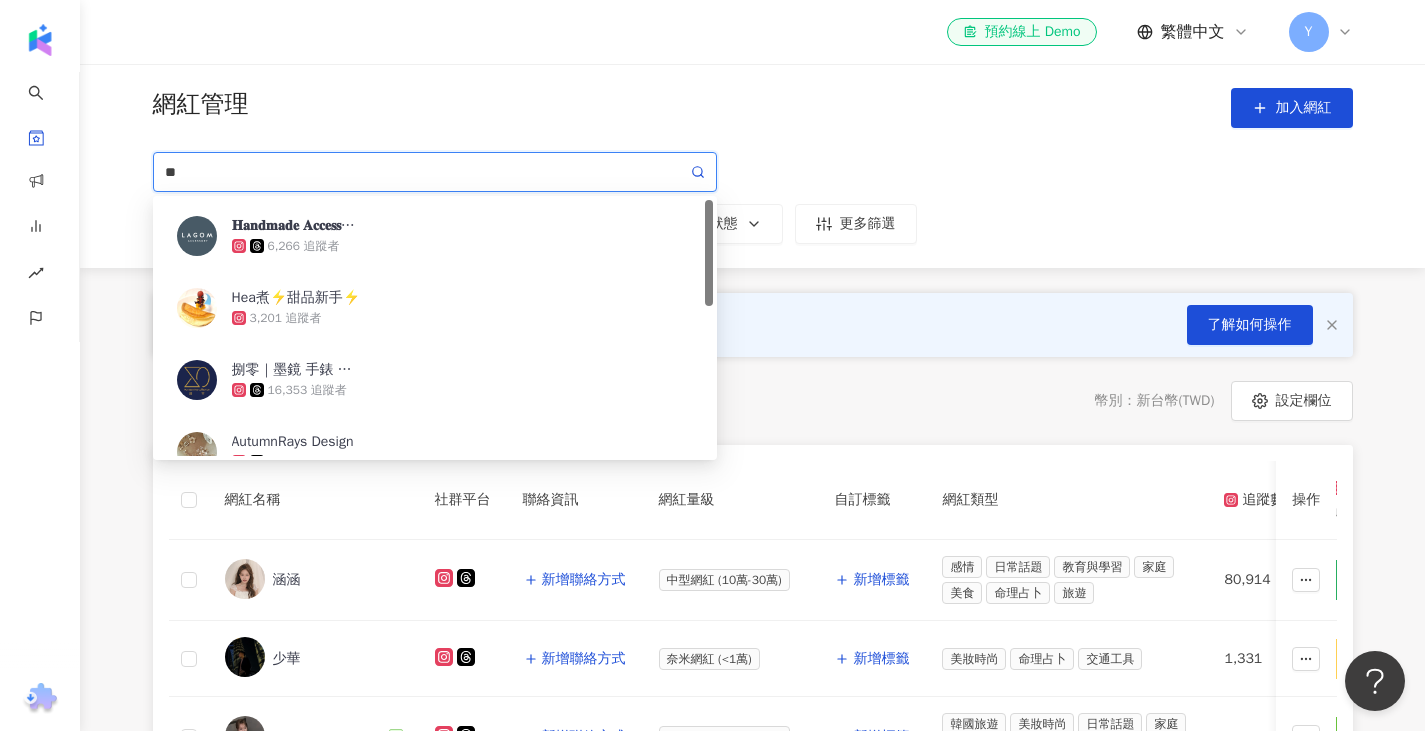 type on "**" 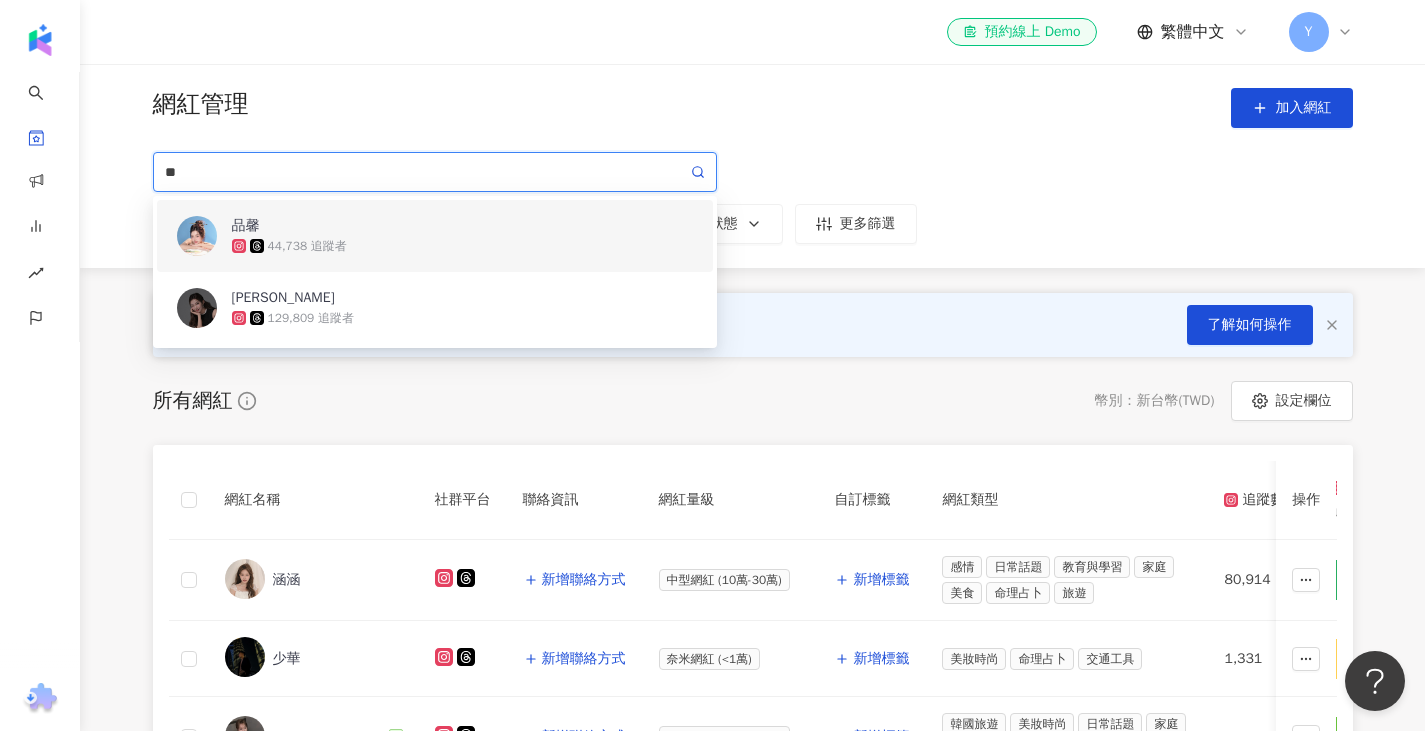 click on "44,738   追蹤者" at bounding box center (462, 246) 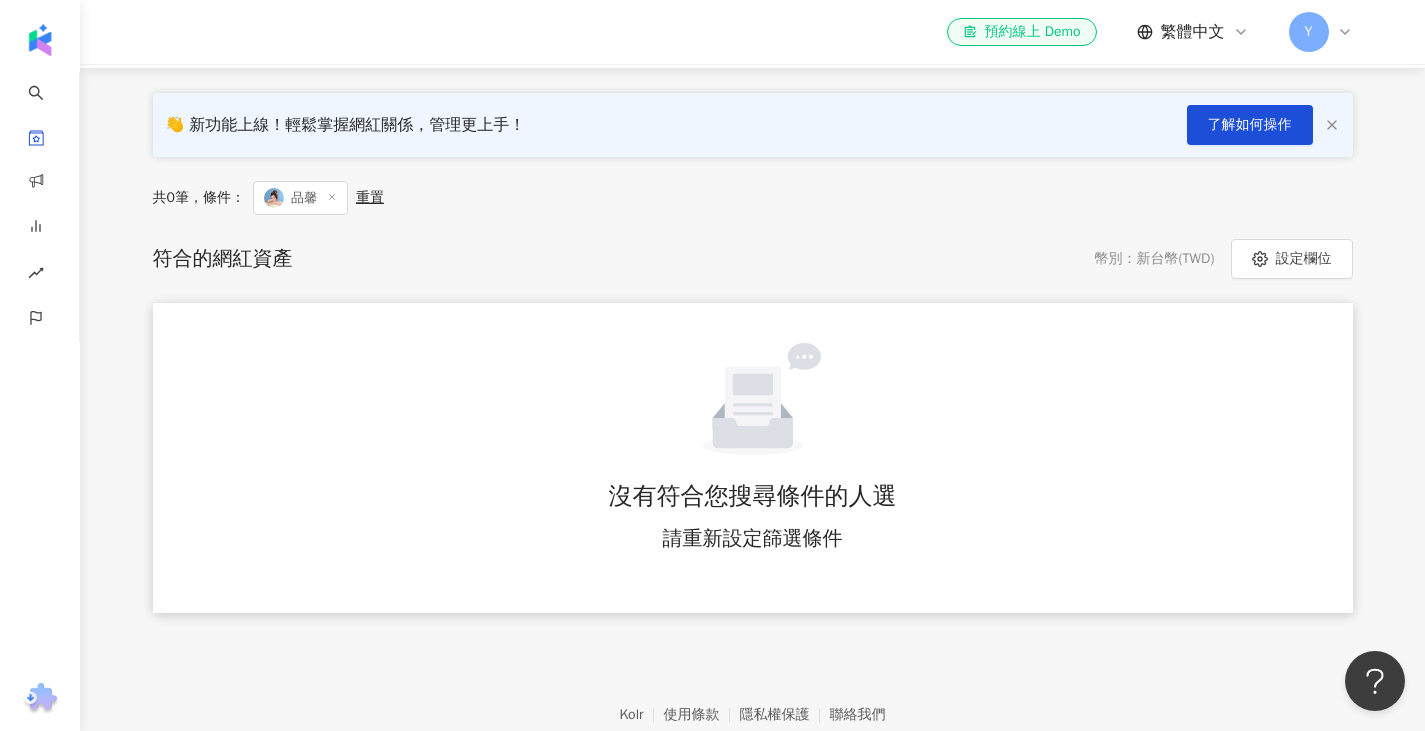 scroll, scrollTop: 0, scrollLeft: 0, axis: both 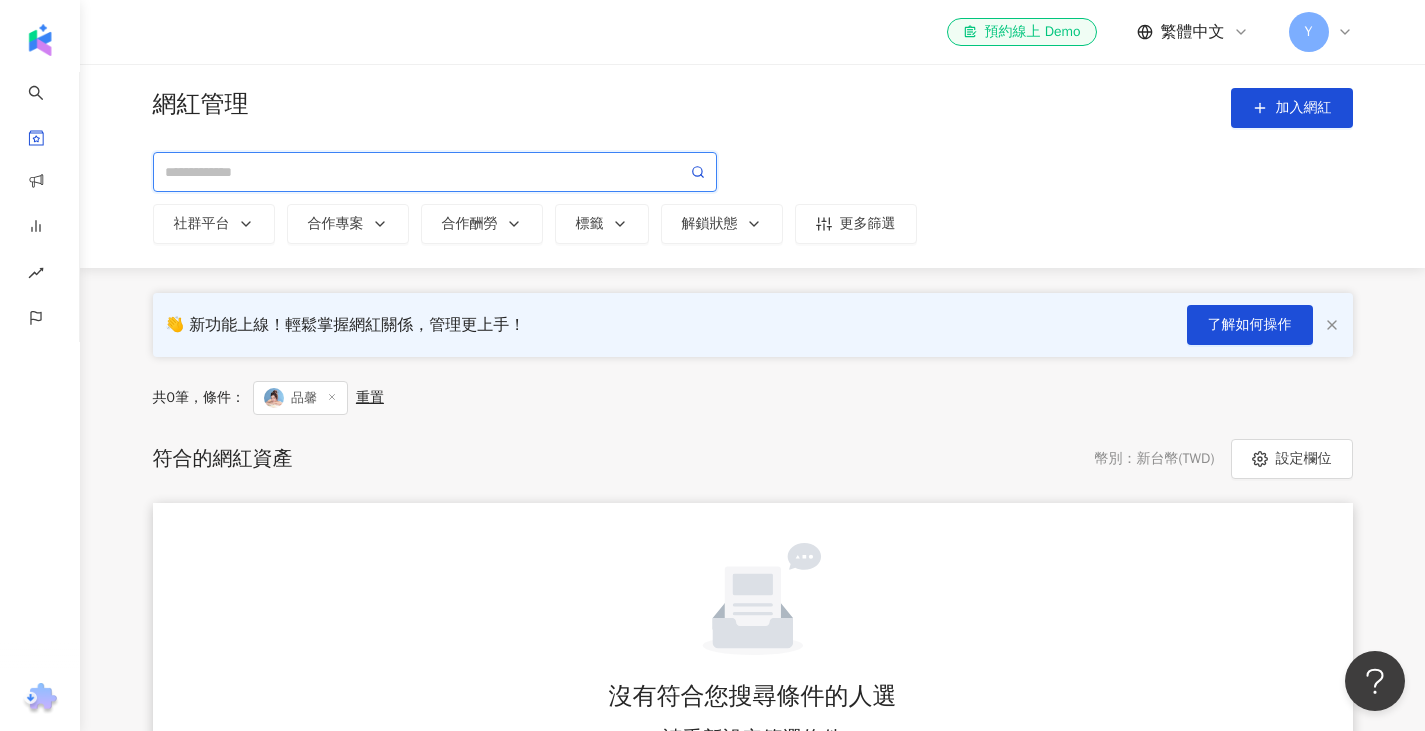 click at bounding box center [426, 172] 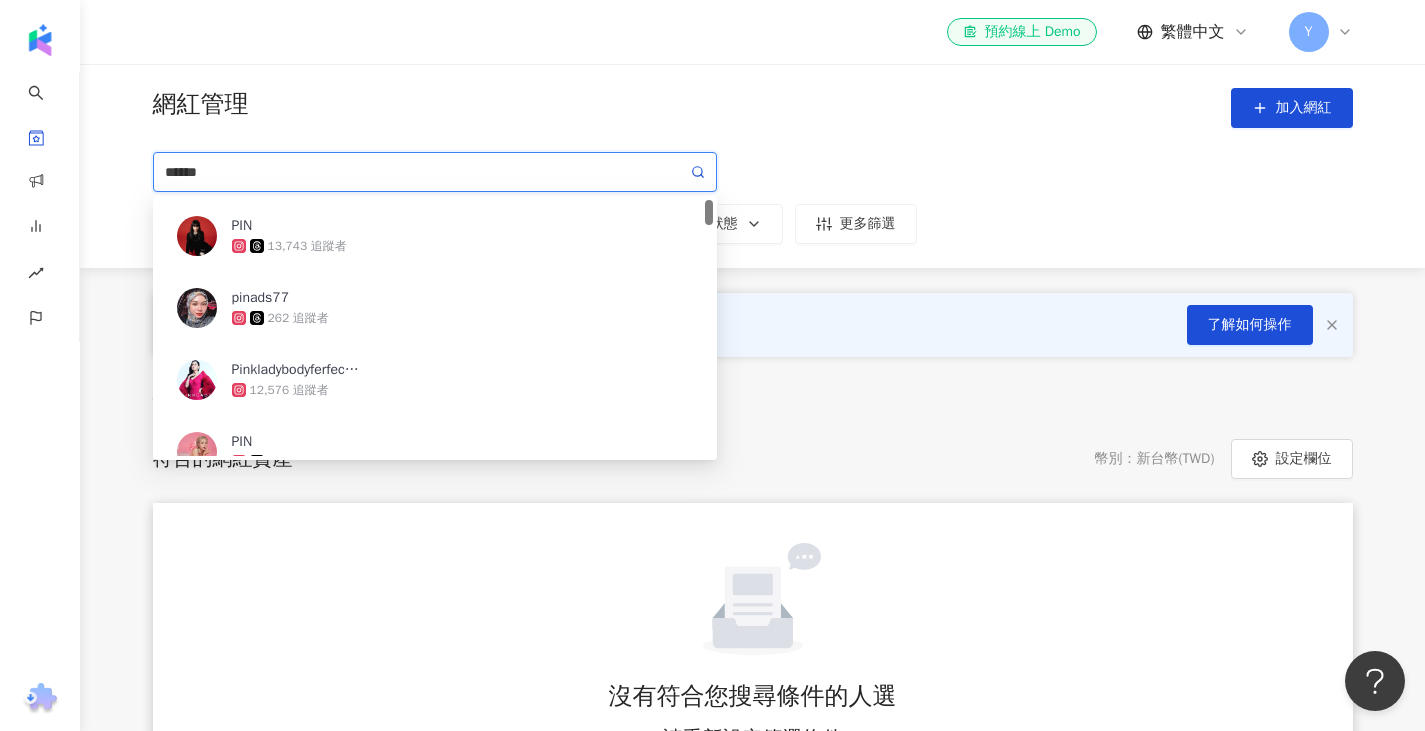 type on "*******" 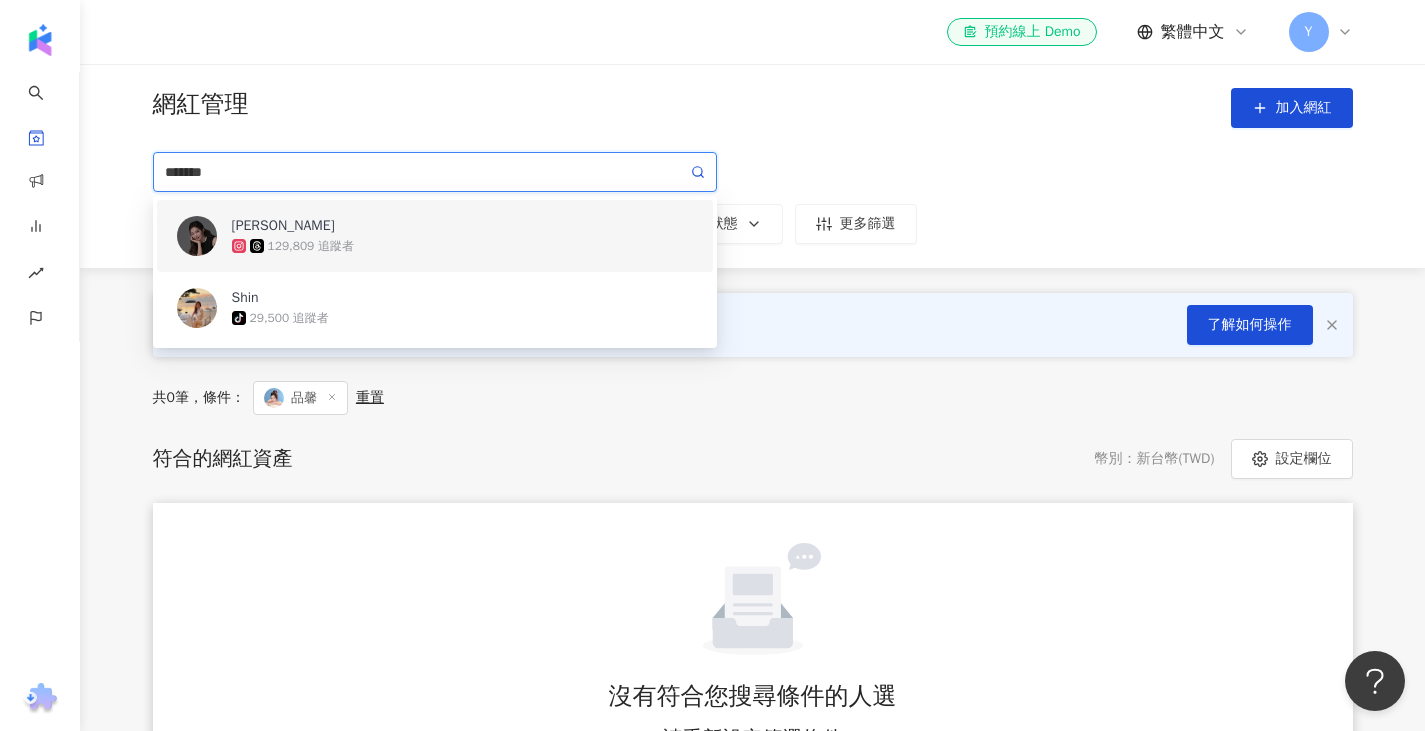 click at bounding box center (197, 236) 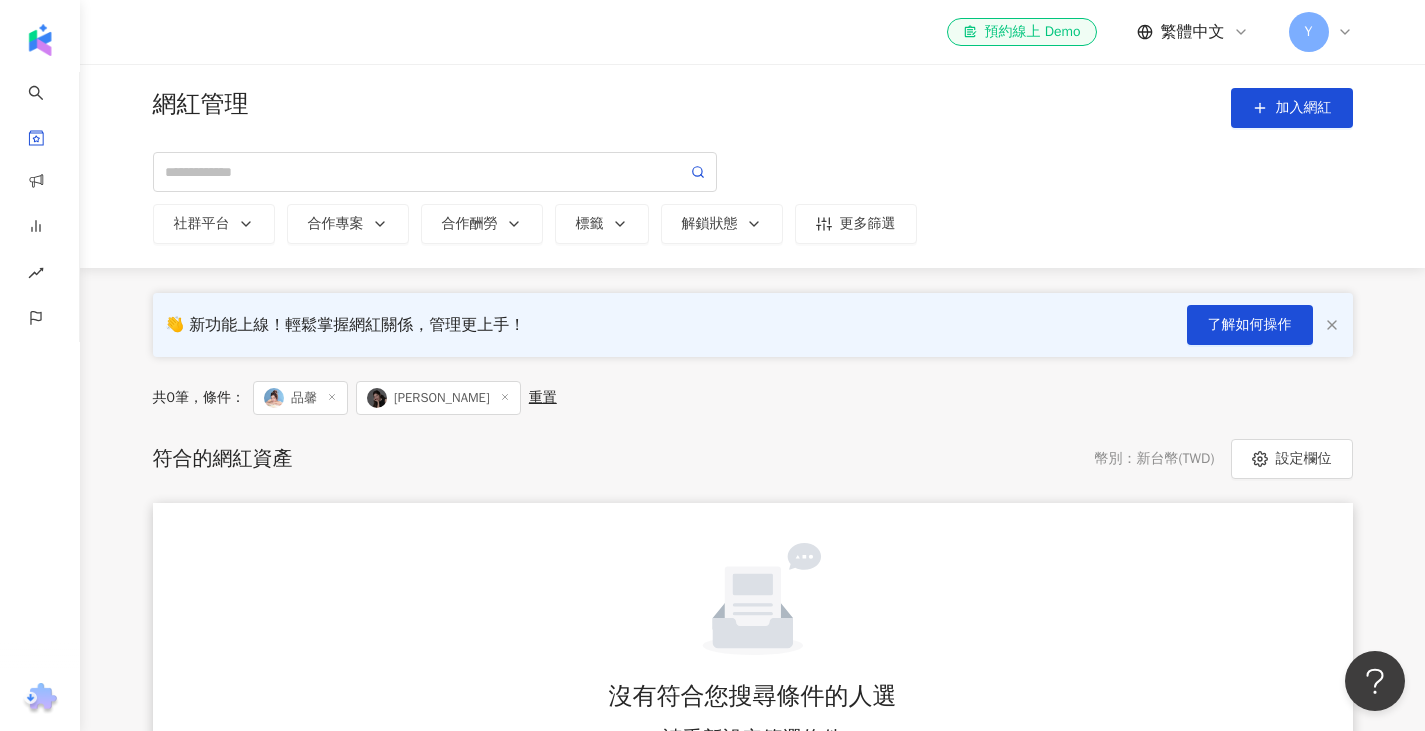 click on "品馨" at bounding box center (300, 398) 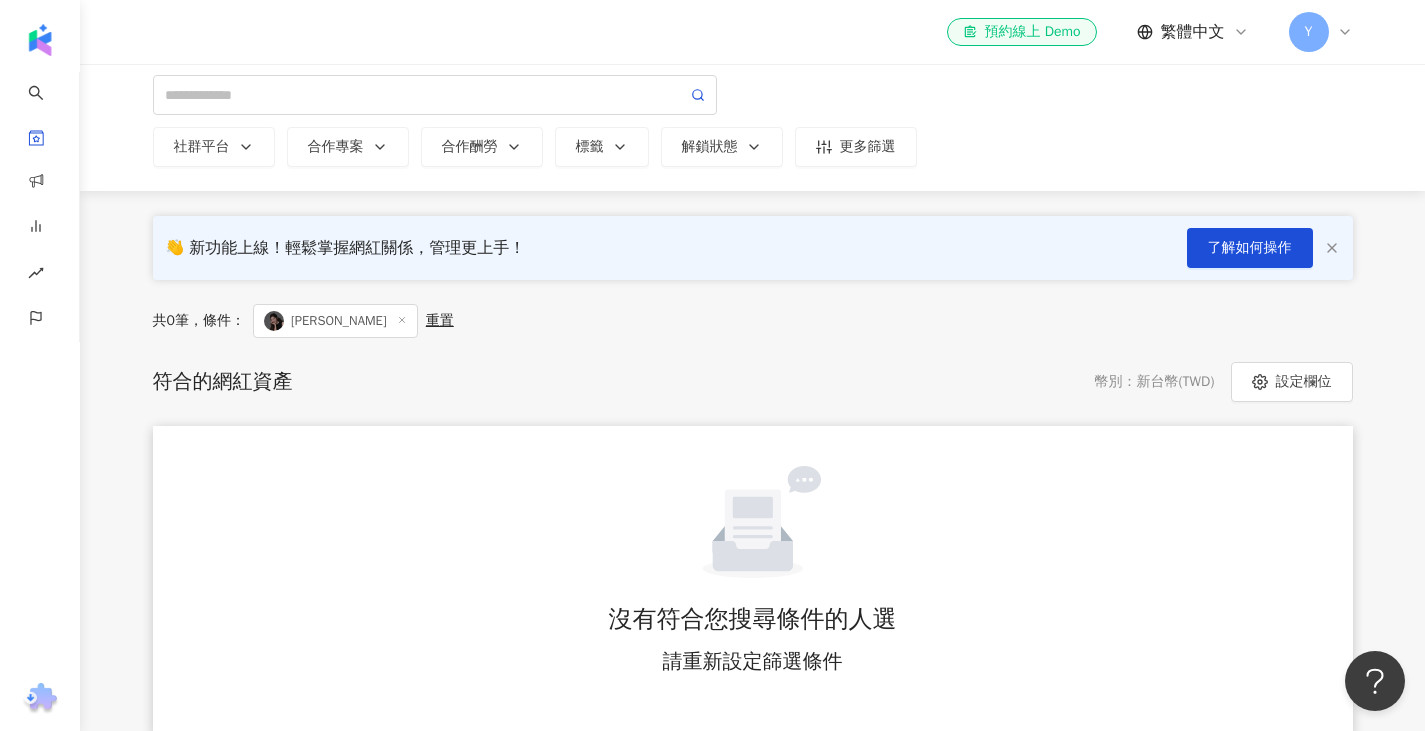 scroll, scrollTop: 0, scrollLeft: 0, axis: both 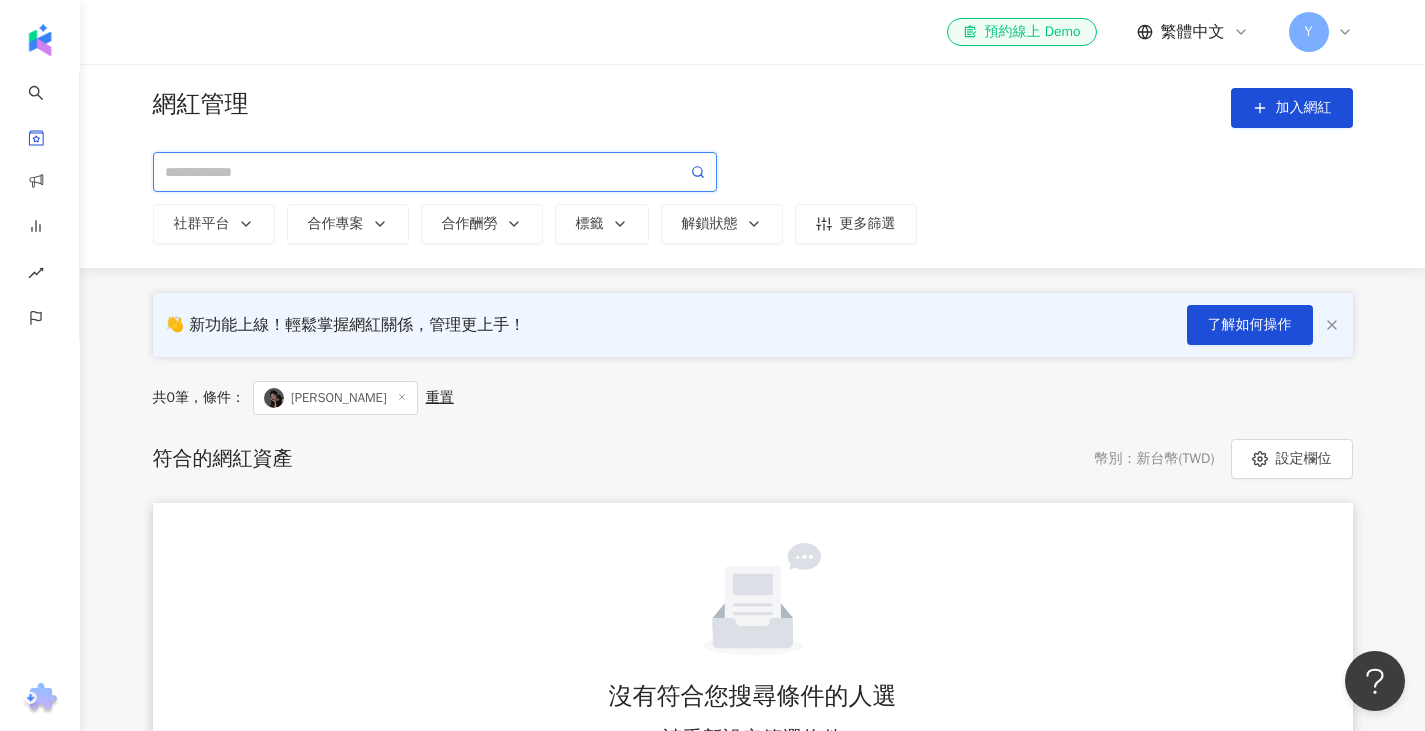 click at bounding box center [426, 172] 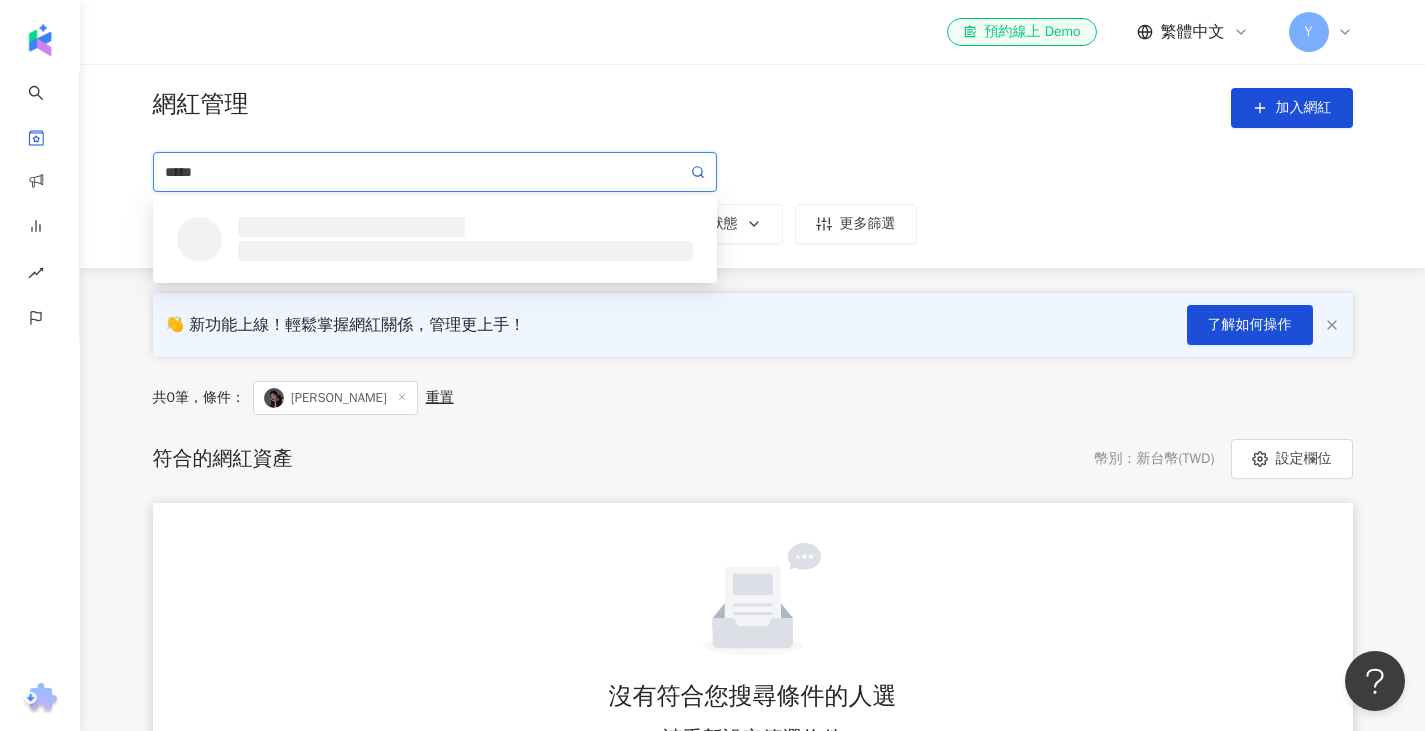 type on "******" 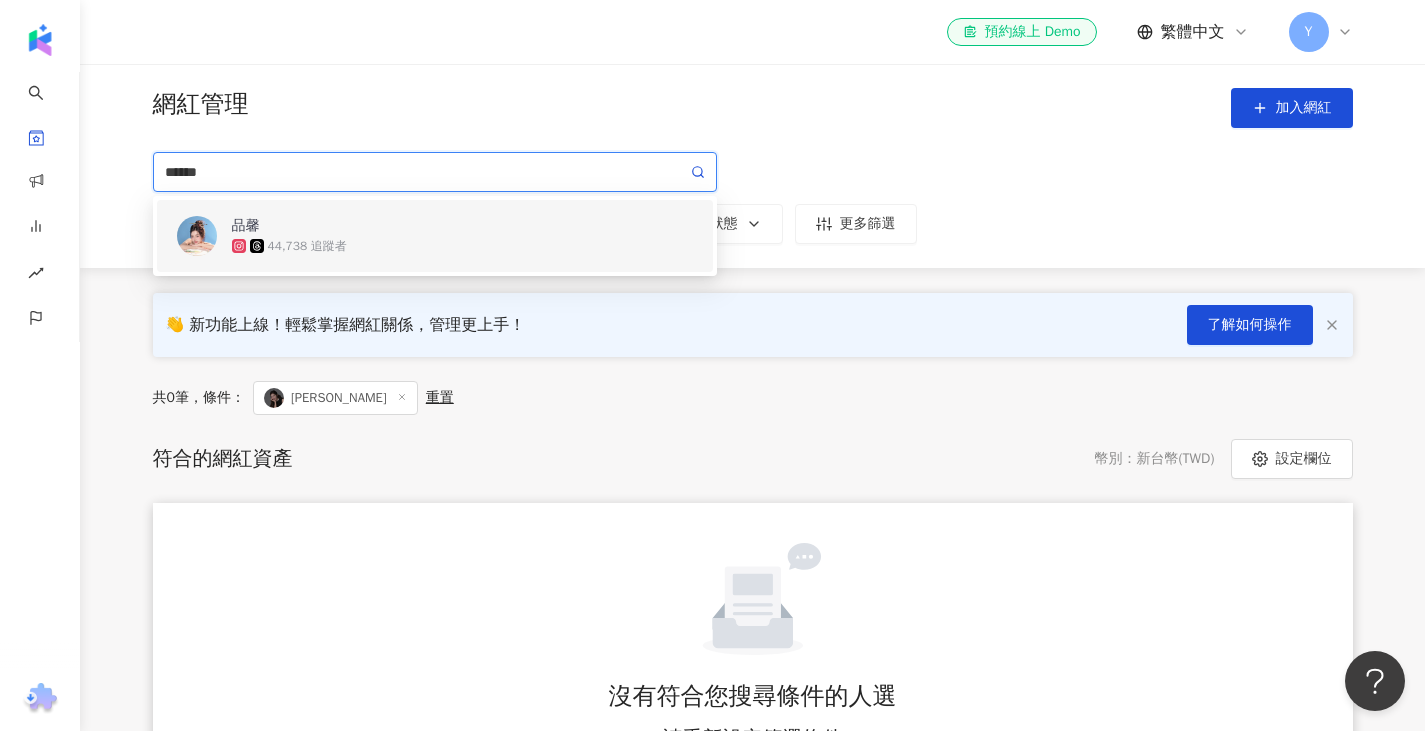 click on "品馨" at bounding box center (297, 226) 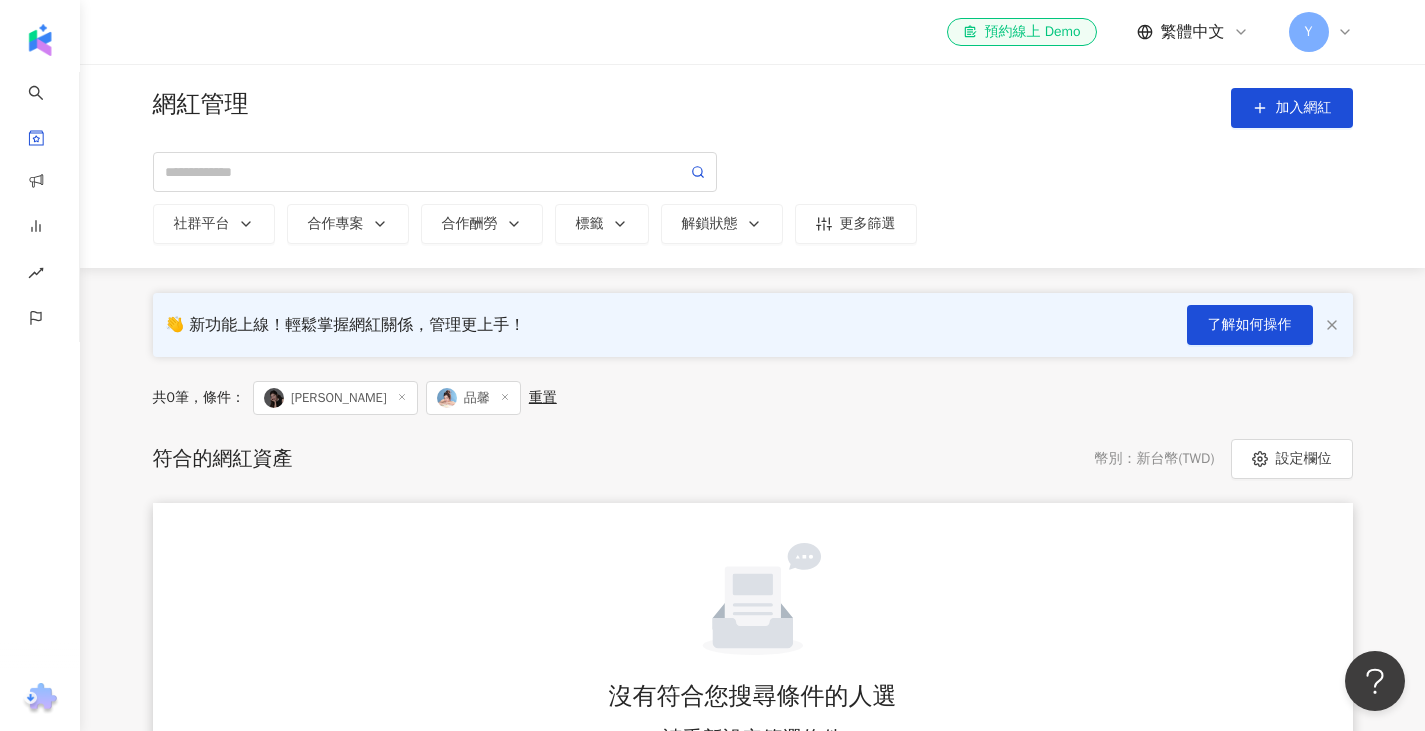 click 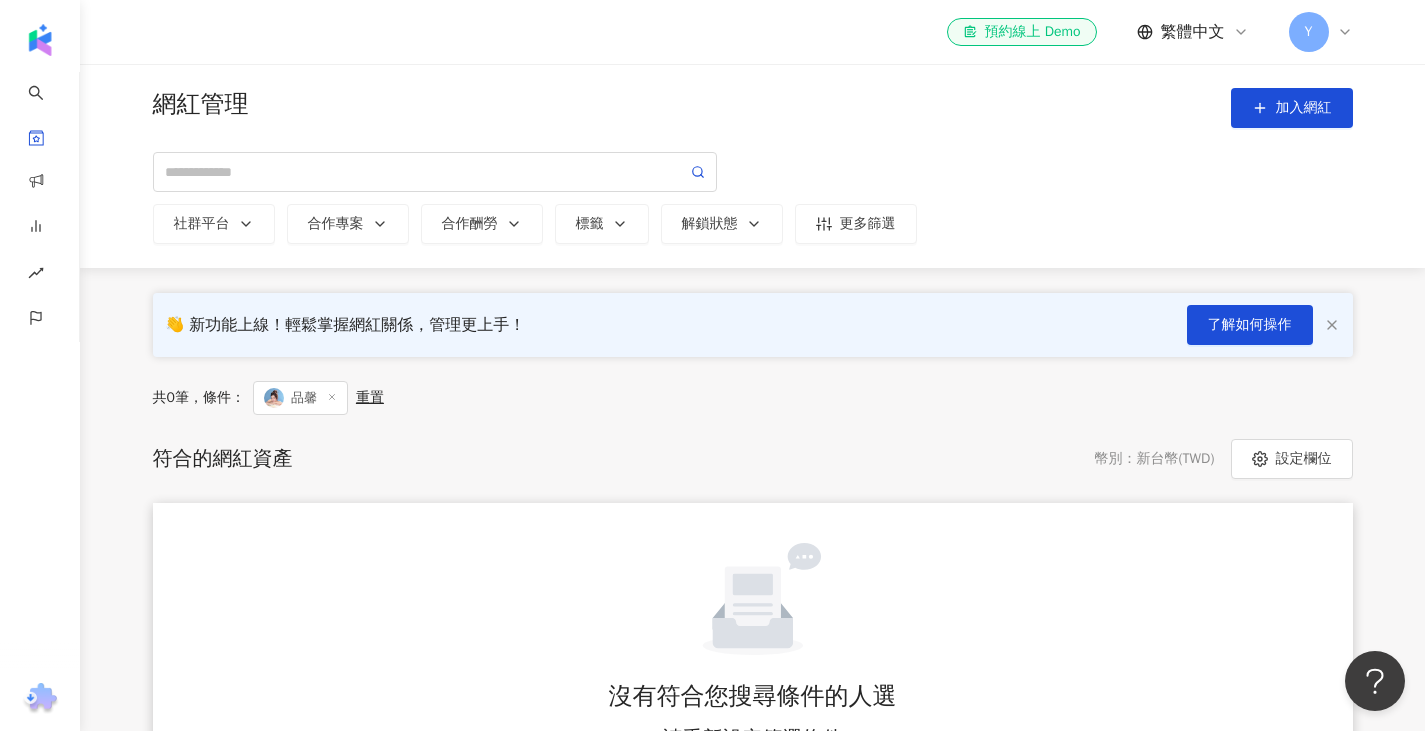 click on "重置" at bounding box center (370, 398) 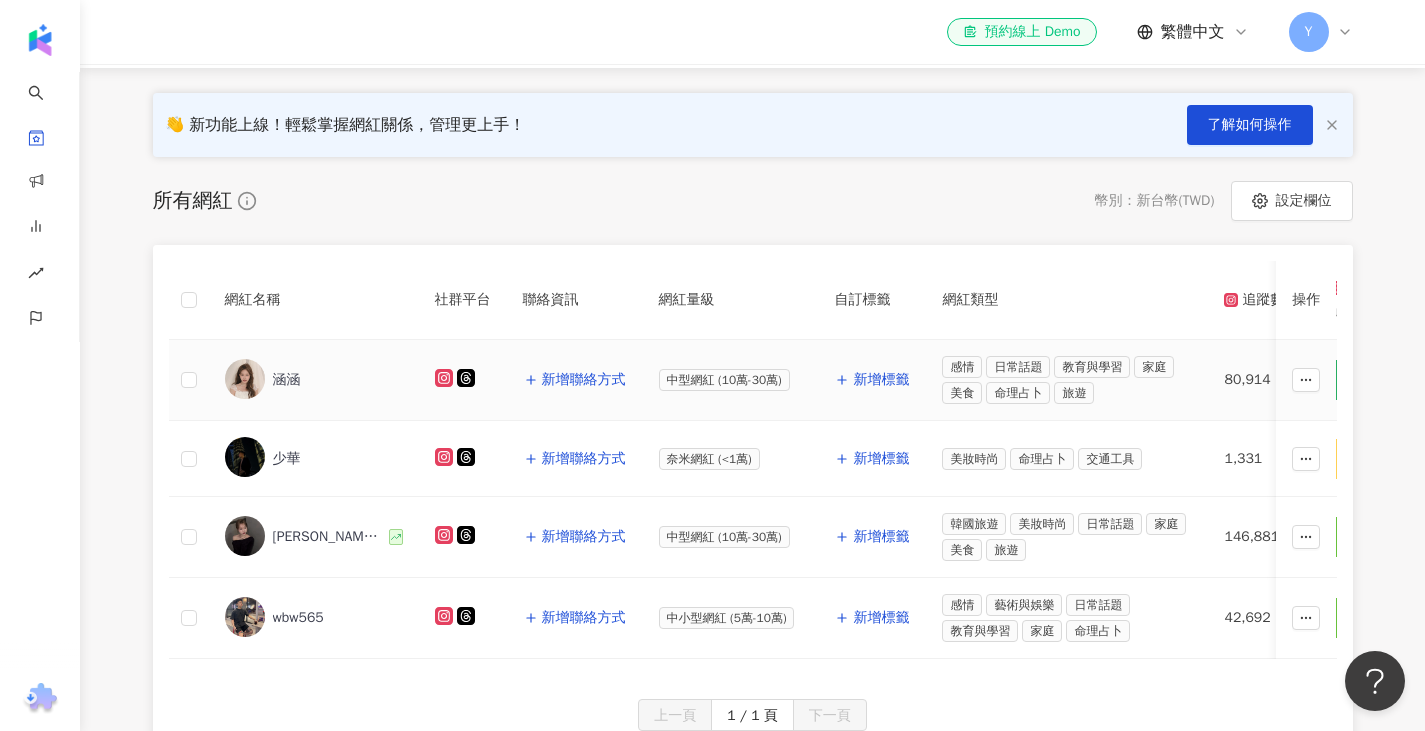 scroll, scrollTop: 0, scrollLeft: 0, axis: both 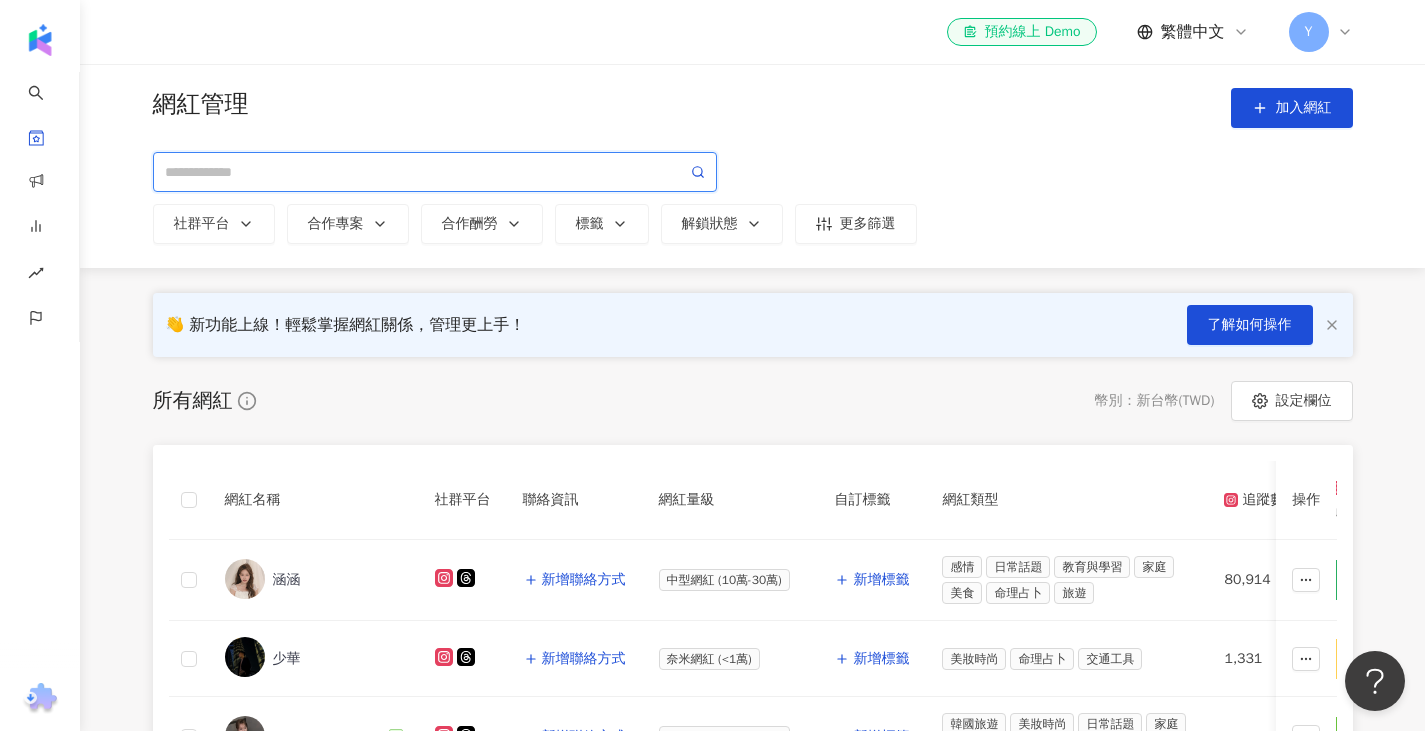 click at bounding box center (426, 172) 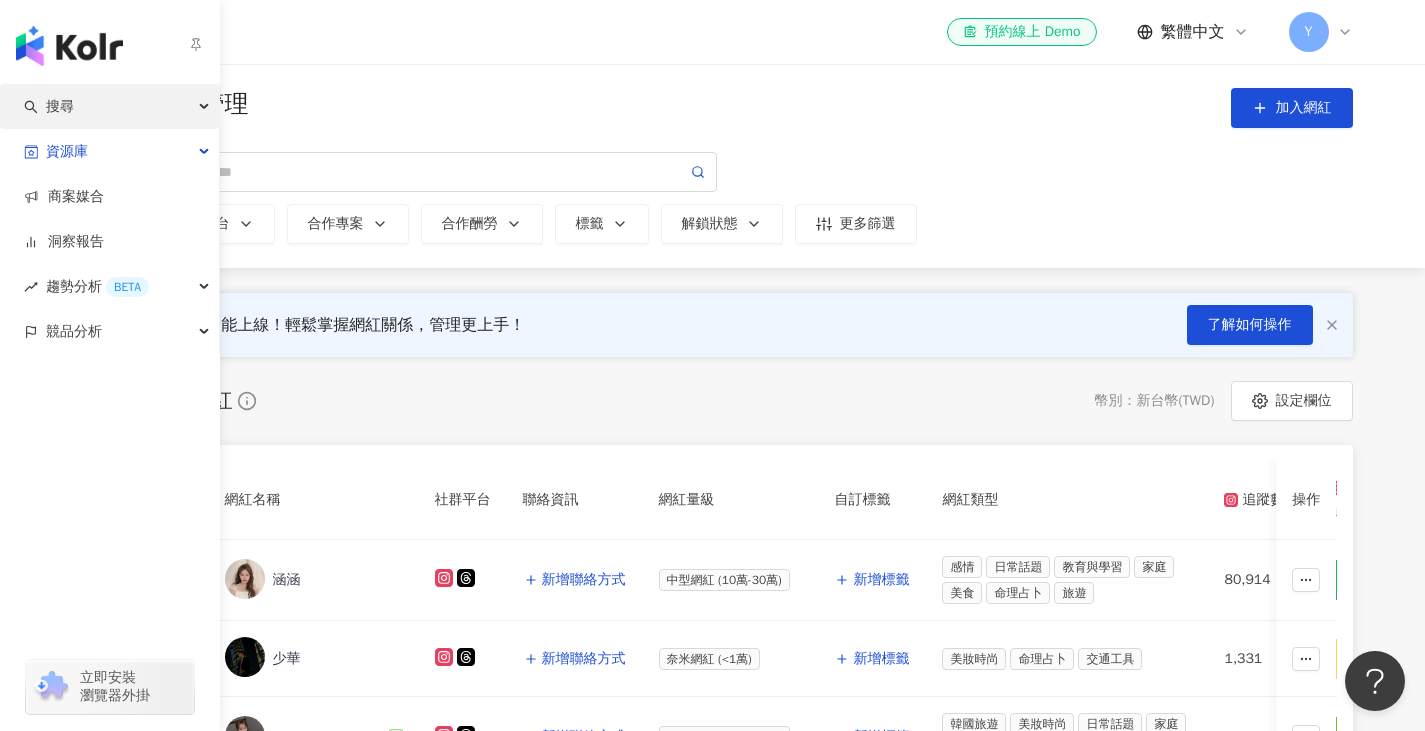 click on "搜尋" at bounding box center [60, 106] 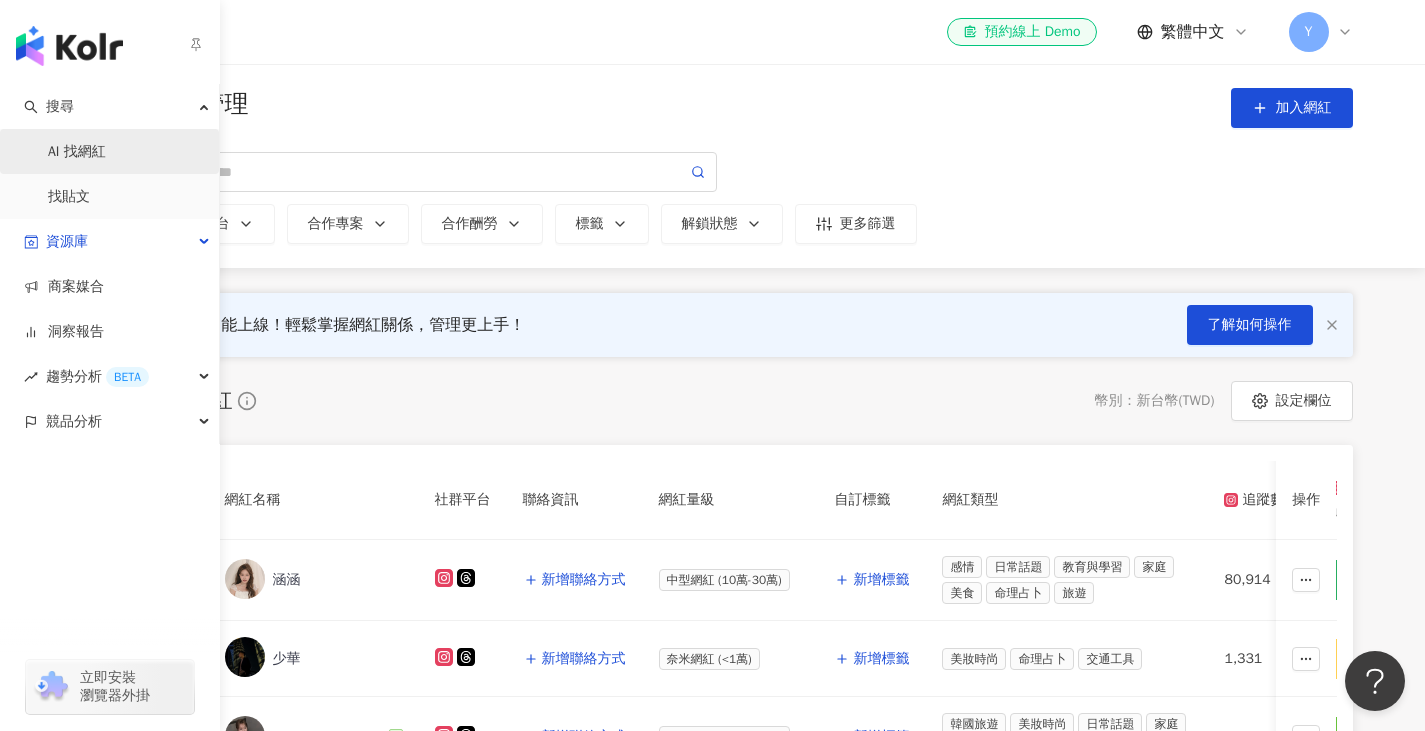 click on "AI 找網紅" at bounding box center (77, 152) 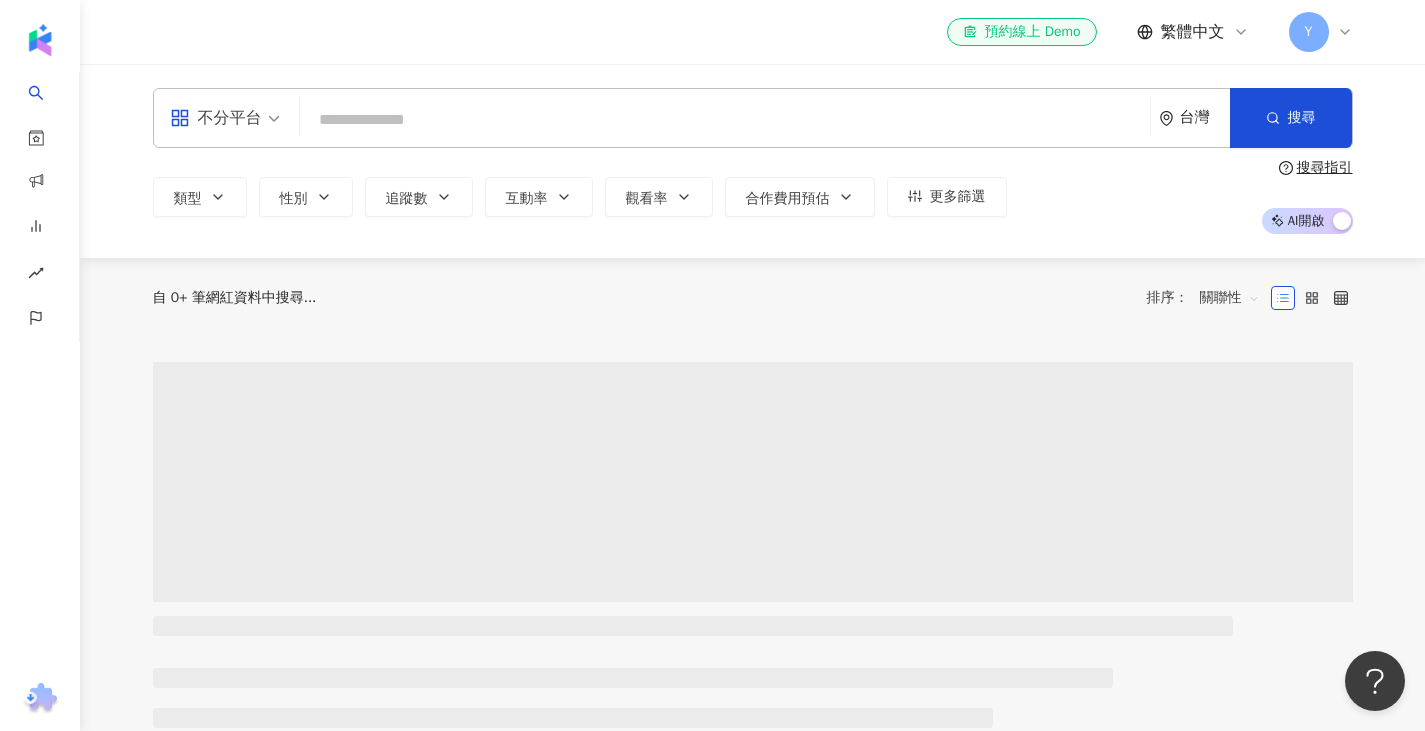 click at bounding box center (725, 120) 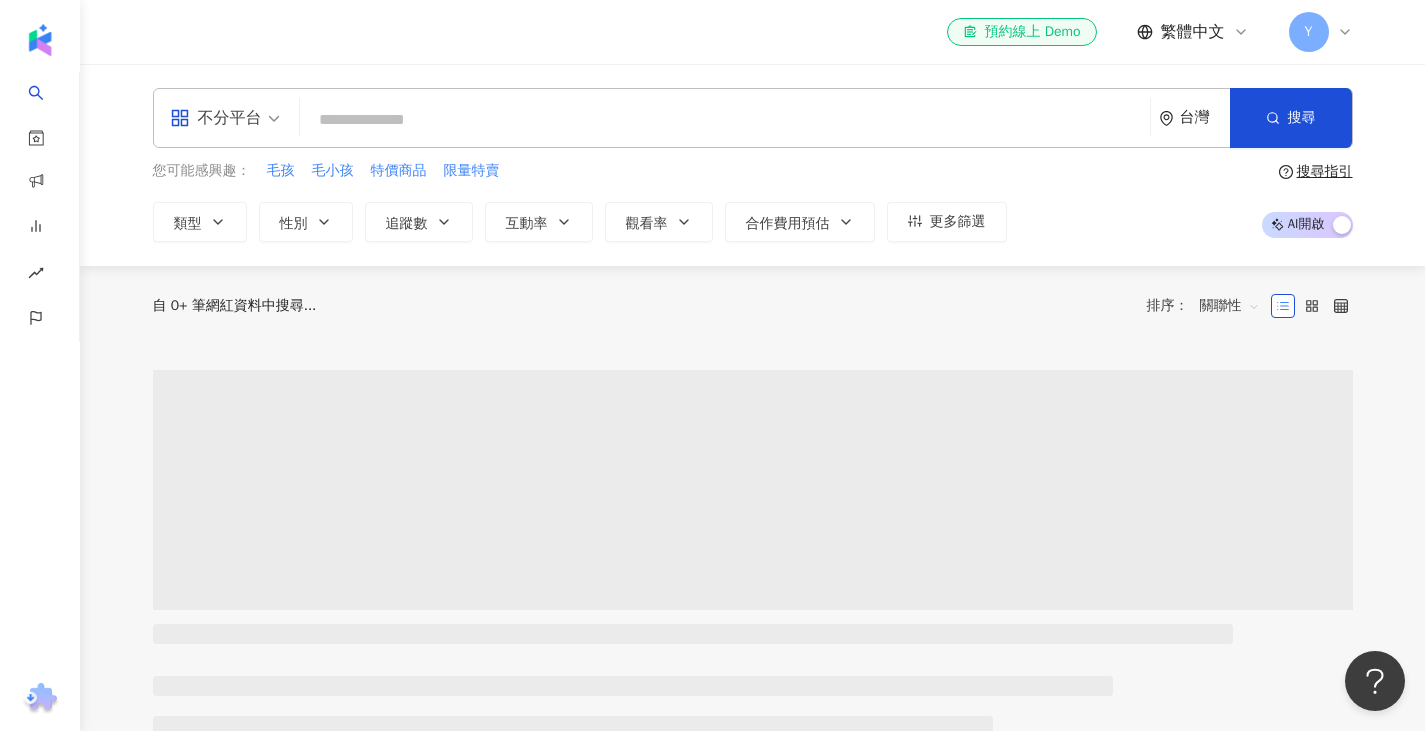 click at bounding box center [725, 120] 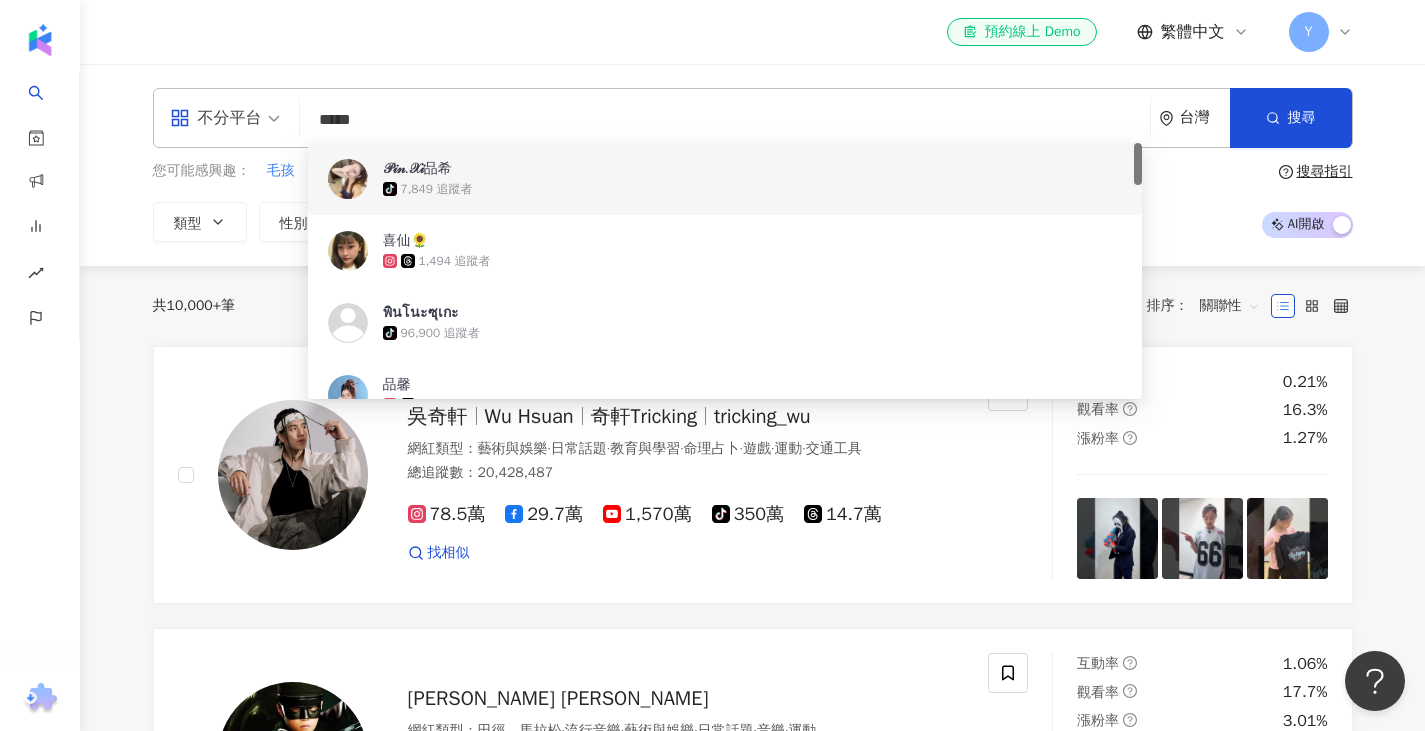 type on "******" 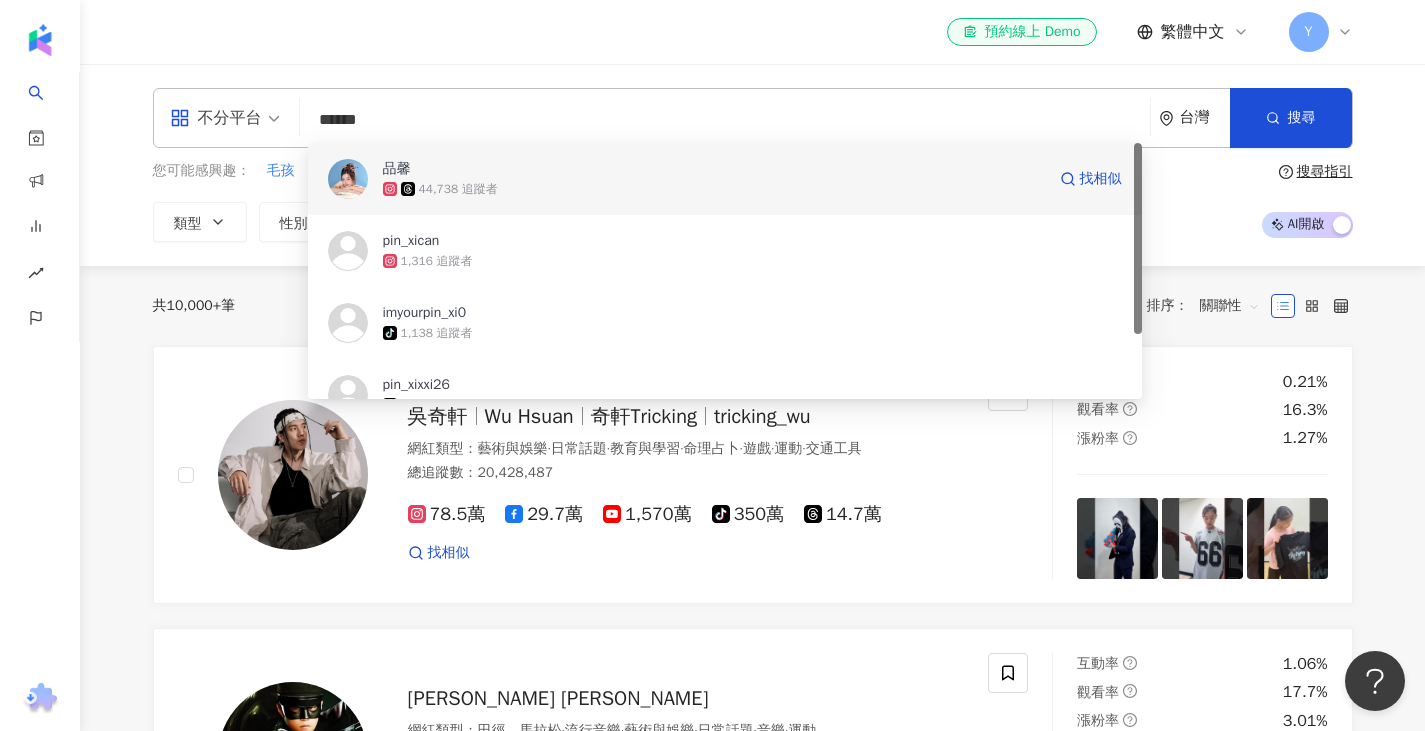 click on "品馨" at bounding box center [397, 169] 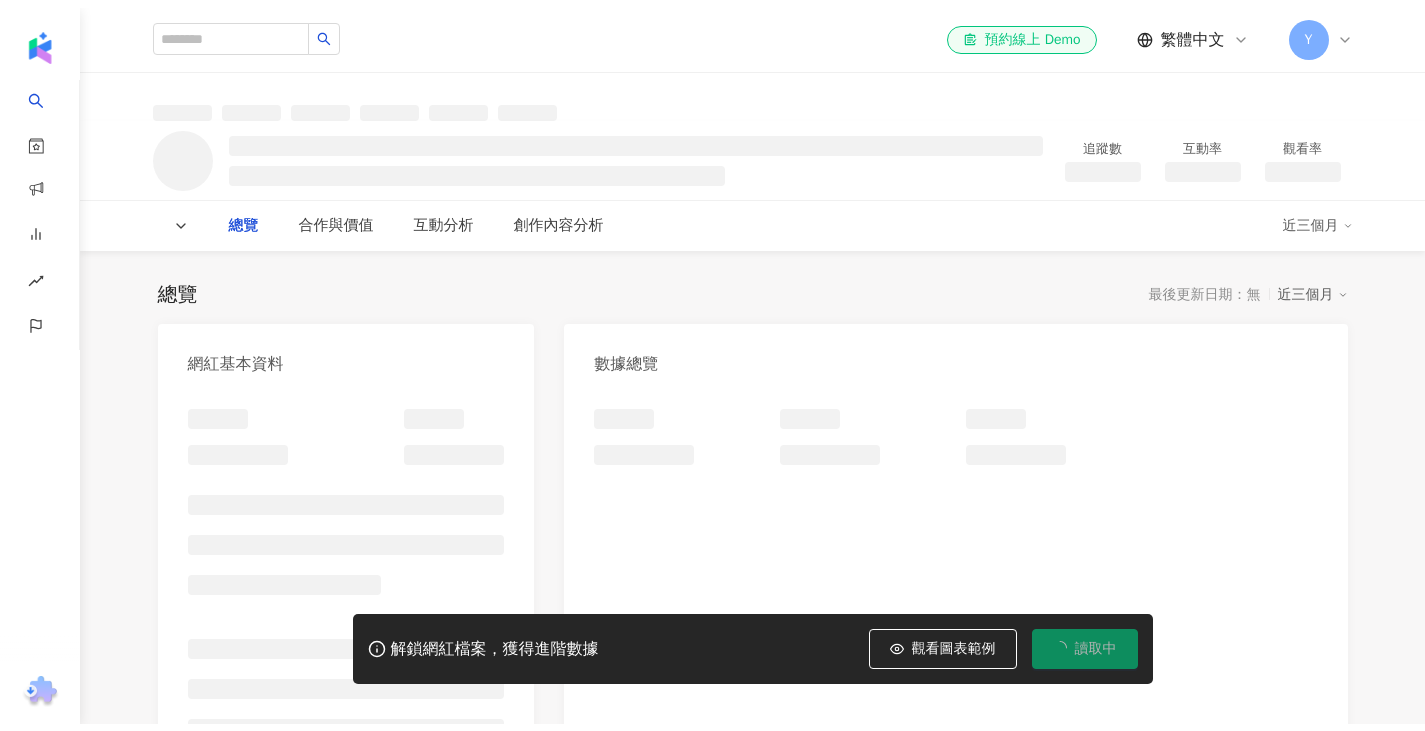 scroll, scrollTop: 0, scrollLeft: 0, axis: both 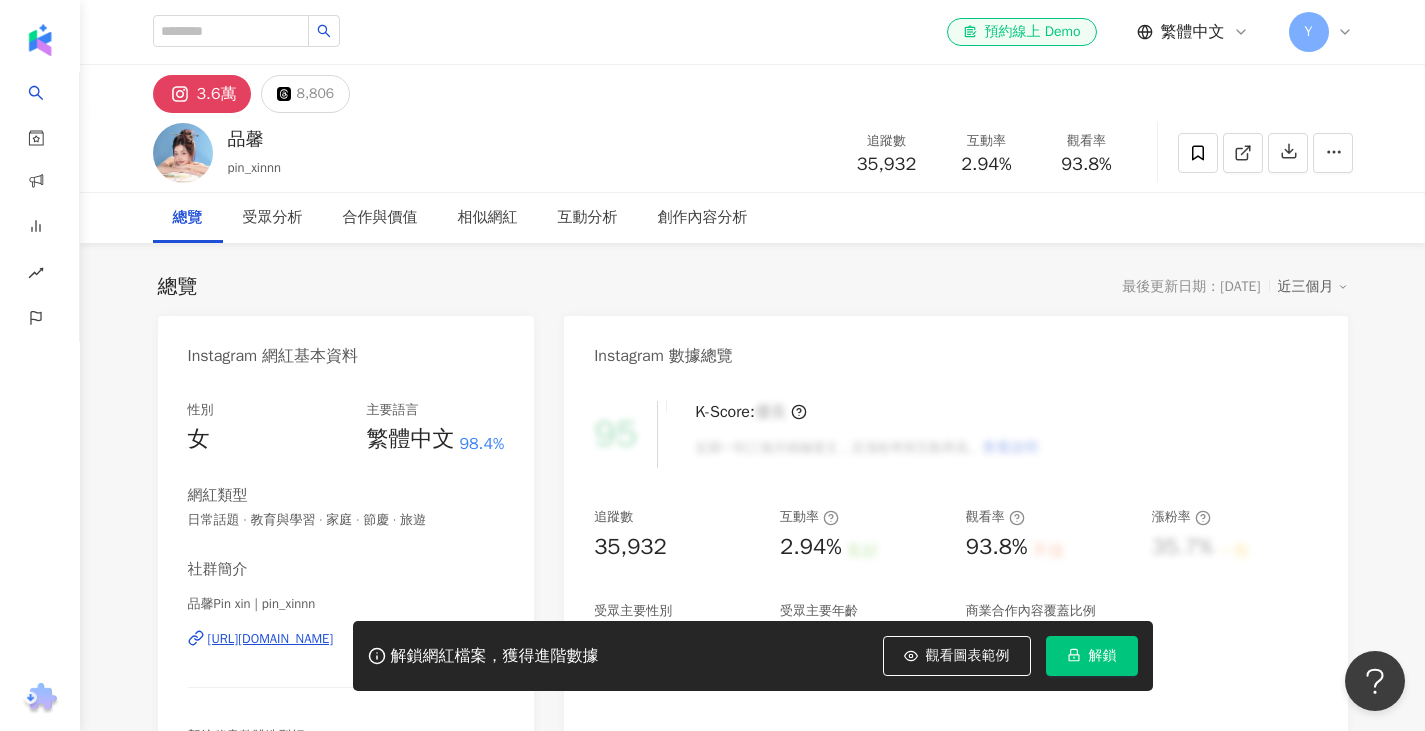click on "解鎖" at bounding box center [1092, 656] 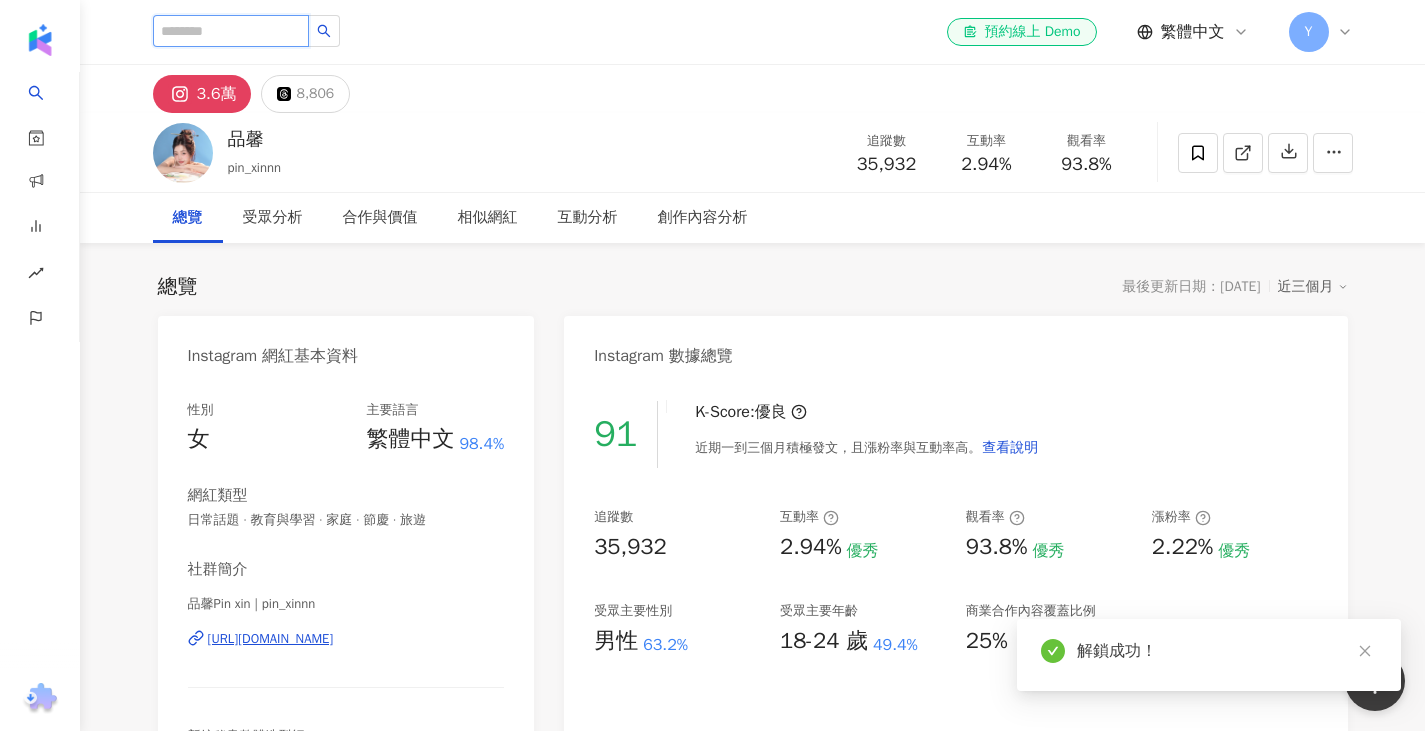 click at bounding box center (231, 31) 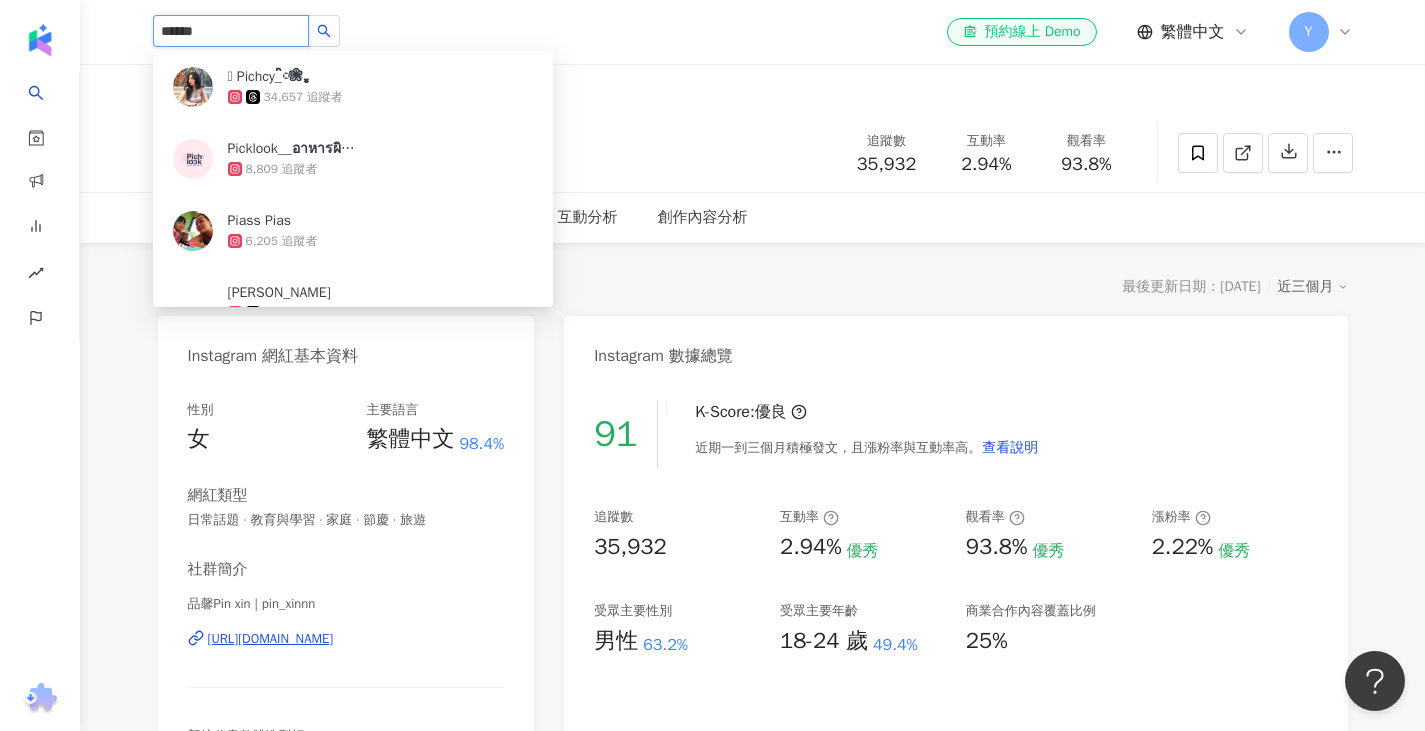 type on "*******" 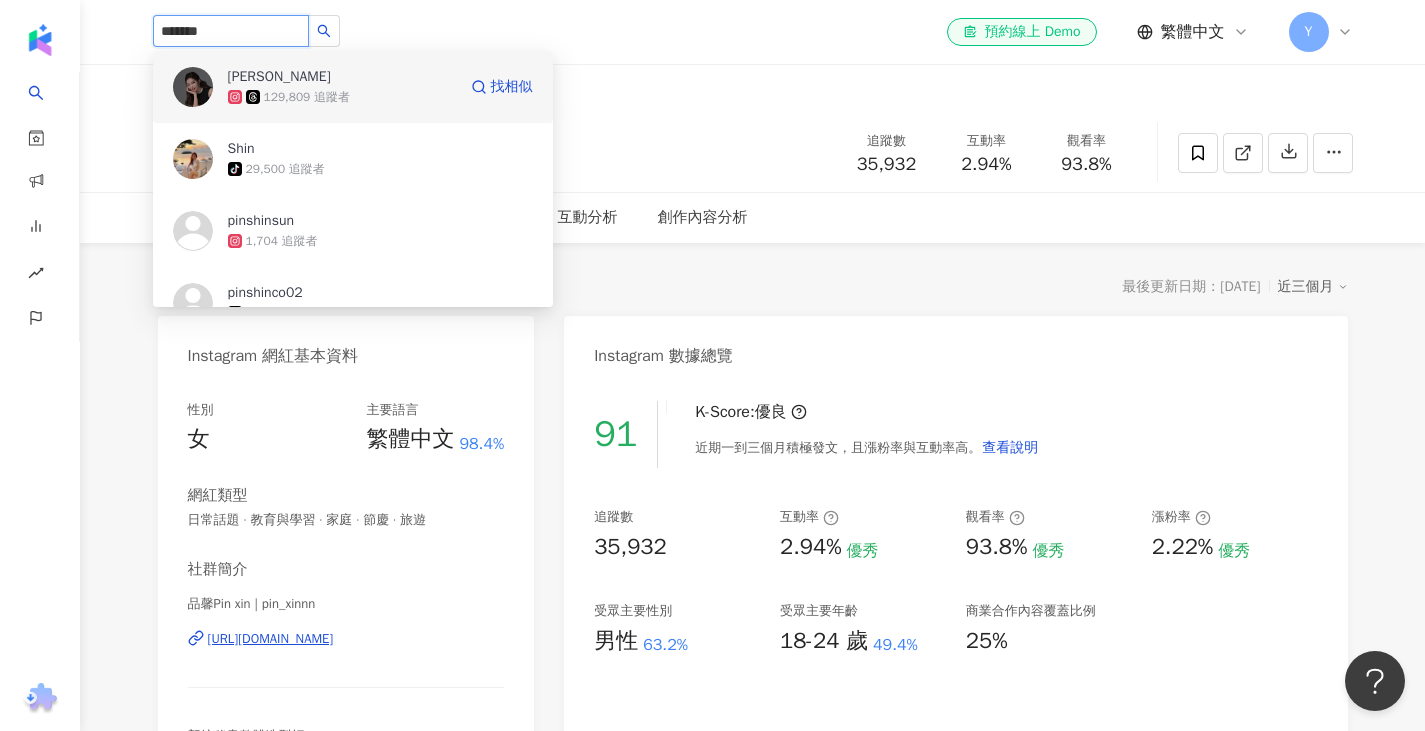 click at bounding box center [193, 87] 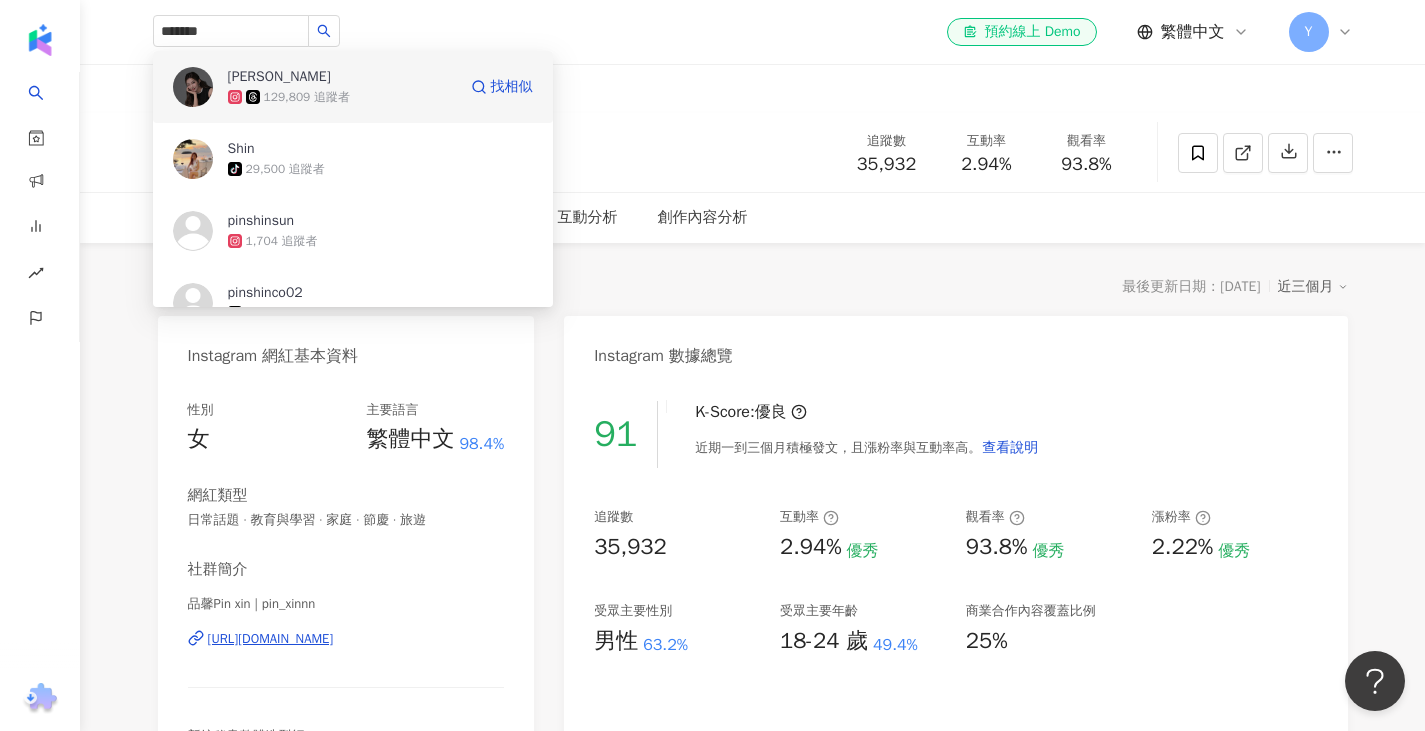 type 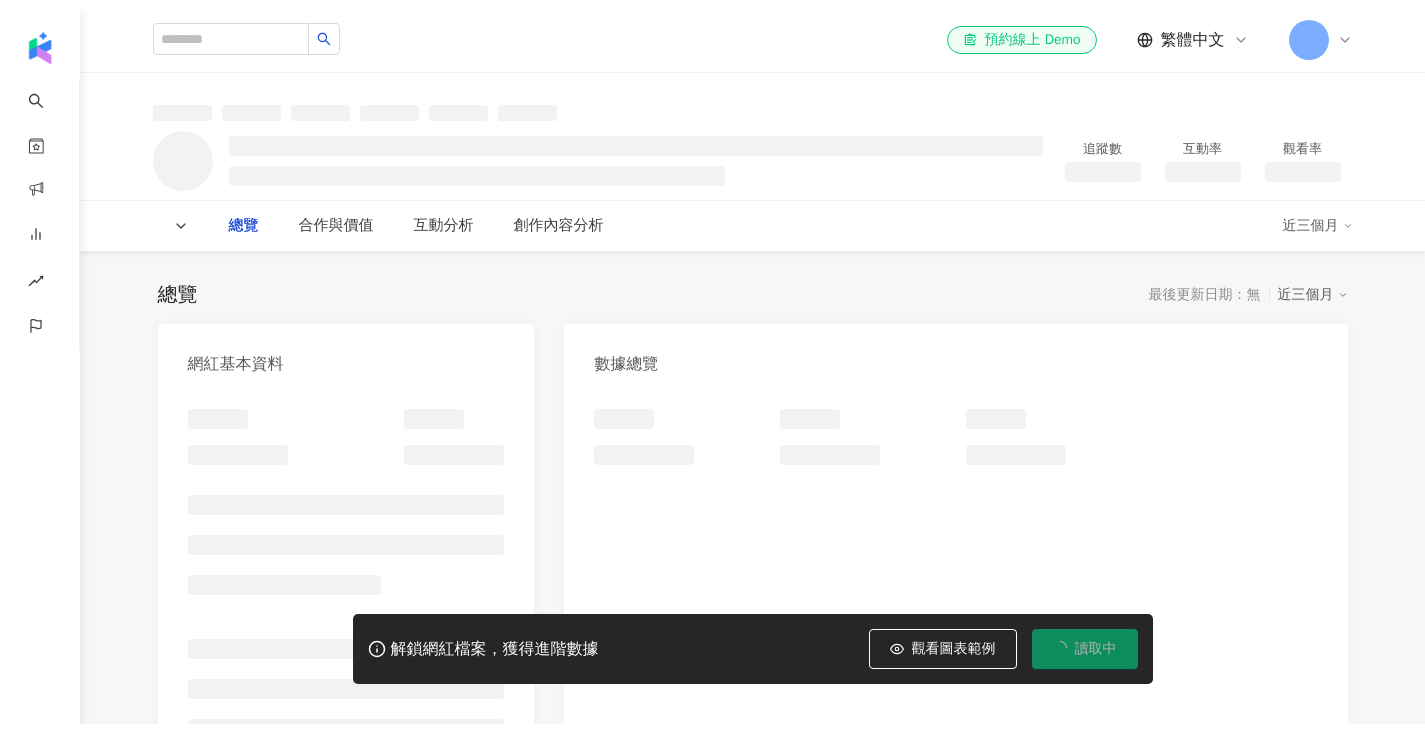 scroll, scrollTop: 0, scrollLeft: 0, axis: both 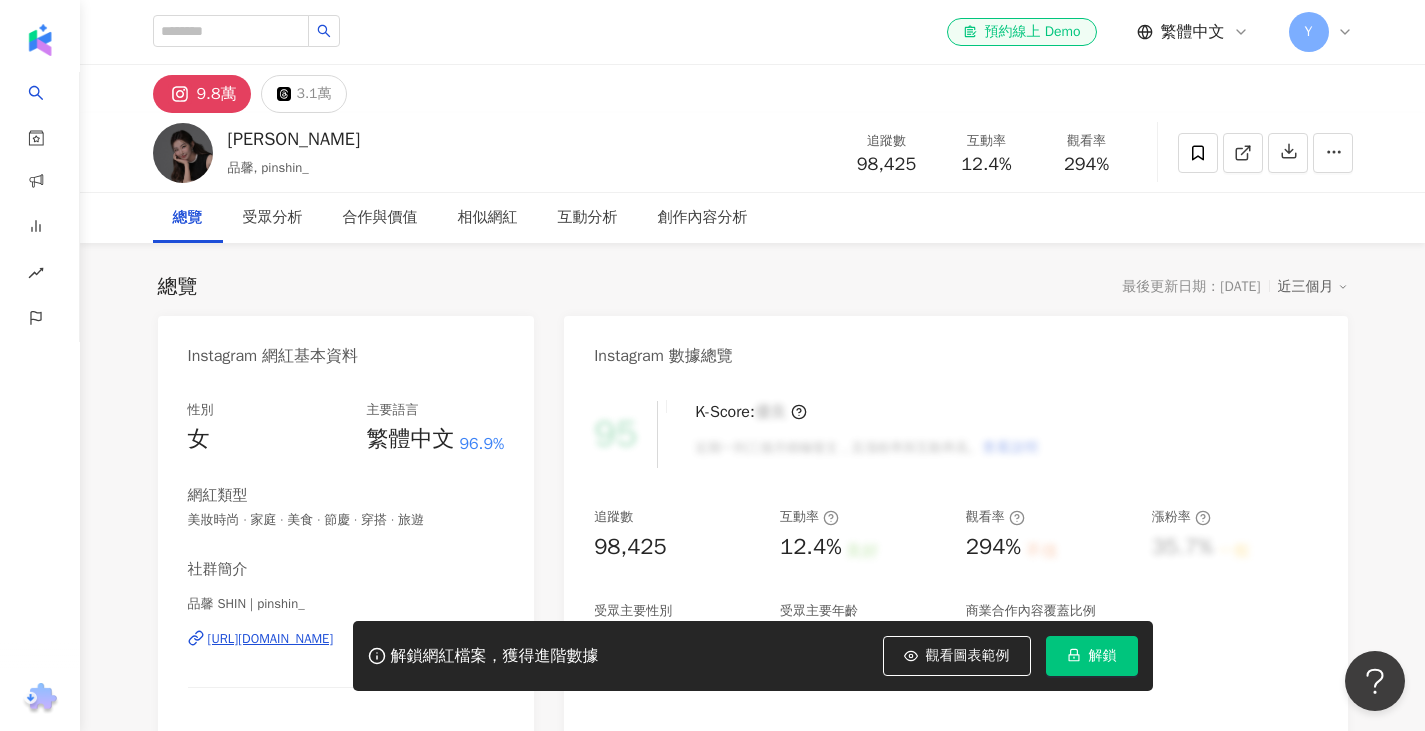 click on "解鎖" at bounding box center (1103, 656) 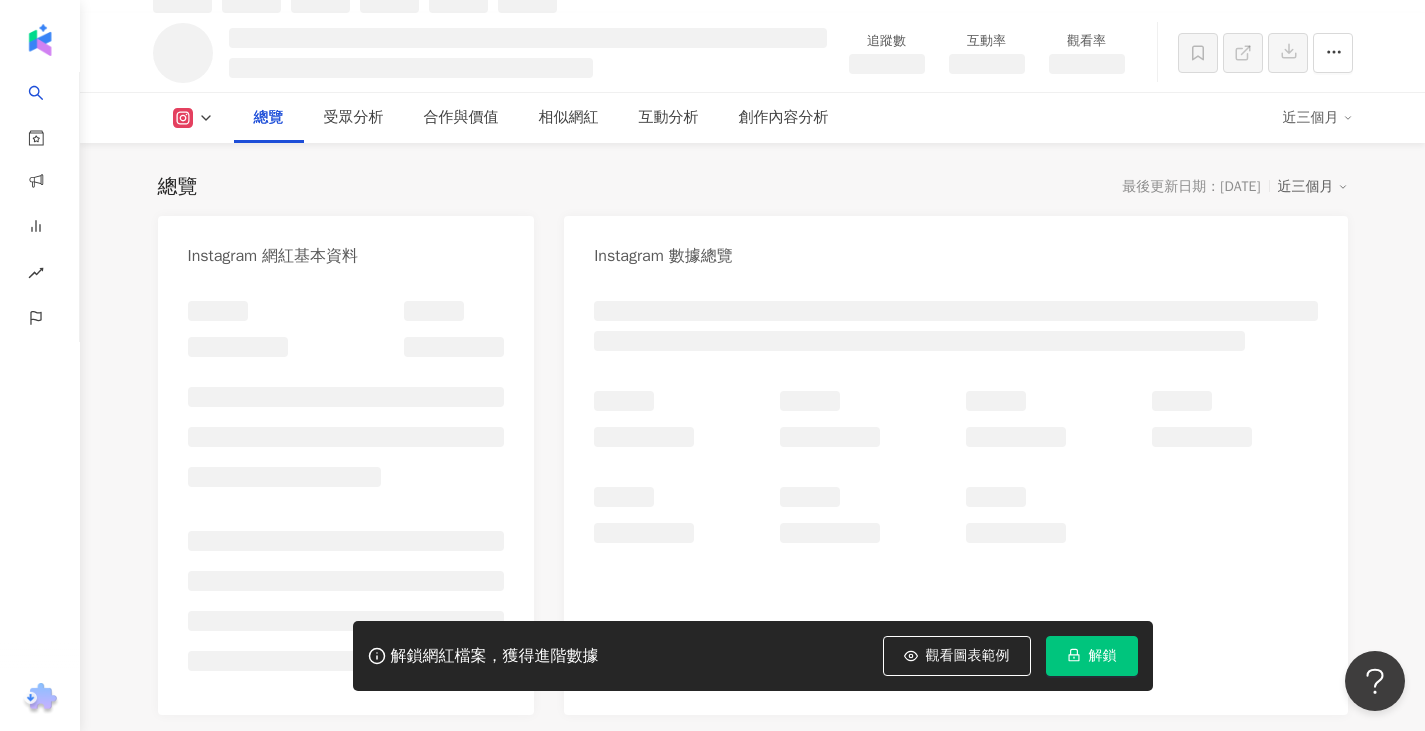 scroll, scrollTop: 122, scrollLeft: 0, axis: vertical 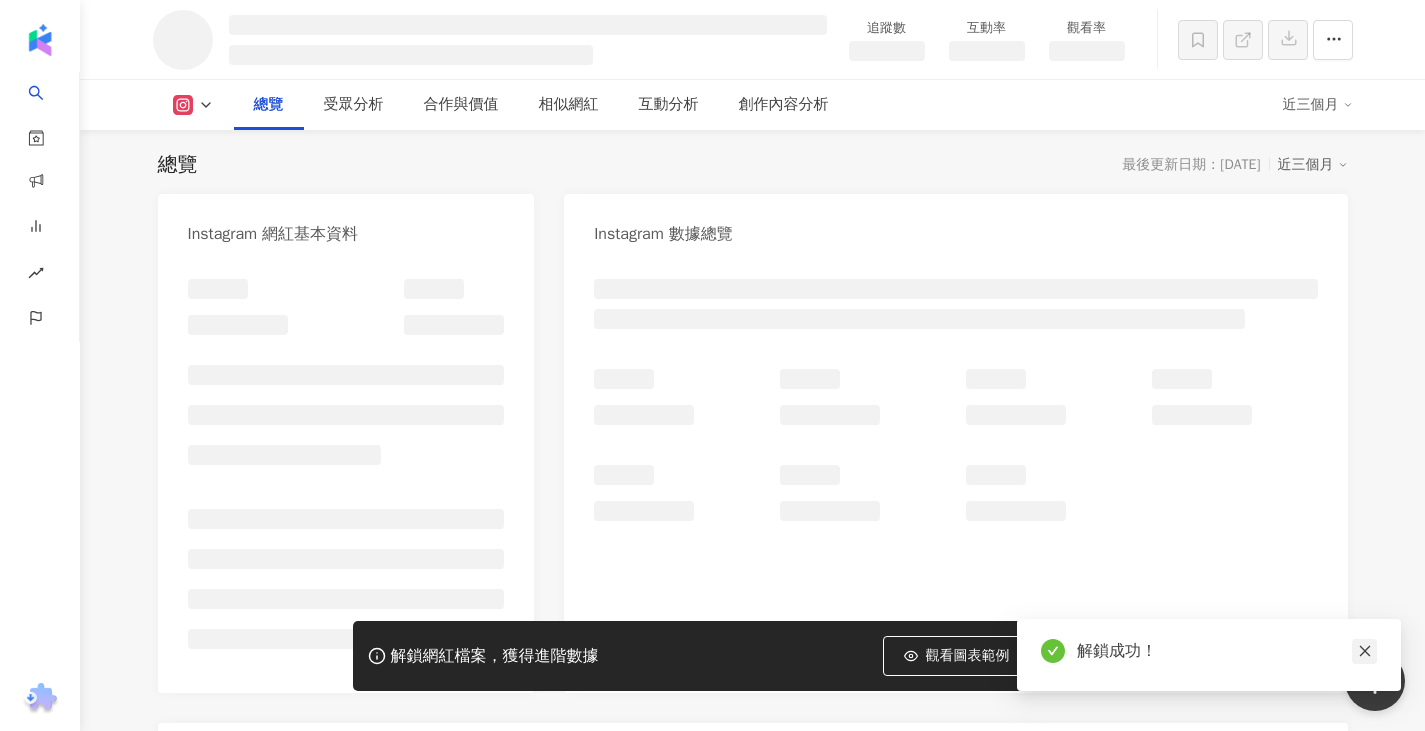 click at bounding box center (1364, 651) 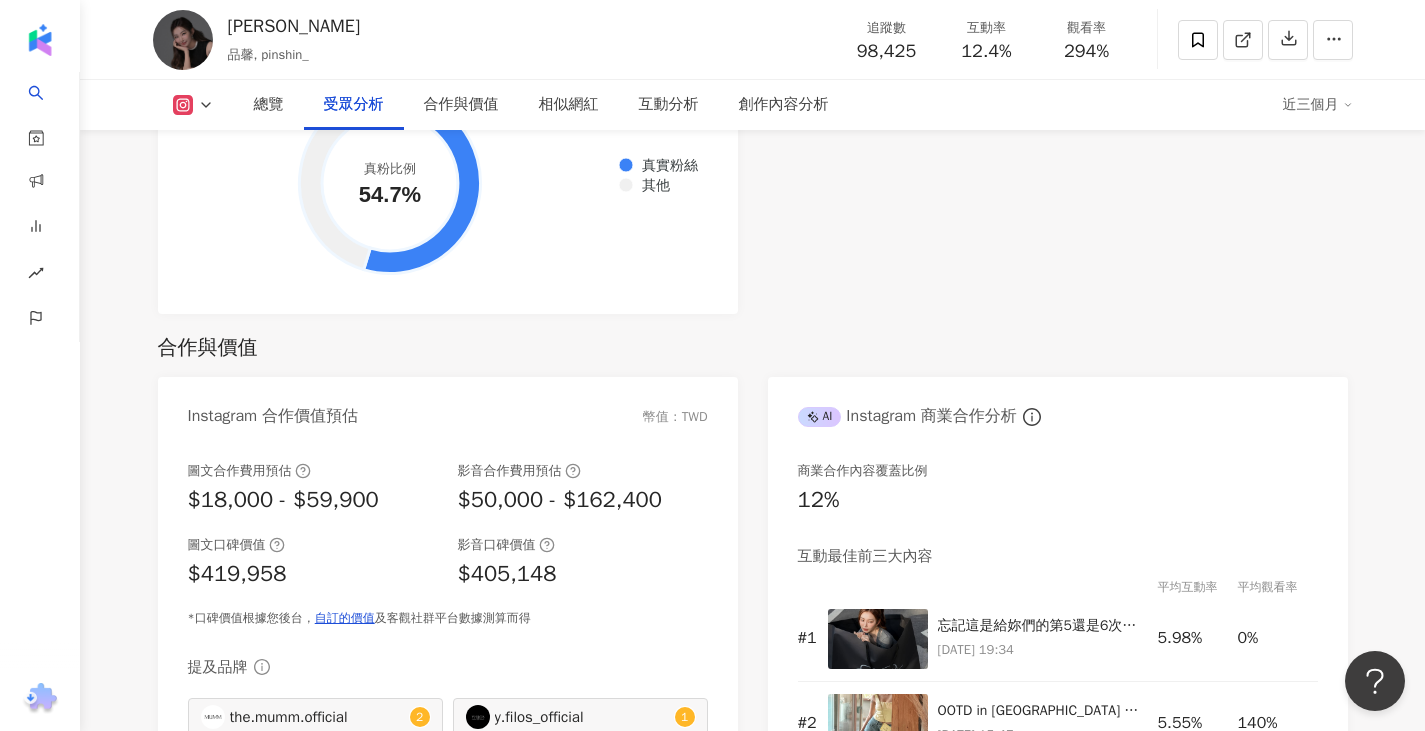 scroll, scrollTop: 2622, scrollLeft: 0, axis: vertical 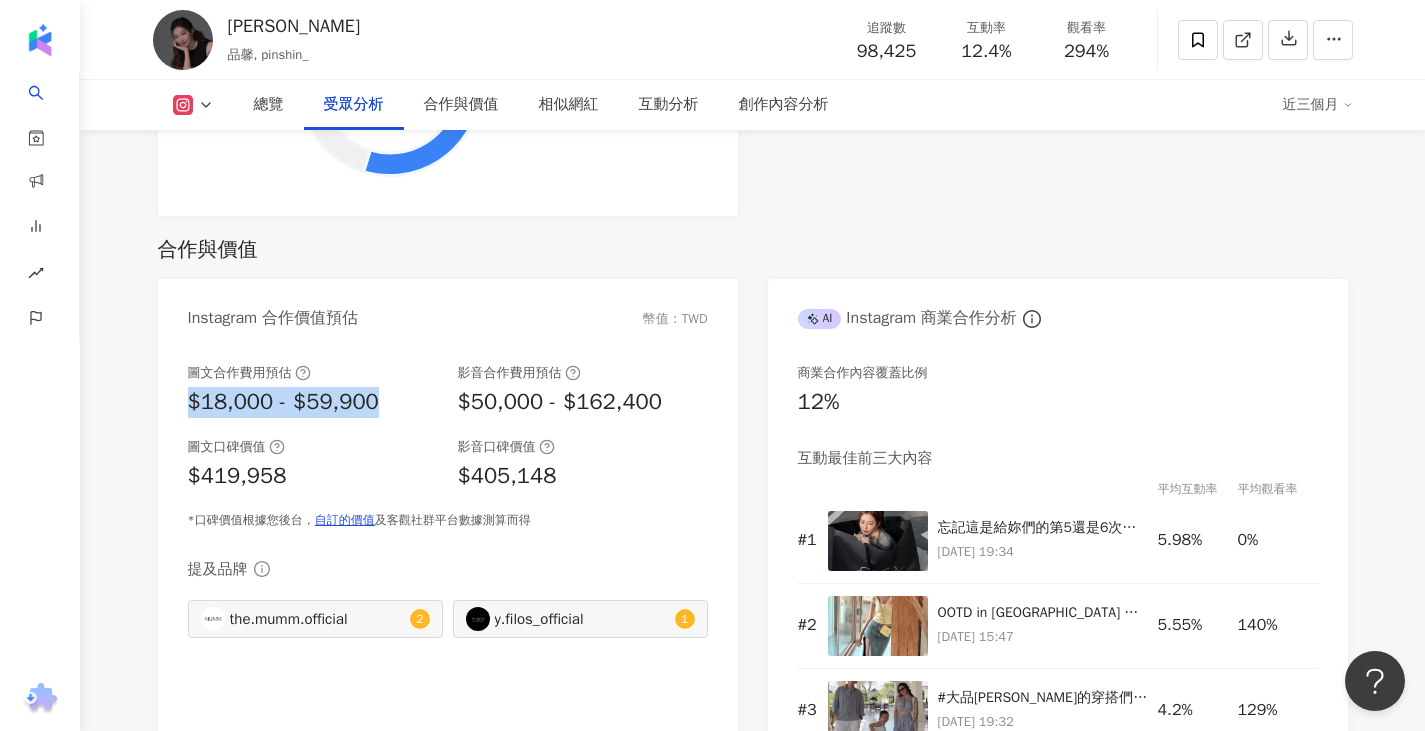 drag, startPoint x: 388, startPoint y: 408, endPoint x: 189, endPoint y: 387, distance: 200.10497 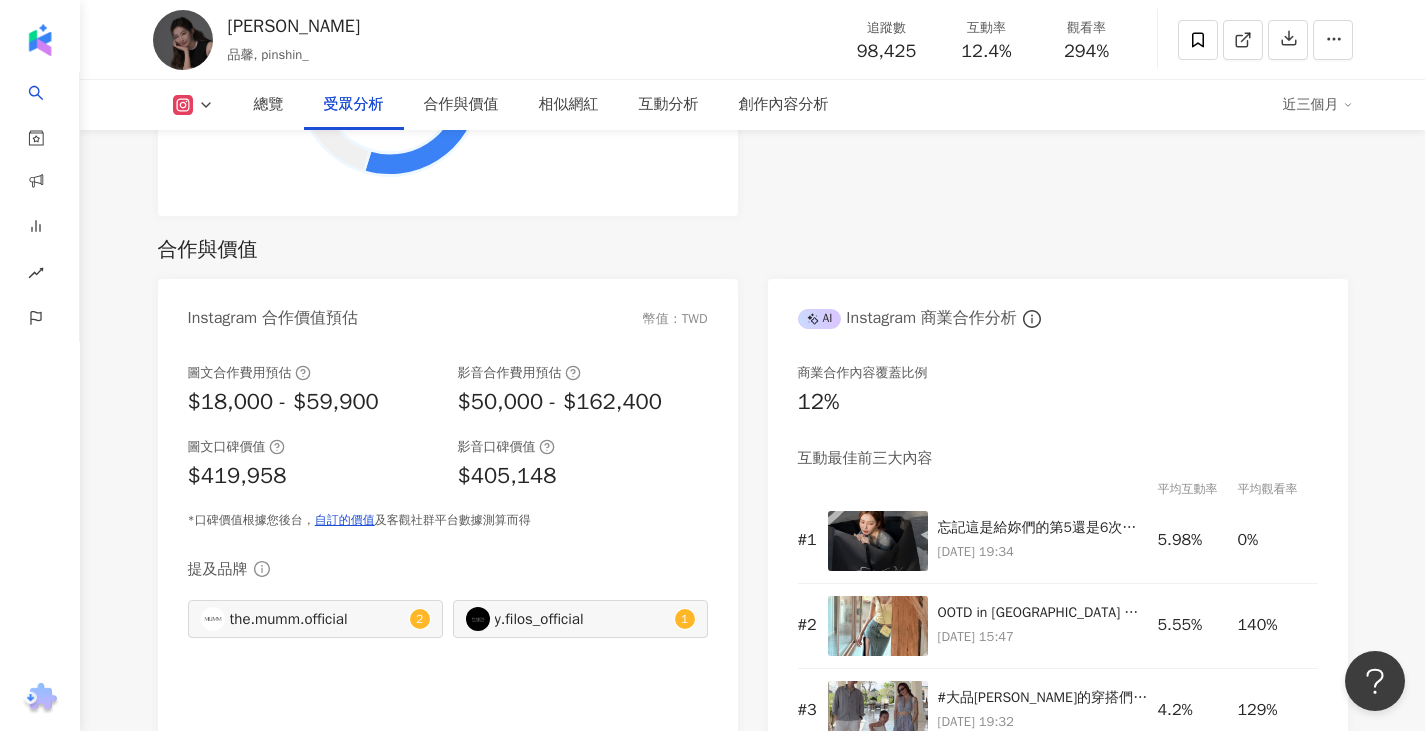 click on "圖文合作費用預估   $18,000 - $59,900 影音合作費用預估   $50,000 - $162,400 圖文口碑價值   $419,958 影音口碑價值   $405,148 *口碑價值根據您後台， 自訂的價值 及客觀社群平台數據測算而得 提及品牌 the.mumm.official 2 y.filos_official 1" at bounding box center (448, 564) 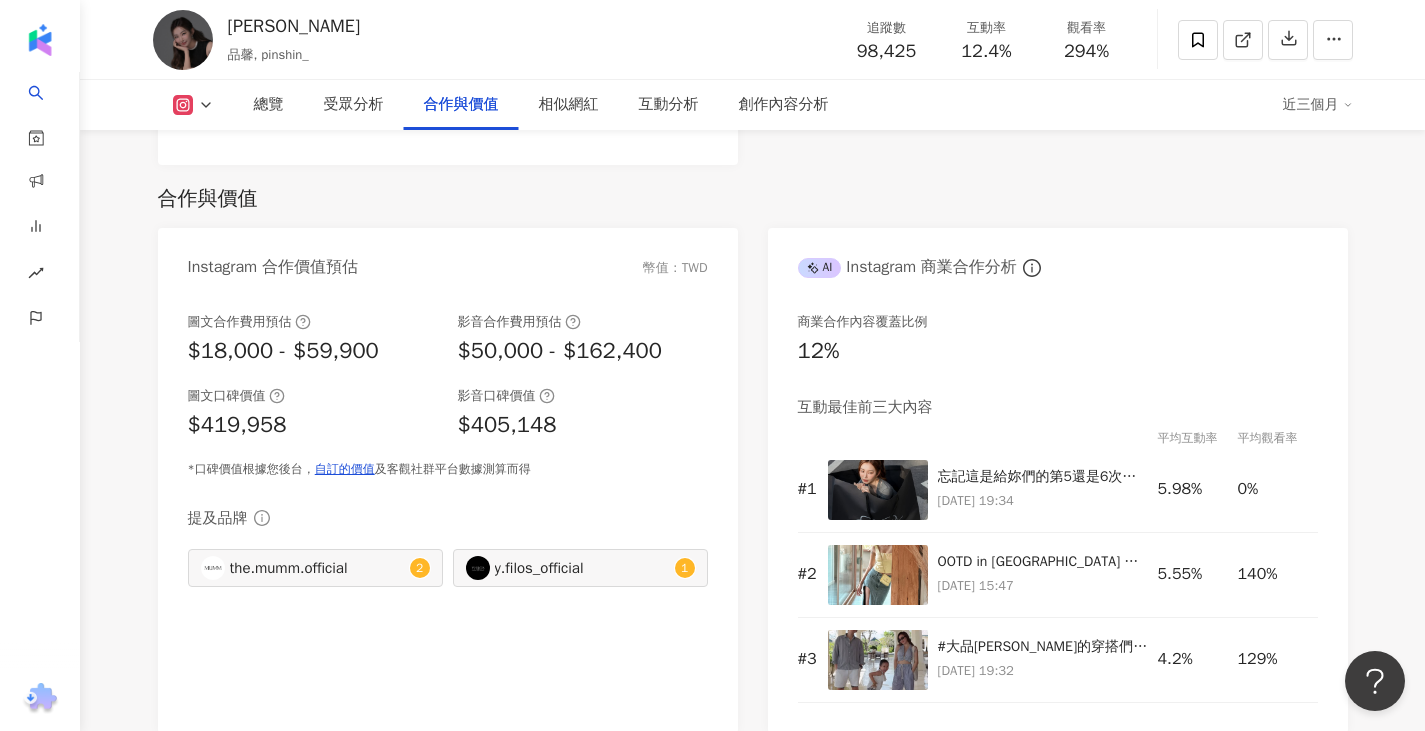 scroll, scrollTop: 2722, scrollLeft: 0, axis: vertical 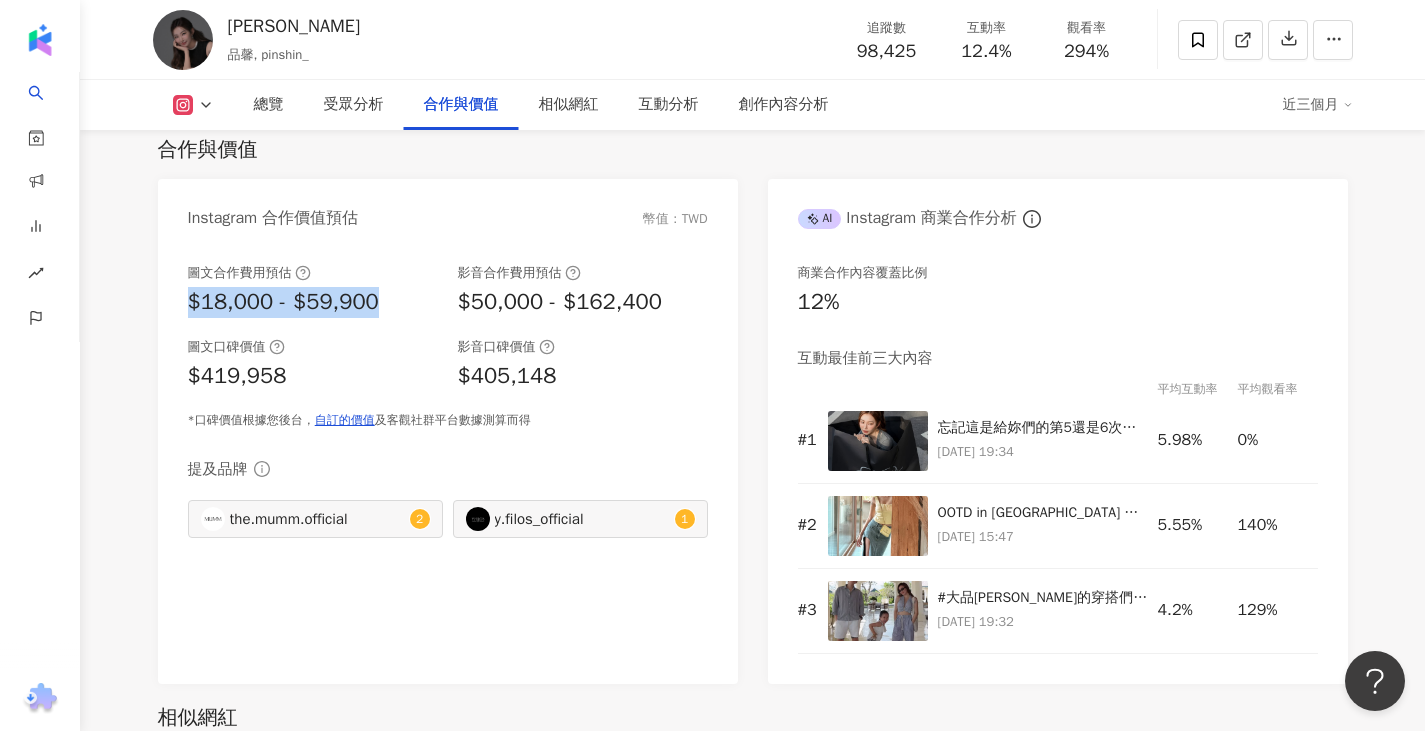 drag, startPoint x: 201, startPoint y: 313, endPoint x: 431, endPoint y: 293, distance: 230.86794 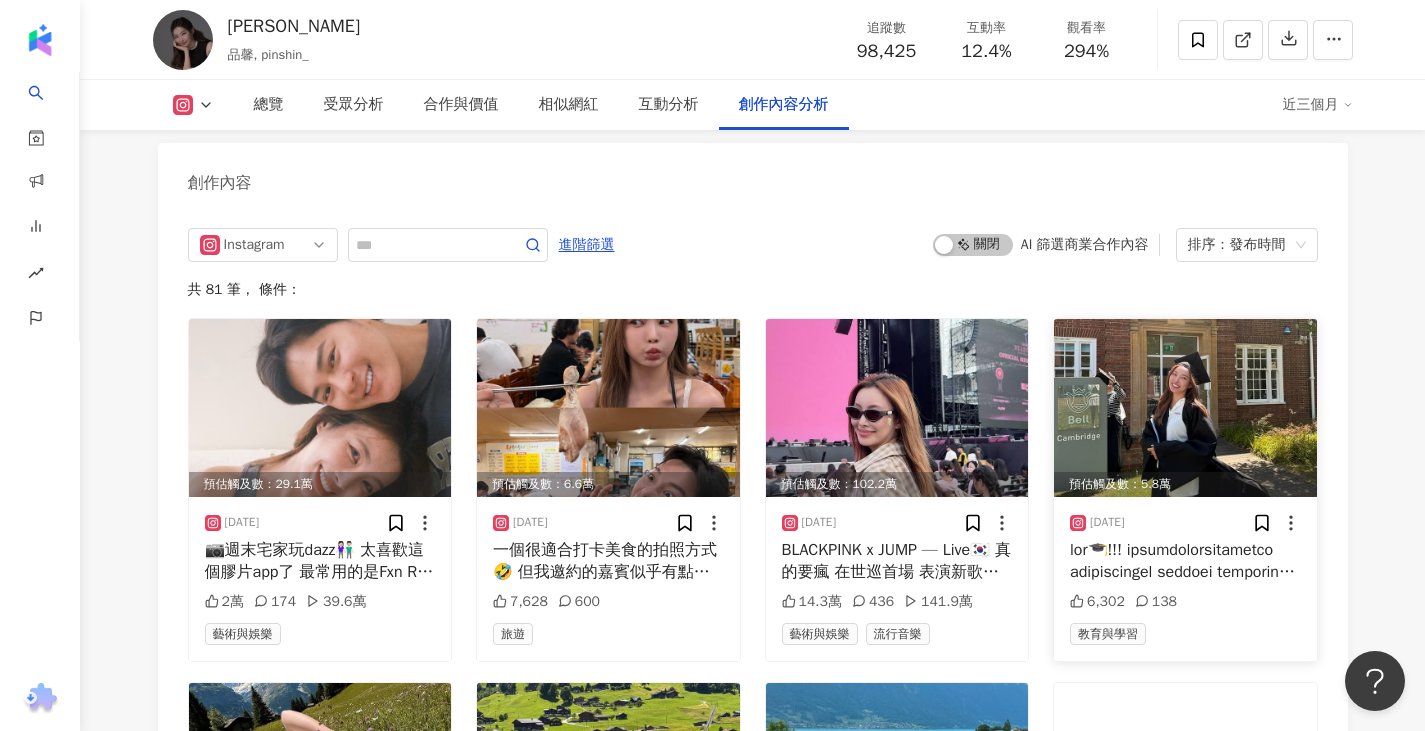 scroll, scrollTop: 5989, scrollLeft: 0, axis: vertical 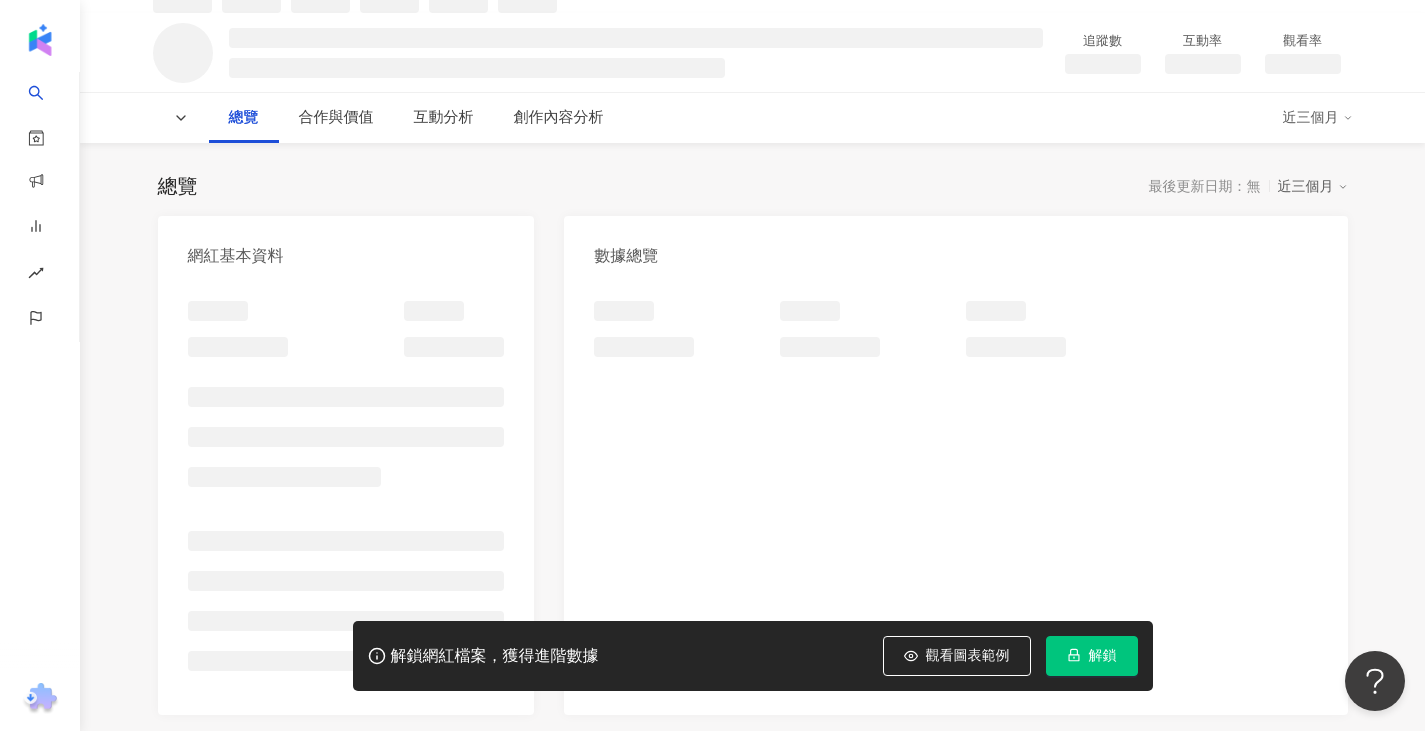 click on "解鎖" at bounding box center (1103, 656) 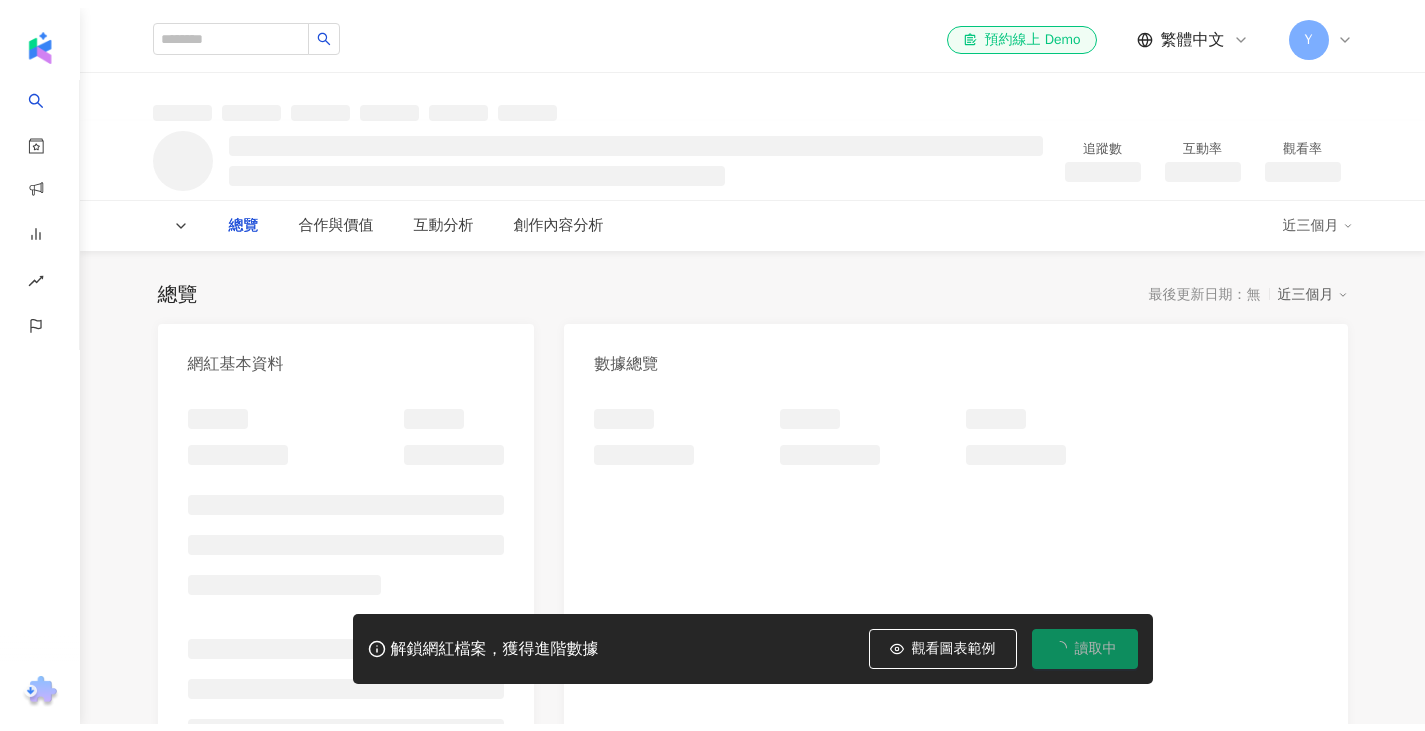 scroll, scrollTop: 0, scrollLeft: 0, axis: both 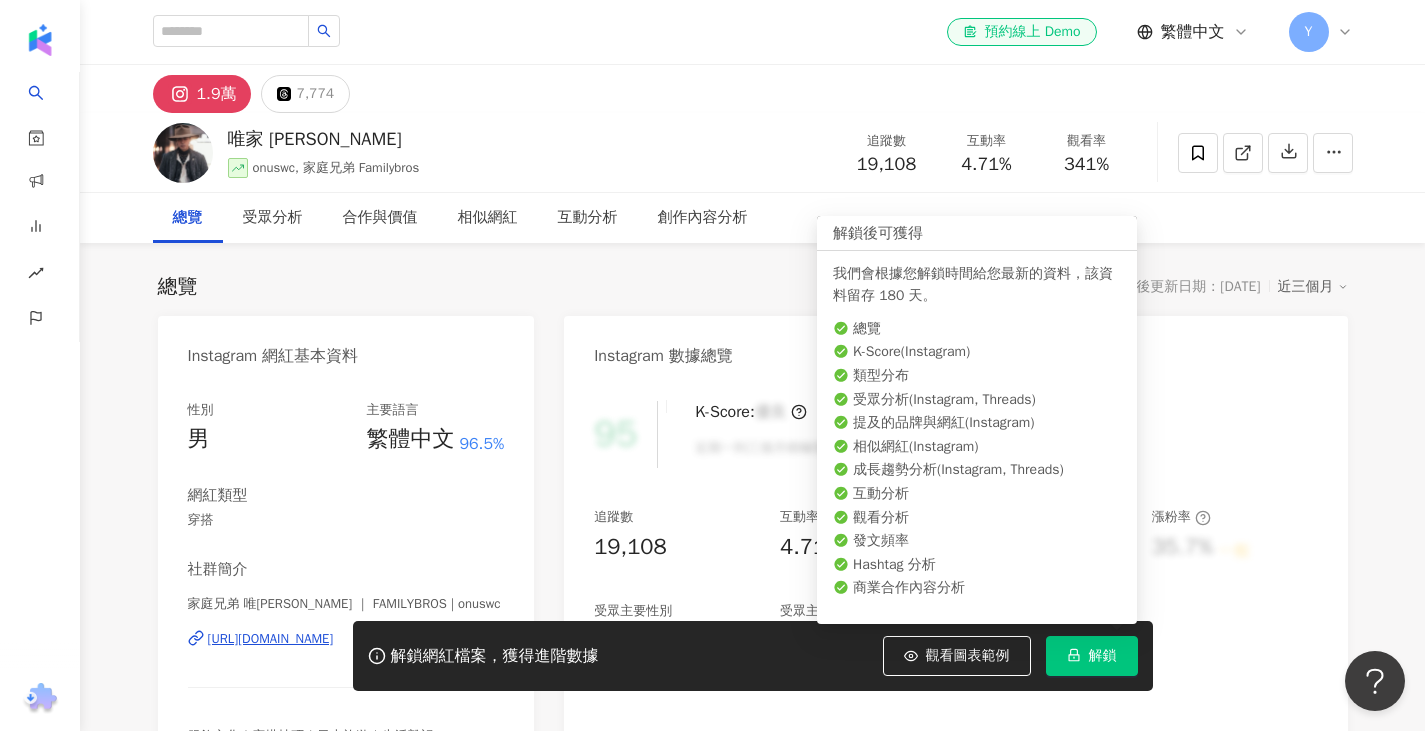 click on "解鎖" at bounding box center [1103, 656] 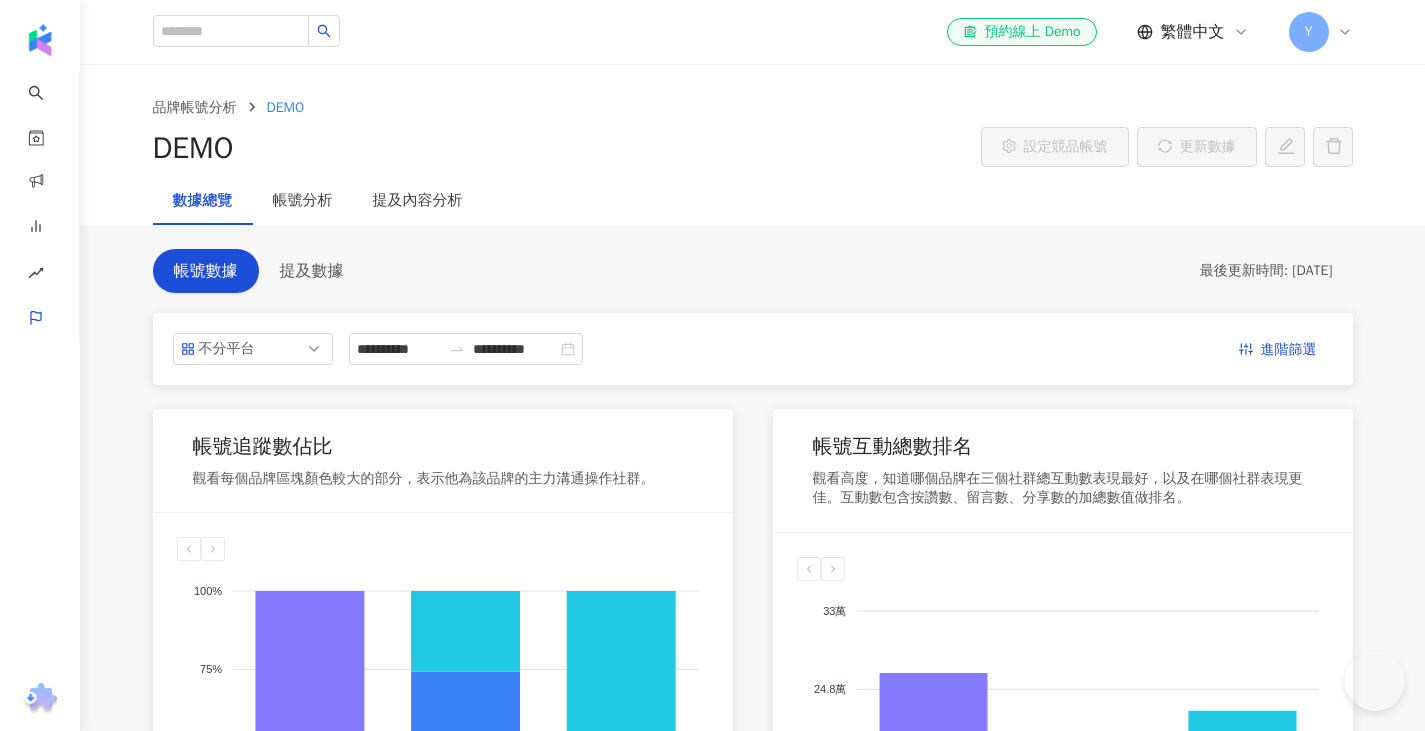 scroll, scrollTop: 0, scrollLeft: 0, axis: both 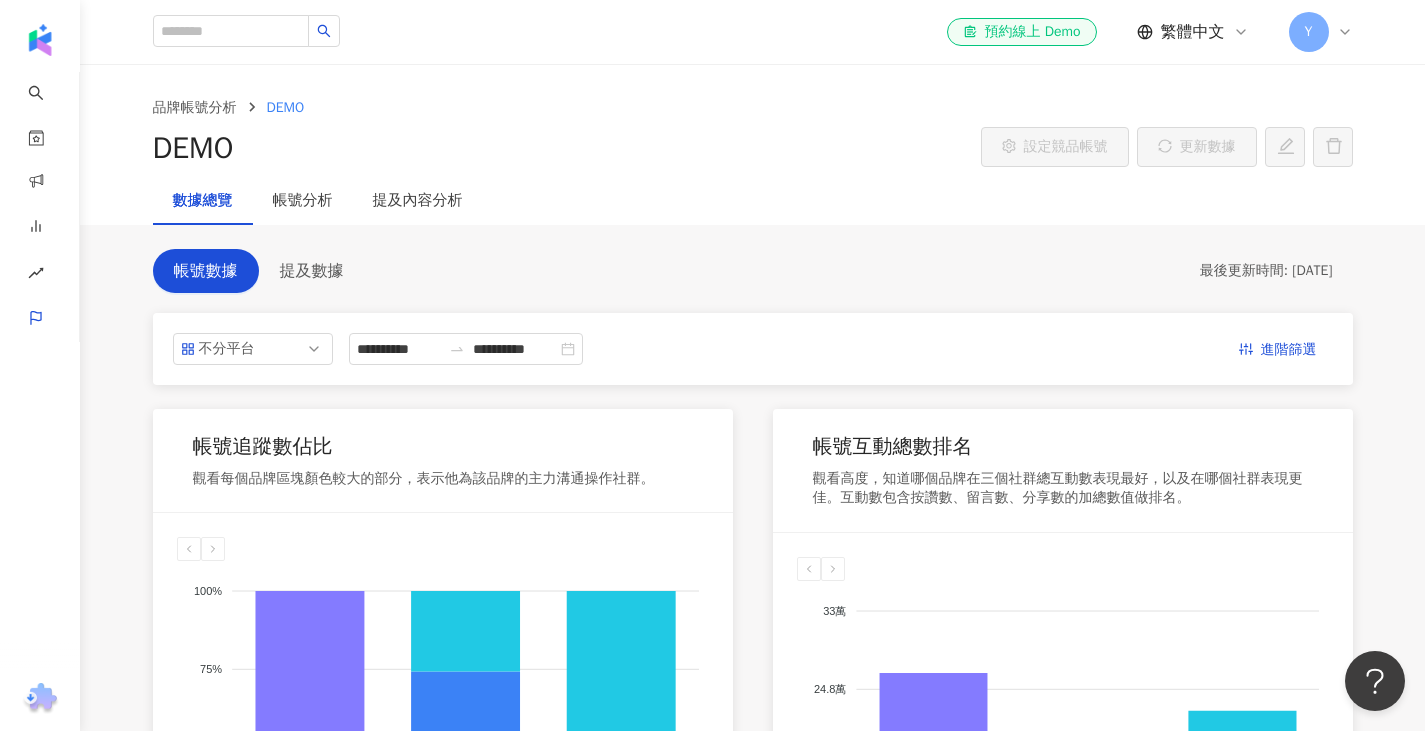 click on "**********" at bounding box center [753, 891] 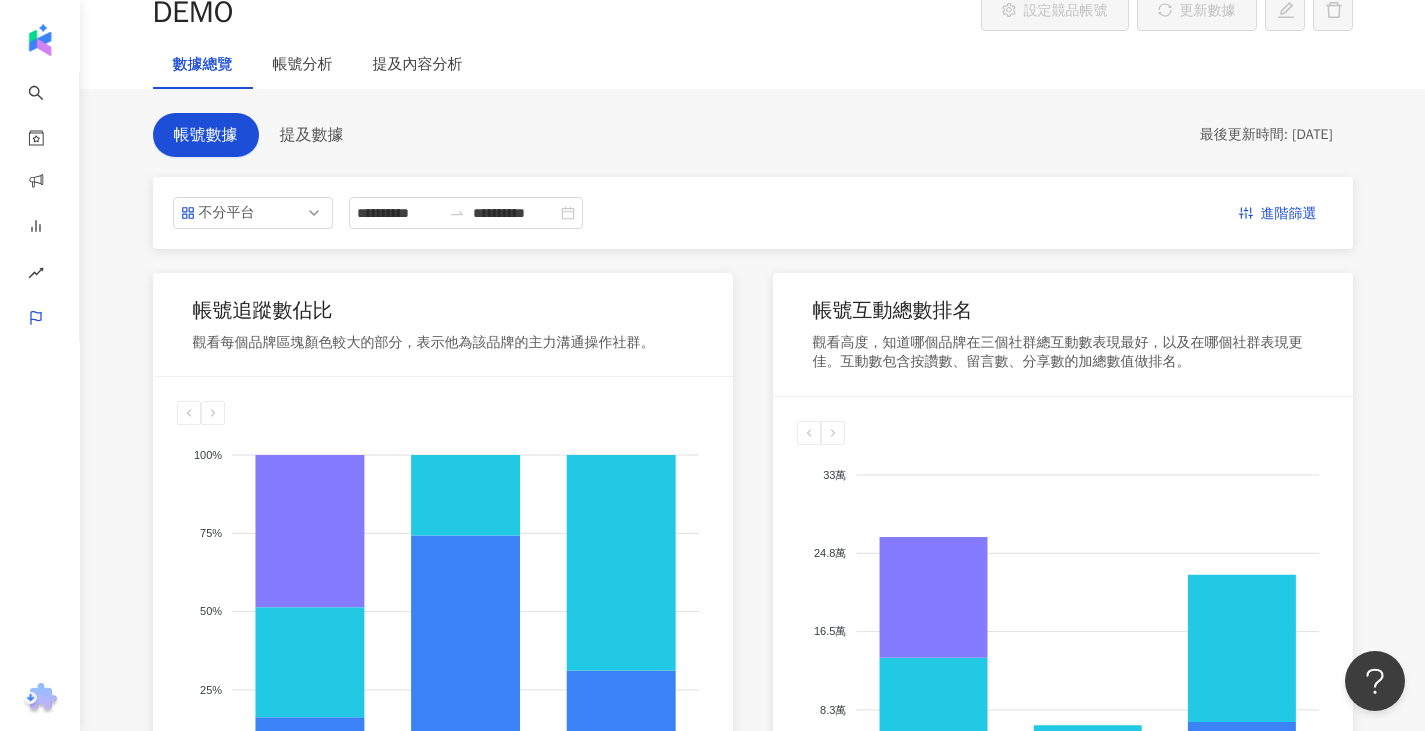 scroll, scrollTop: 0, scrollLeft: 0, axis: both 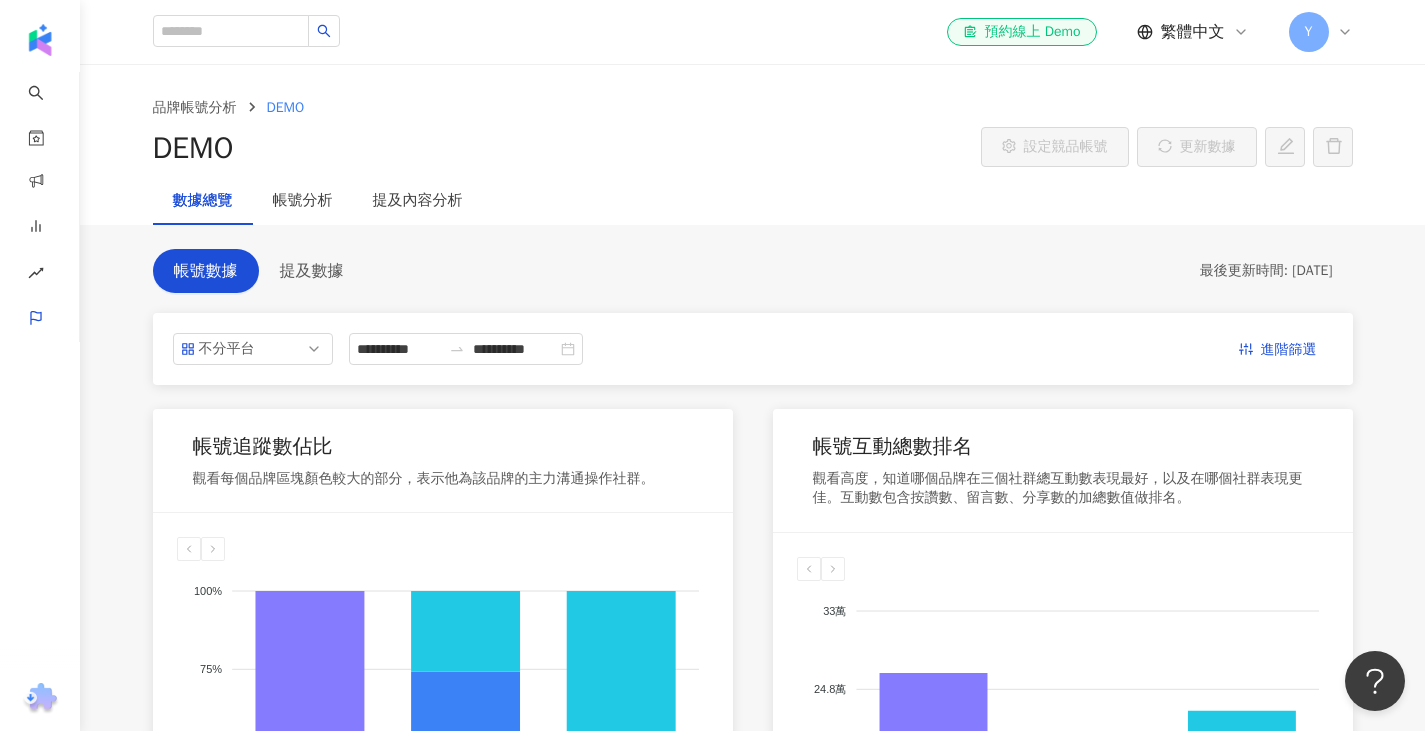 click on "帳號數據 提及數據" at bounding box center (259, 271) 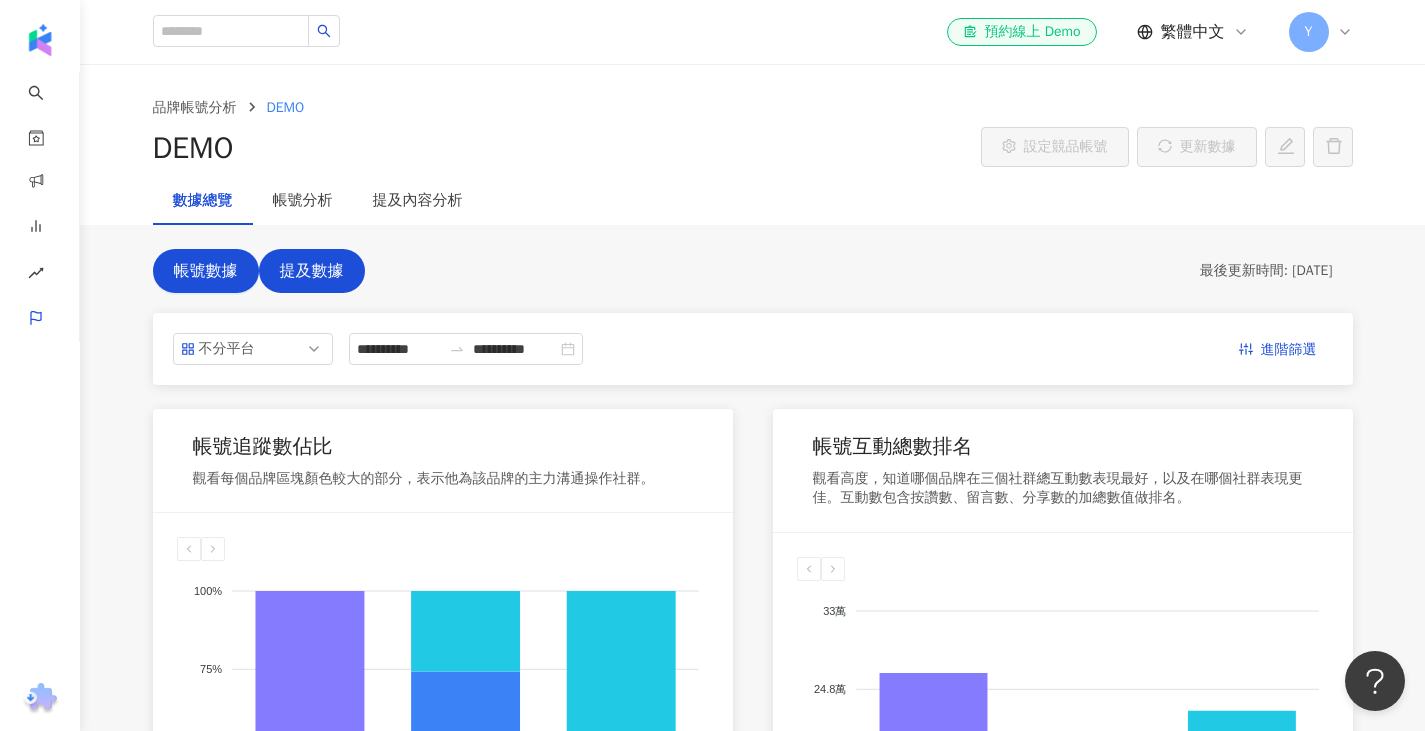 click on "提及數據" at bounding box center (312, 271) 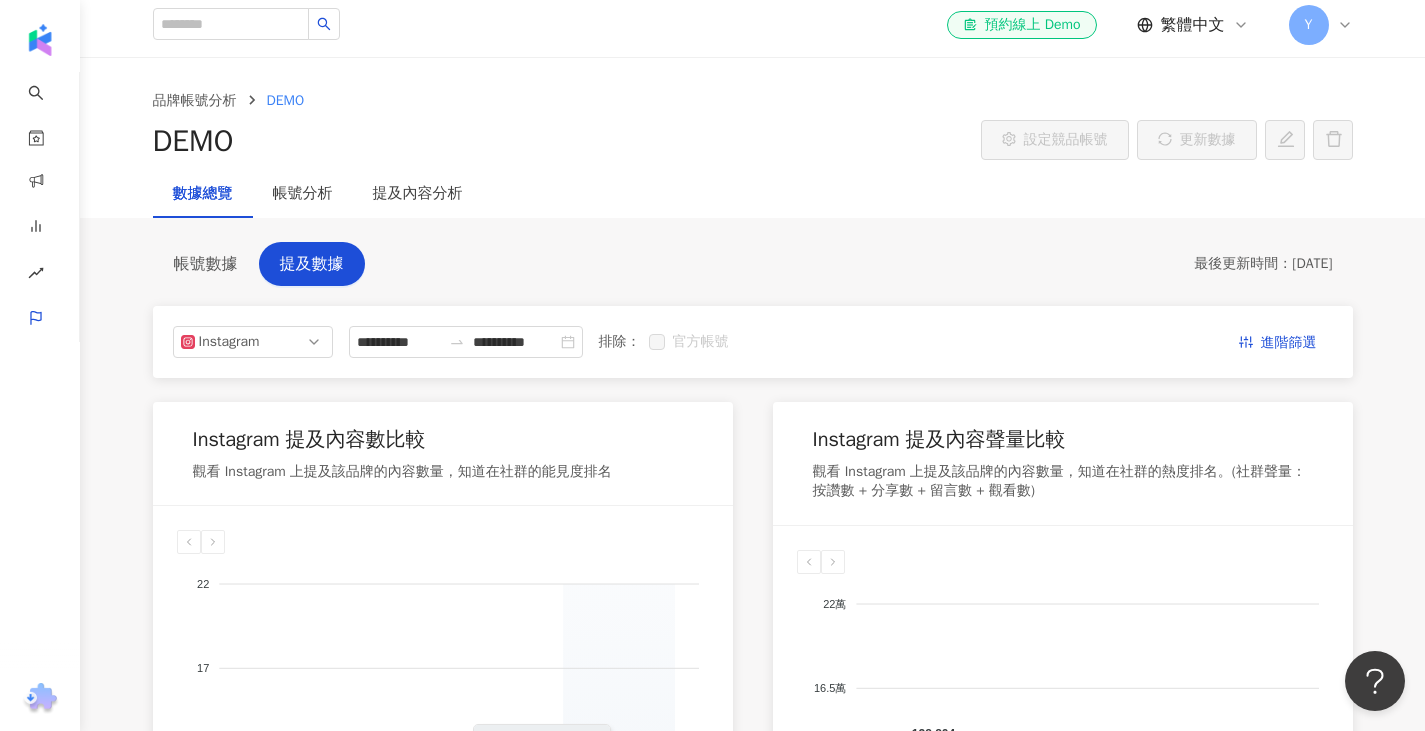 scroll, scrollTop: 0, scrollLeft: 0, axis: both 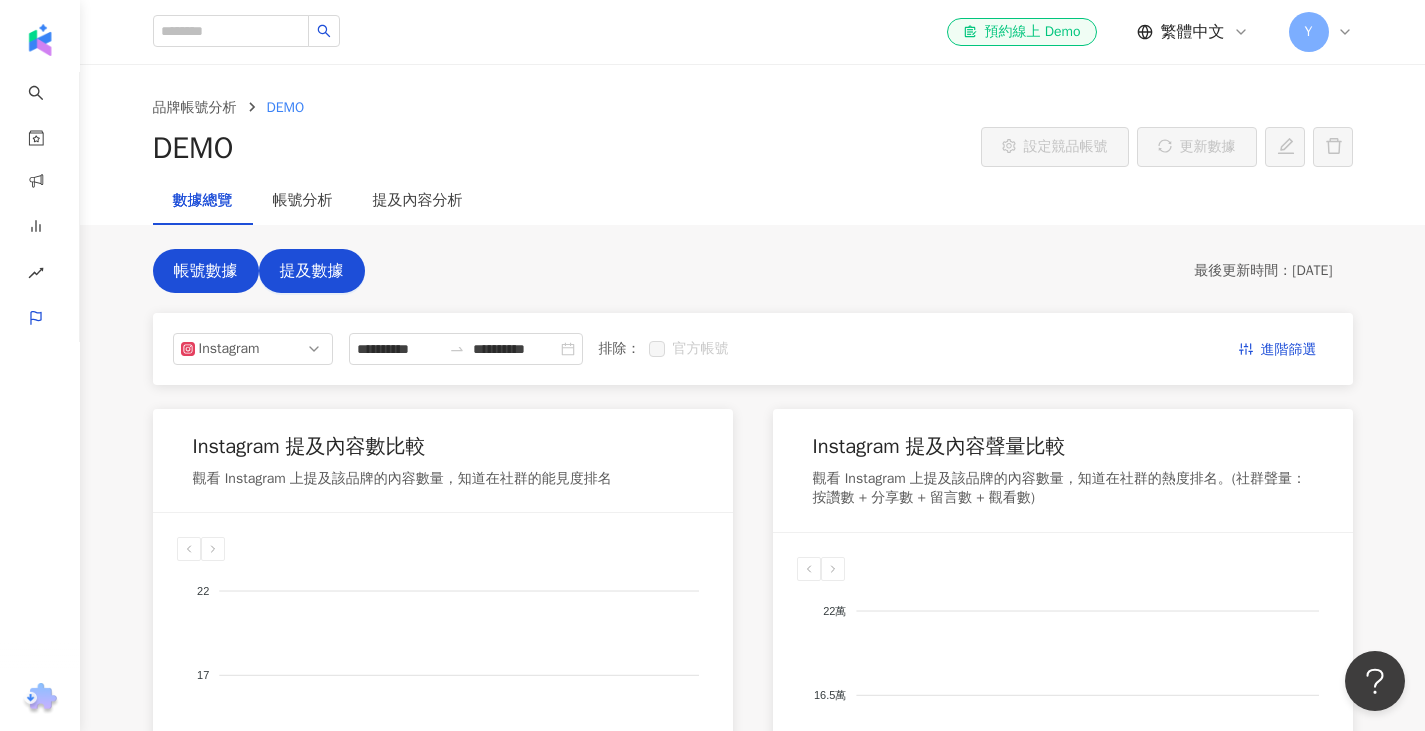 click on "帳號數據" at bounding box center (206, 271) 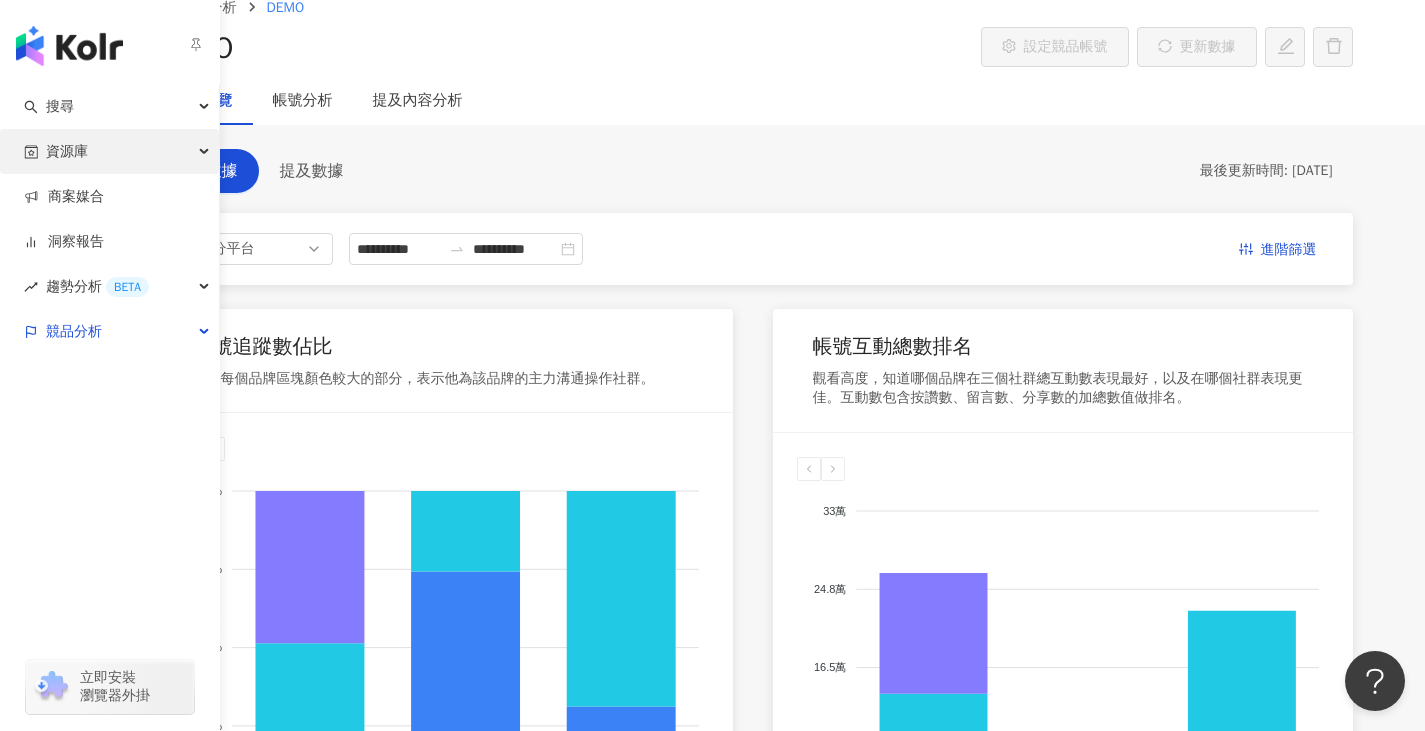 scroll, scrollTop: 0, scrollLeft: 0, axis: both 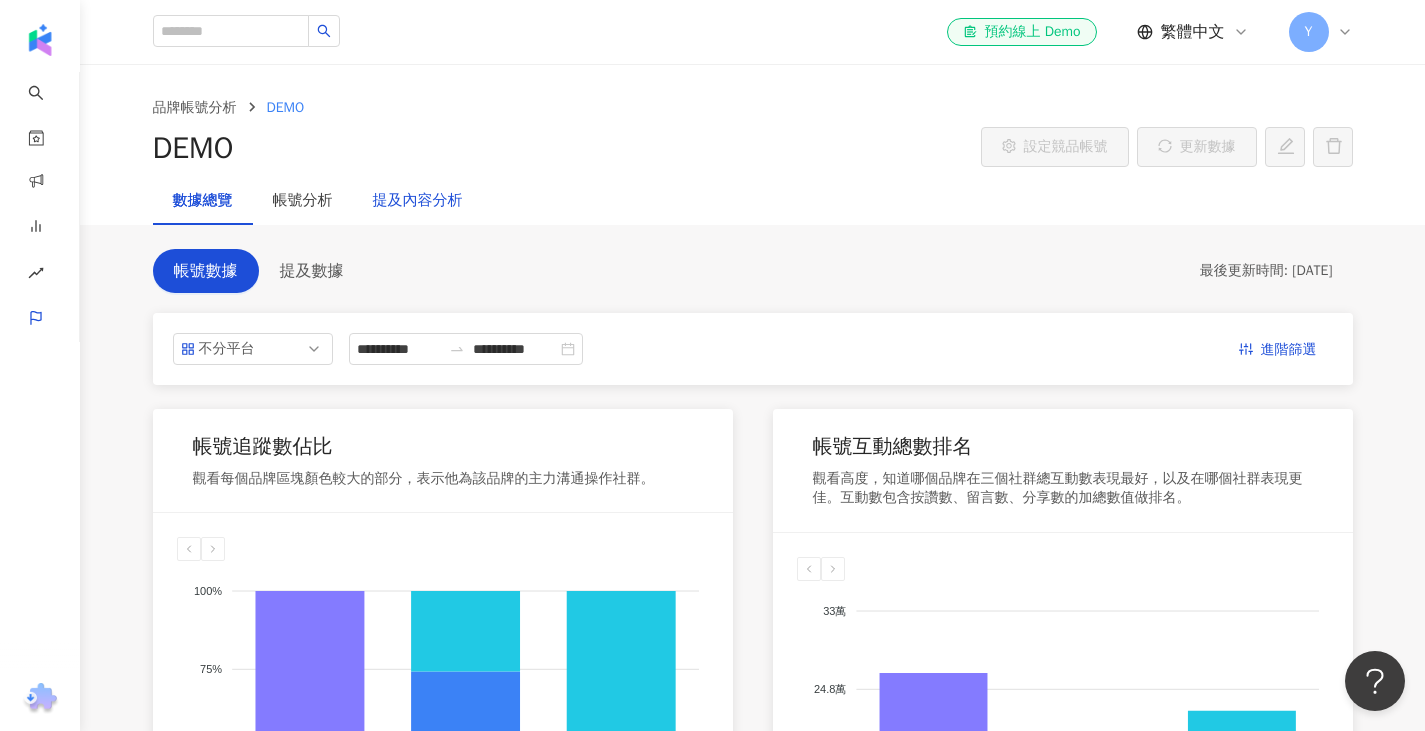 click on "提及內容分析" at bounding box center [418, 201] 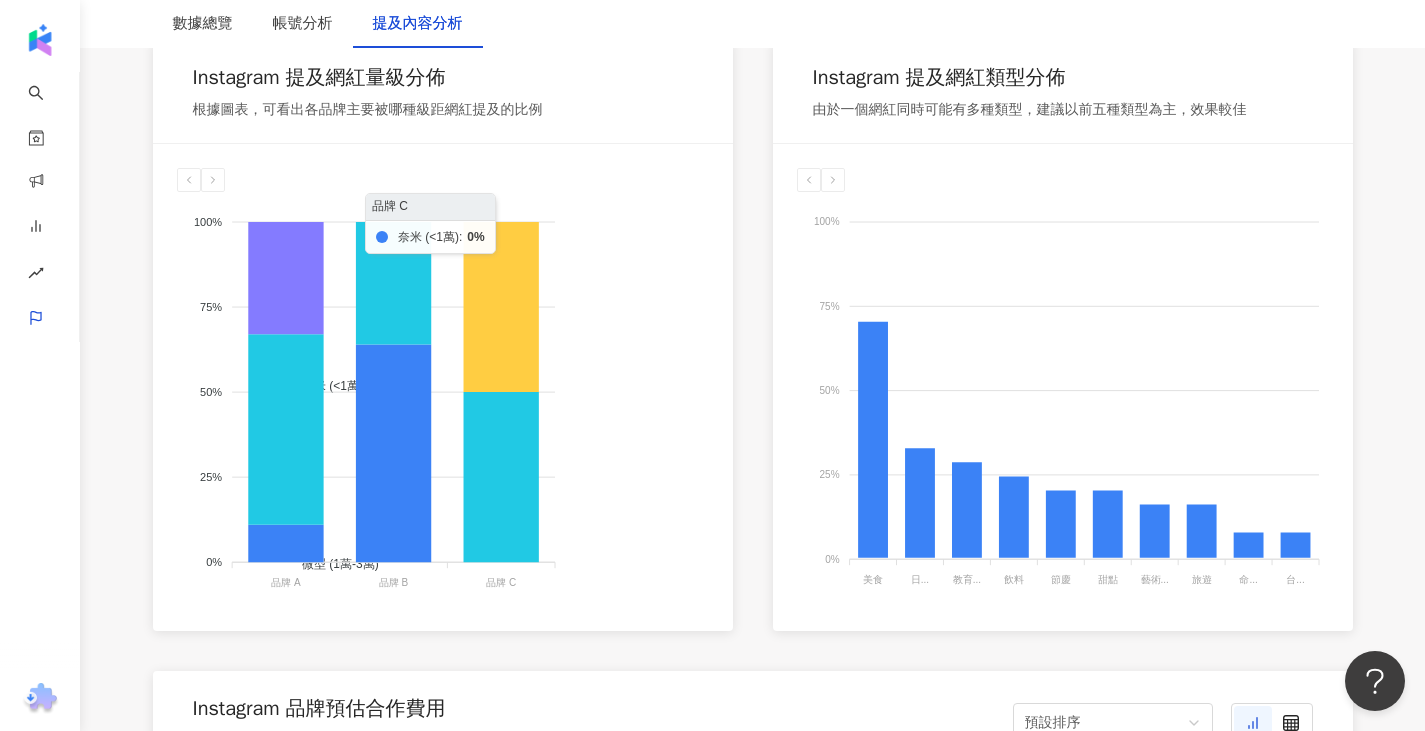 scroll, scrollTop: 1200, scrollLeft: 0, axis: vertical 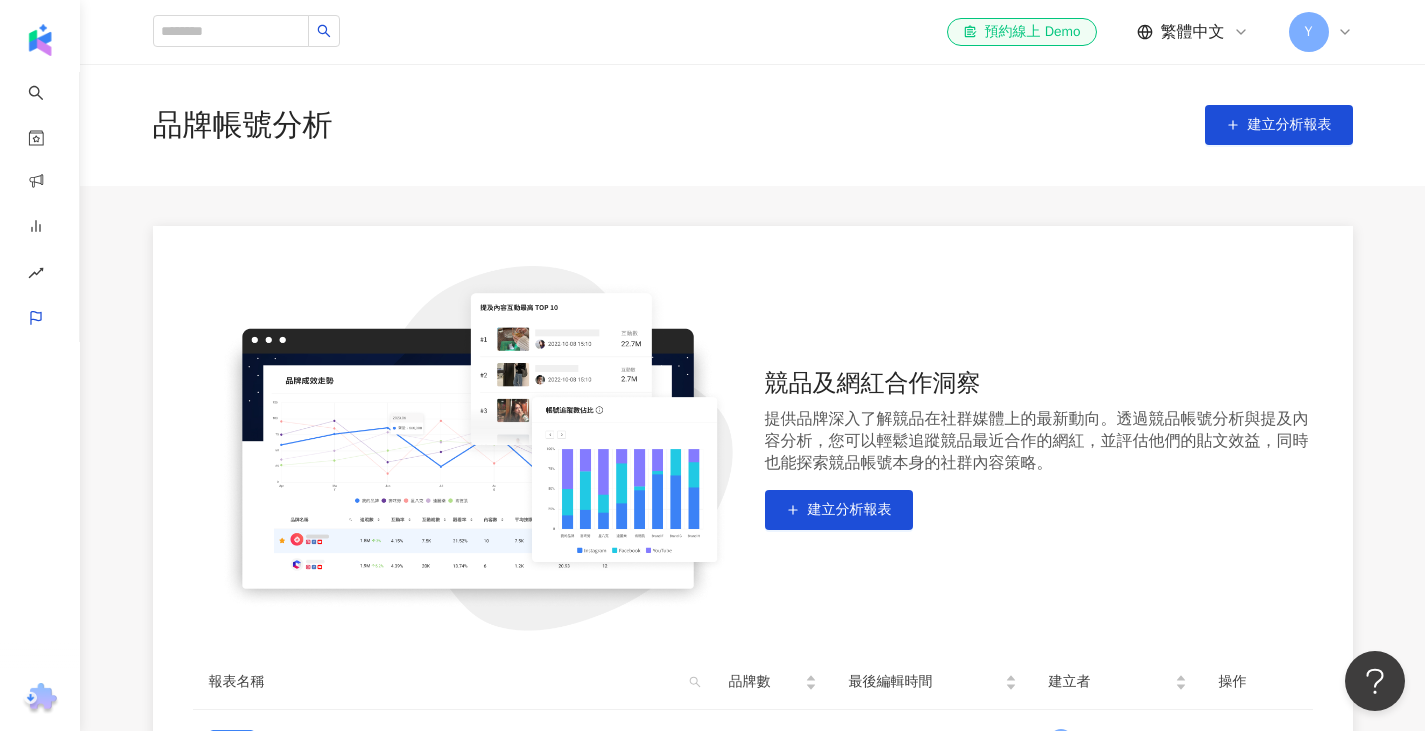 click on "Y" at bounding box center (1309, 32) 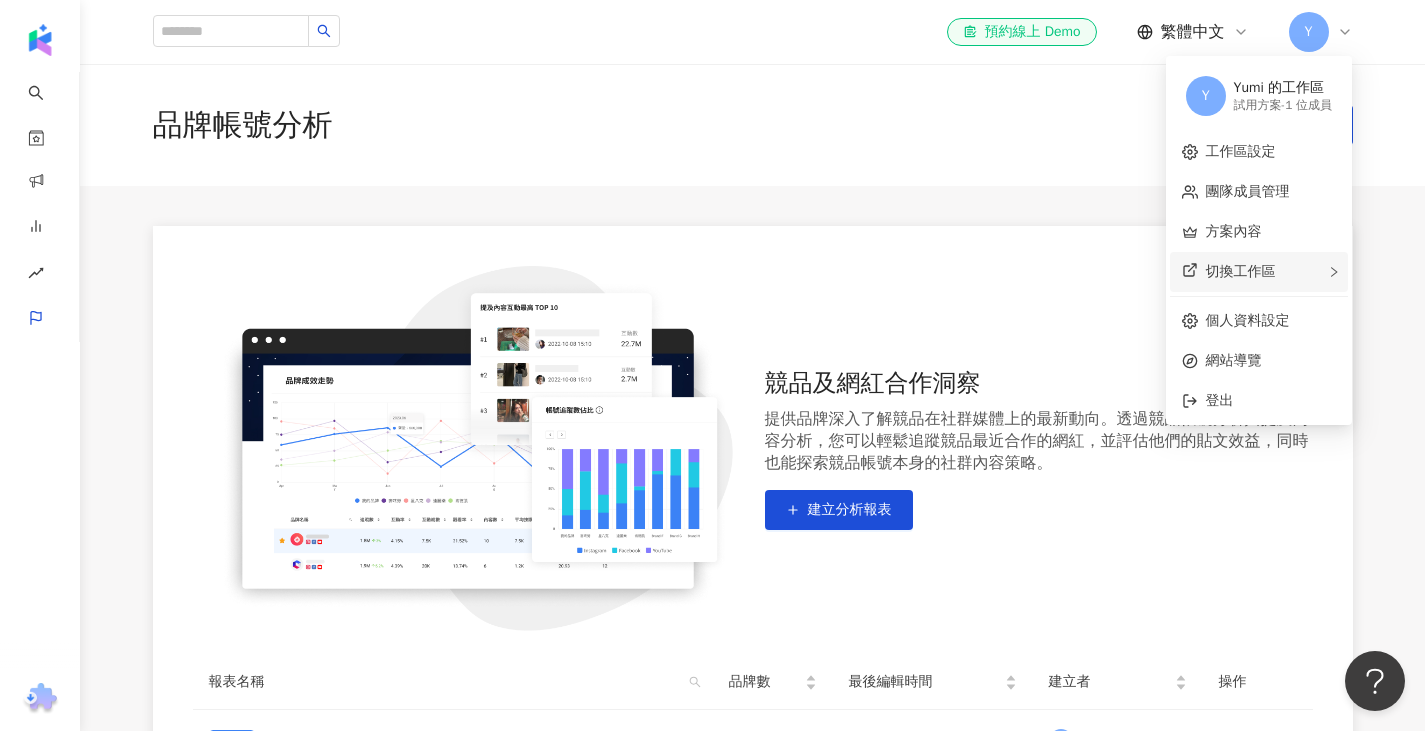 click on "切換工作區" at bounding box center (1241, 271) 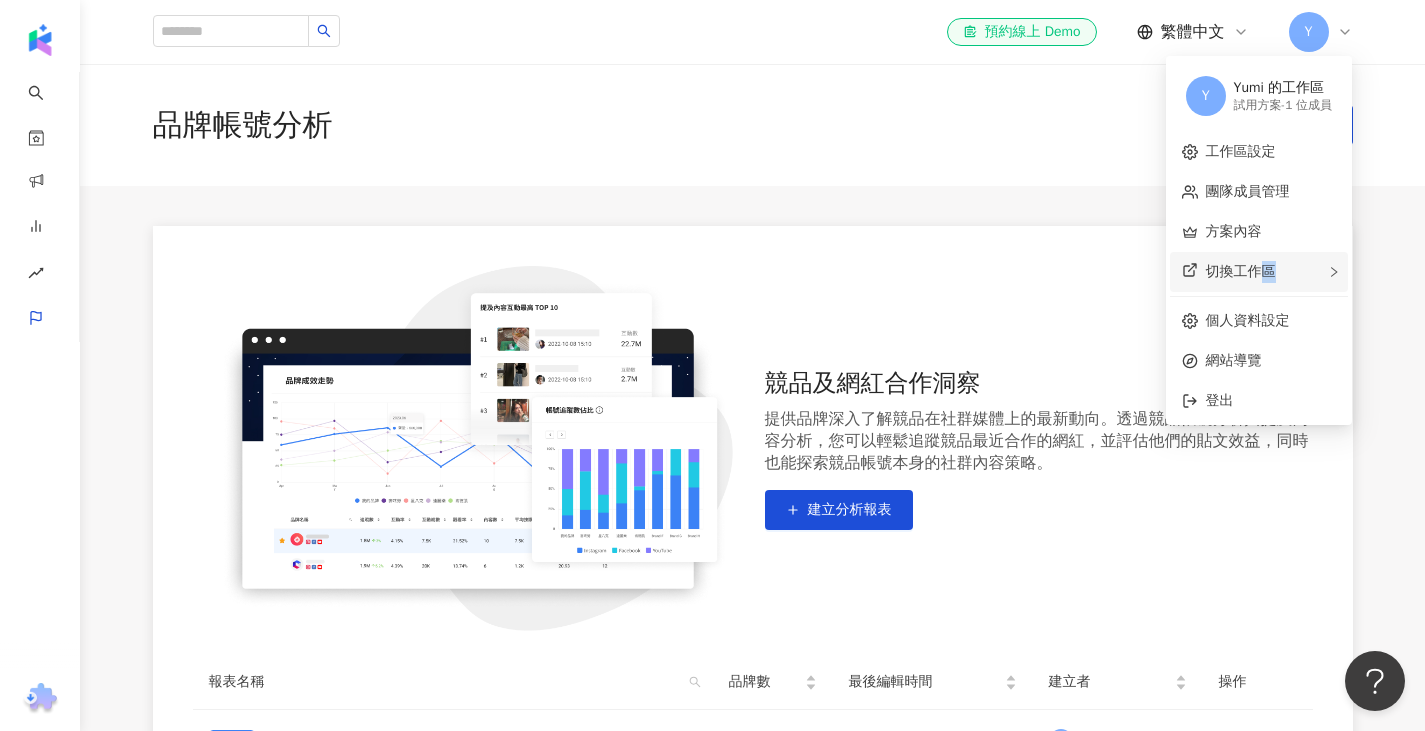 click on "切換工作區 建立新工作區" at bounding box center [1259, 272] 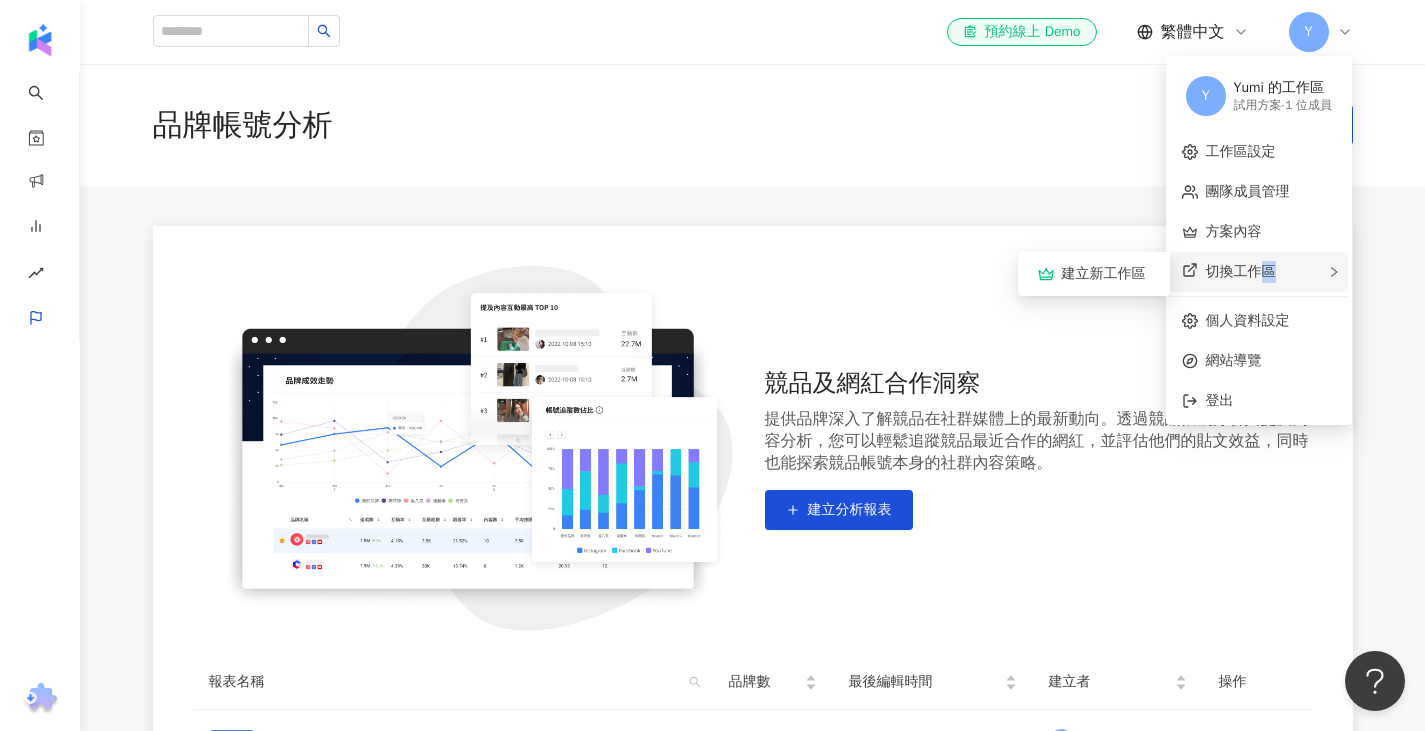 click on "切換工作區 建立新工作區" at bounding box center [1259, 272] 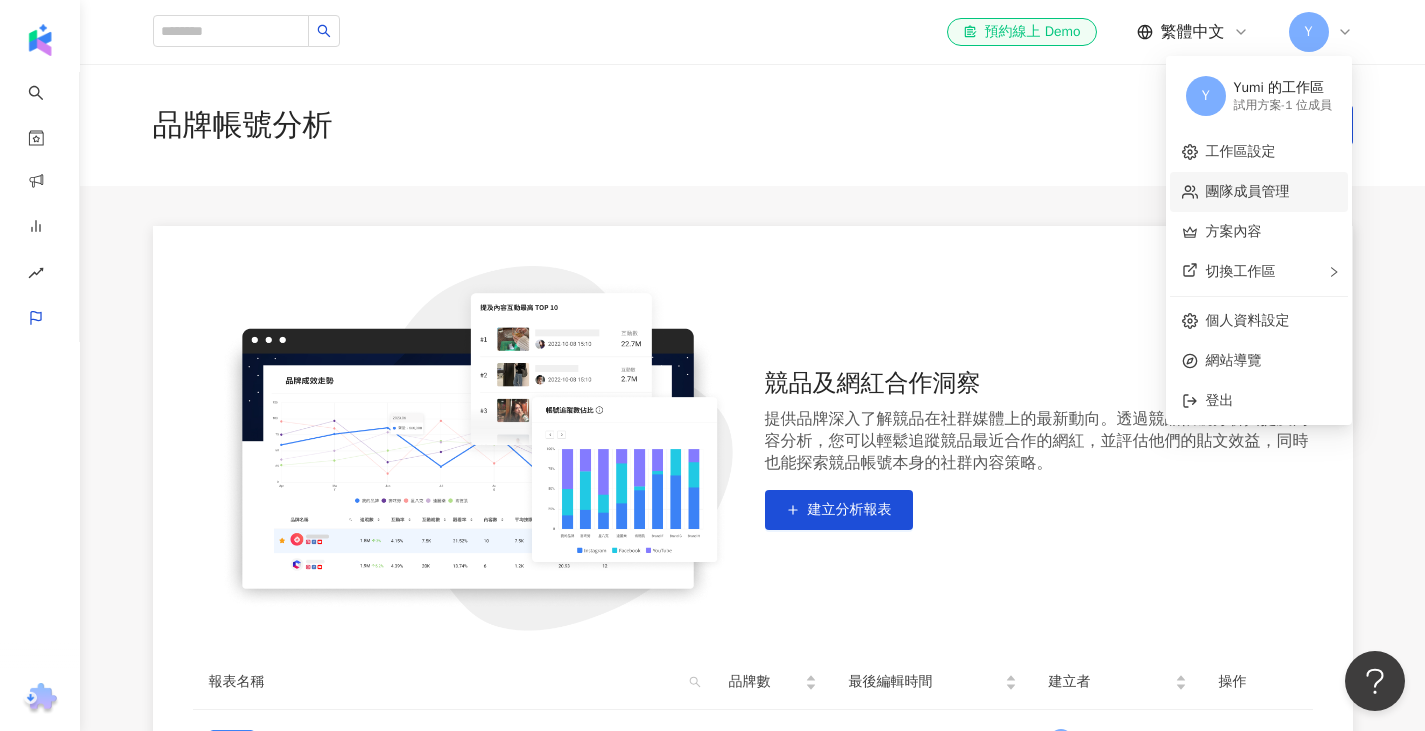 click on "團隊成員管理" at bounding box center (1248, 191) 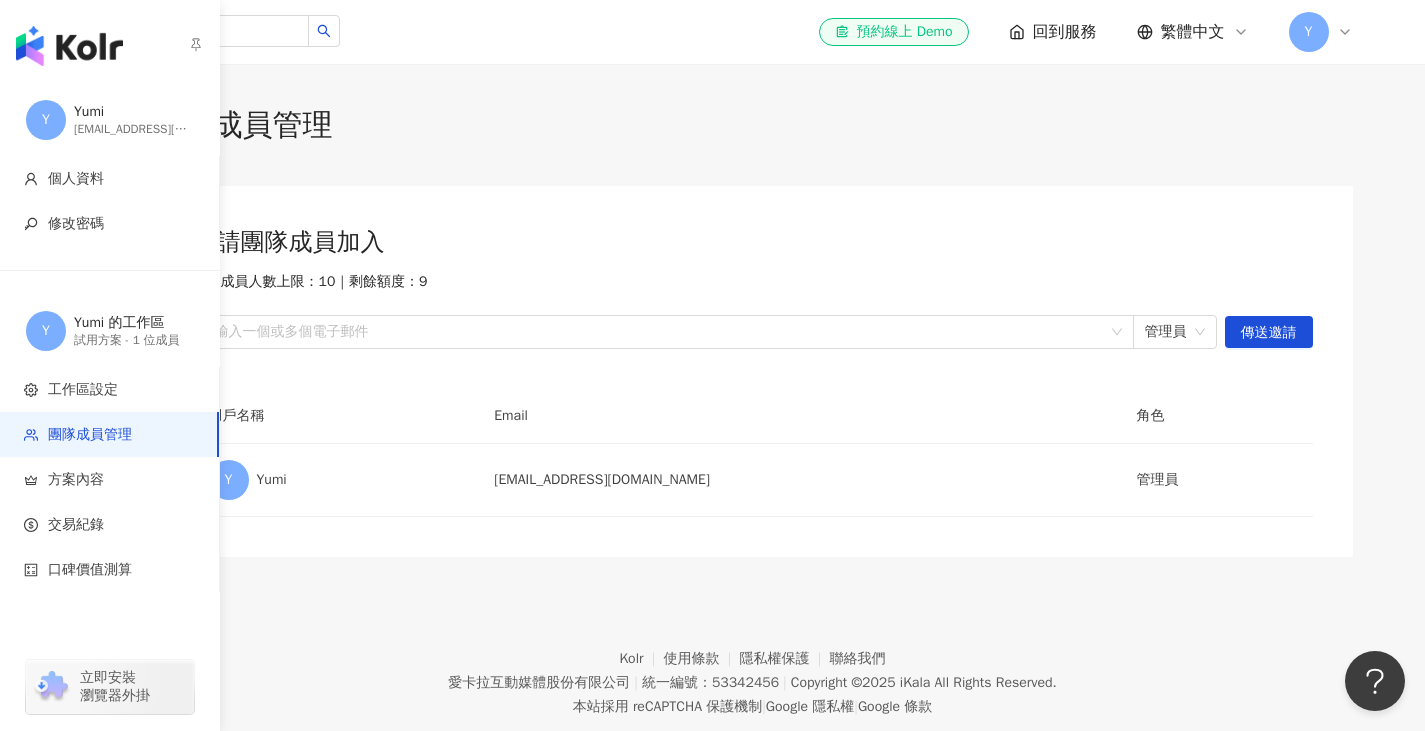 click on "團隊成員管理 邀請團隊成員加入 團隊成員人數上限：10 ｜ 剩餘額度：9   請輸入一個或多個電子郵件 管理員 傳送邀請 用戶名稱 Email 角色 Y Yumi [EMAIL_ADDRESS][DOMAIN_NAME] 管理員" at bounding box center (753, 330) 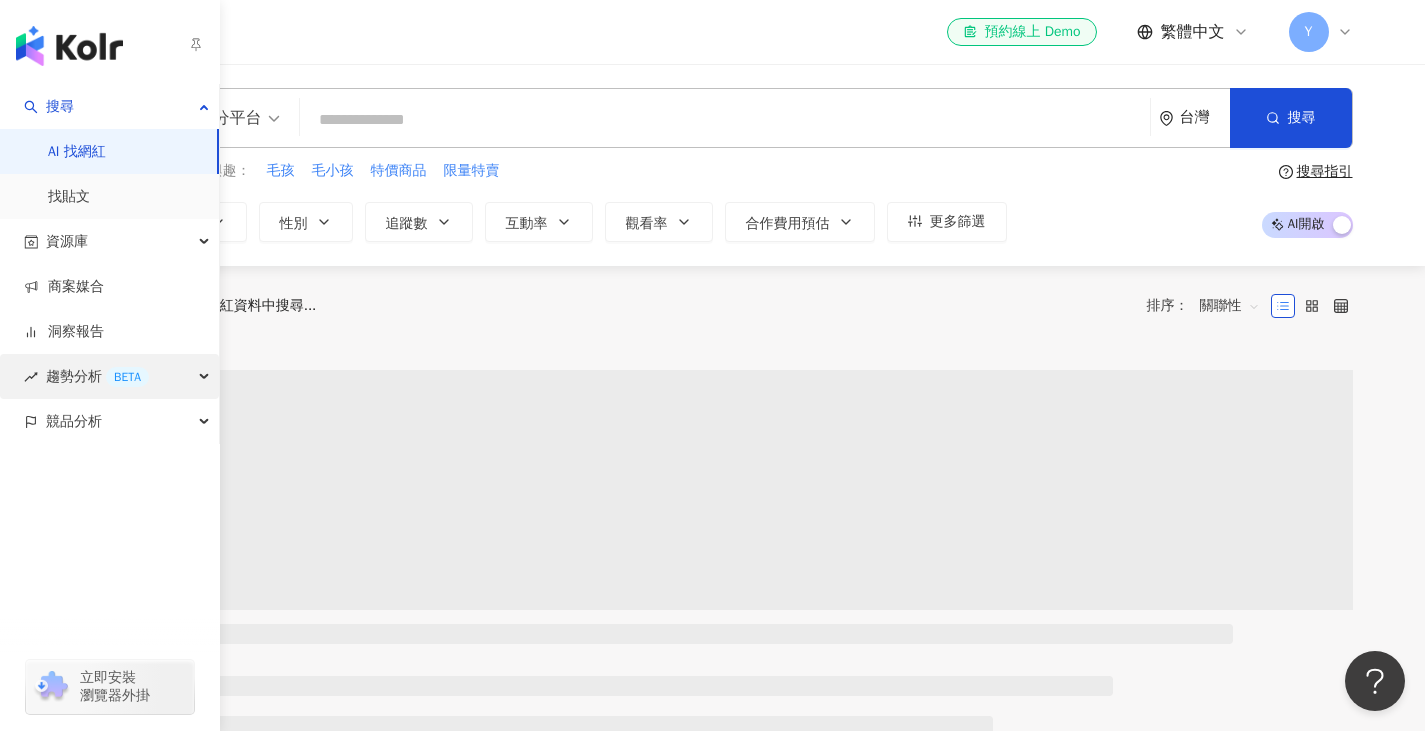 click on "趨勢分析 BETA" at bounding box center (97, 376) 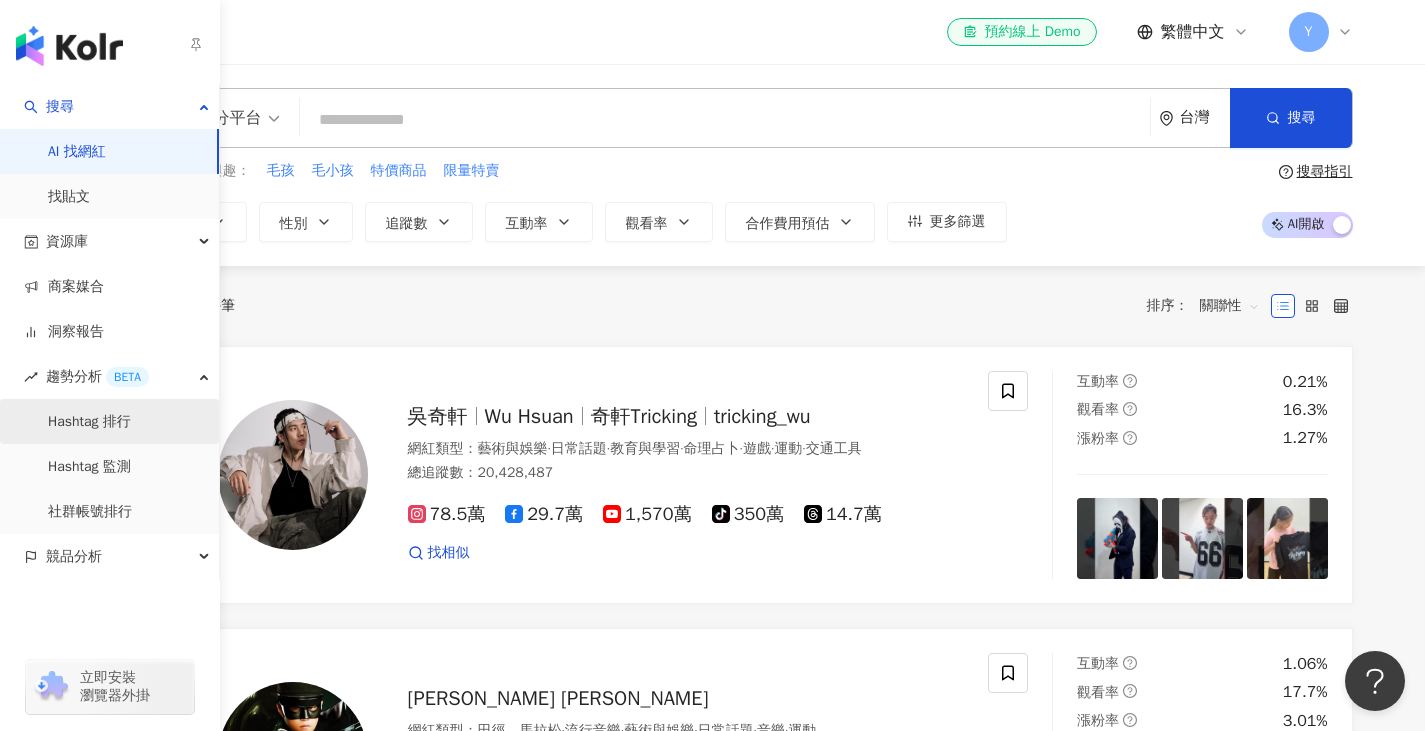 click on "Hashtag 排行" at bounding box center (89, 422) 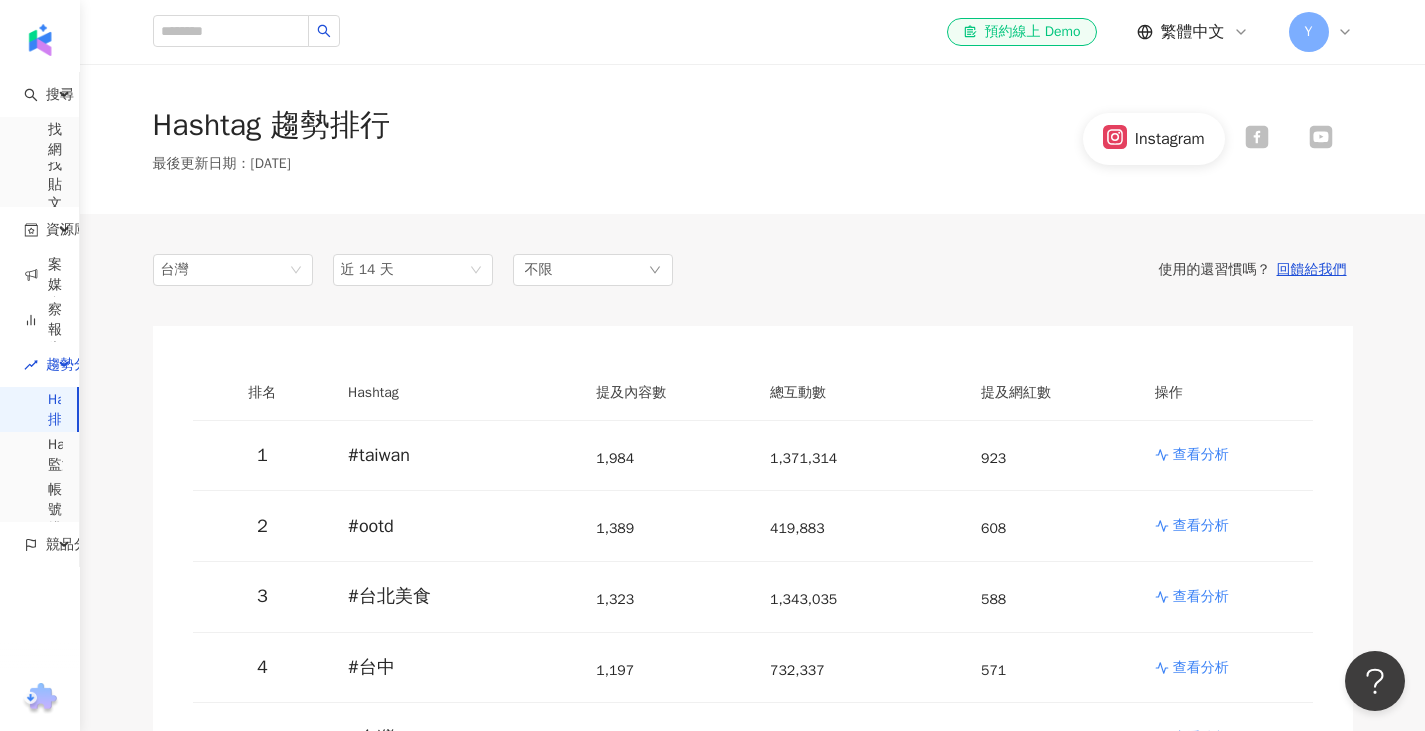 click on "Hashtag 趨勢排行 最後更新日期 ： [DATE] Instagram" at bounding box center [753, 139] 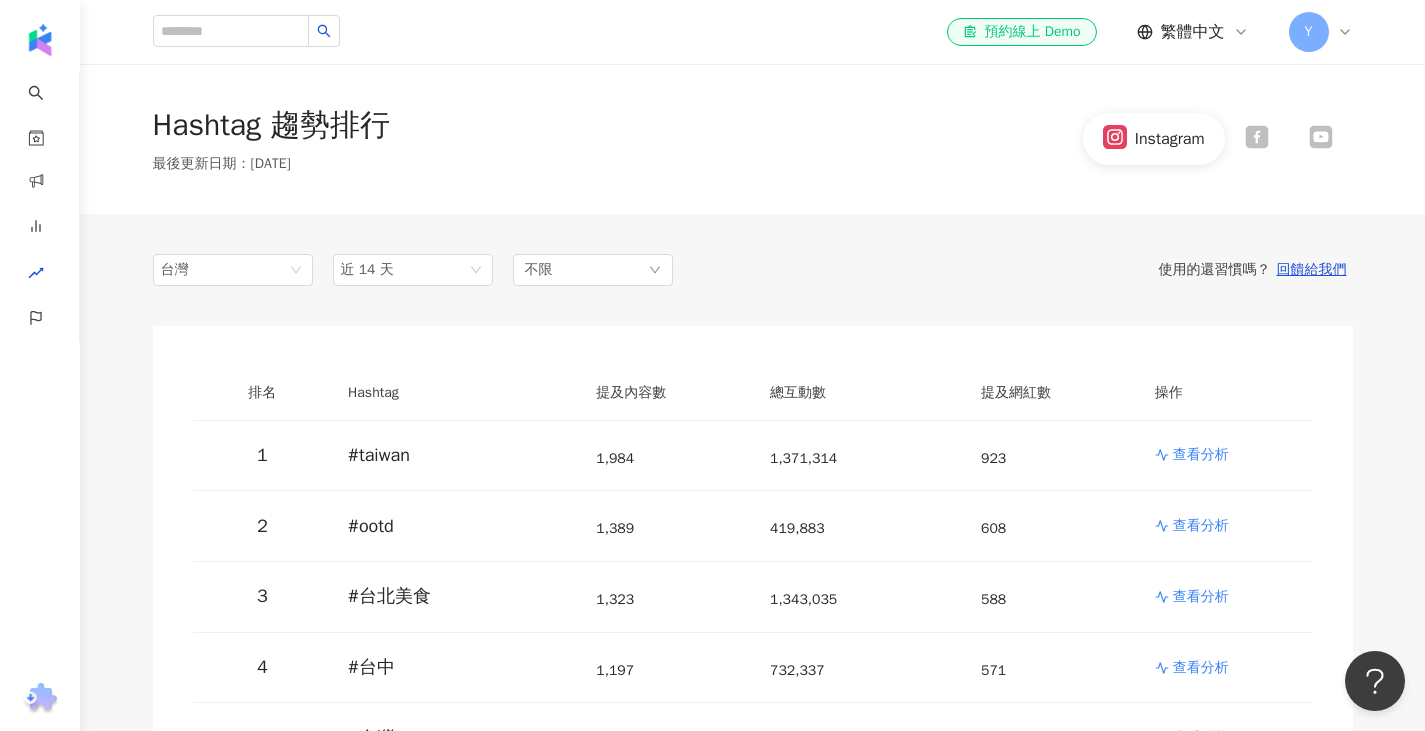 click on "台灣 近 14 天 不限 使用的還習慣嗎？ 回饋給我們 排名 Hashtag 提及內容數 總互動數 提及網紅數 操作             1 # taiwan 1,984 1,371,314 923 查看分析 2 # ootd 1,389 419,883 608 查看分析 3 # 台北美食 1,323 1,343,035 588 查看分析 4 # 台中 1,197 732,337 571 查看分析 5 # 台灣 1,141 965,766 470 查看分析 6 # 台中美食 1,136 924,981 470 查看分析 7 # 台北 998 5,797,980 528 查看分析 8 # 搞笑 924 2,551,419 380 查看分析 9 # taipei 879 5,329,264 475 查看分析 10 # 日常 812 1,040,898 389 查看分析 11 # 高雄美食 809 672,521 314 查看分析 12 # 台南 806 558,080 369 查看分析 13 # 高雄 796 593,446 380 查看分析 14 # 台南美食 710 698,346 265 查看分析 15 # cosplay 705 9,426,739 119 查看分析 16 # 美甲 693 92,529 219 查看分析 17 # reels 664 2,567,511 282 查看分析 18 # 穿搭 654 281,232 303 查看分析 19 # fyp 649 7,430,942 316 查看分析 20 # 美食 627 604,604 354 查看分析 21 # 日本 22" at bounding box center (753, 3892) 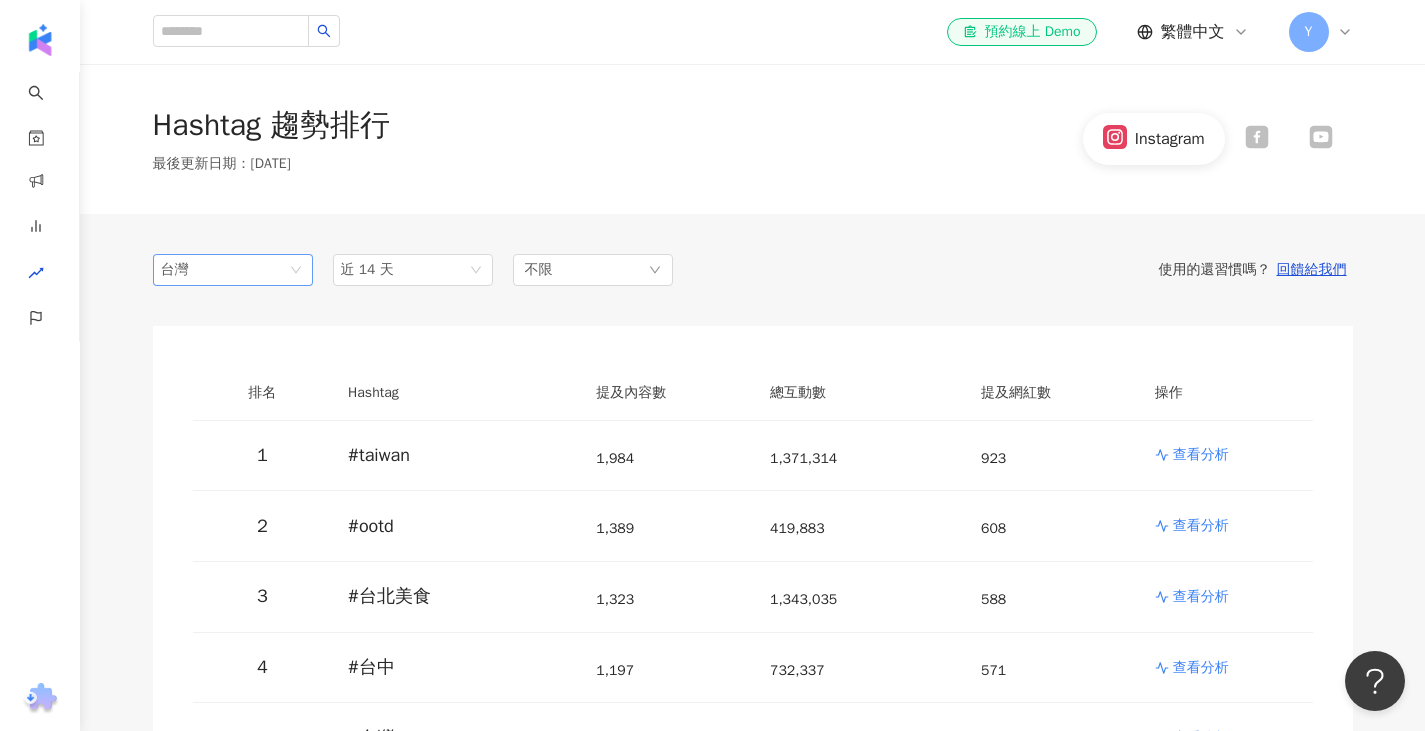 click on "台灣" at bounding box center [233, 270] 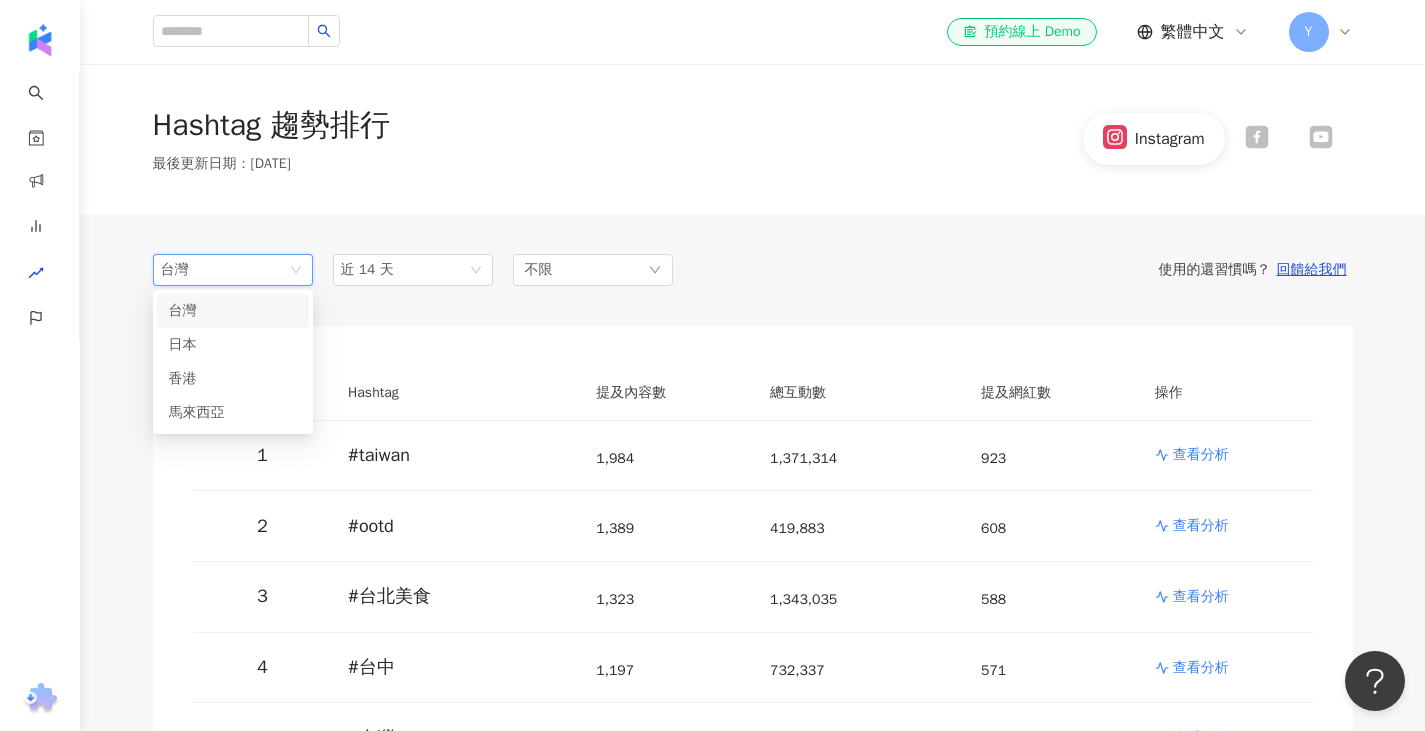 click on "Hashtag 趨勢排行 最後更新日期 ： [DATE] Instagram" at bounding box center (752, 139) 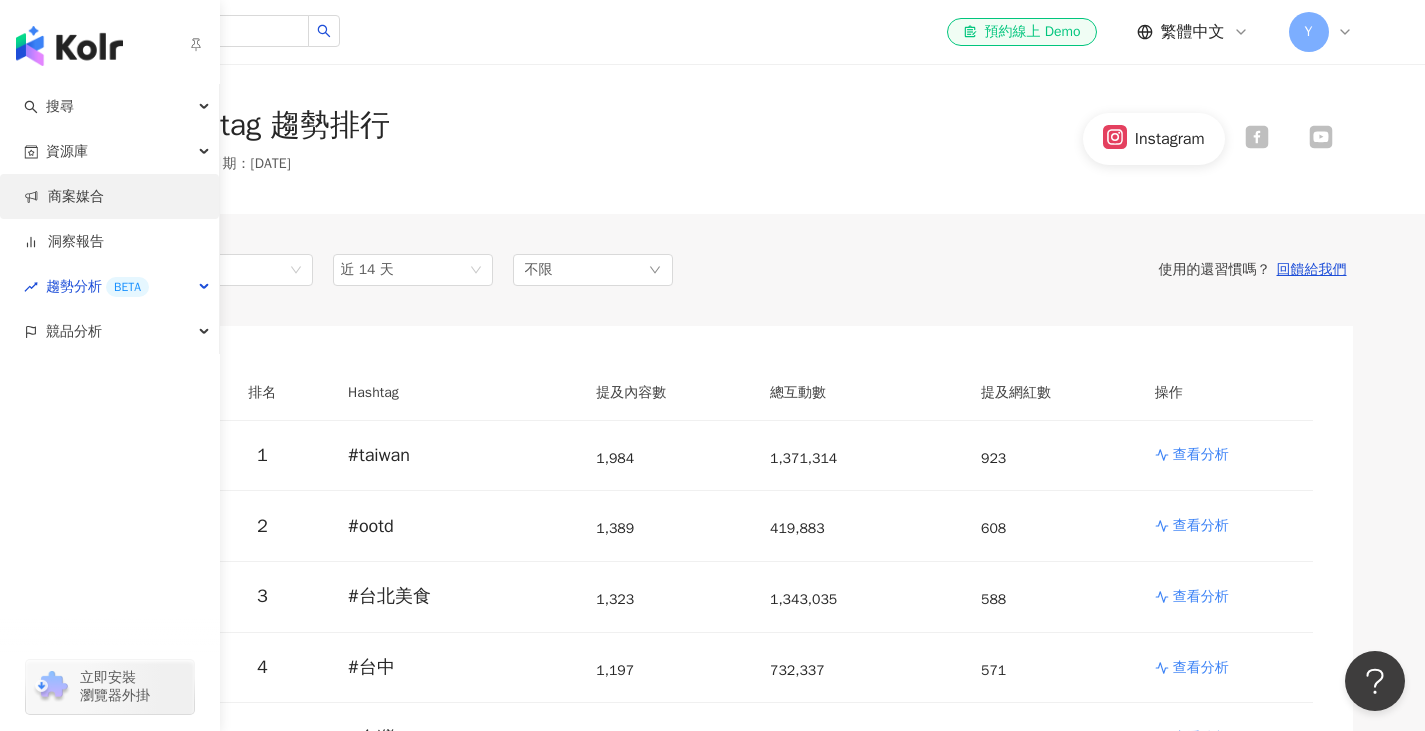 click on "商案媒合" at bounding box center (64, 197) 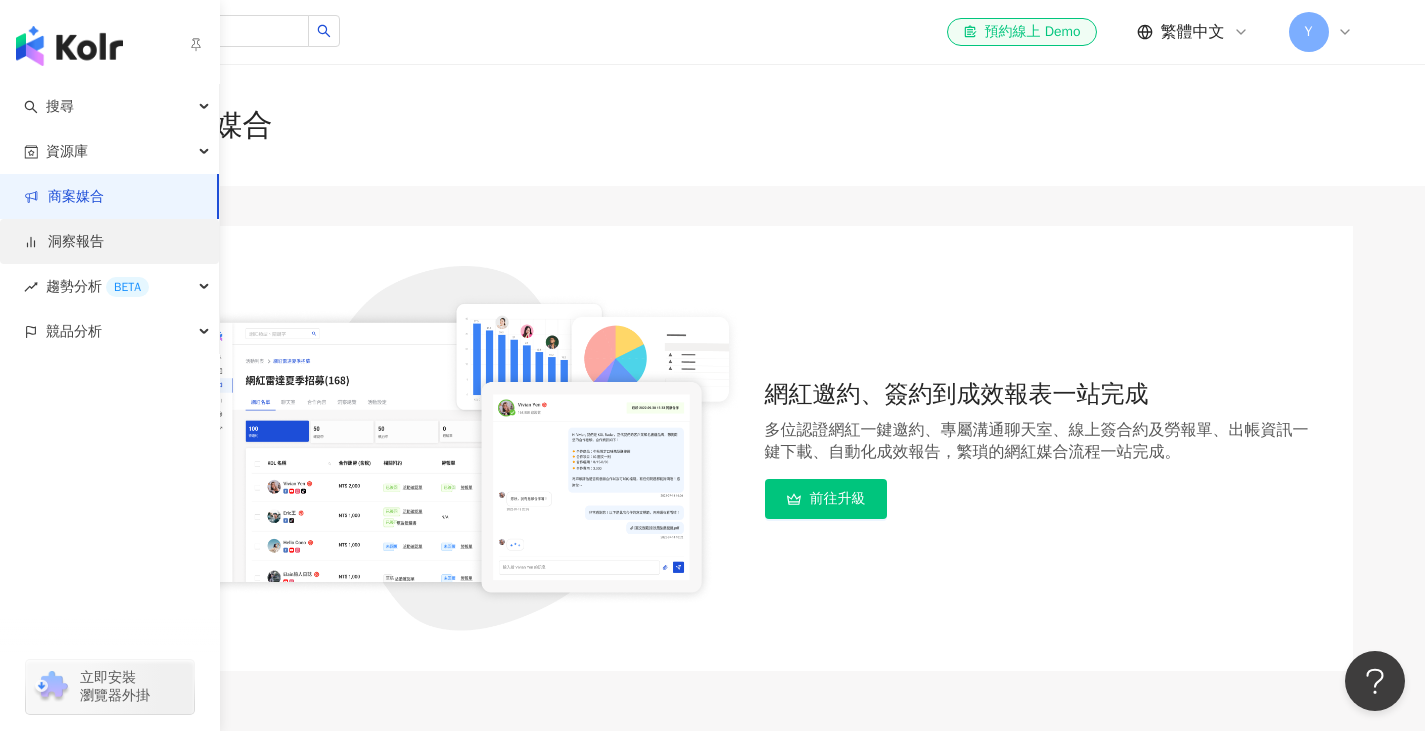 click on "洞察報告" at bounding box center (64, 242) 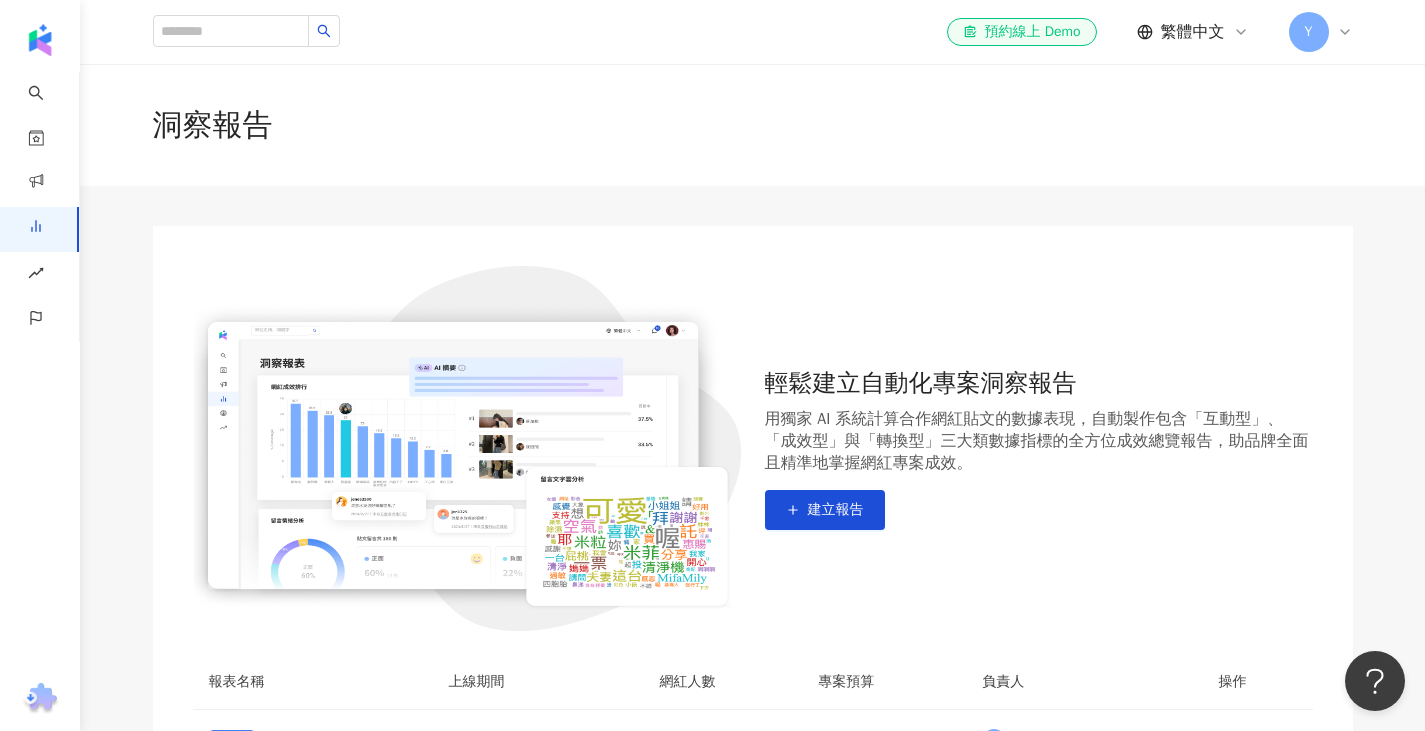 click on "洞察報告 輕鬆建立自動化專案洞察報告 用獨家 AI 系統計算合作網紅貼文的數據表現，自動製作包含「互動型」、「成效型」與「轉換型」三大類數據指標的全方位成效總覽報告，助品牌全面且精準地掌握網紅專案成效。 建立報告 報表名稱 上線期間 網紅人數 專案預算 負責人 操作 Demo Demo 用 [DATE]  -  [DATE] 5 $   40,000 D Demo Owner 查看" at bounding box center (752, 438) 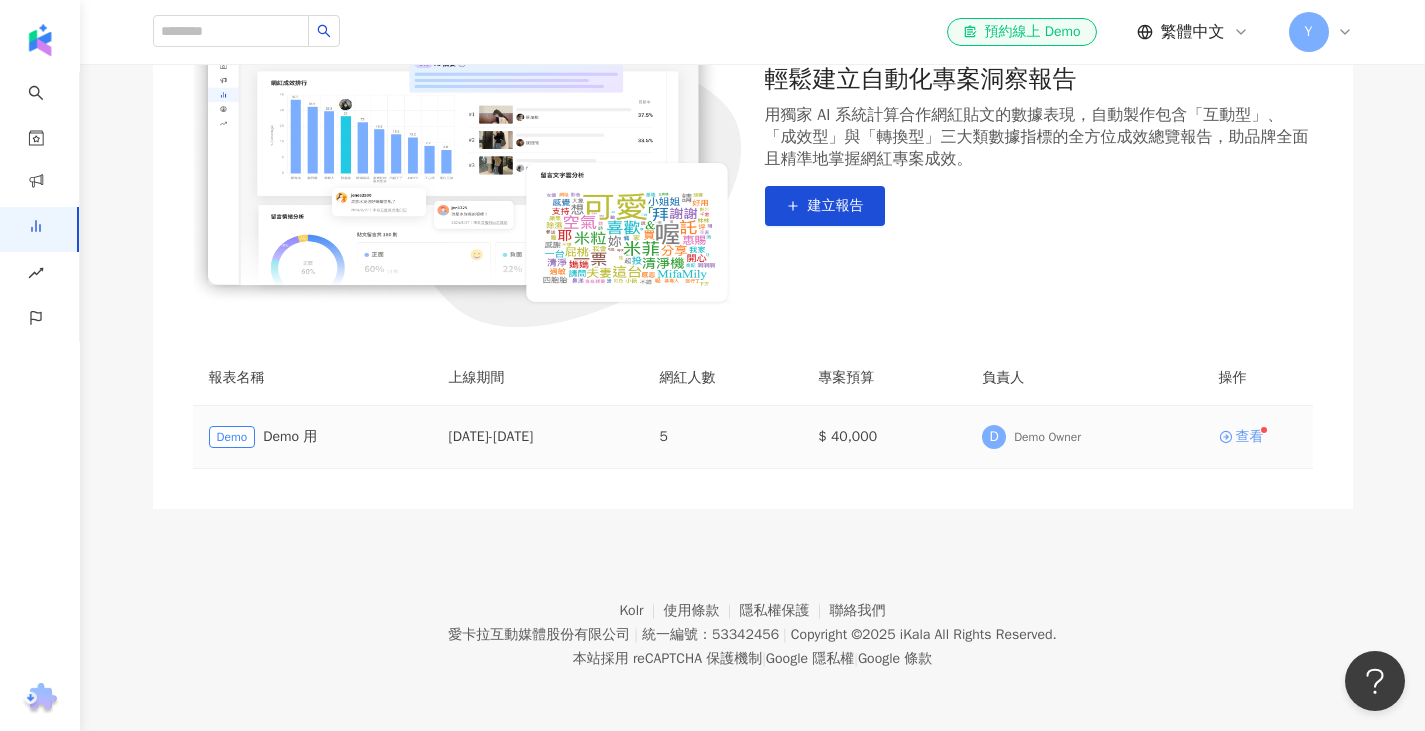 click on "查看" at bounding box center [1258, 437] 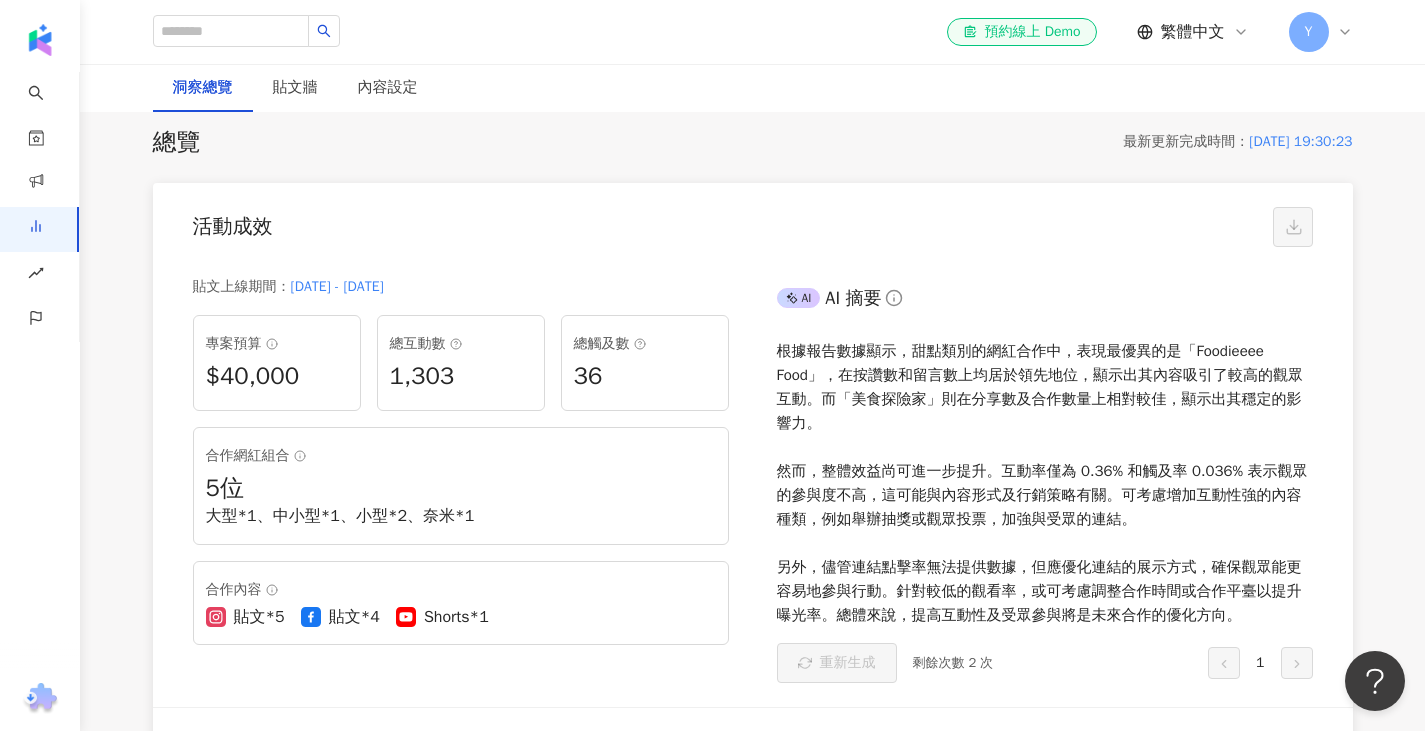 scroll, scrollTop: 0, scrollLeft: 0, axis: both 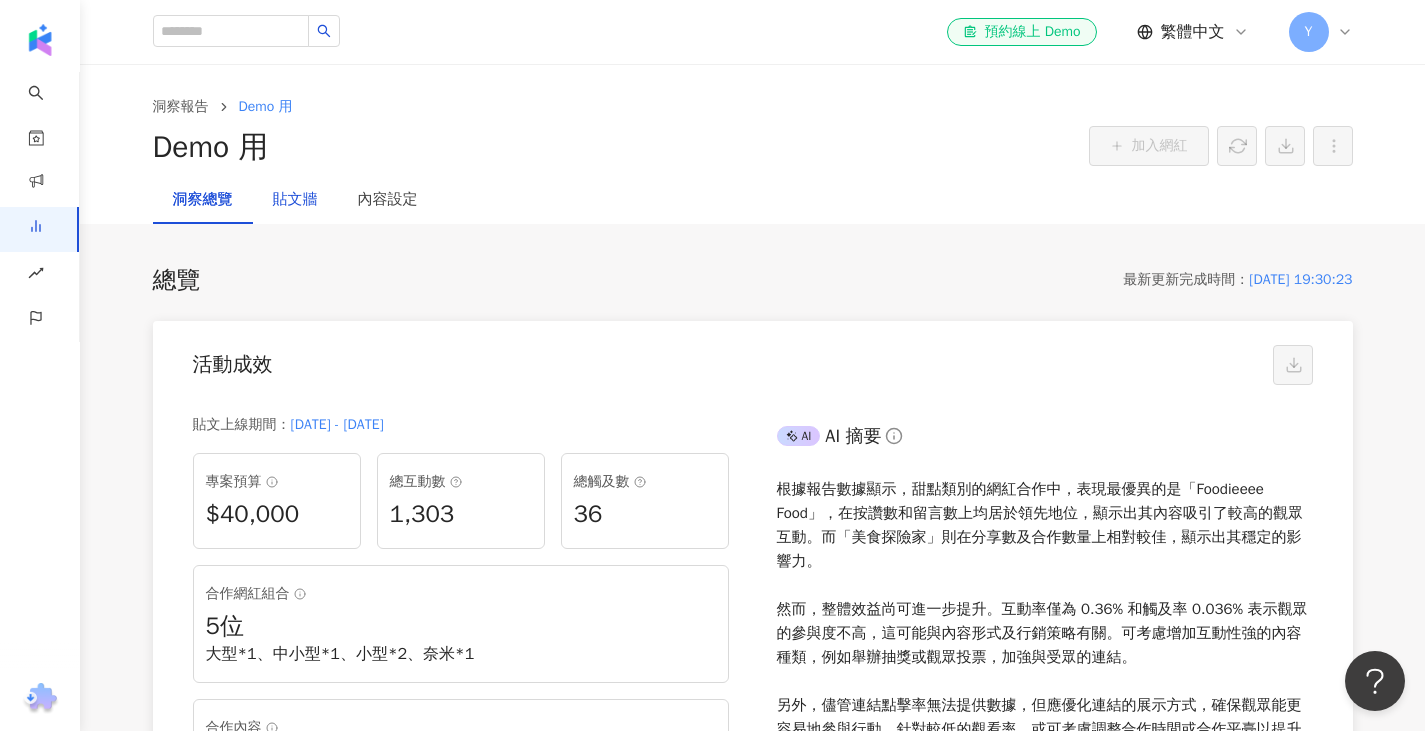 click on "貼文牆" at bounding box center [295, 200] 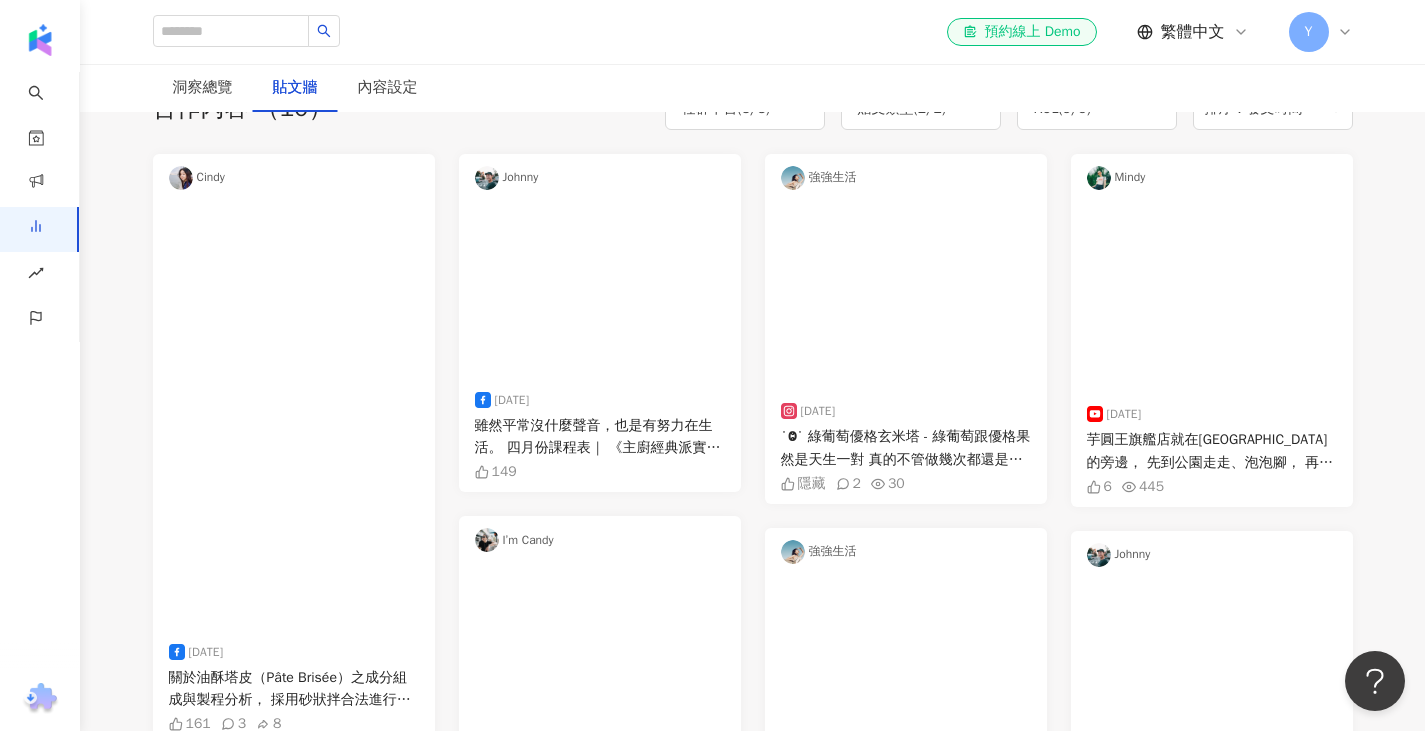 scroll, scrollTop: 0, scrollLeft: 0, axis: both 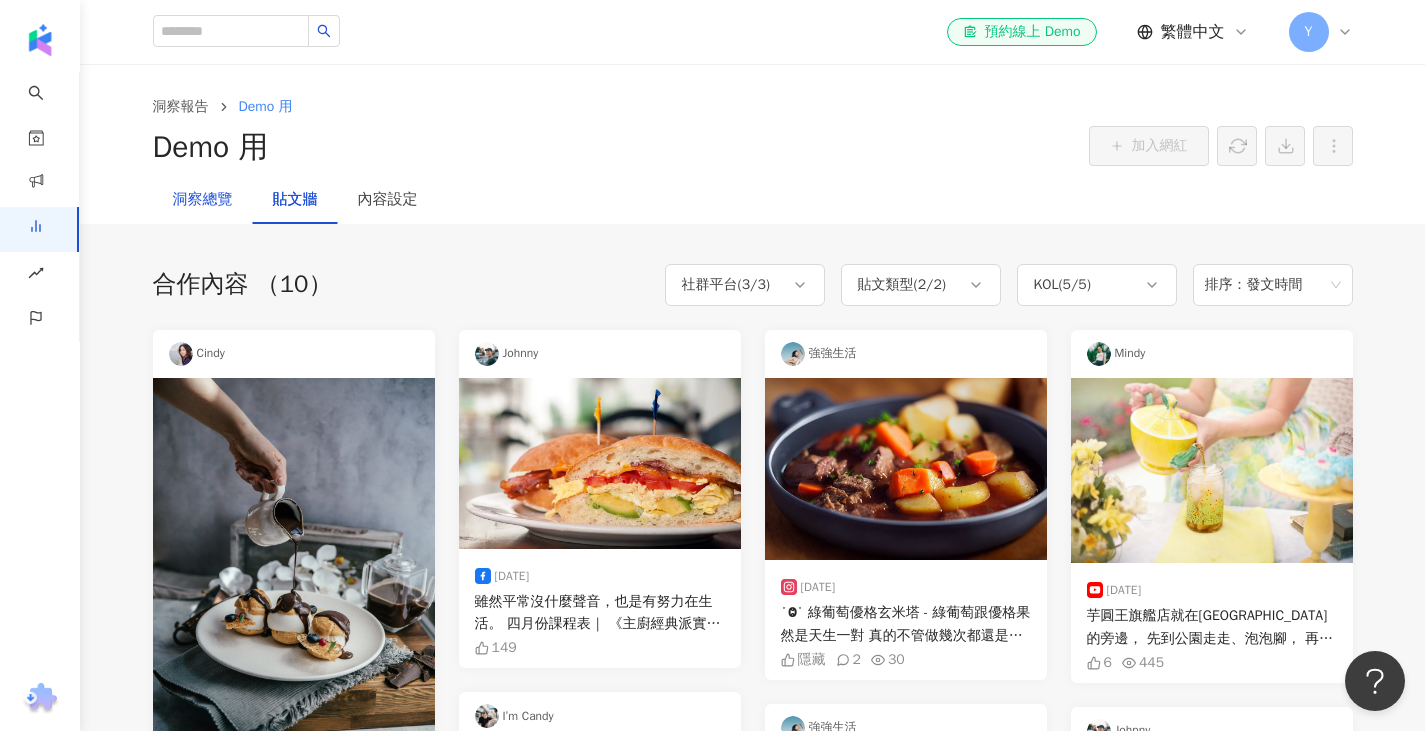 click on "洞察總覽" at bounding box center (203, 200) 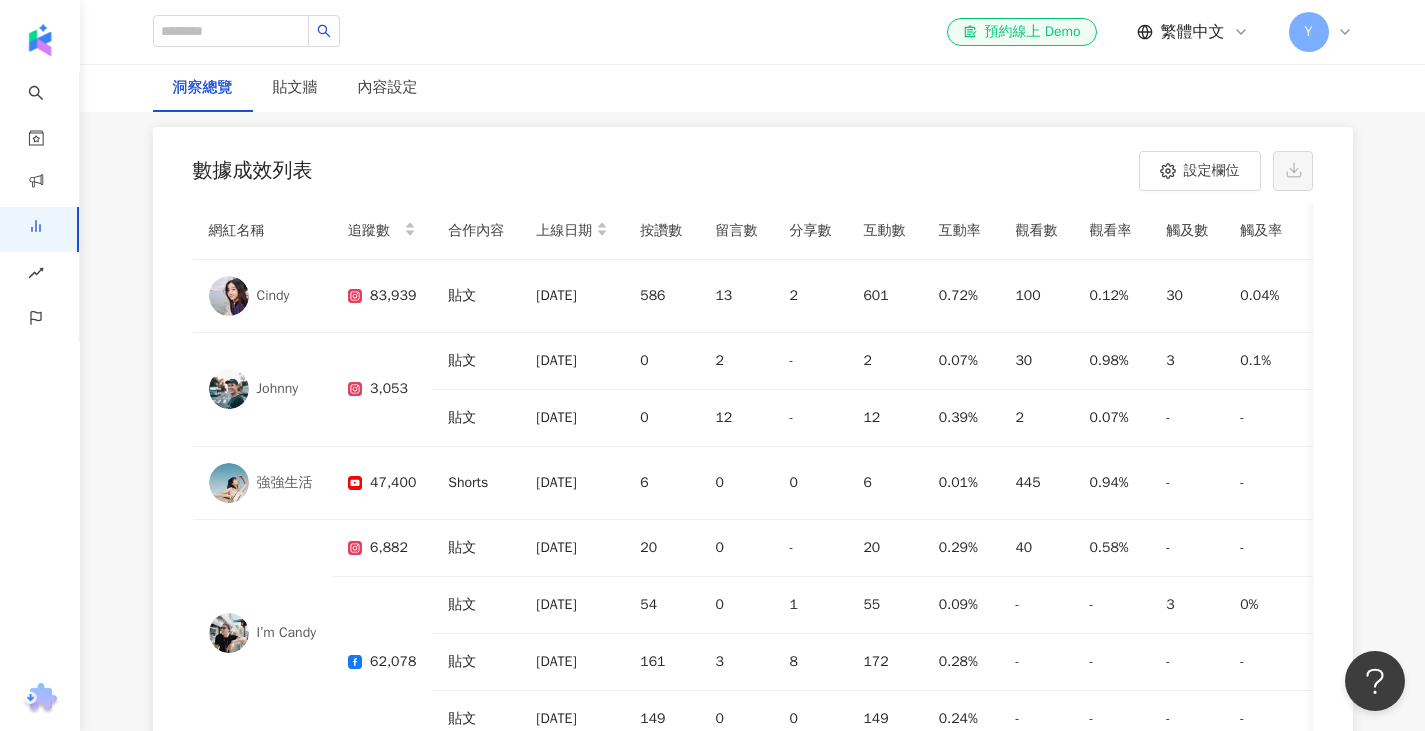 scroll, scrollTop: 5761, scrollLeft: 0, axis: vertical 